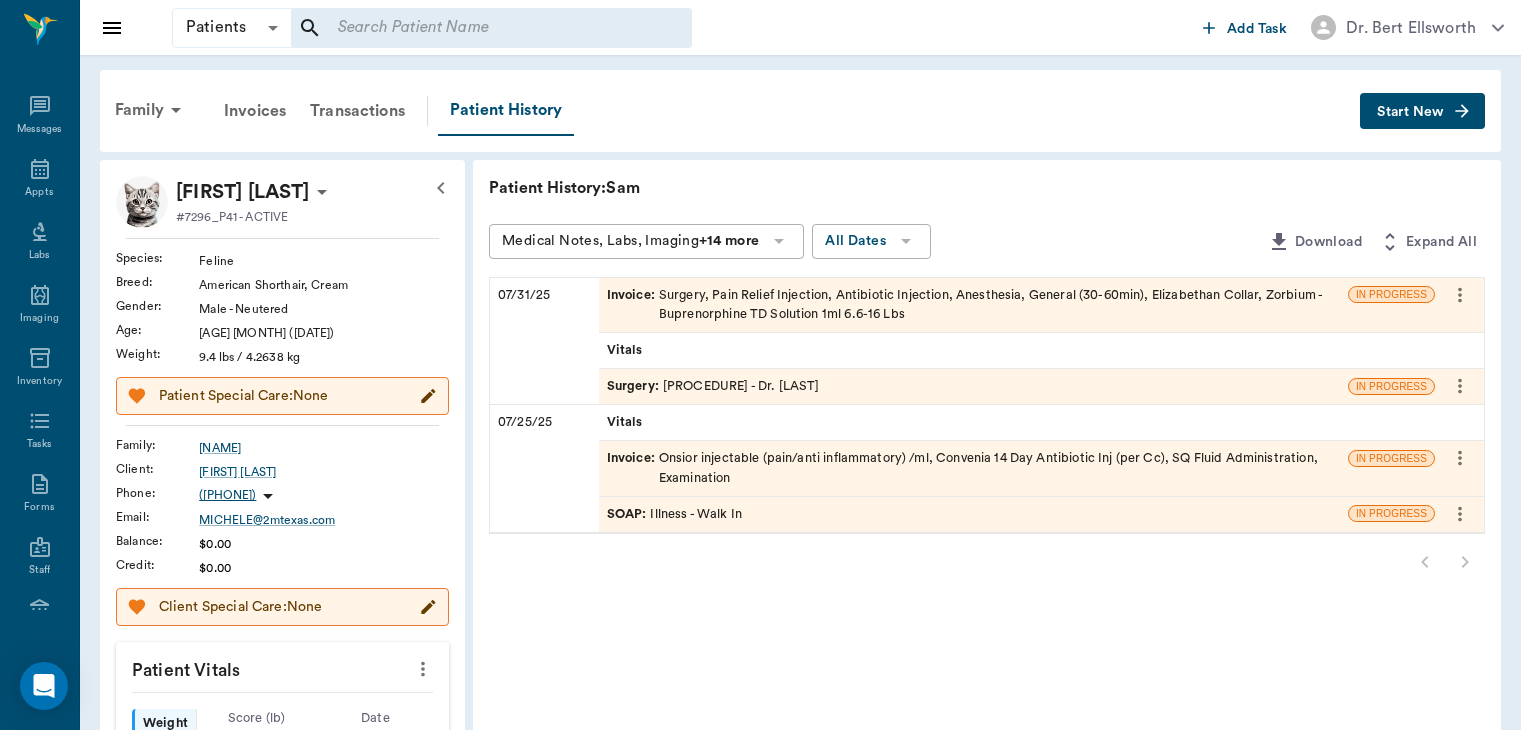 scroll, scrollTop: 0, scrollLeft: 0, axis: both 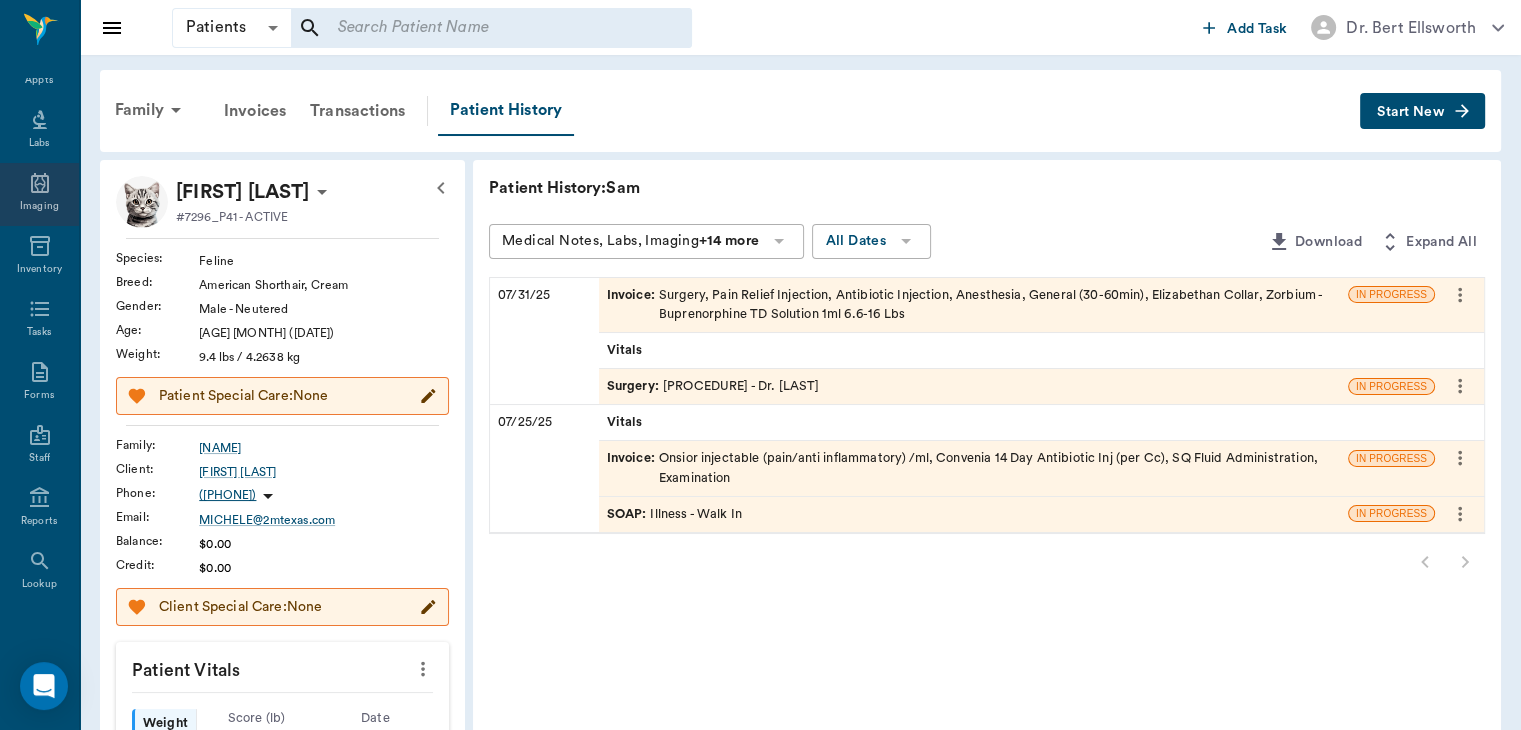click 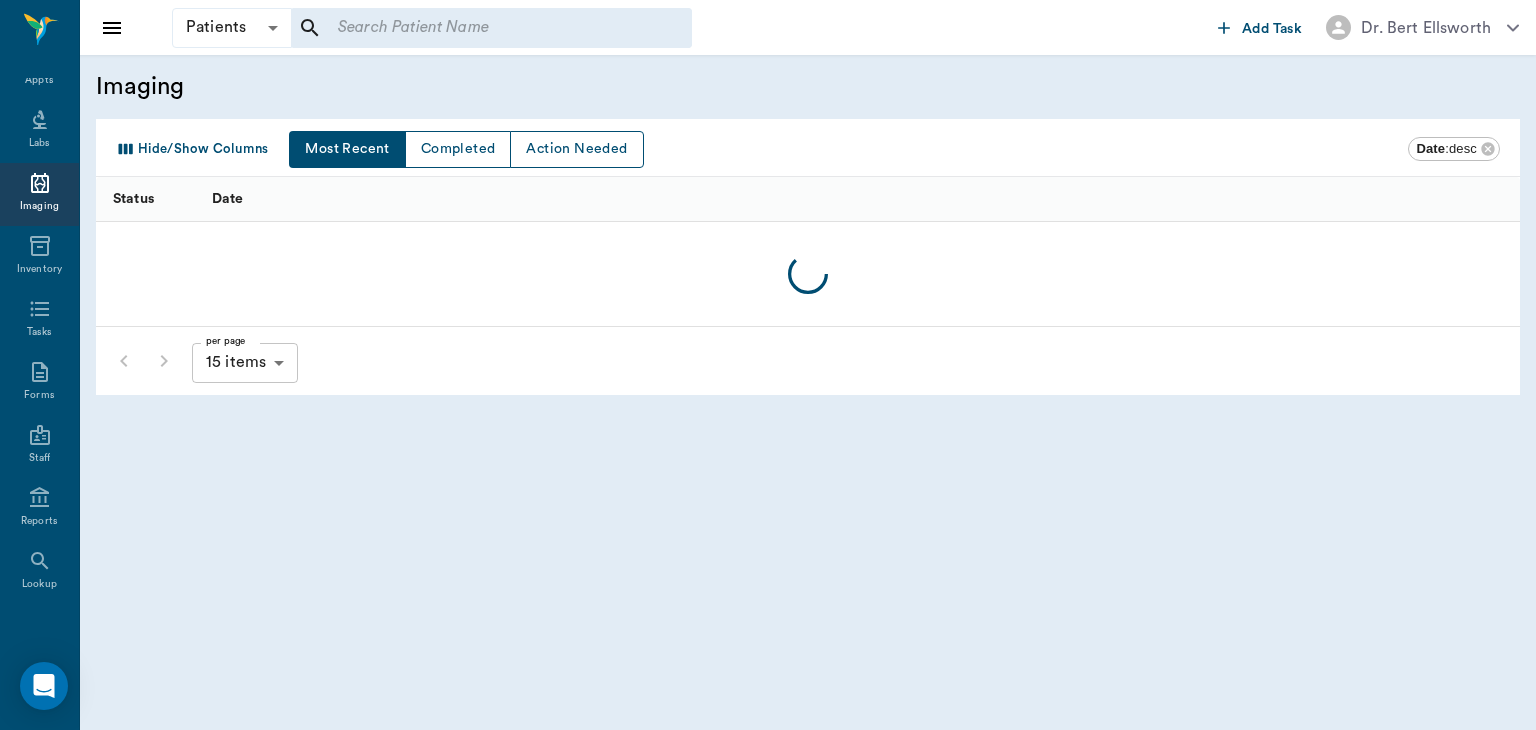 scroll, scrollTop: 0, scrollLeft: 0, axis: both 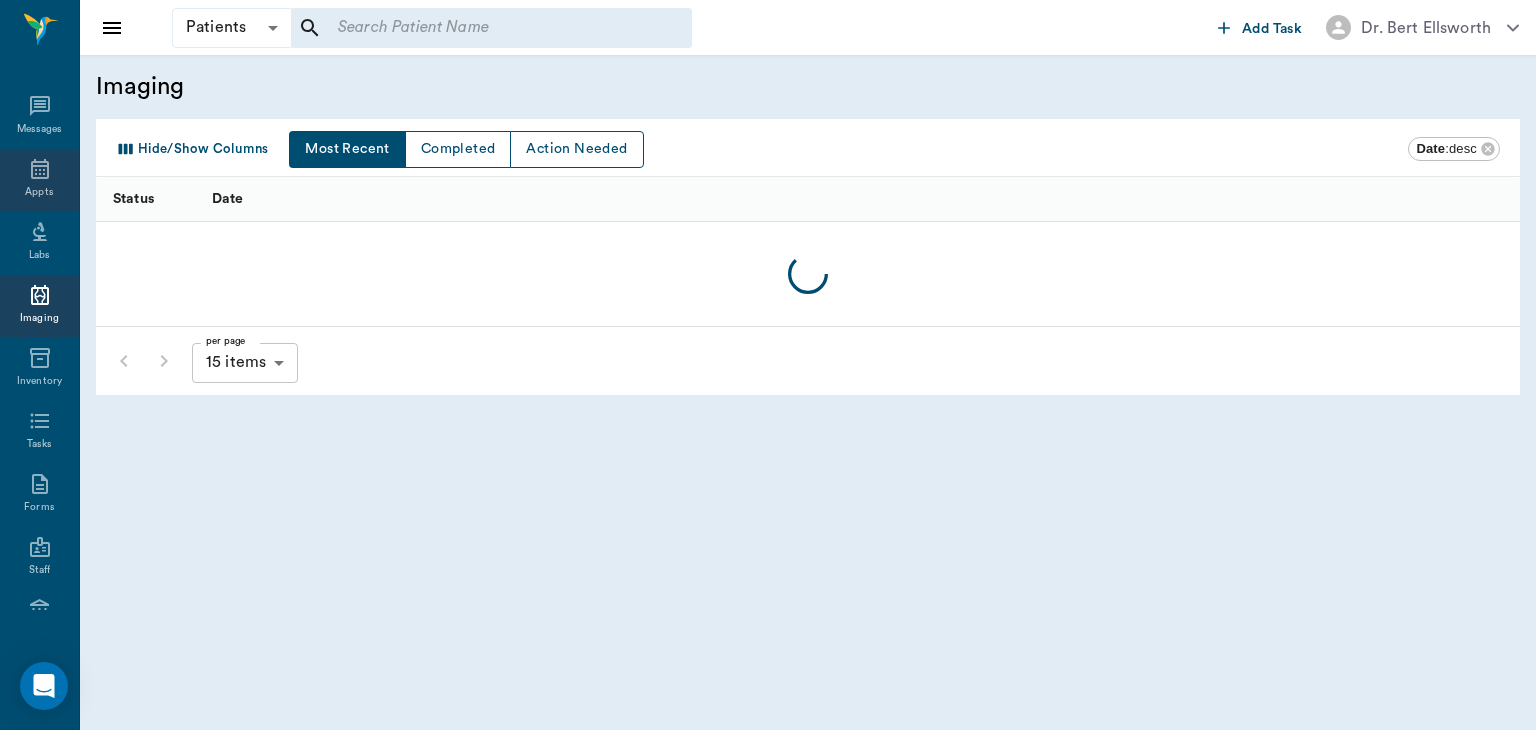 click on "Appts" at bounding box center [39, 192] 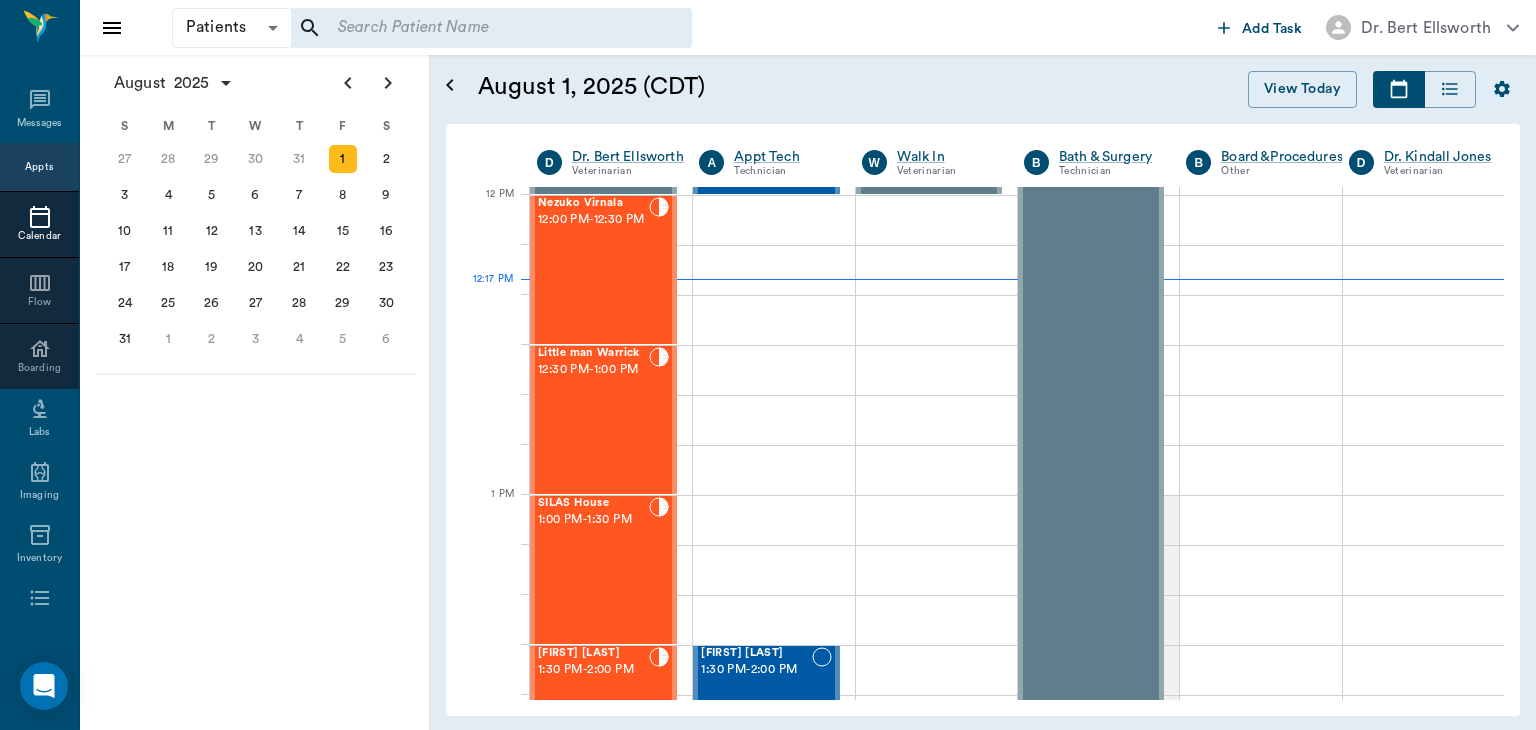 scroll, scrollTop: 1200, scrollLeft: 0, axis: vertical 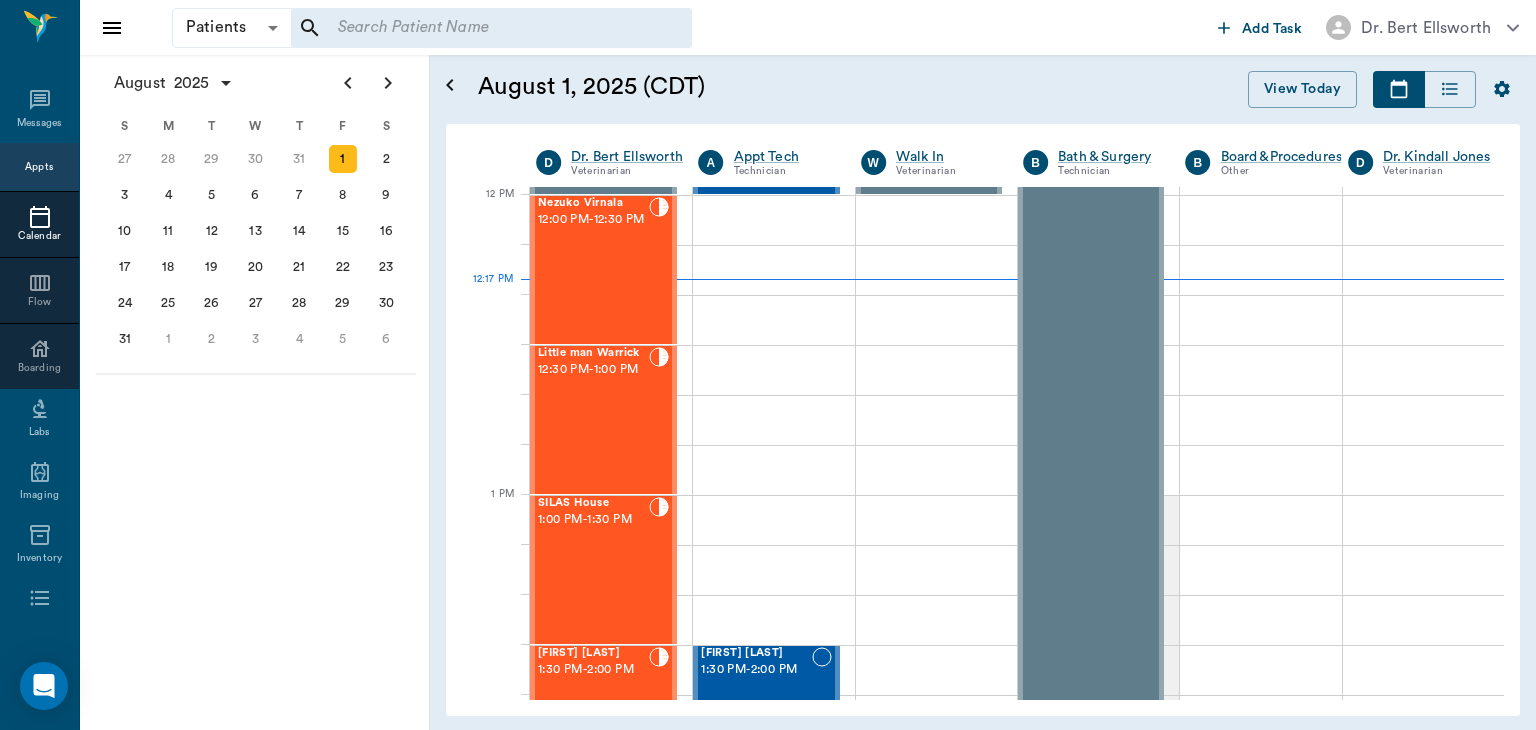 click on "[FIRST] [LAST]" at bounding box center (593, 653) 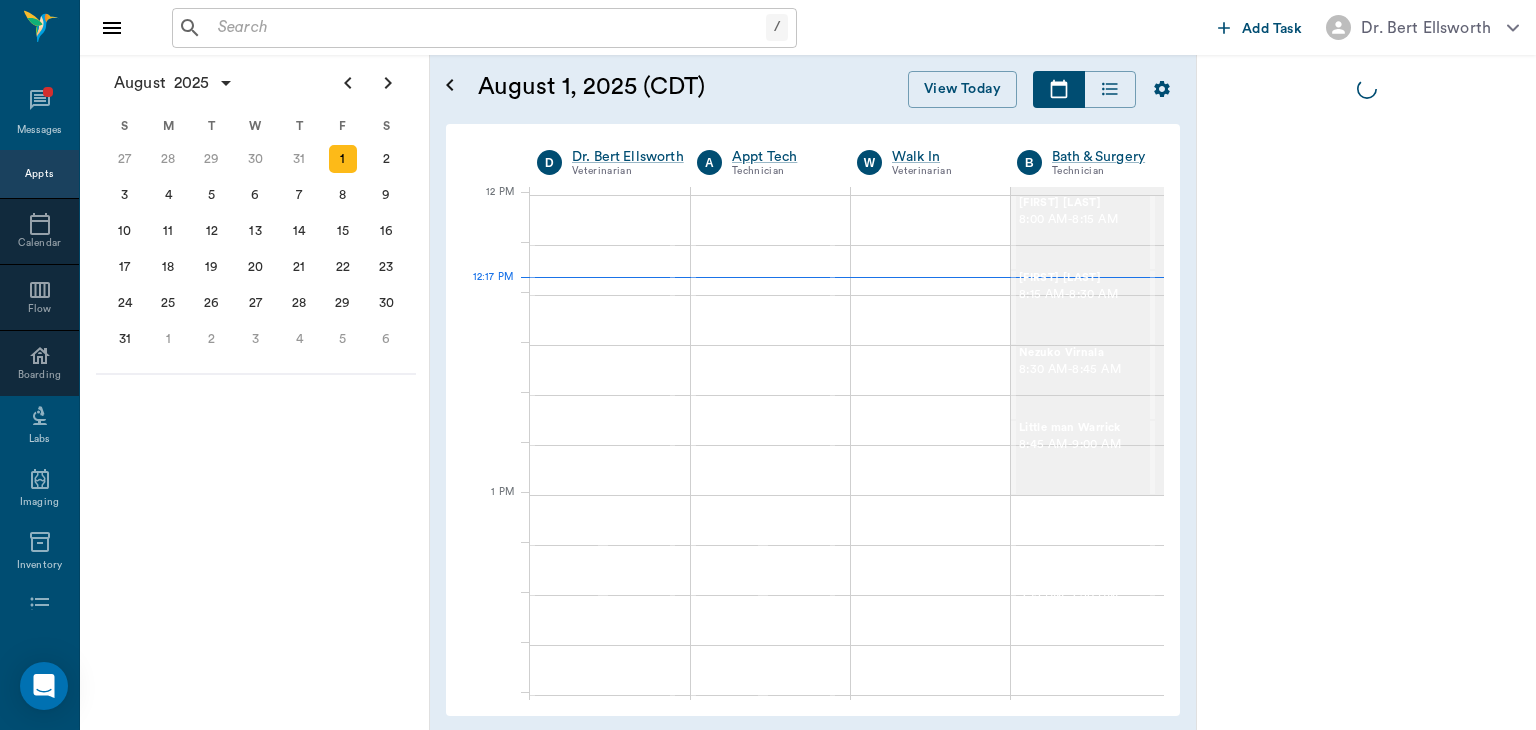 scroll, scrollTop: 0, scrollLeft: 0, axis: both 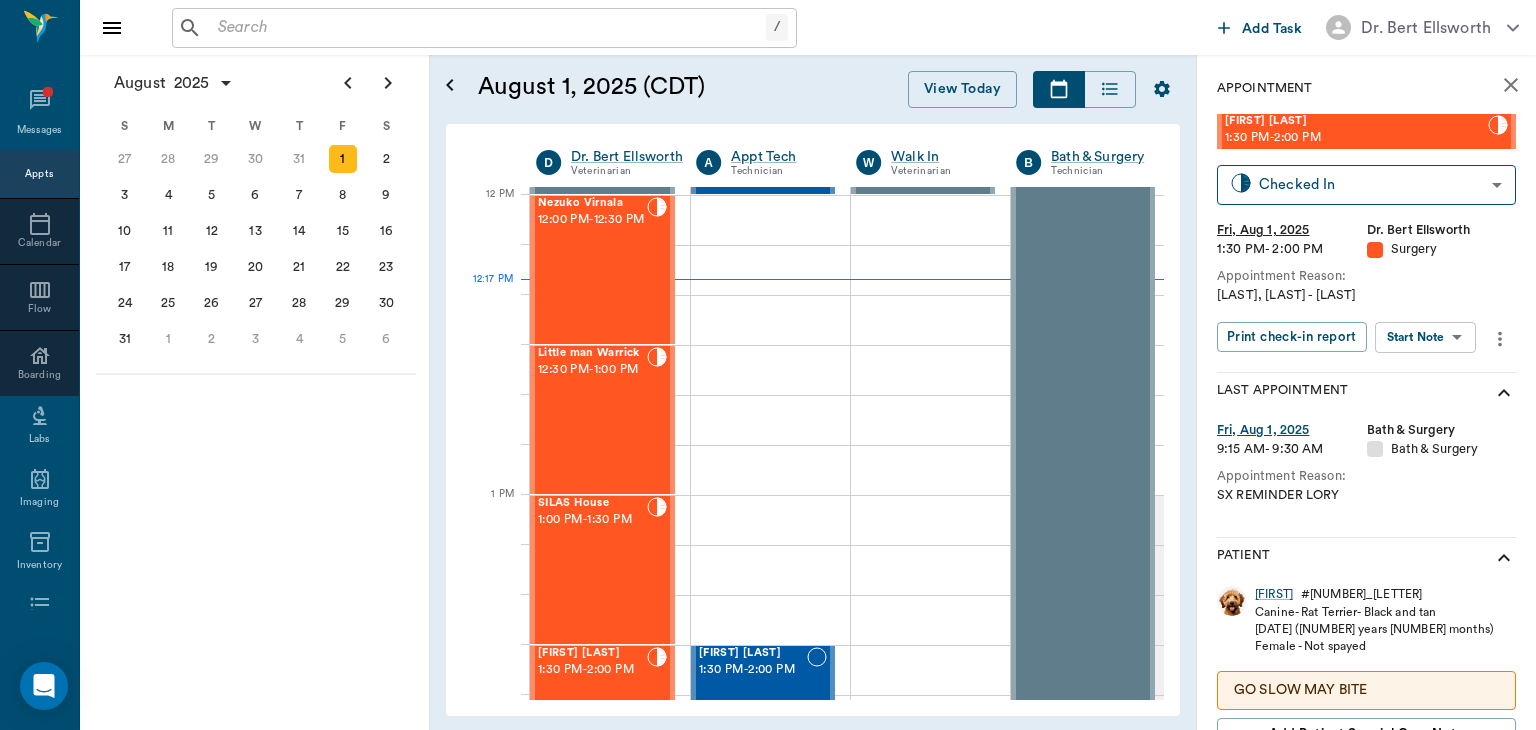 click on "Dr. [LAST] [LAST] Nectar Messages Appts Calendar Flow Boarding Labs Imaging Inventory Tasks Forms Staff Reports Lookup Settings August 2025 S M T W T F S 29 30 Jul 1 2 3 4 5 6 7 8 9 10 11 12 13 14 15 16 17 18 19 20 21 22 23 24 25 26 27 28 29 30 31 Aug 1 2 3 4 5 6 7 8 9 S M T W T F S 27 28 29 30 31 Aug 1 2 3 4 5 6 7 8 9 10 11 12 13 14 15 16 17 18 19 20 21 22 23 24 25 26 27 28 29 30 31 Sep 1 2 3 4 5 6 S M T W T F S 31 Sep 1 2 3 4 5 6 7 8 9 10 11 12 13 14 15 16 17 18 19 20 21 22 23 24 25 26 27 28 29 30 Oct 1 2 3 4 5 6 7 8 9 10 11 August 1, 2025 (CDT) View Today August 2025 Today 1 Fri Aug 2025 D Dr. [LAST] [LAST] Veterinarian A Appt Tech Technician W Walk In Veterinarian B Bath & Surgery Technician B Board &Procedures Other D Dr. [LAST] [LAST] Veterinarian 8 AM 9 AM 10 AM 11 AM 12 PM 1 PM 2 PM 3 PM 4 PM 5 PM 6 PM 7 PM 8 PM 12:17 PM Gretchen Messersmith 8:00 AM - 8:30 AM Isabel Barfield 8:30 AM - 9:00 AM NO APPOINTMENT! EMERGENCY ONLY! 9:00 AM - 9:30 AM Natasha Steward 9:00 AM - 9:30 AM" at bounding box center (768, 365) 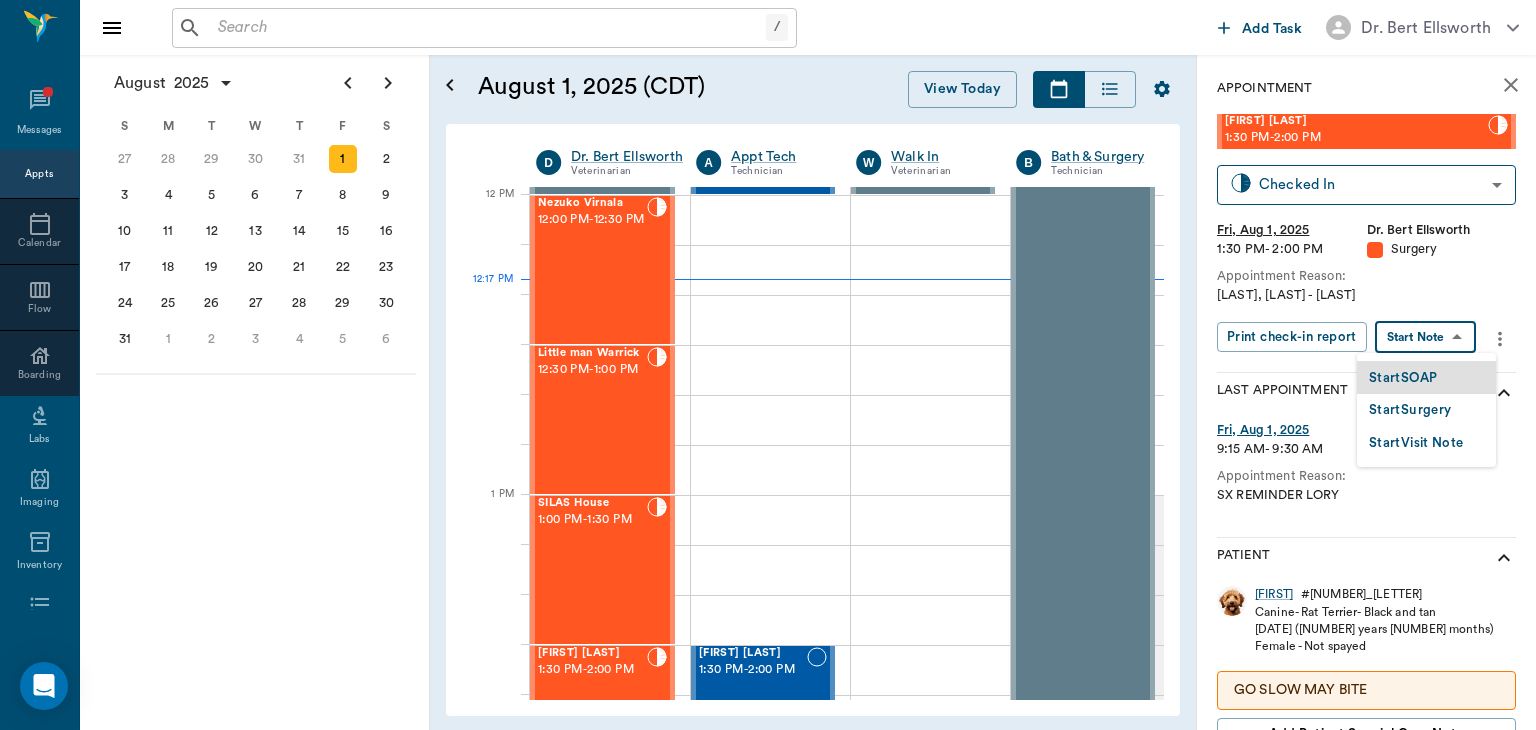 click on "Start  Surgery" at bounding box center [1410, 410] 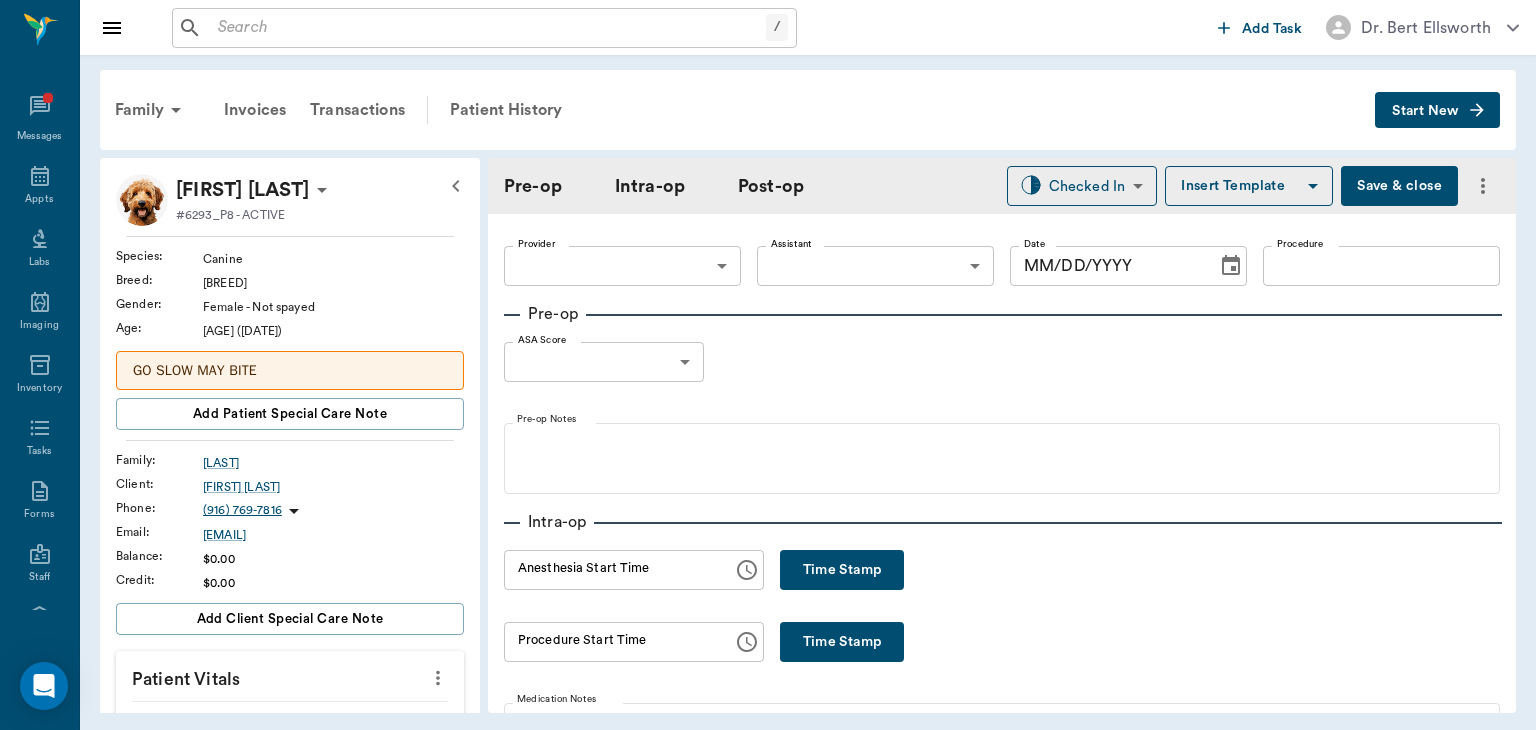 type on "63ec2f075fda476ae8351a4d" 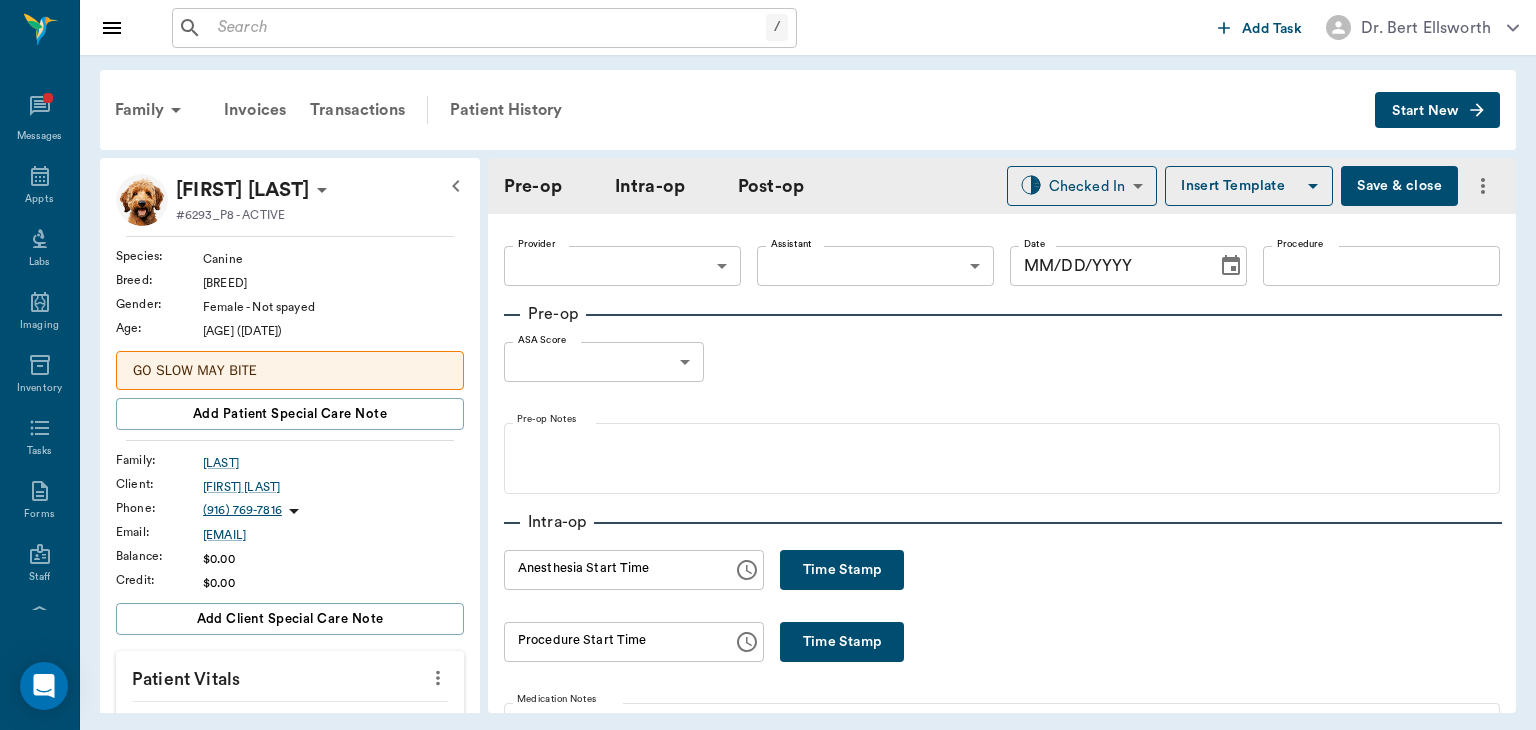 type on "08/01/2025" 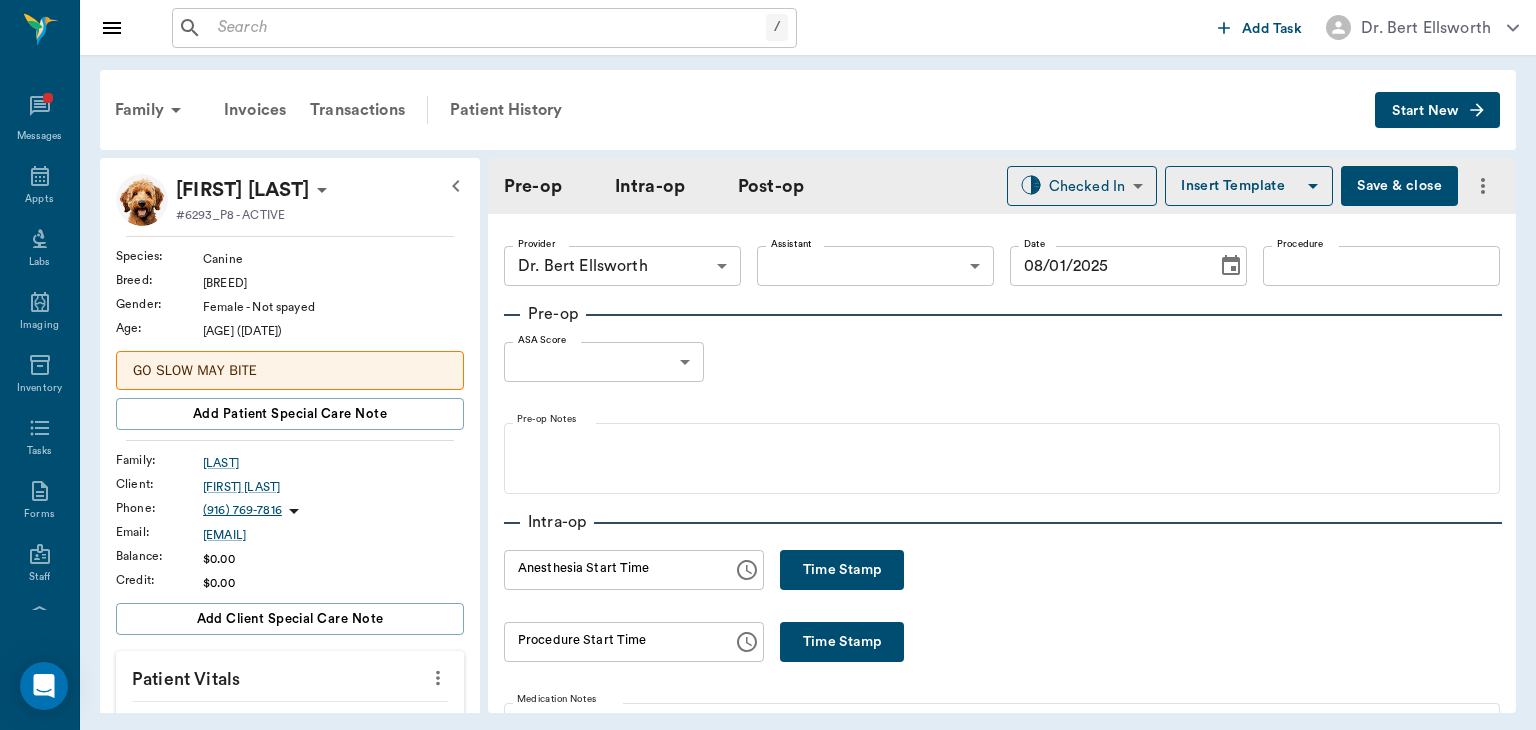 click on "Time Stamp" at bounding box center (842, 570) 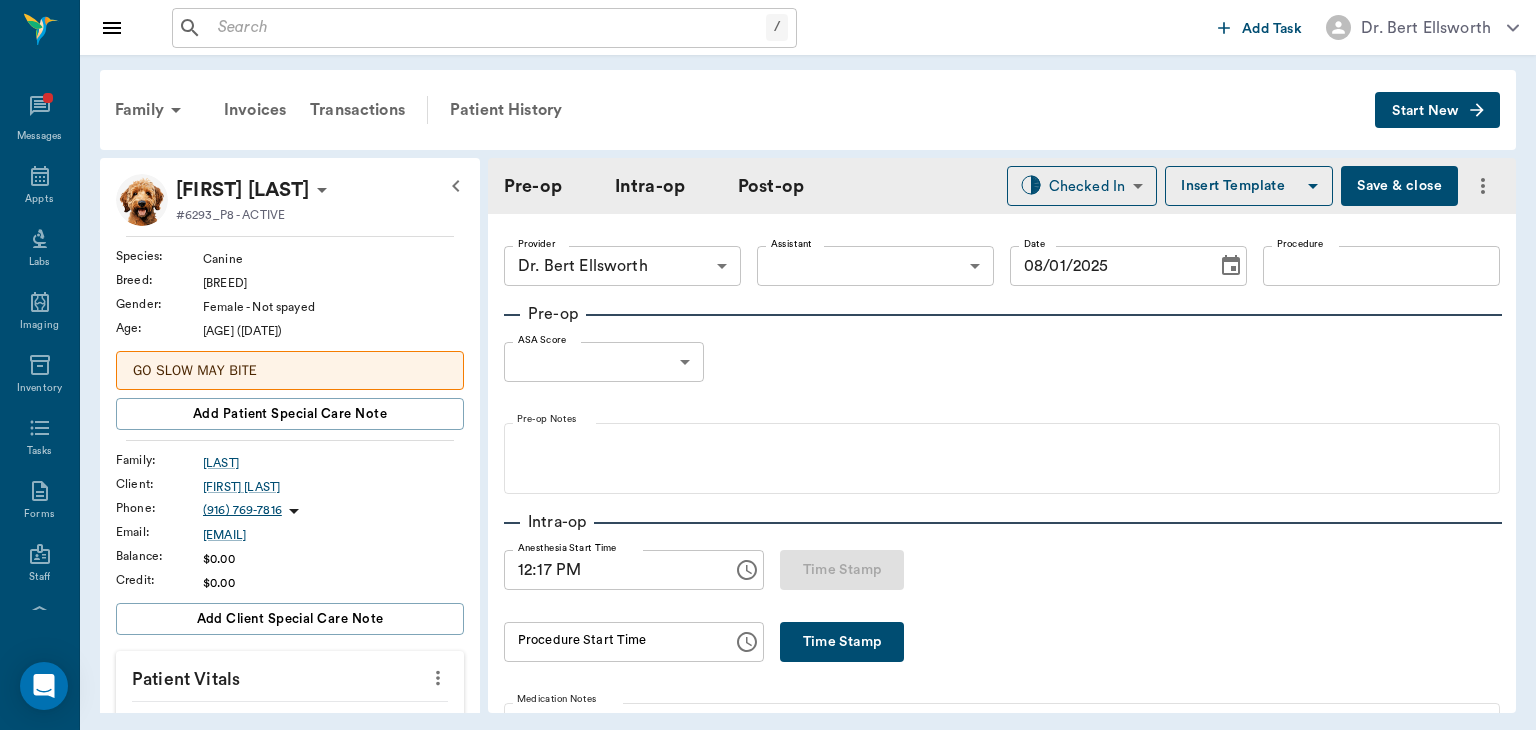 click on "12:17 PM" at bounding box center (611, 570) 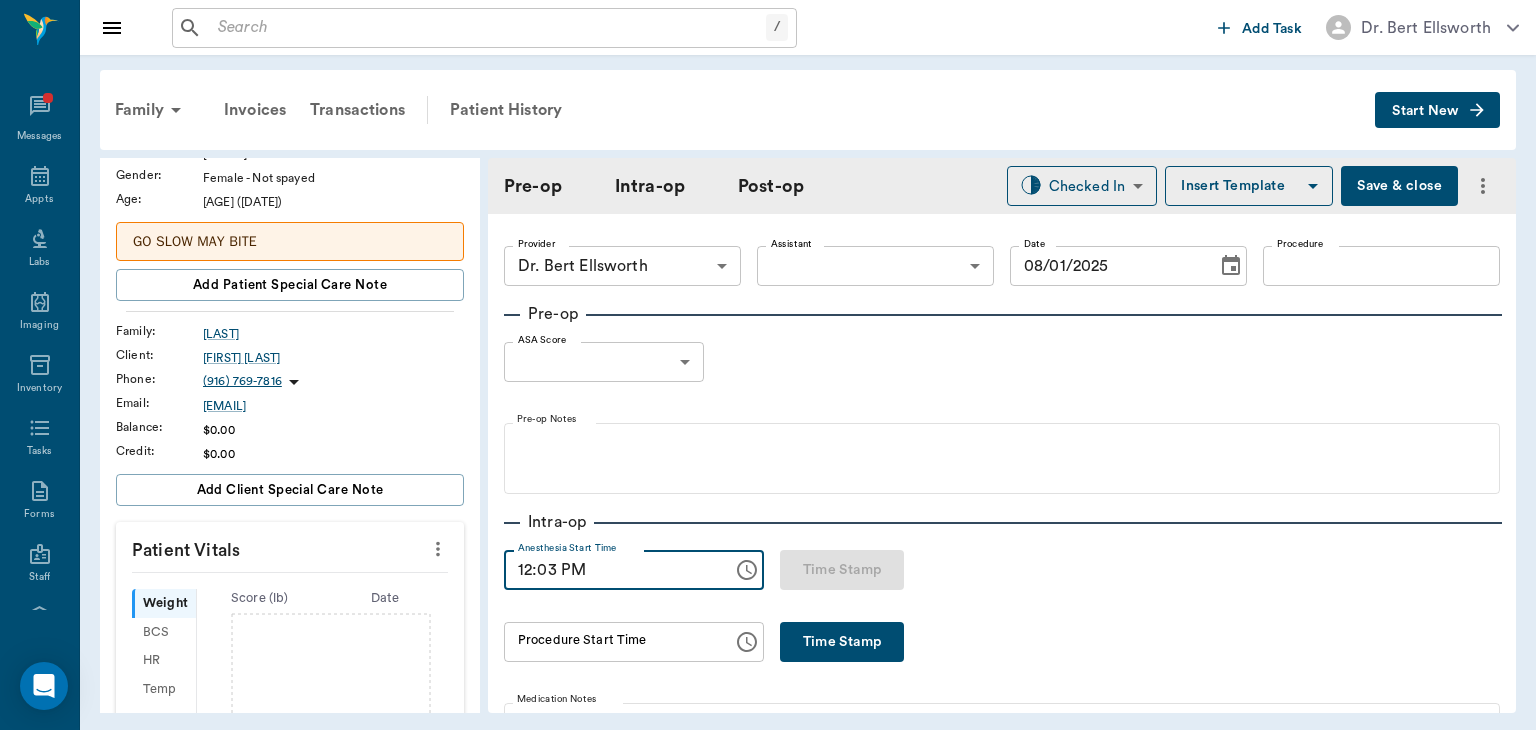 scroll, scrollTop: 150, scrollLeft: 0, axis: vertical 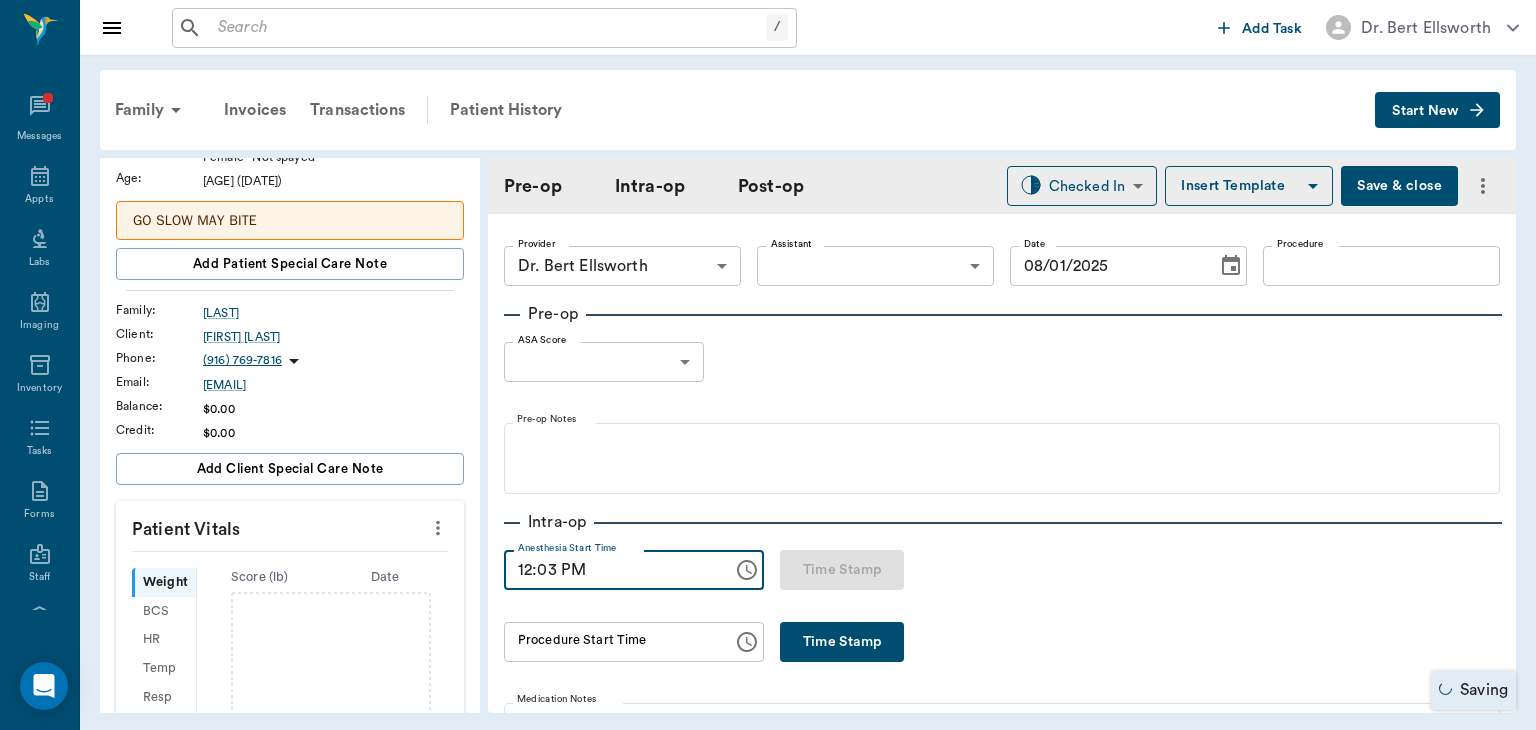 type on "12:03 PM" 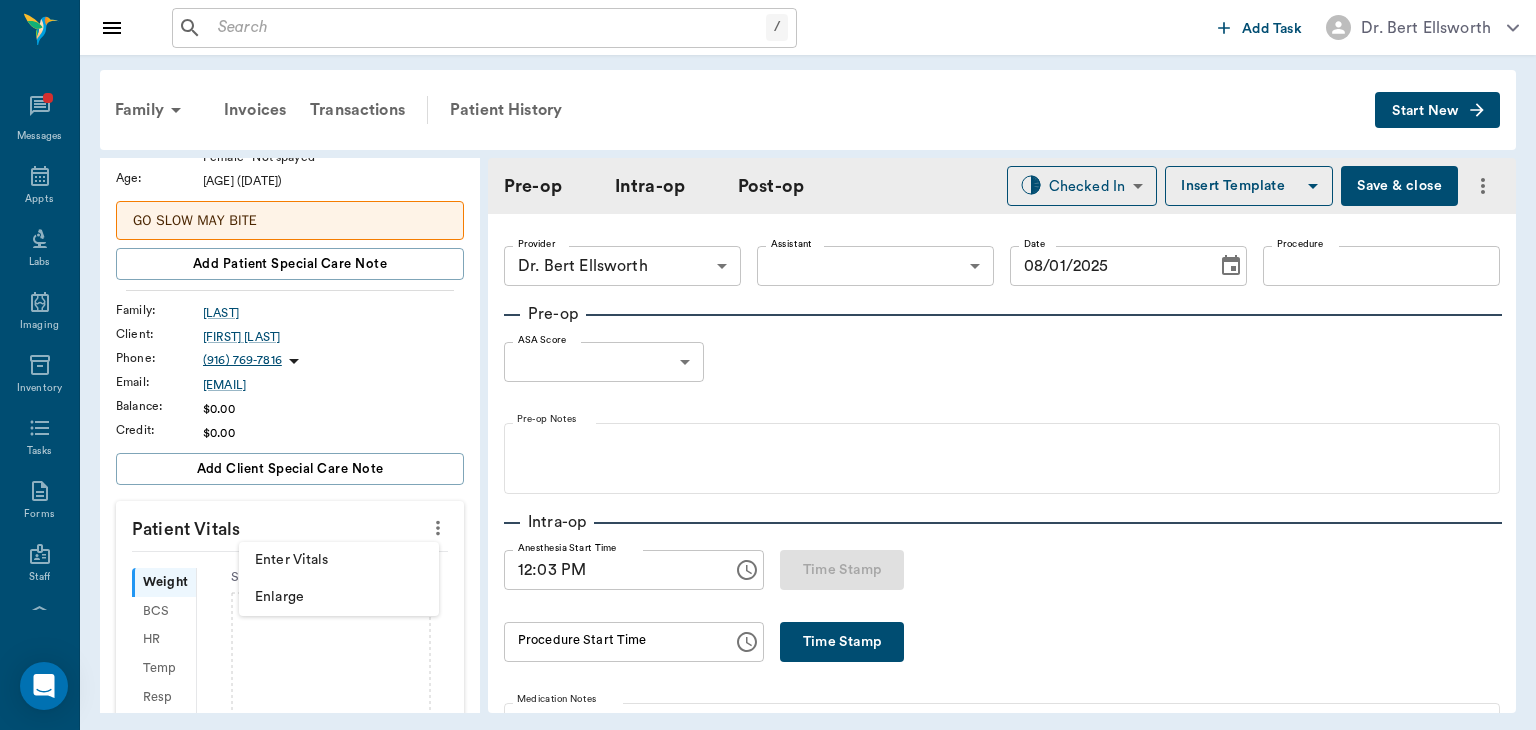 click on "Enter Vitals" at bounding box center (339, 560) 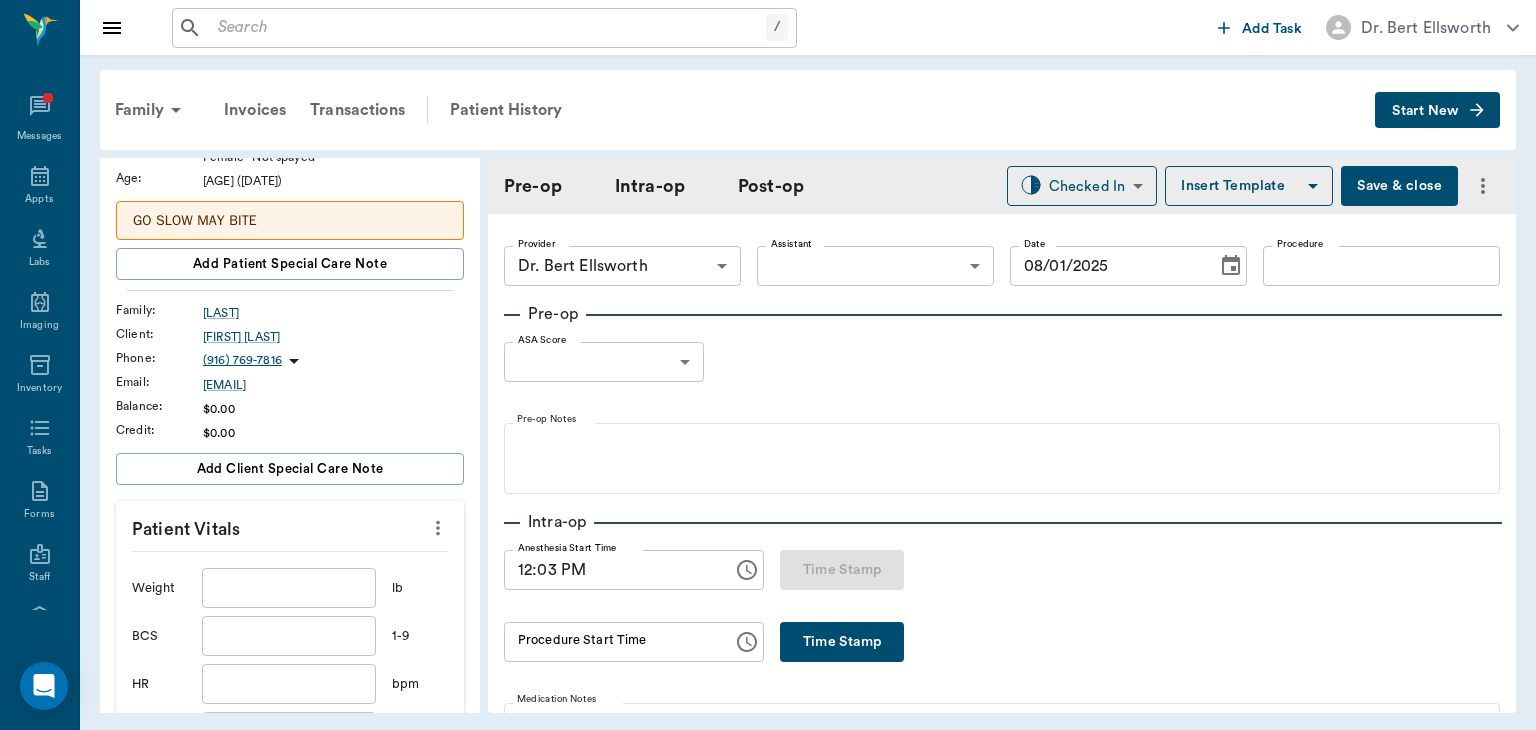 click at bounding box center (289, 588) 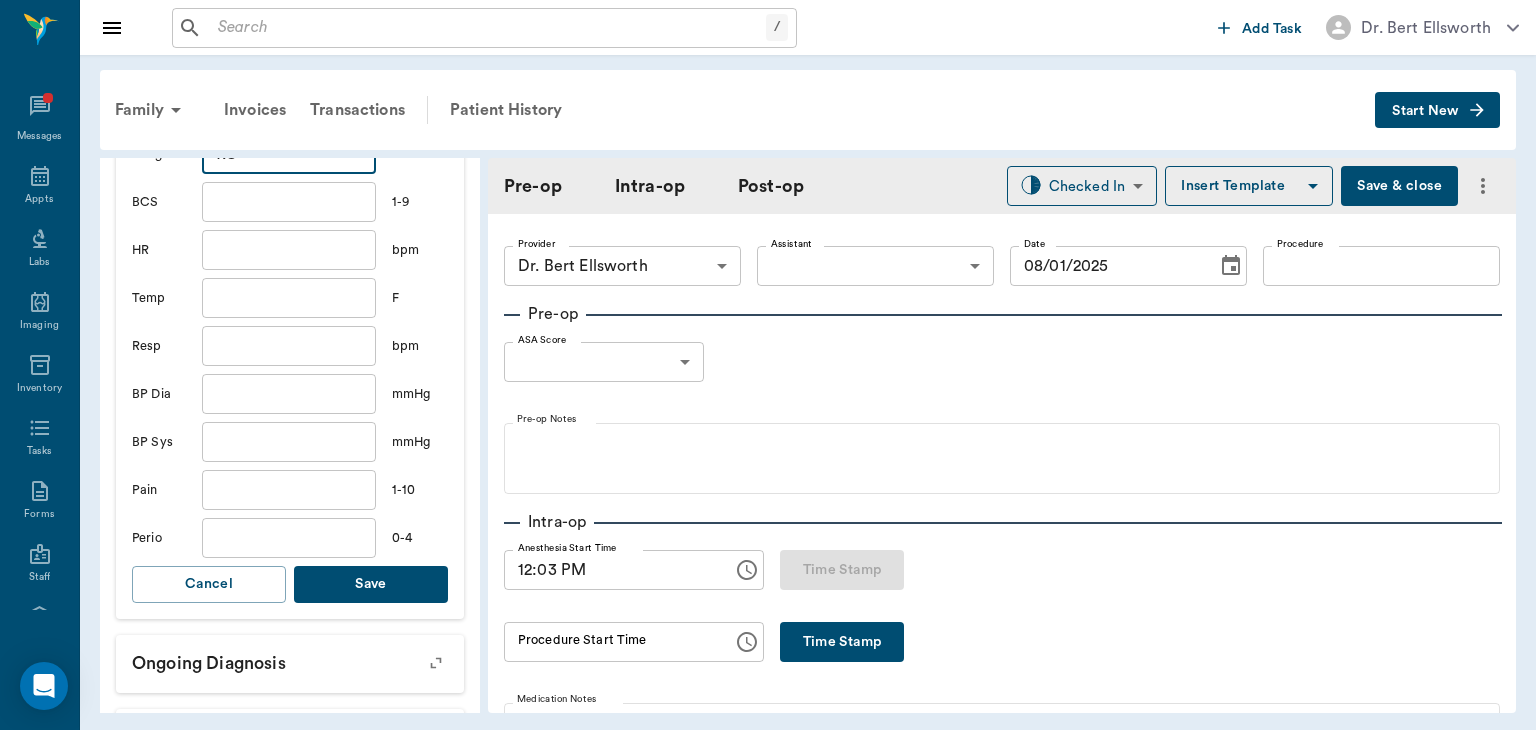 type on "7.8" 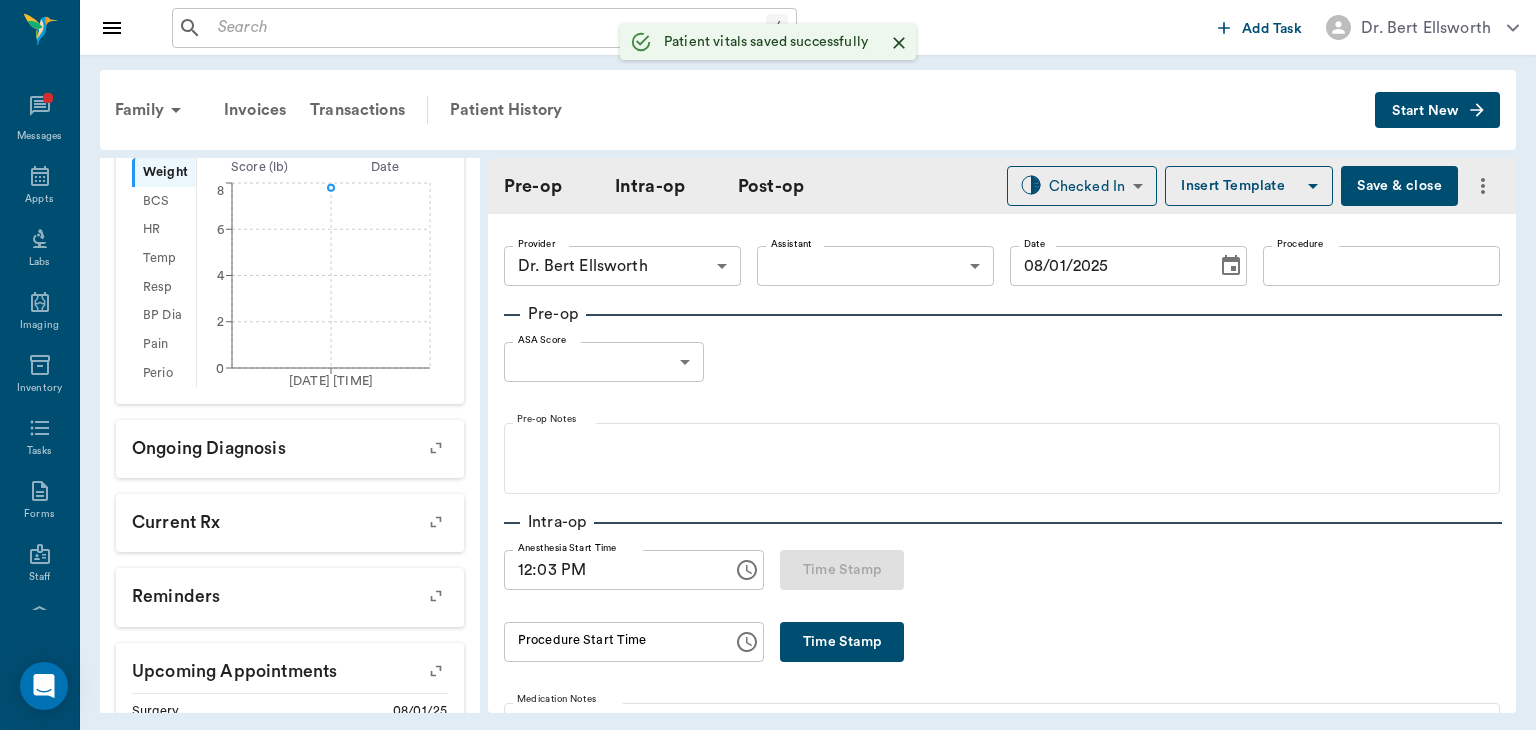scroll, scrollTop: 608, scrollLeft: 0, axis: vertical 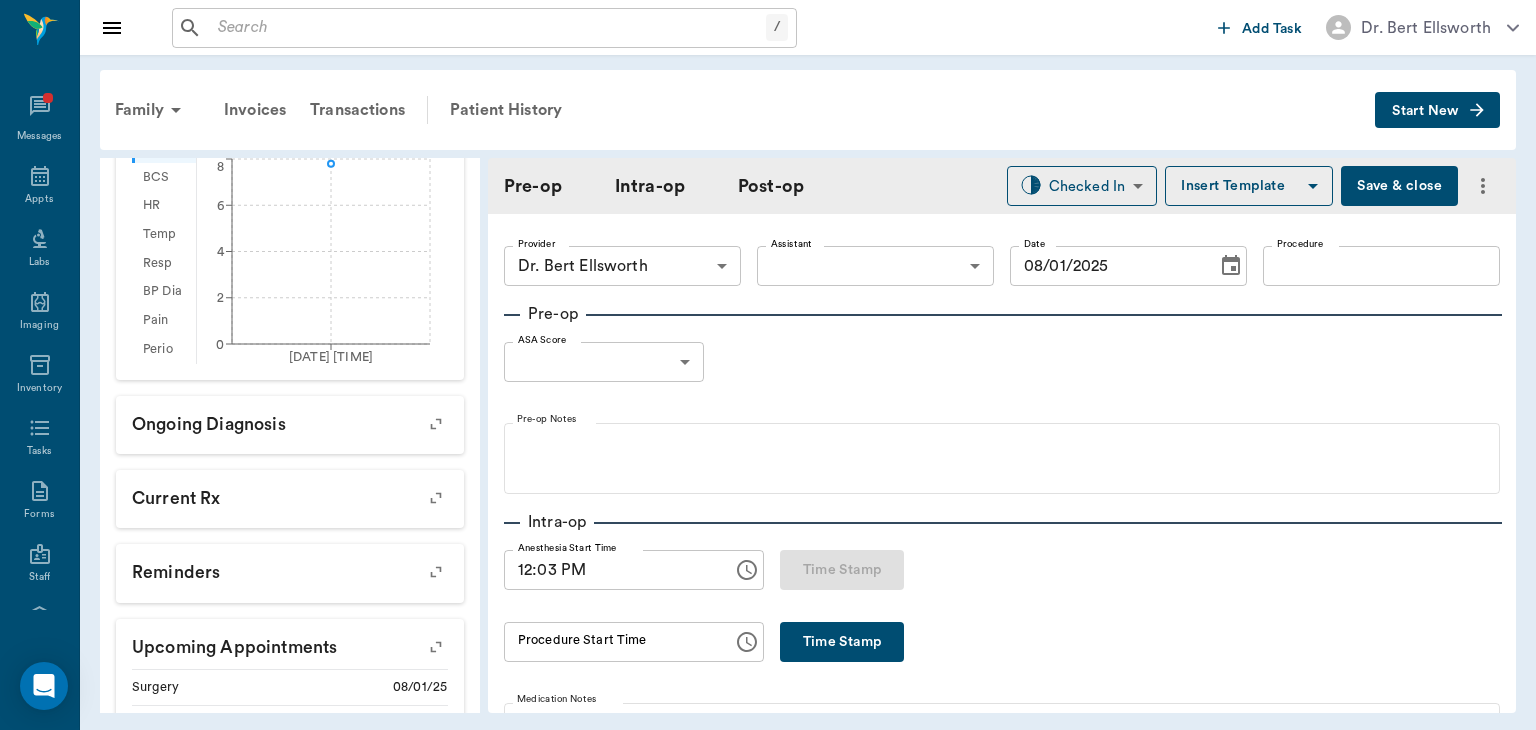 click on "/ ​ Add Task Dr. [LAST] [LAST] Nectar Messages Appts Labs Imaging Inventory Tasks Forms Staff Reports Lookup Settings Family Invoices Transactions Patient History Start New [FIRST] [LAST] #[NUMBER]_[LETTER] - ACTIVE Species : Canine Breed : [LAST], [LAST] Gender : Female - Not spayed Age : 5 yr 1 mo ([DATE]) Weight : 7.8 lbs / 3.538 kg GO SLOW MAY BITE Add patient Special Care Note Family : [LAST] Client : [FIRST] [LAST] Phone : ([PHONE]) Email : [EMAIL] Balance : $0.00 Credit : $0.00 Add client Special Care Note Patient Vitals Weight BCS HR Temp Resp BP Dia Pain Perio Score ( lb ) Date 08/01/25 12PM 0 2 4 6 8 Ongoing diagnosis Current Rx Reminders Upcoming appointments Surgery 08/01/25 Schedule Appointment Pre-op Intra-op Post-op Checked In CHECKED_IN ​ Insert Template Save close Provider Dr. [LAST] [LAST] [NUMBER] Provider Assistant ​ Assistant Date 08/01/2025 Date Procedure Procedure Pre-op ASA Score 0 0" at bounding box center (768, 365) 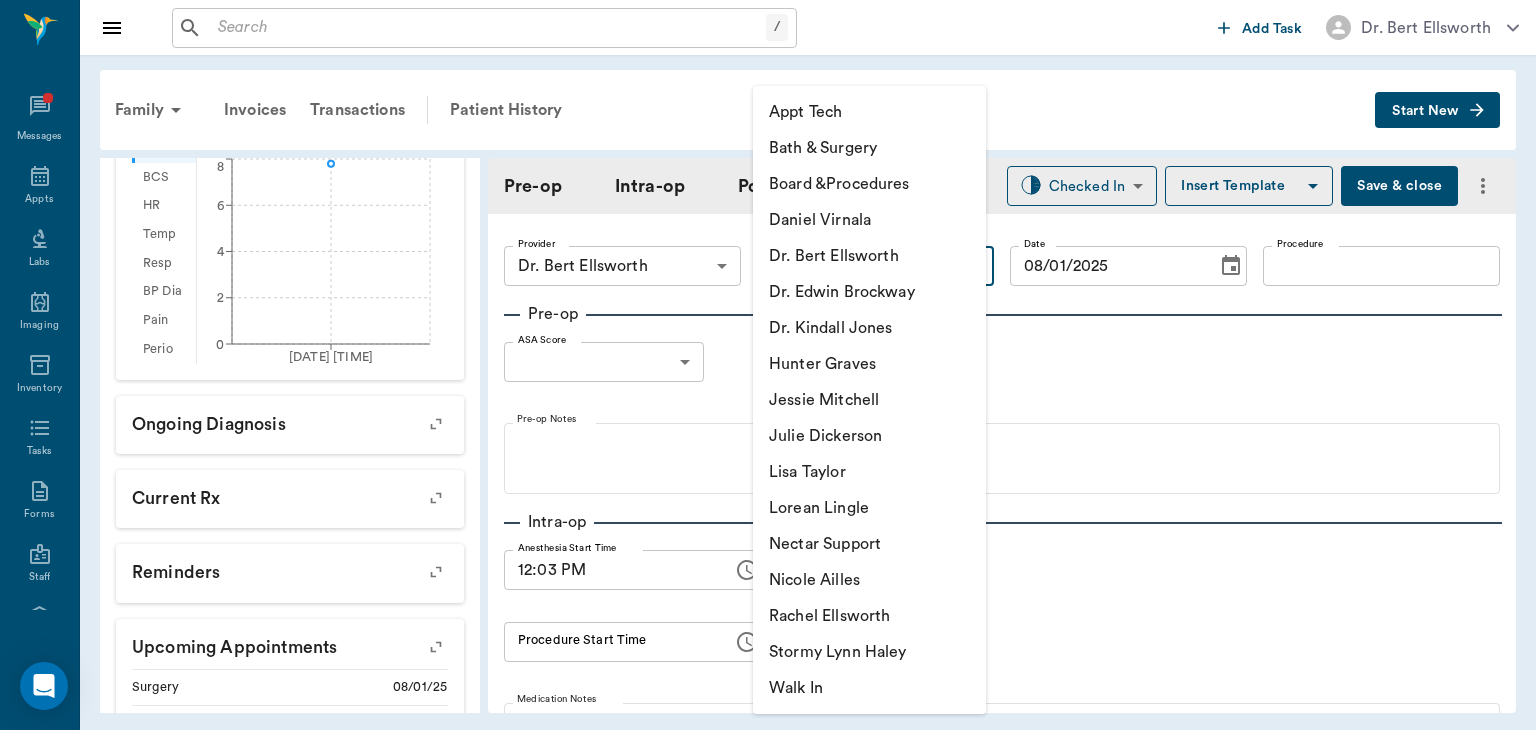 click on "Julie Dickerson" at bounding box center [869, 436] 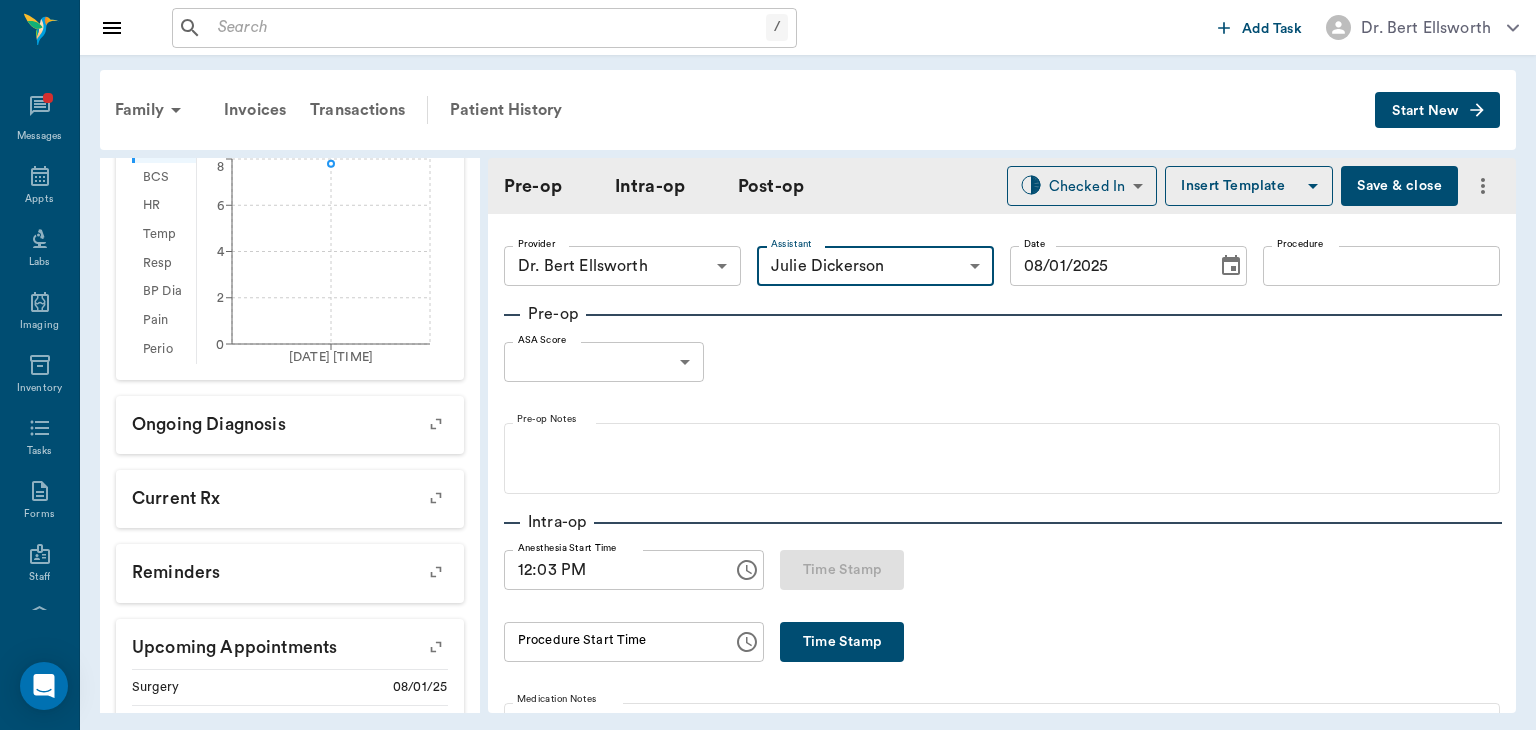 click on "Procedure" at bounding box center [1381, 266] 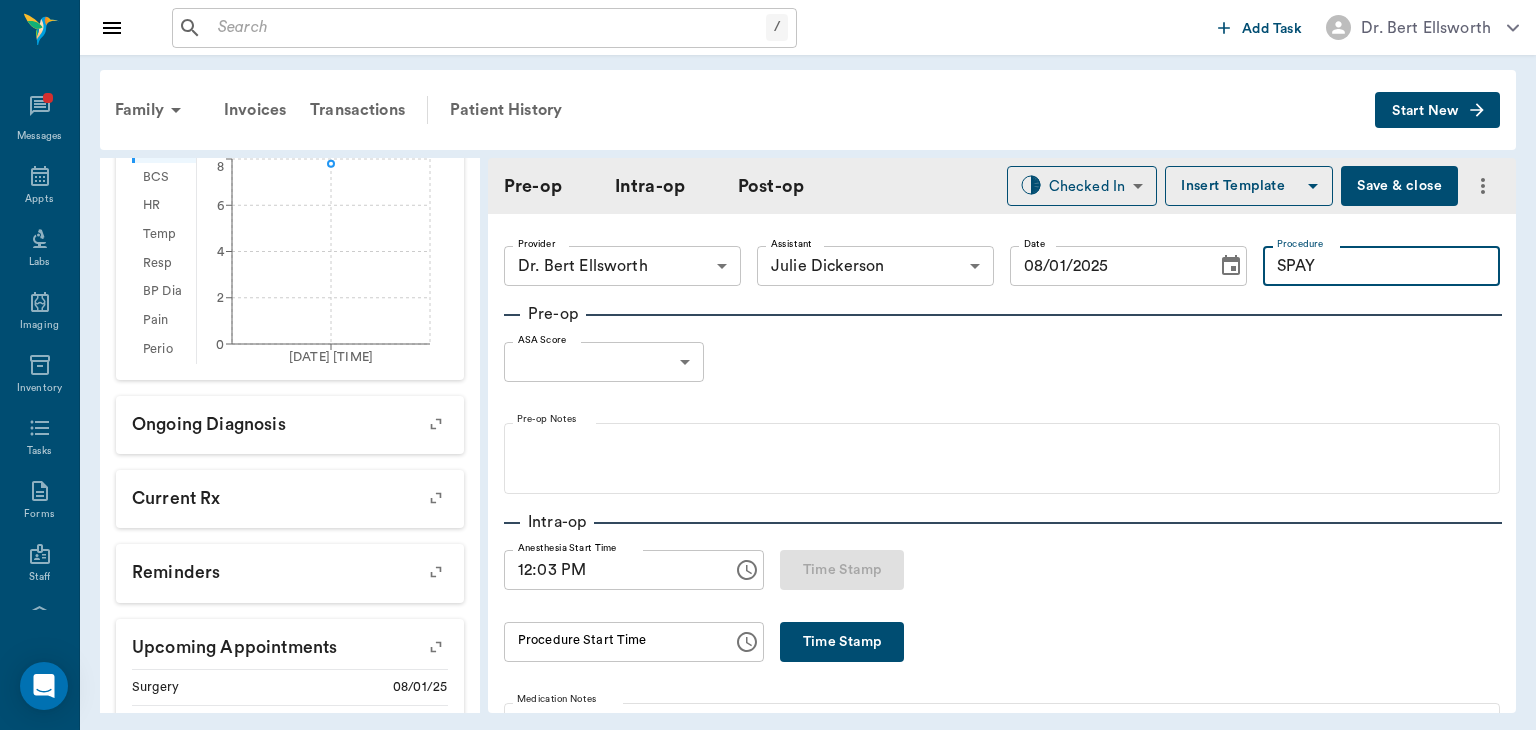 type on "SPAY" 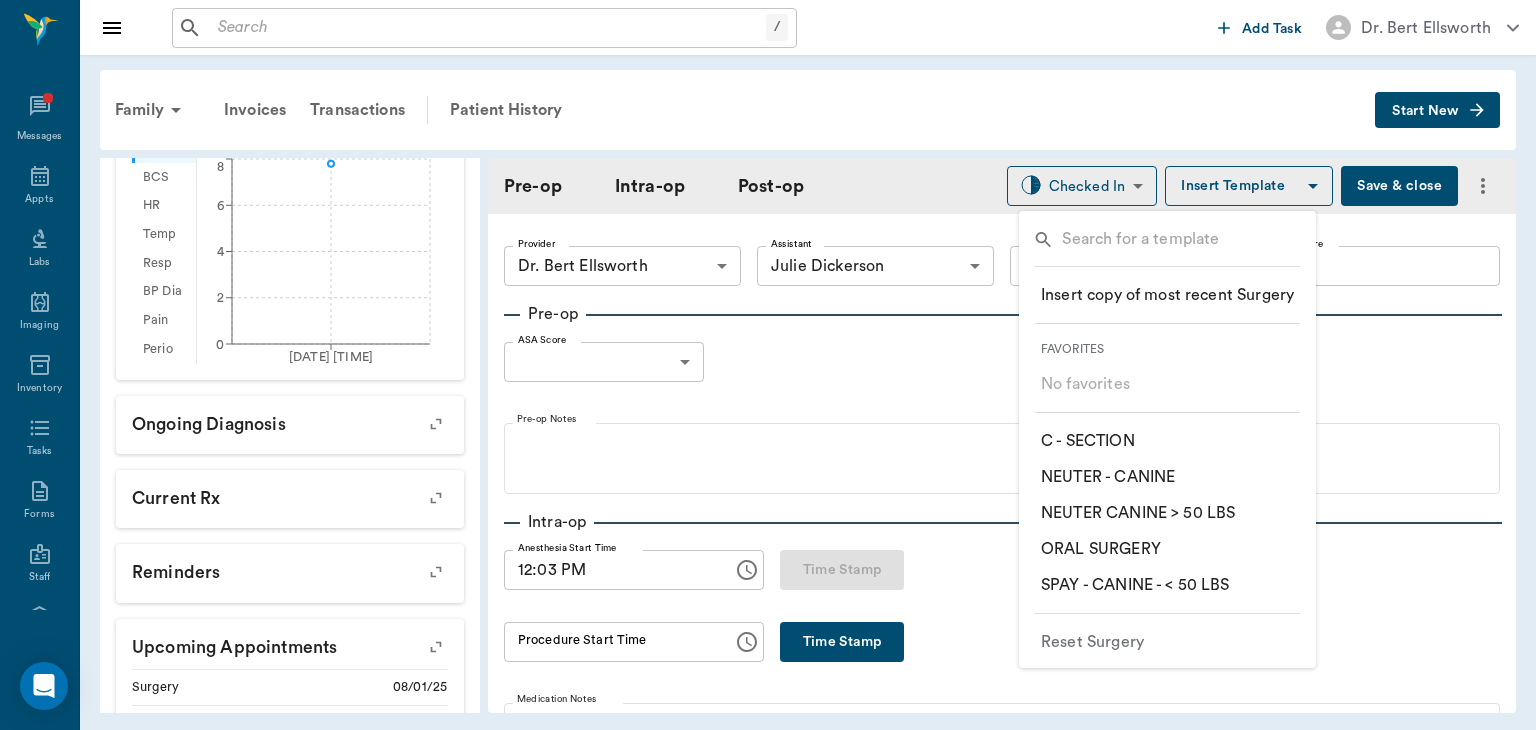 click on "​ SPAY - CANINE - < 50 LBS" at bounding box center [1135, 585] 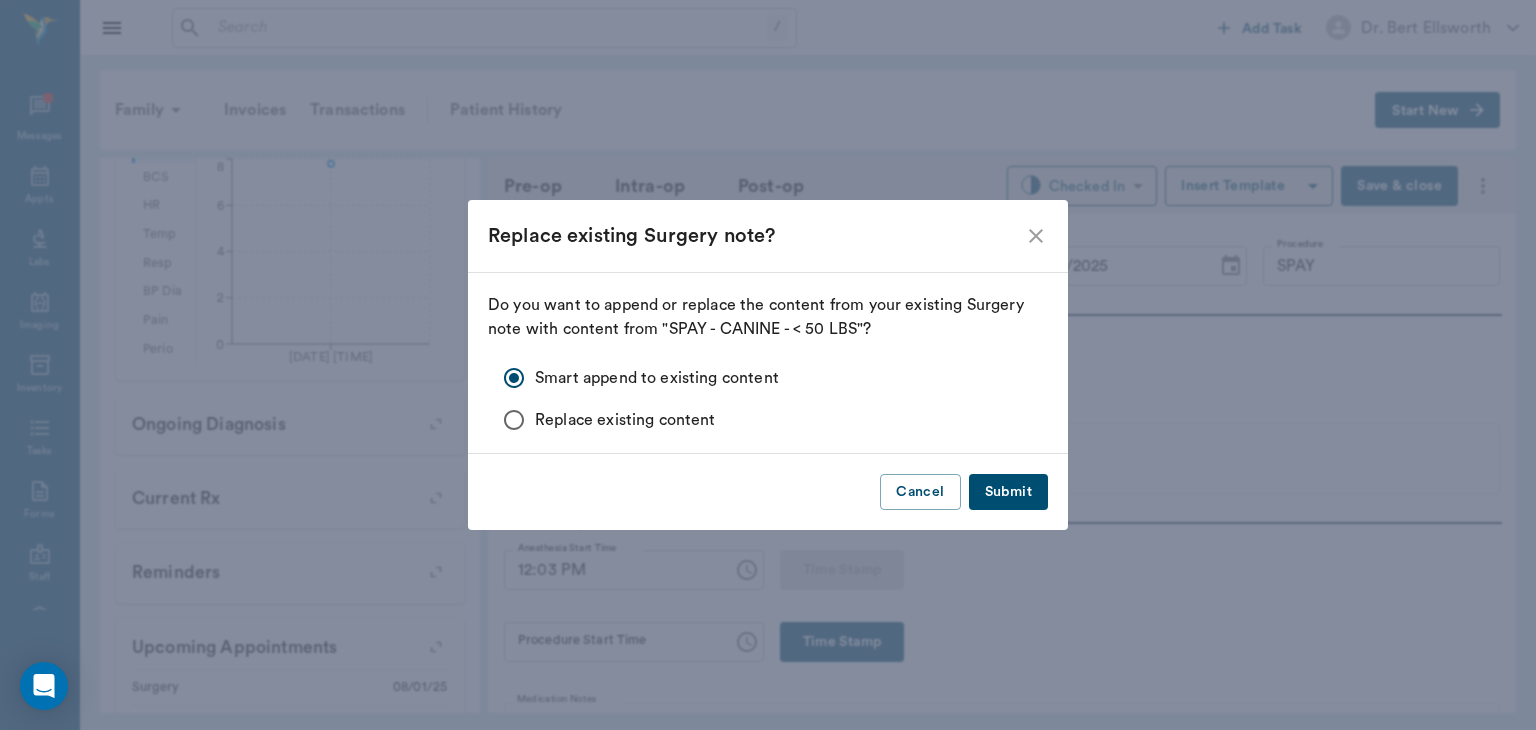 click on "Submit" at bounding box center (1008, 492) 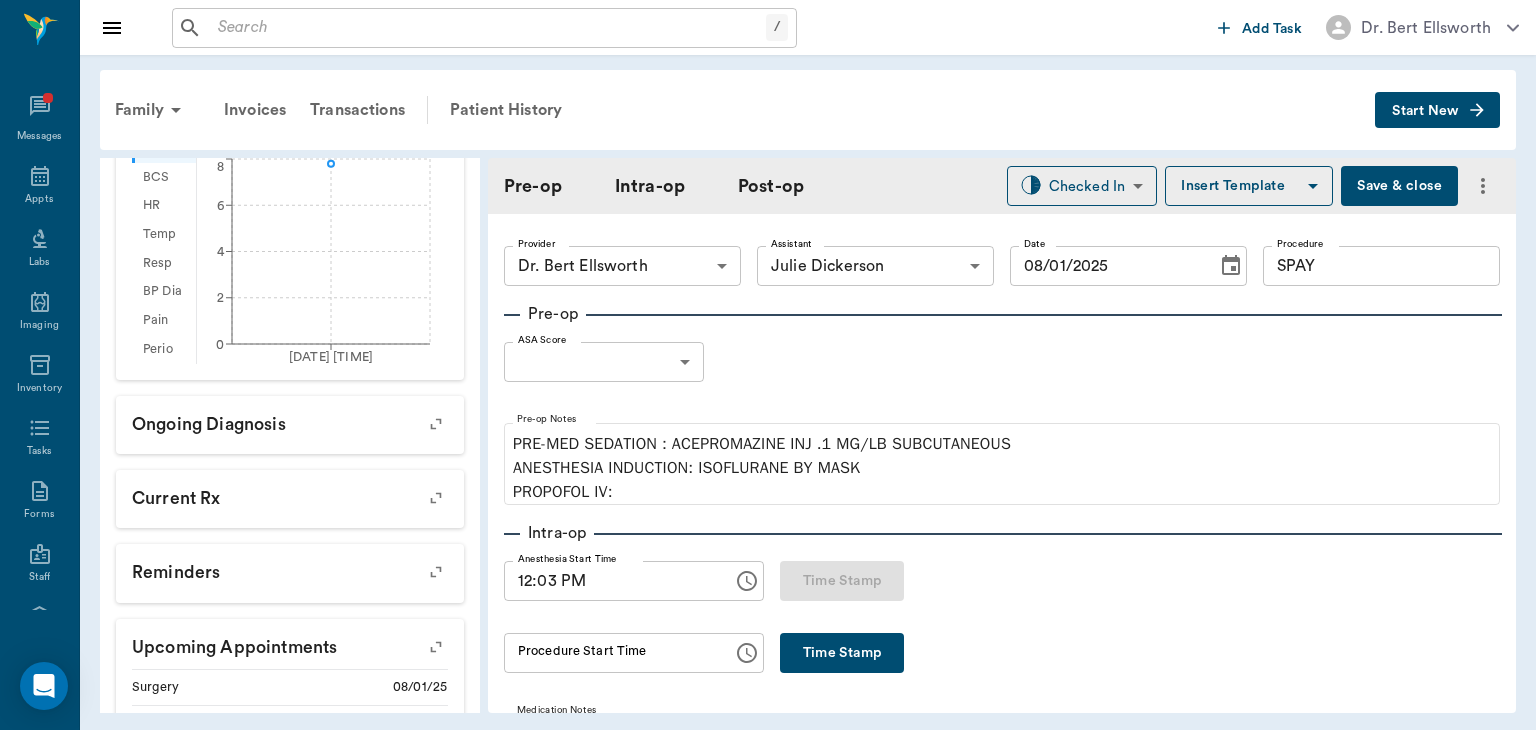 click on "/ ​ Add Task Dr. [LAST] [LAST] Nectar Messages Appts Labs Imaging Inventory Tasks Forms Staff Reports Lookup Settings Family Invoices Transactions Patient History Start New [FIRST] [LAST] #[NUMBER]_[LETTER] - ACTIVE Species : Canine Breed : [LAST], [LAST] Gender : Female - Not spayed Age : 5 yr 1 mo ([DATE]) Weight : 7.8 lbs / 3.538 kg GO SLOW MAY BITE Add patient Special Care Note Family : [LAST] Client : [FIRST] [LAST] Phone : ([PHONE]) Email : [EMAIL] Balance : $0.00 Credit : $0.00 Add client Special Care Note Patient Vitals Weight BCS HR Temp Resp BP Dia Pain Perio Score ( lb ) Date 08/01/25 12PM 0 2 4 6 8 Ongoing diagnosis Current Rx Reminders Upcoming appointments Surgery 08/01/25 Schedule Appointment Pre-op Intra-op Post-op Checked In CHECKED_IN ​ Insert Template Save close Provider Dr. [LAST] [LAST] [NUMBER] Provider Assistant [FIRST] [LAST] [NUMBER] Assistant Date 08/01/2025 Date Procedure SPAY Procedure Pre-op ASA Score 1 1" at bounding box center [768, 365] 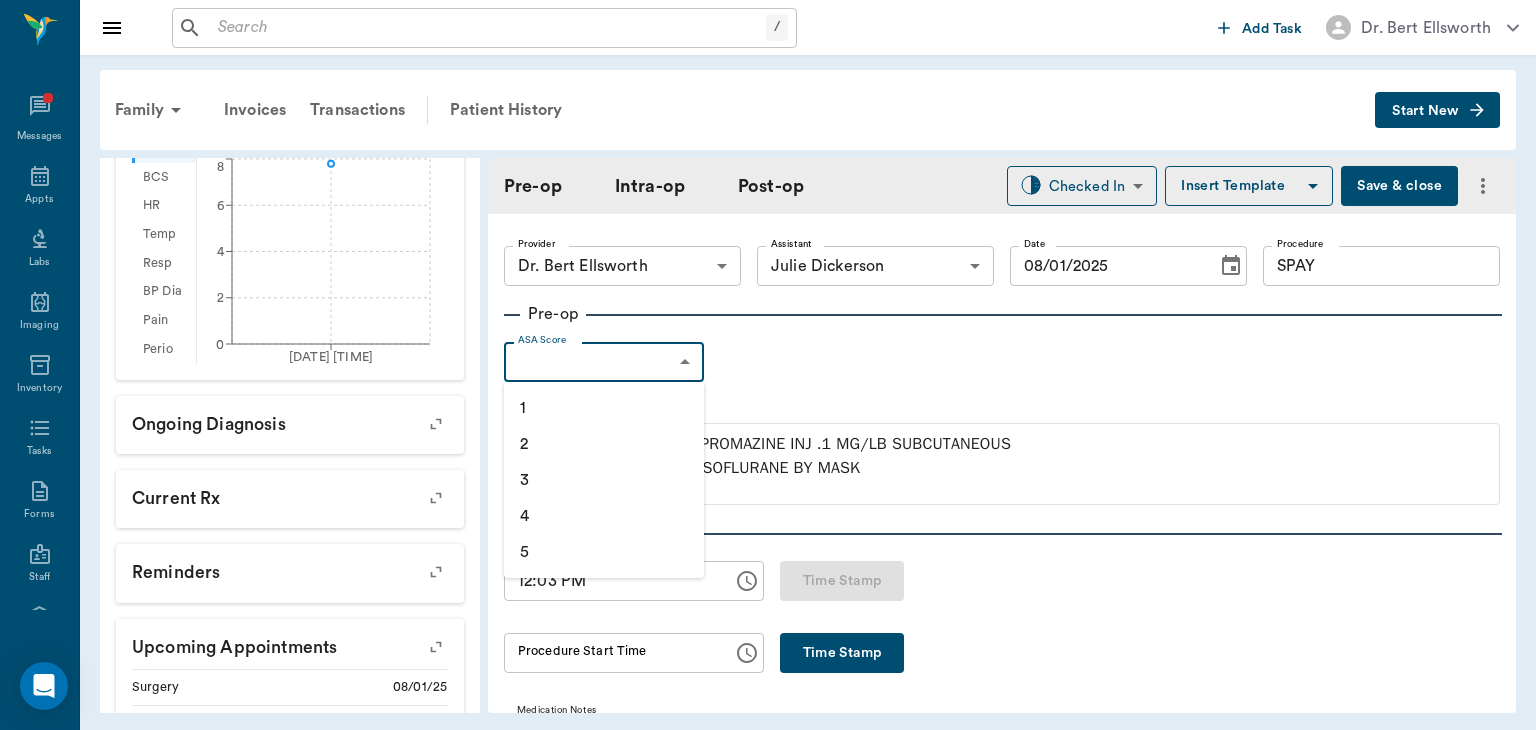 click on "1" at bounding box center [604, 408] 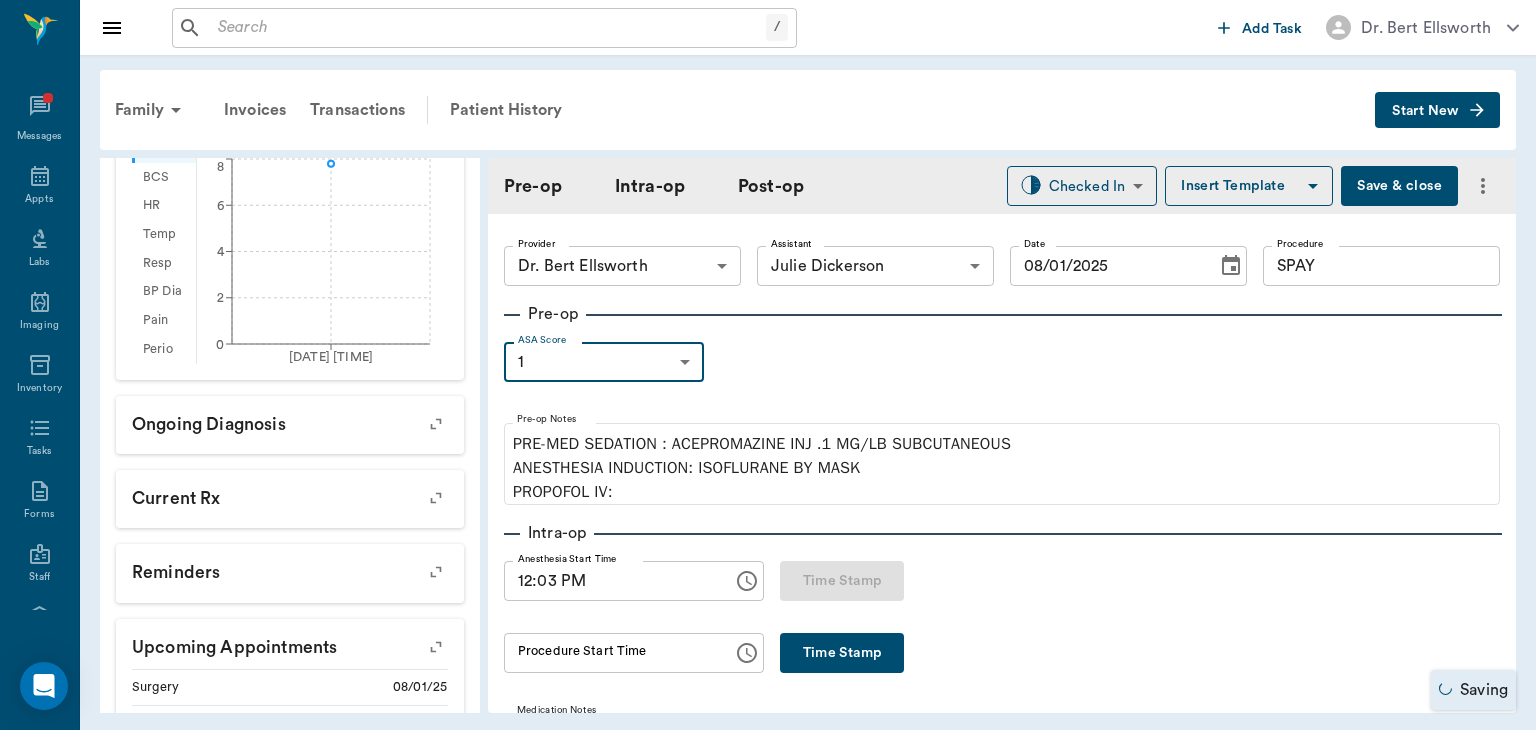 type on "1" 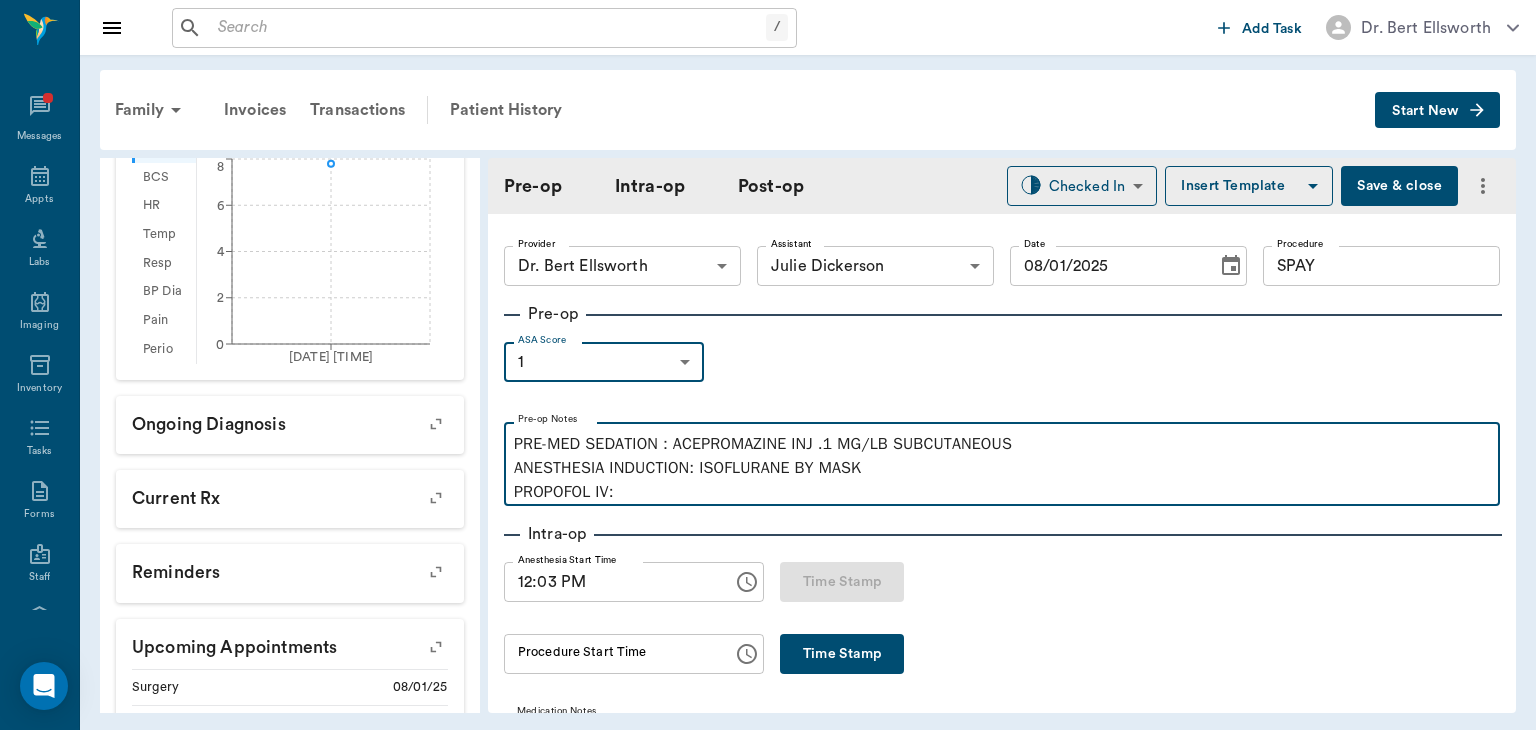 click on "PRE-MED SEDATION : ACEPROMAZINE INJ .1 MG/LB SUBCUTANEOUS ANESTHESIA INDUCTION: ISOFLURANE BY MASK PROPOFOL IV:" at bounding box center (1002, 468) 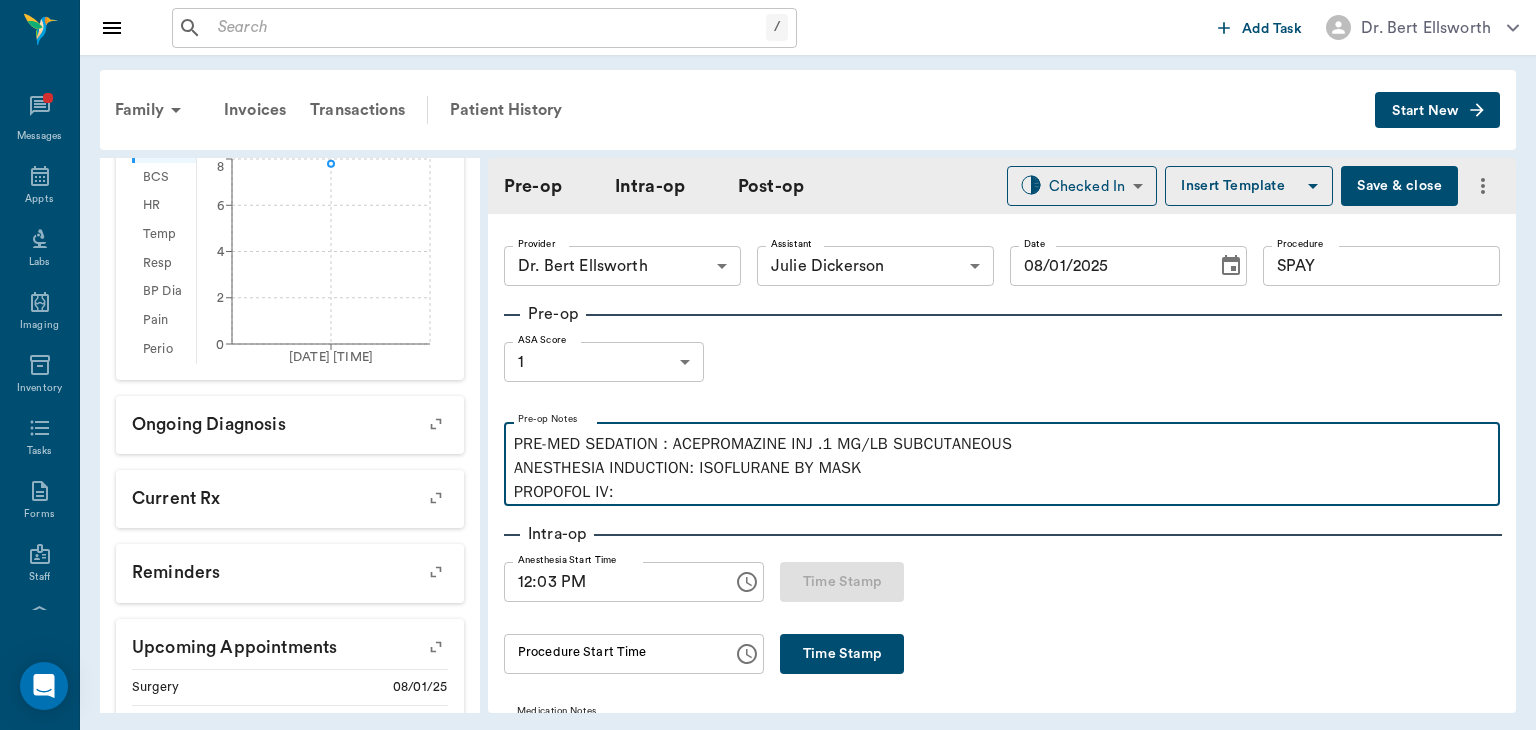 type 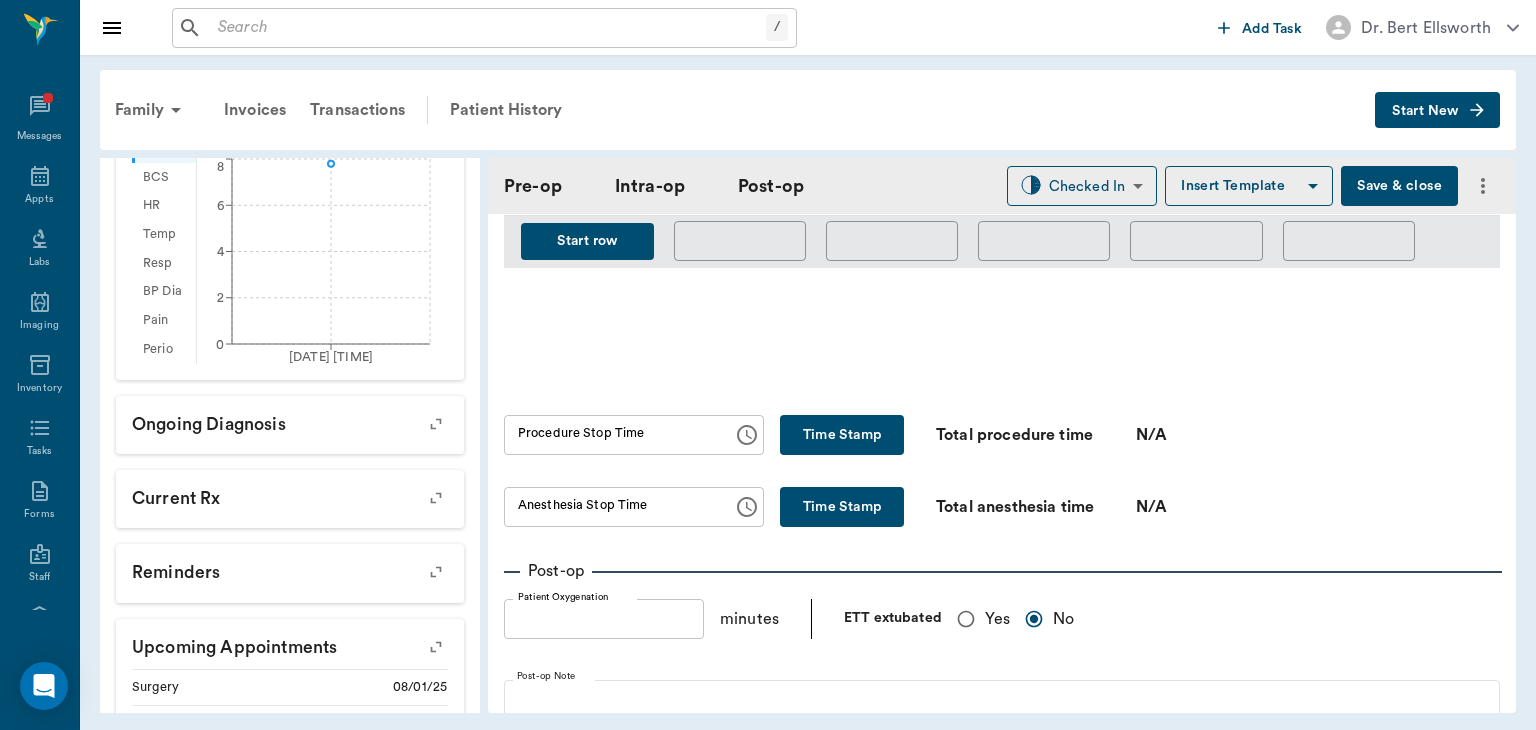 click on "Yes" at bounding box center (966, 619) 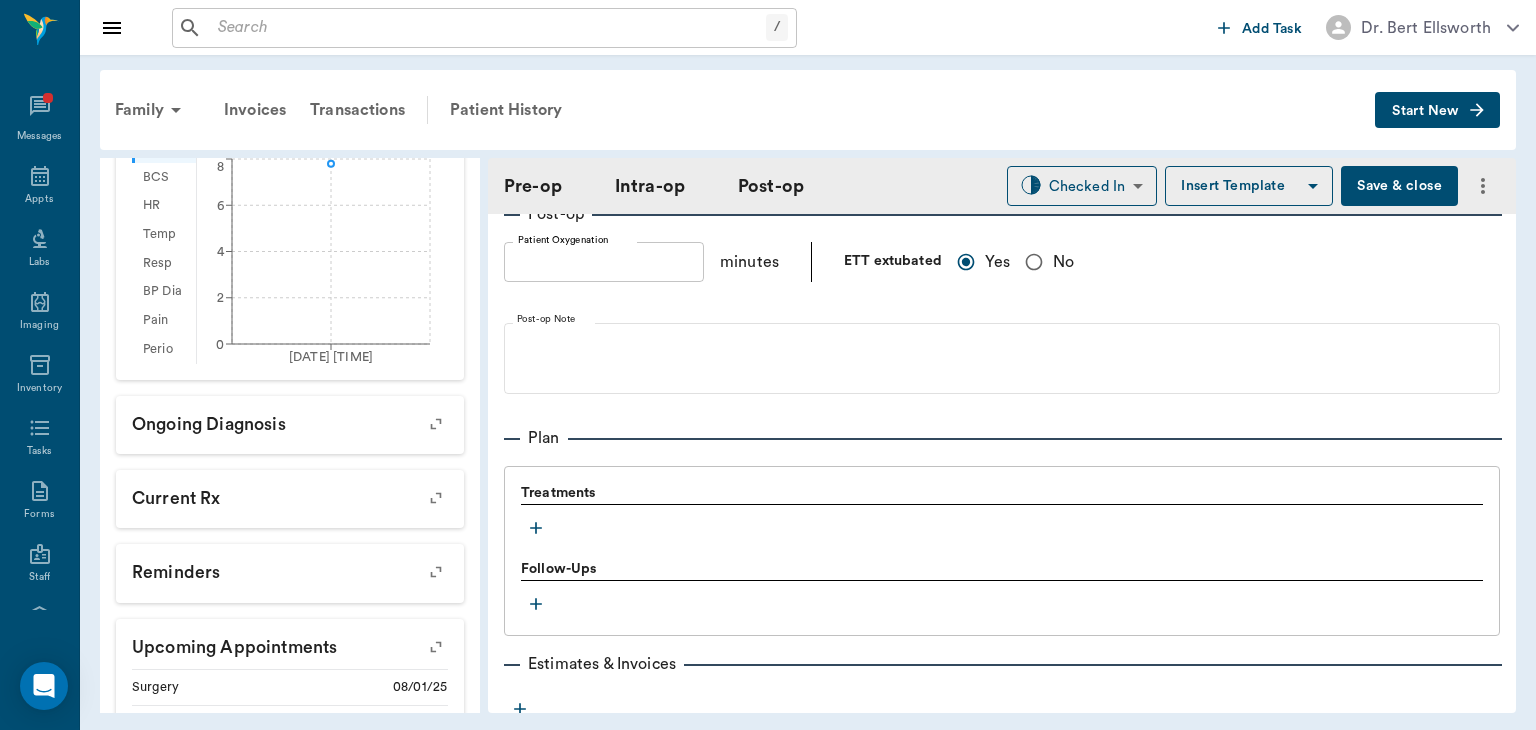 scroll, scrollTop: 1444, scrollLeft: 0, axis: vertical 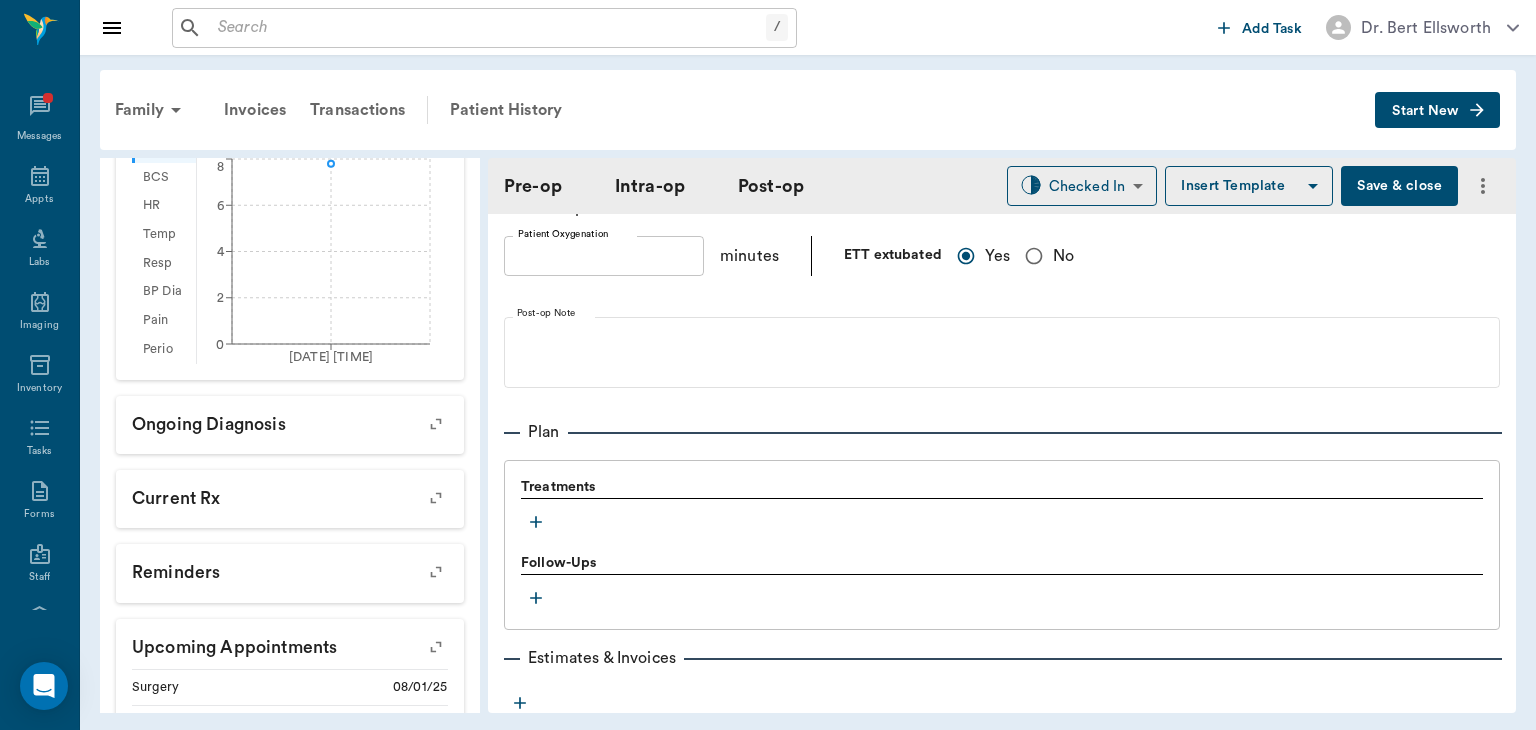click 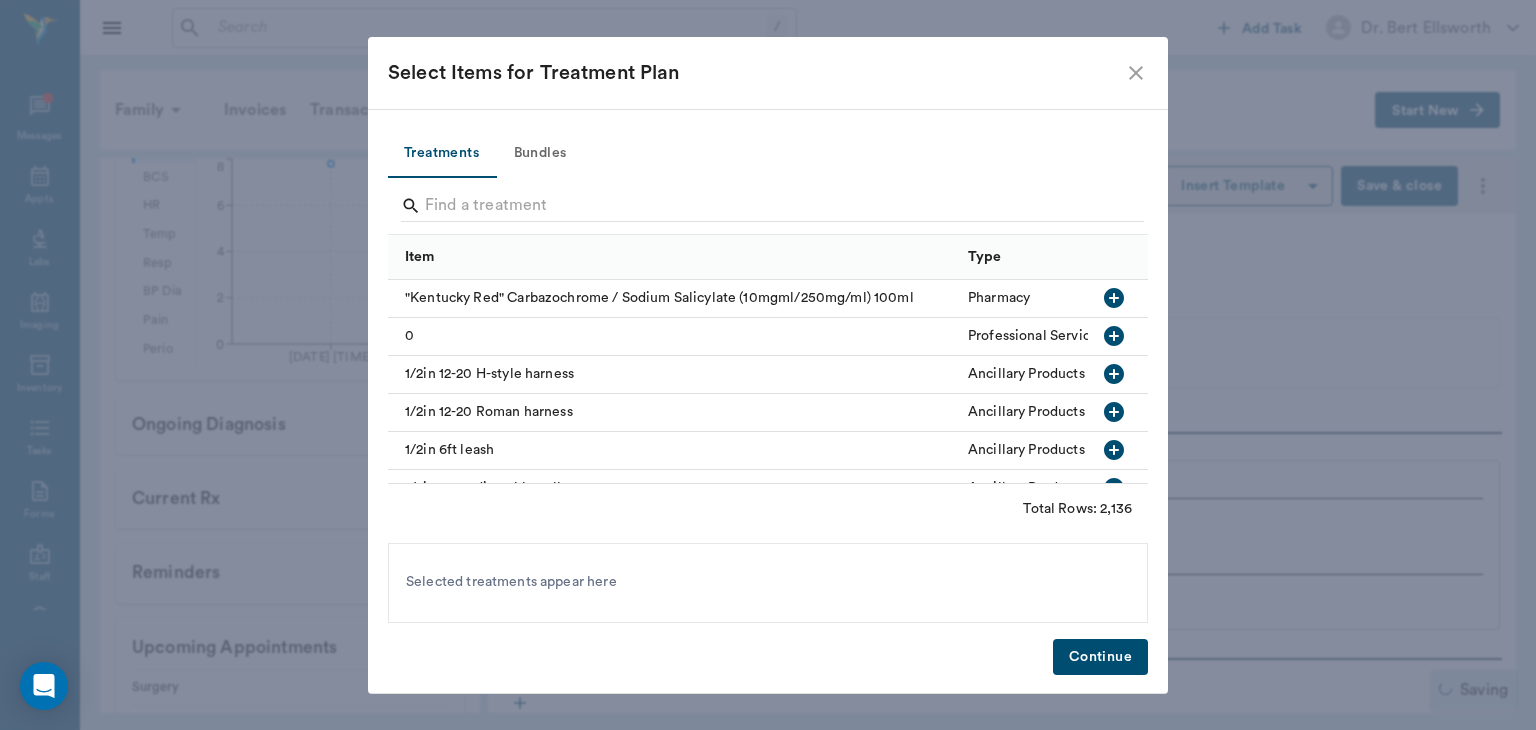 click on "Bundles" at bounding box center (540, 154) 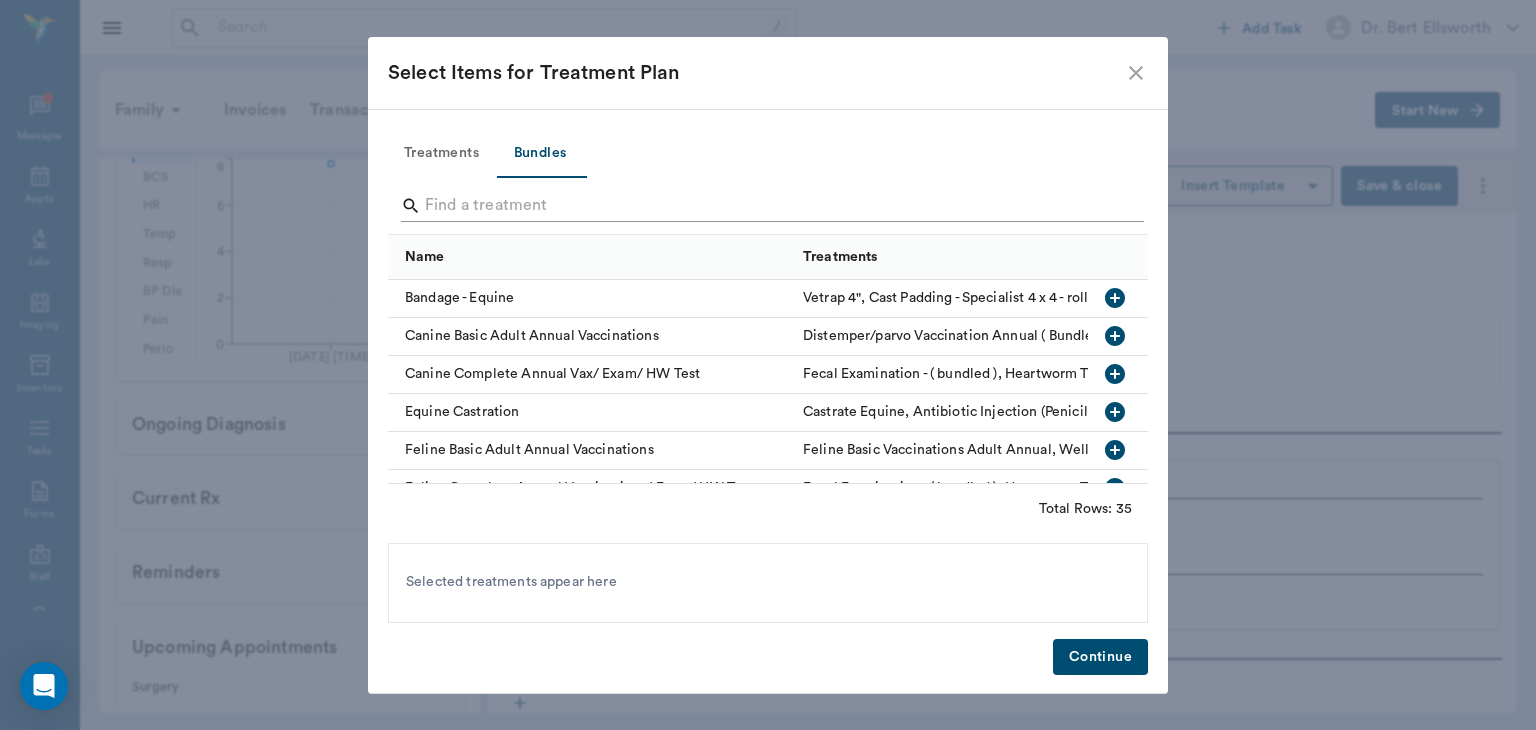 click at bounding box center (769, 206) 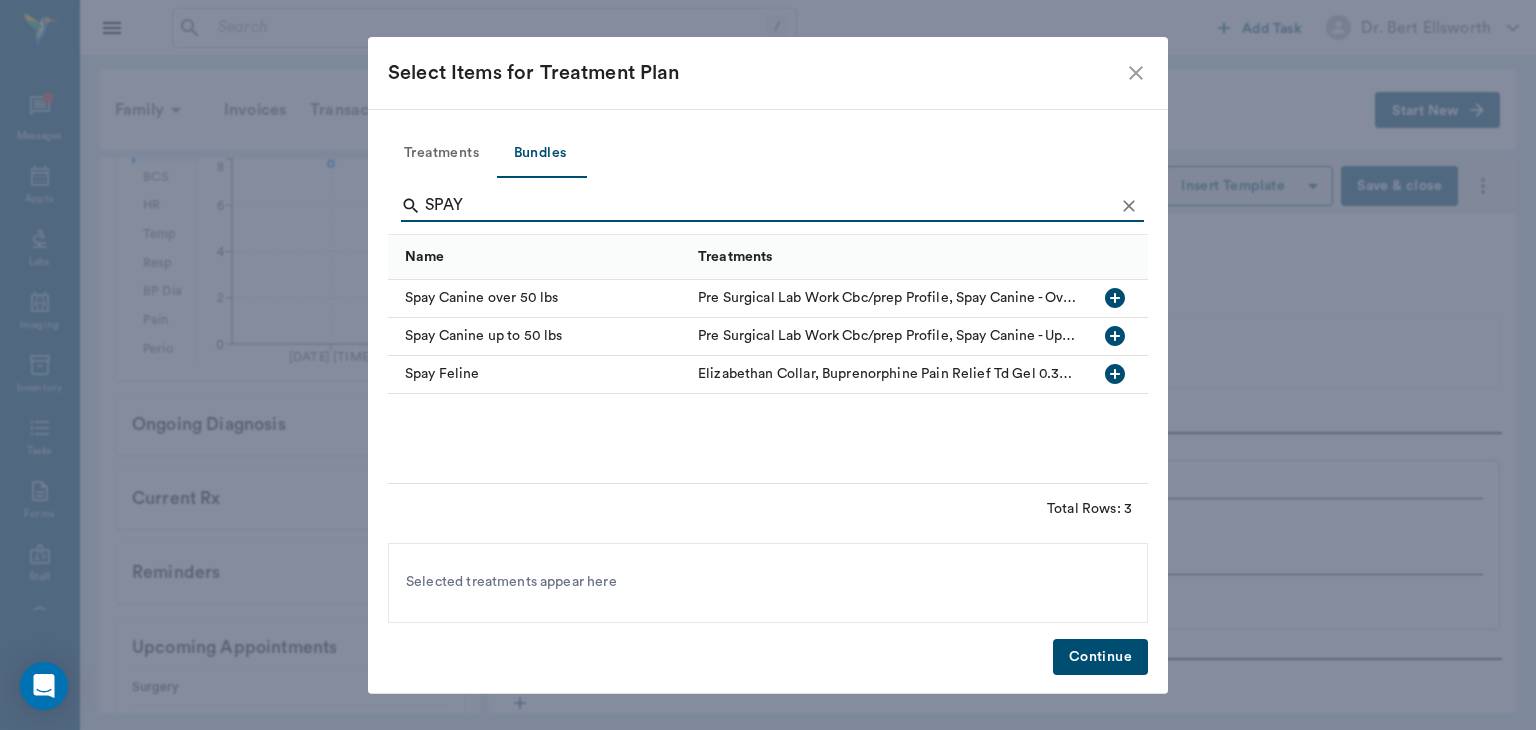 type on "SPAY" 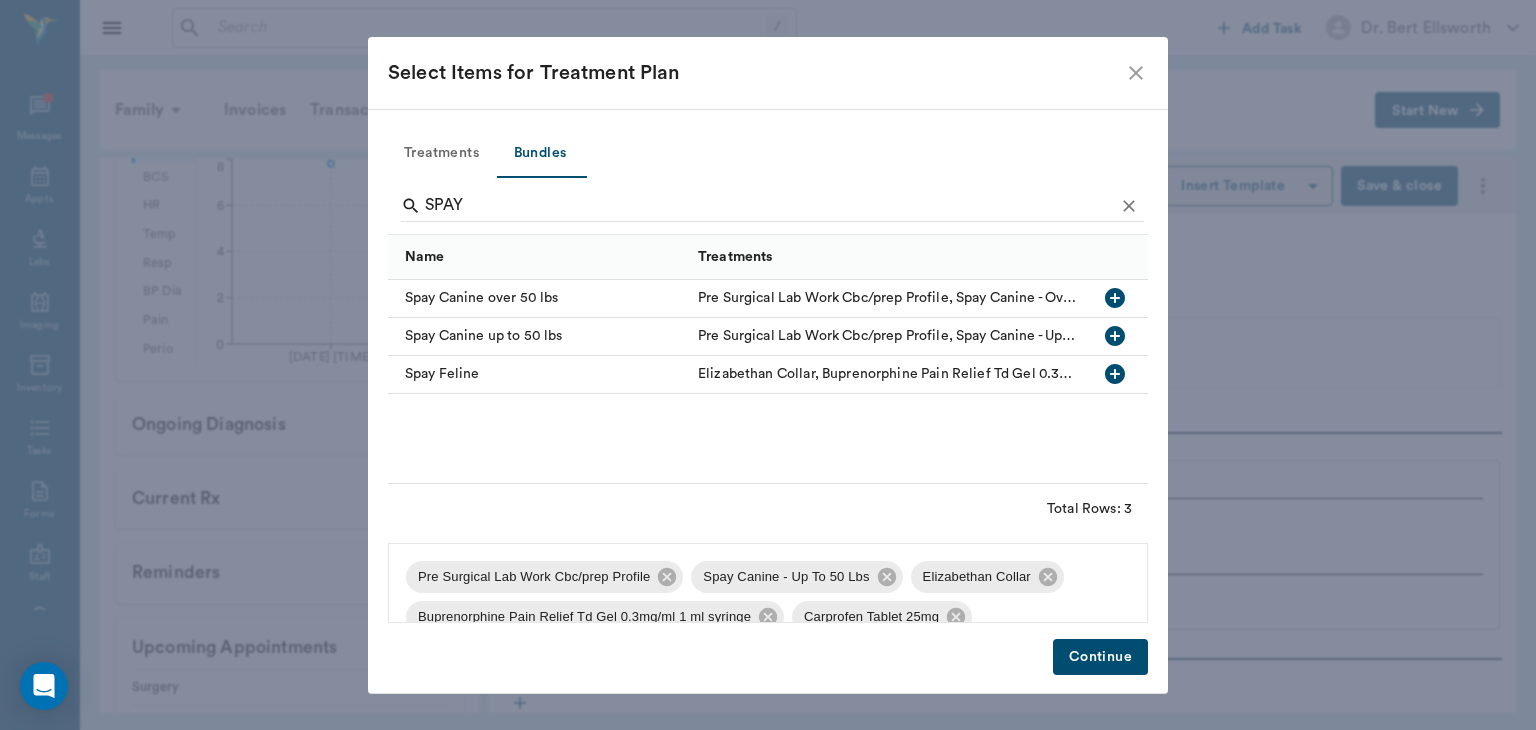 click on "Buprenorphine Pain Relief Td Gel 0.3mg/ml 1 ml syringe" at bounding box center (595, 617) 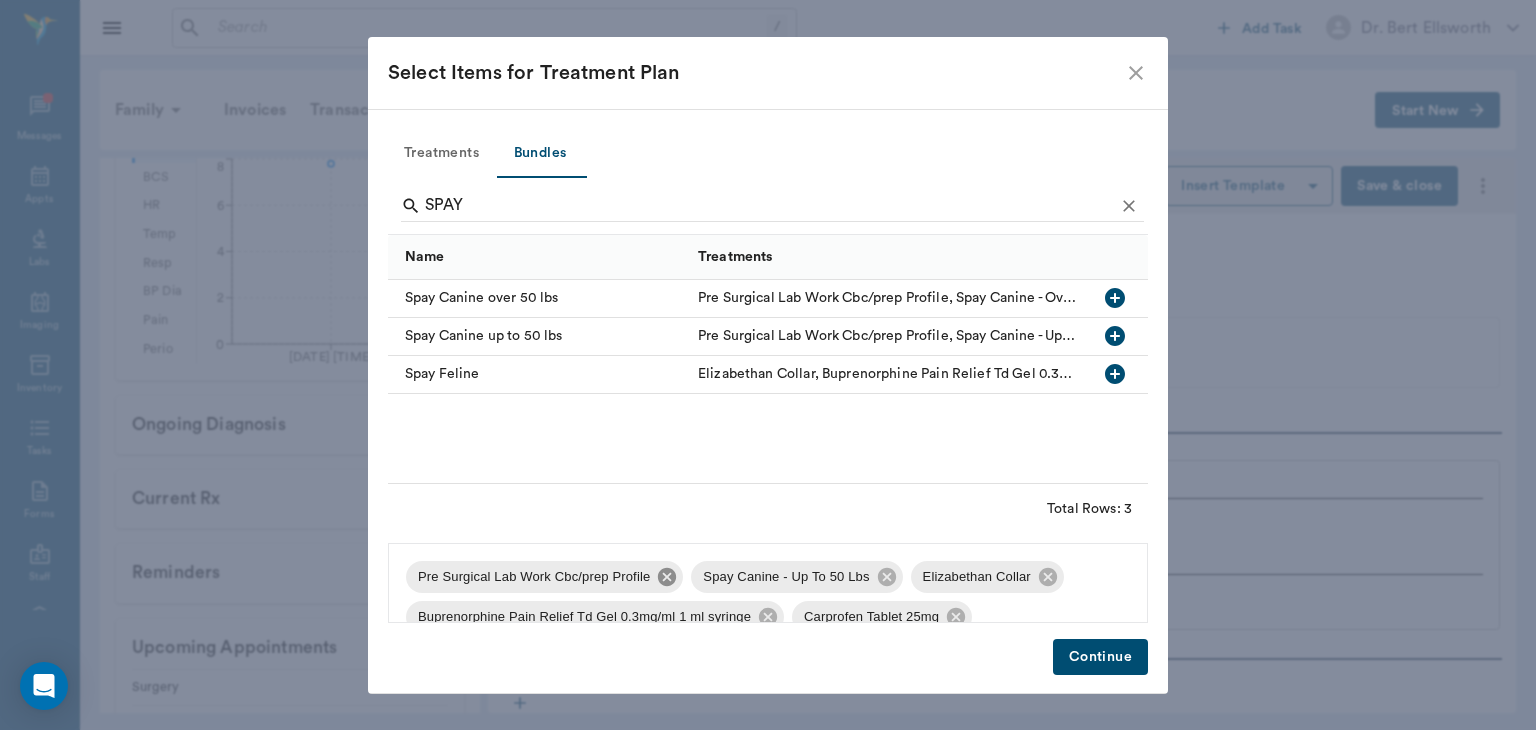 click 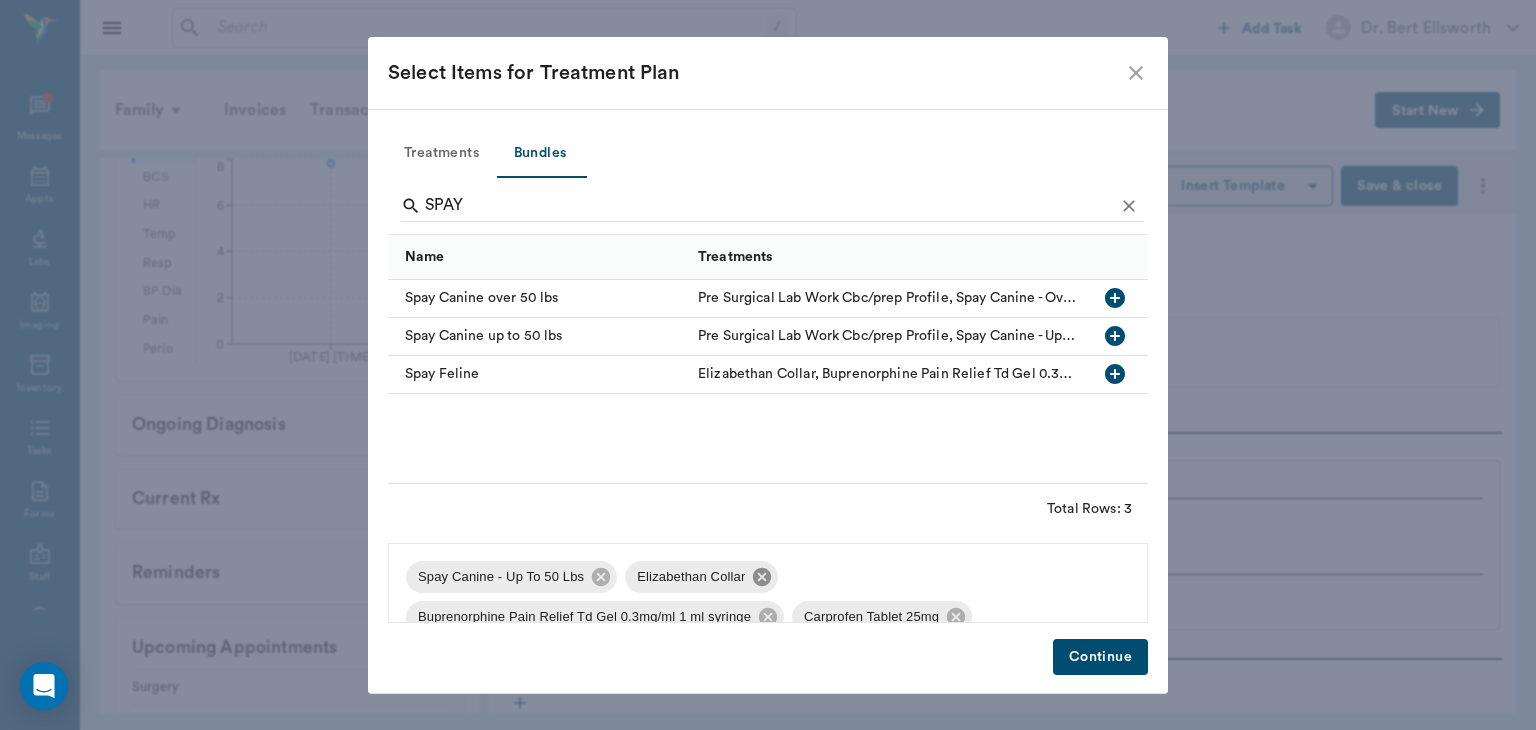 click 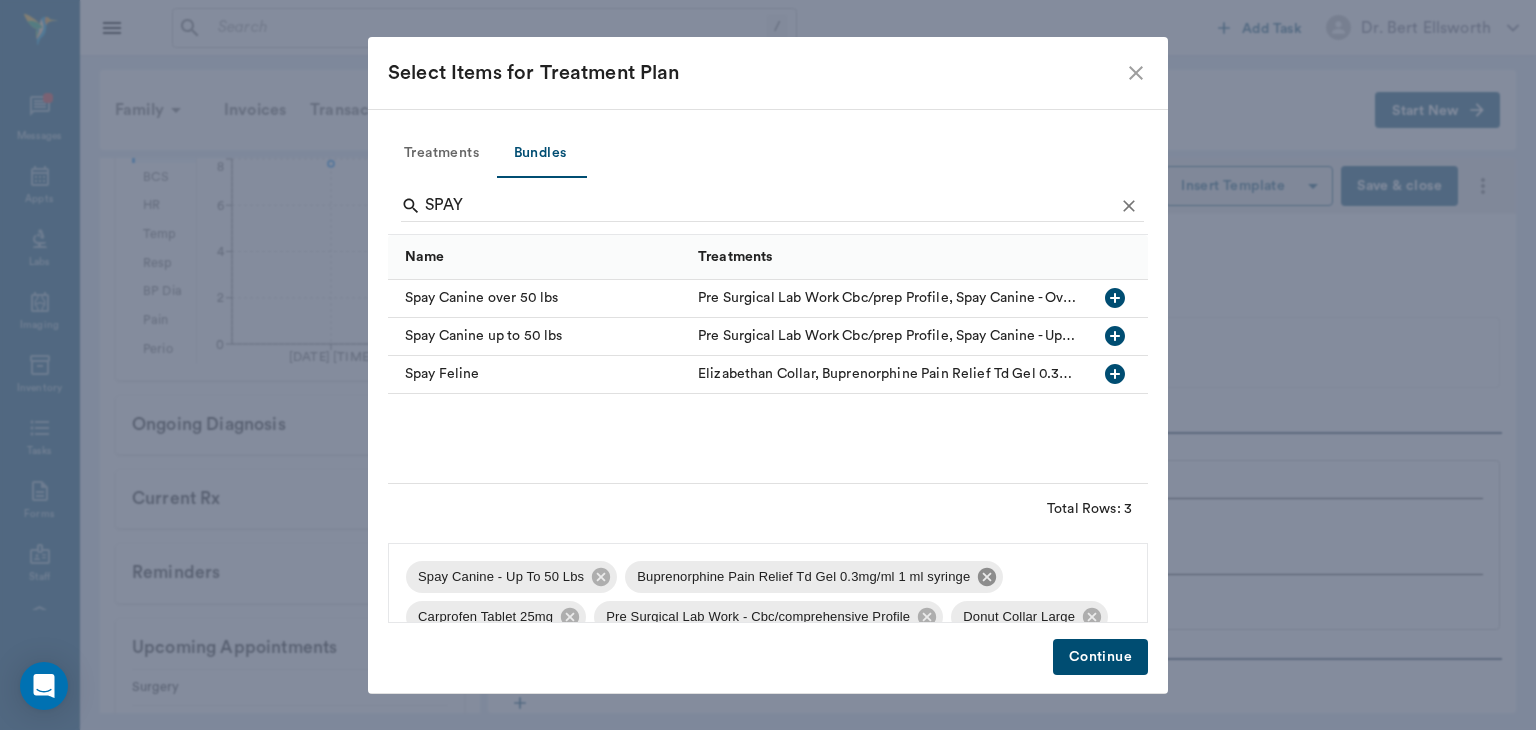 click 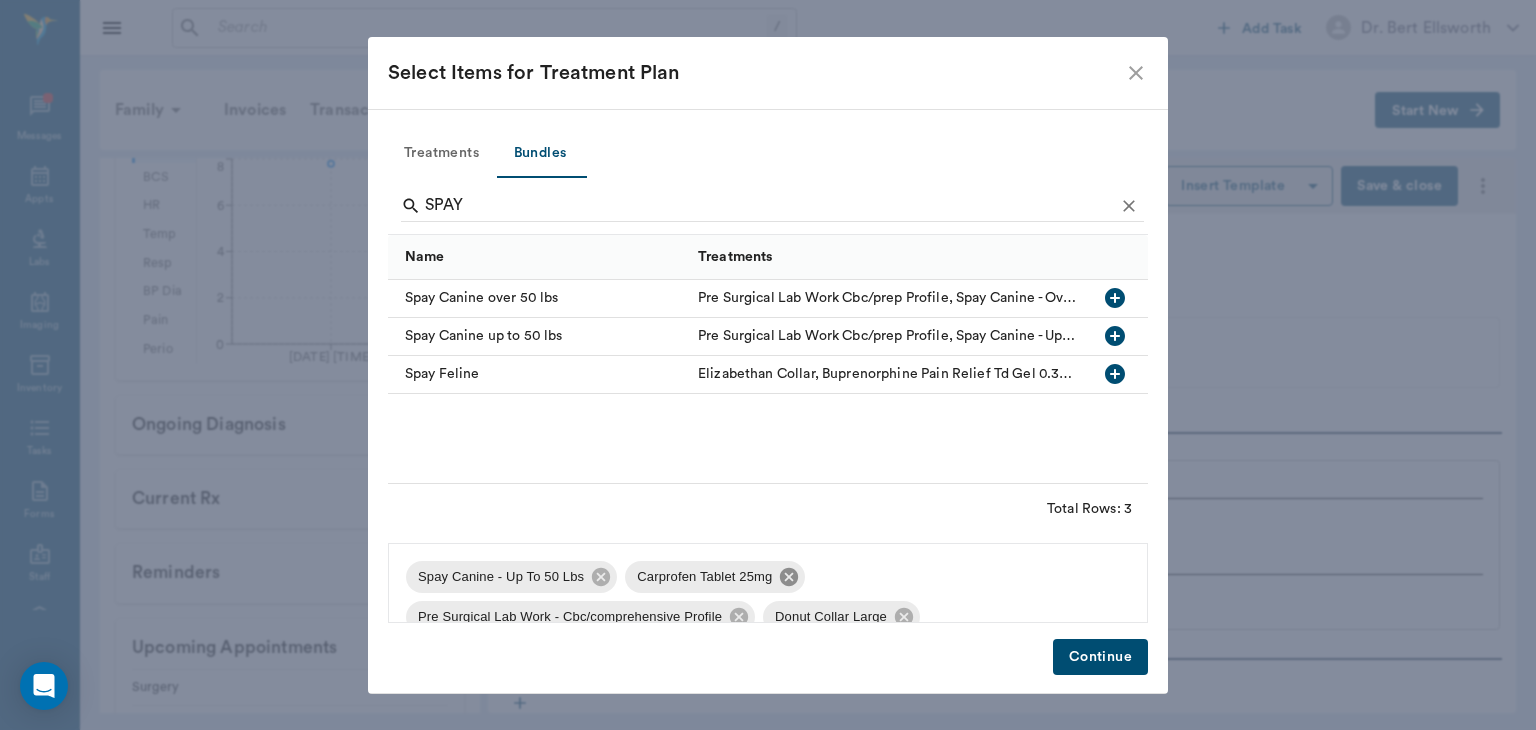 click 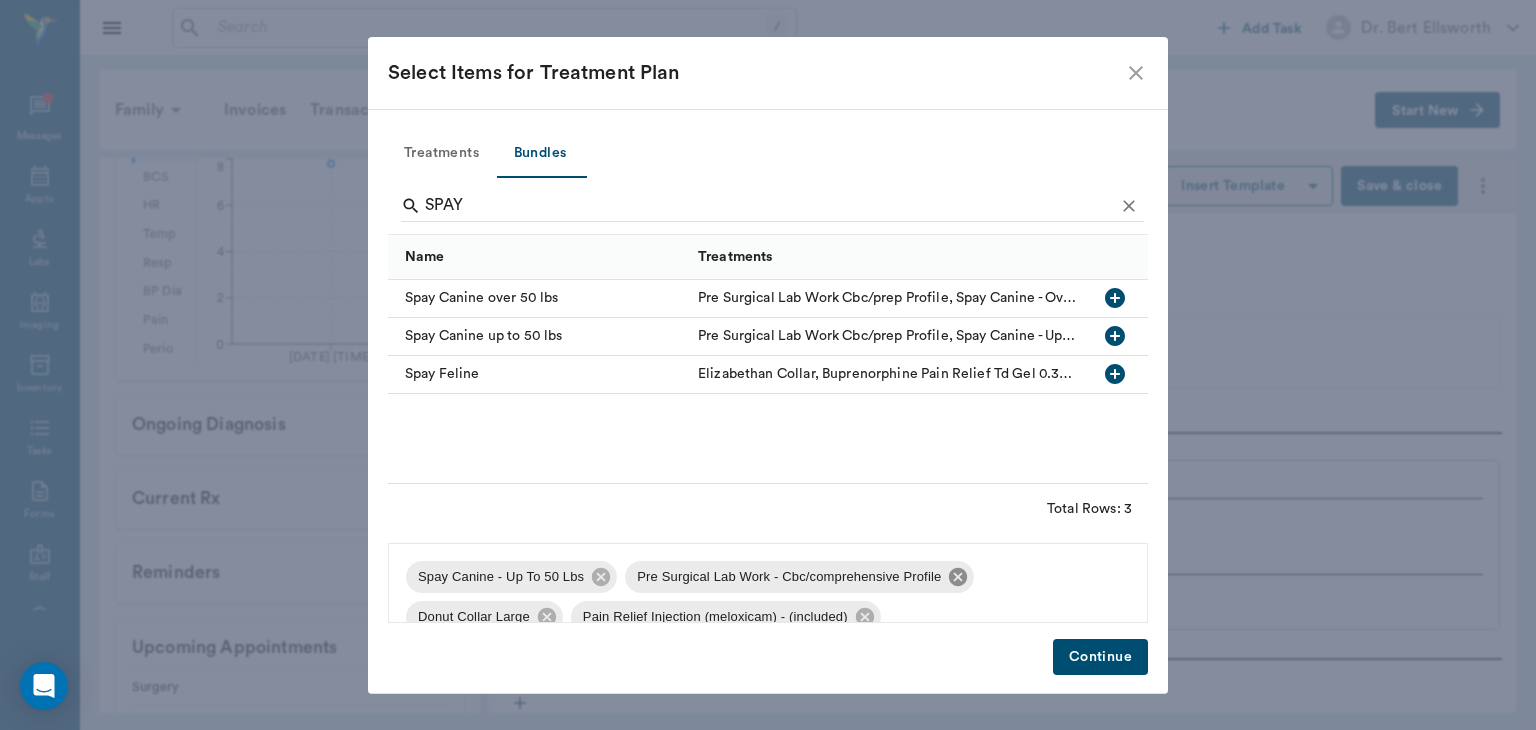 click 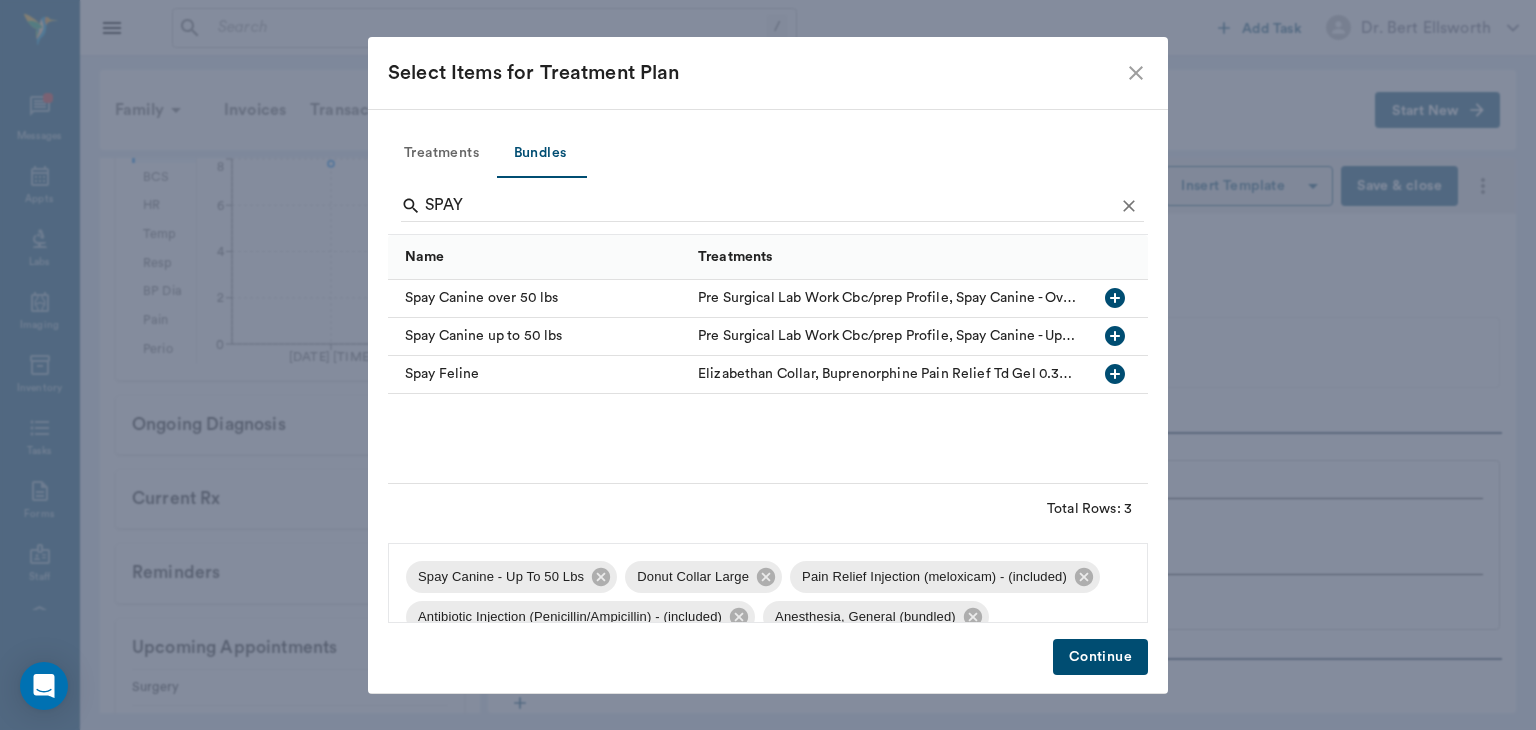 click 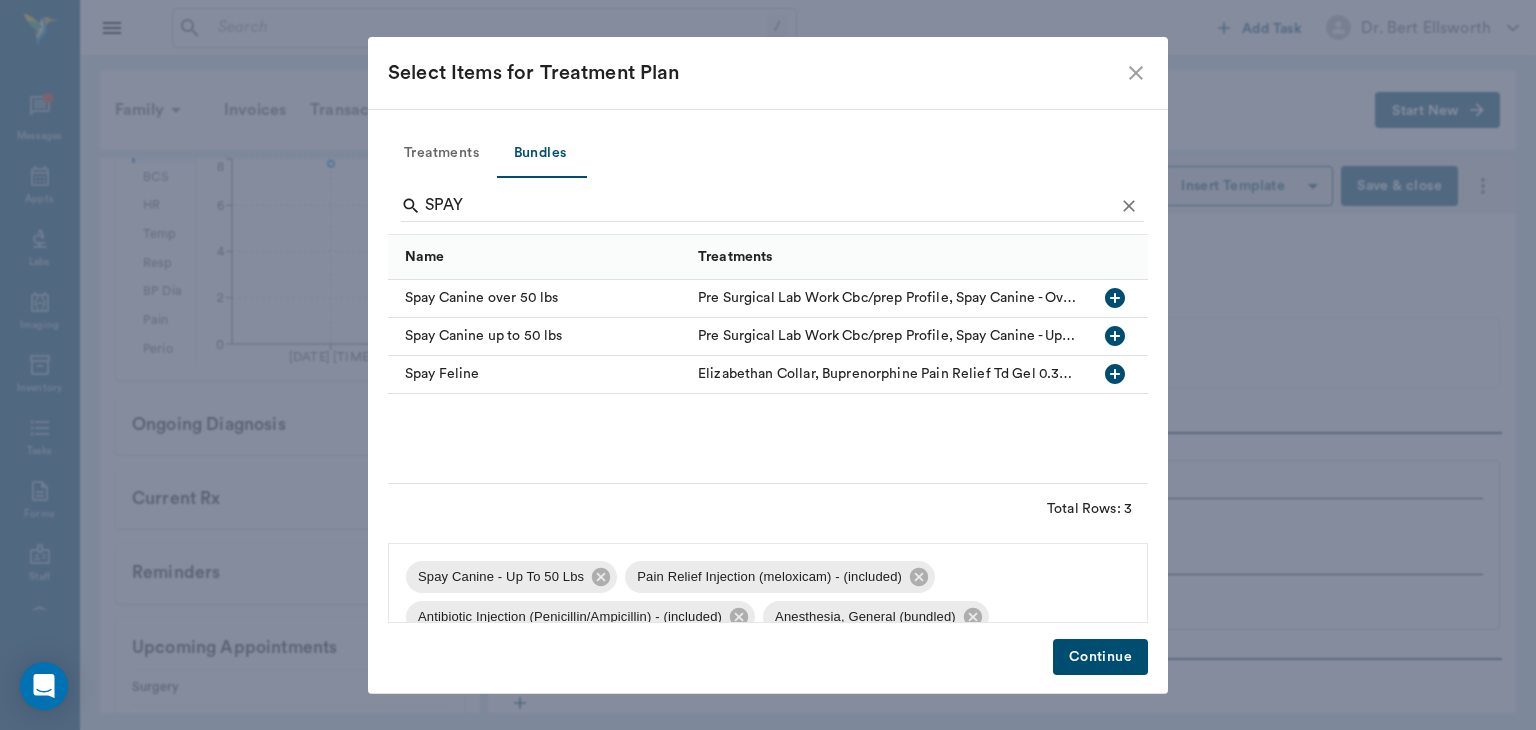 scroll, scrollTop: 27, scrollLeft: 0, axis: vertical 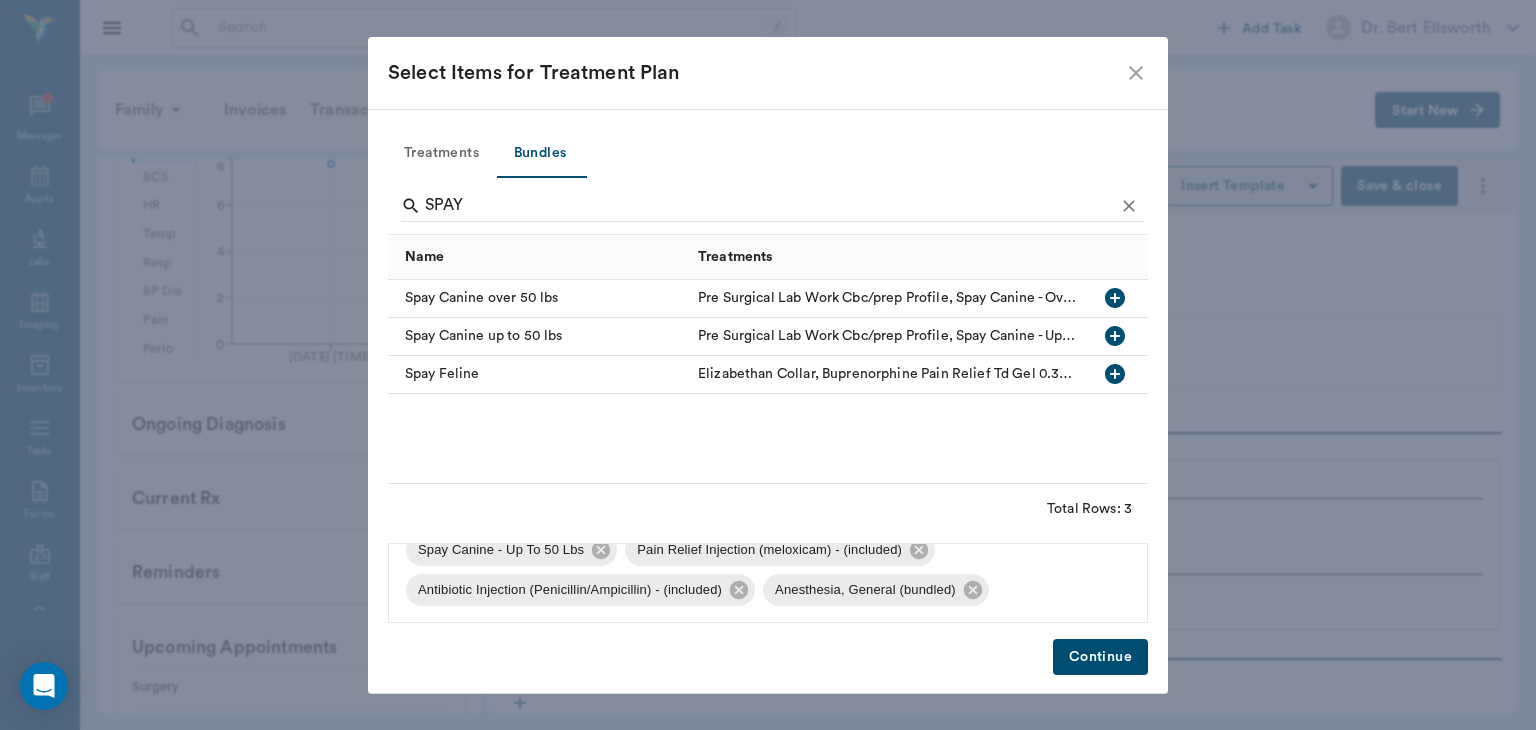 click on "Continue" at bounding box center (1100, 657) 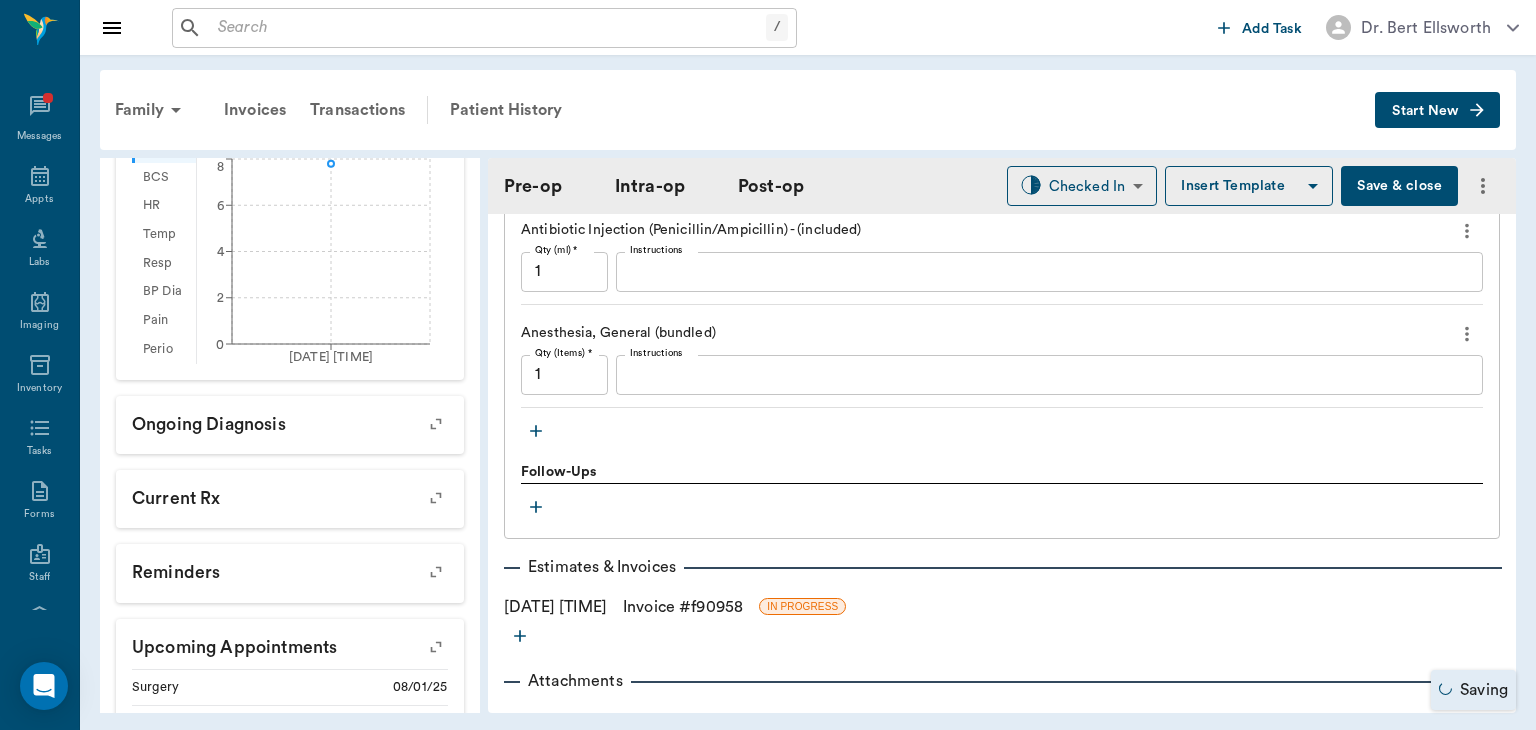 scroll, scrollTop: 1956, scrollLeft: 0, axis: vertical 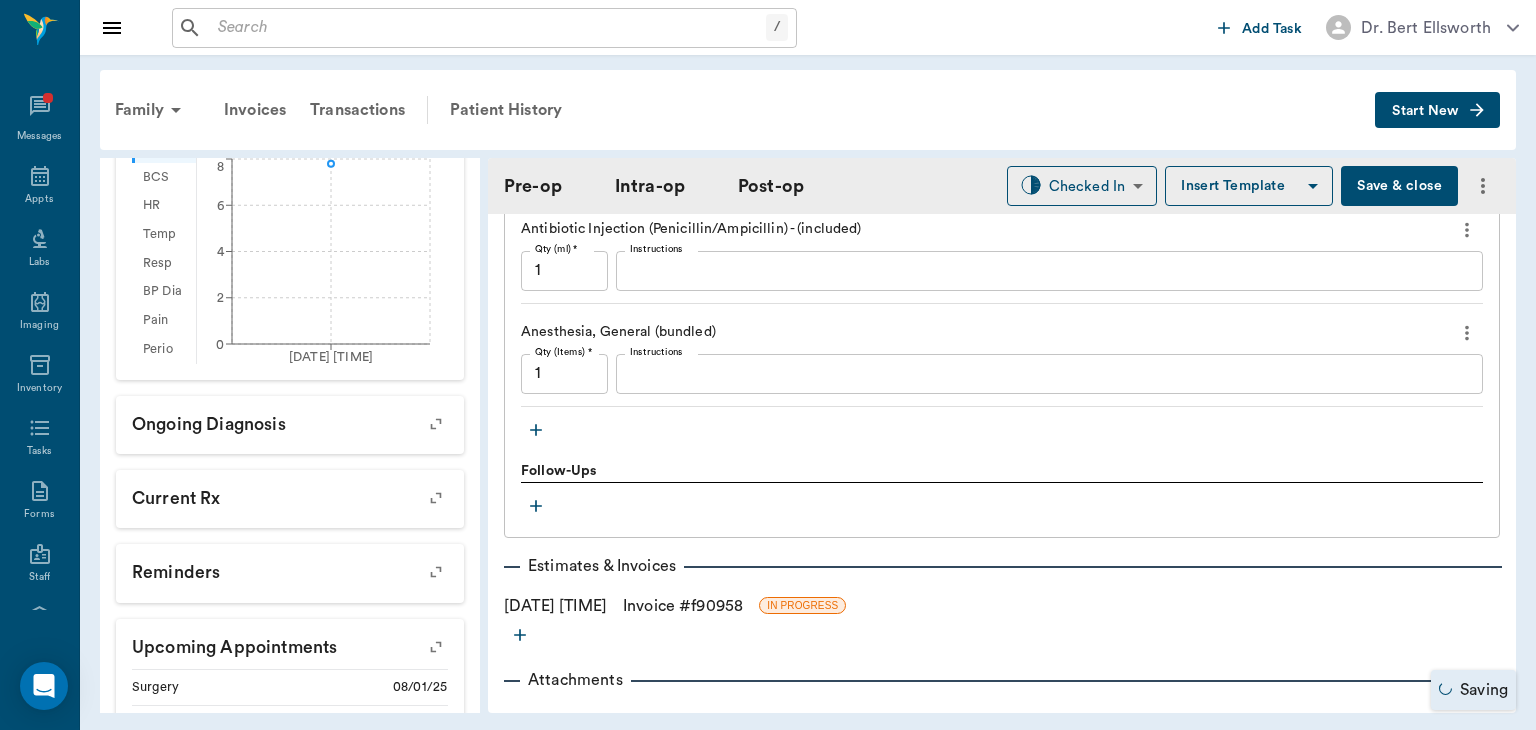 click 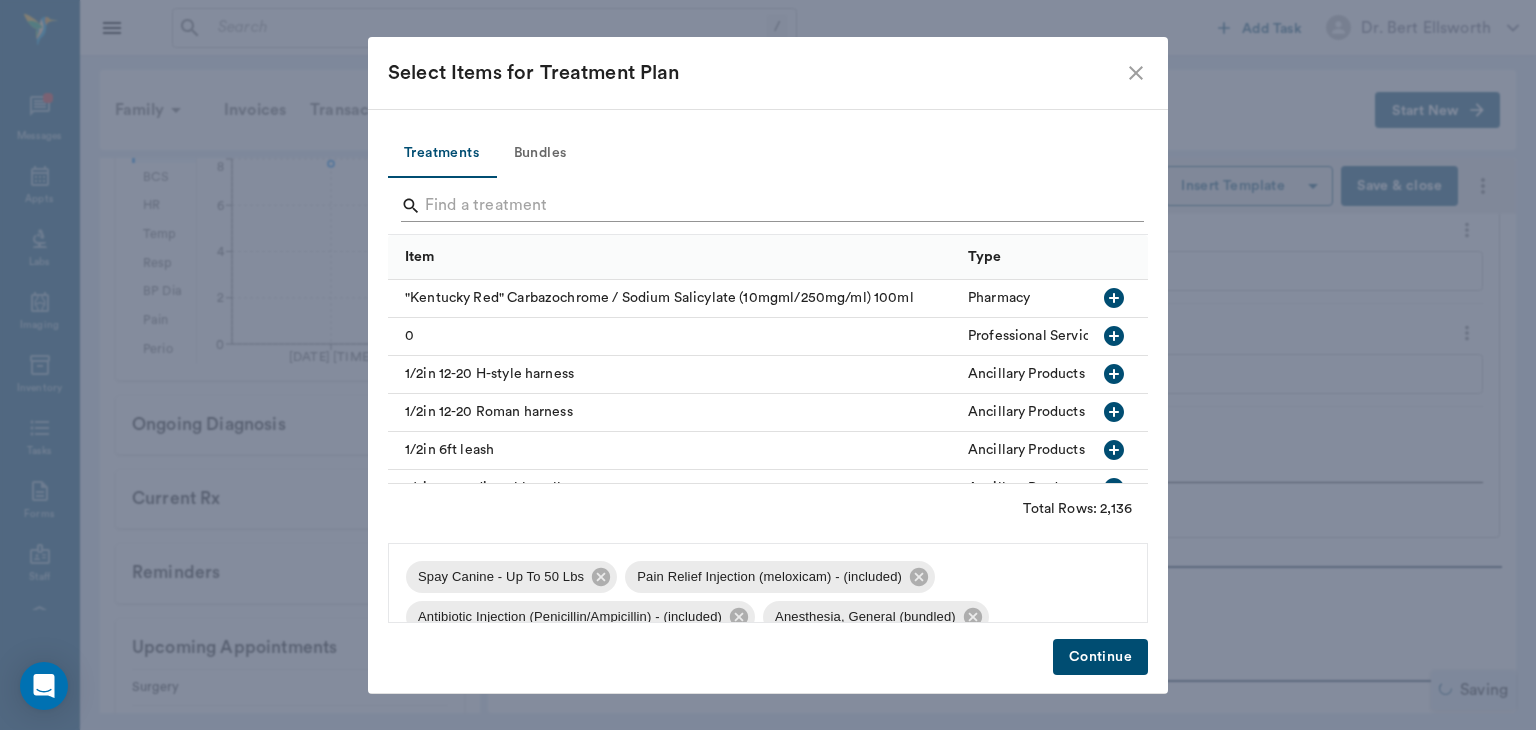 click at bounding box center (769, 206) 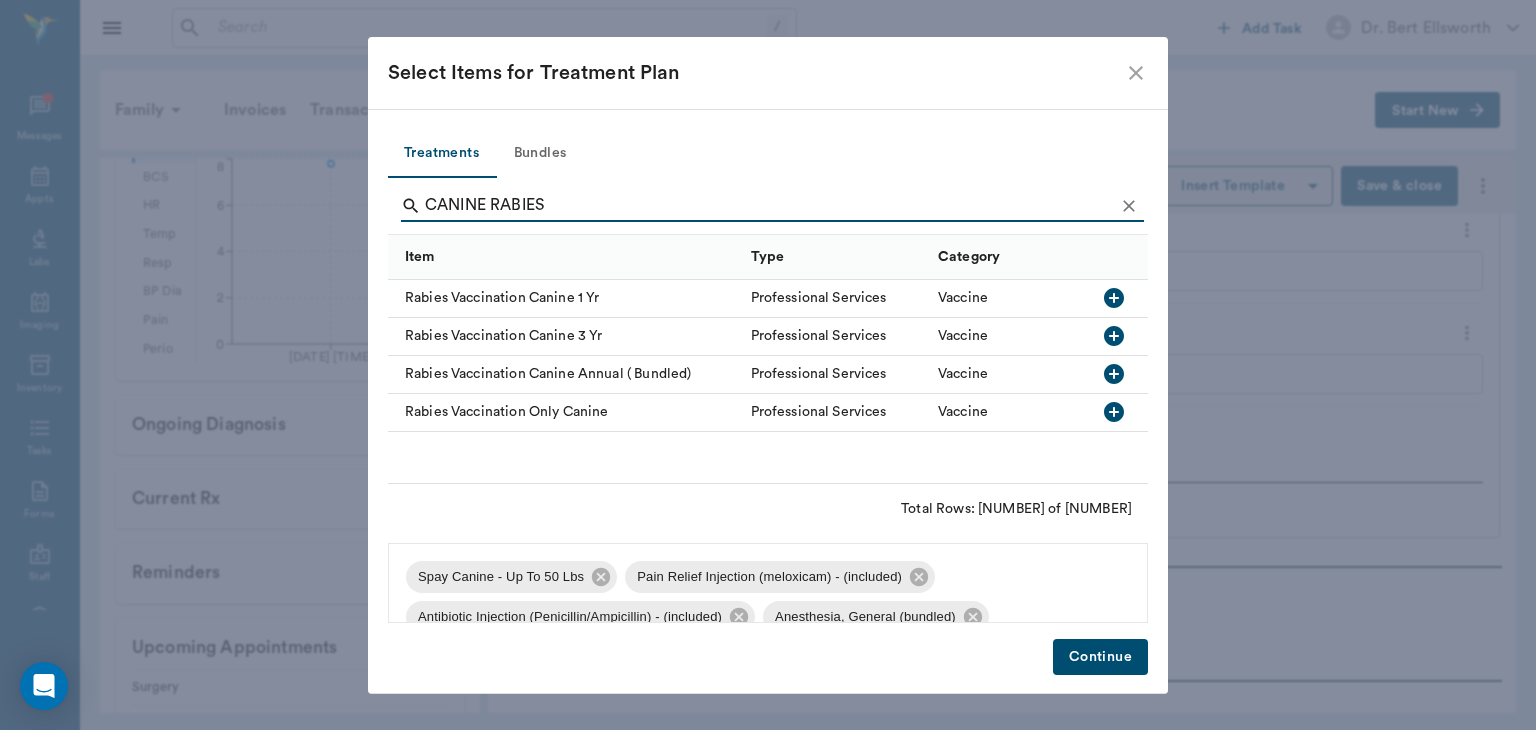 type on "CANINE RABIES" 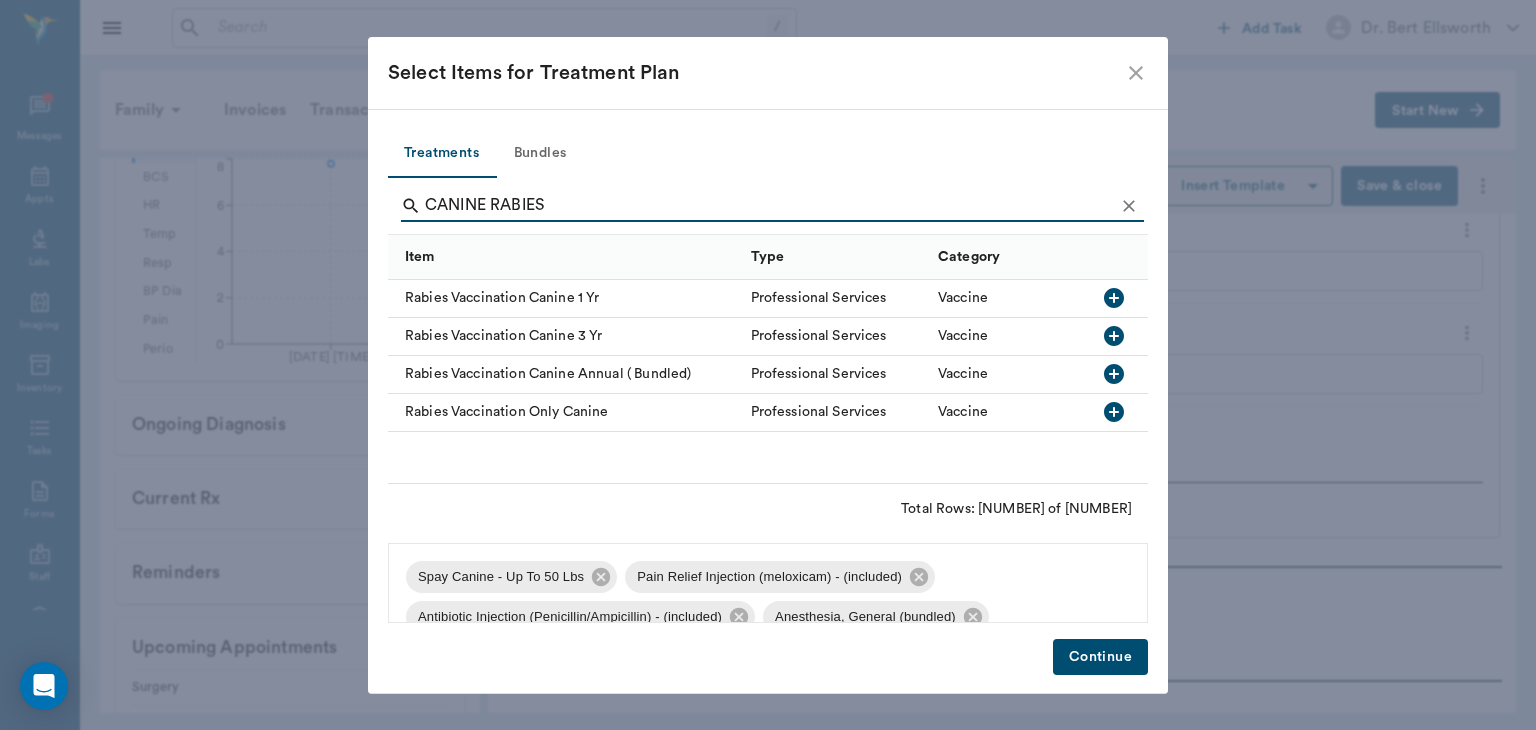 click 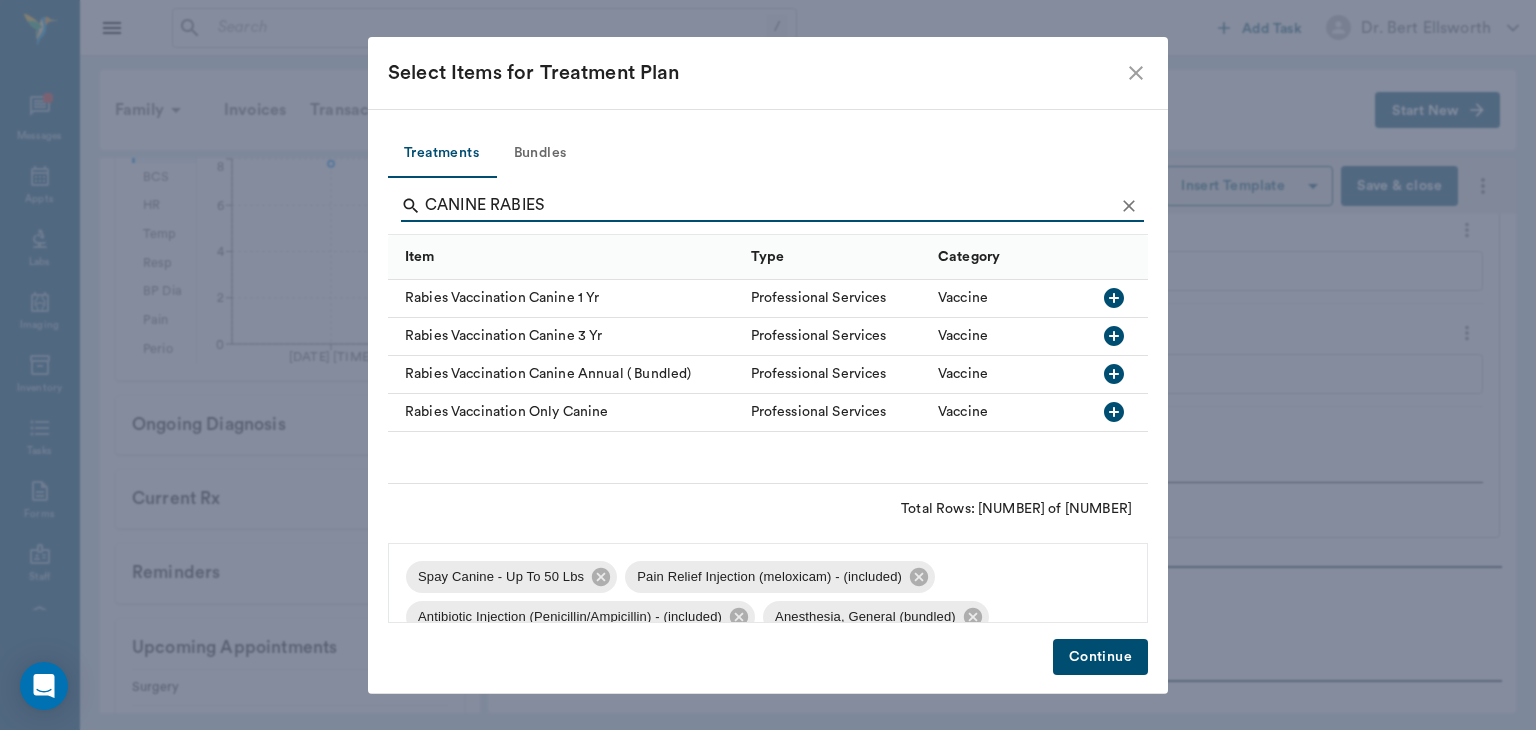 scroll, scrollTop: 67, scrollLeft: 0, axis: vertical 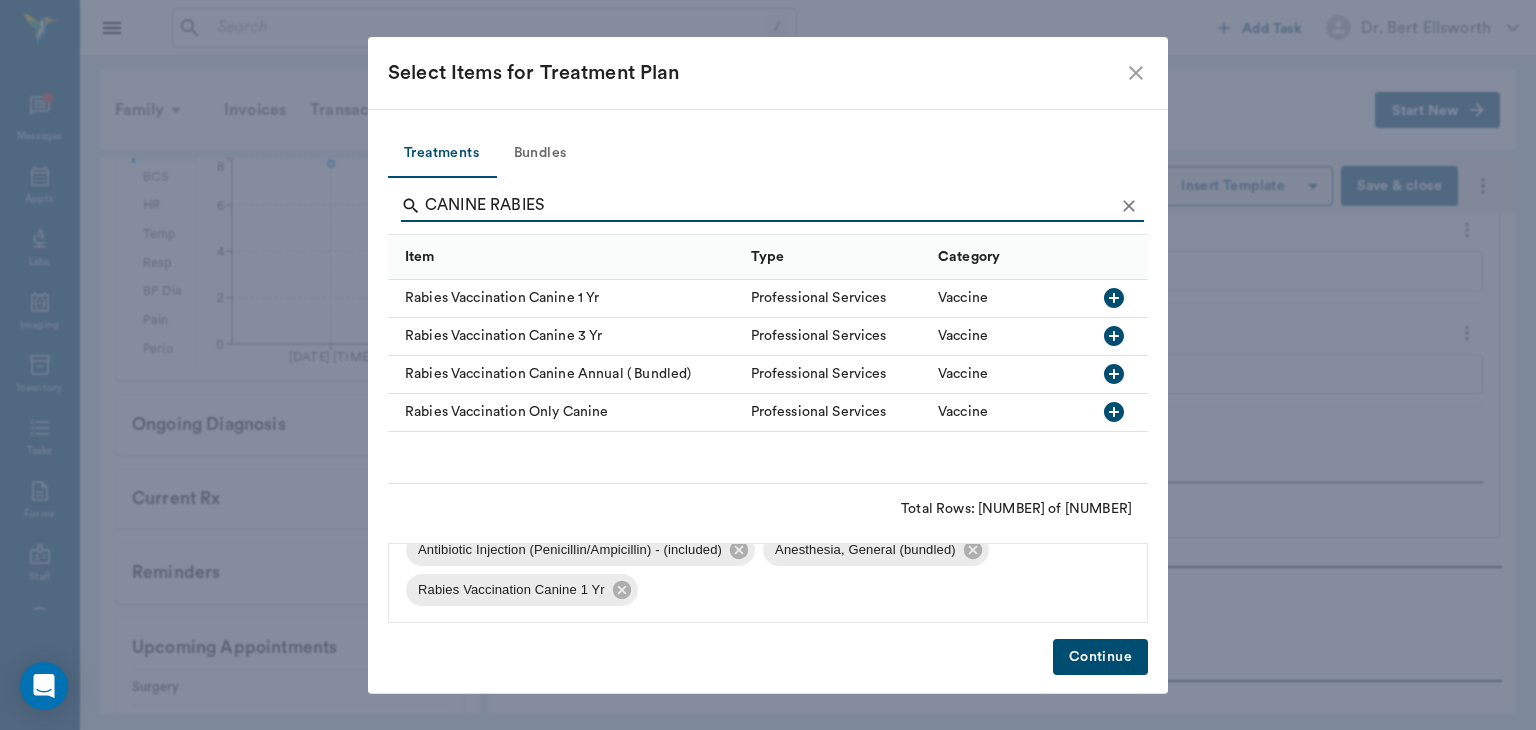 click on "Continue" at bounding box center [1100, 657] 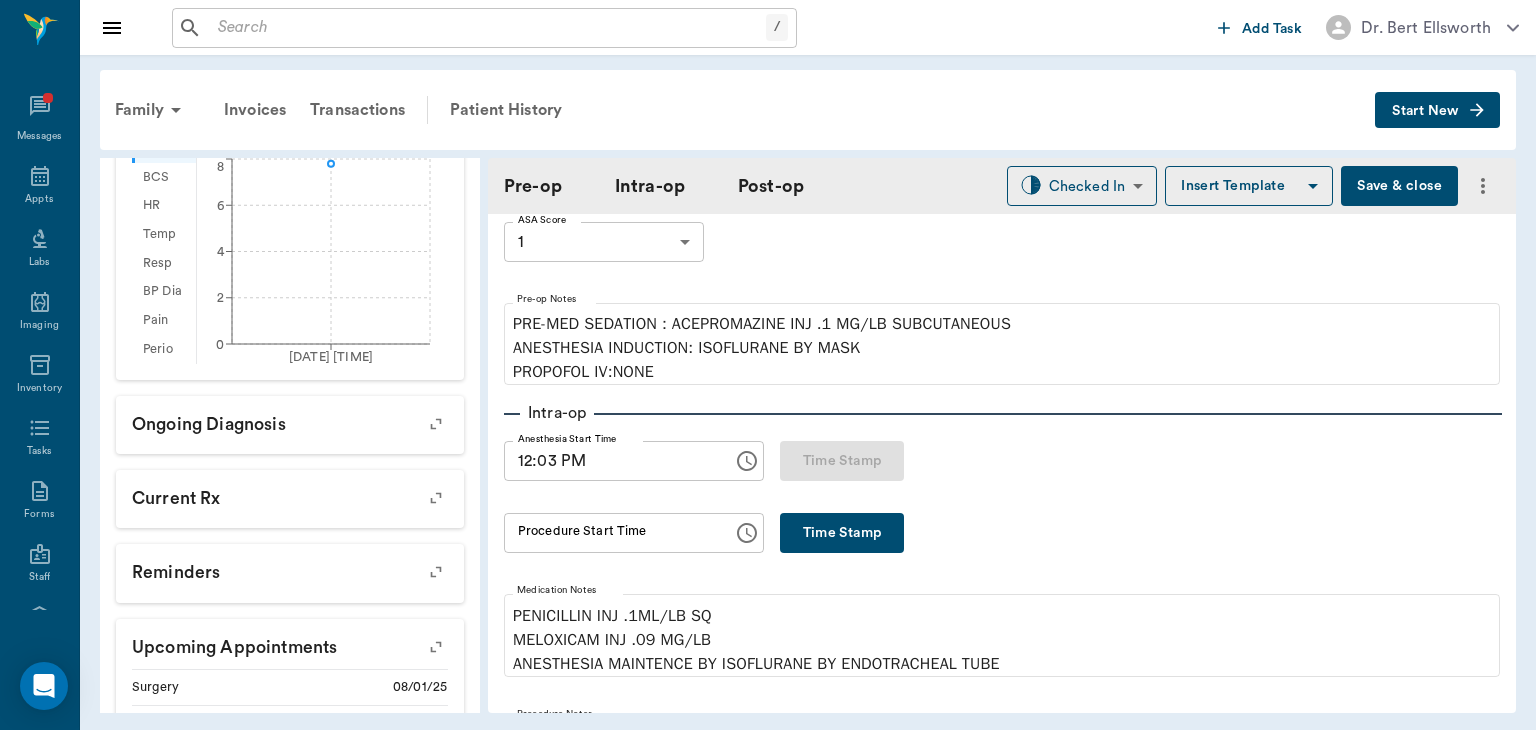 scroll, scrollTop: 139, scrollLeft: 0, axis: vertical 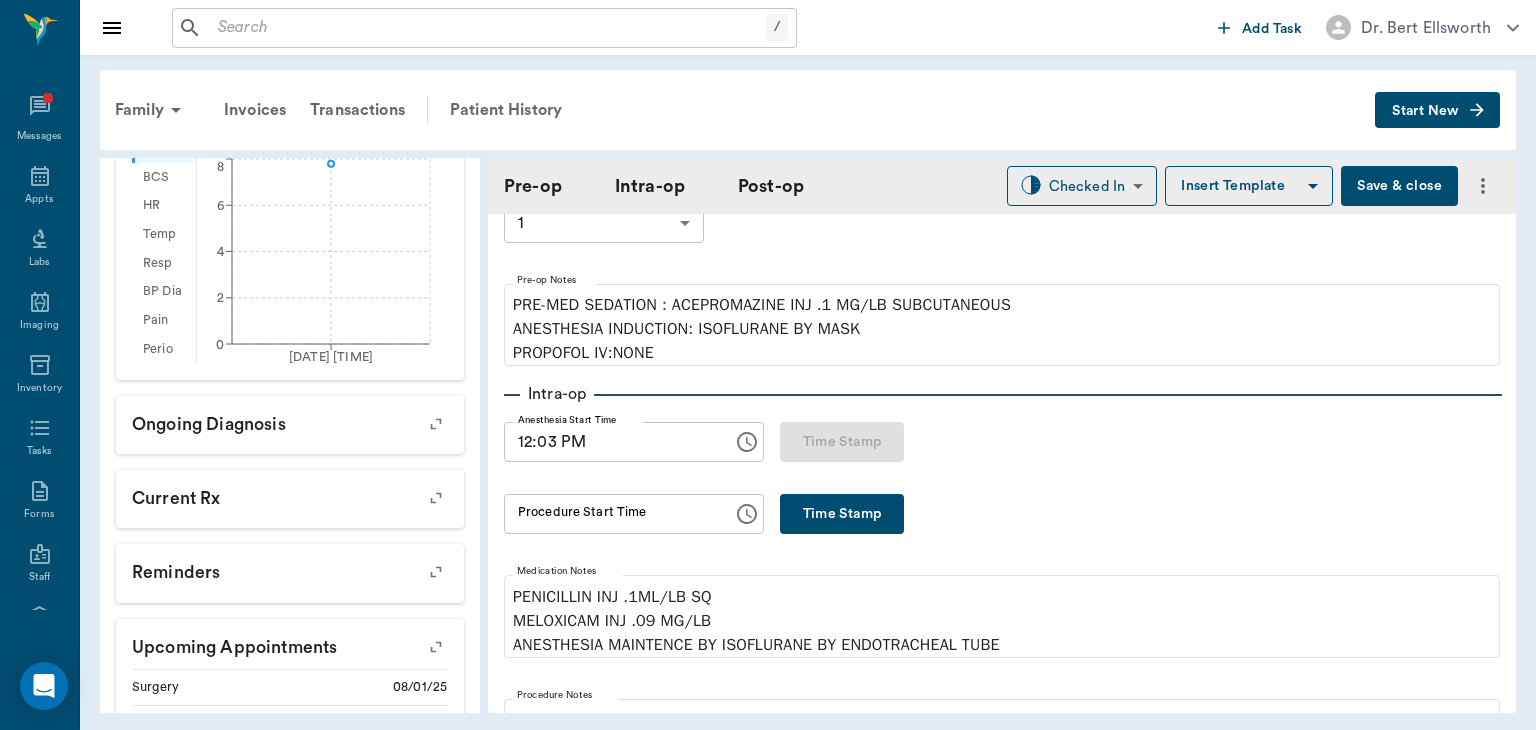 click on "Time Stamp" at bounding box center [842, 514] 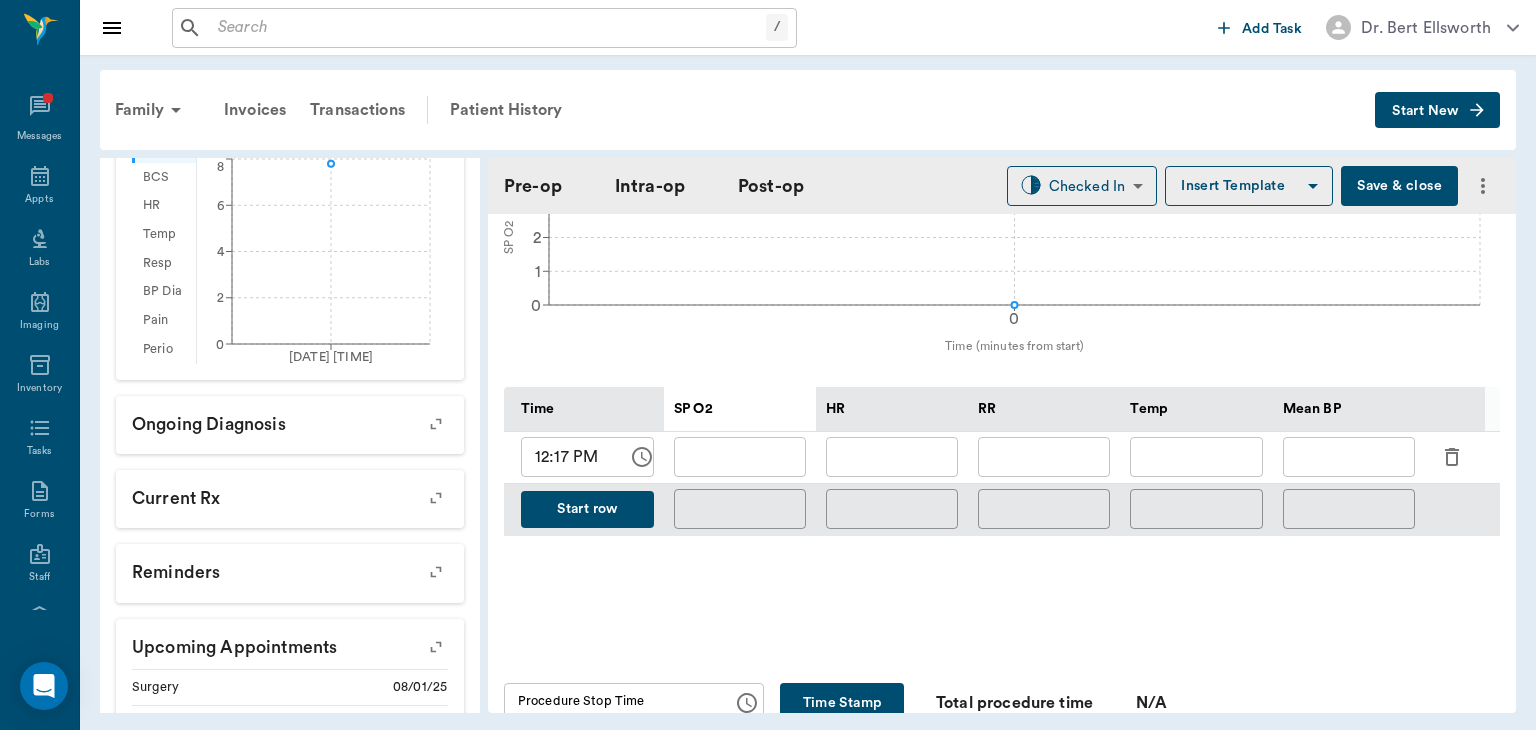 scroll, scrollTop: 818, scrollLeft: 0, axis: vertical 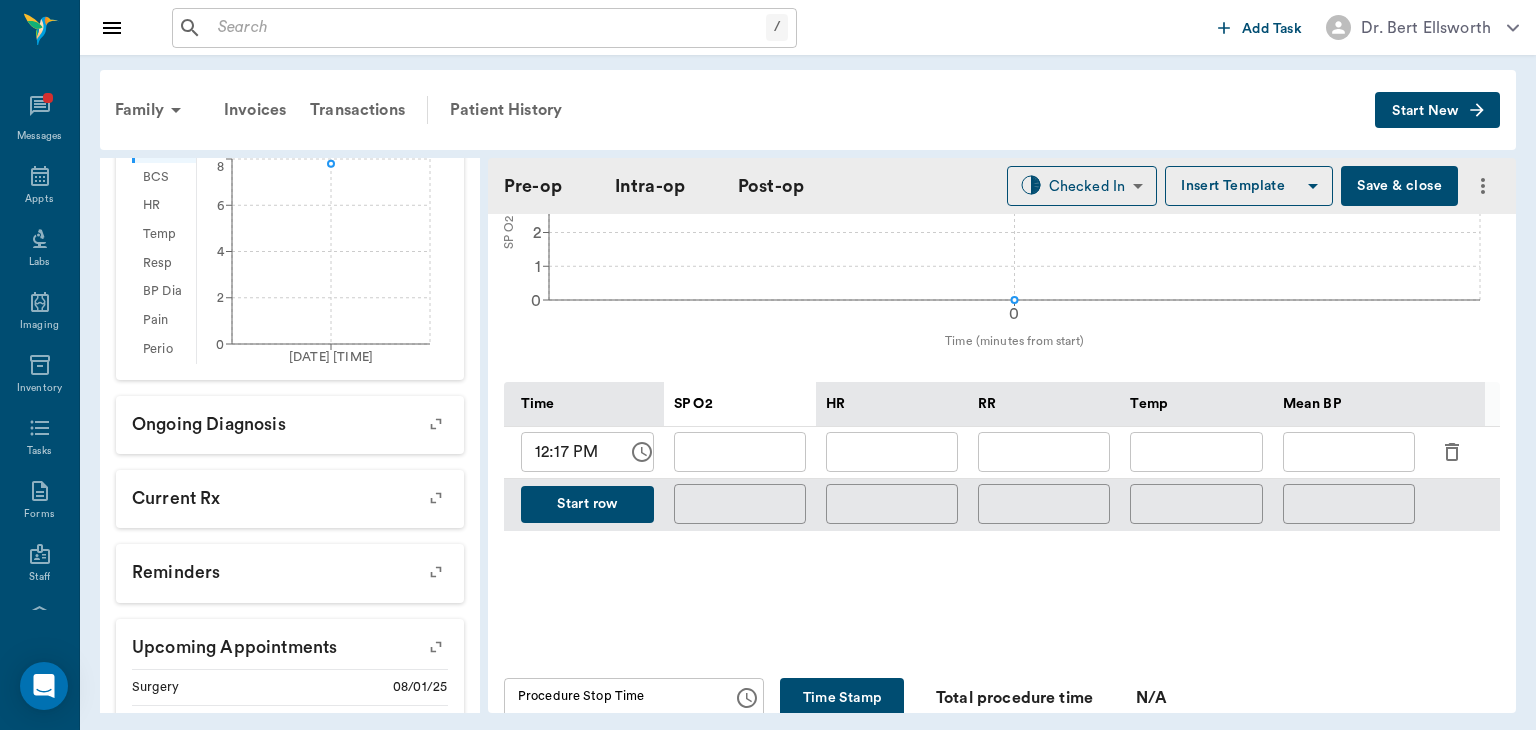 click 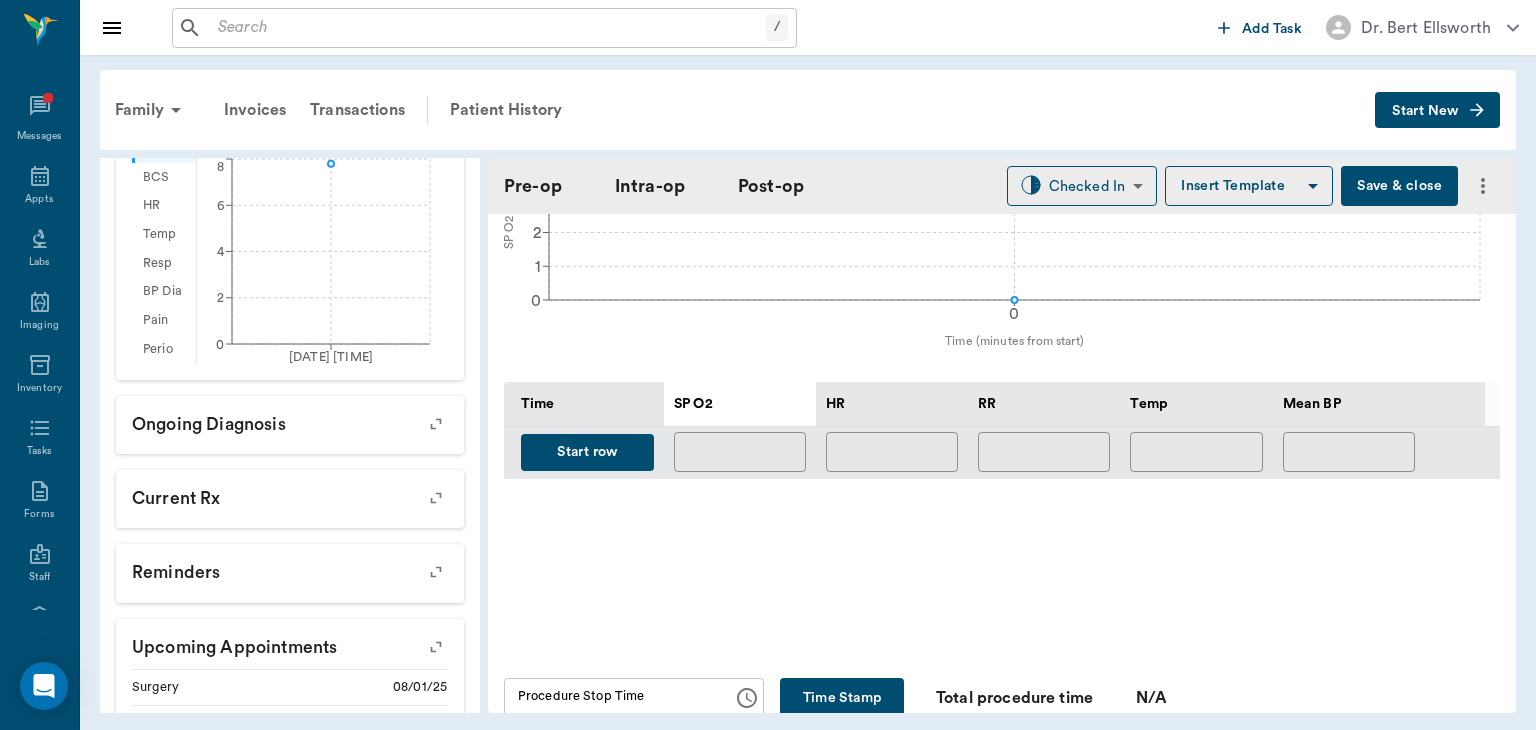 click on "Start row" at bounding box center [587, 452] 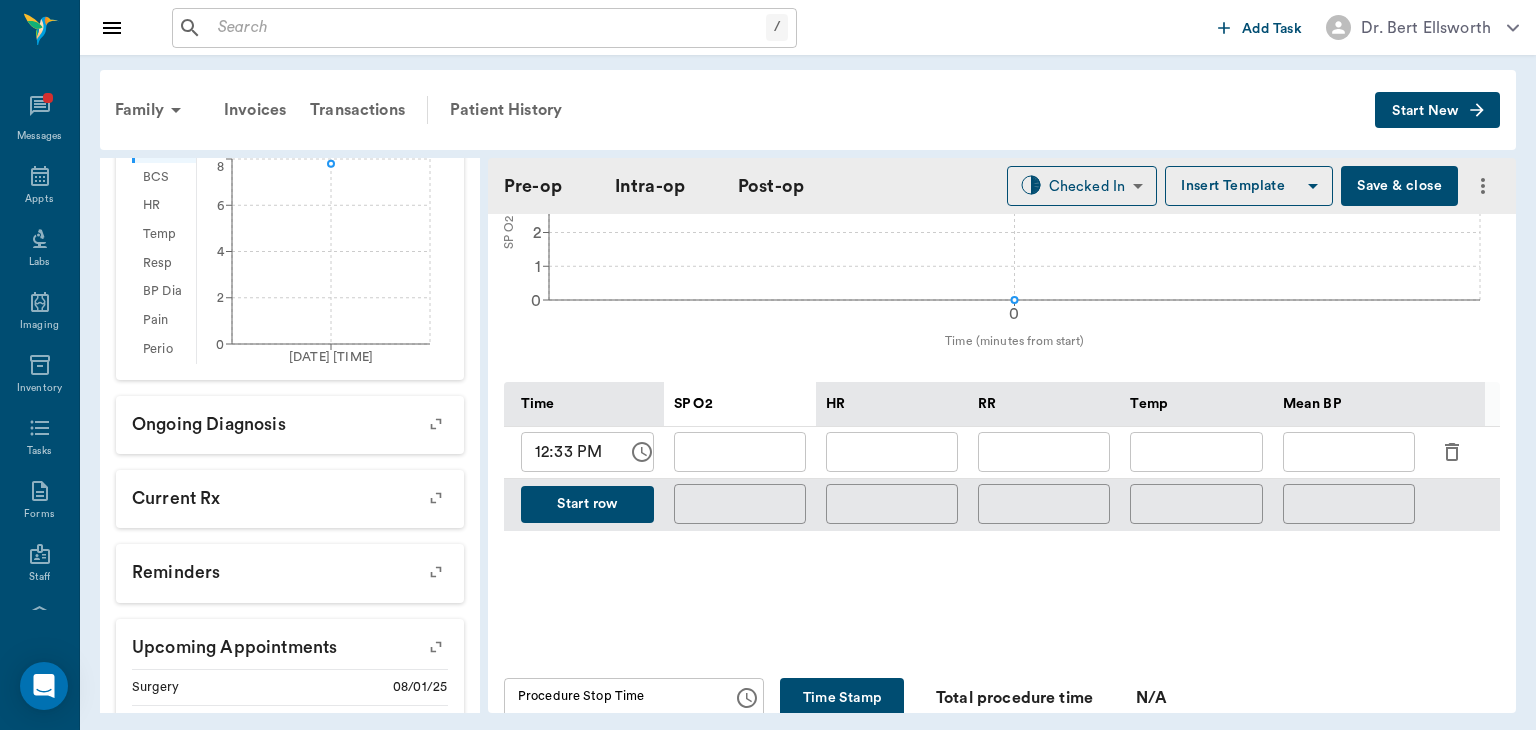 click at bounding box center (1349, 452) 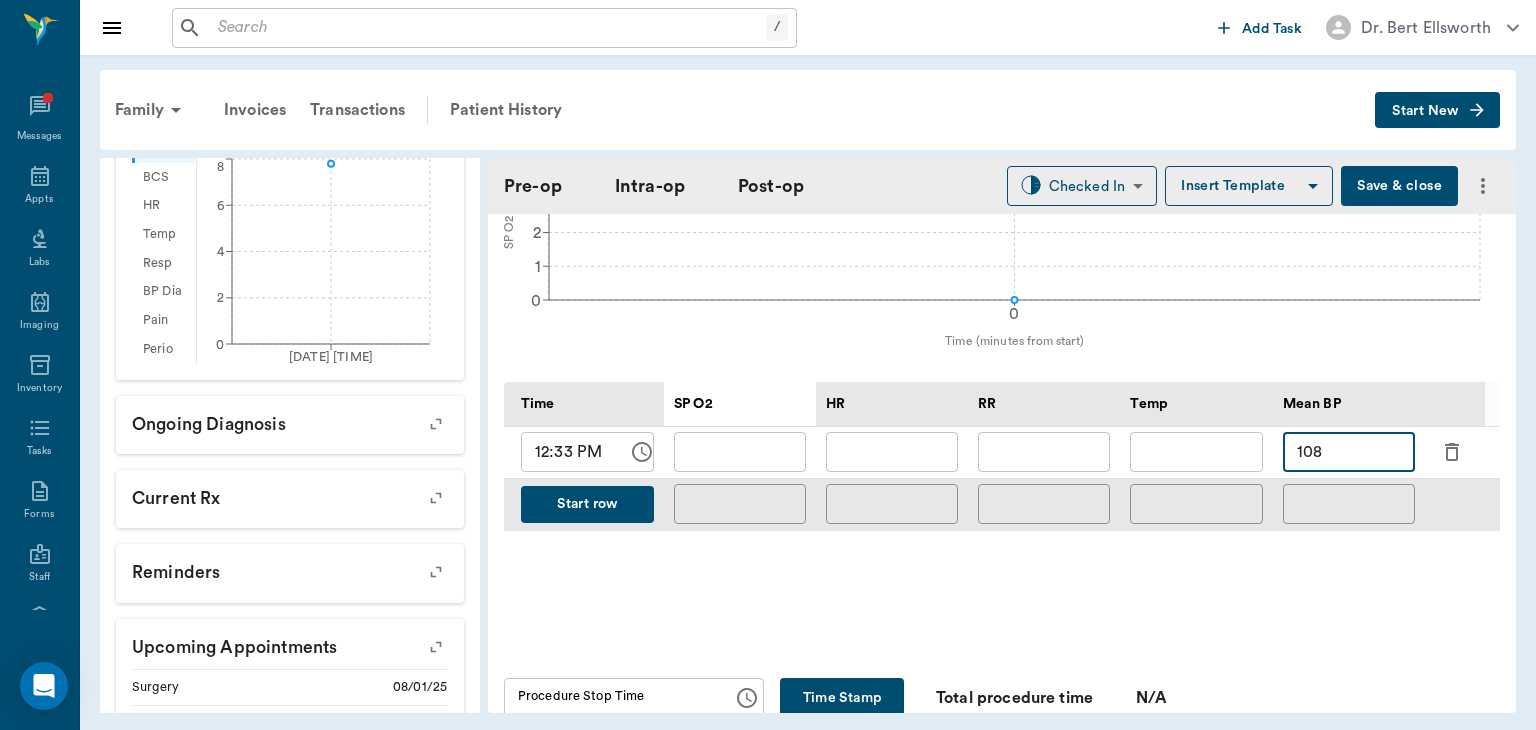type on "108" 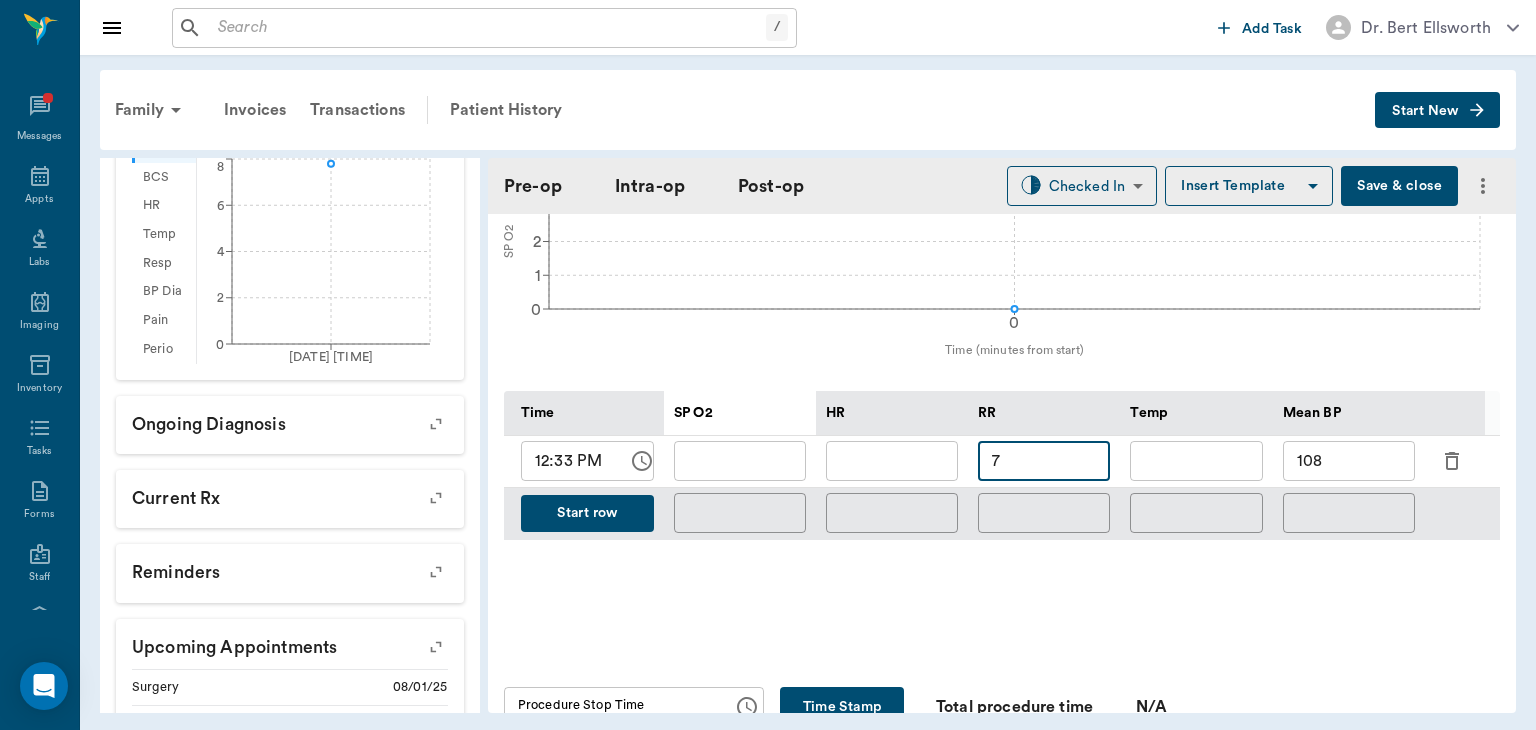 scroll, scrollTop: 743, scrollLeft: 0, axis: vertical 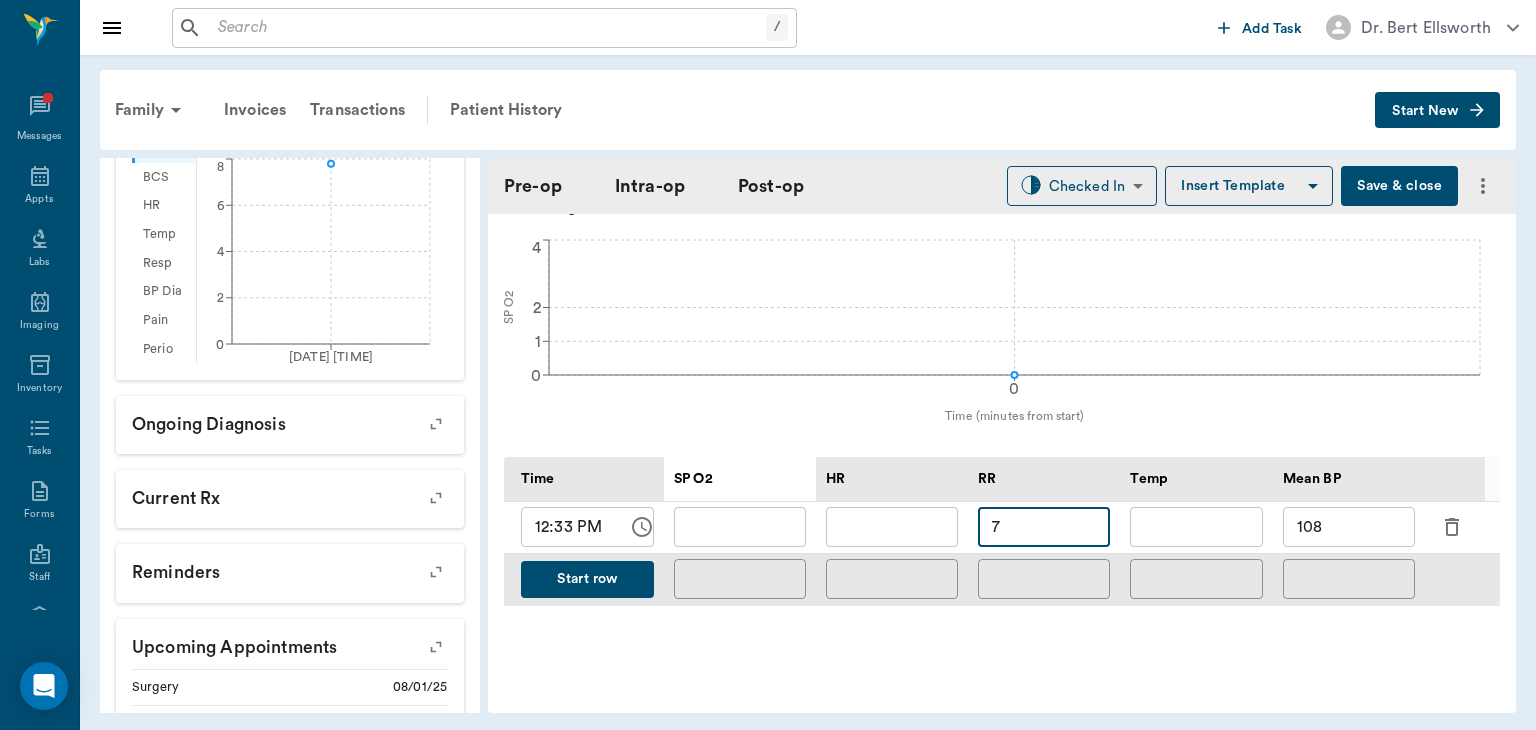 type on "7" 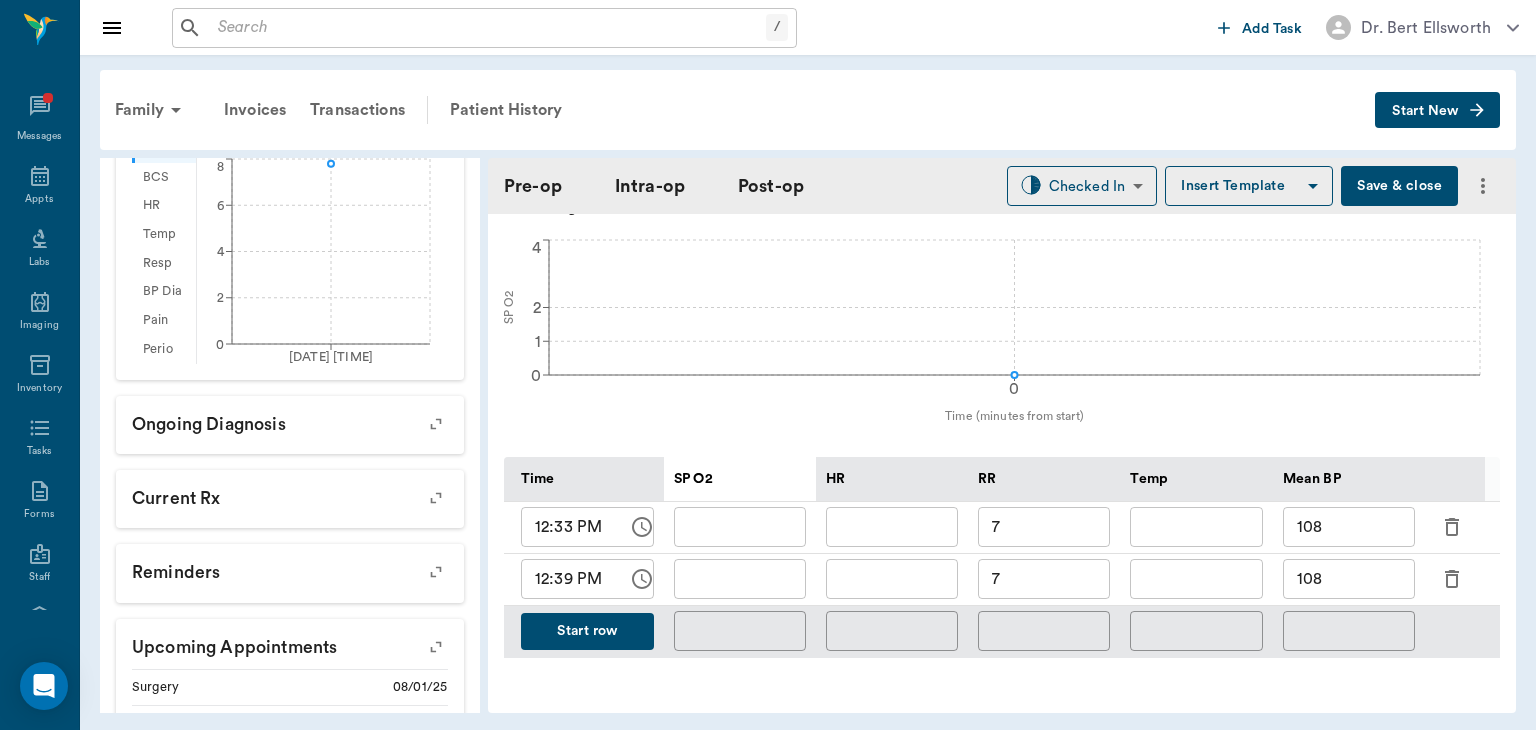 click on "7" at bounding box center [1044, 579] 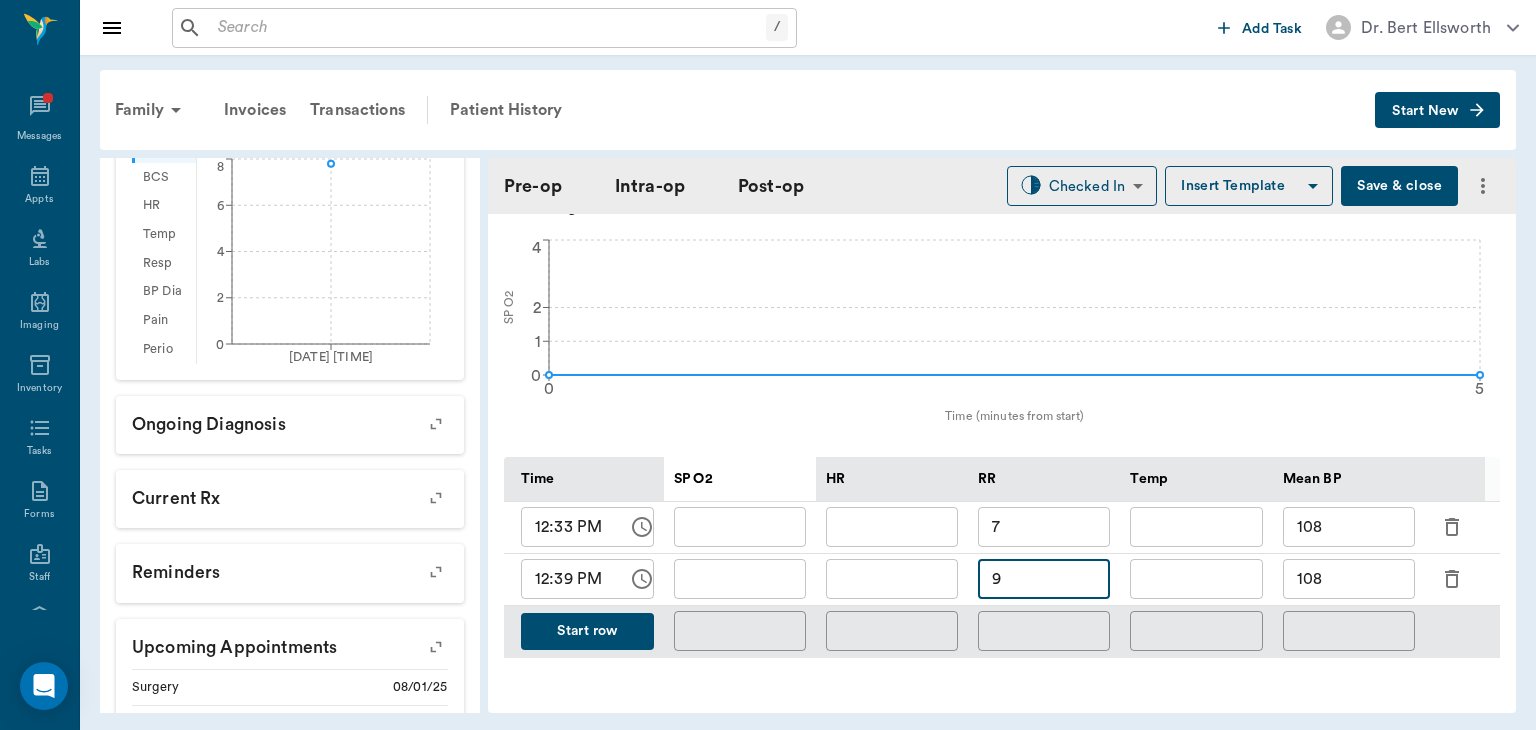 type on "9" 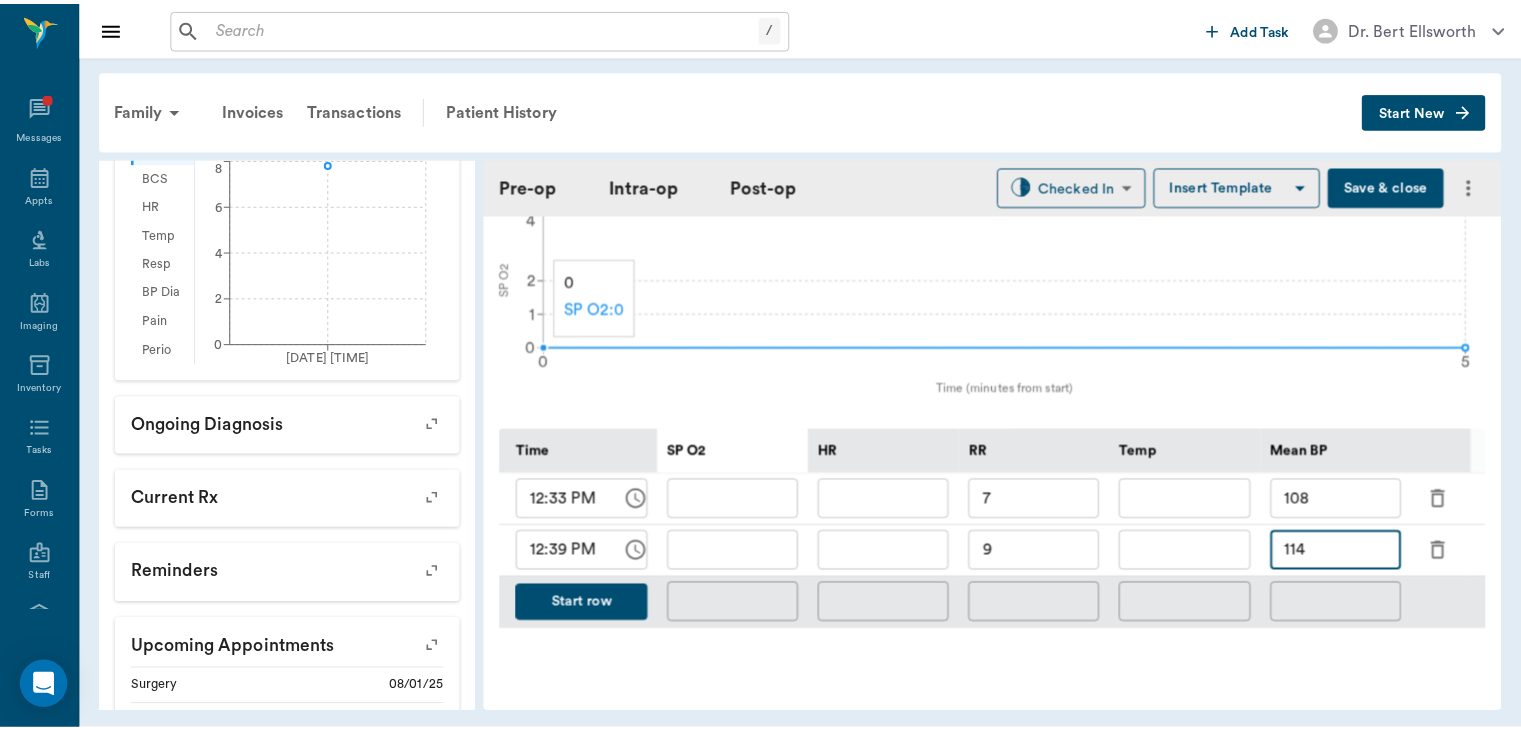 scroll, scrollTop: 759, scrollLeft: 0, axis: vertical 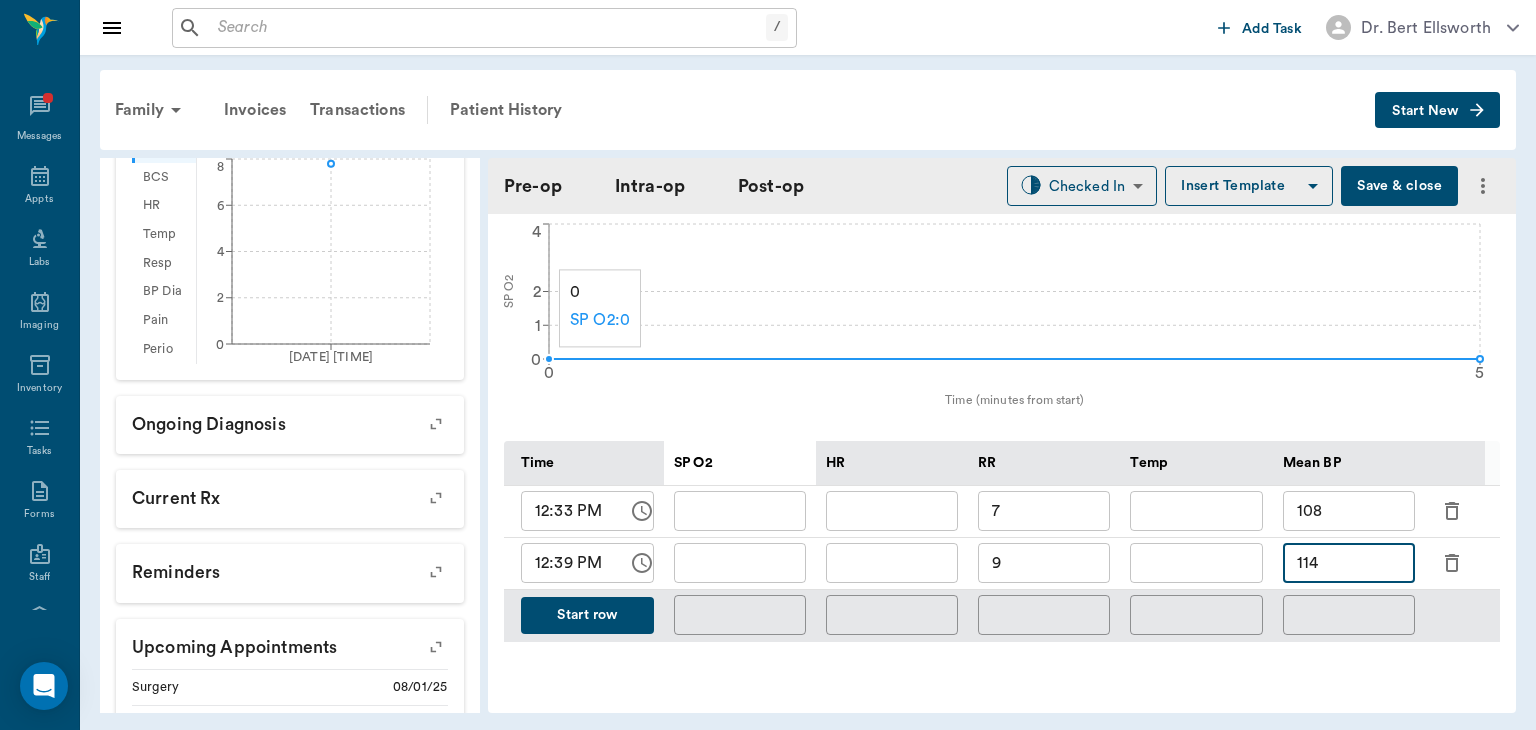 type on "114" 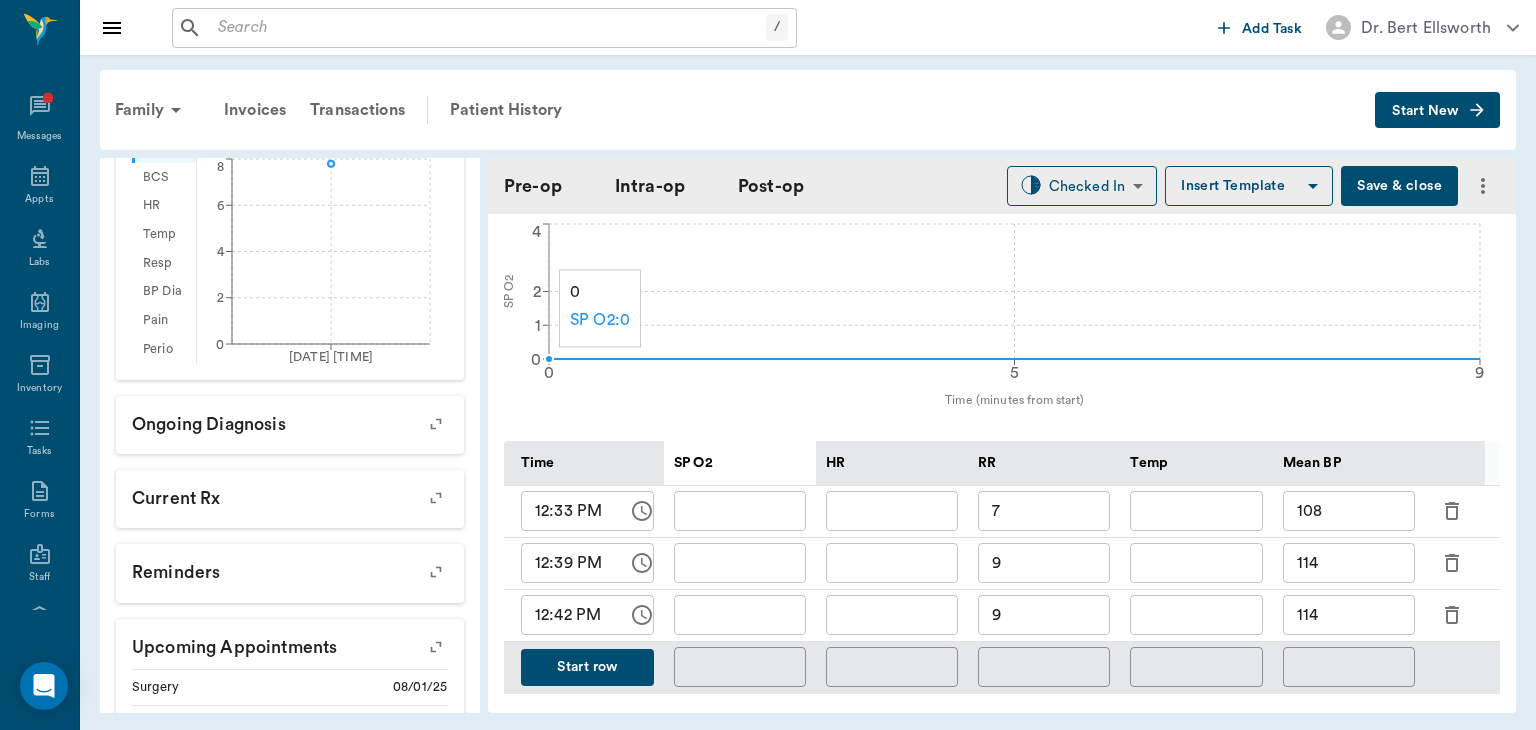 click on "114" at bounding box center (1349, 615) 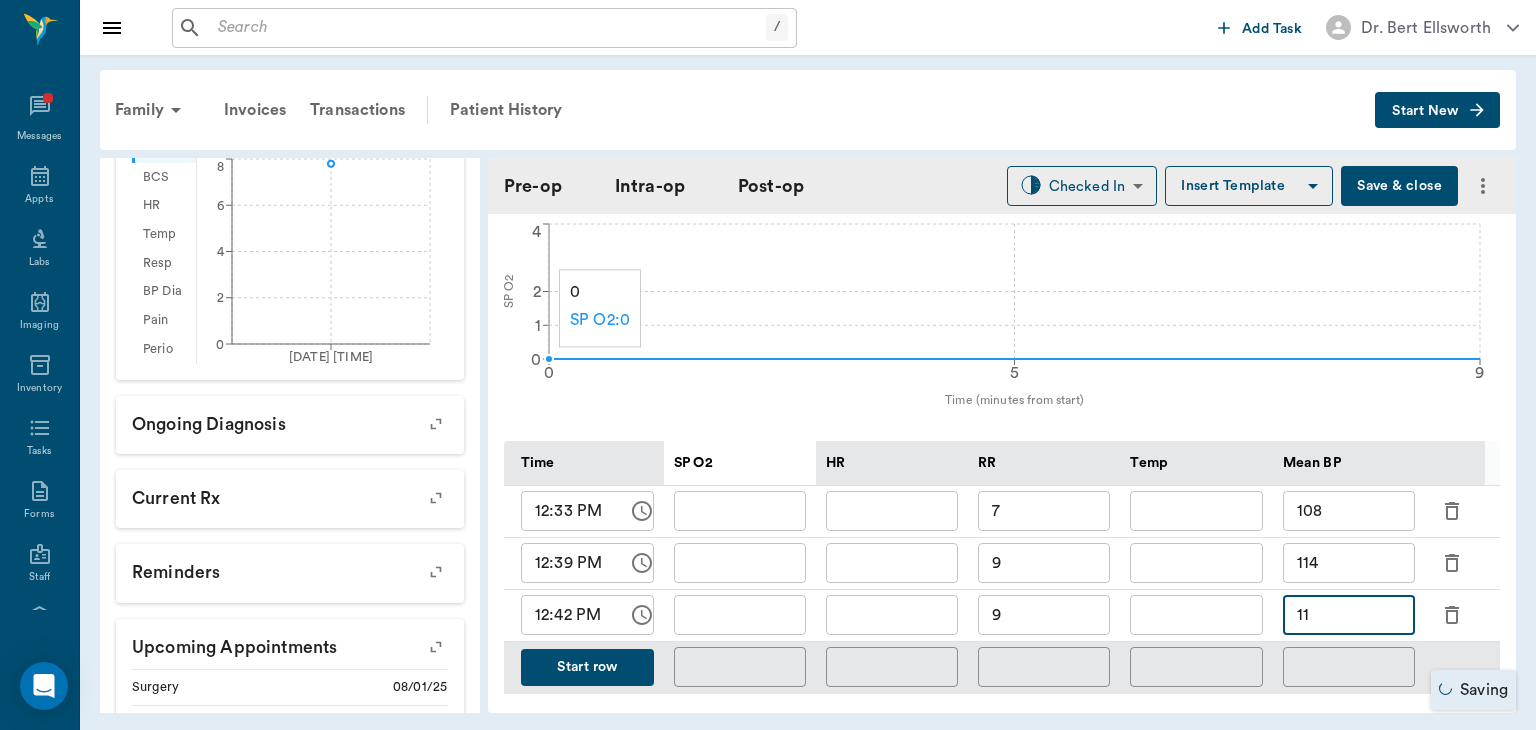 type on "1" 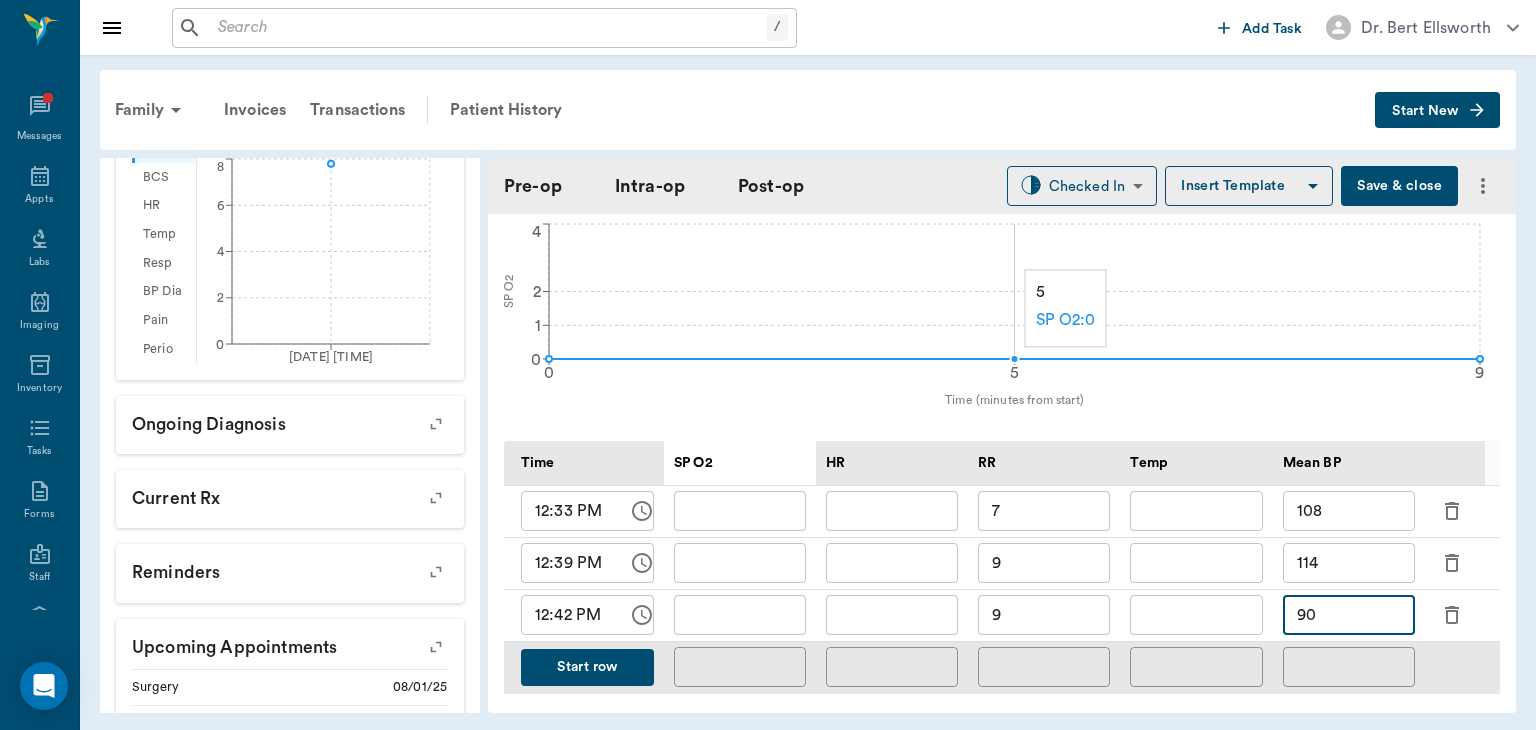 type on "90" 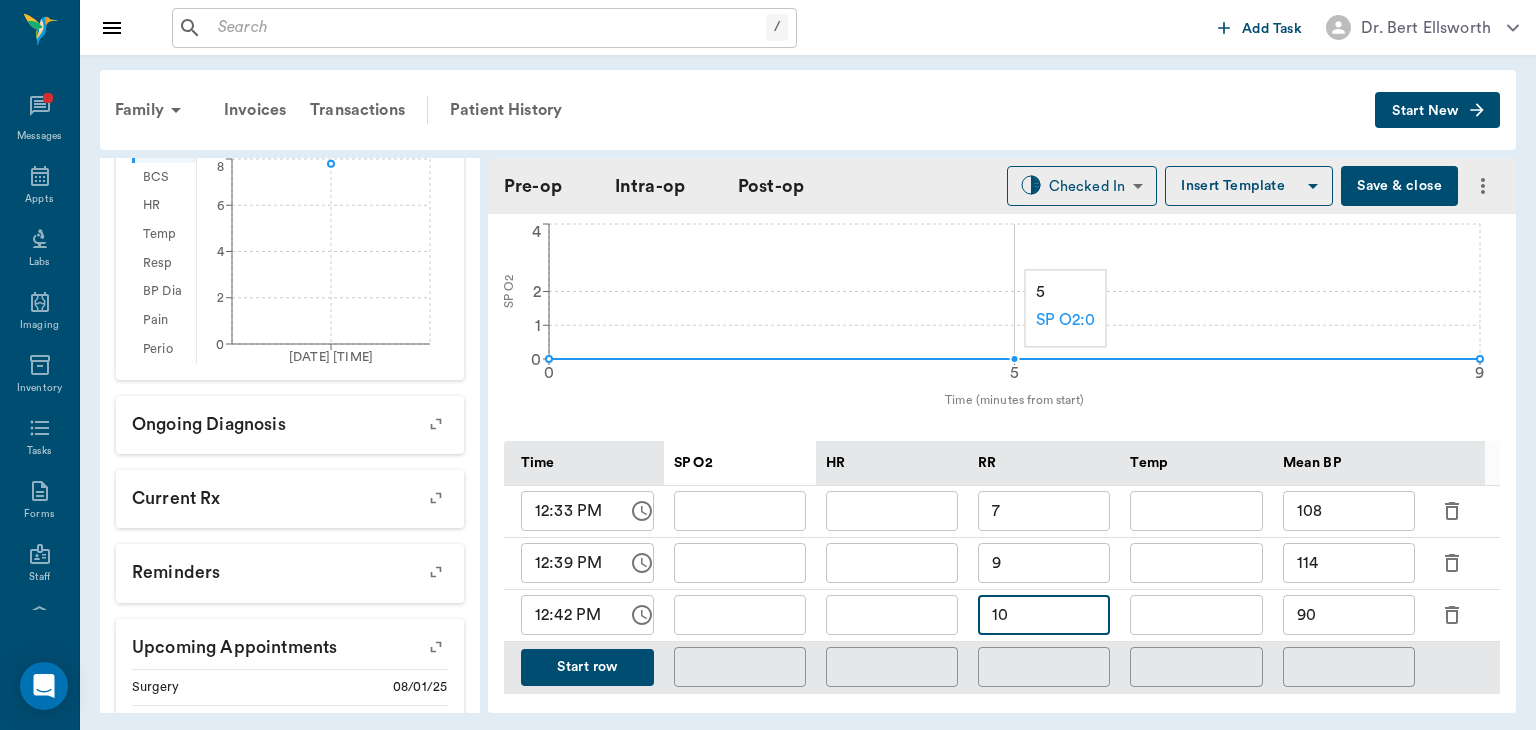 type on "10" 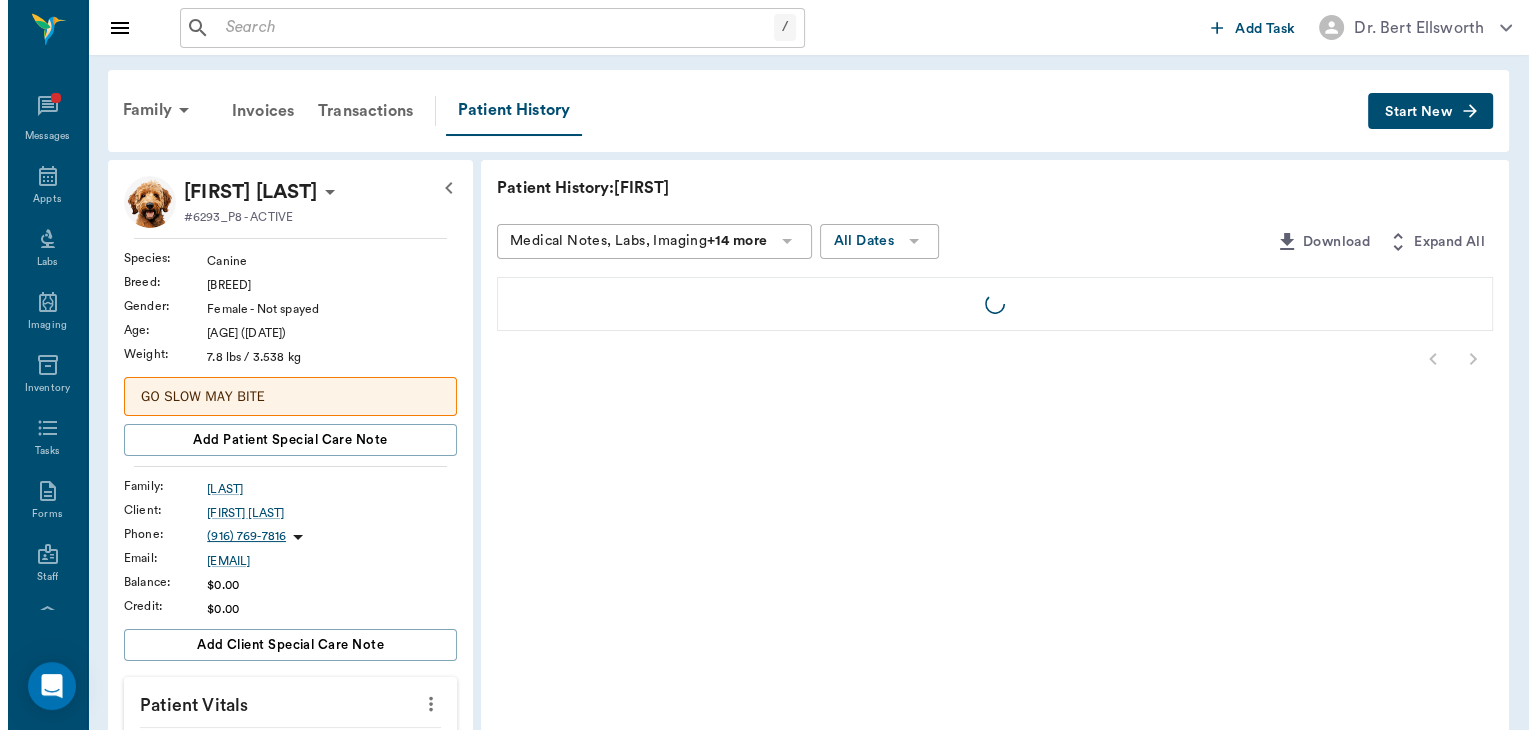 scroll, scrollTop: 0, scrollLeft: 0, axis: both 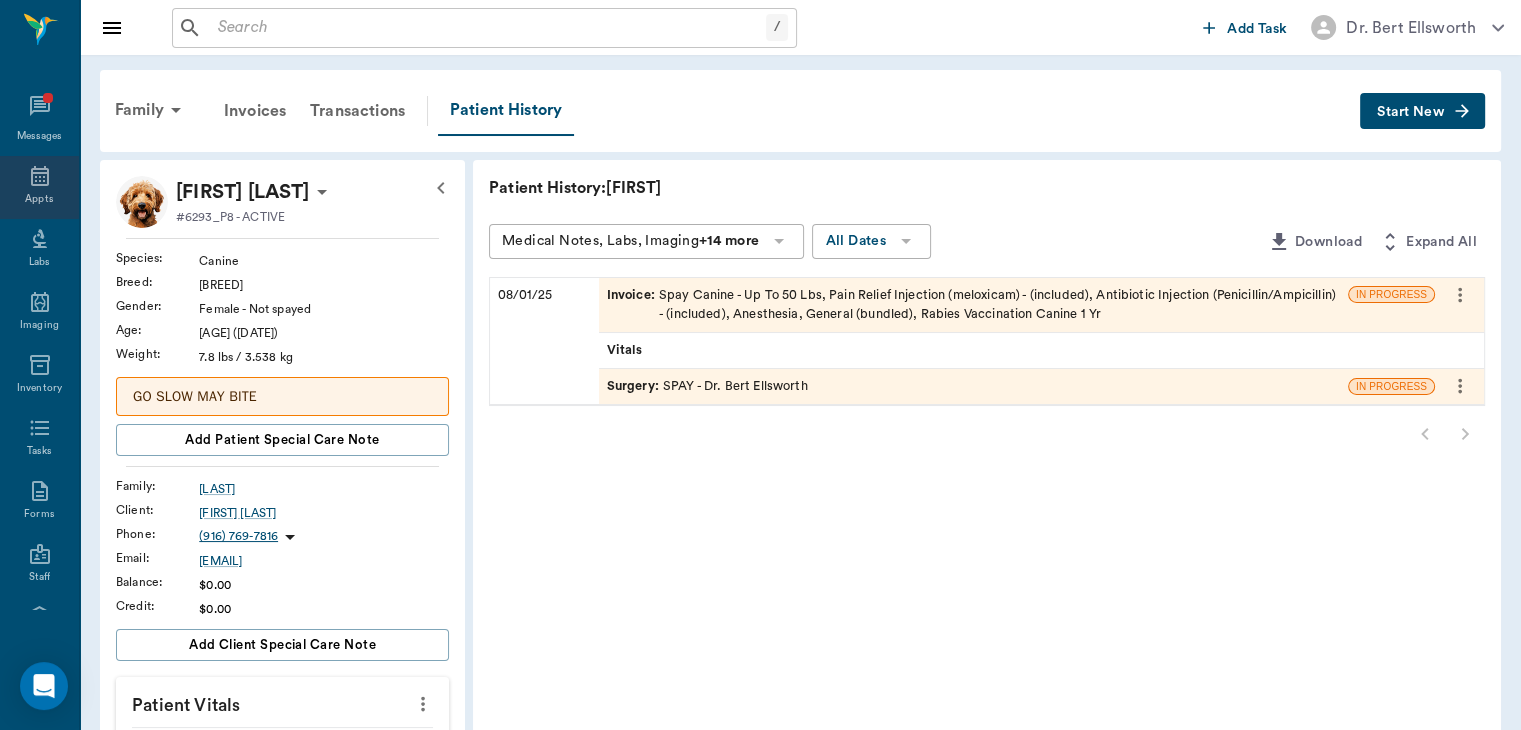 click 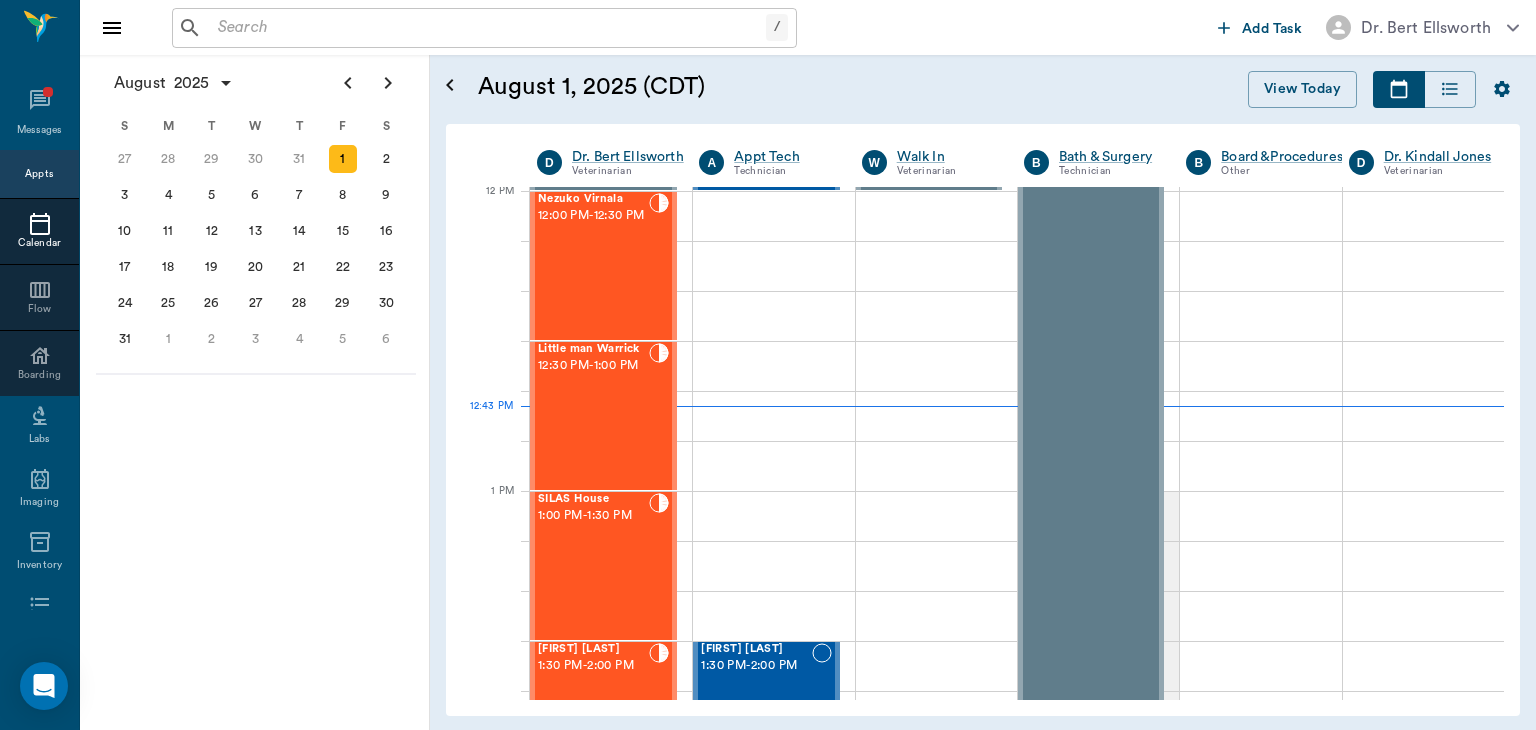 scroll, scrollTop: 1204, scrollLeft: 0, axis: vertical 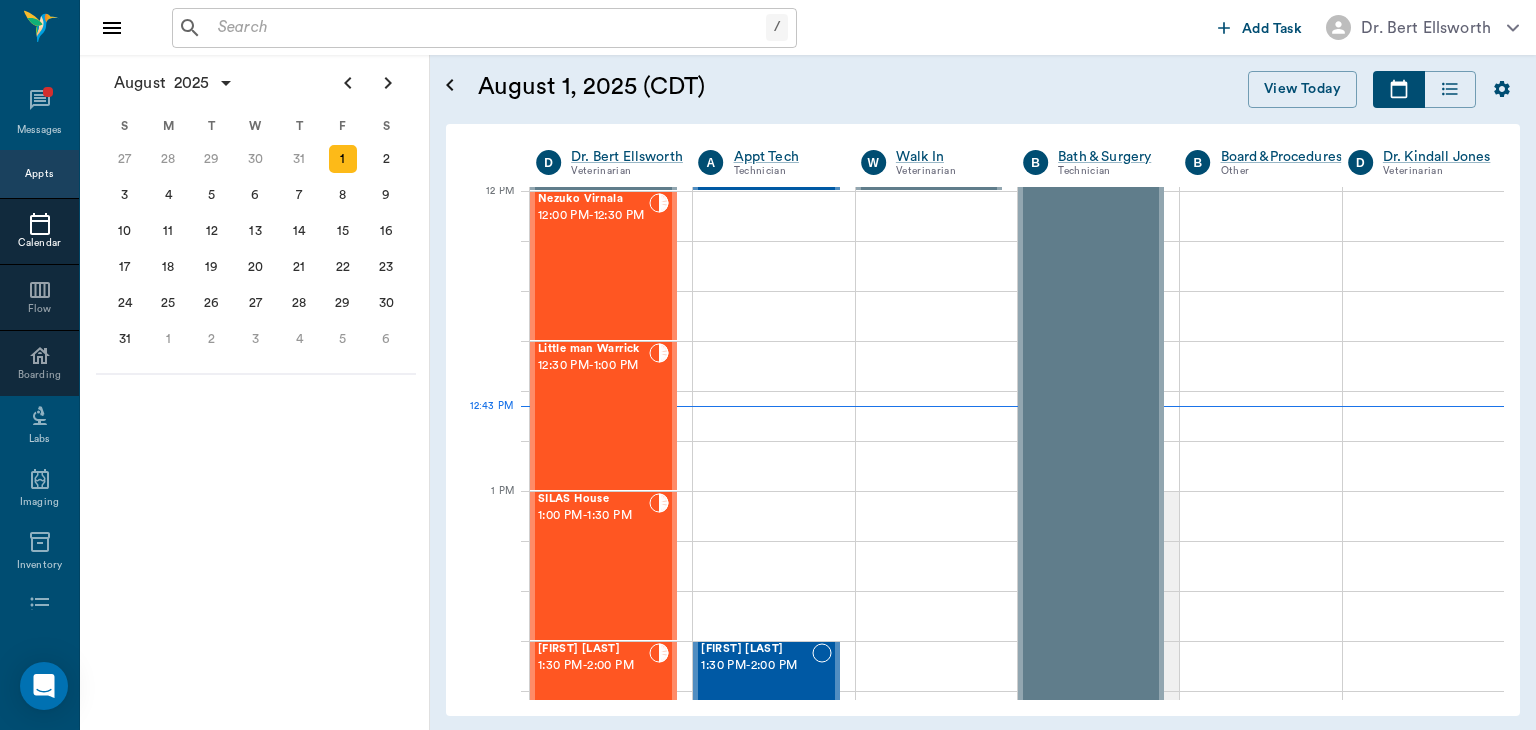 click on "Little man Warrick  -" at bounding box center (593, 416) 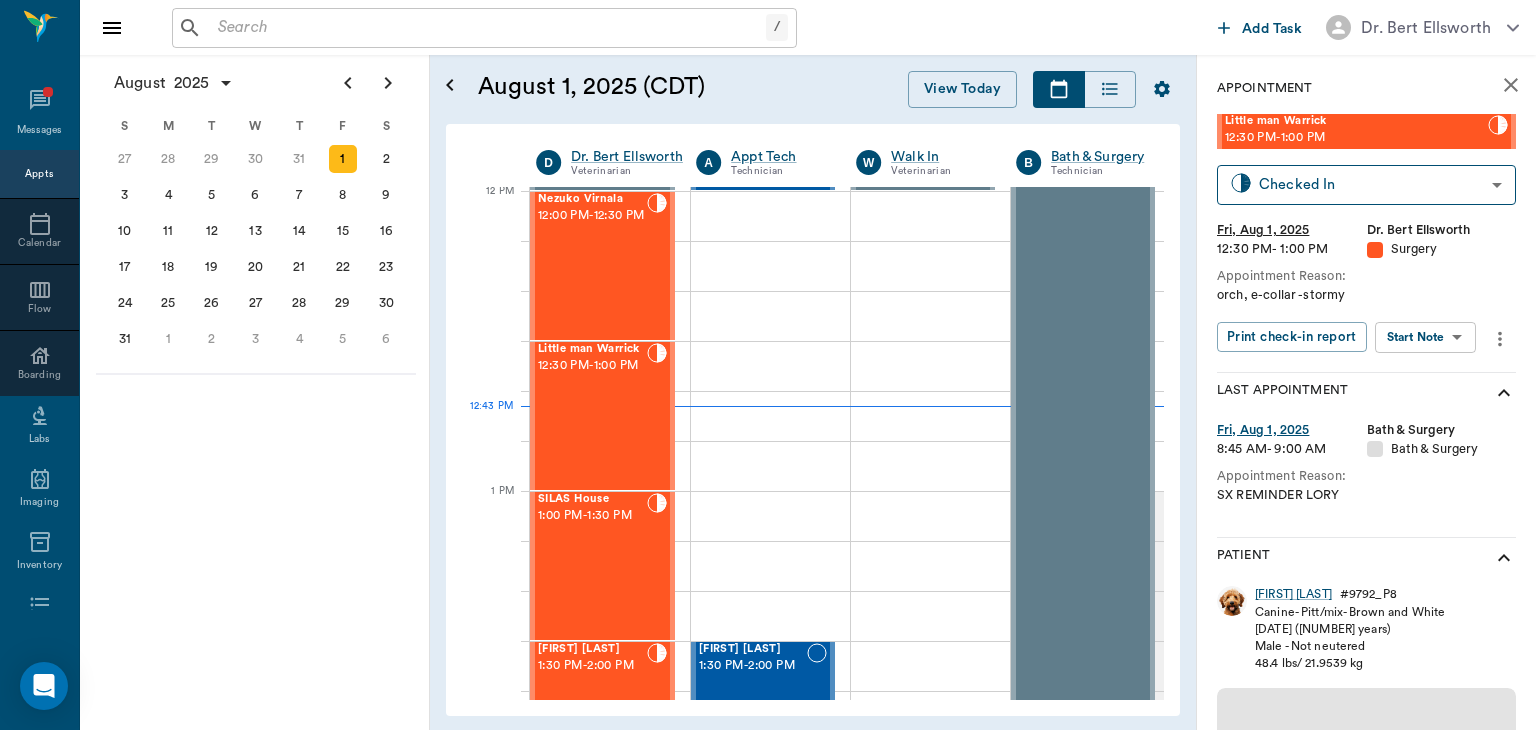 click on "Dr. [LAST] [LAST] Nectar Messages Appts Calendar Flow Boarding Labs Imaging Inventory Tasks Forms Staff Reports Lookup Settings August 2025 S M T W T F S 29 30 Jul 1 2 3 4 5 6 7 8 9 10 11 12 13 14 15 16 17 18 19 20 21 22 23 24 25 26 27 28 29 30 31 Aug 1 2 3 4 5 6 7 8 9 S M T W T F S 27 28 29 30 31 Aug 1 2 3 4 5 6 7 8 9 10 11 12 13 14 15 16 17 18 19 20 21 22 23 24 25 26 27 28 29 30 31 Sep 1 2 3 4 5 6 S M T W T F S 31 Sep 1 2 3 4 5 6 7 8 9 10 11 12 13 14 15 16 17 18 19 20 21 22 23 24 25 26 27 28 29 30 Oct 1 2 3 4 5 6 7 8 9 10 11 August 1, 2025 (CDT) View Today August 2025 Today 1 Fri Aug 2025 D Dr. [LAST] [LAST] Veterinarian A Appt Tech Technician W Walk In Veterinarian B Bath & Surgery Technician B Board &Procedures Other D Dr. [LAST] [LAST] Veterinarian 8 AM 9 AM 10 AM 11 AM 12 PM 1 PM 2 PM 3 PM 4 PM 5 PM 6 PM 7 PM 8 PM 12:43 PM Gretchen Messersmith 8:00 AM - 8:30 AM Isabel Barfield 8:30 AM - 9:00 AM NO APPOINTMENT! EMERGENCY ONLY! 9:00 AM - 9:30 AM Natasha Steward 9:00 AM - 9:30 AM" at bounding box center (768, 365) 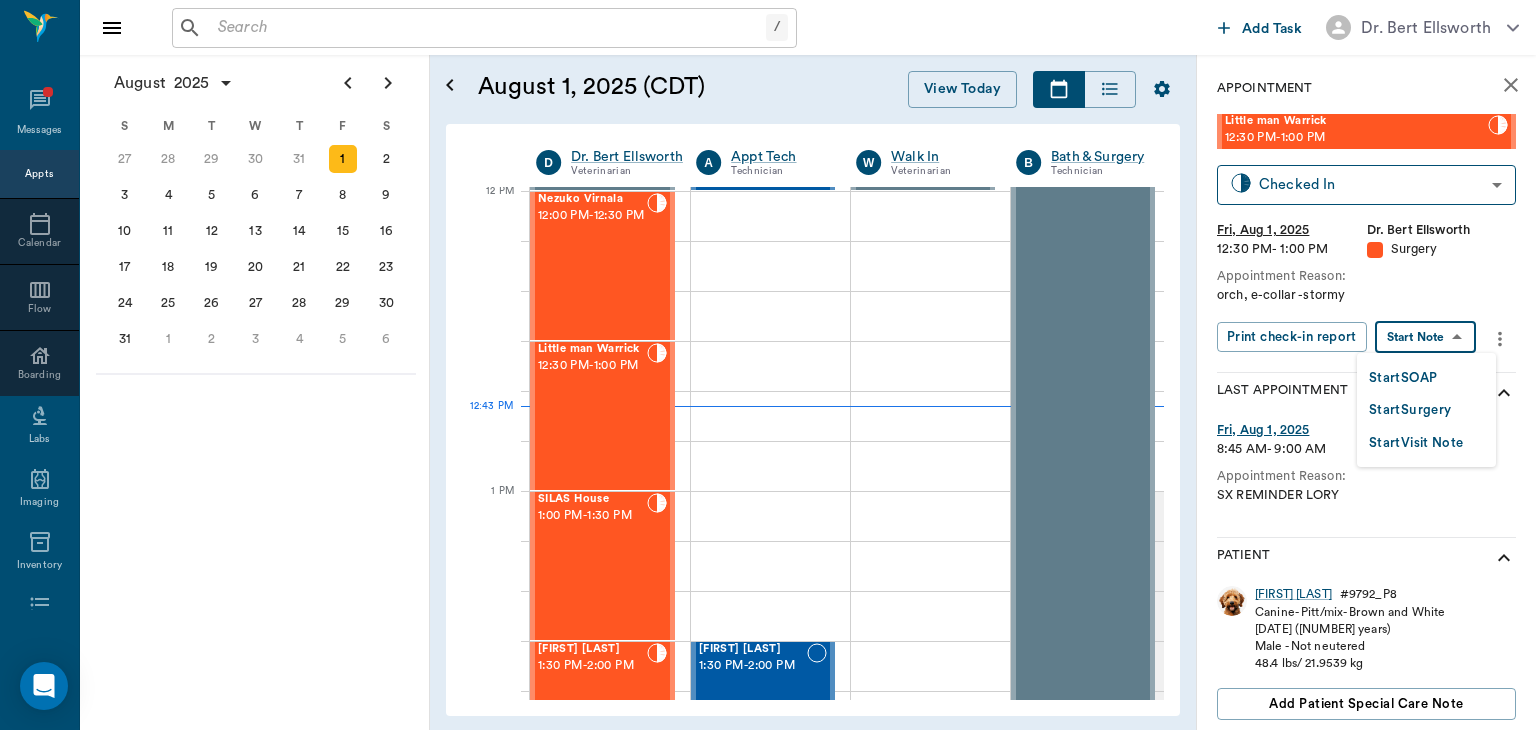click on "Start  Surgery" at bounding box center (1410, 410) 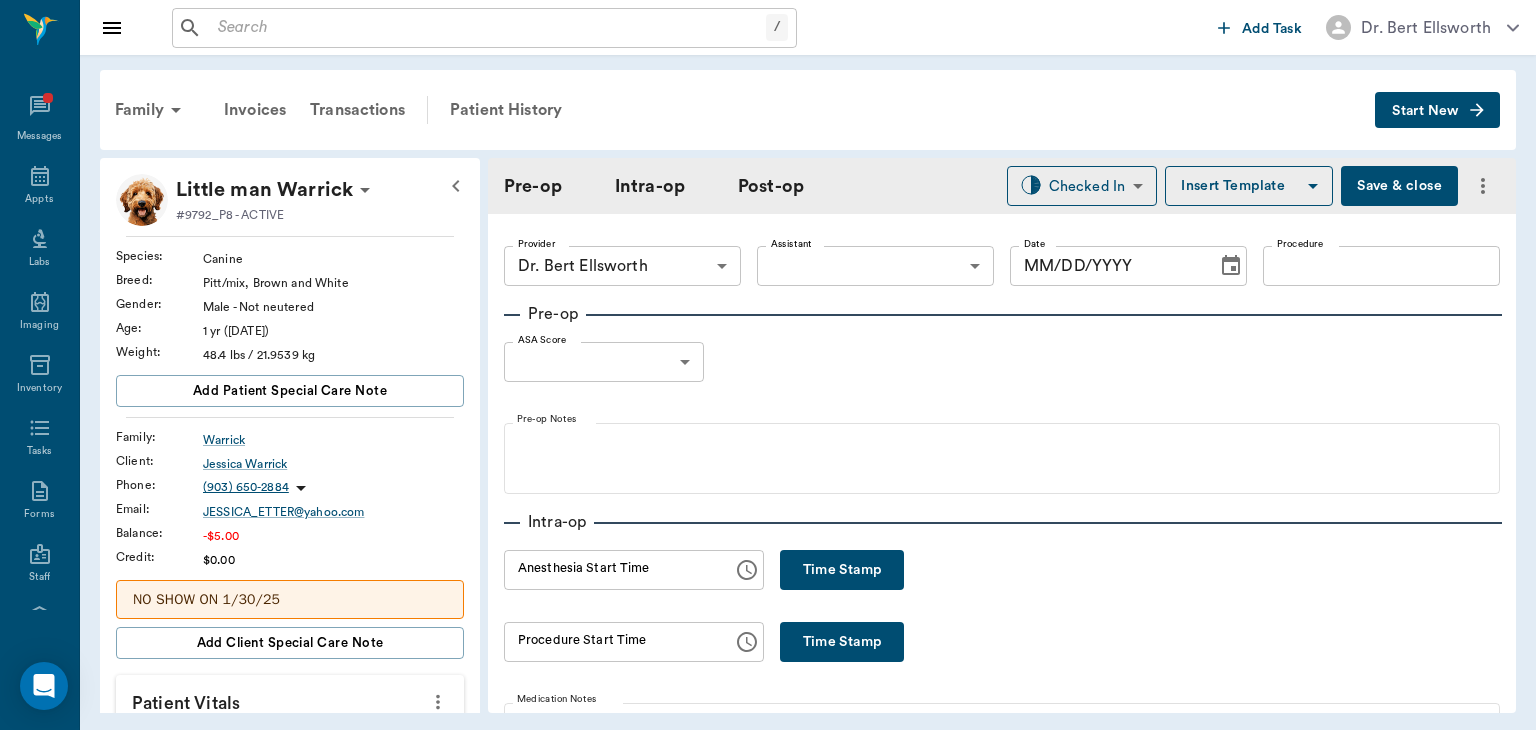 type on "63ec2f075fda476ae8351a4d" 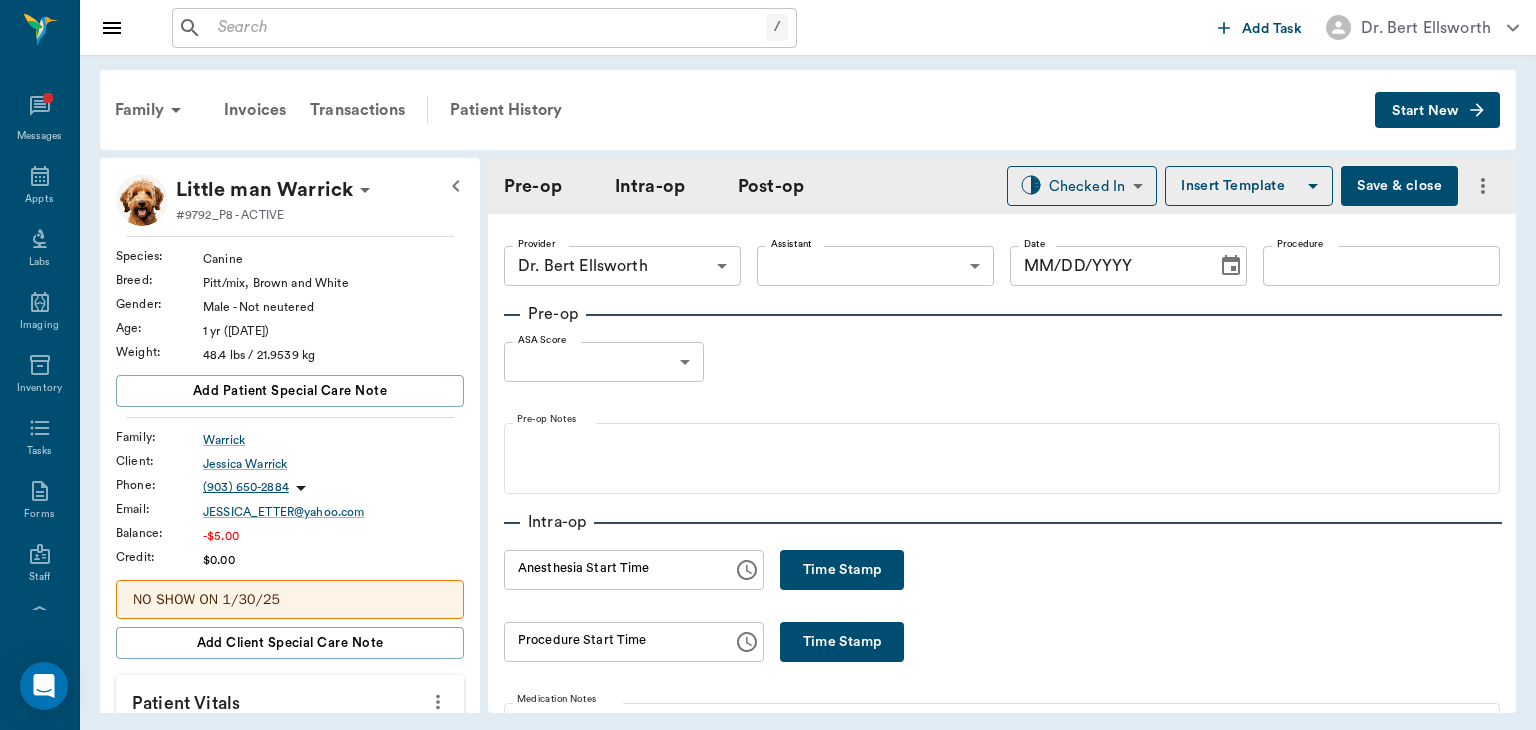 type on "08/01/2025" 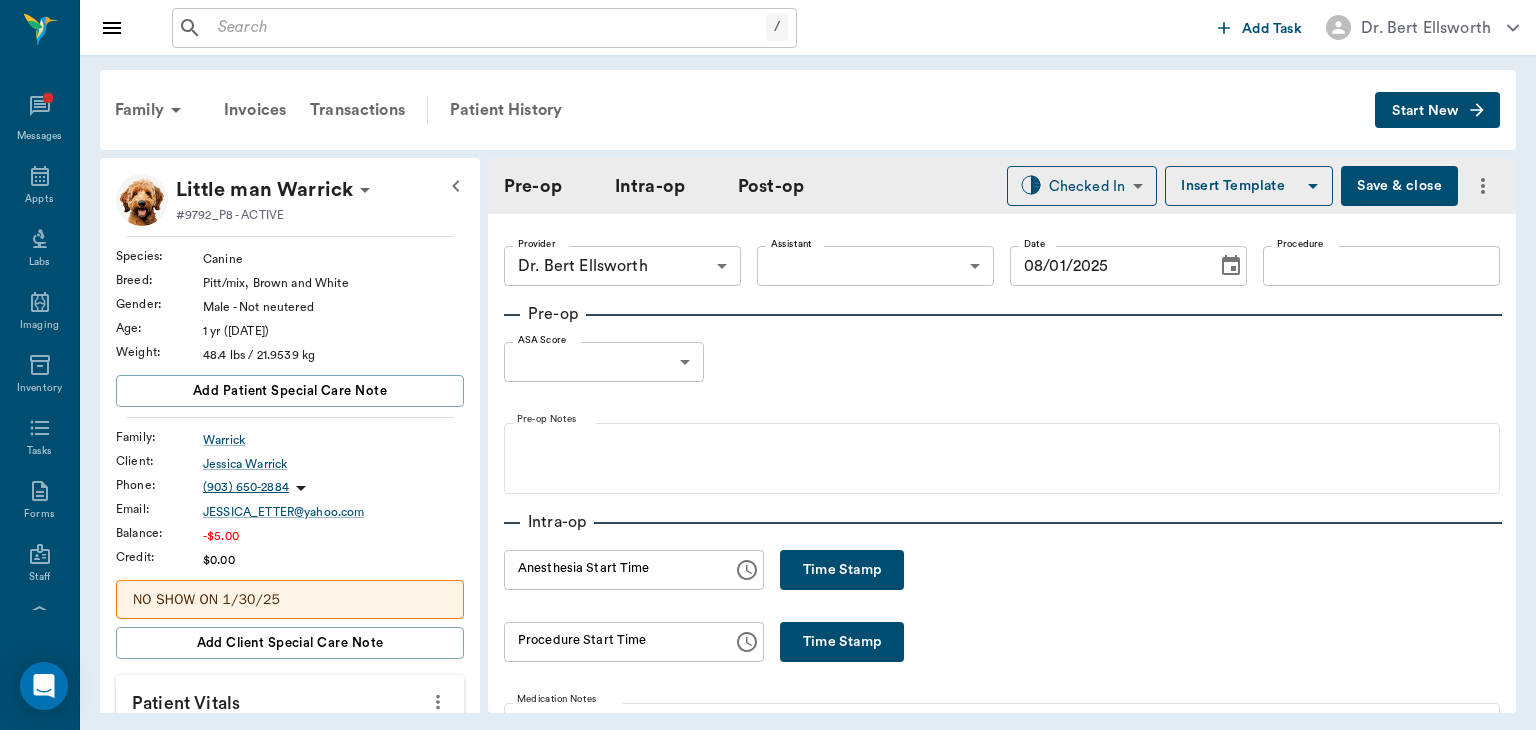 click on "Time Stamp" at bounding box center (842, 570) 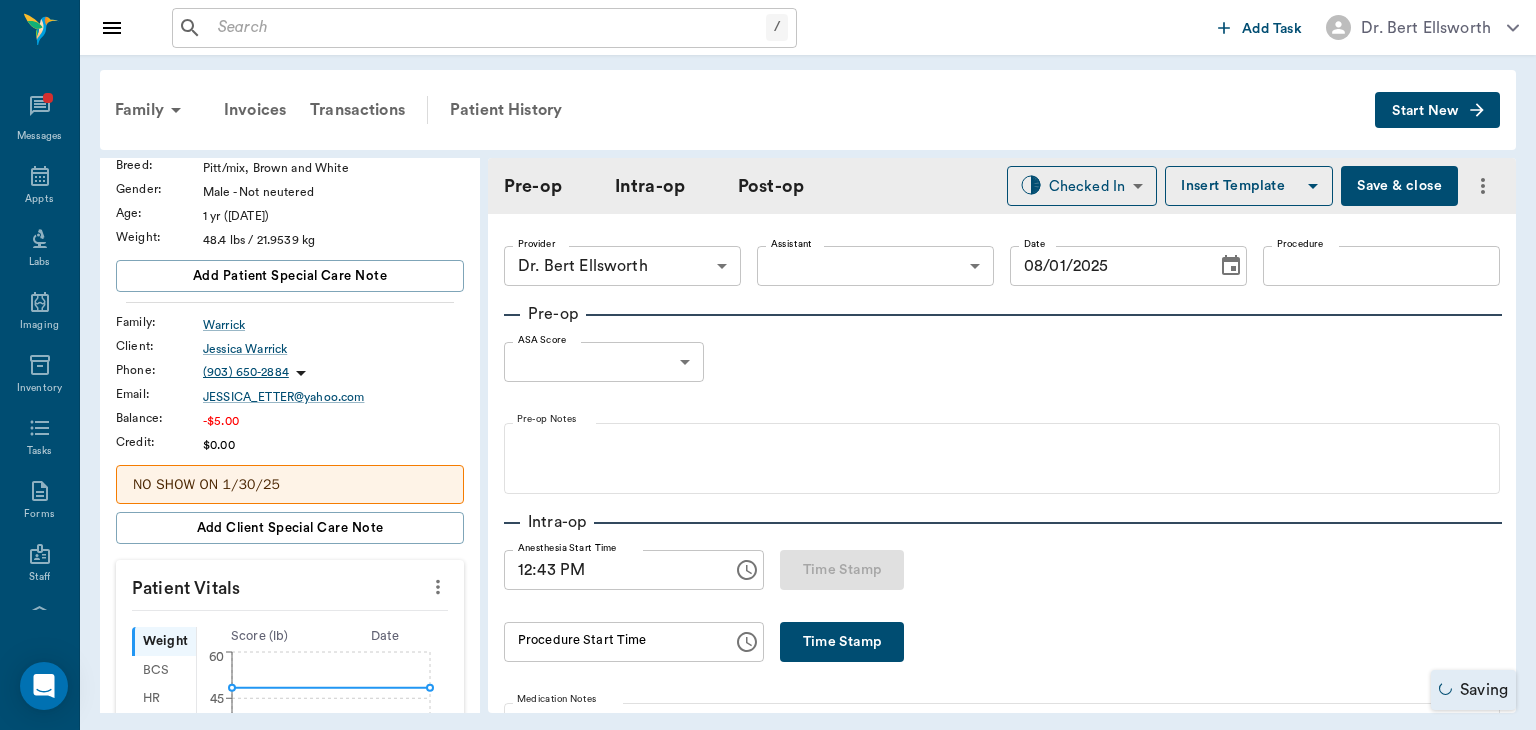 scroll, scrollTop: 121, scrollLeft: 0, axis: vertical 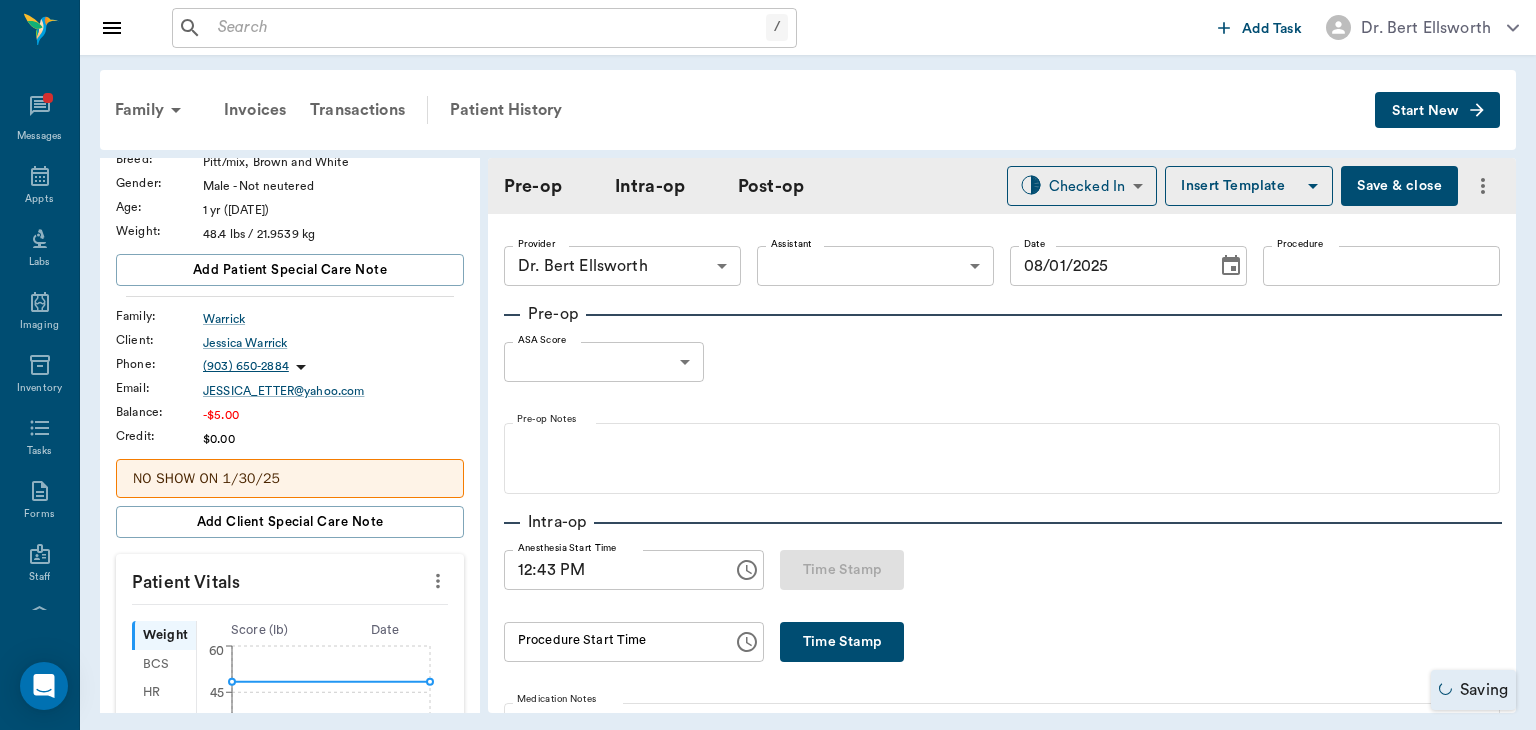 click at bounding box center [438, 581] 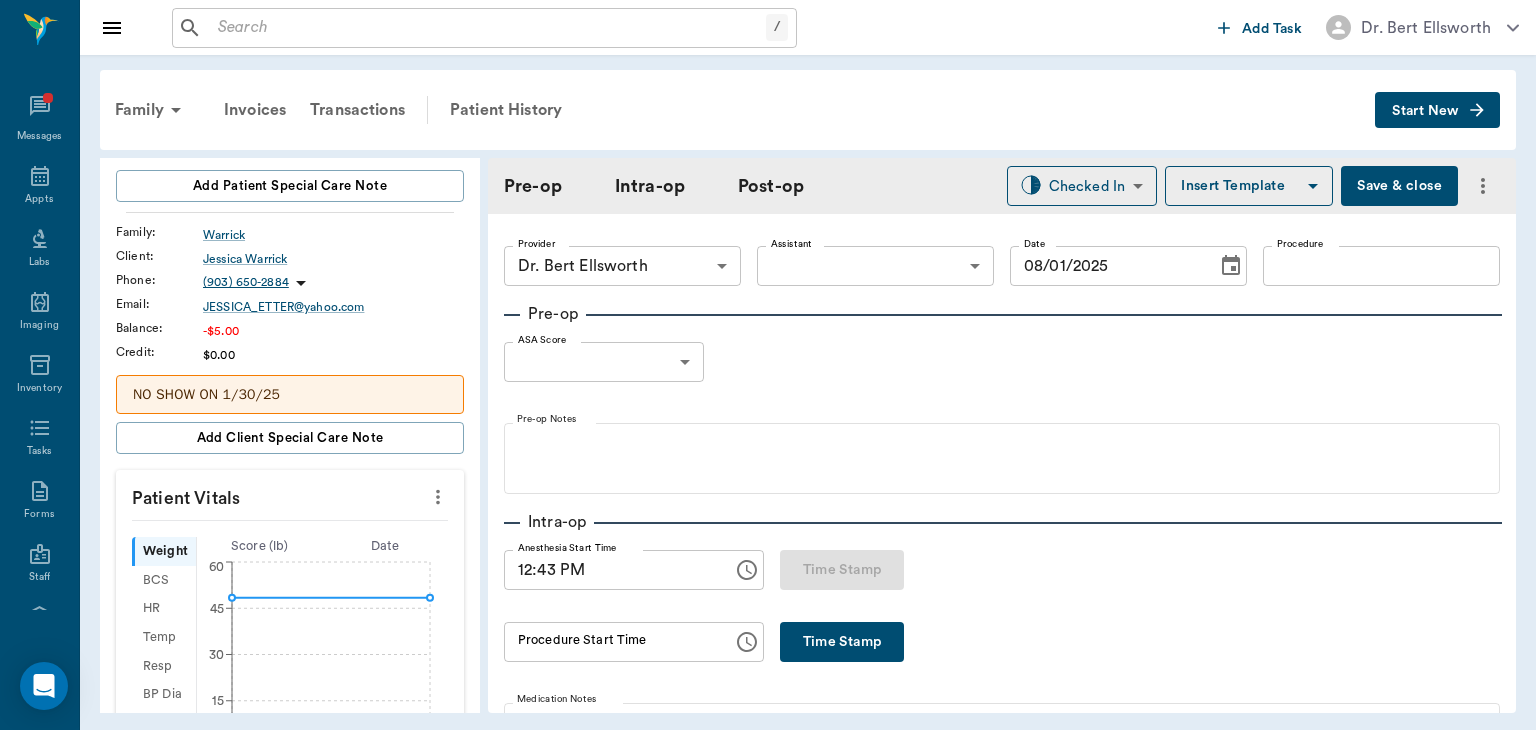 scroll, scrollTop: 225, scrollLeft: 0, axis: vertical 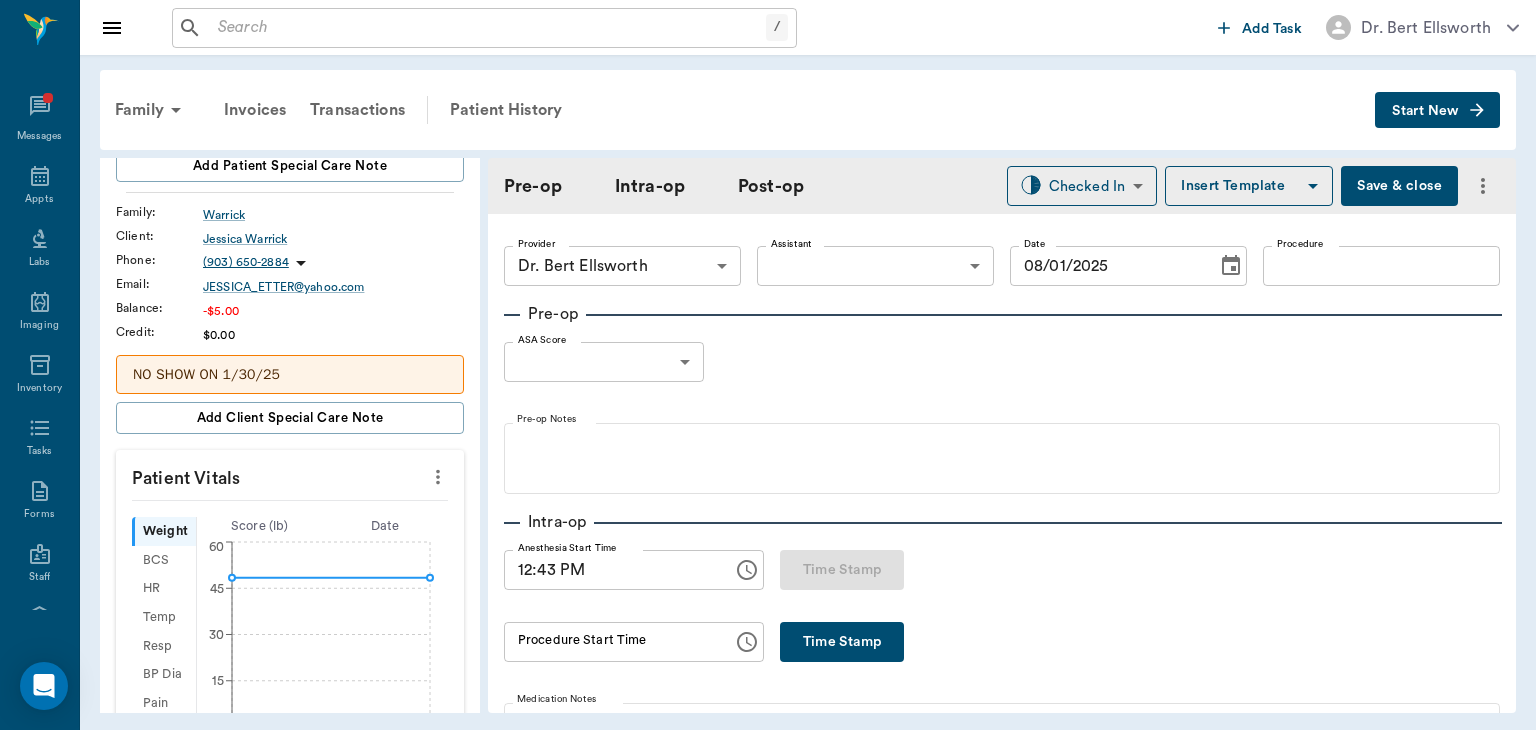 click on "[DATE] [TIME] [NUMBER] [NUMBER] [NUMBER] [NUMBER]" 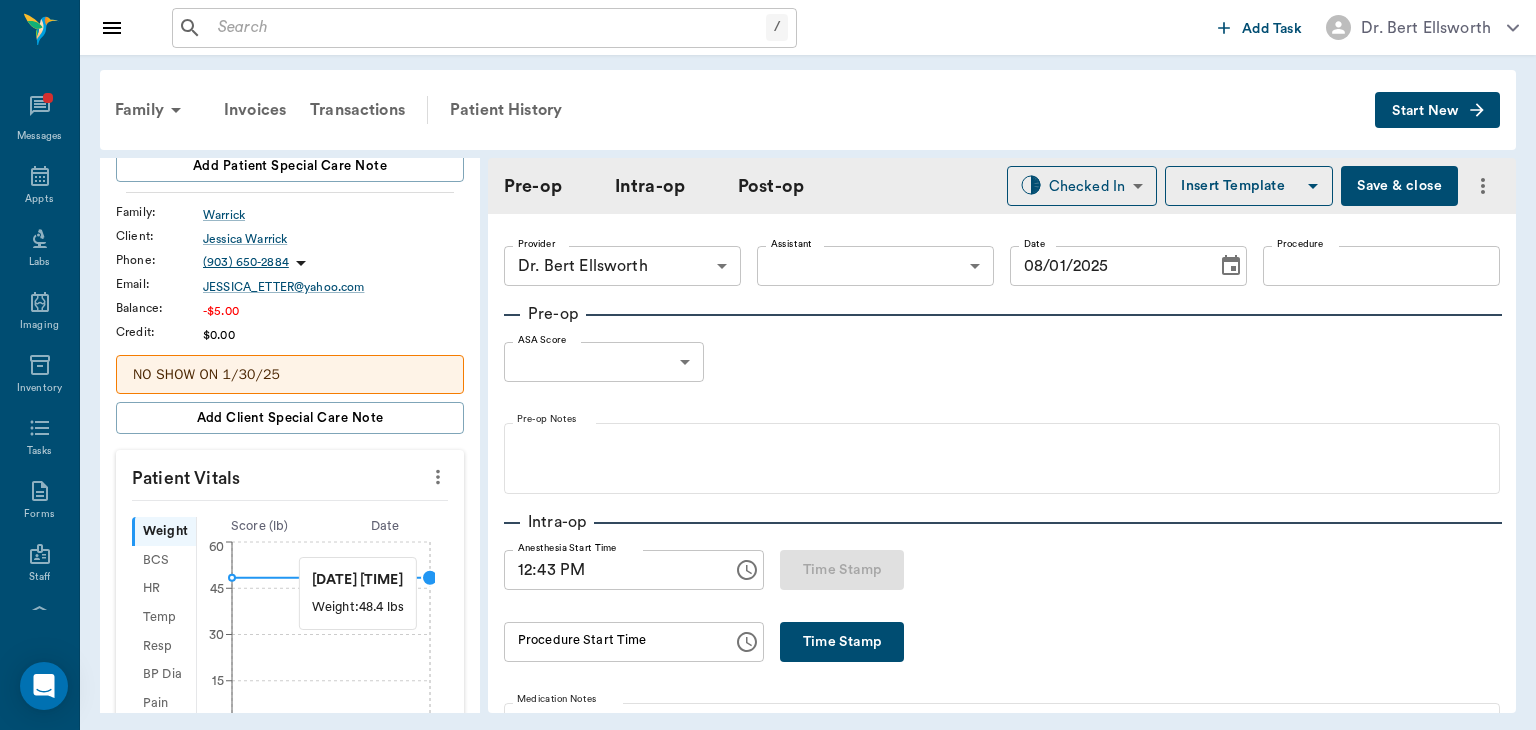 click 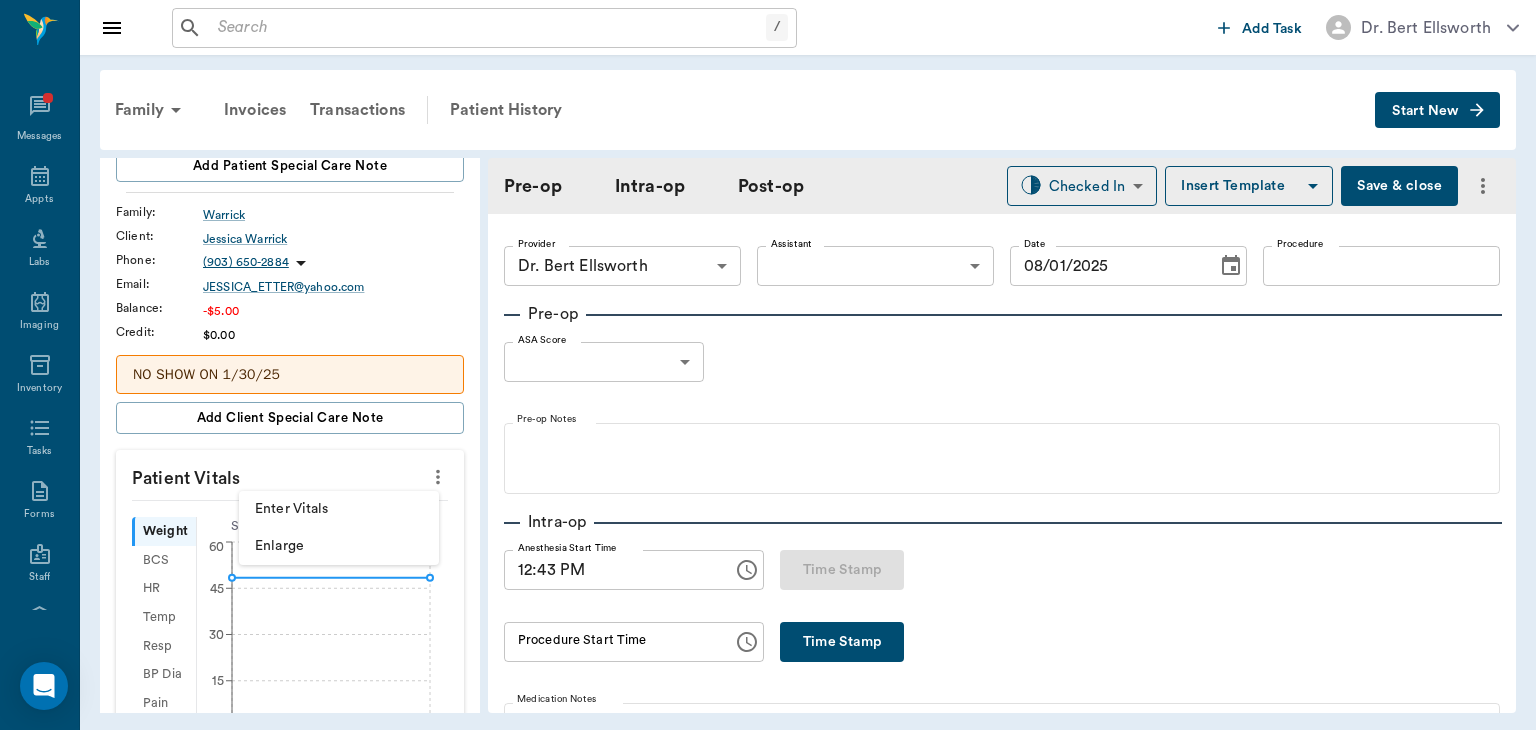 click at bounding box center (768, 365) 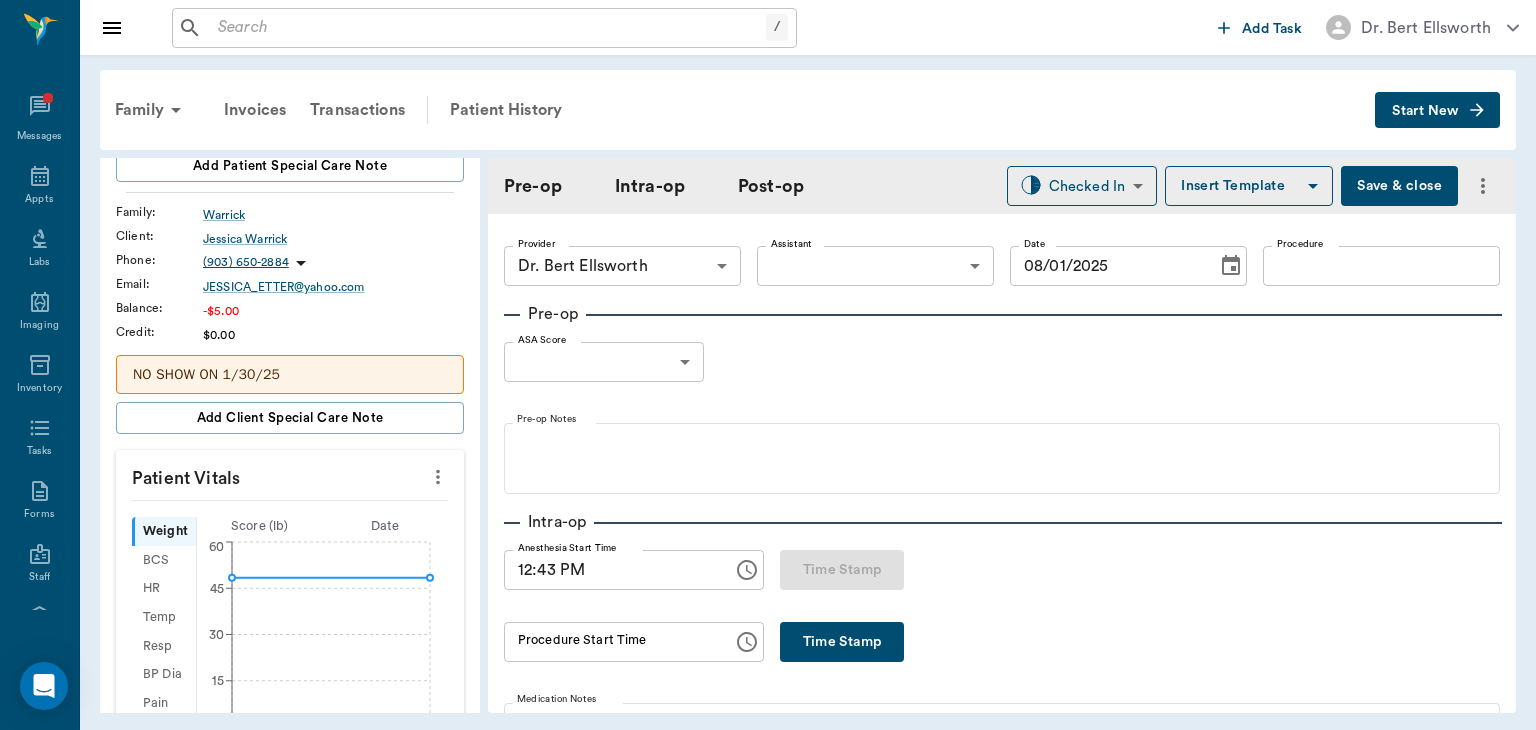 click 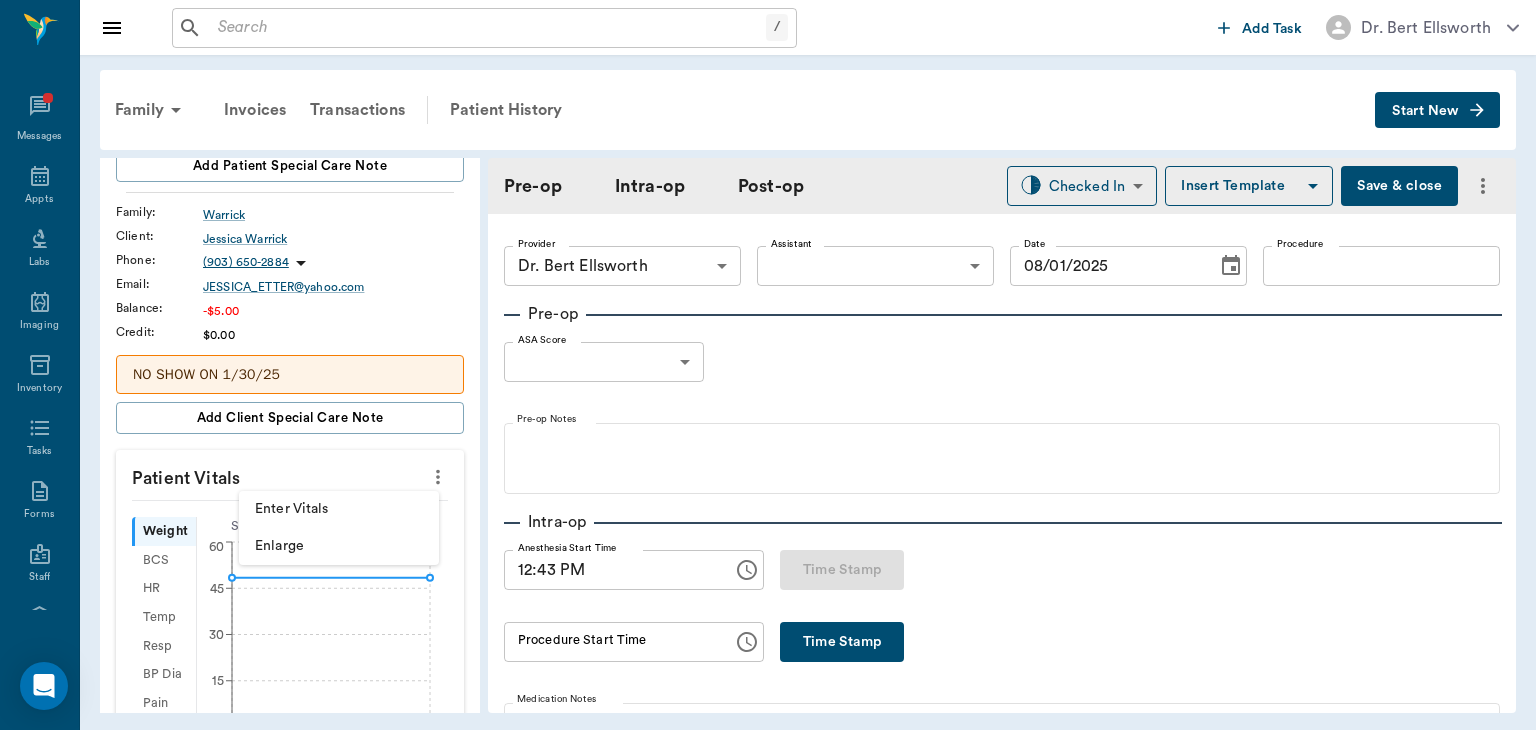 click on "Enlarge" at bounding box center [339, 546] 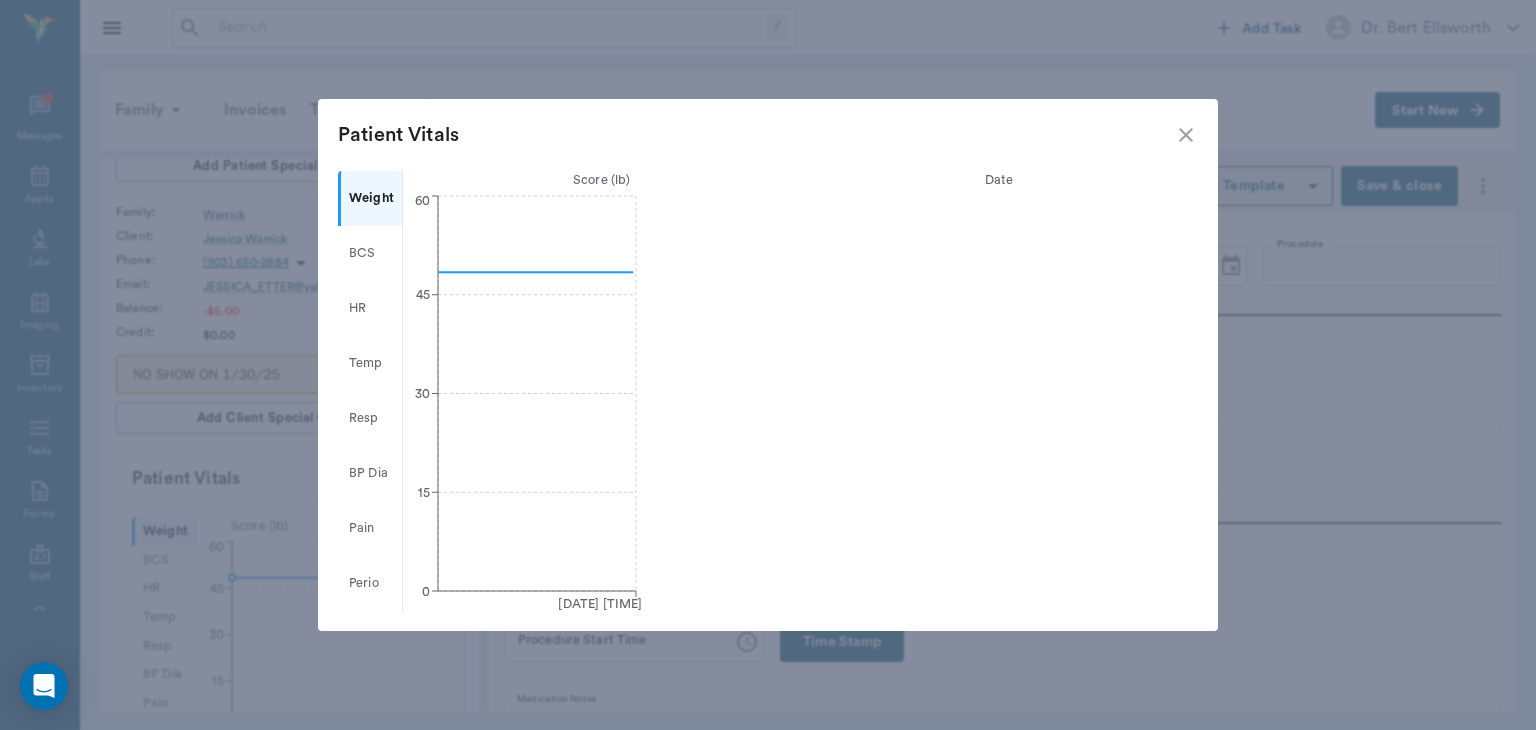 click 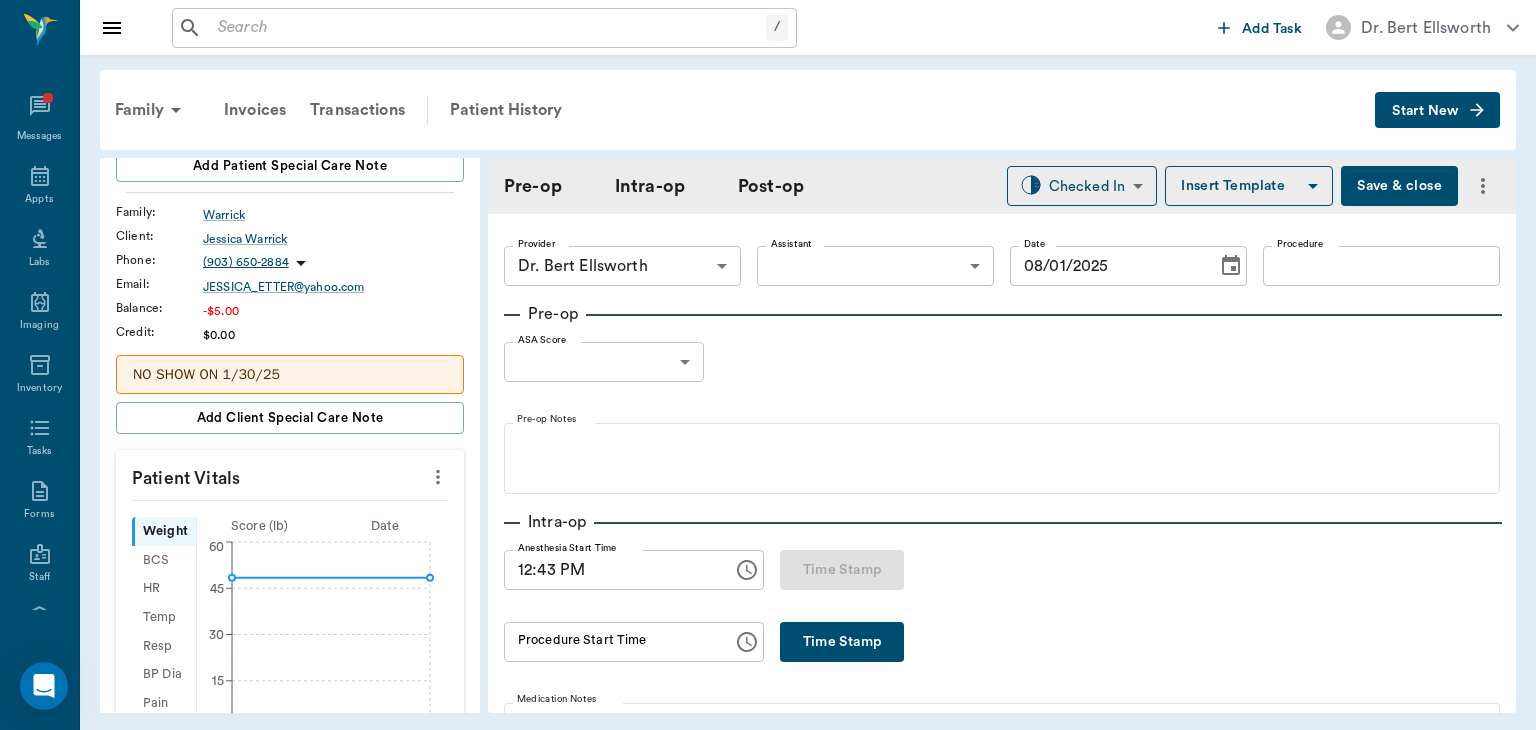 click at bounding box center (438, 477) 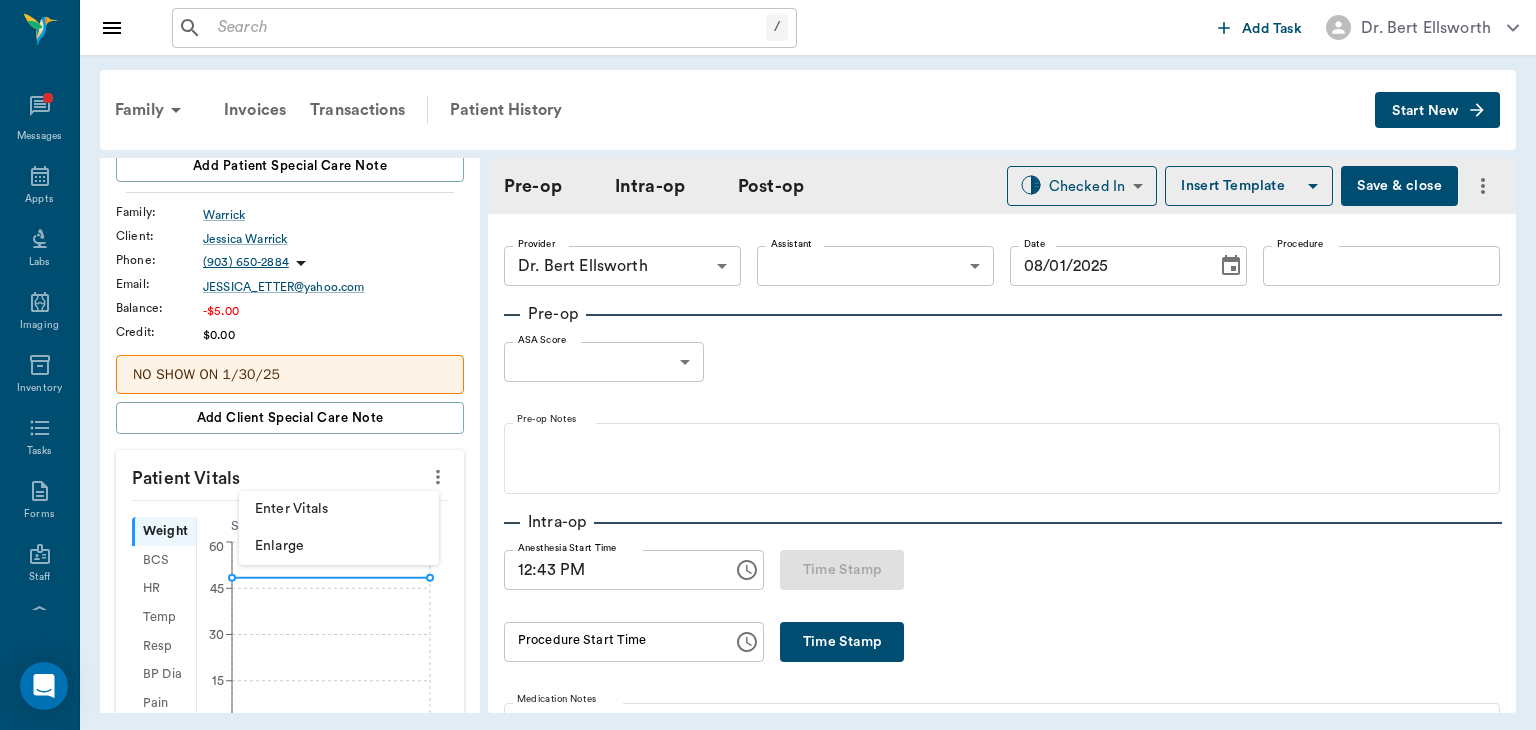click on "Enter Vitals" at bounding box center [339, 509] 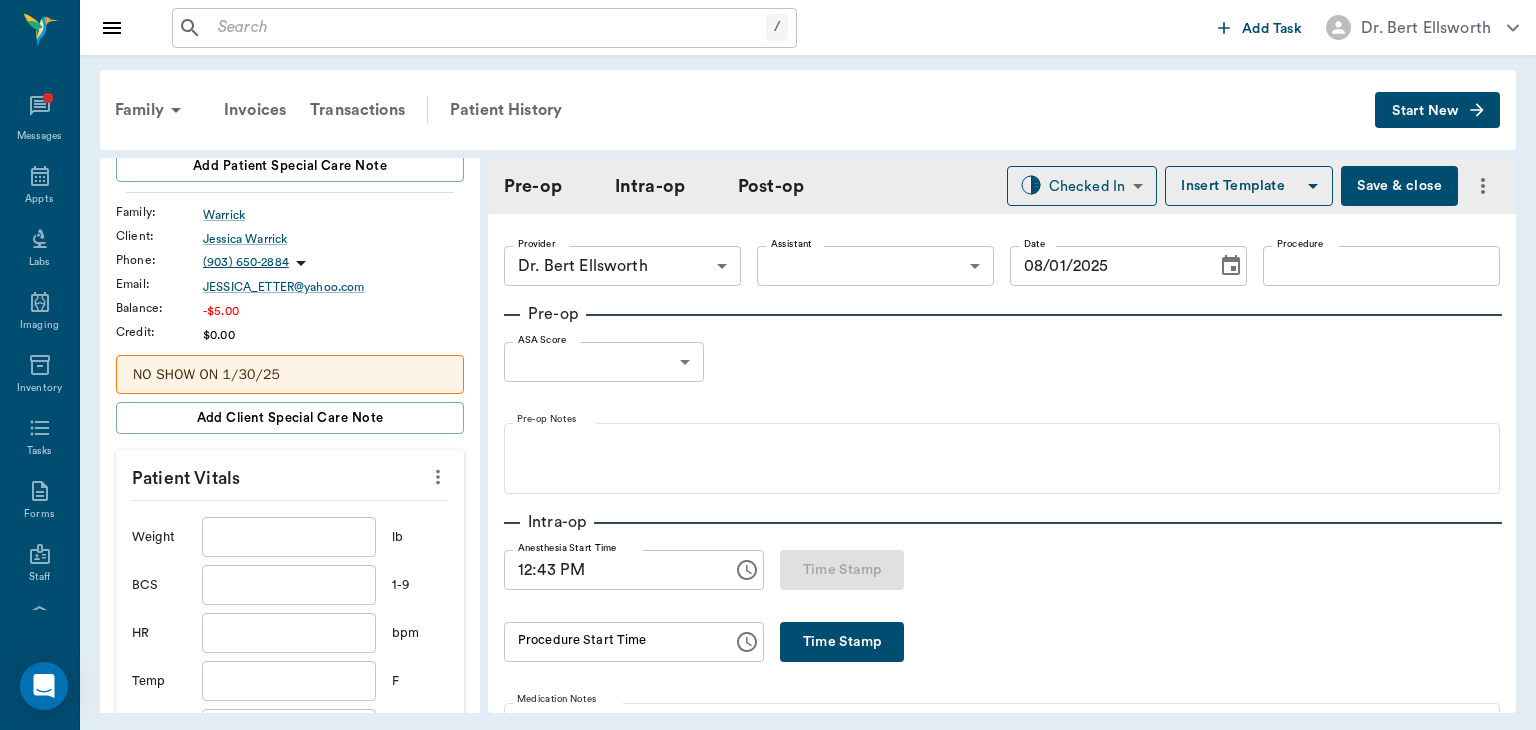 click at bounding box center [289, 537] 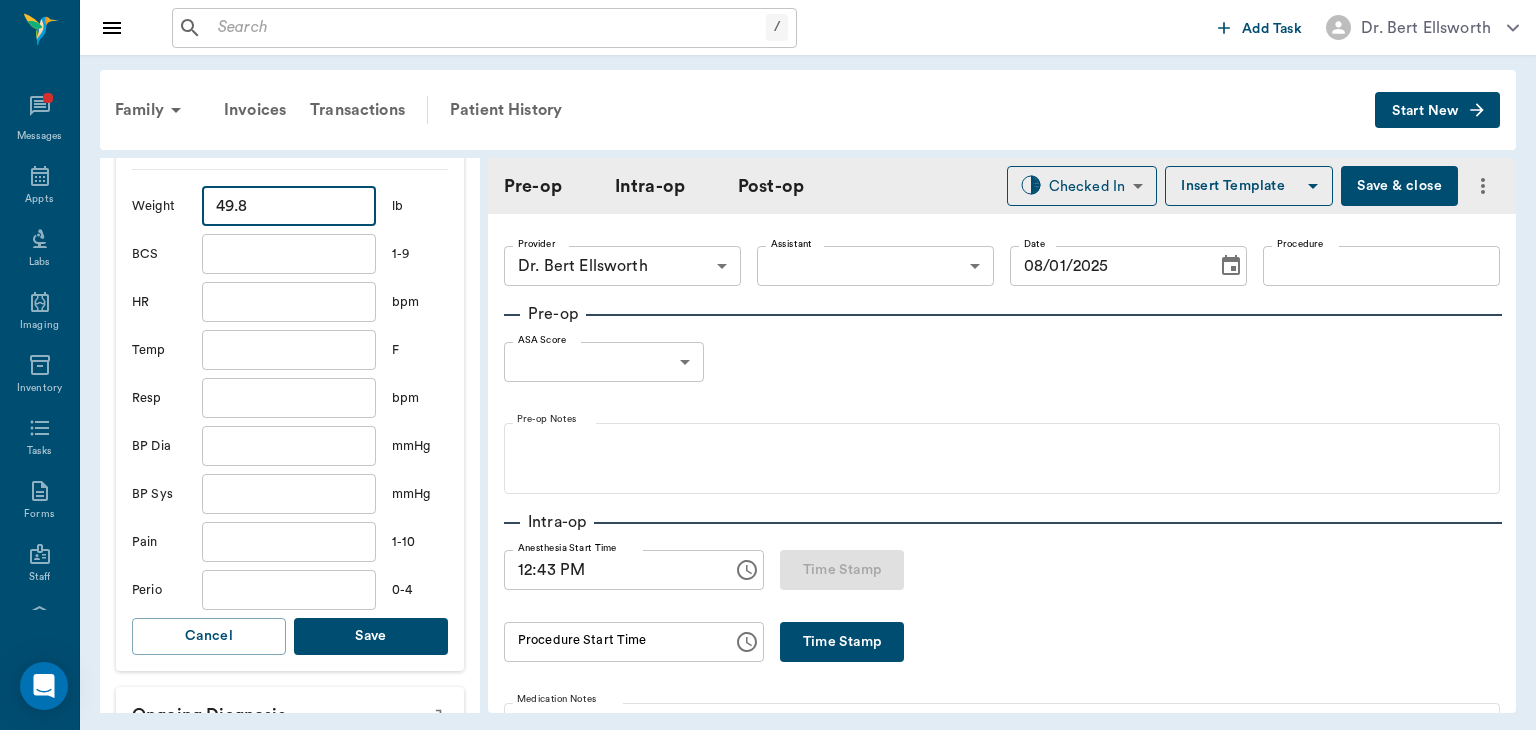 scroll, scrollTop: 564, scrollLeft: 0, axis: vertical 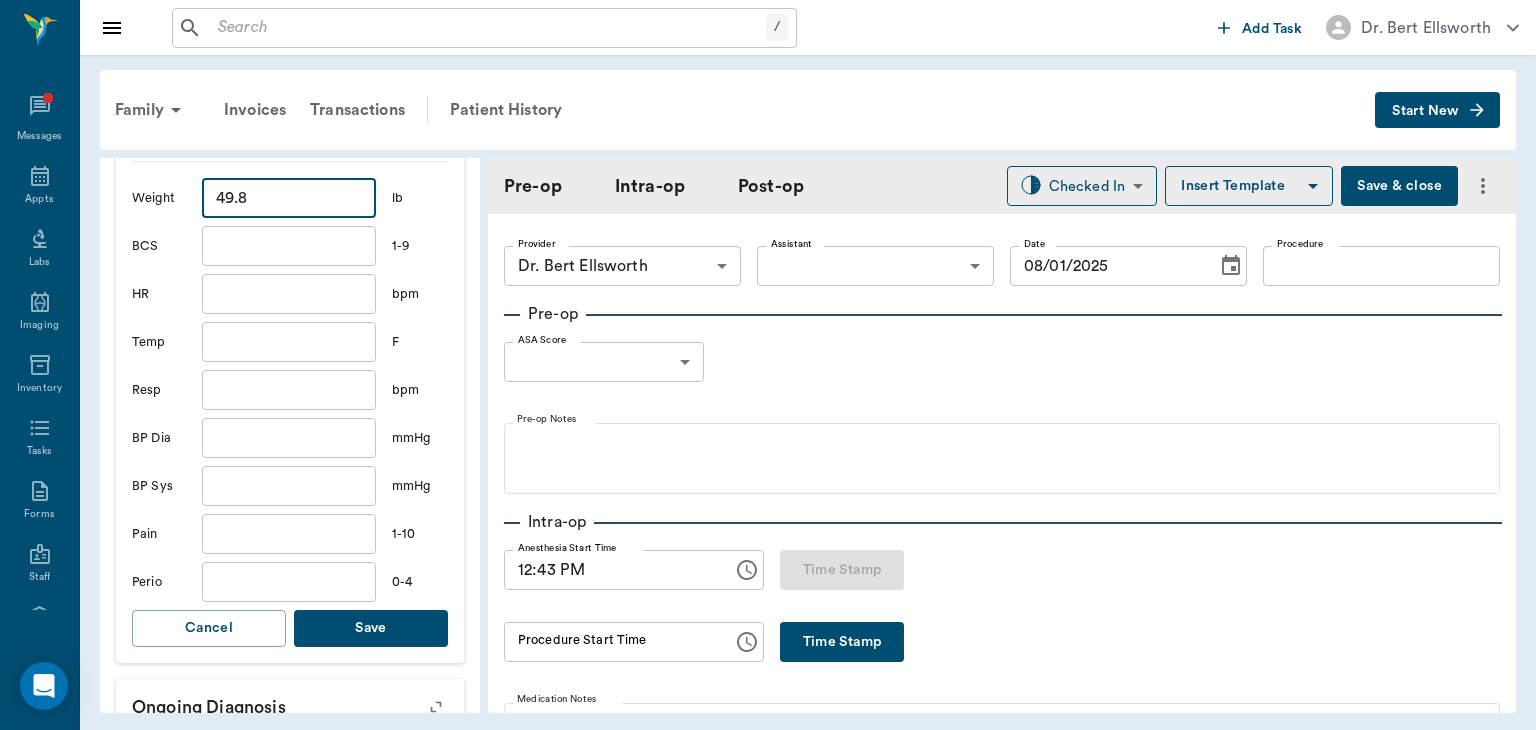 type on "49.8" 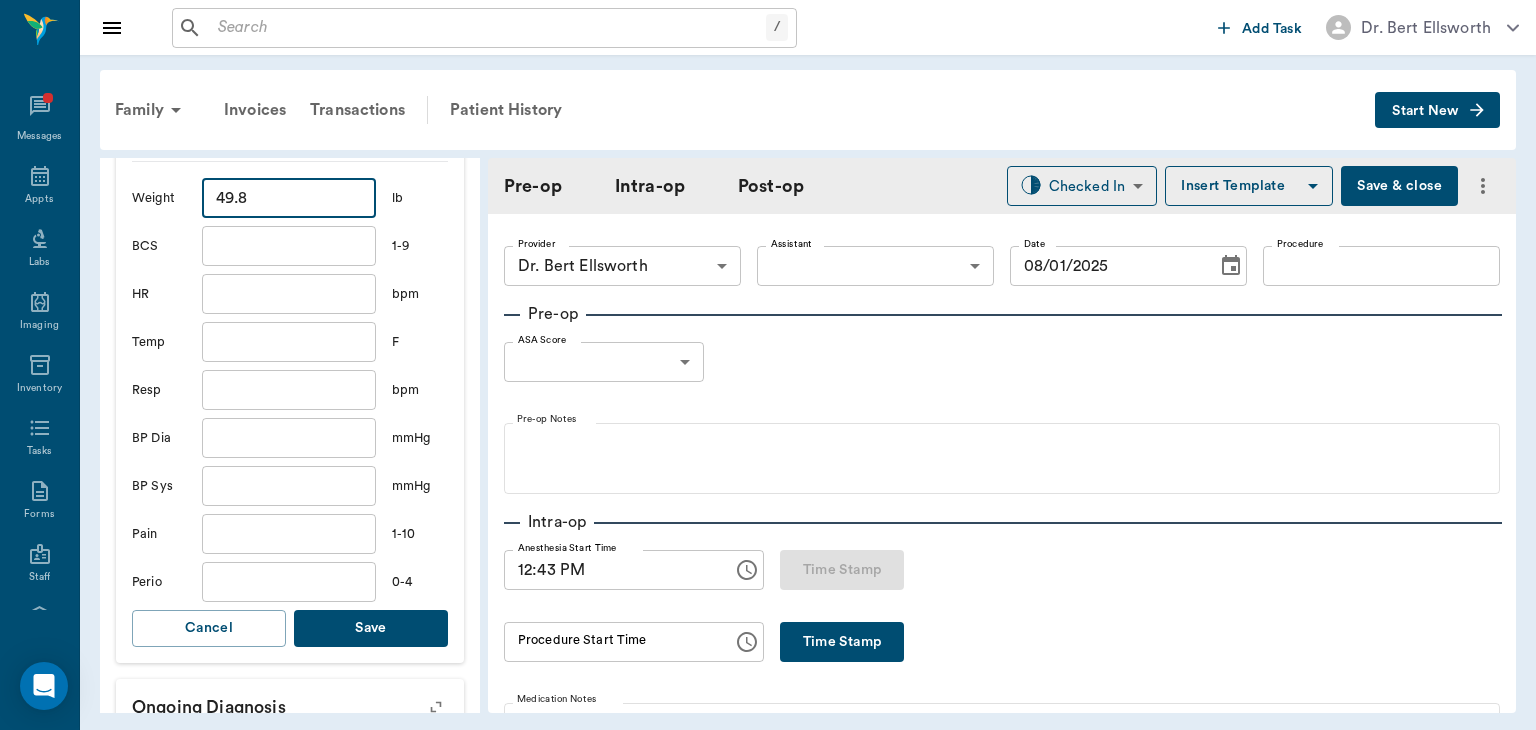 click on "Save" at bounding box center (371, 628) 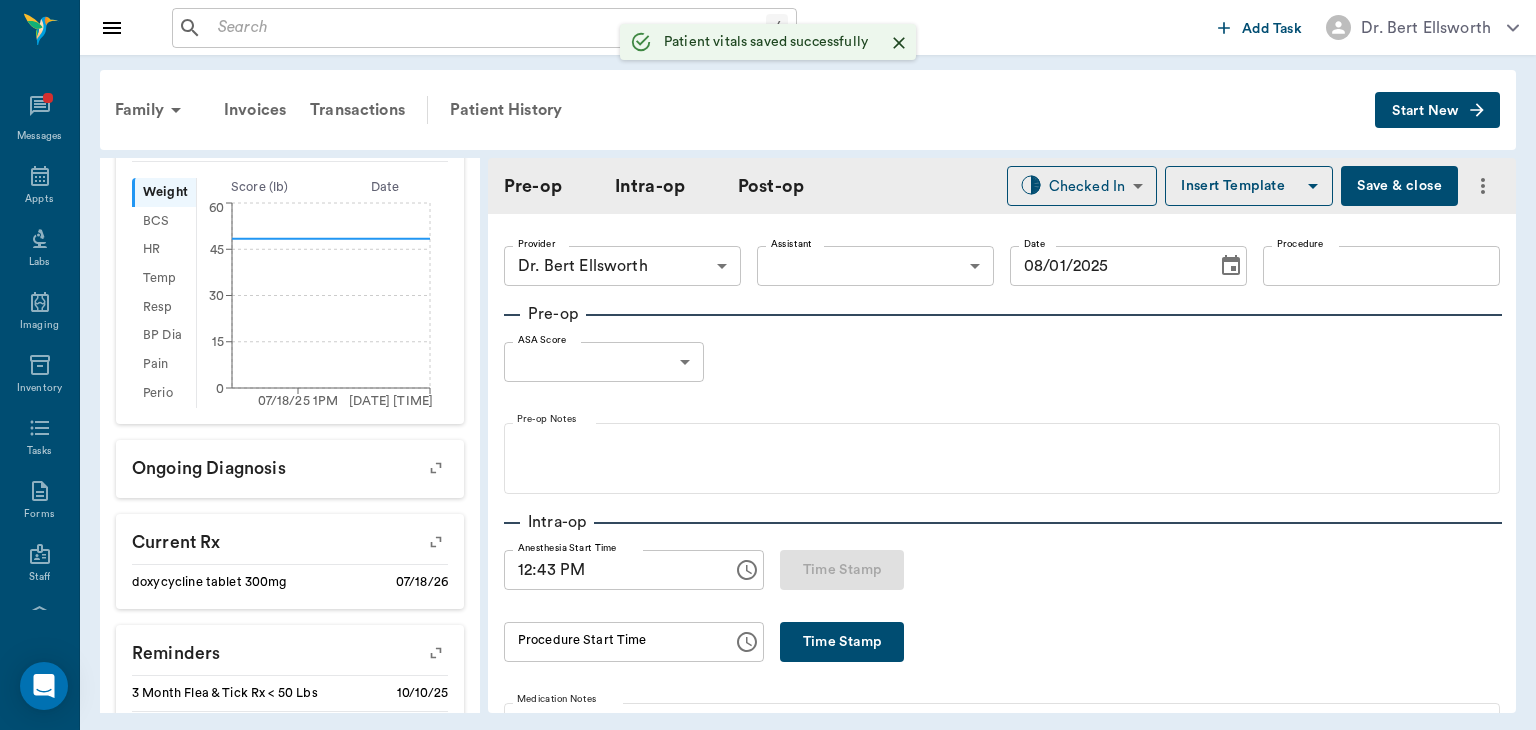 click on "/ ​ Add Task Dr. [LAST] [LAST] Nectar Messages Appts Labs Imaging Inventory Tasks Forms Staff Reports Lookup Settings Family Invoices Transactions Patient History Start New Little man Warrick #9792_P8    -    ACTIVE   Species : Canine Breed : Pitt/mix, Brown and White Gender : Male - Not neutered Age : 1 yr ([DATE]) Weight : 48.4 lbs / 21.9539 kg Add patient Special Care Note Family : Warrick Client : Jessica Warrick Phone : ([PHONE]) Email : [EMAIL] Balance : -$5.00 Credit : $0.00 NO SHOW ON 1/30/25 Add client Special Care Note Patient Vitals Weight BCS HR Temp Resp BP Dia Pain Perio Score ( lb ) Date 07/18/25 1PM 08/01/25 12PM 0 15 30 45 60 Ongoing diagnosis Current Rx doxycycline tablet 300mg 07/18/26 Reminders 3 Month Flea & Tick Rx < 50 Lbs 10/10/25 Pro-heart Hw Prev 6 Month 31-70lbs 01/16/26 Distemper/Parvo Vaccination Annual 07/17/26 Corona Vaccination Annual 07/17/26 Upcoming appointments Schedule Appointment Pre-op Intra-op Post-op Checked In CHECKED_IN ​ Save & close" at bounding box center (768, 365) 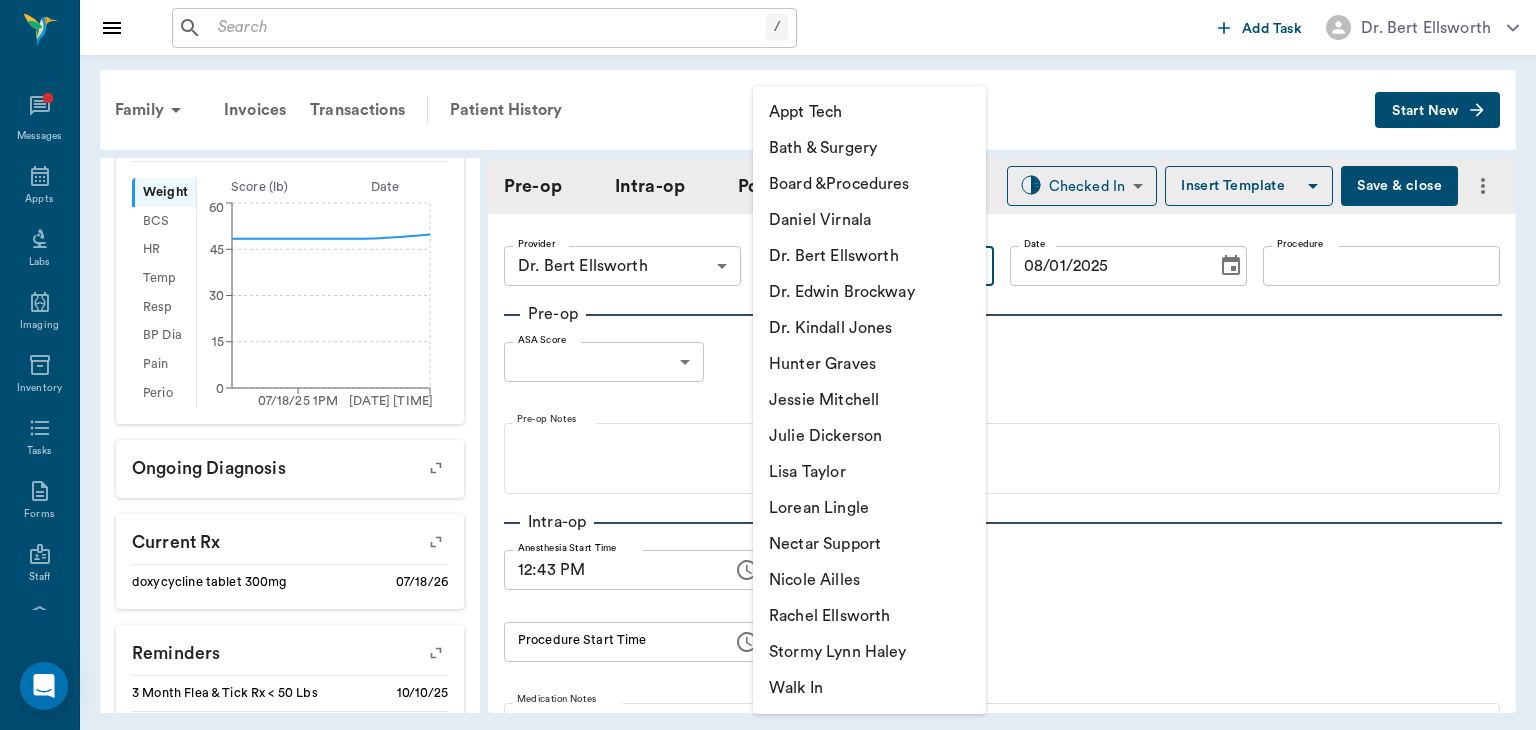 click on "Julie Dickerson" at bounding box center [869, 436] 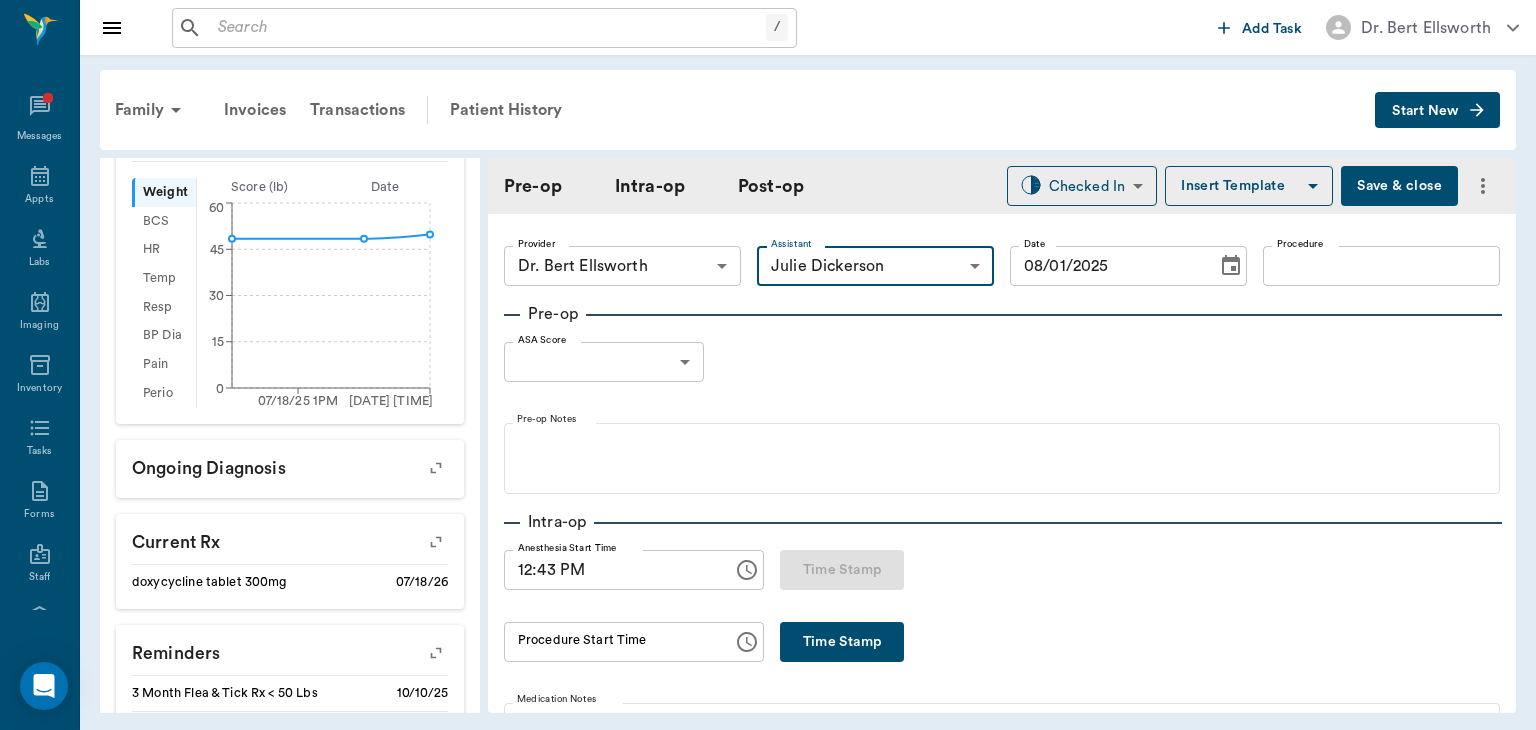 click on "Procedure" at bounding box center [1381, 266] 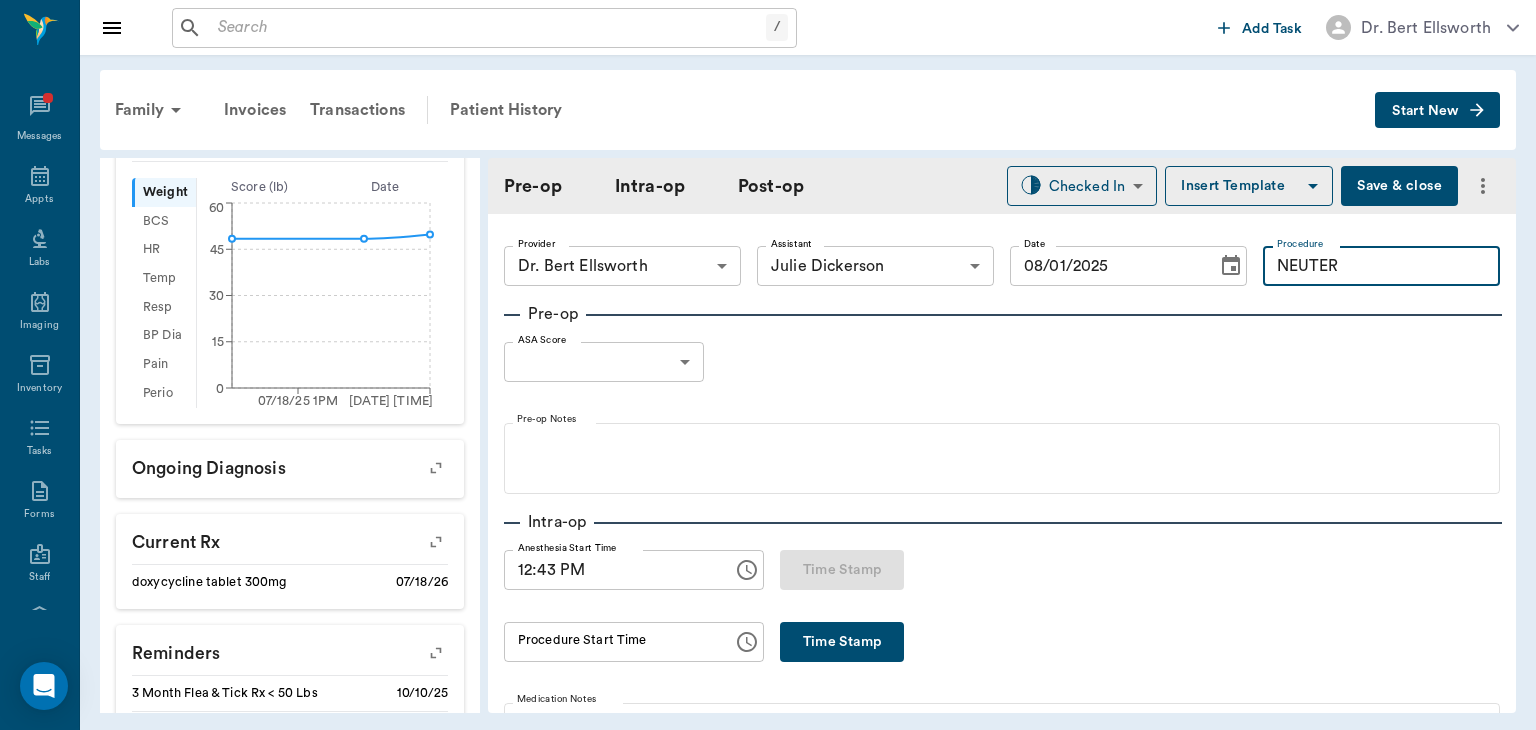 type on "NEUTER" 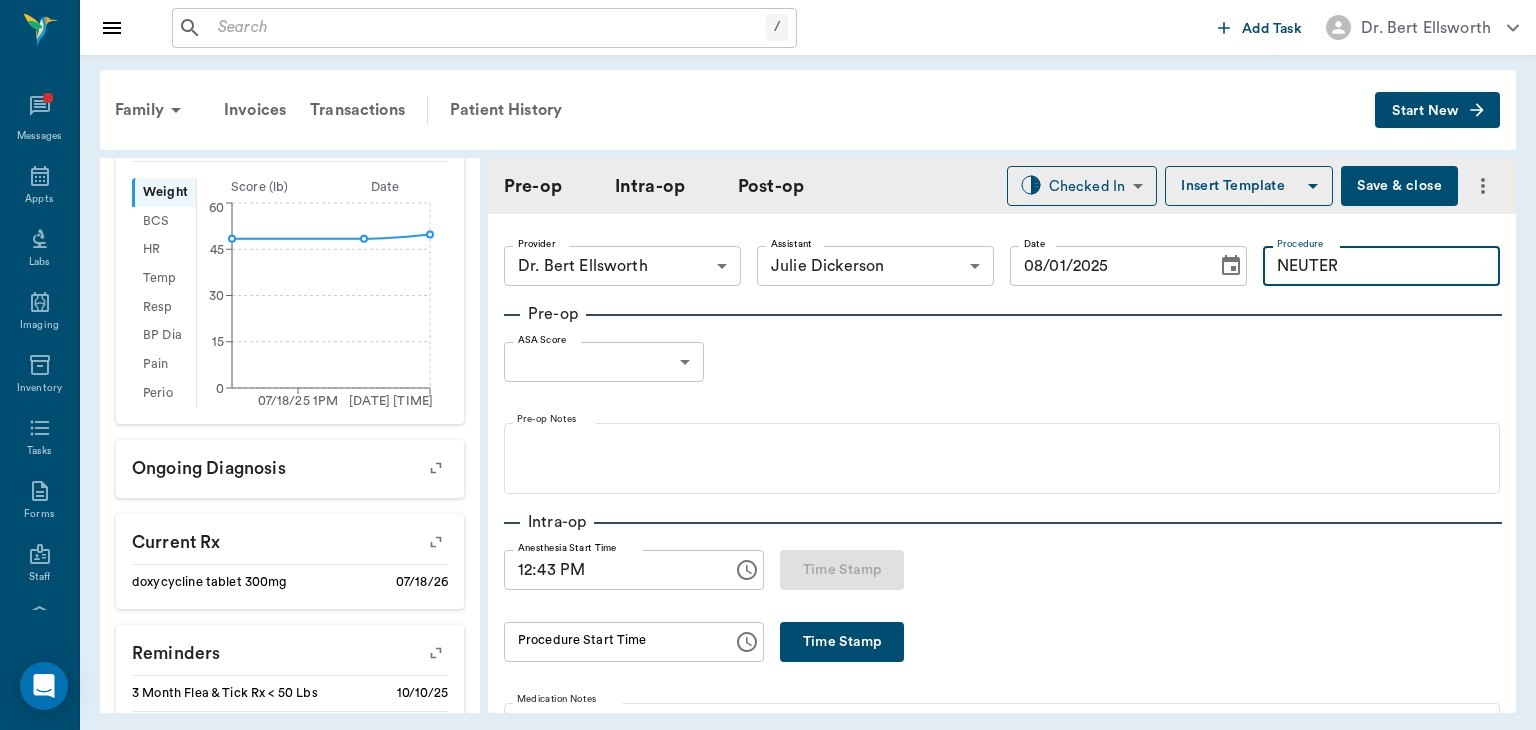 click on "Insert Template" at bounding box center (1249, 186) 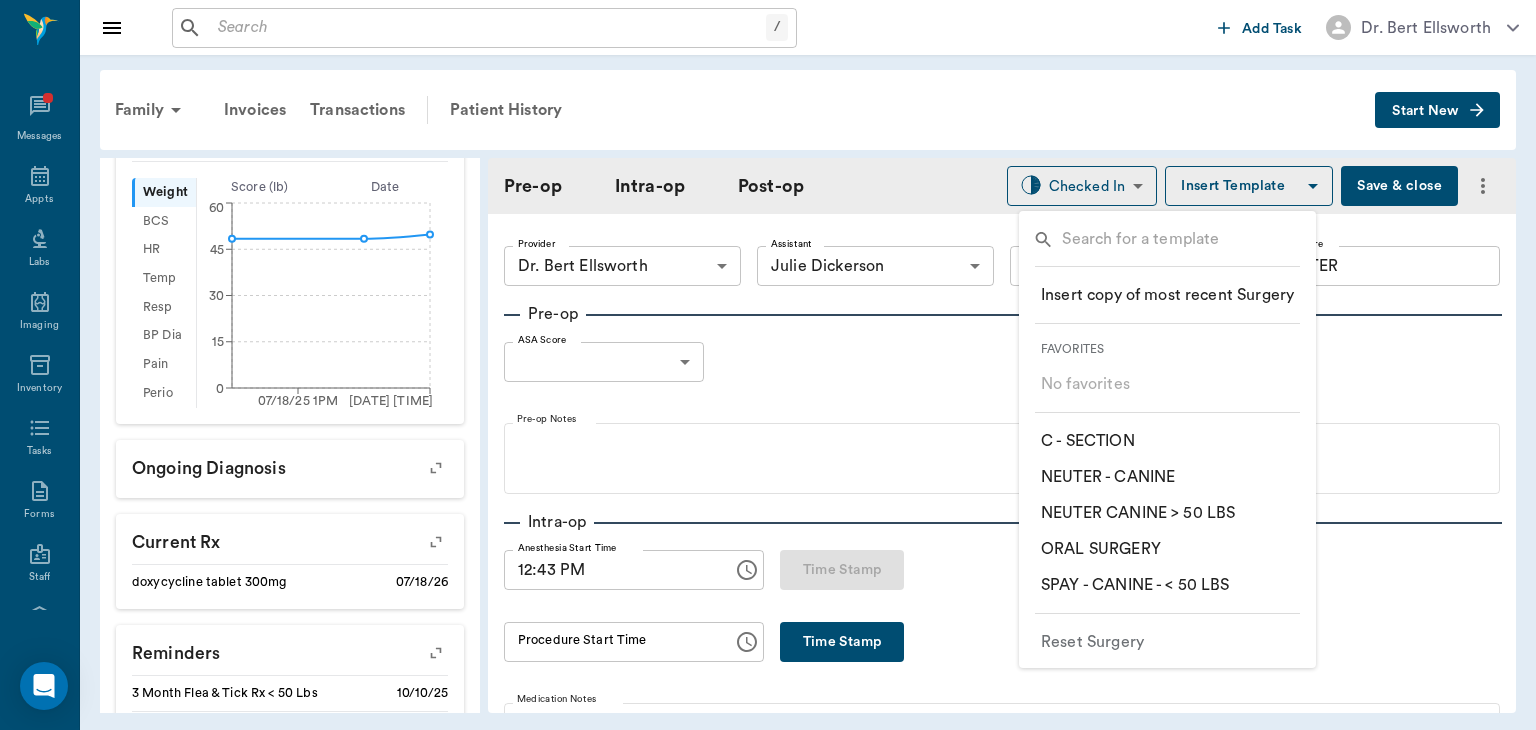 click on "​ SPAY - CANINE - < 50 LBS" at bounding box center [1135, 585] 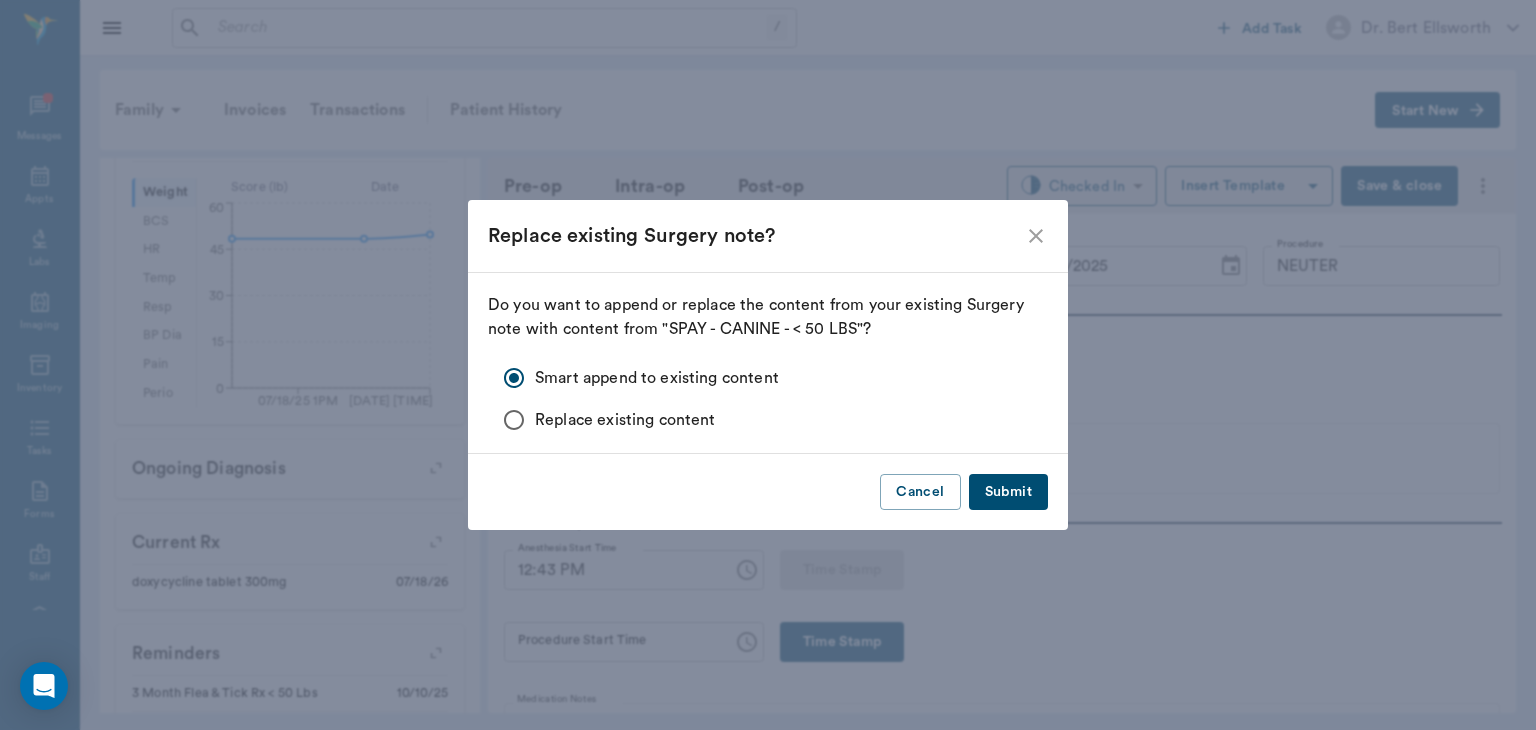 click 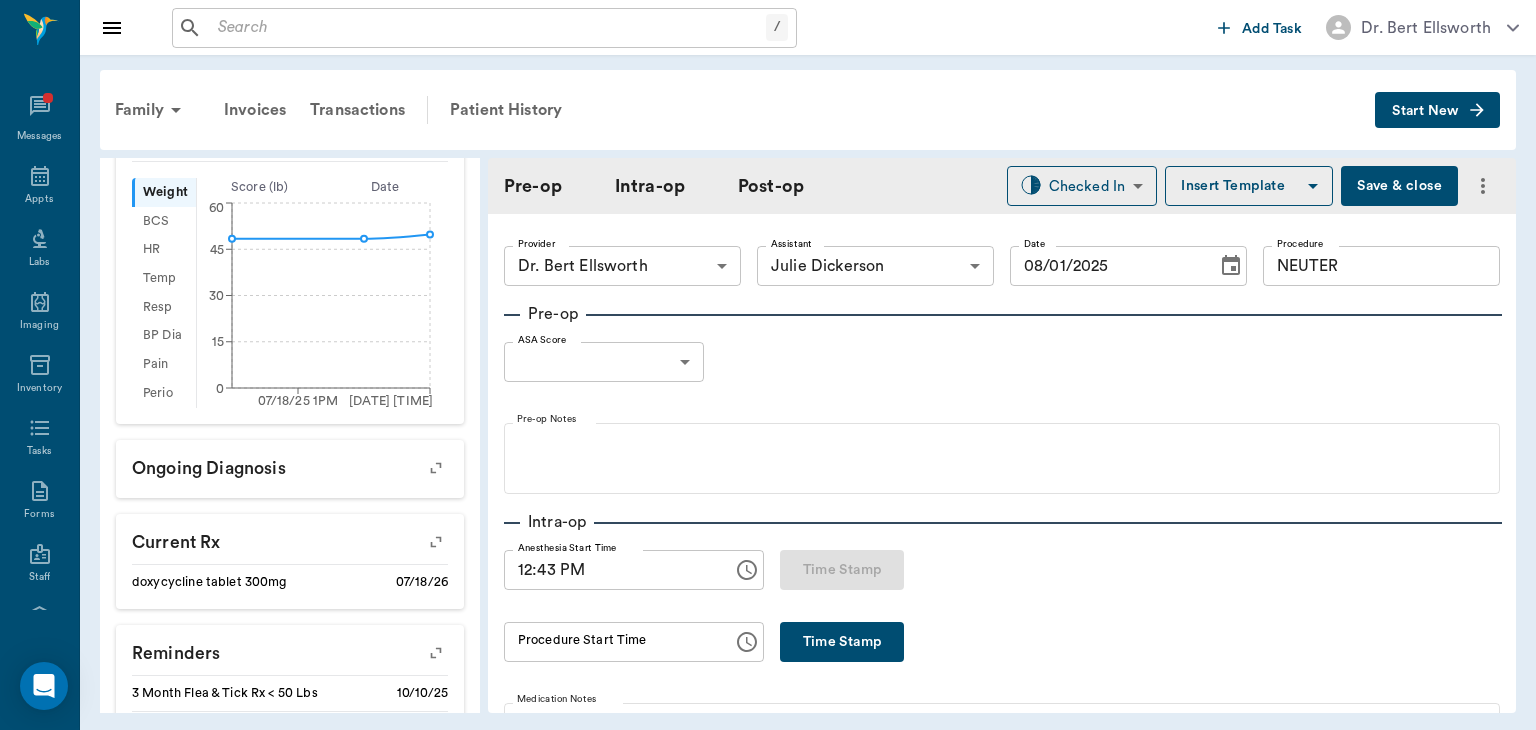 click on "Insert Template" at bounding box center [1249, 186] 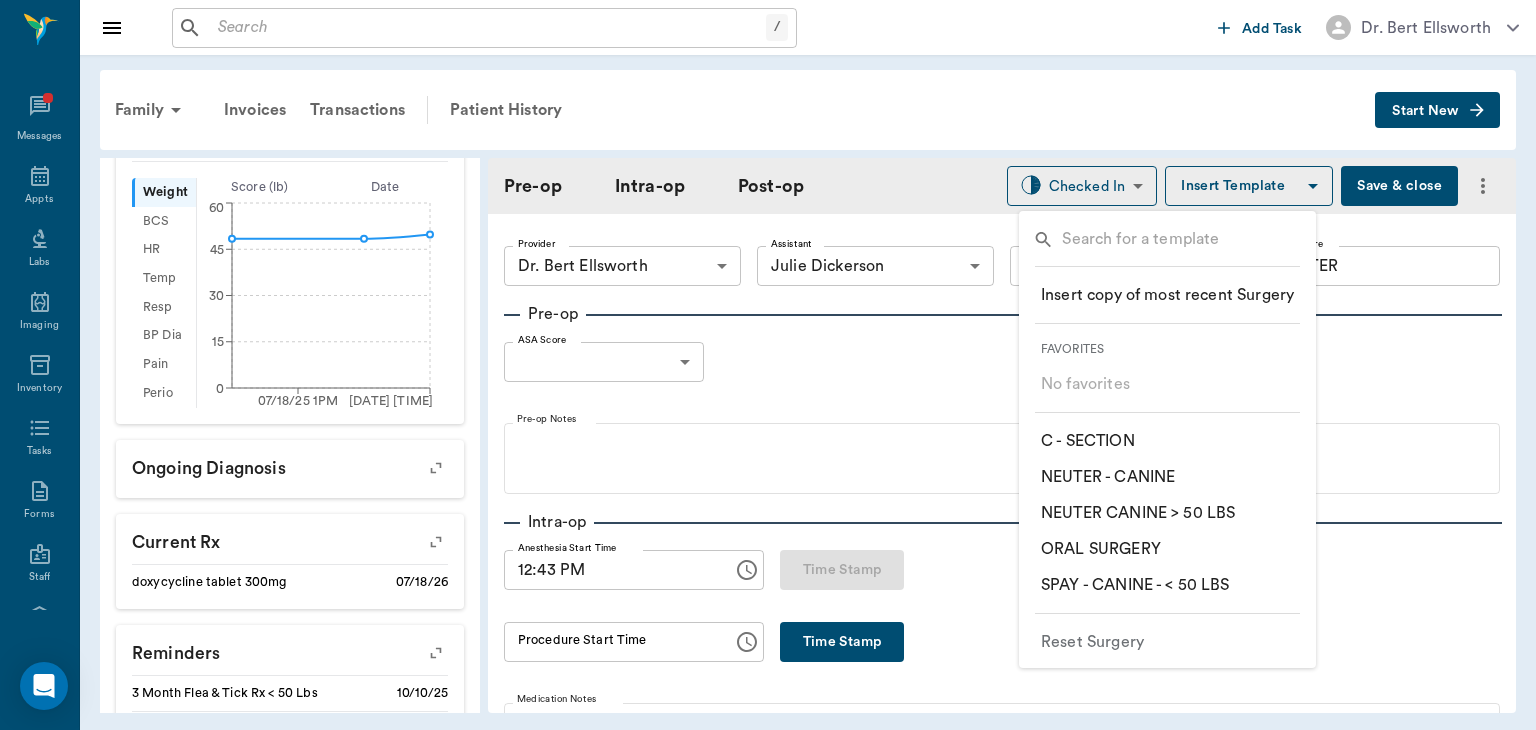 click on "​ NEUTER - CANINE" at bounding box center (1108, 477) 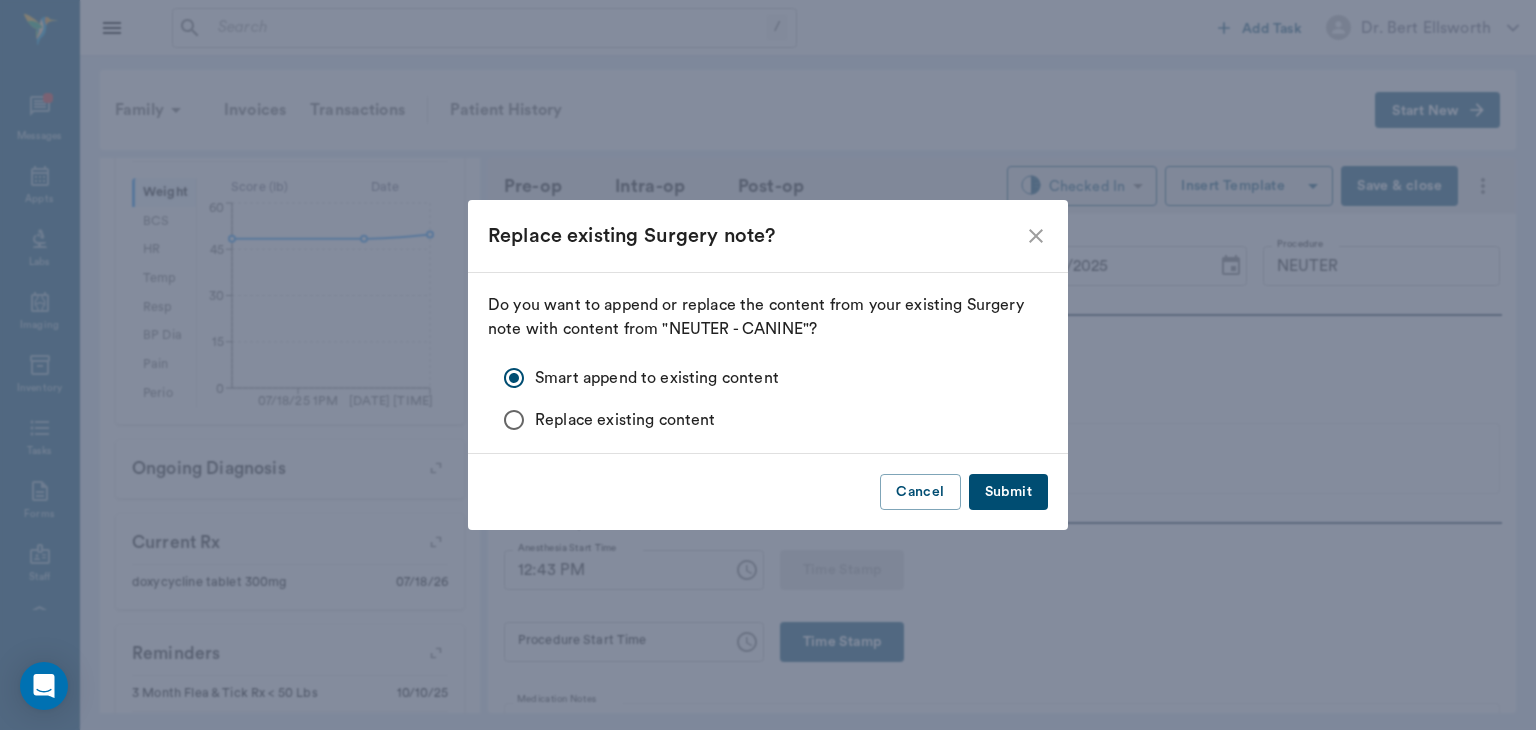 click on "Submit" at bounding box center [1008, 492] 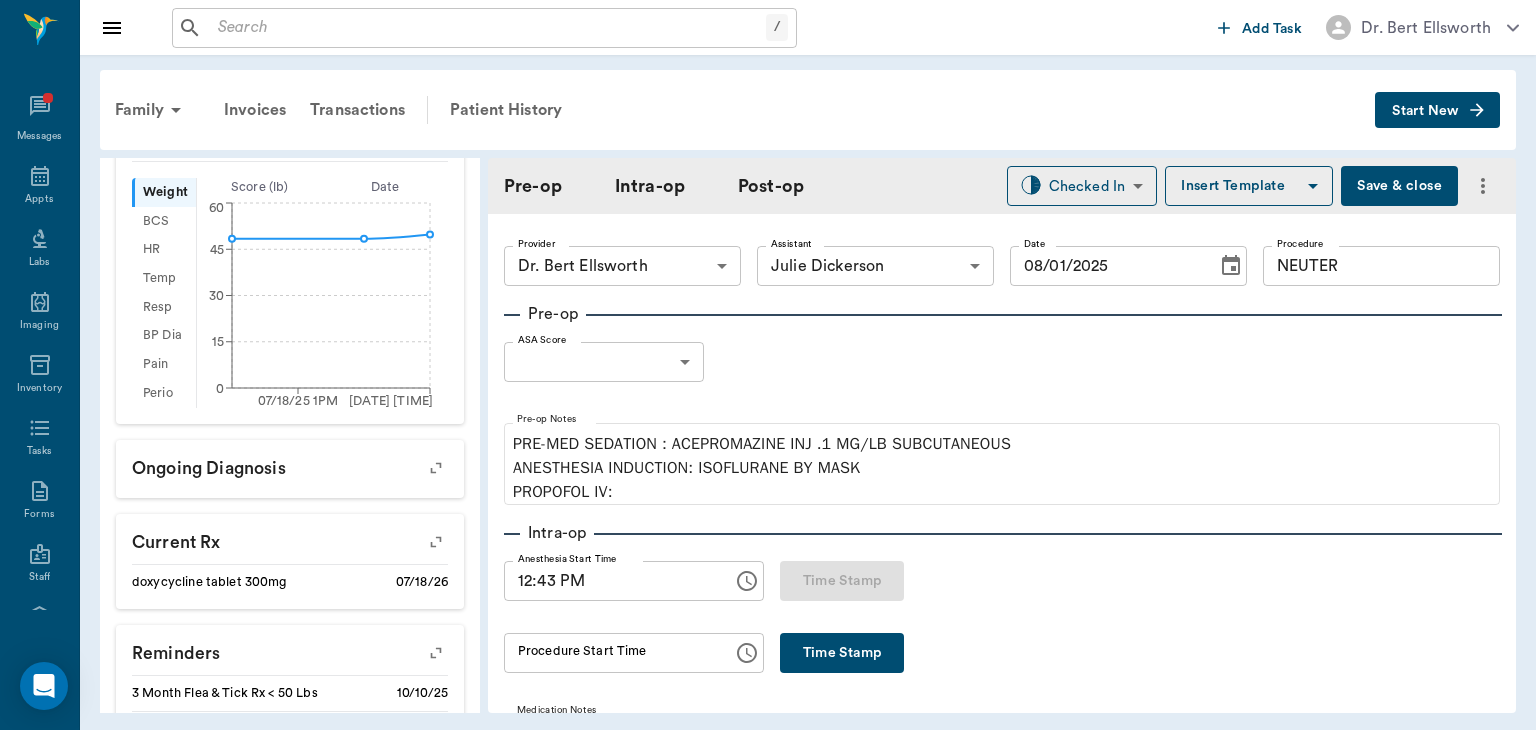 click on "Dr. [LAST] [LAST] Nectar Messages Appts Calendar Flow Boarding Labs Imaging Inventory Tasks Forms Staff Reports Lookup Settings August 2025 S M T W T F S 29 30 Jul 1 2 3 4 5 6 7 8 9 10 11 12 13 14 15 16 17 18 19 20 21 22 23 24 25 26 27 28 29 30 31 Aug 1 2 3 4 5 6 7 8 9 S M T W T F S 27 28 29 30 31 Aug 1 2 3 4 5 6 7 8 9 10 11 12 13 14 15 16 17 18 19 20 21 22 23 24 25 26 27 28 29 30 31 Sep 1 2 3 4 5 6 S M T W T F S 31 Sep 1 2 3 4 5 6 7 8 9 10 11 12 13 14 15 16 17 18 19 20 21 22 23 24 25 26 27 28 29 30 Oct 1 2 3 4 5 6 7 8 9 10 11 August 1, 2025 (CDT) View Today August 2025 Today 1 Fri Aug 2025 D Dr. [LAST] [LAST] Veterinarian A Appt Tech Technician W Walk In Veterinarian B Bath & Surgery Technician B Board &Procedures Other D Dr. [LAST] [LAST] Veterinarian 8 AM 9 AM 10 AM 11 AM 12 PM 1 PM 2 PM 3 PM 4 PM 5 PM 6 PM 7 PM 8 PM 12:17 PM Gretchen Messersmith 8:00 AM - 8:30 AM Isabel Barfield 8:30 AM - 9:00 AM NO APPOINTMENT! EMERGENCY ONLY! 9:00 AM - 9:30 AM Natasha Steward 9:00 AM - 9:30 AM" at bounding box center [768, 365] 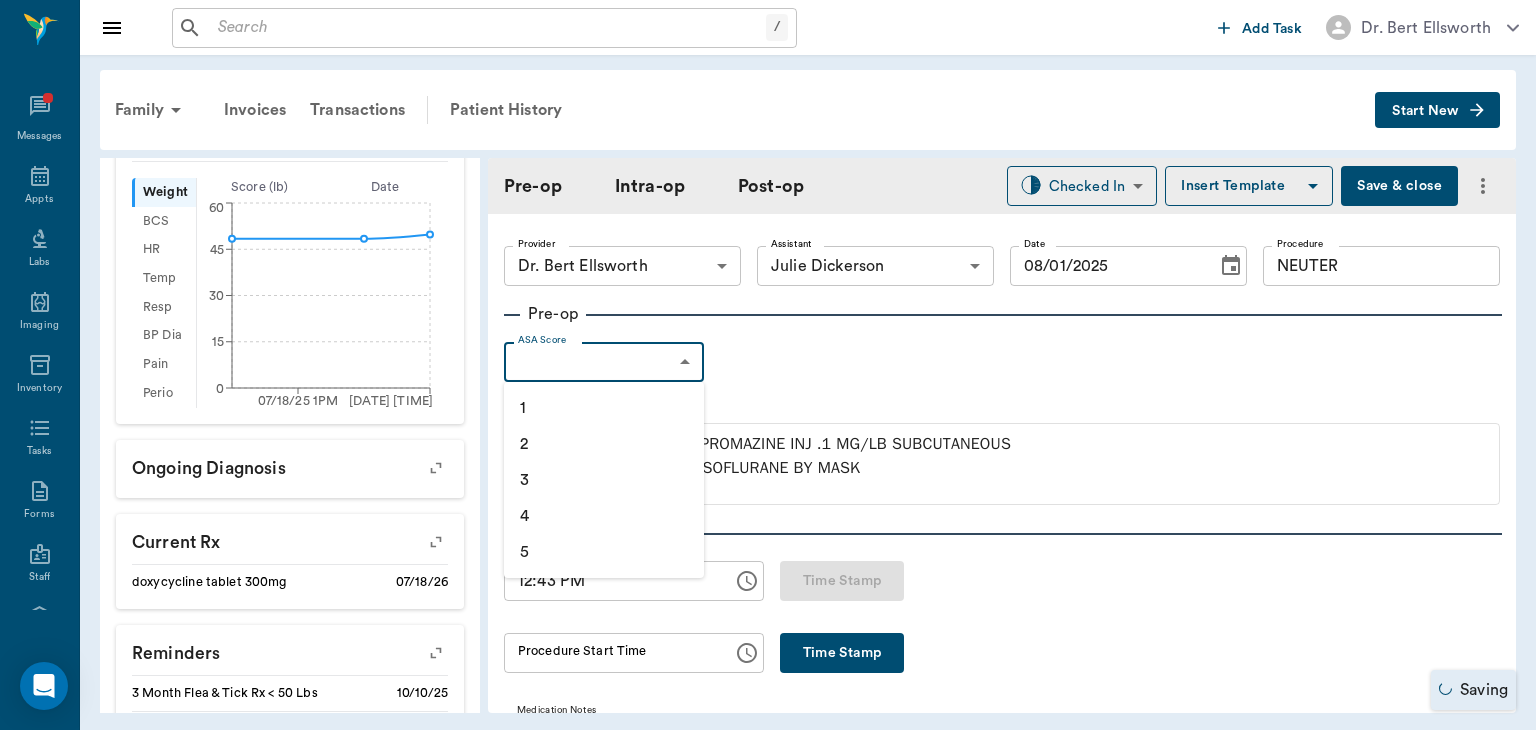 click on "1" at bounding box center [604, 408] 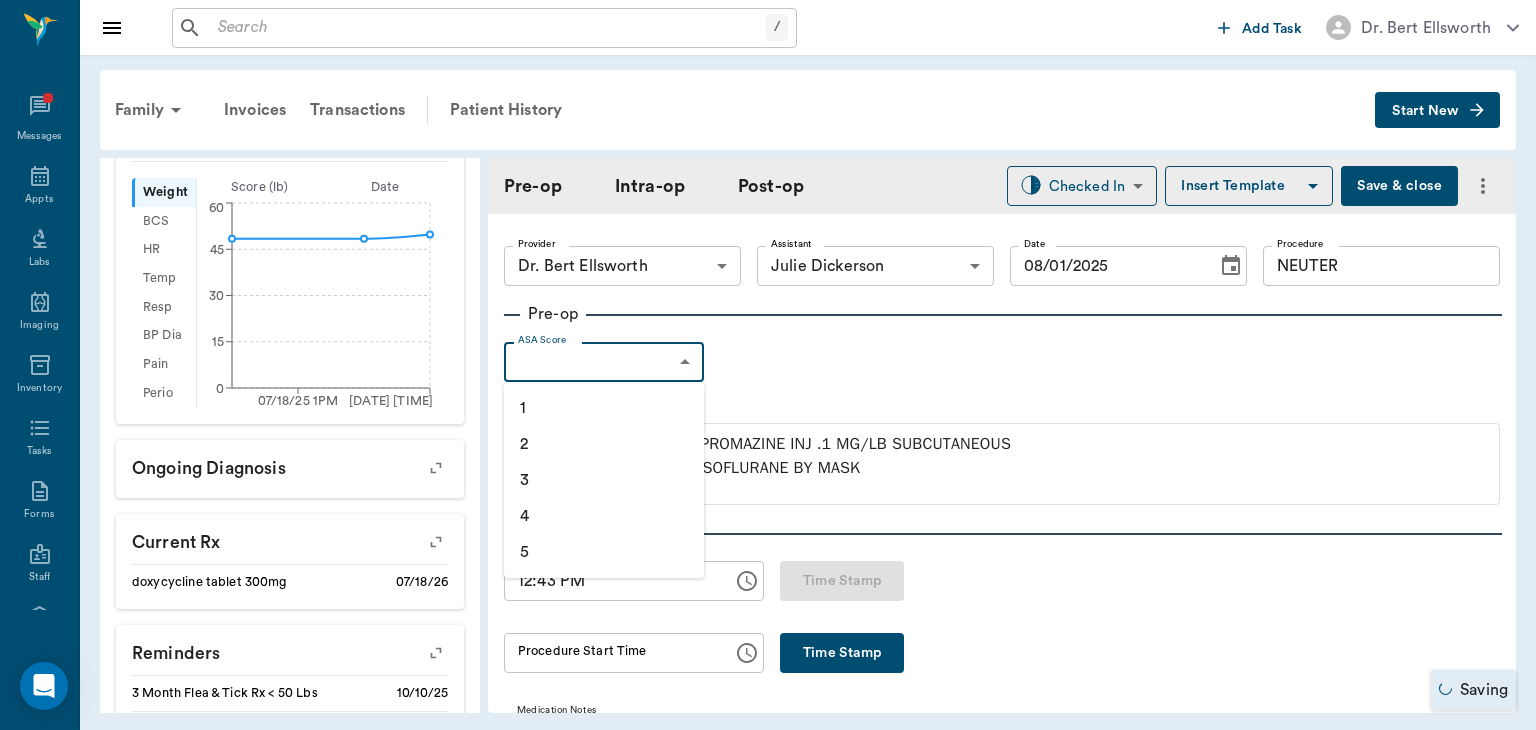 type on "1" 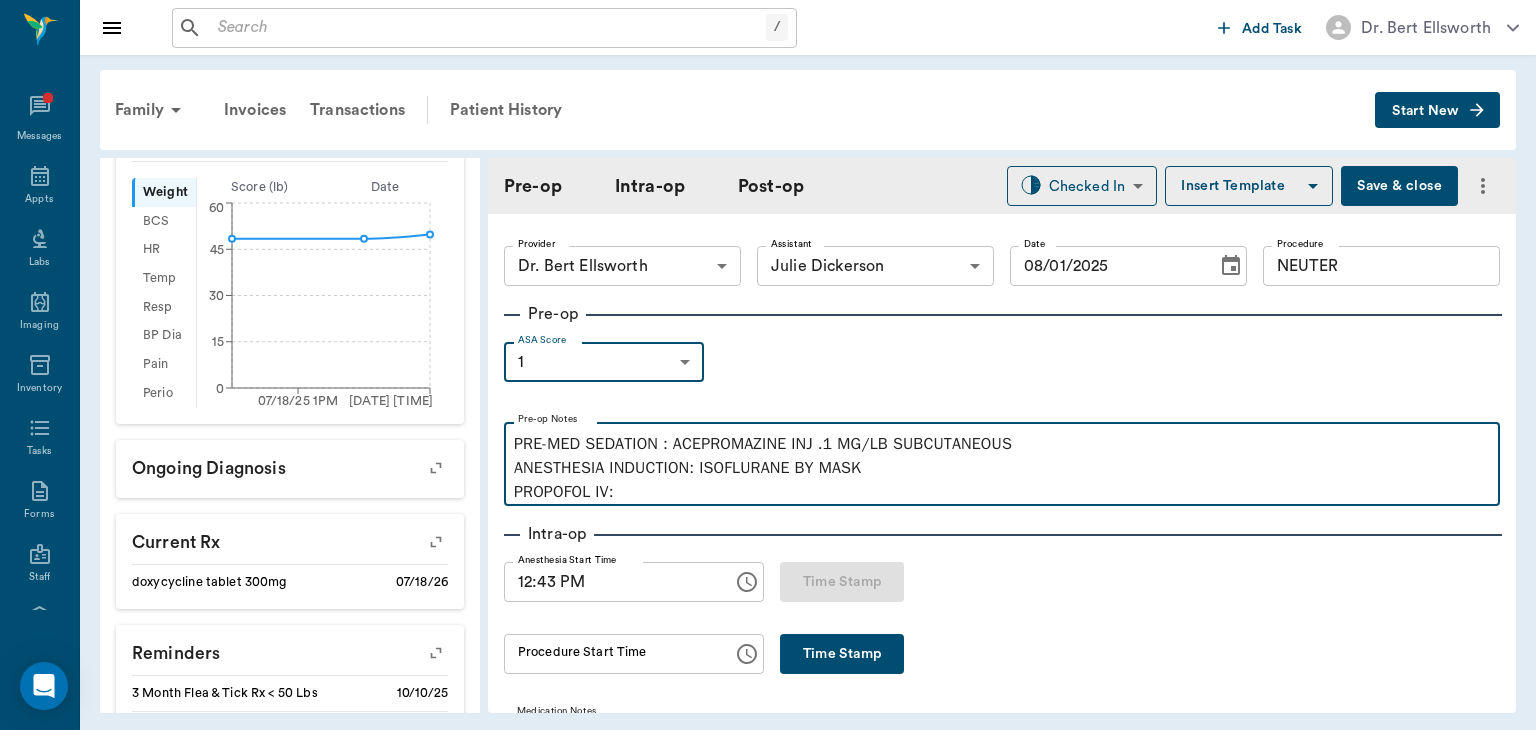 click on "PRE-MED SEDATION : ACEPROMAZINE INJ .1 MG/LB SUBCUTANEOUS ANESTHESIA INDUCTION: ISOFLURANE BY MASK PROPOFOL IV:" at bounding box center (1002, 468) 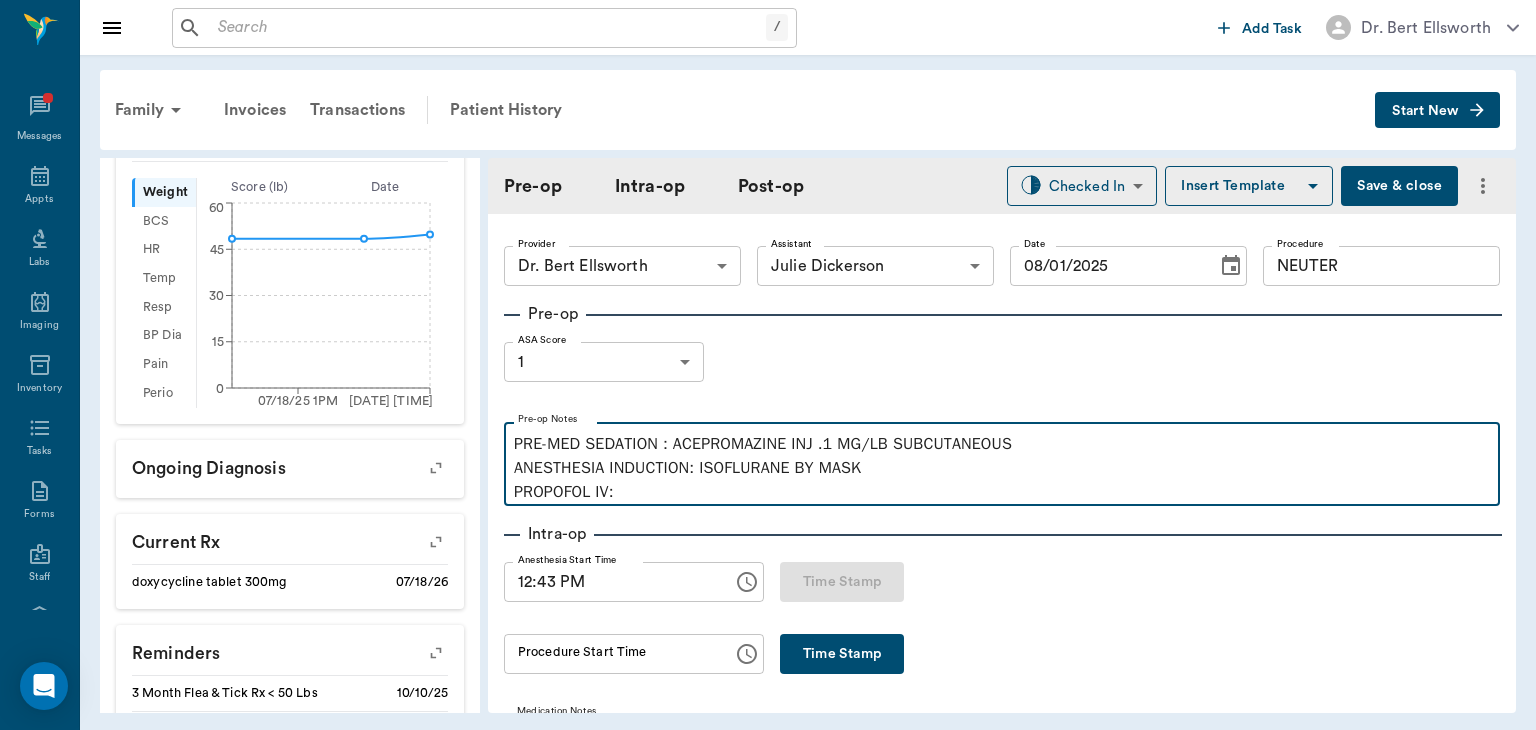 type 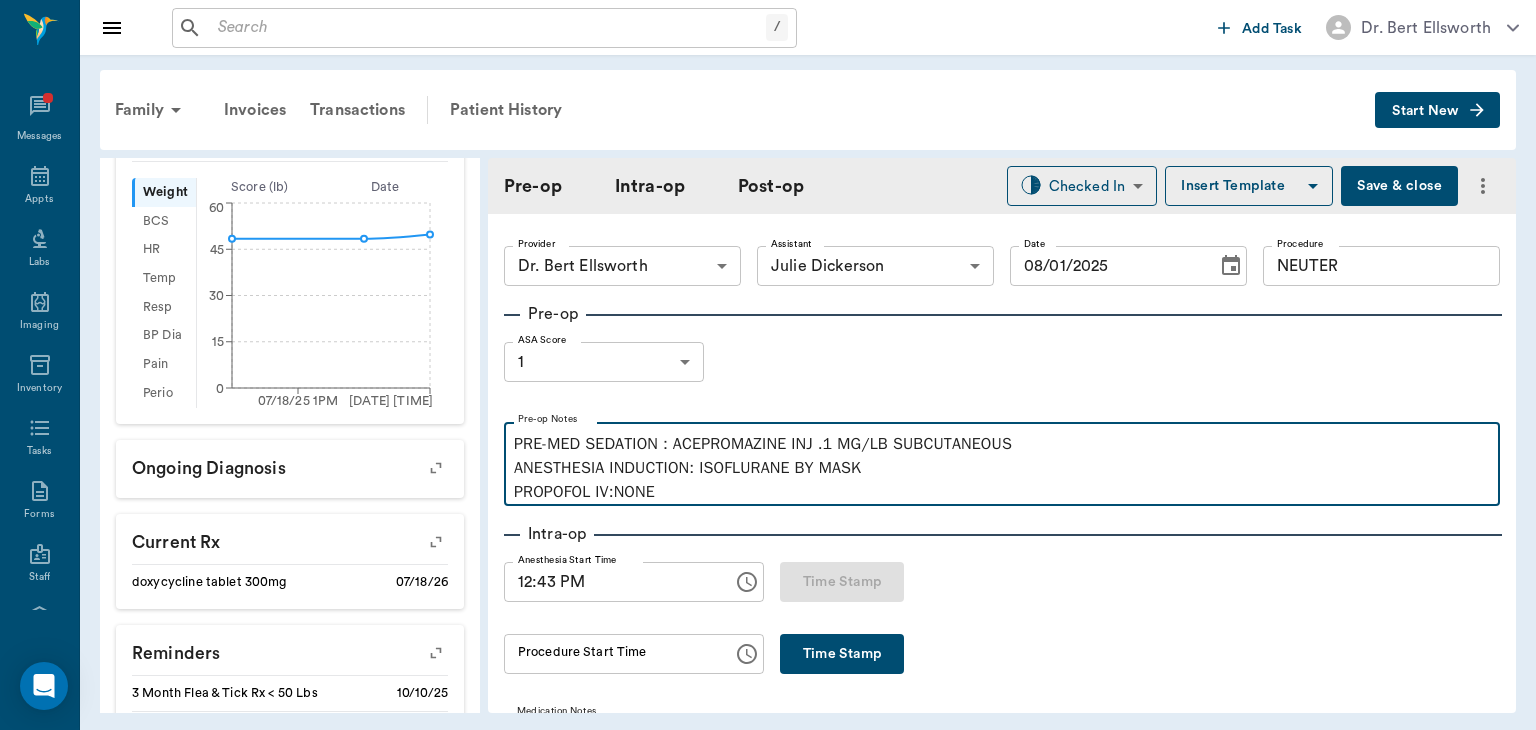 scroll, scrollTop: 28, scrollLeft: 0, axis: vertical 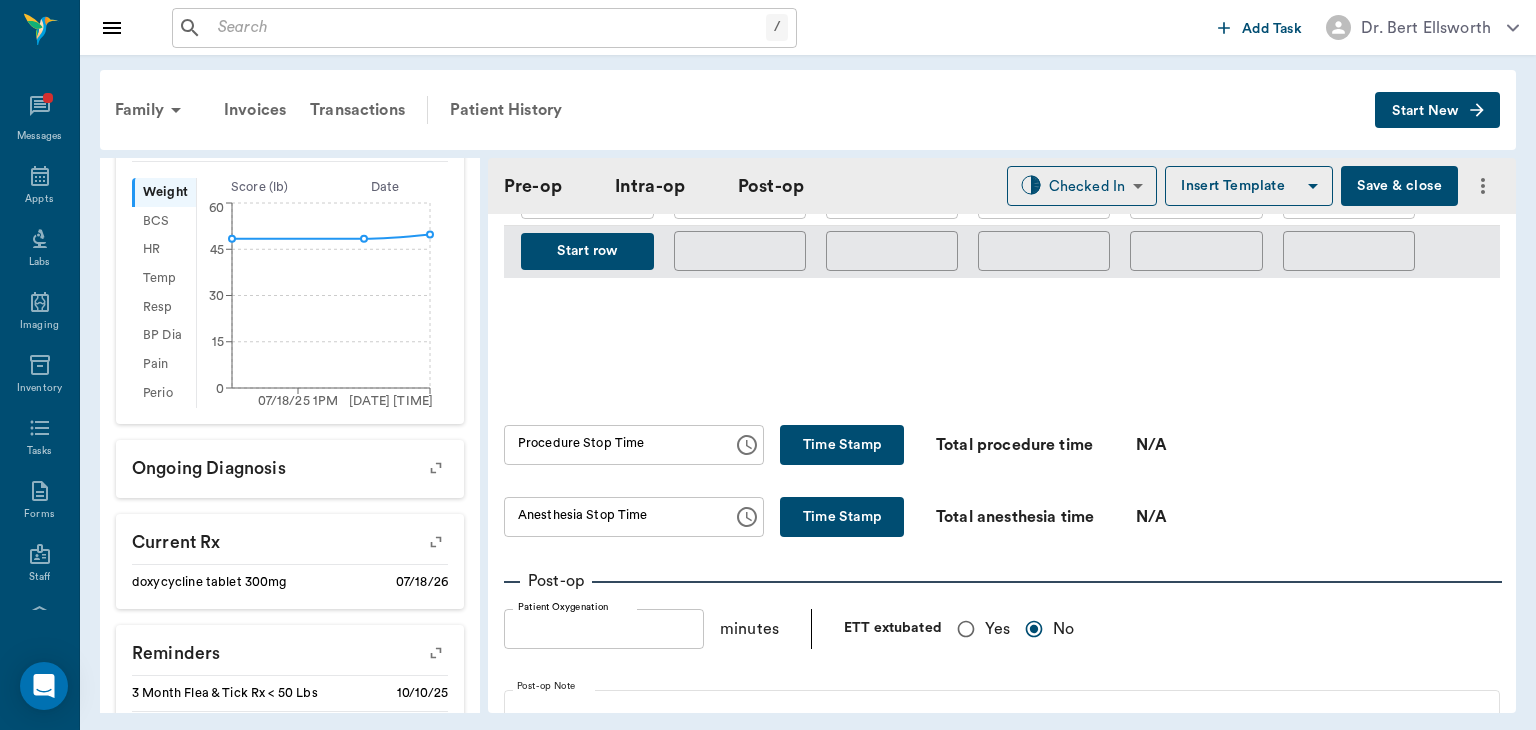 click on "Yes" at bounding box center [966, 629] 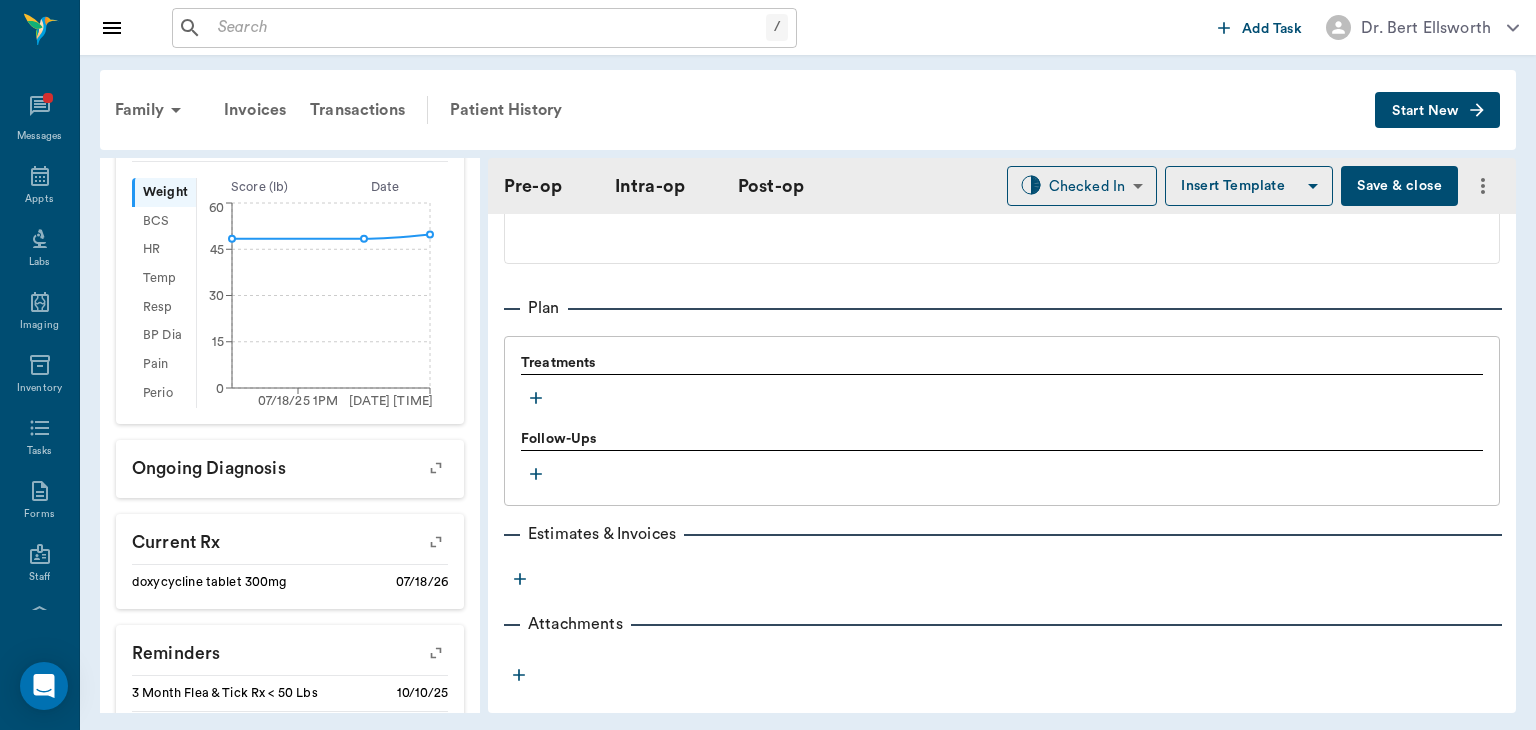scroll, scrollTop: 1569, scrollLeft: 0, axis: vertical 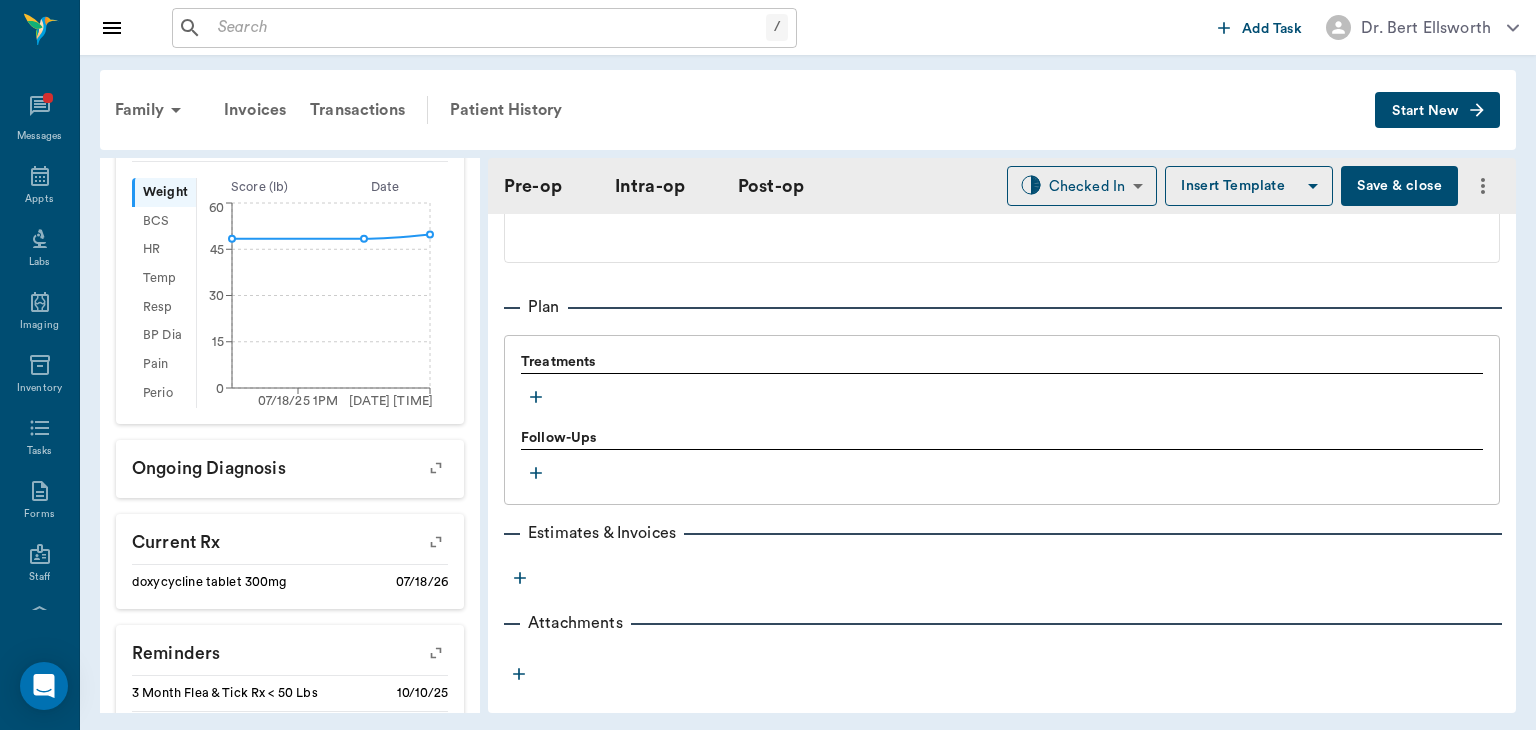 click 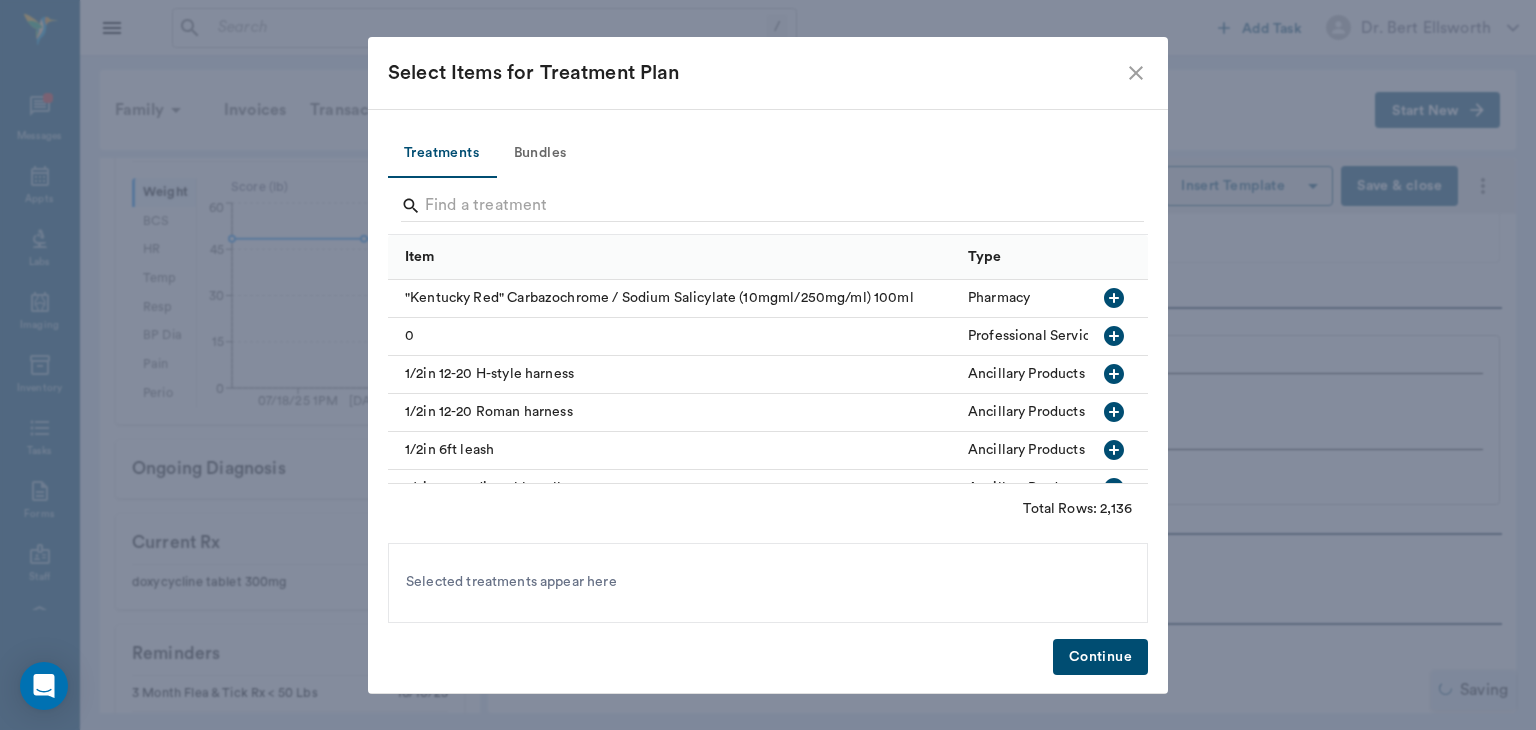 click on "Bundles" at bounding box center [540, 154] 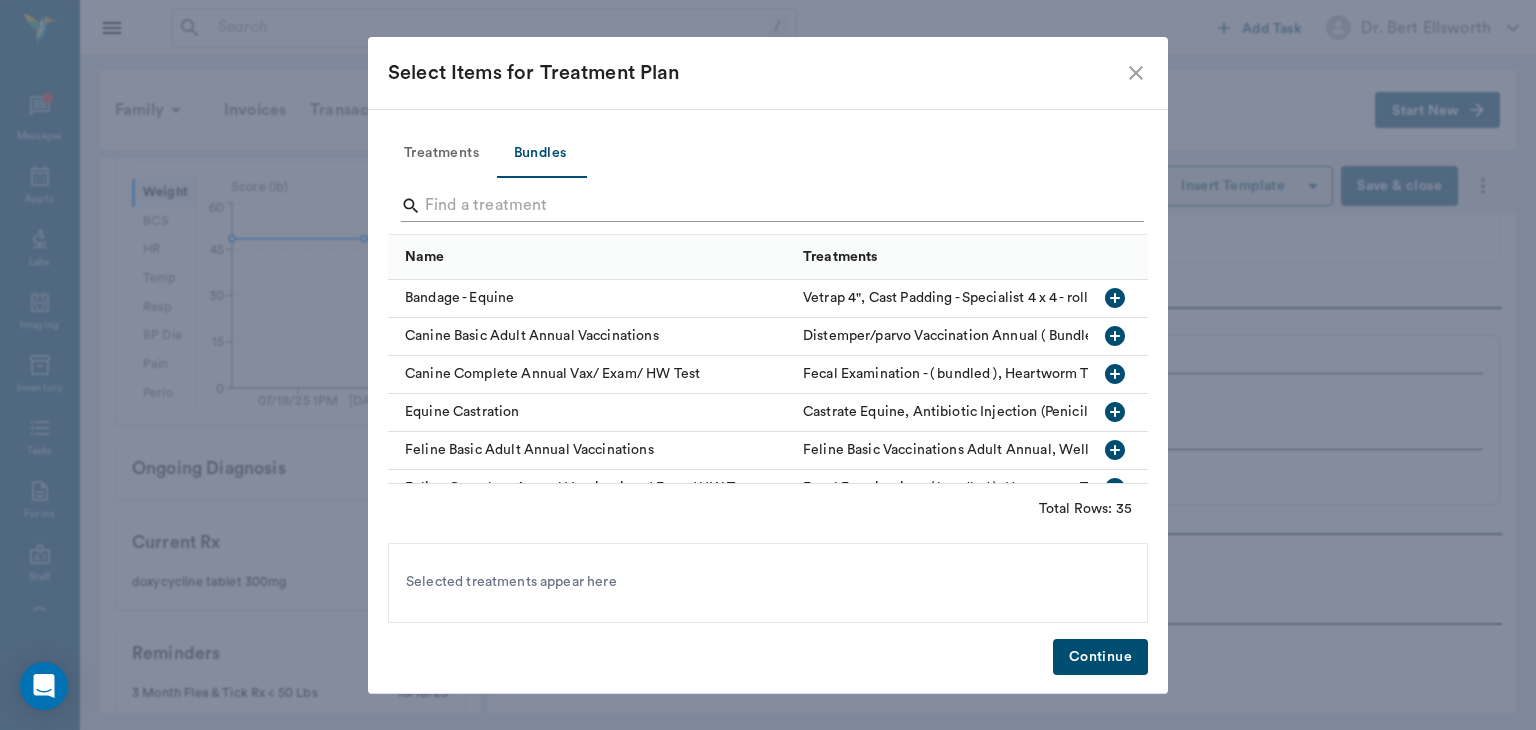 click at bounding box center [769, 206] 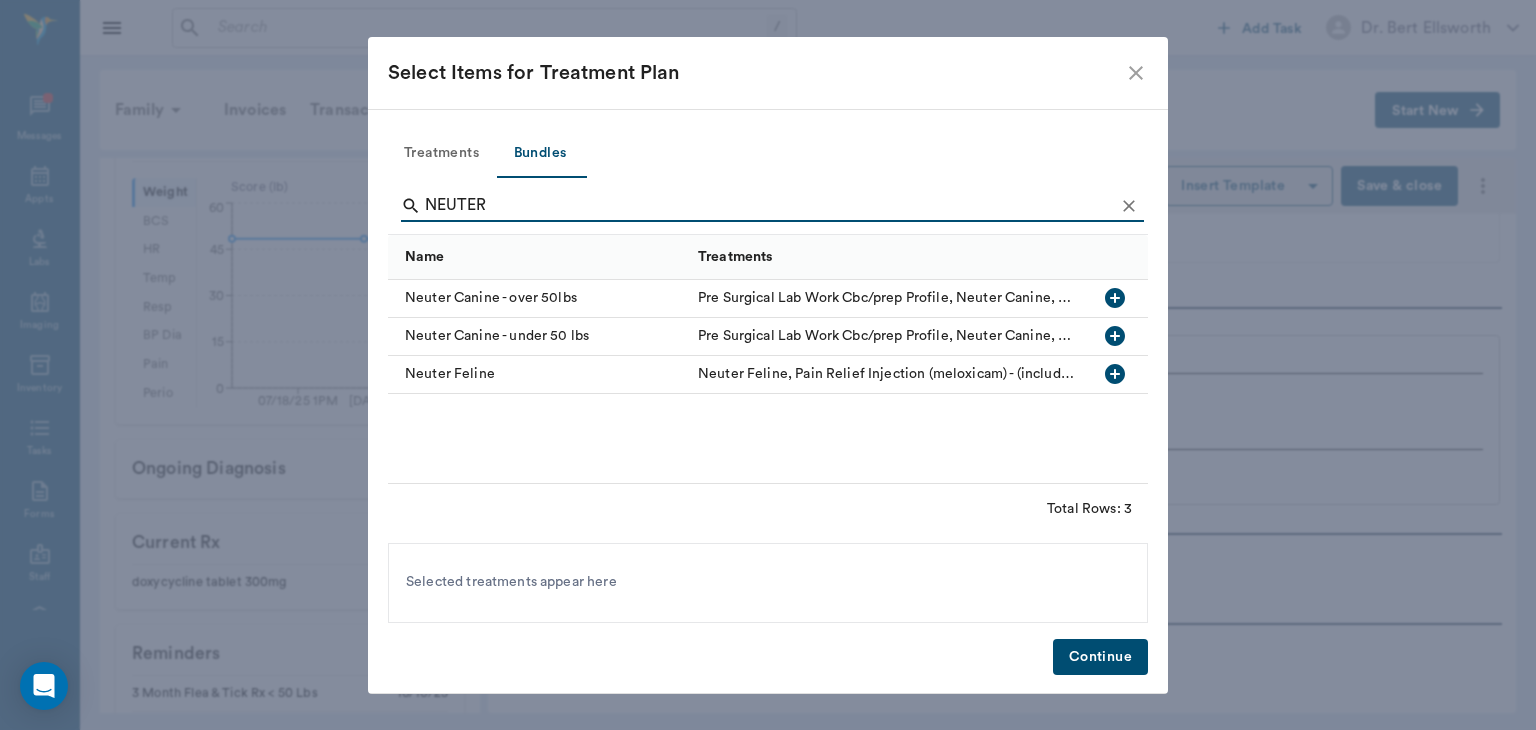 type on "NEUTER" 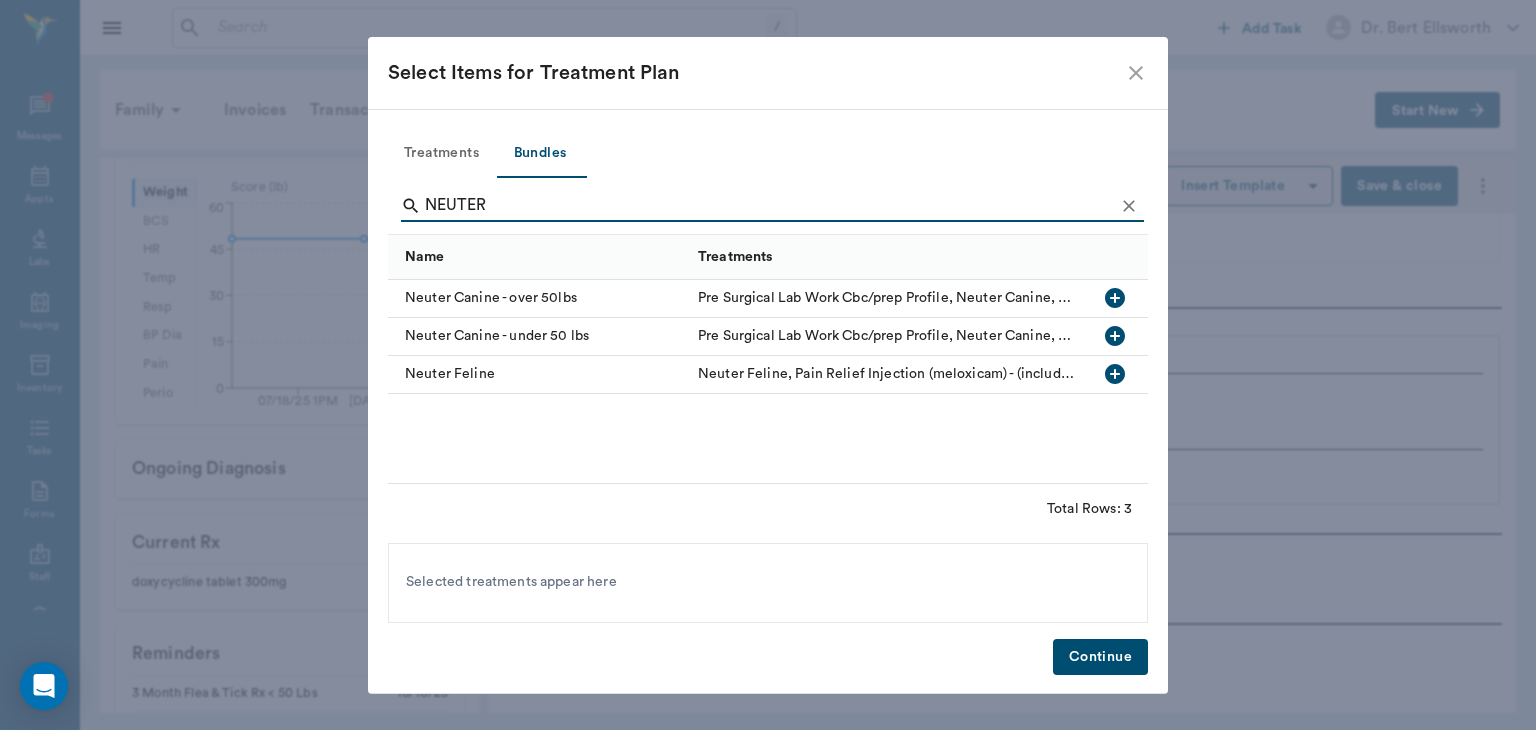click 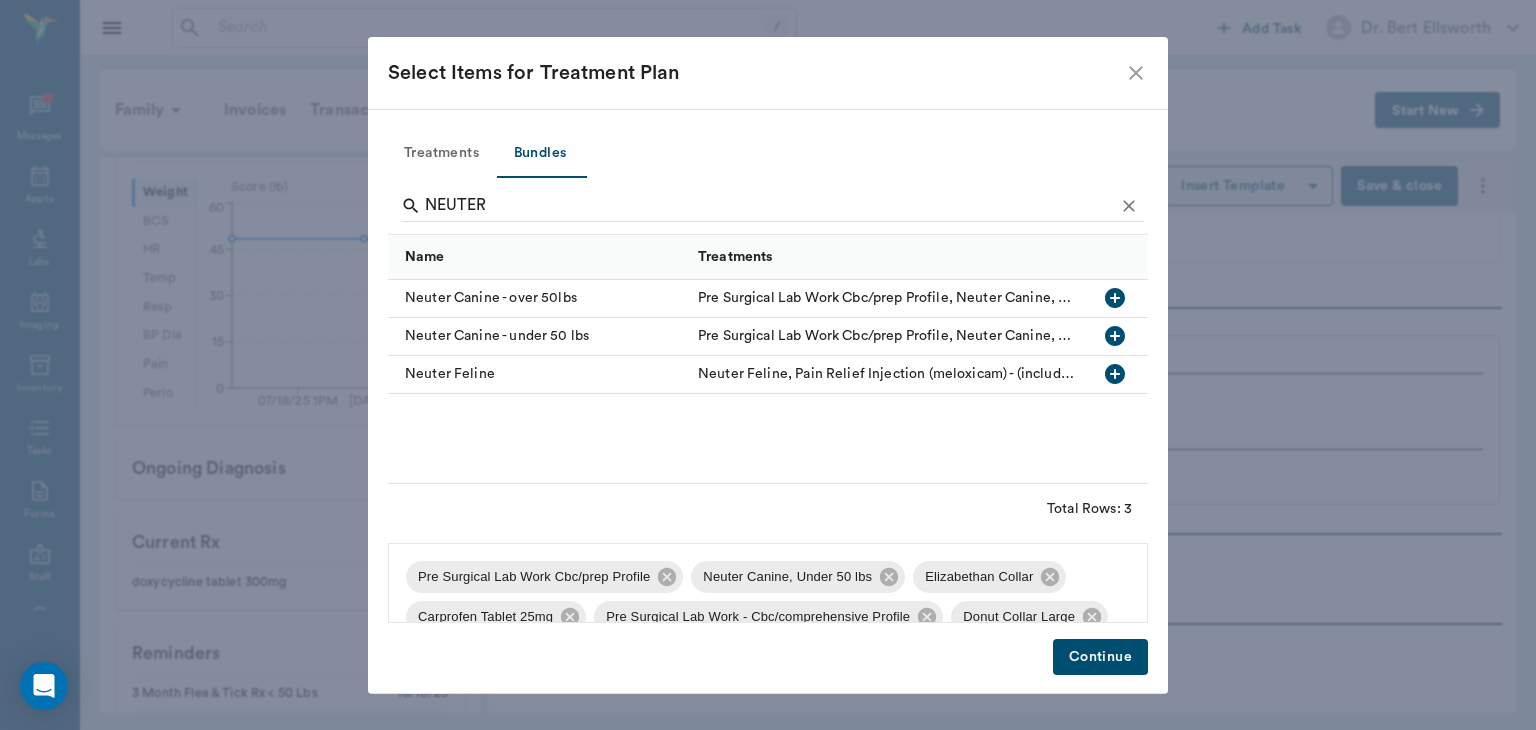 click on "Pre Surgical Lab Work Cbc/prep Profile" at bounding box center (534, 577) 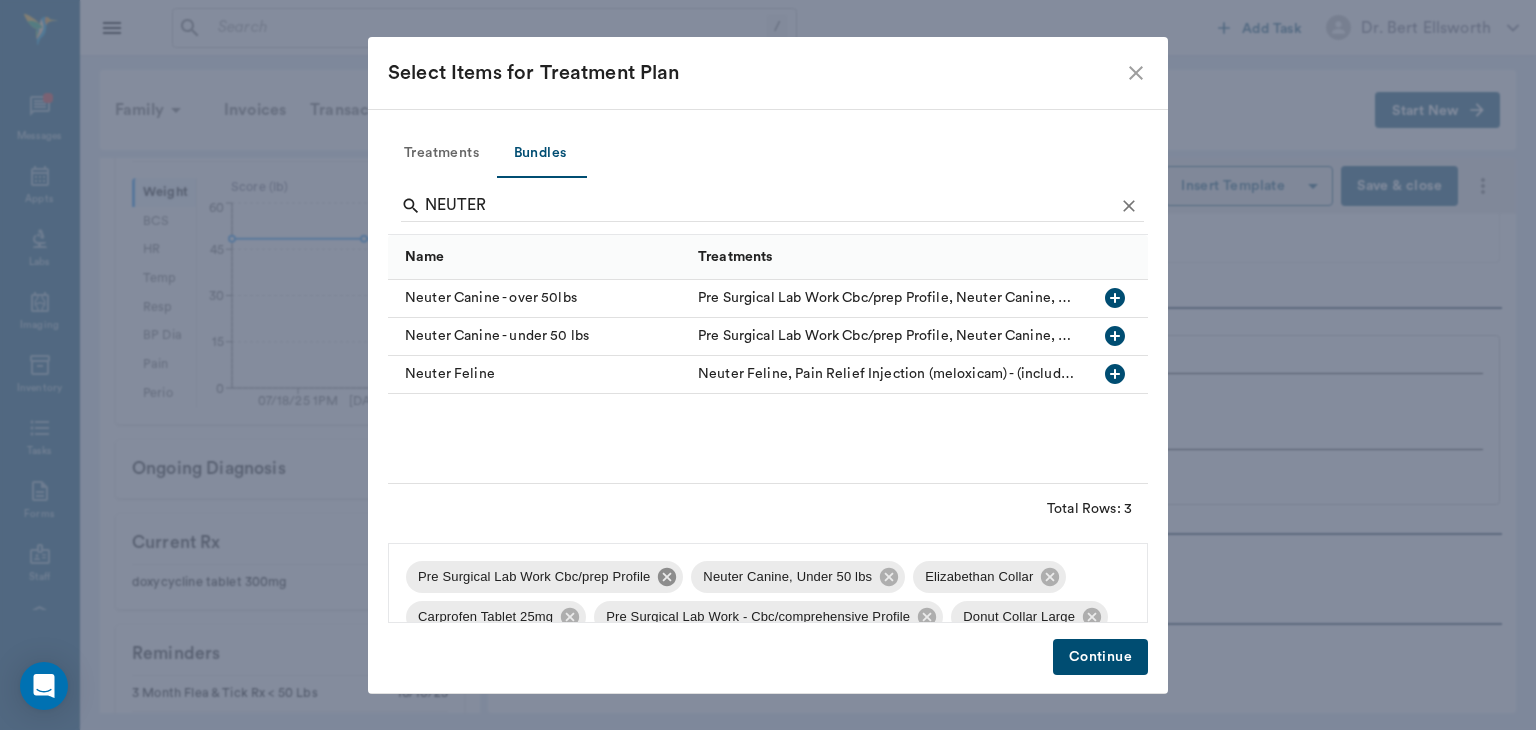 click 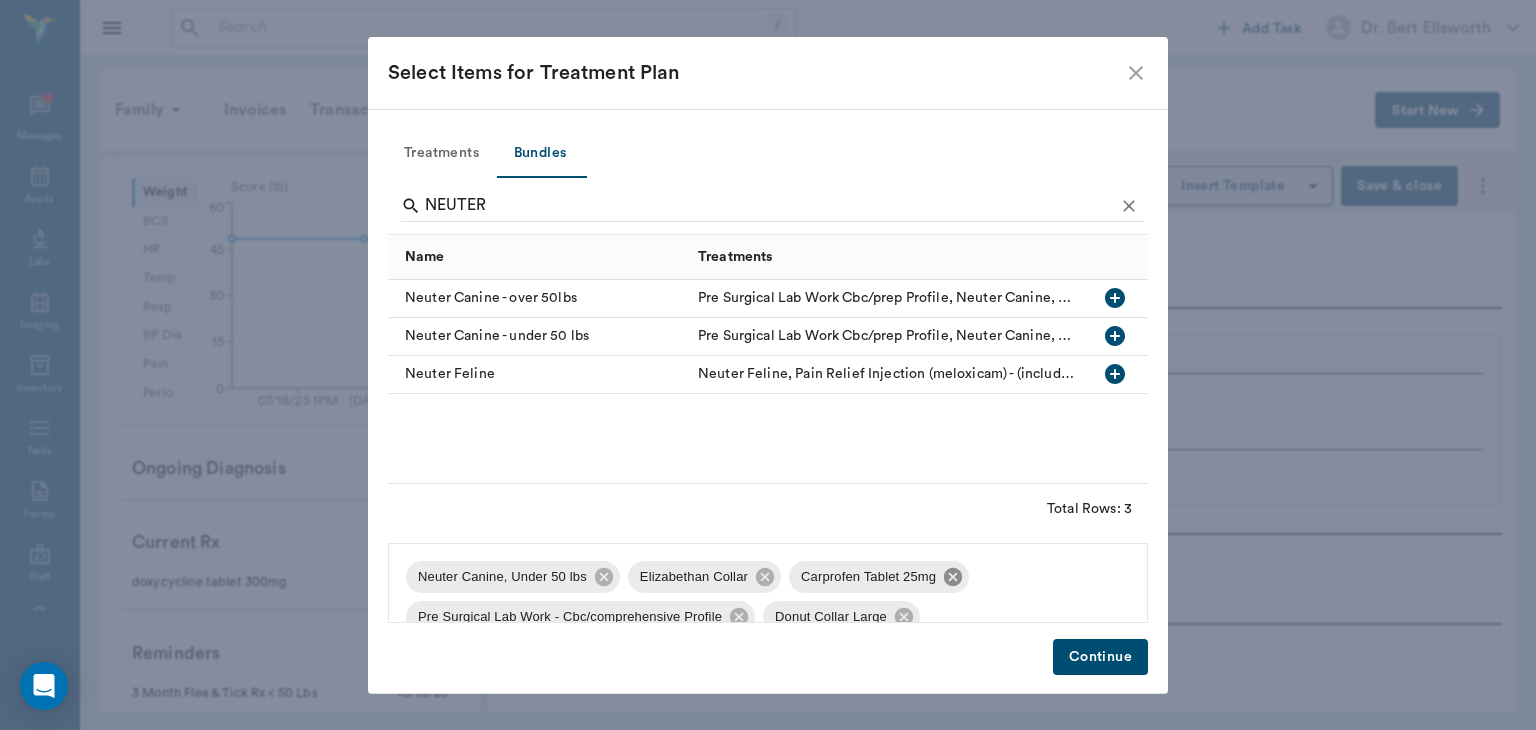 click 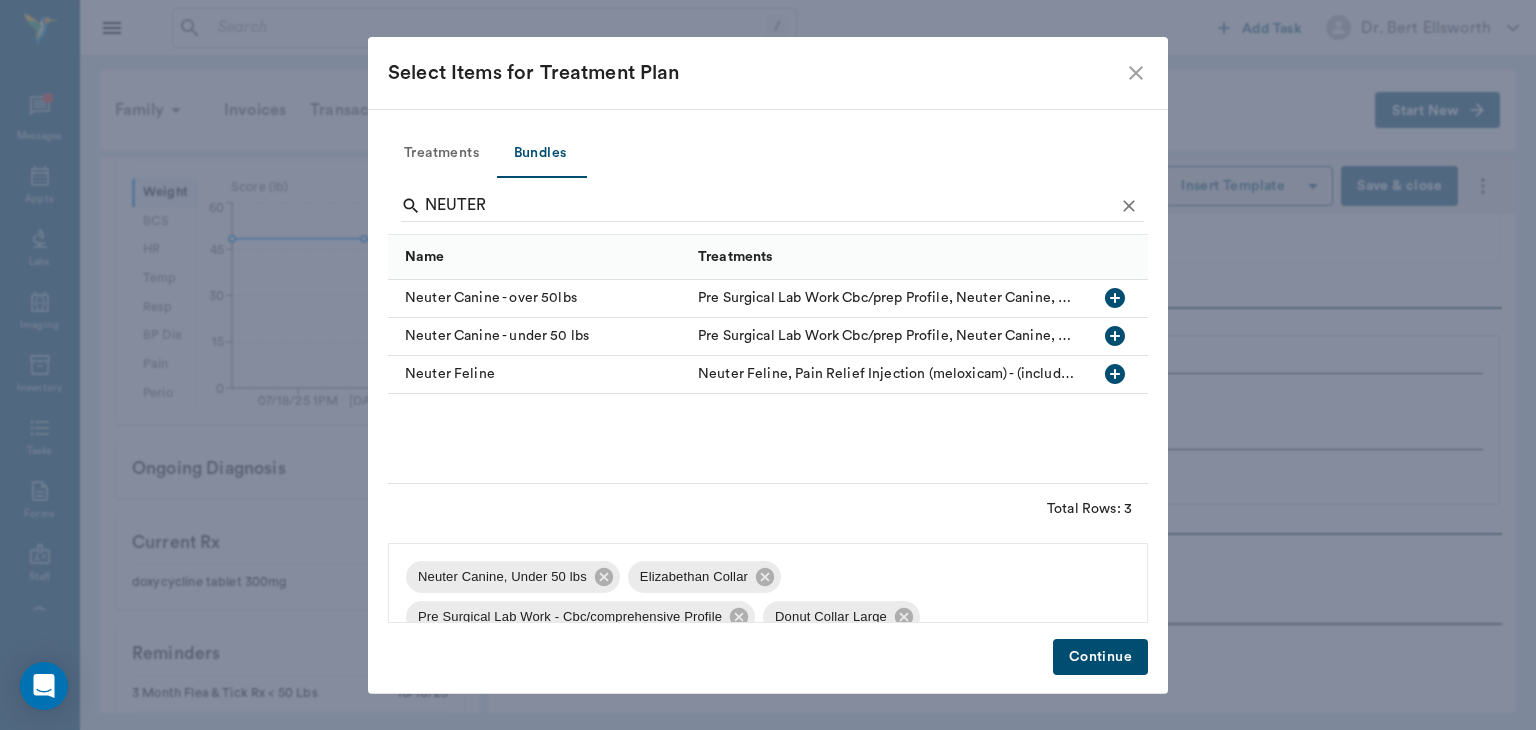 scroll, scrollTop: 6, scrollLeft: 0, axis: vertical 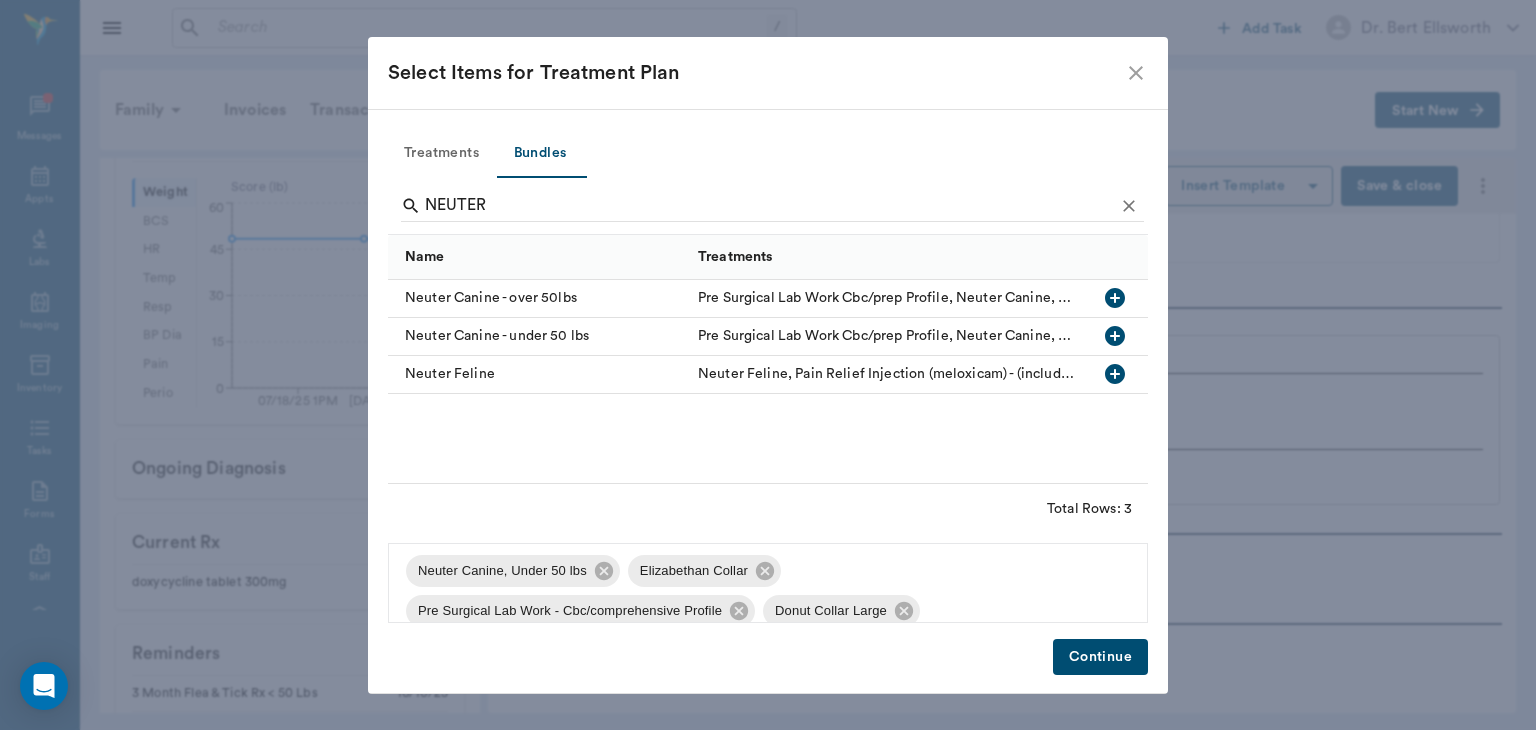 click on "Continue" at bounding box center [768, 657] 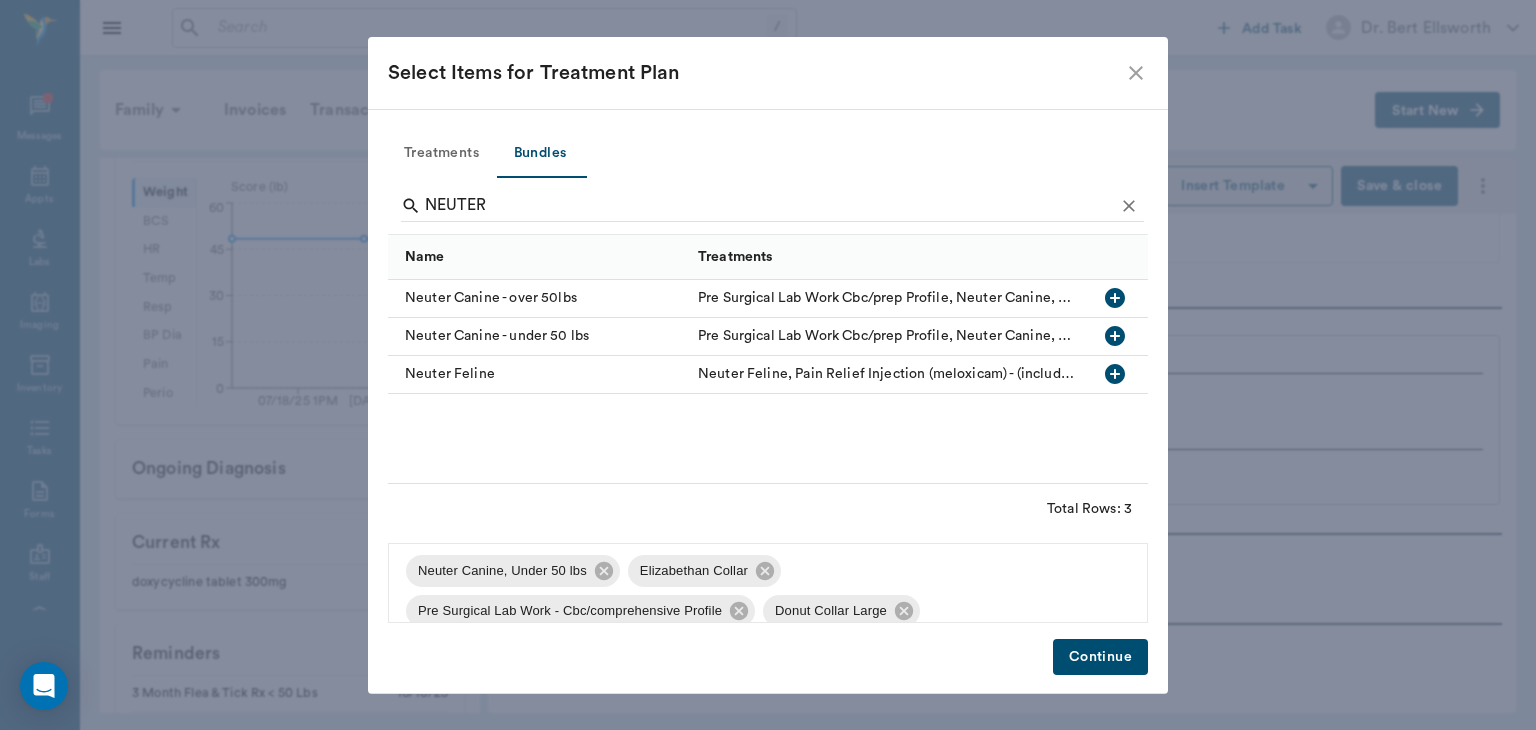 click 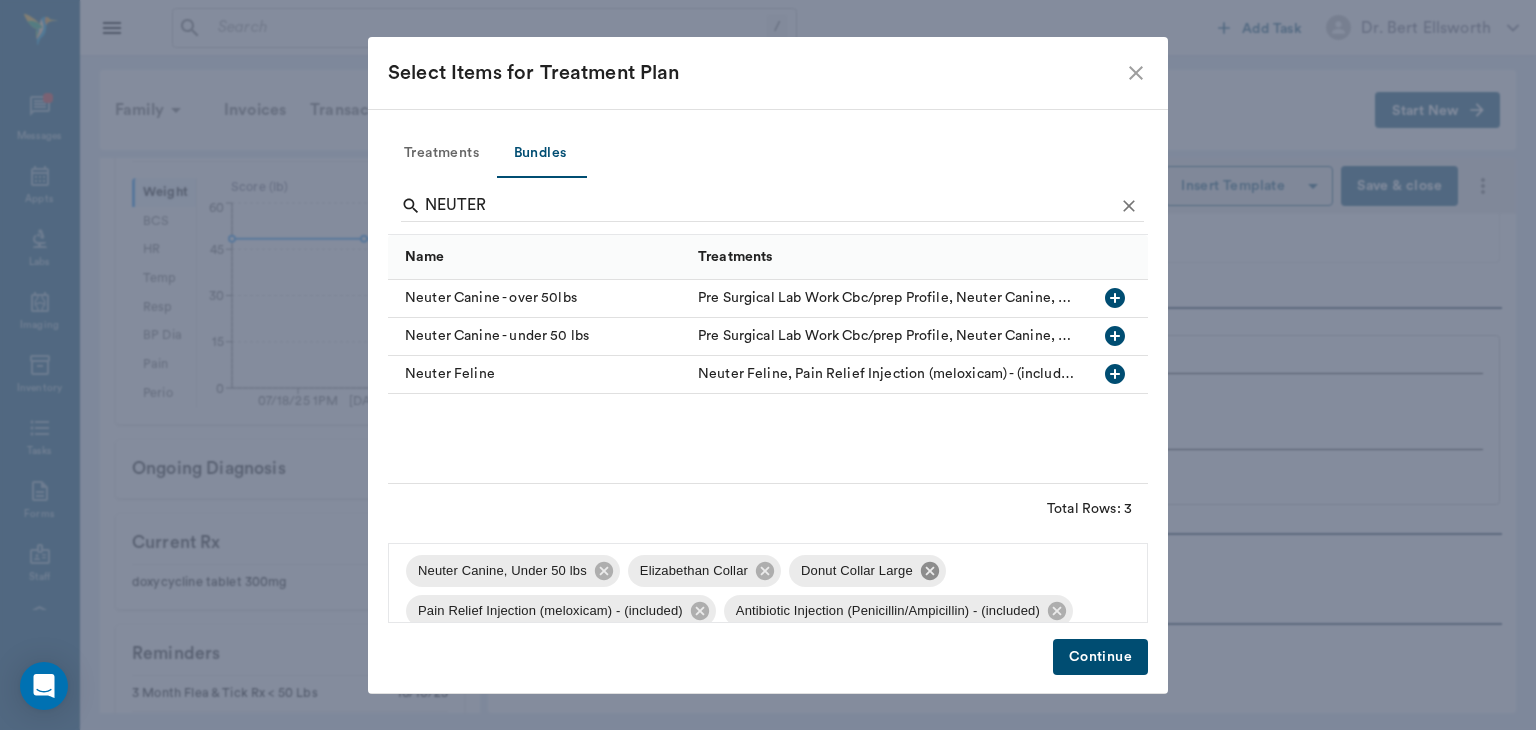 click 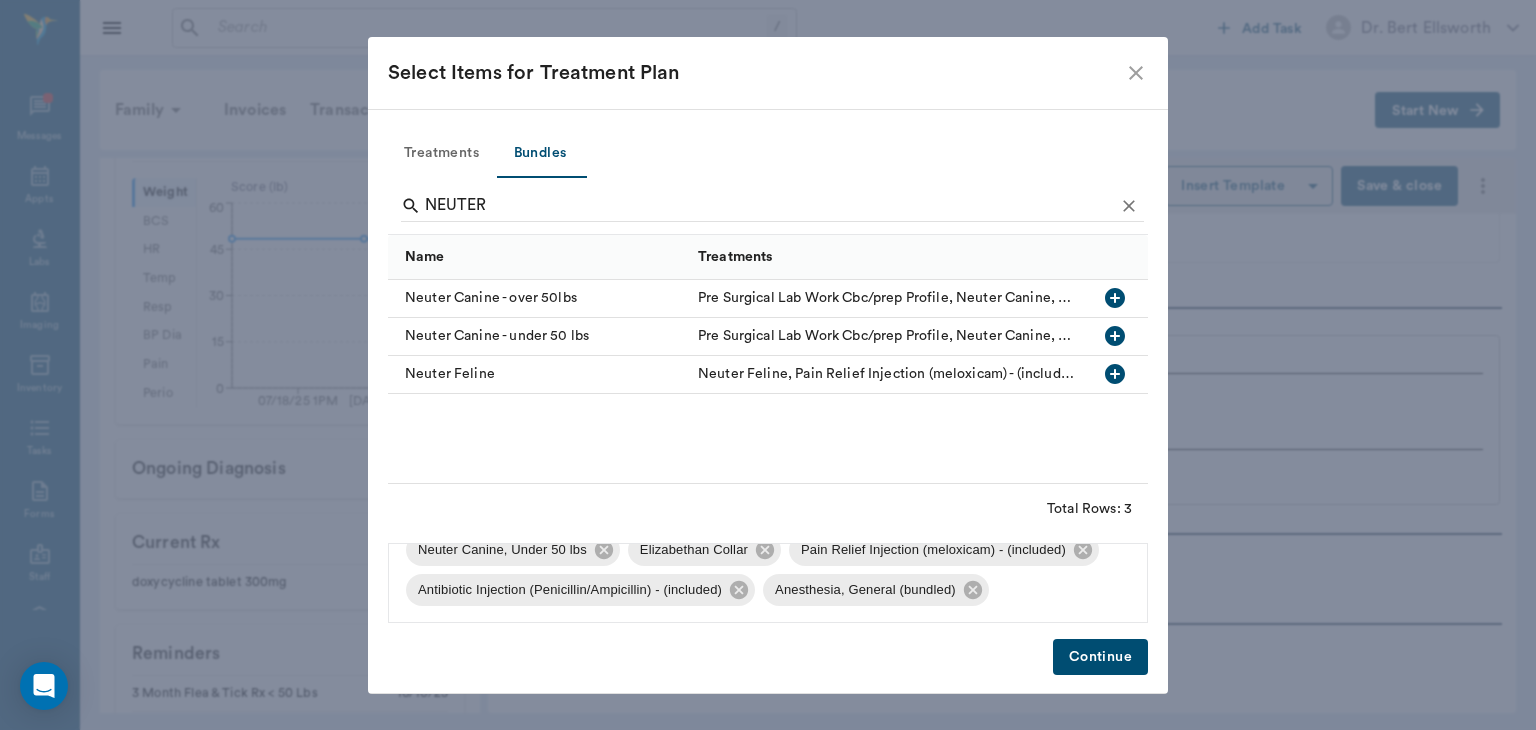 scroll, scrollTop: 0, scrollLeft: 0, axis: both 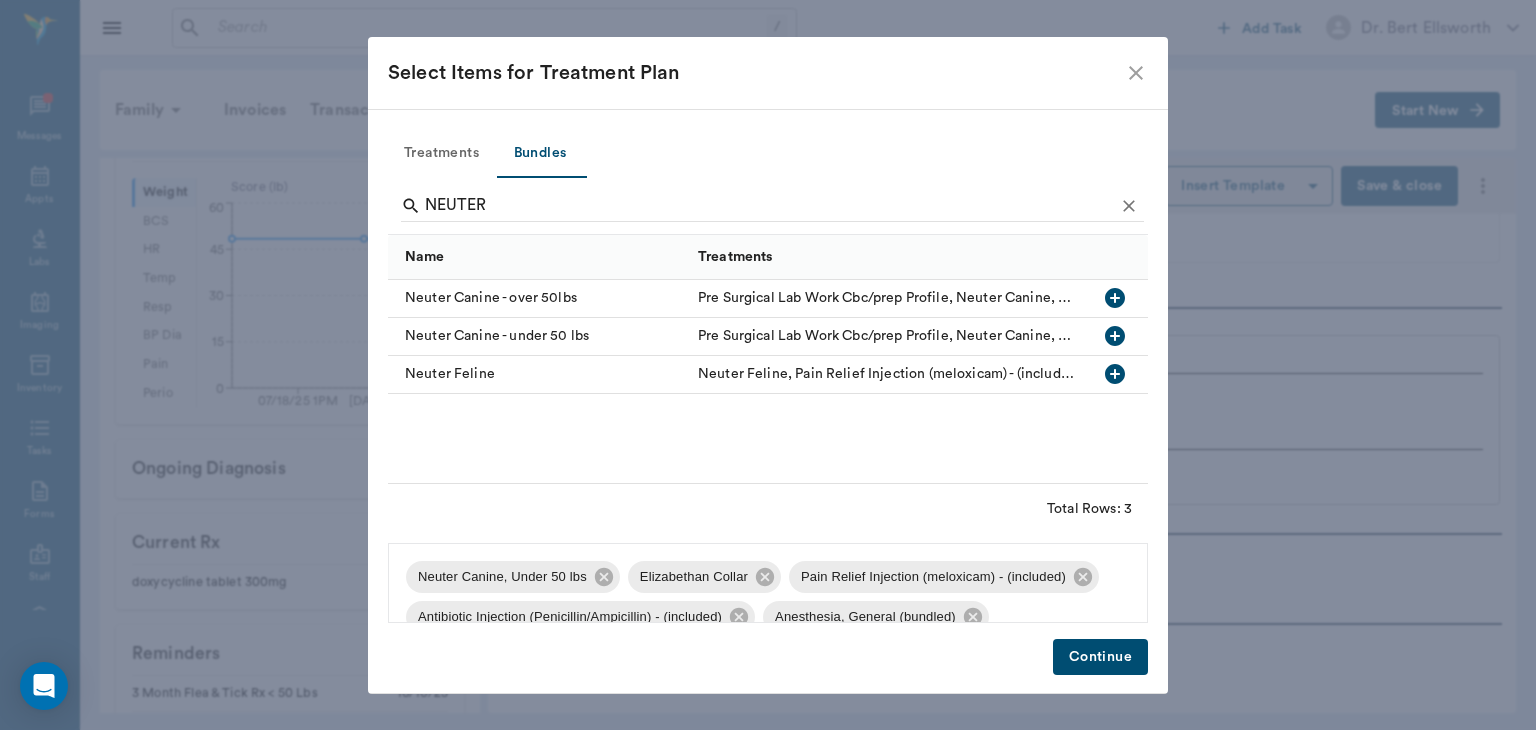 click on "Continue" at bounding box center (1100, 657) 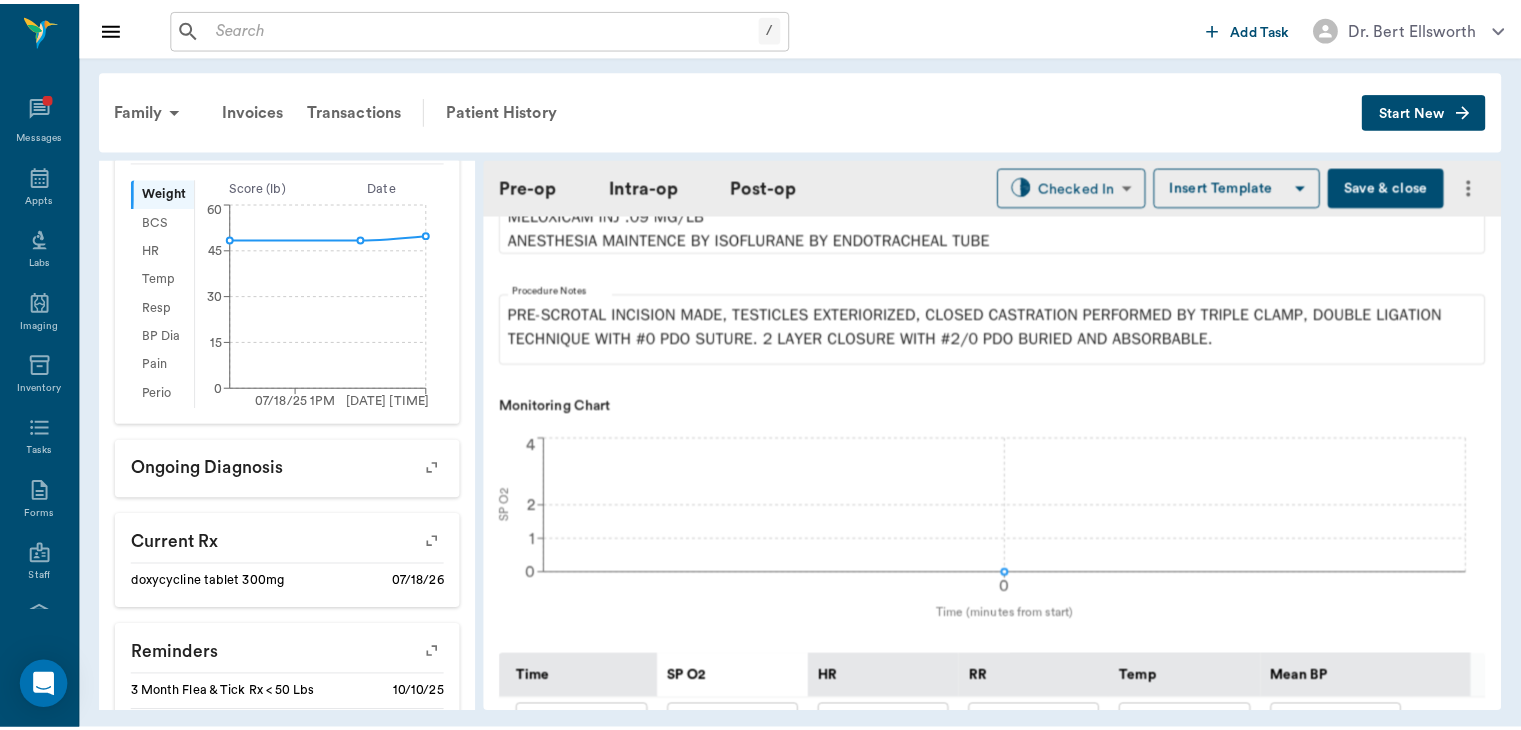scroll, scrollTop: 519, scrollLeft: 0, axis: vertical 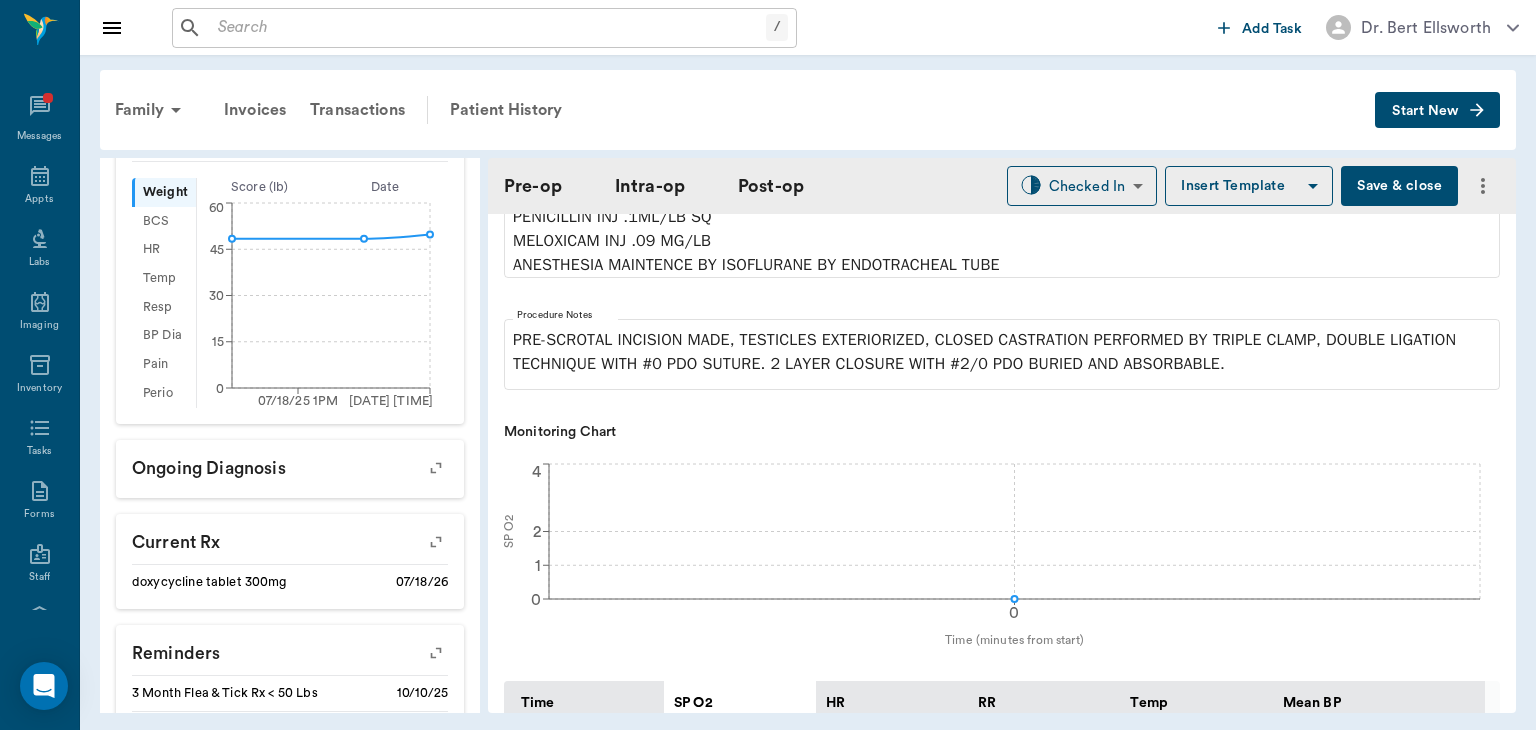 click on "Save & close" at bounding box center (1399, 186) 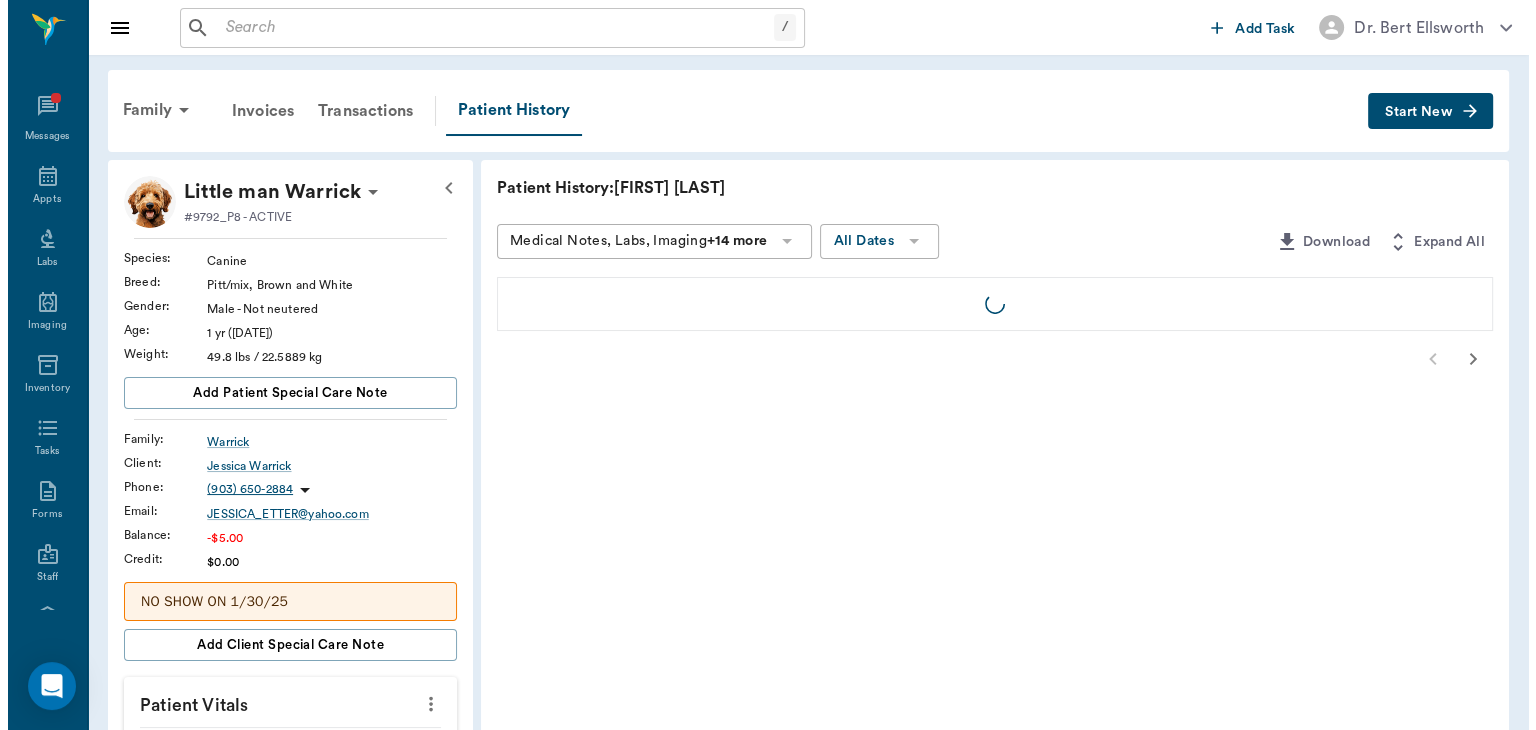 scroll, scrollTop: 0, scrollLeft: 0, axis: both 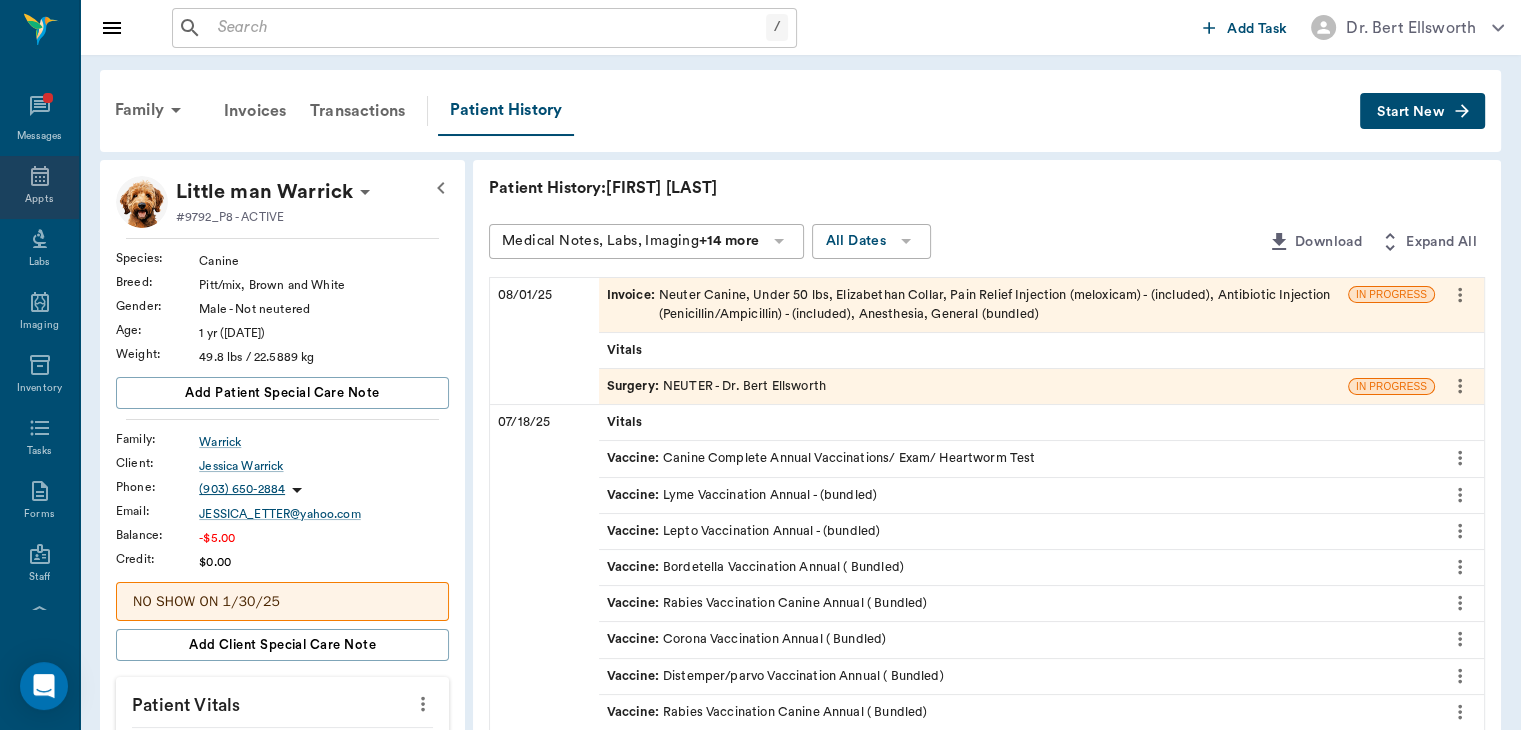 click 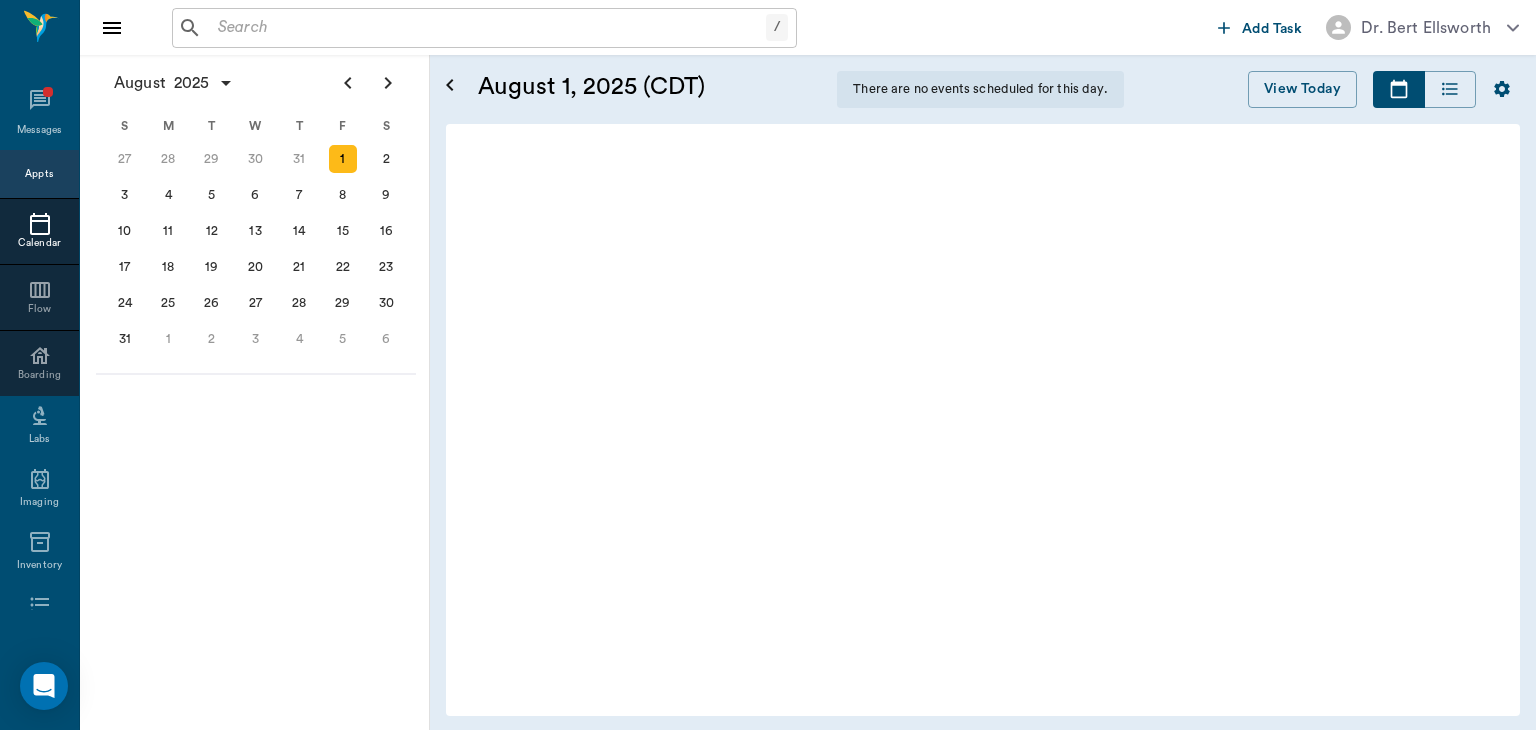 scroll, scrollTop: 1203, scrollLeft: 0, axis: vertical 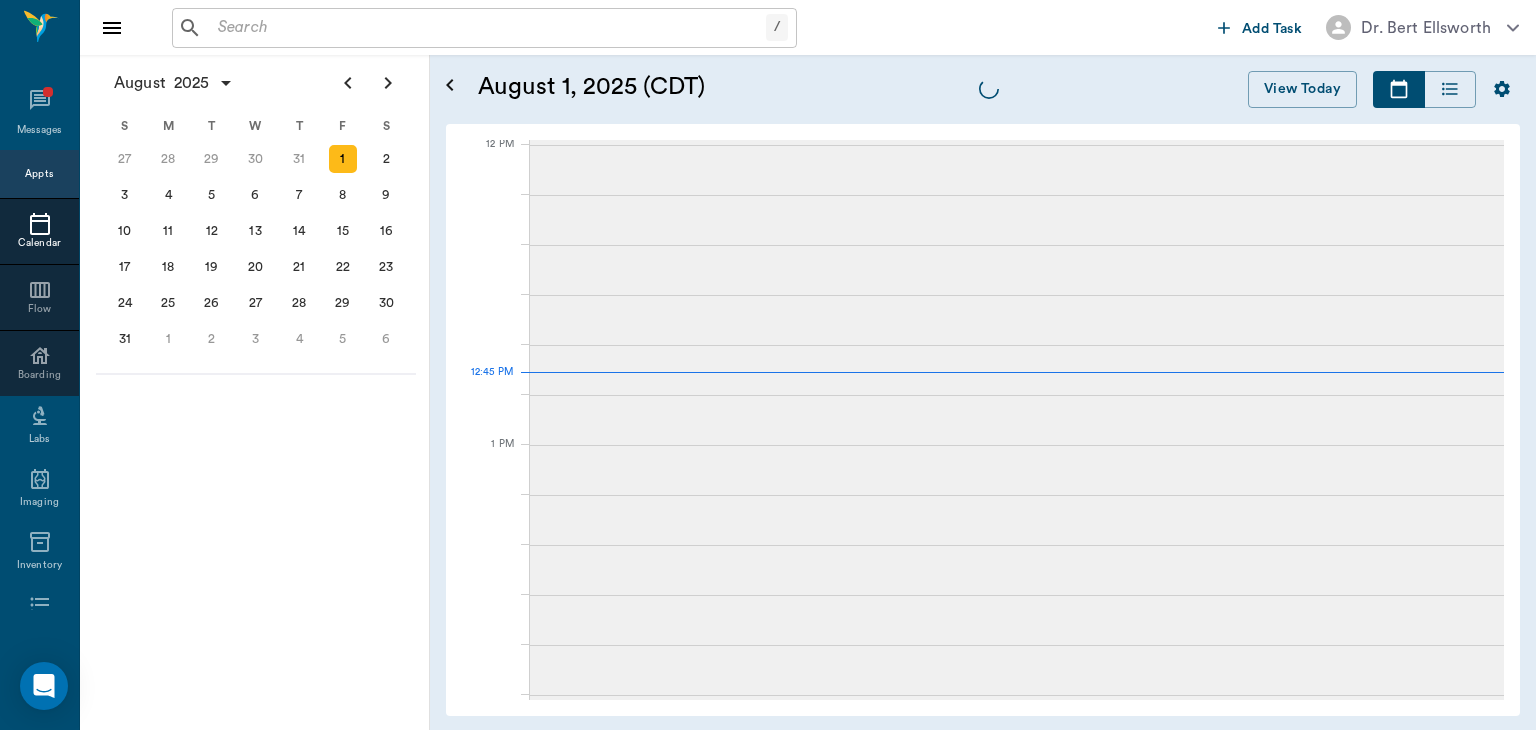 click at bounding box center (1017, 320) 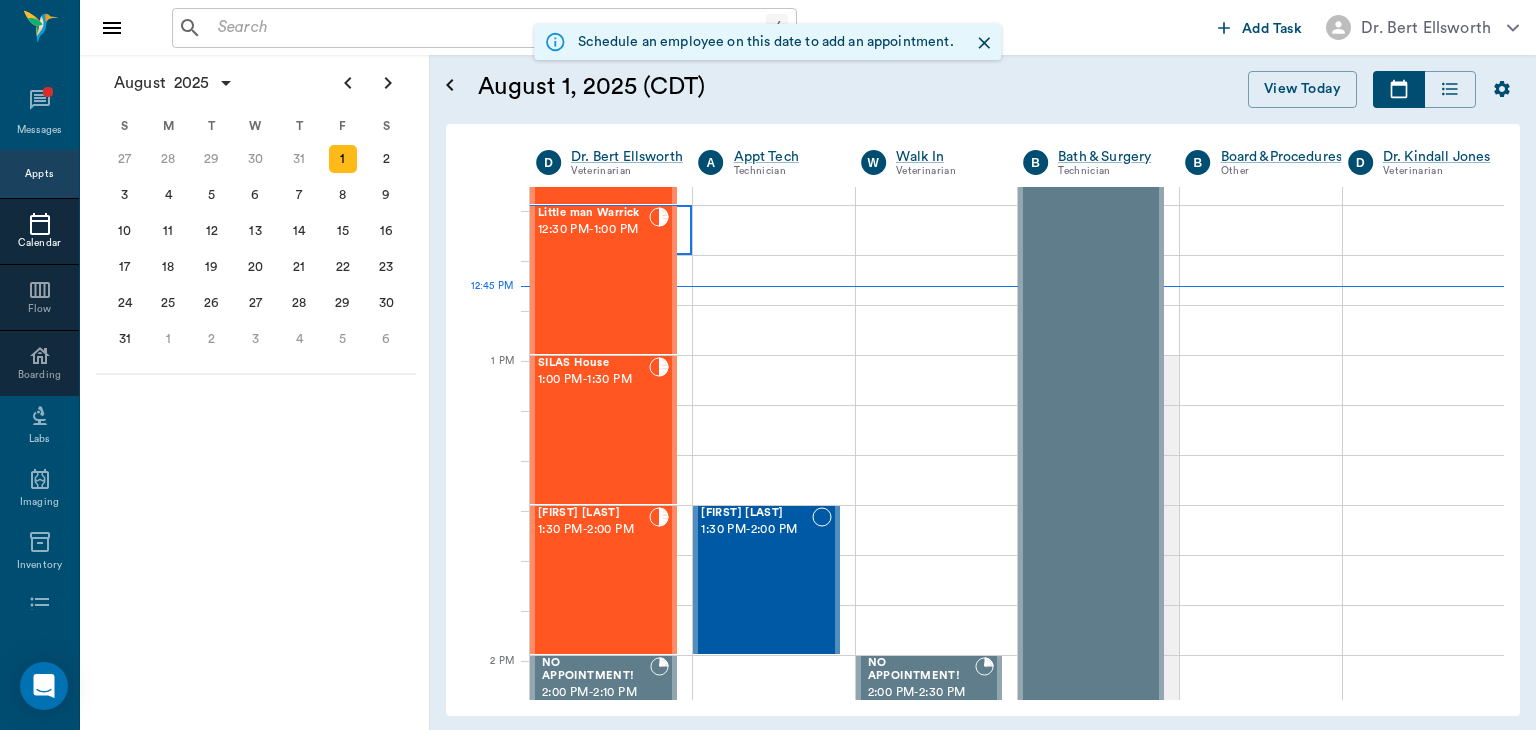 scroll, scrollTop: 1344, scrollLeft: 0, axis: vertical 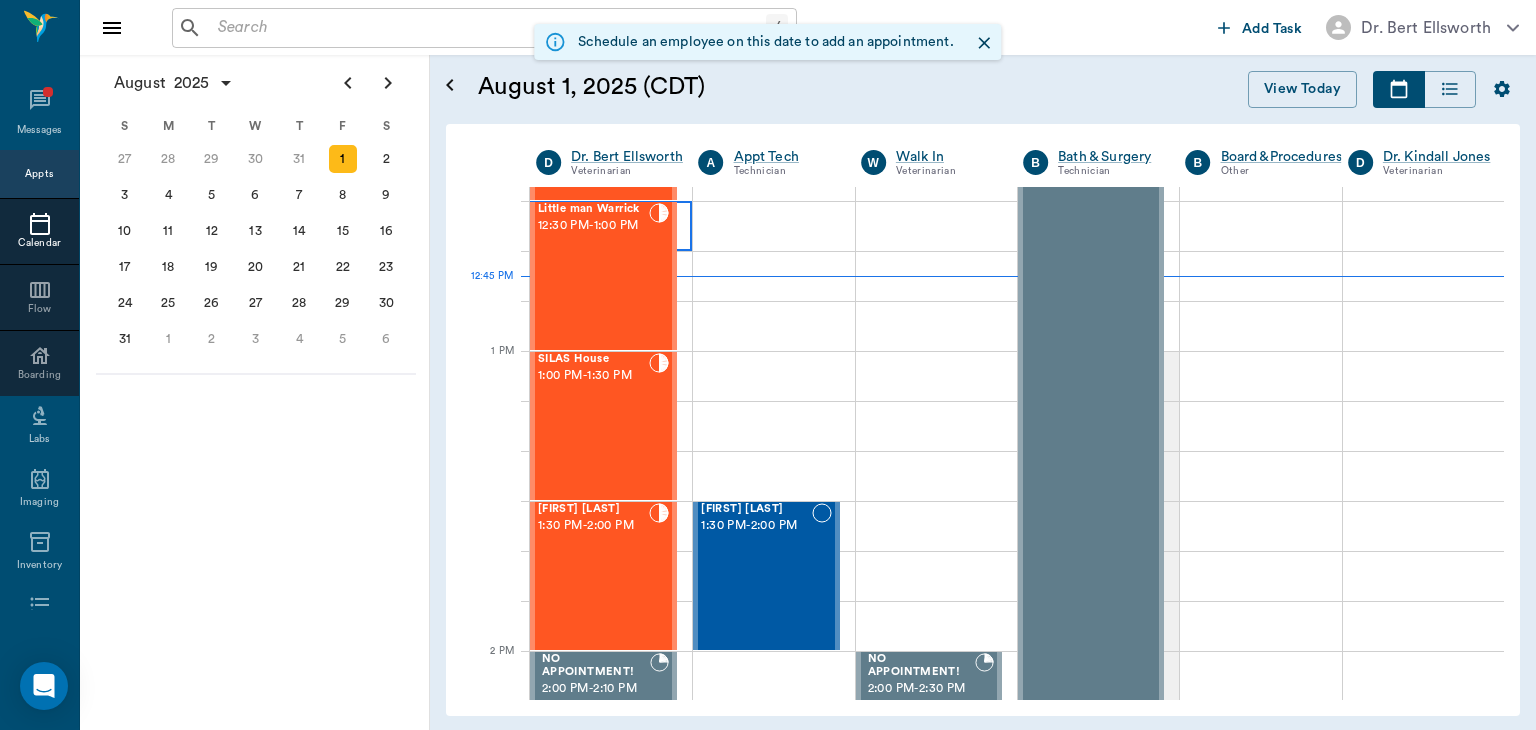 click on "[FIRST] [LAST] [TIME] - [TIME]" at bounding box center [593, 576] 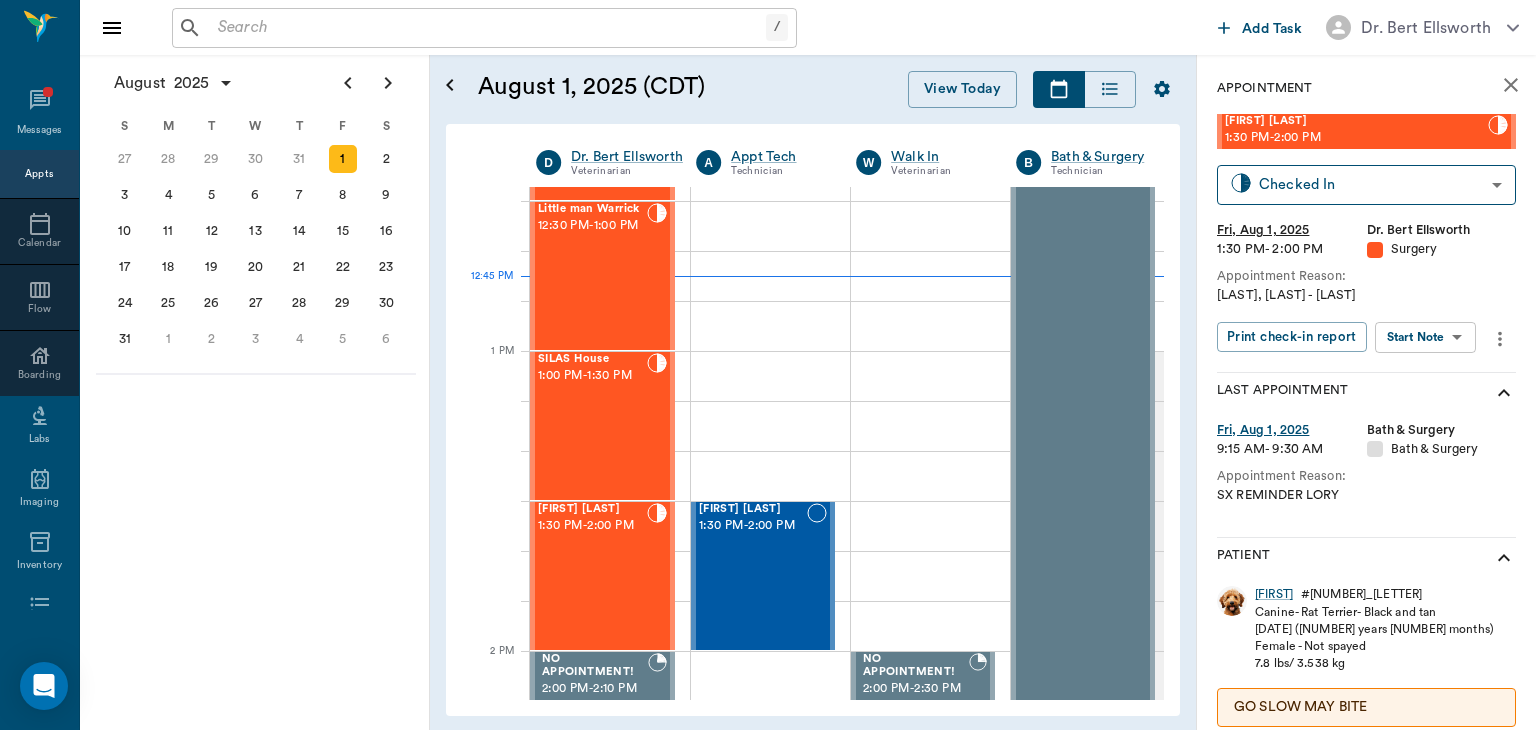click on "/ ​ Add Task Dr. [LAST] [LAST] Nectar Messages Appts Calendar Flow Boarding Labs Imaging Inventory Tasks Forms Staff Reports Lookup Settings August 2025 S M T W T F S 29 30 Jul 1 2 3 4 5 6 7 8 9 10 11 12 13 14 15 16 17 18 19 20 21 22 23 24 25 26 27 28 29 30 31 Aug 1 2 3 4 5 6 7 8 9 S M T W T F S 27 28 29 30 31 Aug 1 2 3 4 5 6 7 8 9 10 11 12 13 14 15 16 17 18 19 20 21 22 23 24 25 26 27 28 29 30 31 Sep 1 2 3 4 5 6 S M T W T F S 31 Sep 1 2 3 4 5 6 7 8 9 10 11 12 13 14 15 16 17 18 19 20 21 22 23 24 25 26 27 28 29 30 Oct 1 2 3 4 5 6 7 8 9 10 11 August [DATE] (CDT) View Today August 2025 Today 1 Fri Aug 2025 D Dr. [LAST] [LAST] Veterinarian A Appt Tech Technician W Walk In Veterinarian B Bath & Surgery Technician B Board &Procedures Other D Dr. [LAST] [LAST] Veterinarian 8 AM 9 AM 10 AM 11 AM 12 PM 1 PM 2 PM 3 PM 4 PM 5 PM 6 PM 7 PM 8 PM 12:45 PM [FIRST] [LAST] 8:00 AM - 8:30 AM [FIRST] [LAST] 8:30 AM - 9:00 AM NO APPOINTMENT! EMERGENCY ONLY! 9:00 AM - 9:30 AM [FIRST] [LAST] 9:00 AM - 9:30 AM" at bounding box center (768, 365) 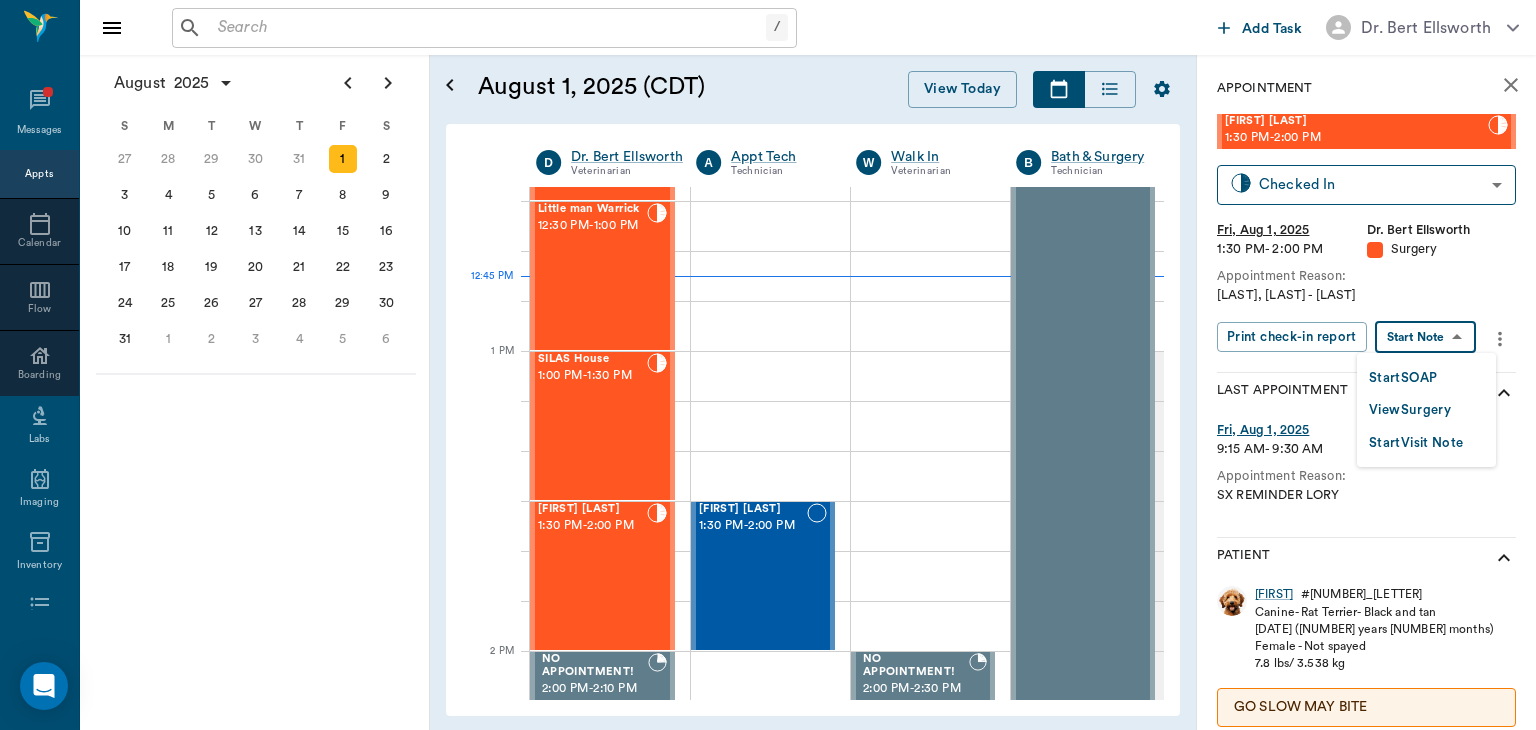 click on "View  Surgery" at bounding box center [1410, 410] 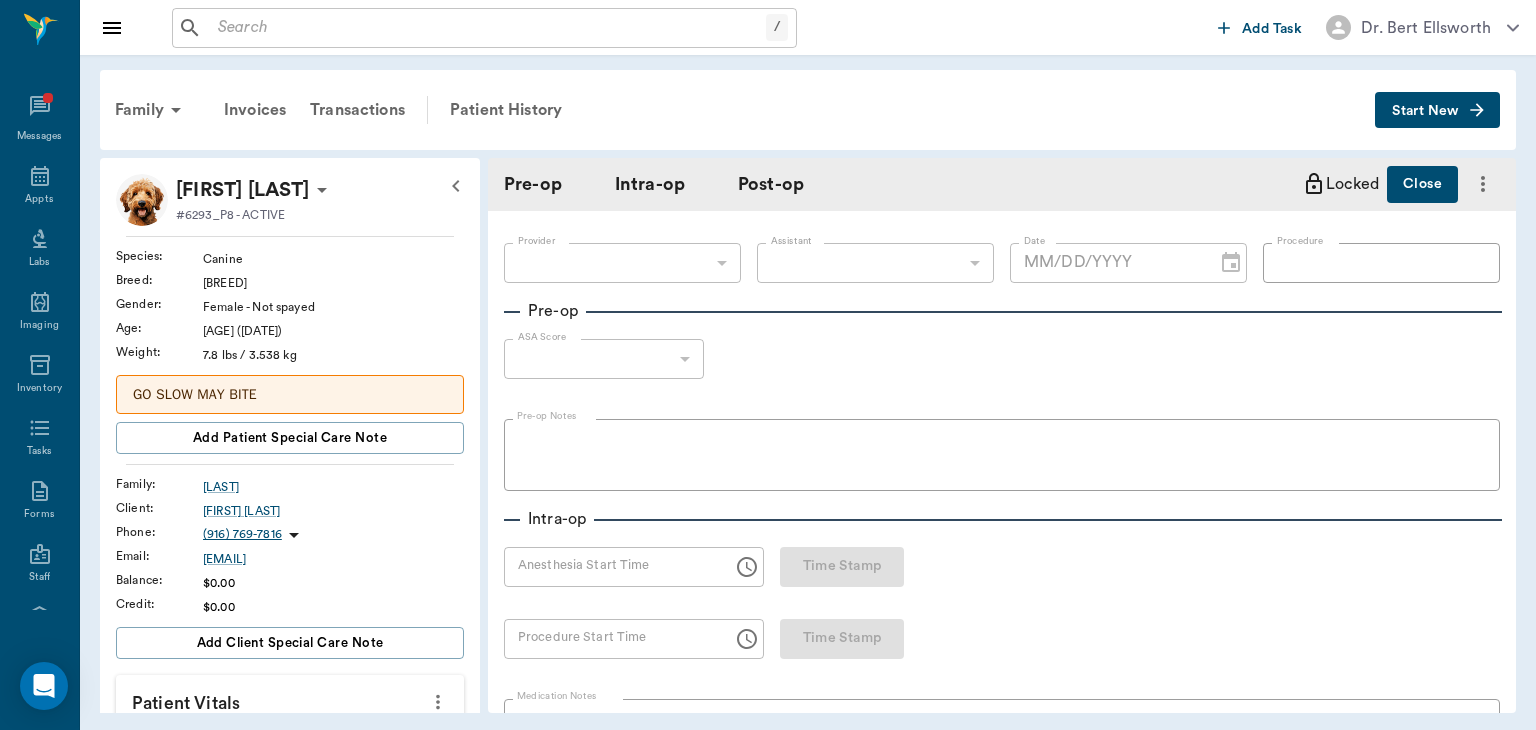 type on "63ec2f075fda476ae8351a4d" 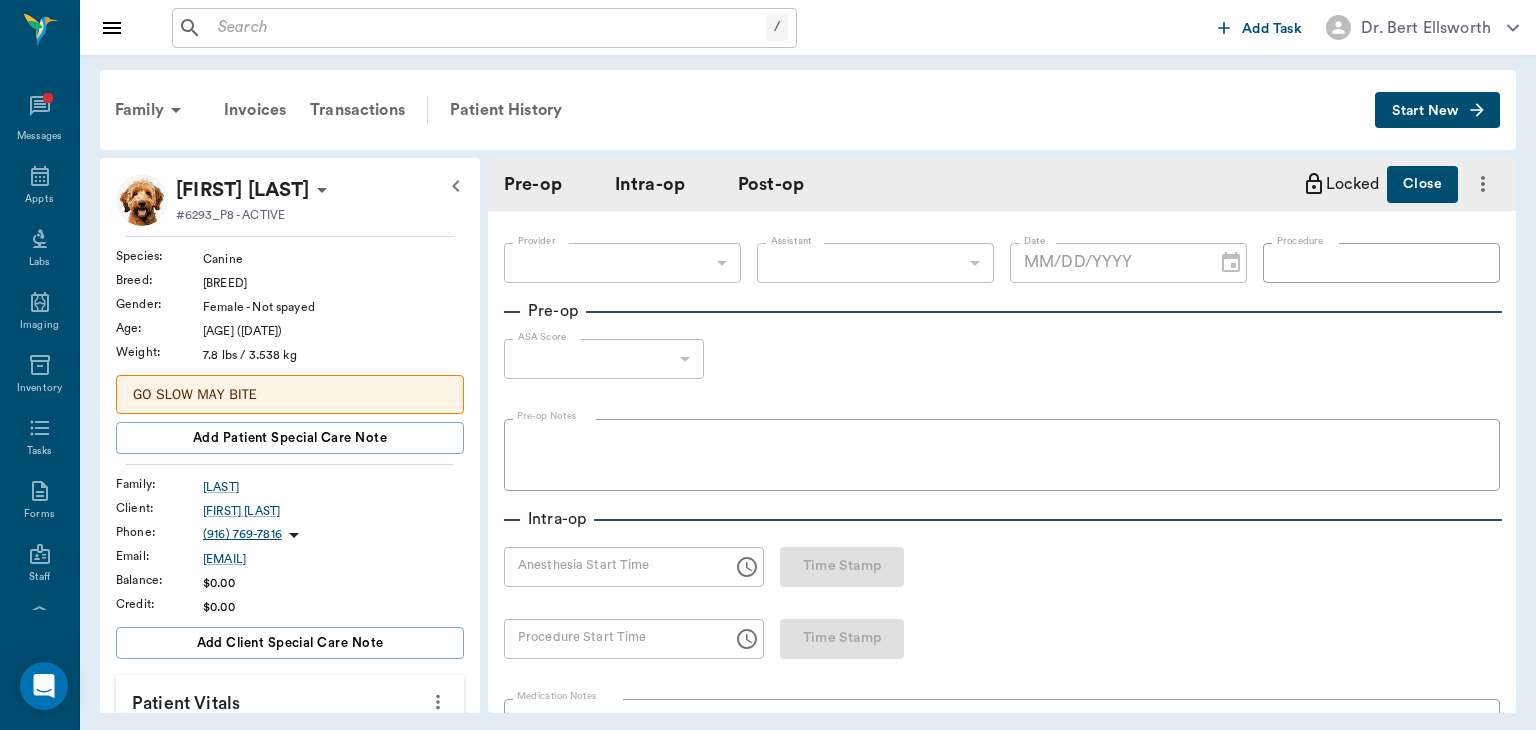 type on "63ec2e7e52e12b0ba117b124" 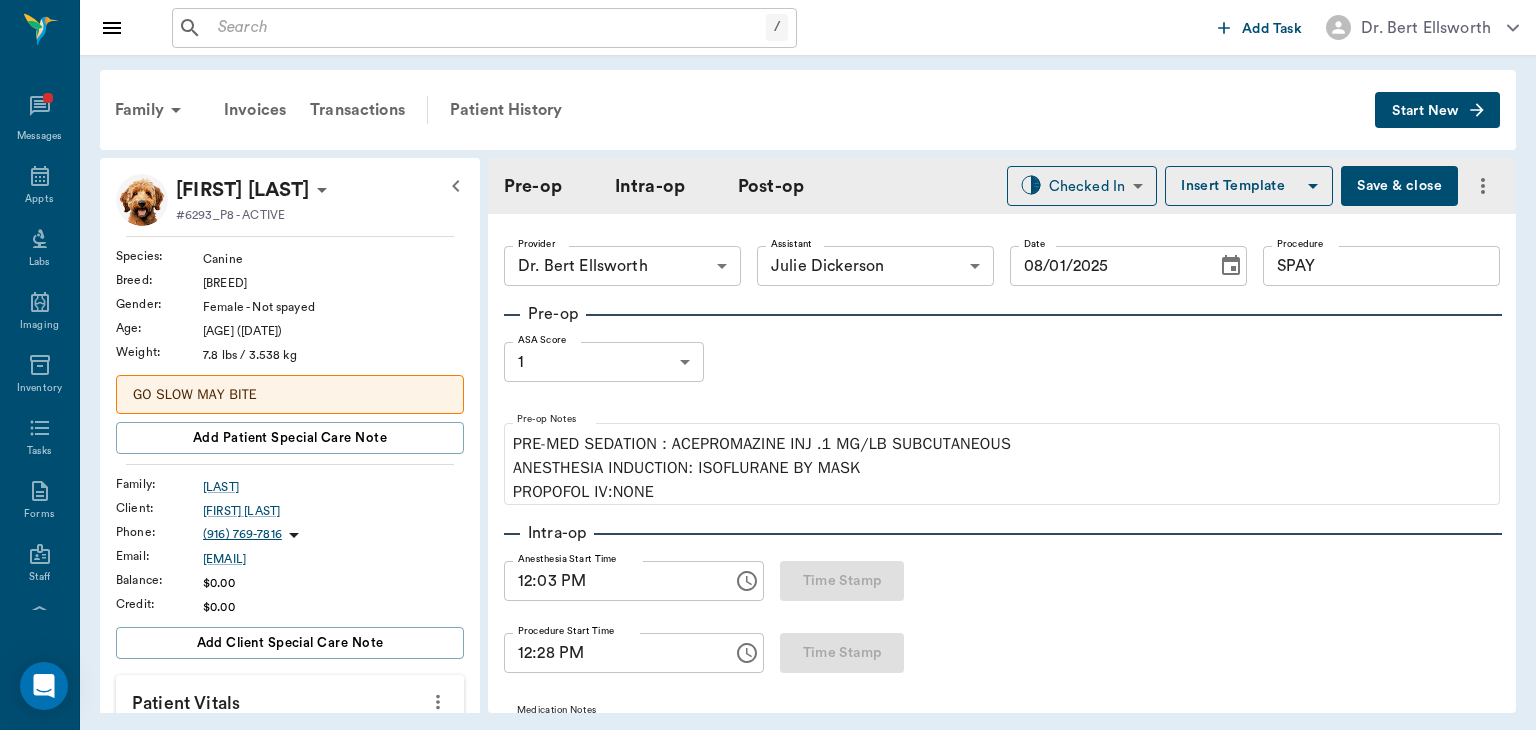 type on "08/01/2025" 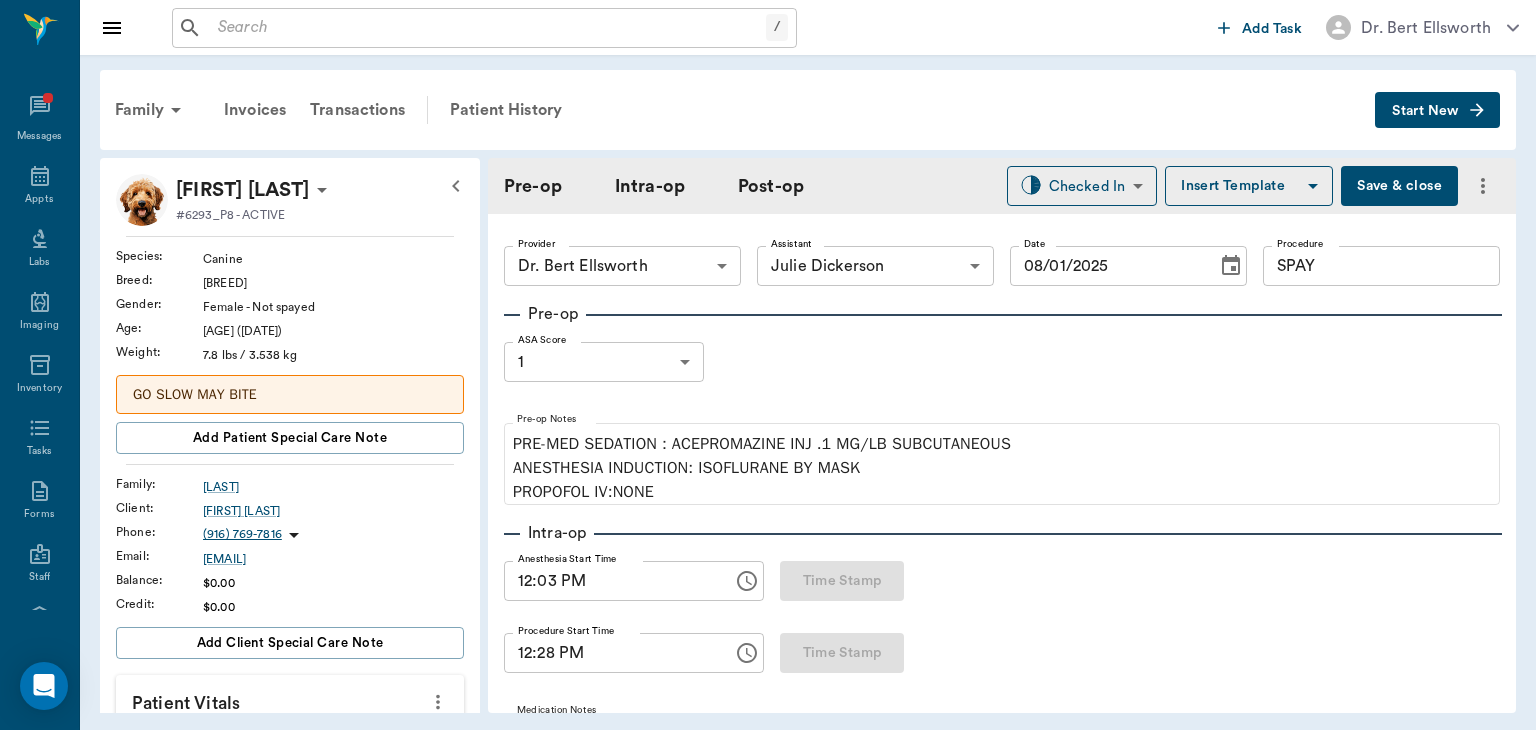 type on "12:03 PM" 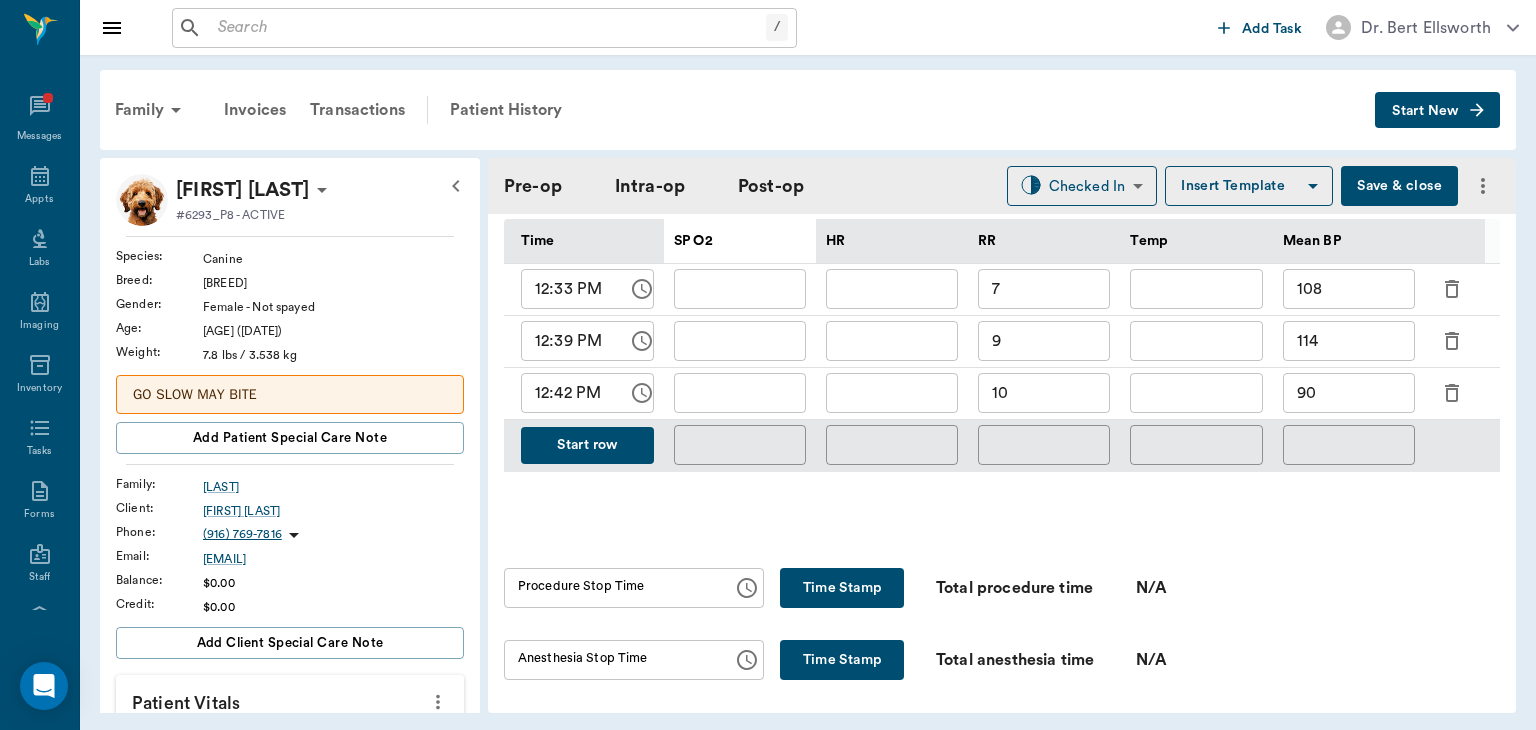 scroll, scrollTop: 971, scrollLeft: 0, axis: vertical 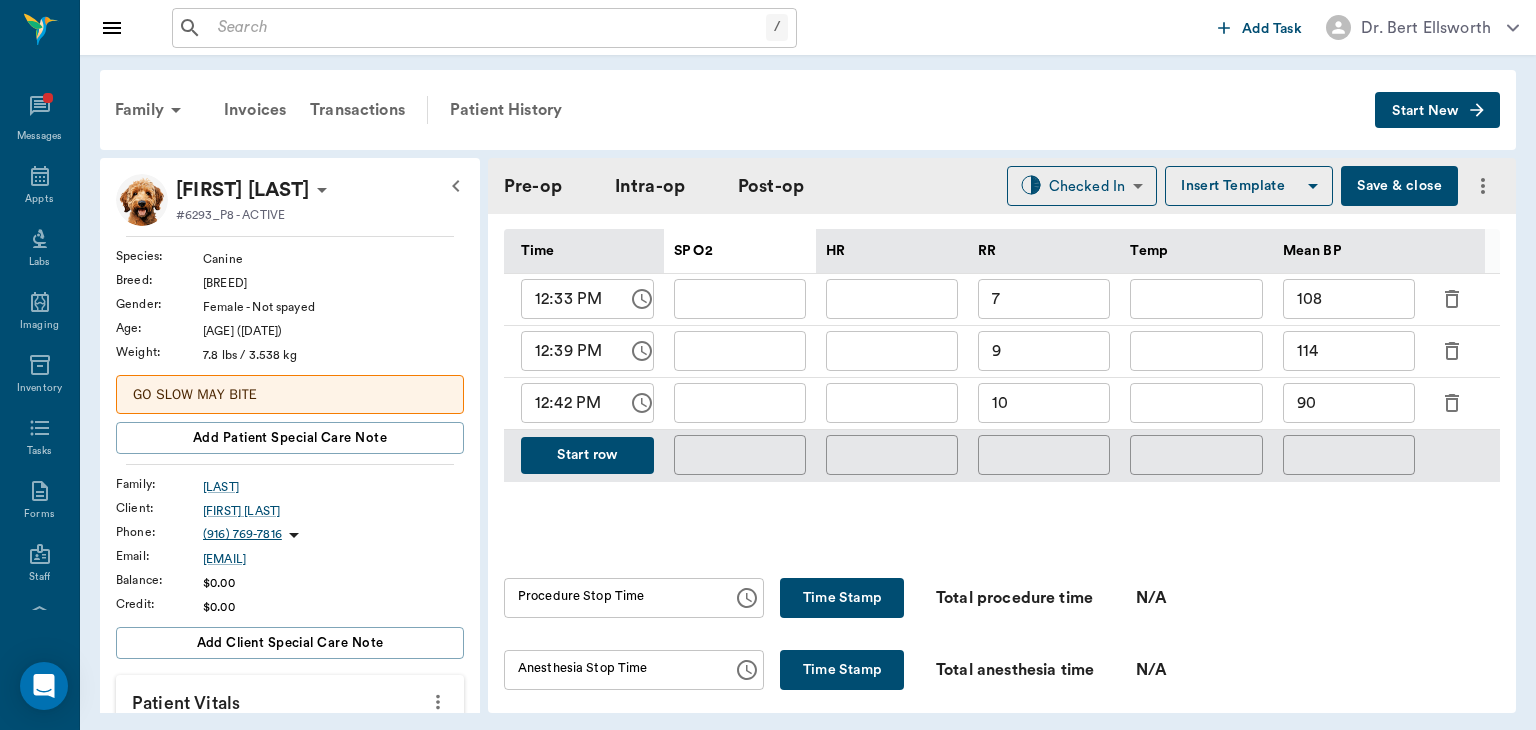 click on "Start row" at bounding box center [587, 455] 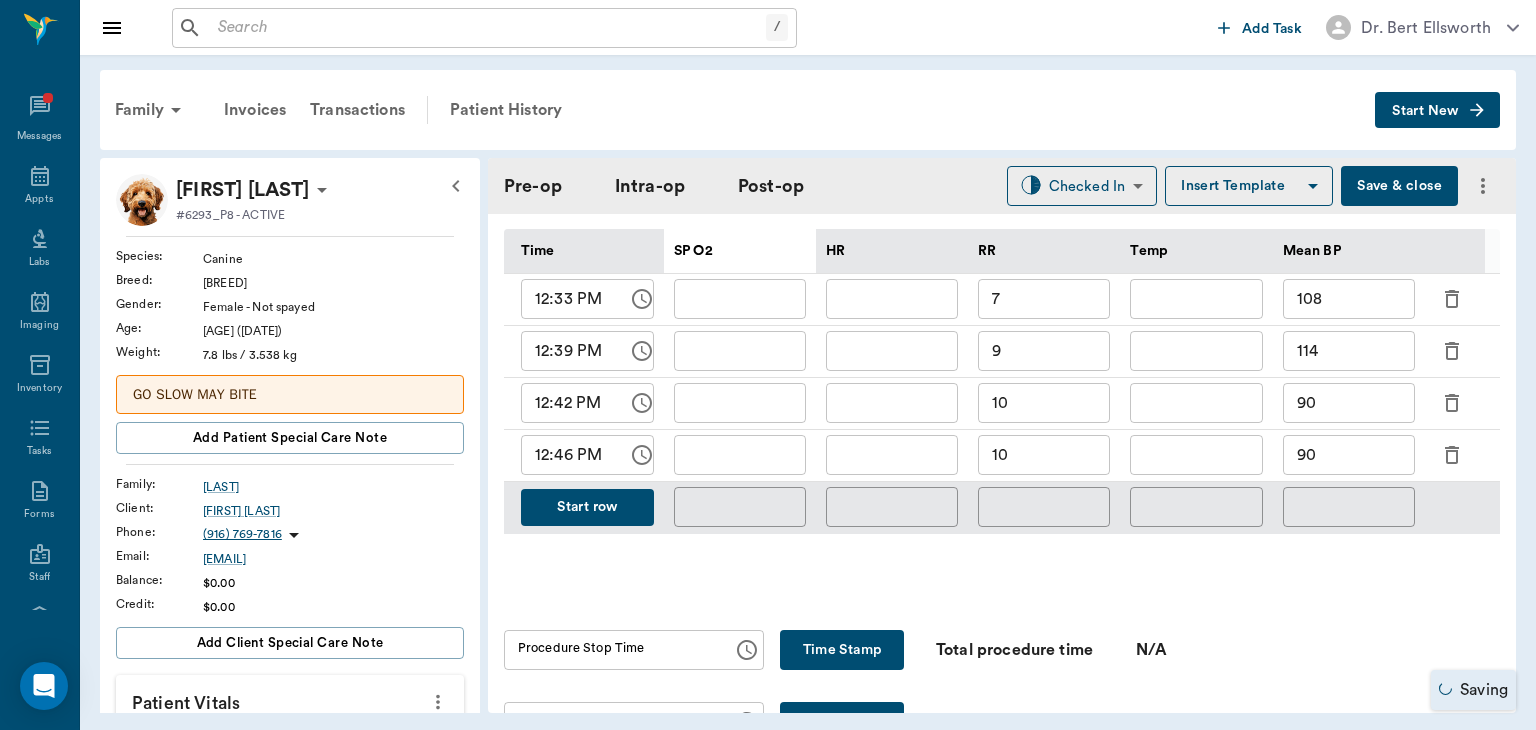 click on "90" at bounding box center (1349, 455) 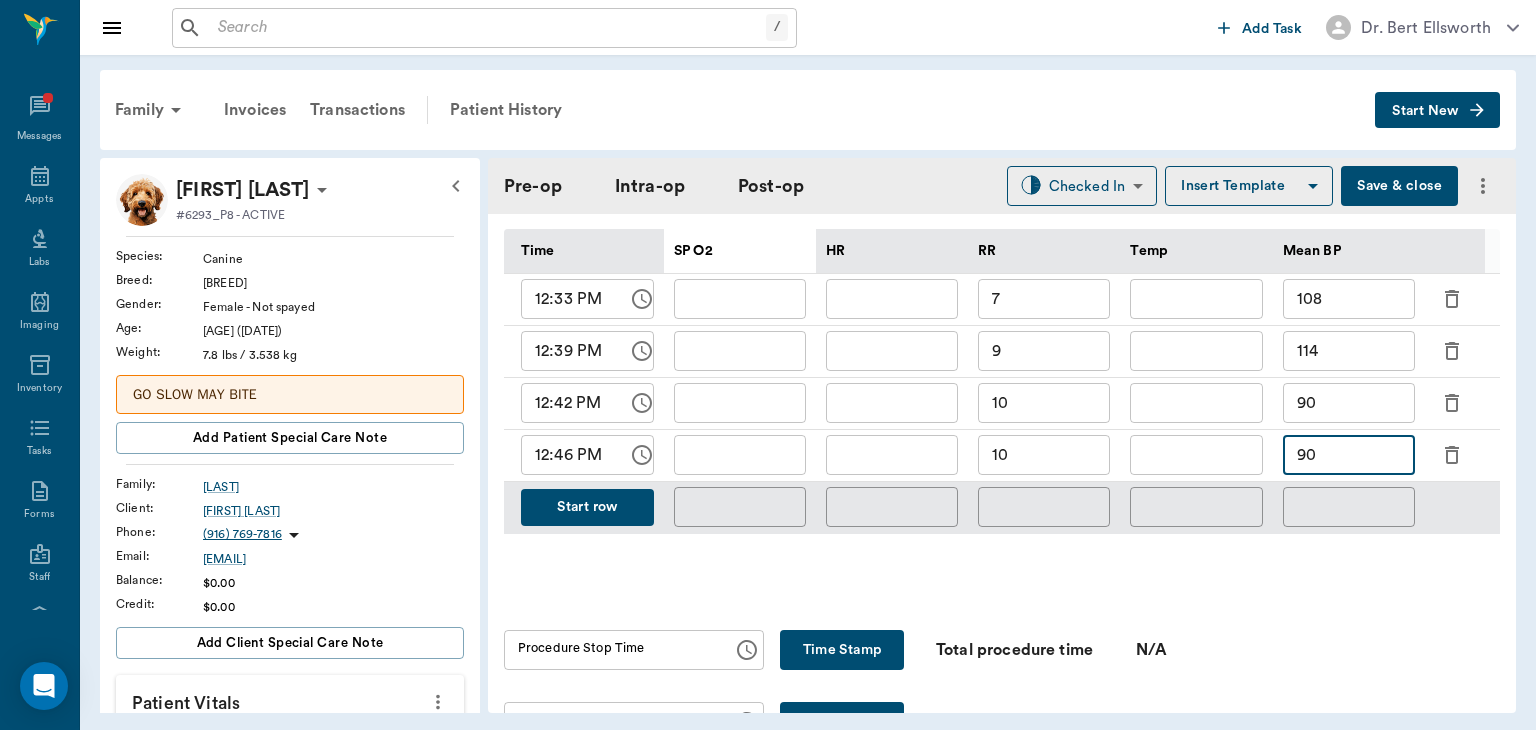 type on "9" 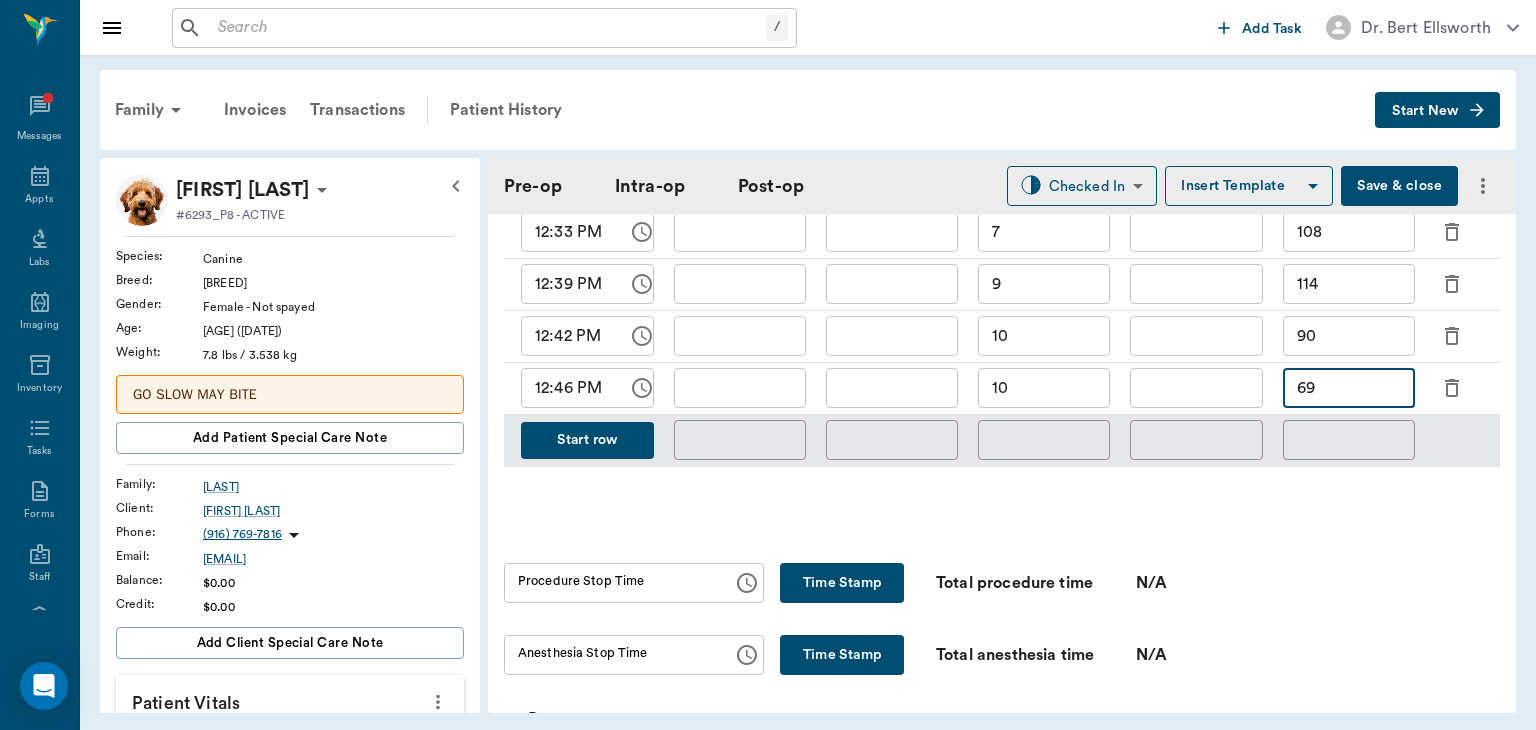 scroll, scrollTop: 1039, scrollLeft: 0, axis: vertical 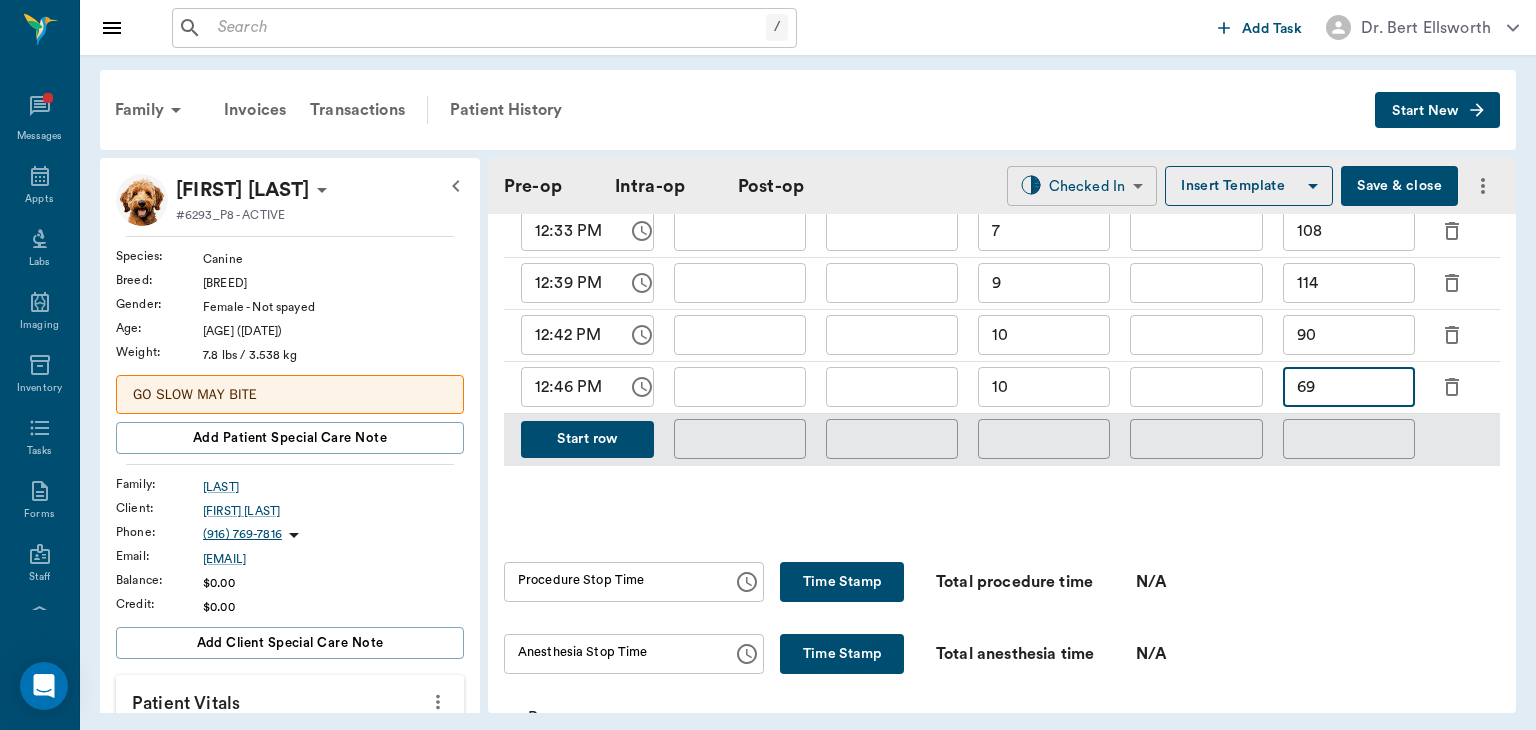 type on "69" 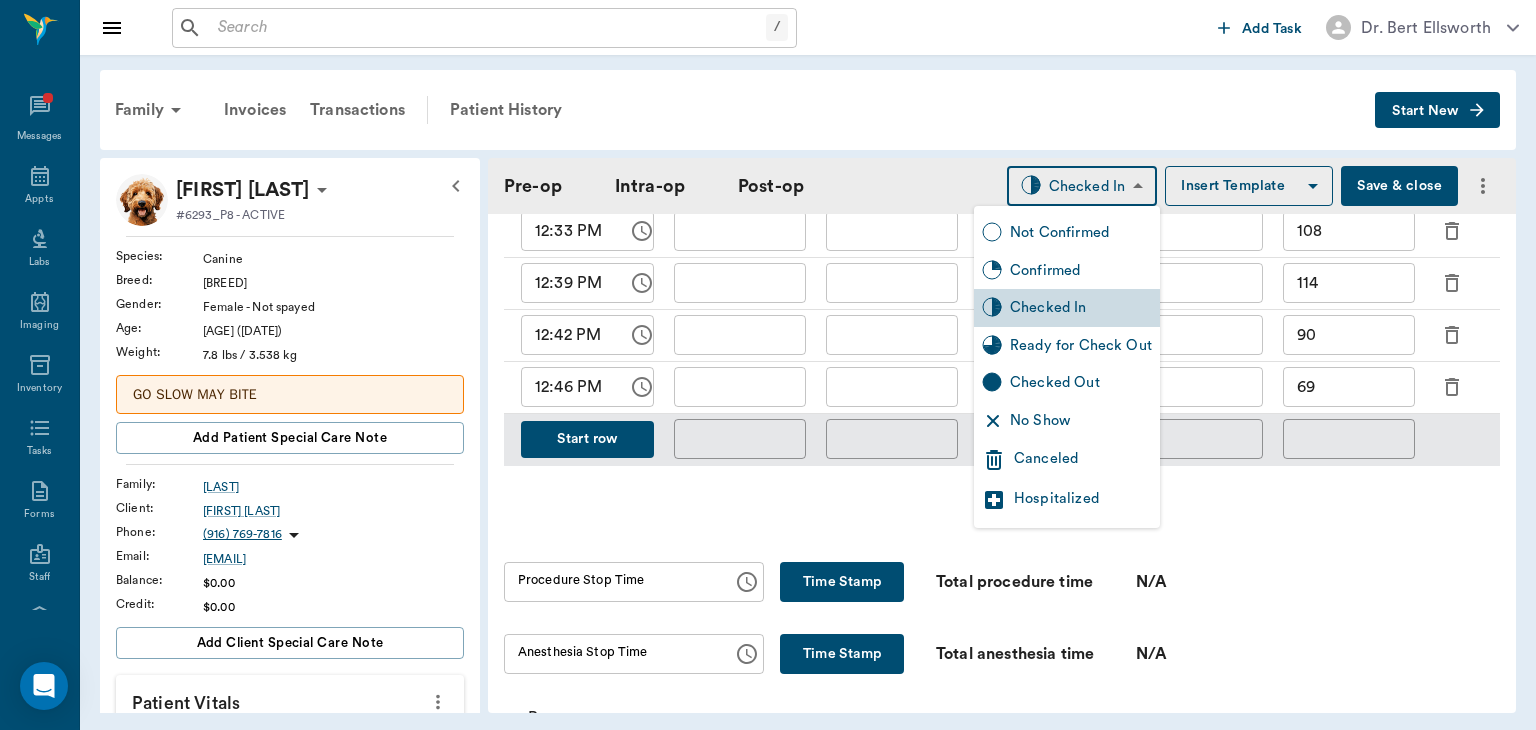 click on "Ready for Check Out" at bounding box center [1081, 346] 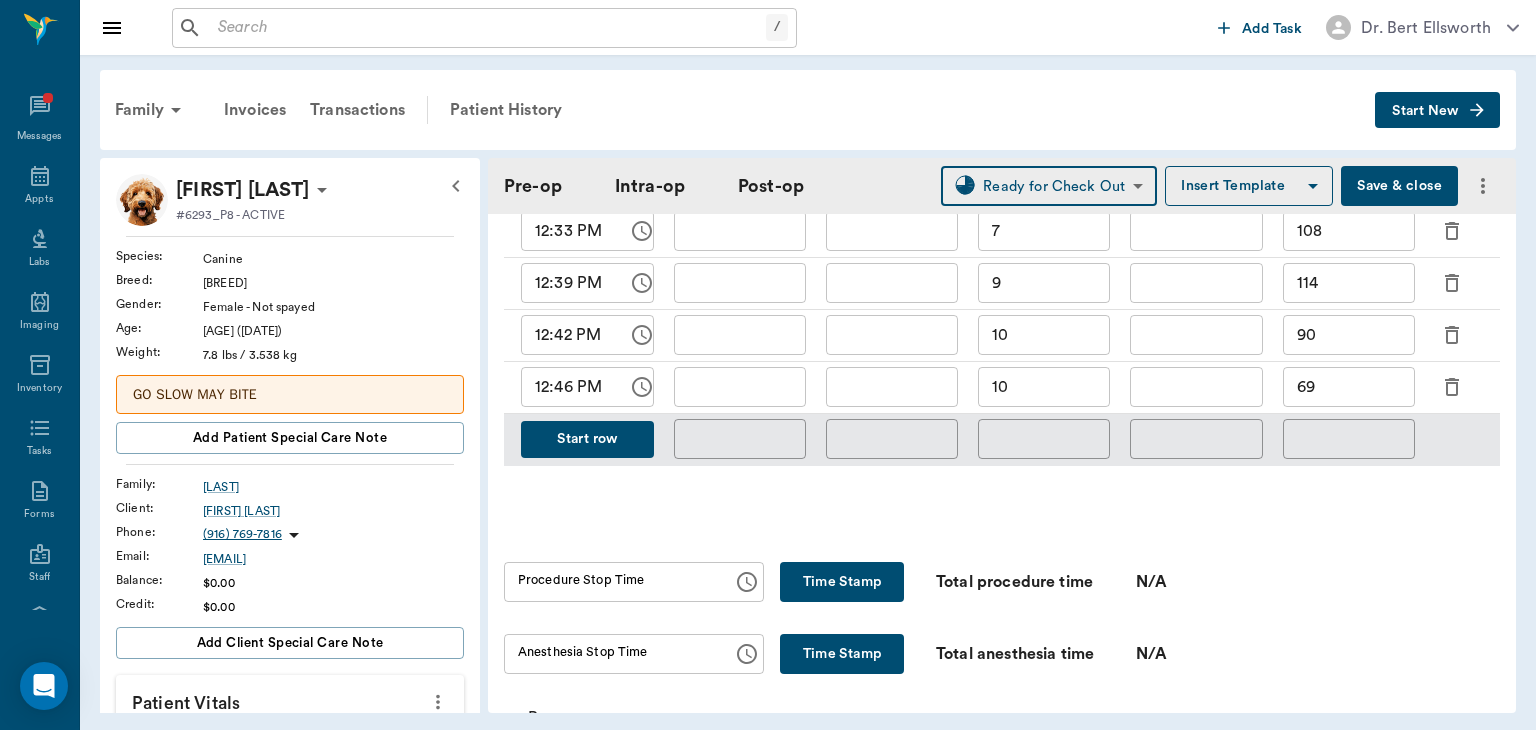 click on "Total procedure time" at bounding box center (1036, 582) 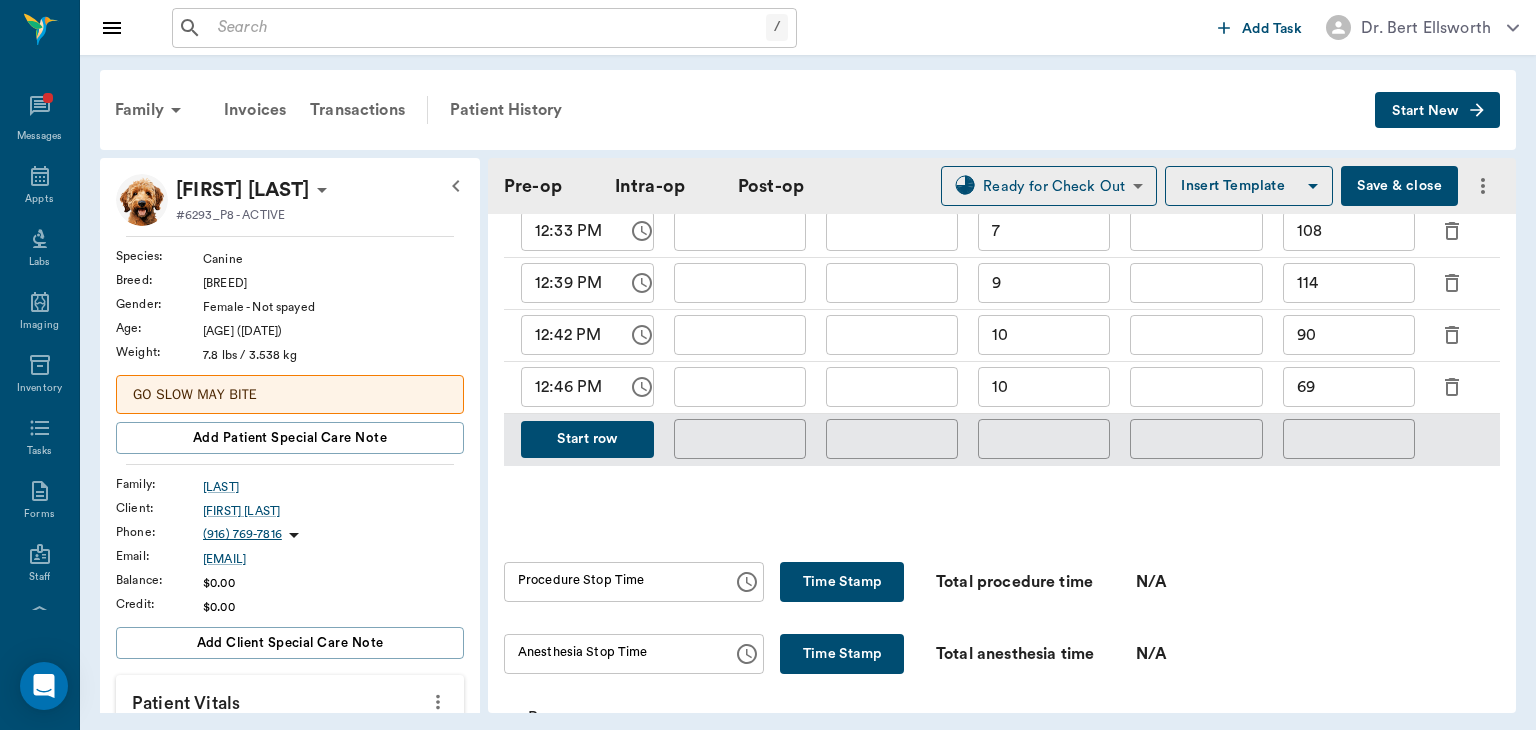 click on "Time Stamp" at bounding box center (842, 582) 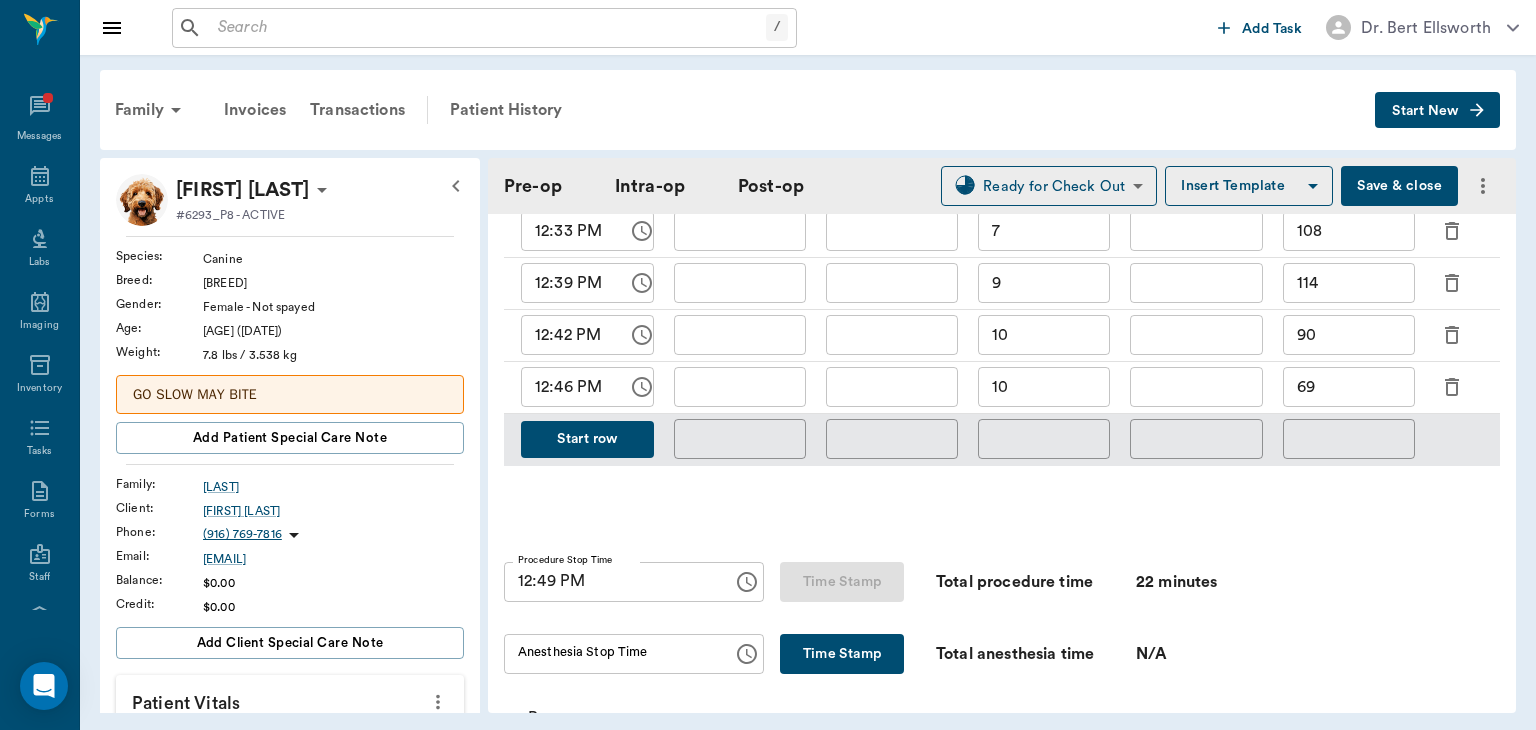click on "12:49 PM" at bounding box center [611, 582] 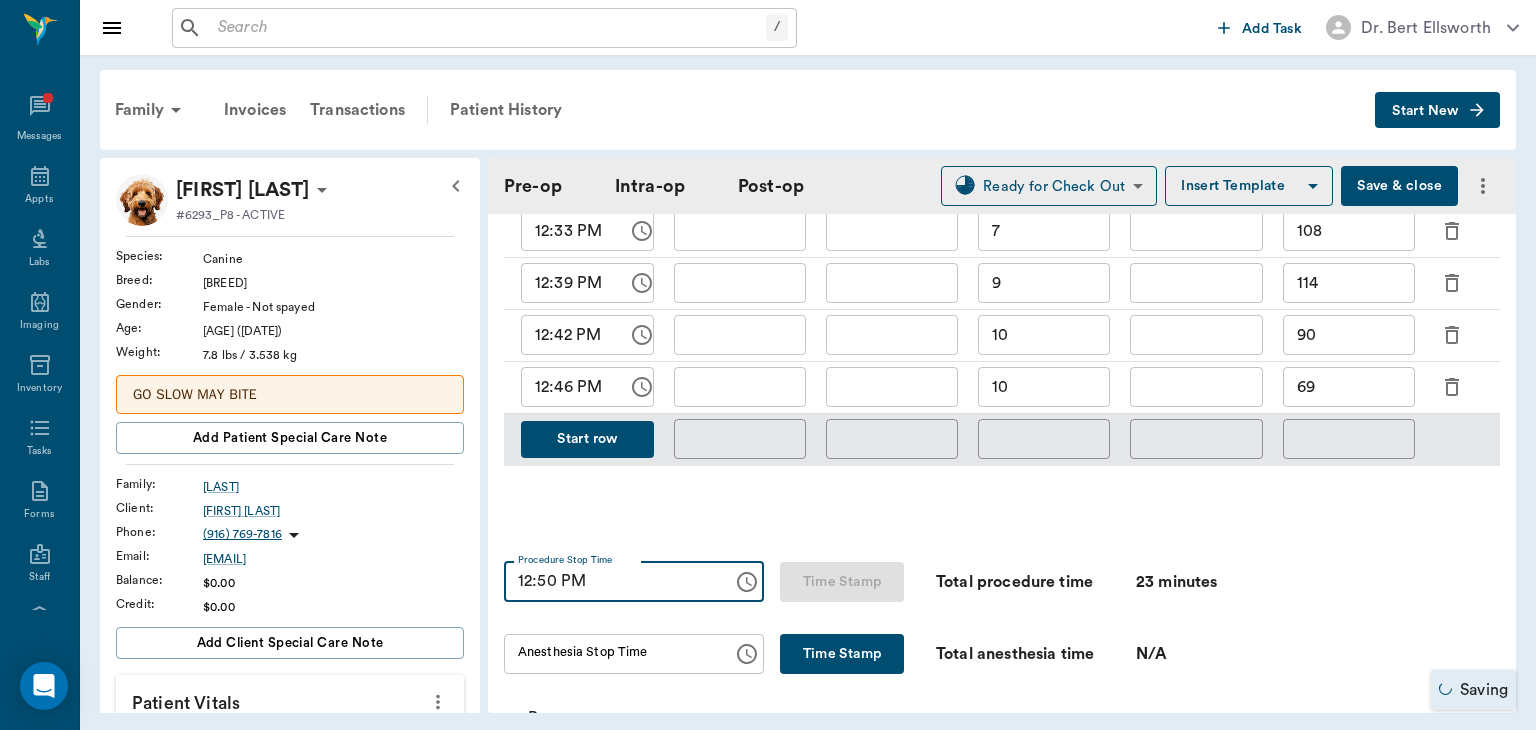 type on "12:50 PM" 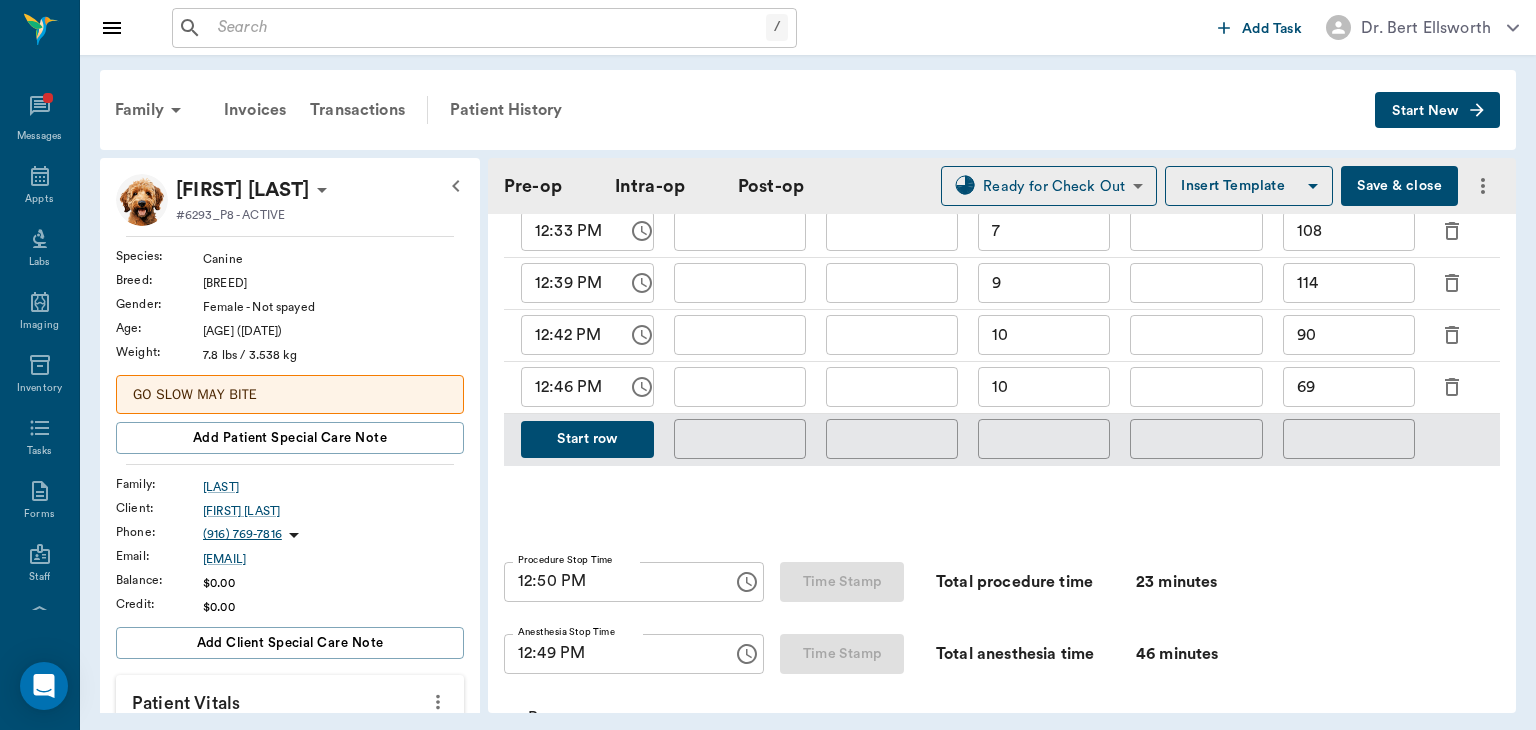 click on "12:49 PM" at bounding box center (611, 654) 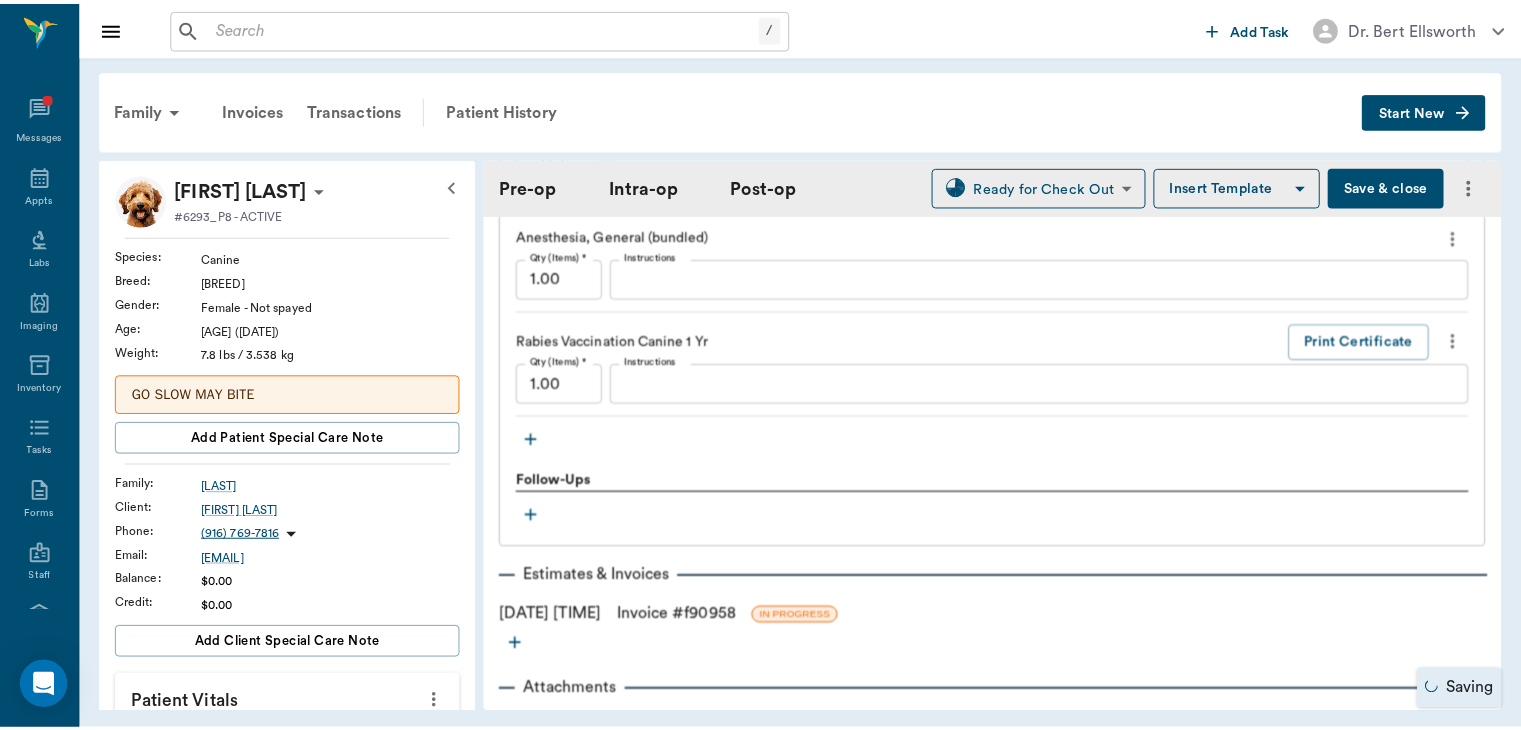 scroll, scrollTop: 2244, scrollLeft: 0, axis: vertical 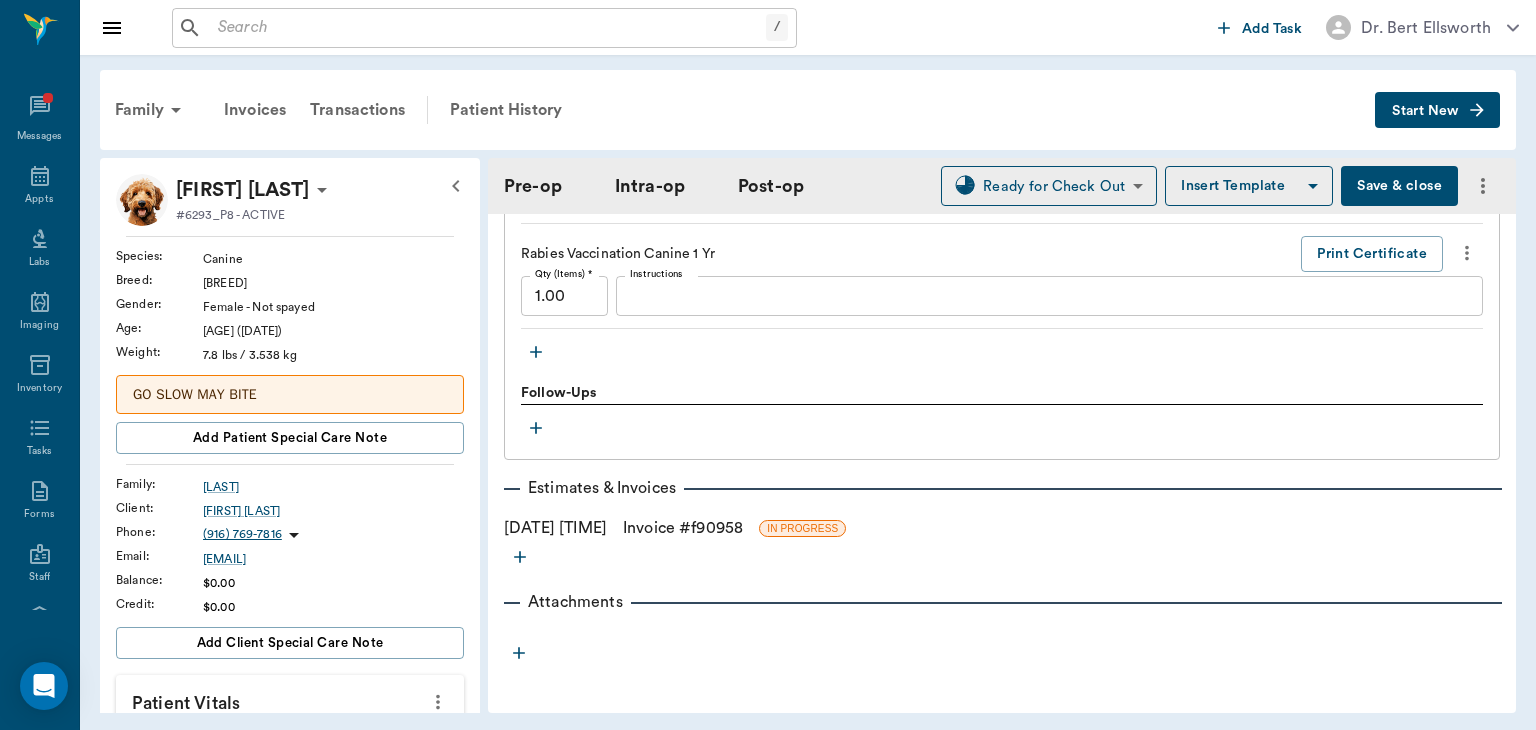 type on "12:50 PM" 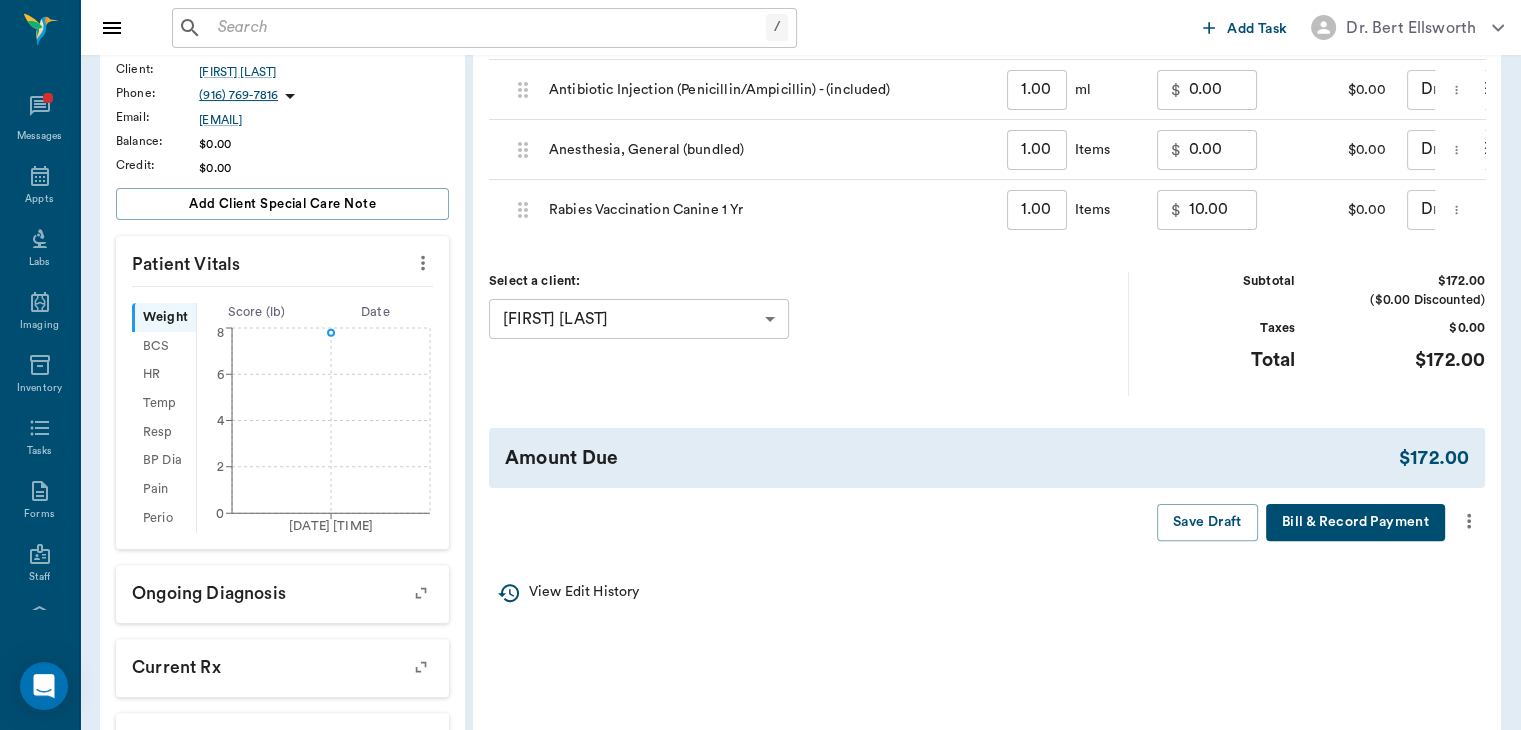 scroll, scrollTop: 442, scrollLeft: 0, axis: vertical 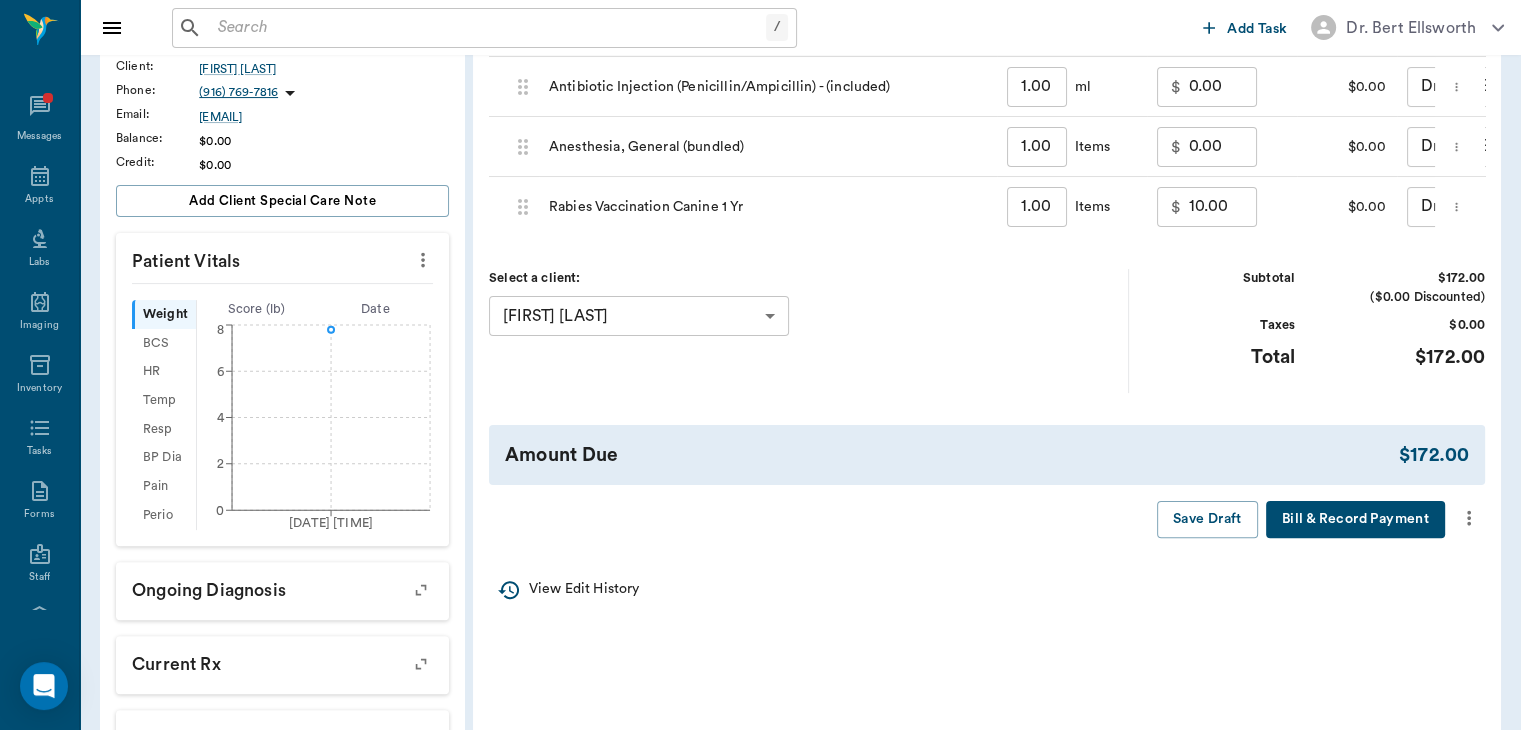 click 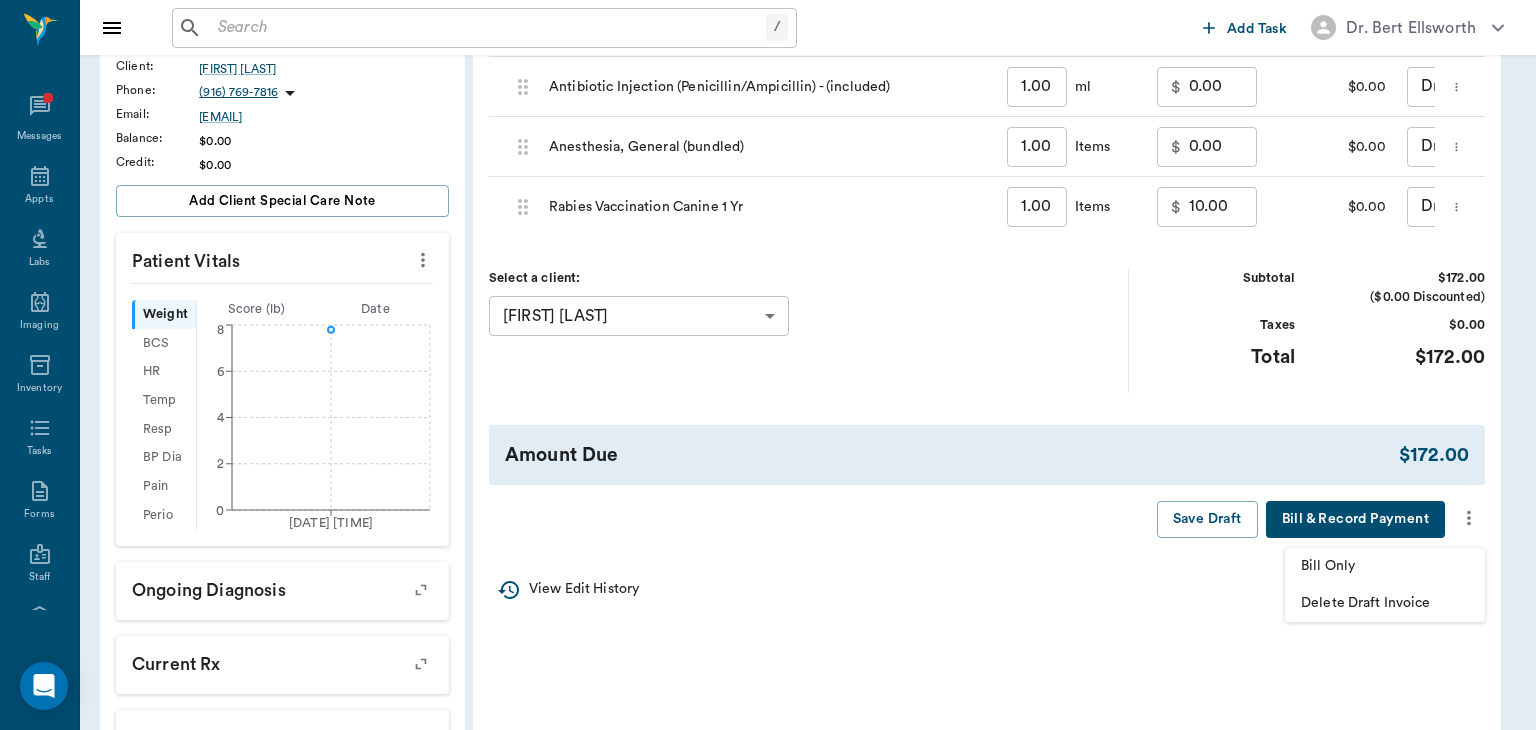 click on "Bill Only" at bounding box center [1385, 566] 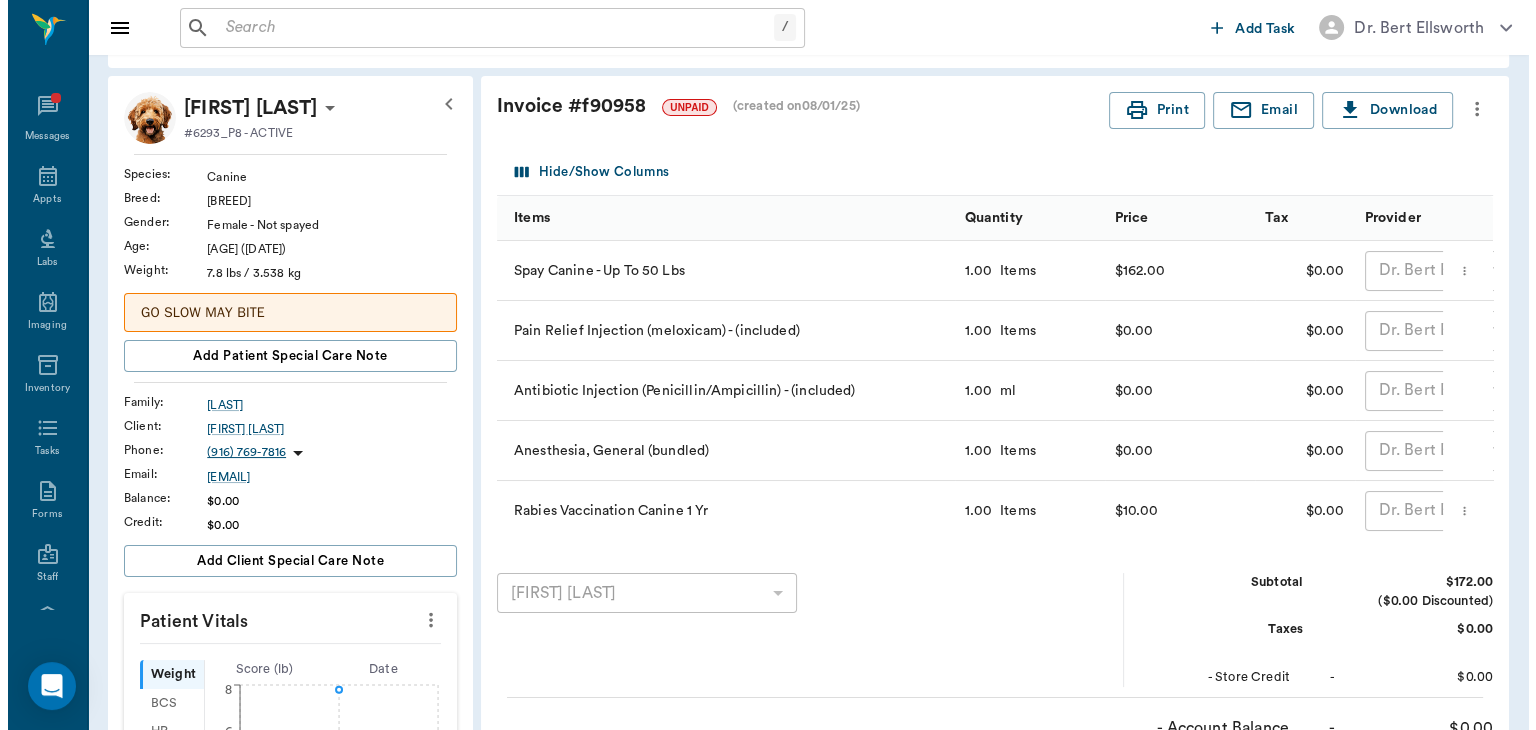 scroll, scrollTop: 0, scrollLeft: 0, axis: both 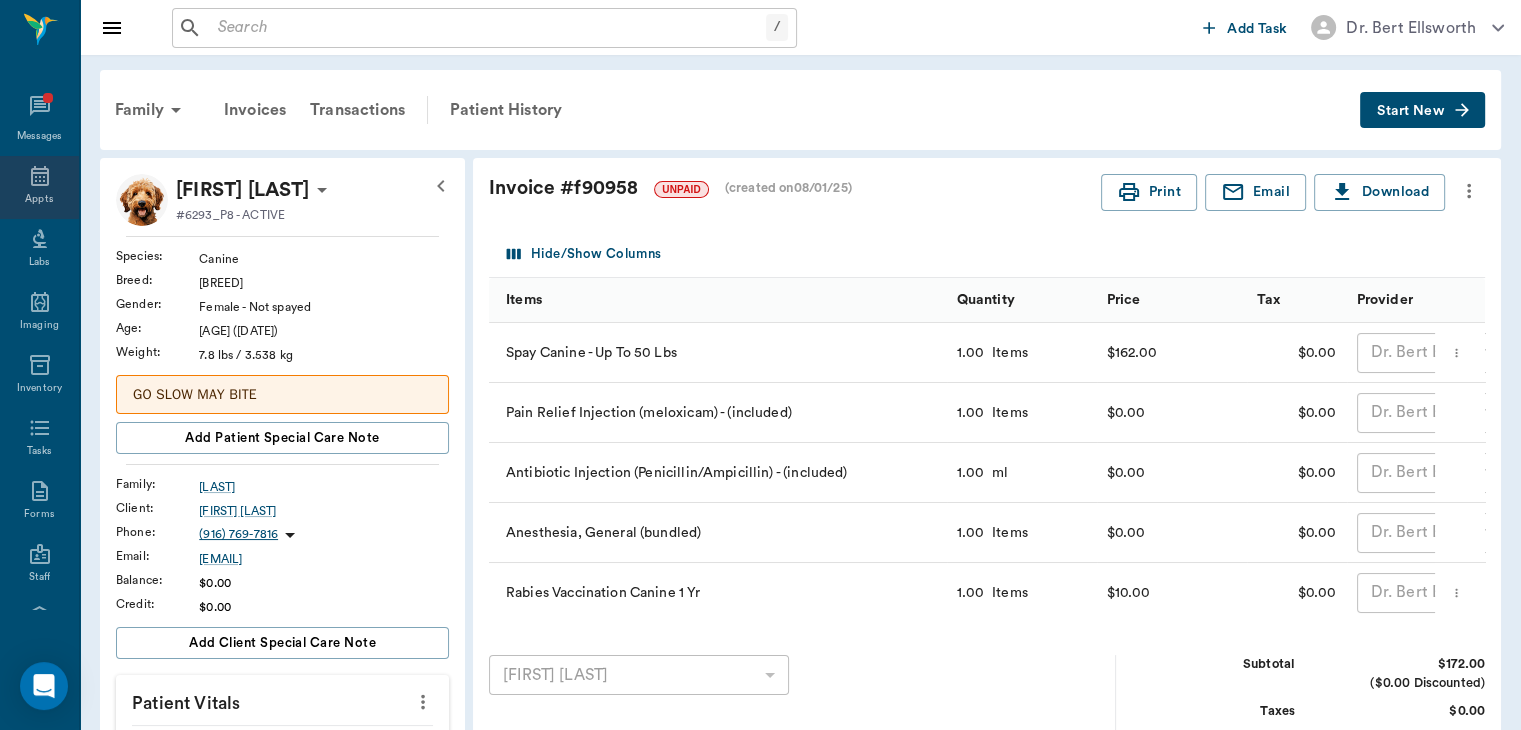 click 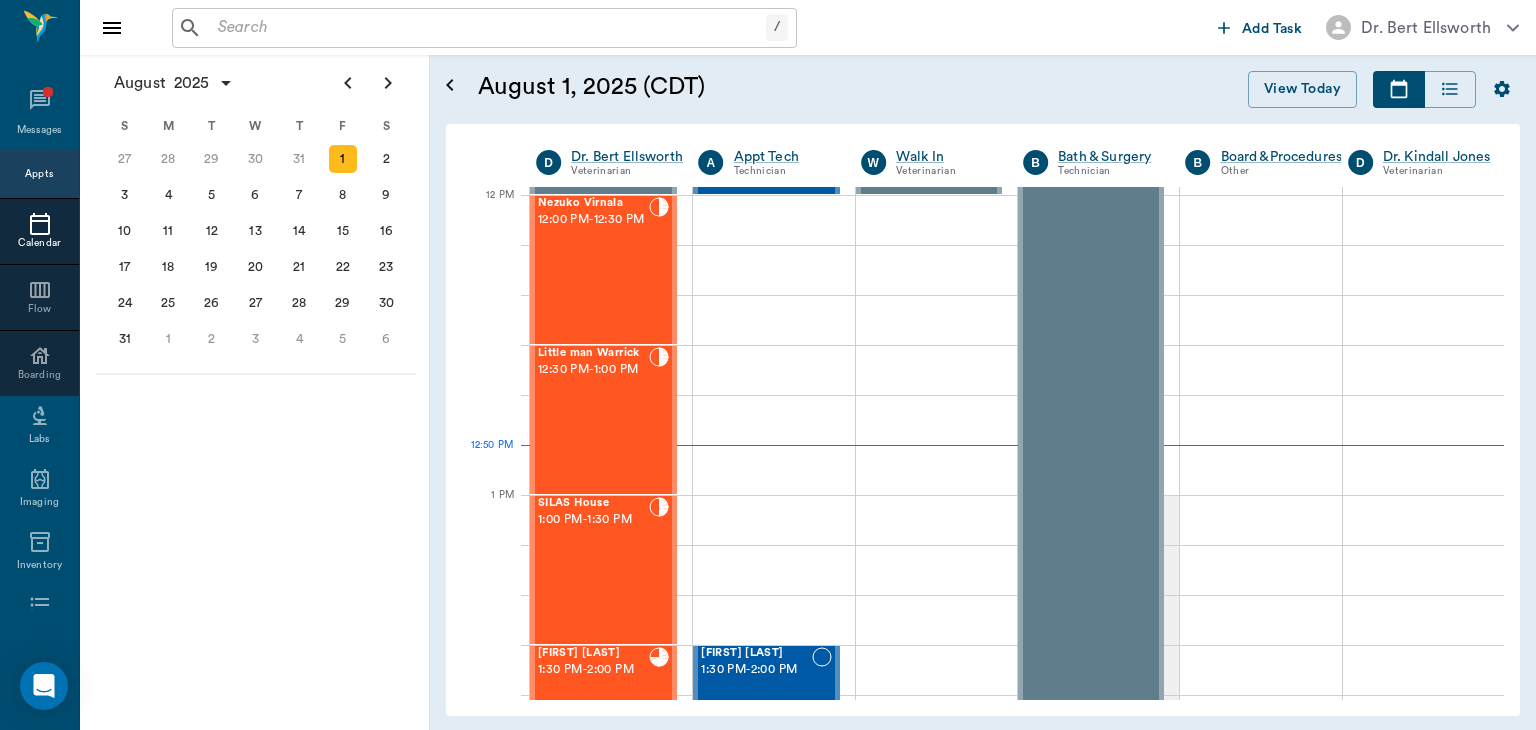 scroll, scrollTop: 1200, scrollLeft: 0, axis: vertical 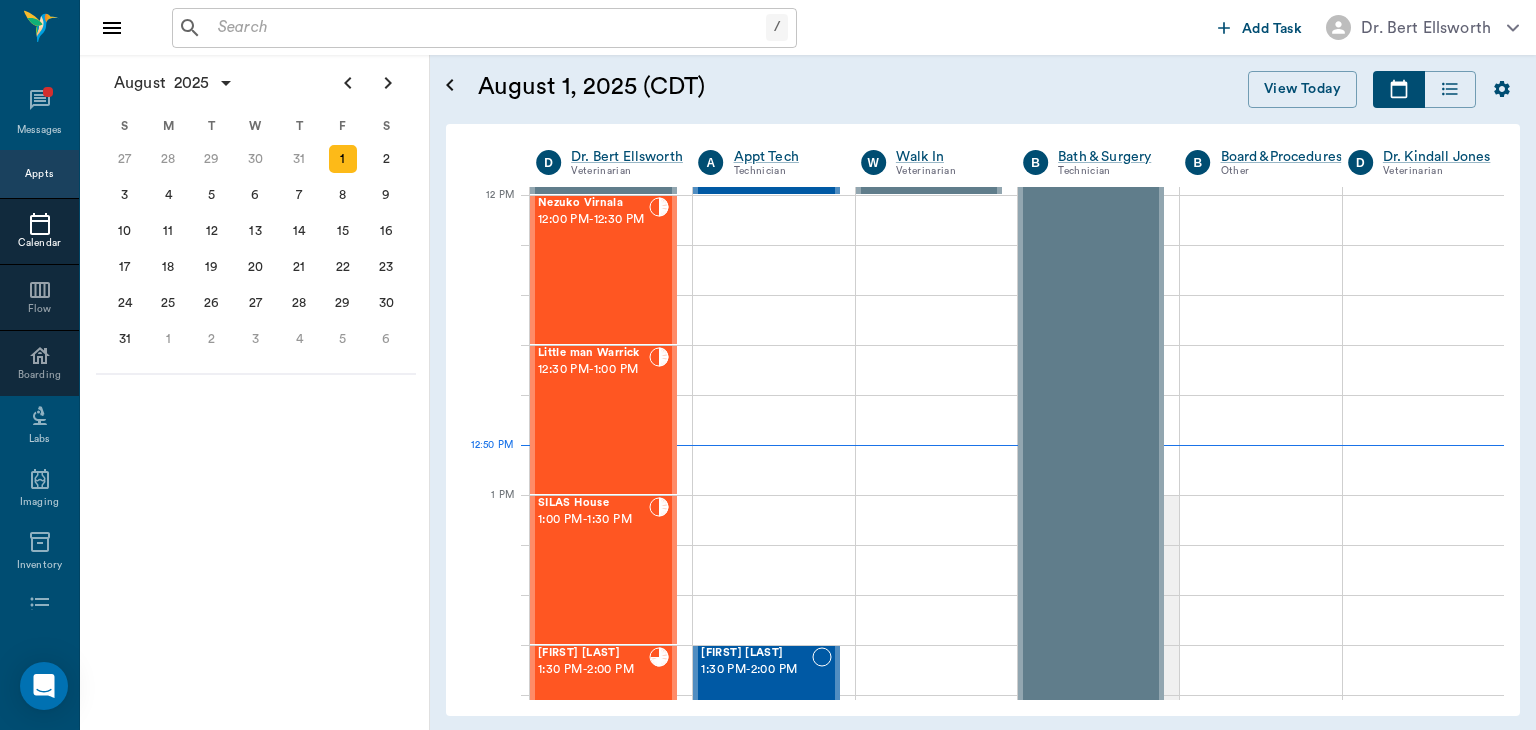 click on "12:30 PM  -  1:00 PM" at bounding box center [593, 370] 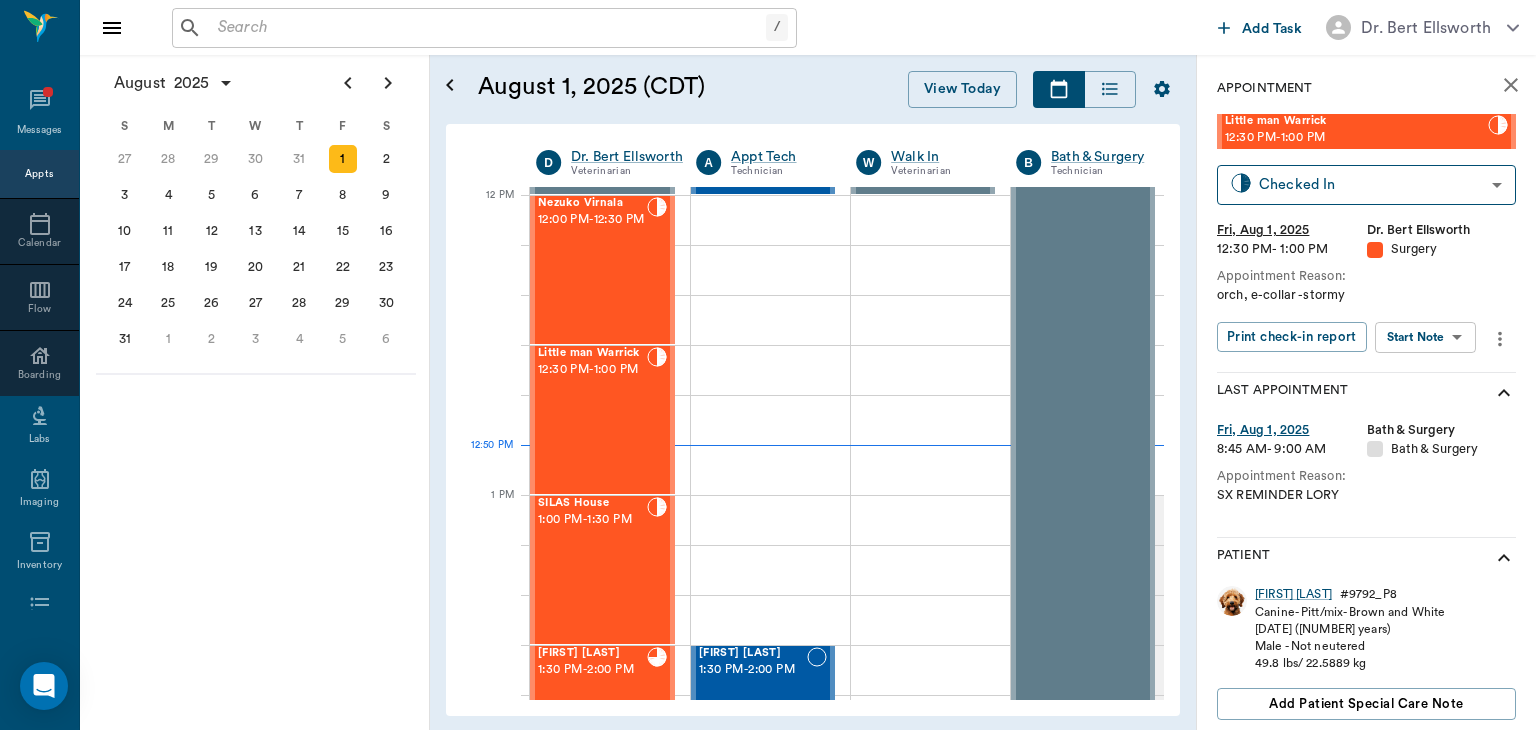 click on "/ ​ Add Task Dr. [LAST] [LAST] Nectar Messages Appts Calendar Flow Boarding Labs Imaging Inventory Tasks Forms Staff Reports Lookup Settings August 2025 S M T W T F S 29 30 Jul 1 2 3 4 5 6 7 8 9 10 11 12 13 14 15 16 17 18 19 20 21 22 23 24 25 26 27 28 29 30 31 Aug 1 2 3 4 5 6 7 8 9 S M T W T F S 27 28 29 30 31 Aug 1 2 3 4 5 6 7 8 9 10 11 12 13 14 15 16 17 18 19 20 21 22 23 24 25 26 27 28 29 30 31 Sep 1 2 3 4 5 6 S M T W T F S 31 Sep 1 2 3 4 5 6 7 8 9 10 11 12 13 14 15 16 17 18 19 20 21 22 23 24 25 26 27 28 29 30 Oct 1 2 3 4 5 6 7 8 9 10 11 August [DATE] (CDT) View Today August 2025 Today 1 Fri Aug 2025 D Dr. [LAST] [LAST] A Appt Tech Technician W Walk In Veterinarian B Bath & Surgery Technician B Board &Procedures Other D Dr. [LAST] [LAST] Veterinarian 8 AM 9 AM 10 AM 11 AM 12 PM 1 PM 2 PM 3 PM 4 PM 5 PM 6 PM 7 PM 8 PM 12:50 PM [FIRST] [LAST] 8:00 AM - 8:30 AM [FIRST] [LAST] 8:30 AM - 9:00 AM NO APPOINTMENT! EMERGENCY ONLY! 9:00 AM - 9:30 AM [FIRST] [LAST] 9:00 AM - 9:30 AM" at bounding box center [768, 365] 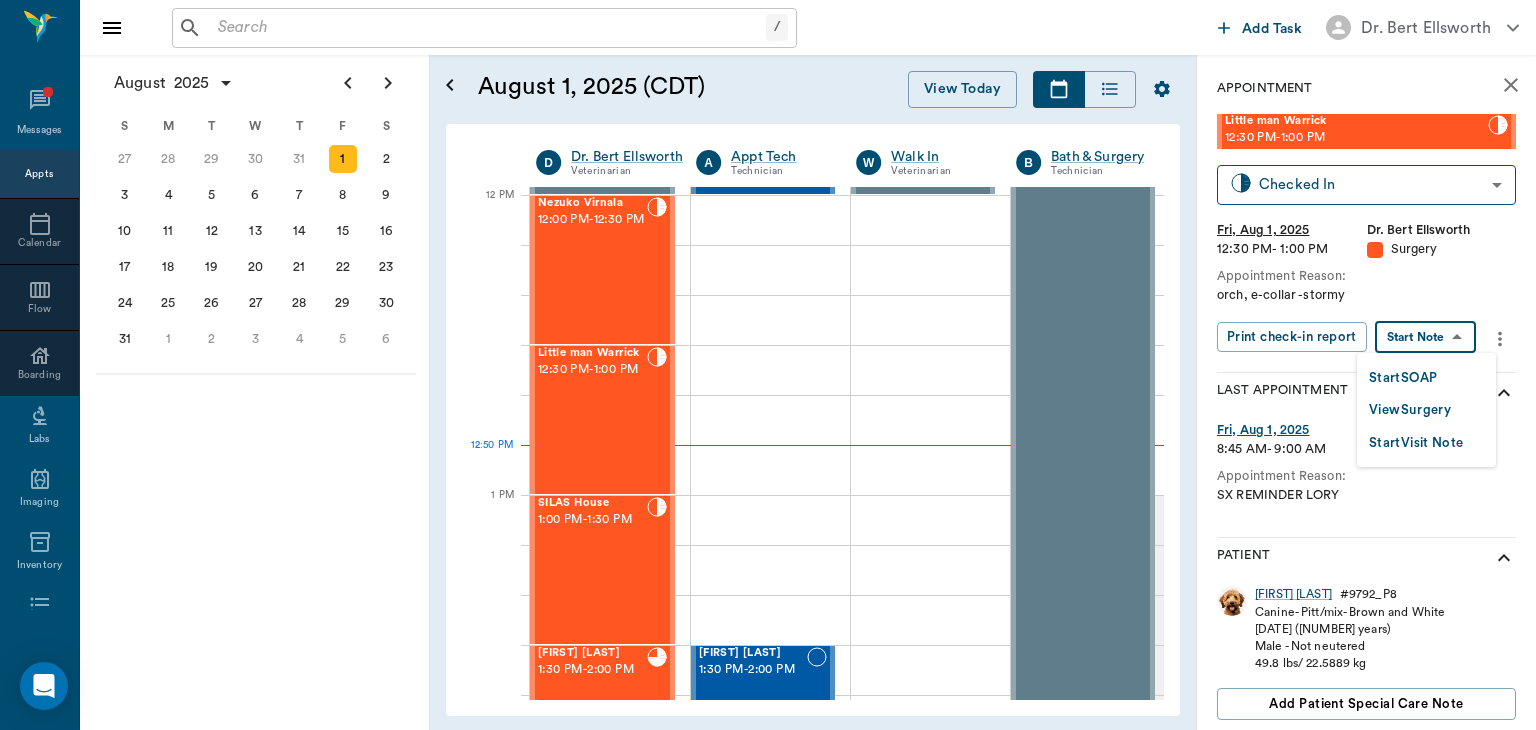 click on "View  Surgery" at bounding box center (1410, 410) 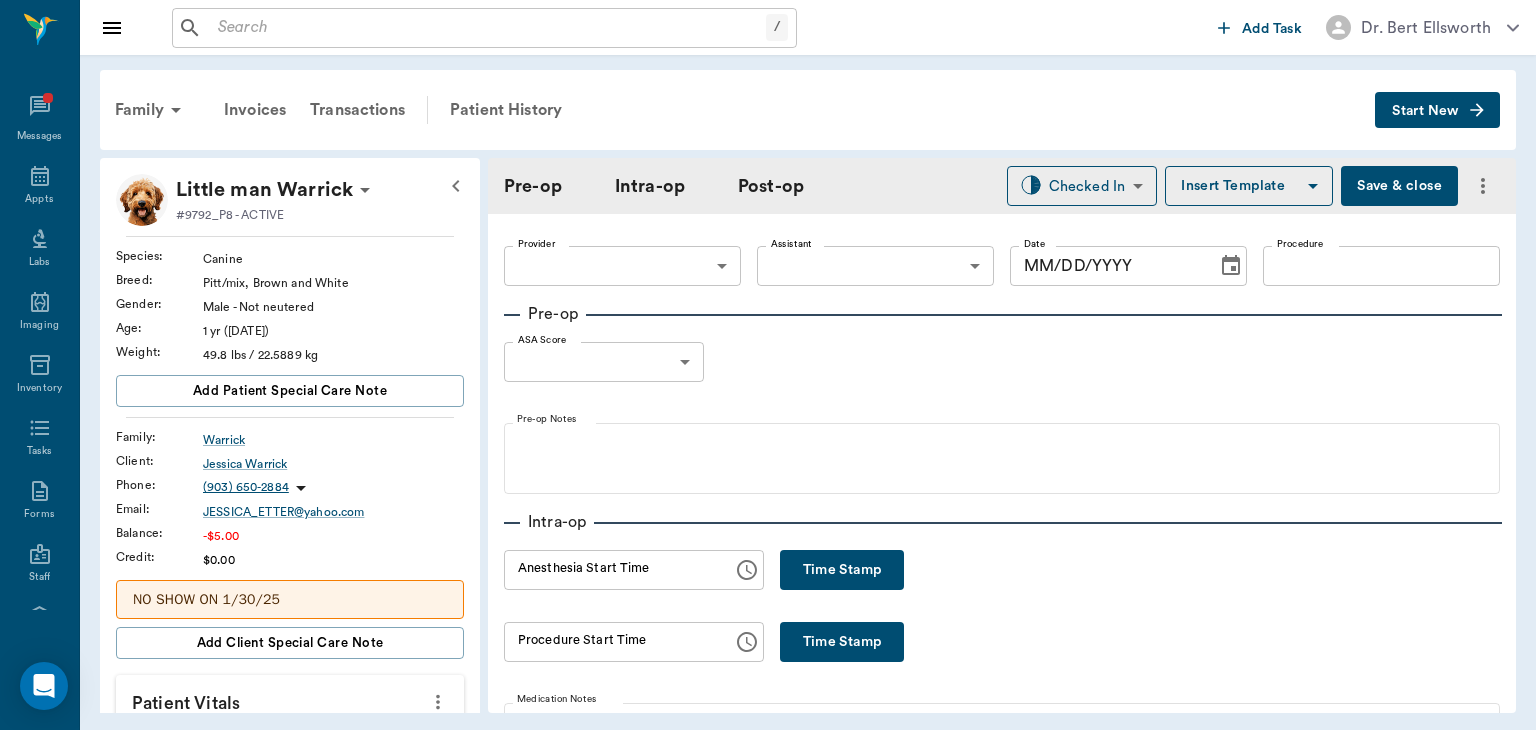 type on "63ec2f075fda476ae8351a4d" 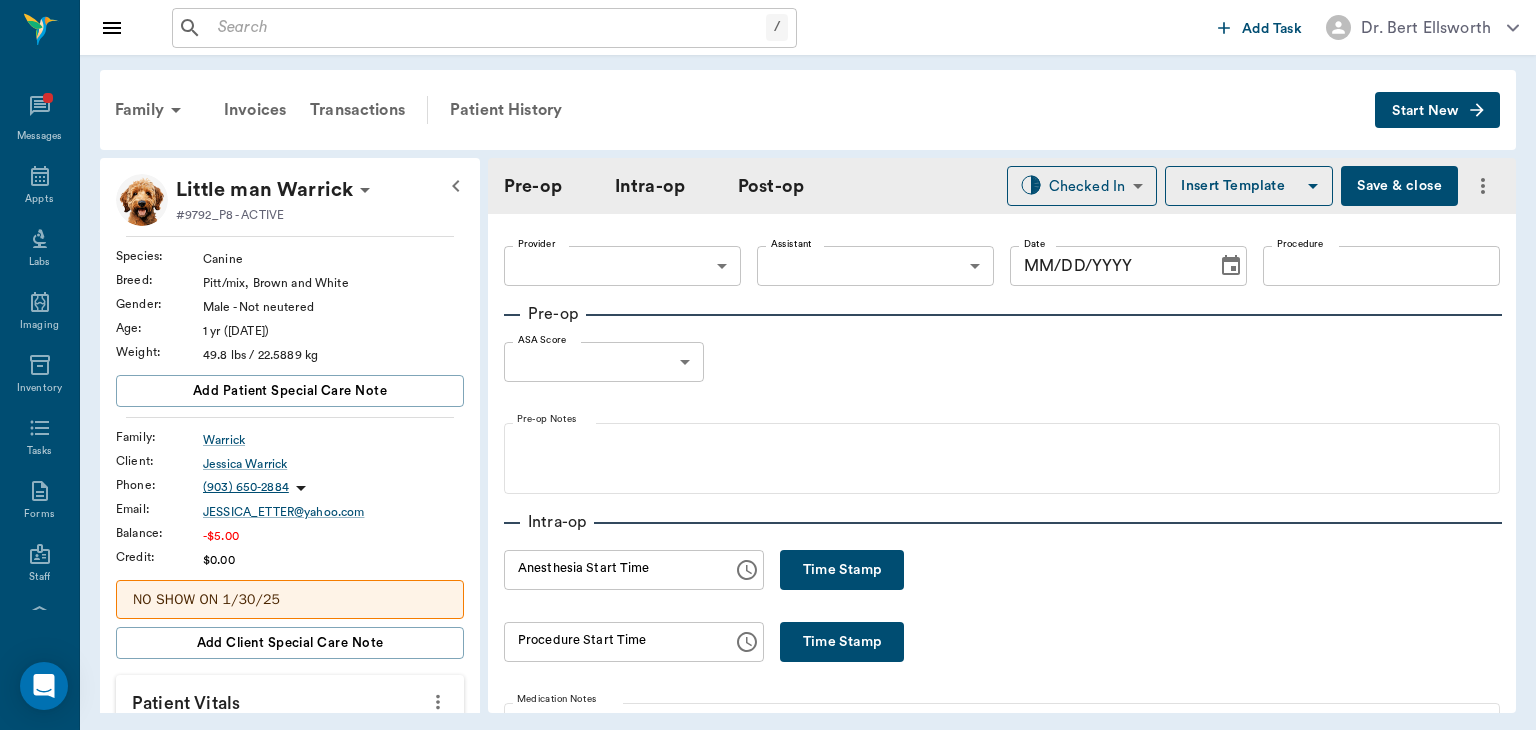 type on "63ec2e7e52e12b0ba117b124" 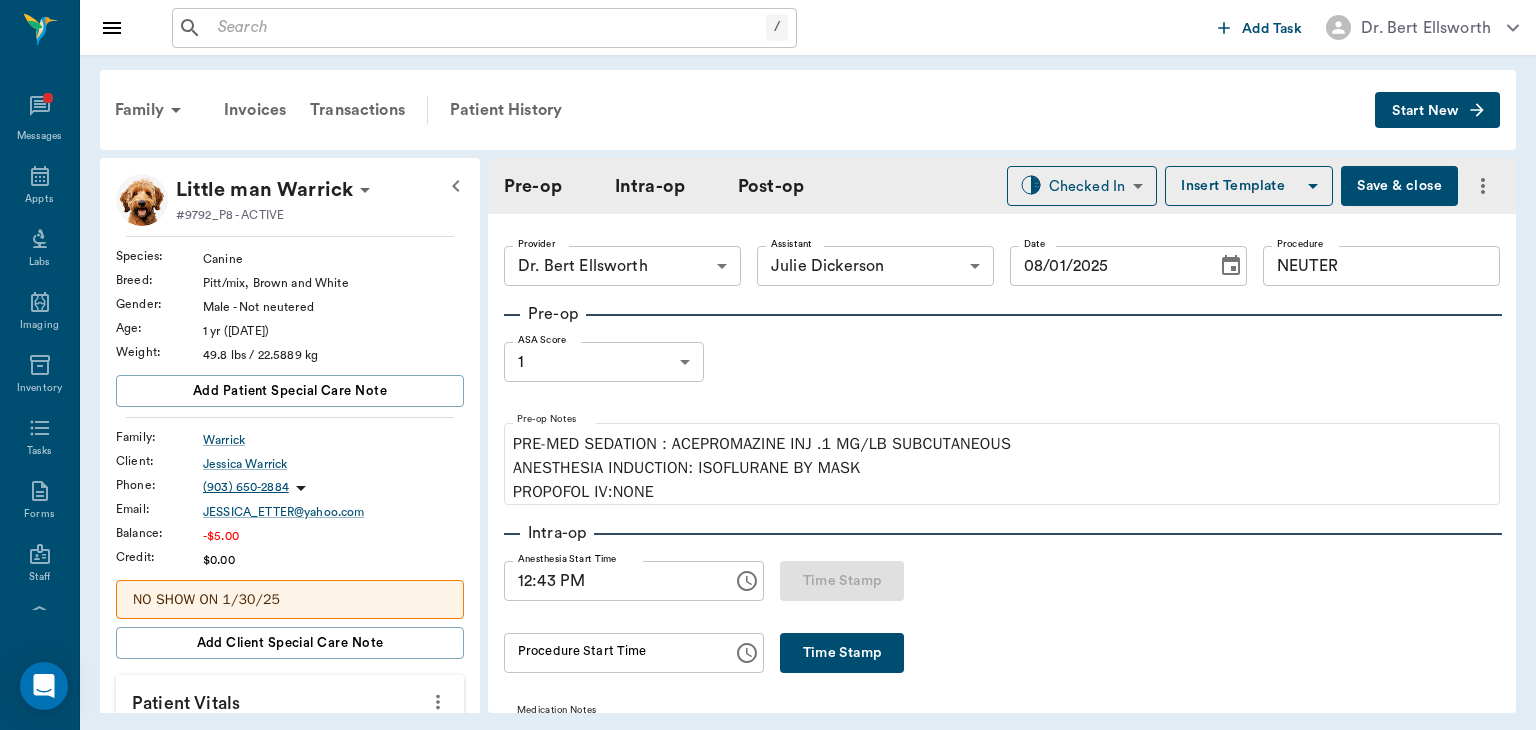 type on "08/01/2025" 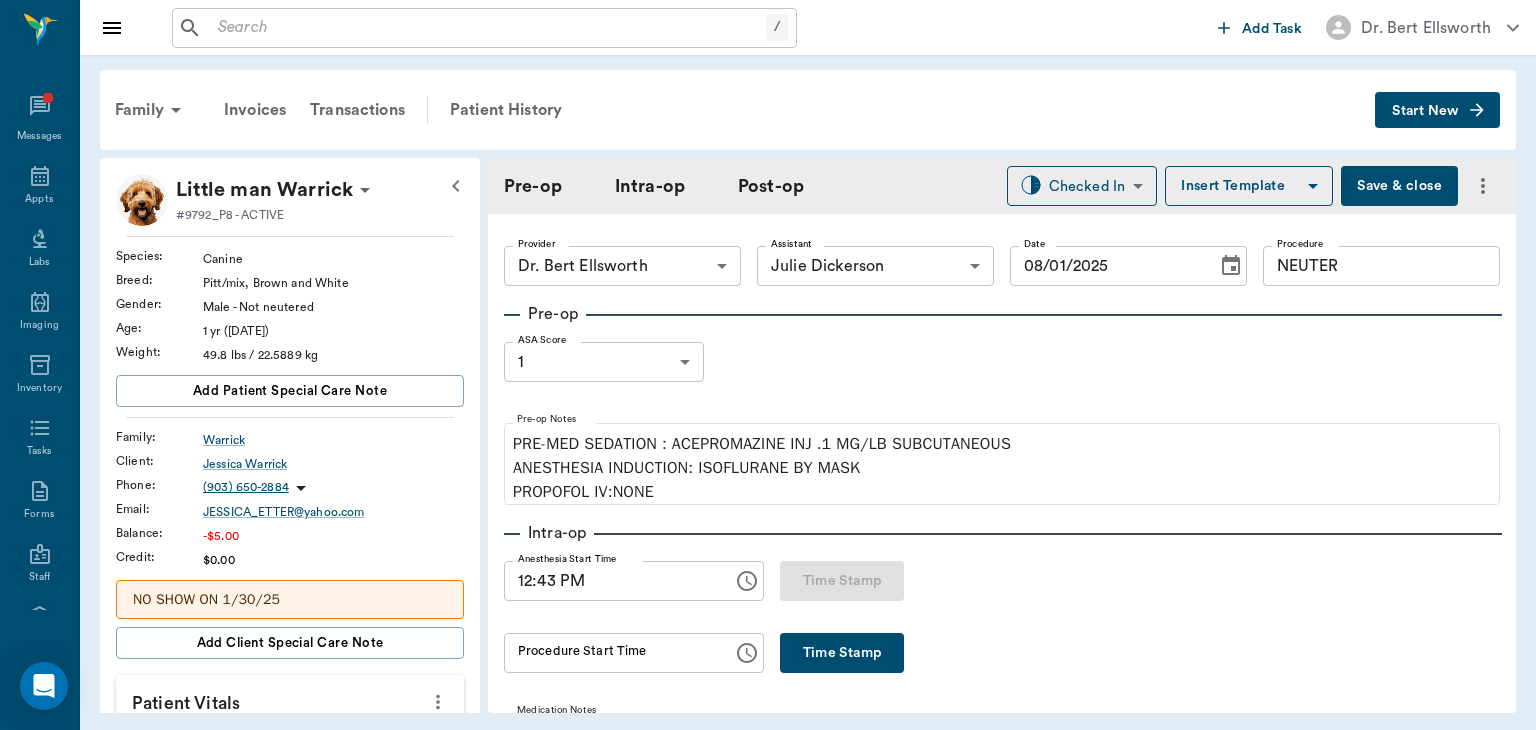 type on "12:43 PM" 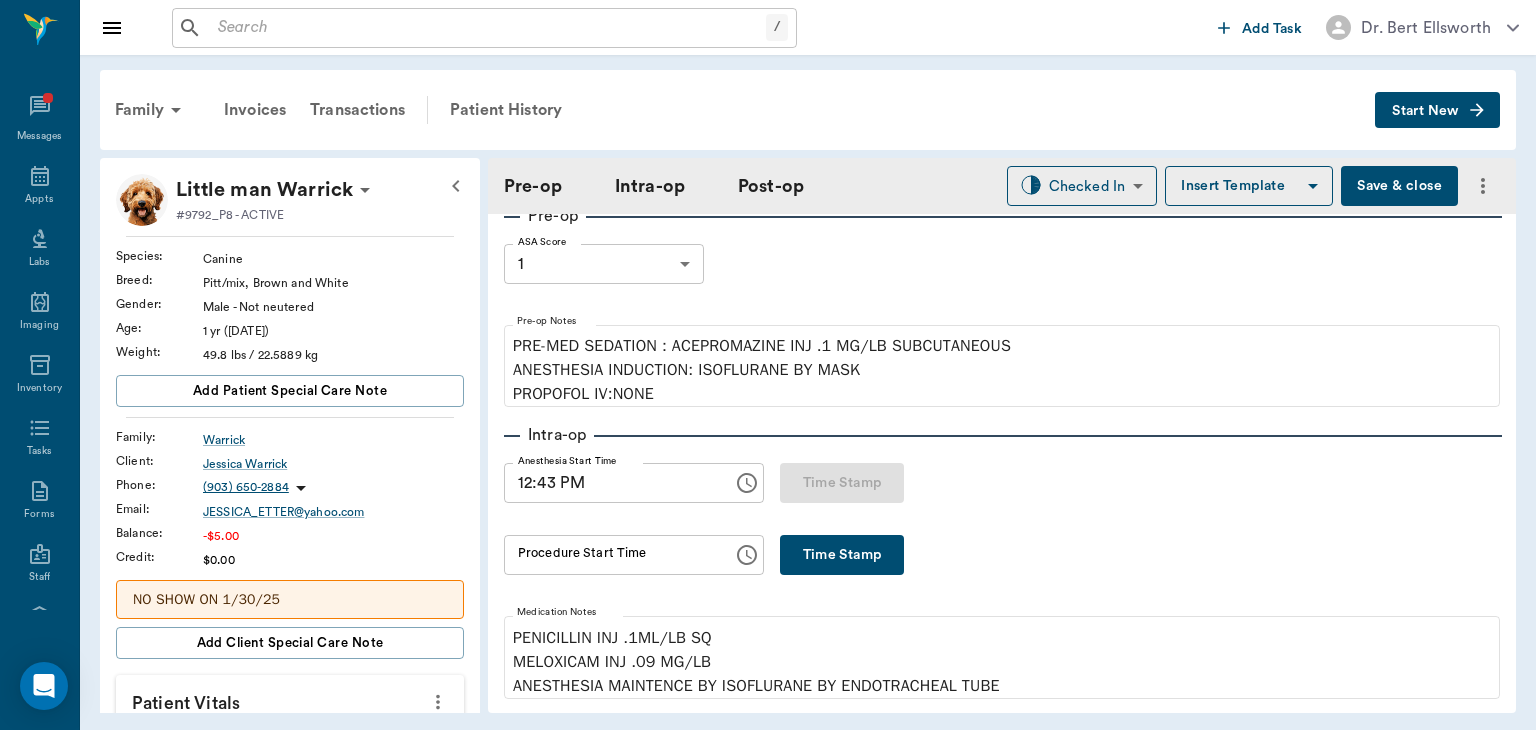 scroll, scrollTop: 136, scrollLeft: 0, axis: vertical 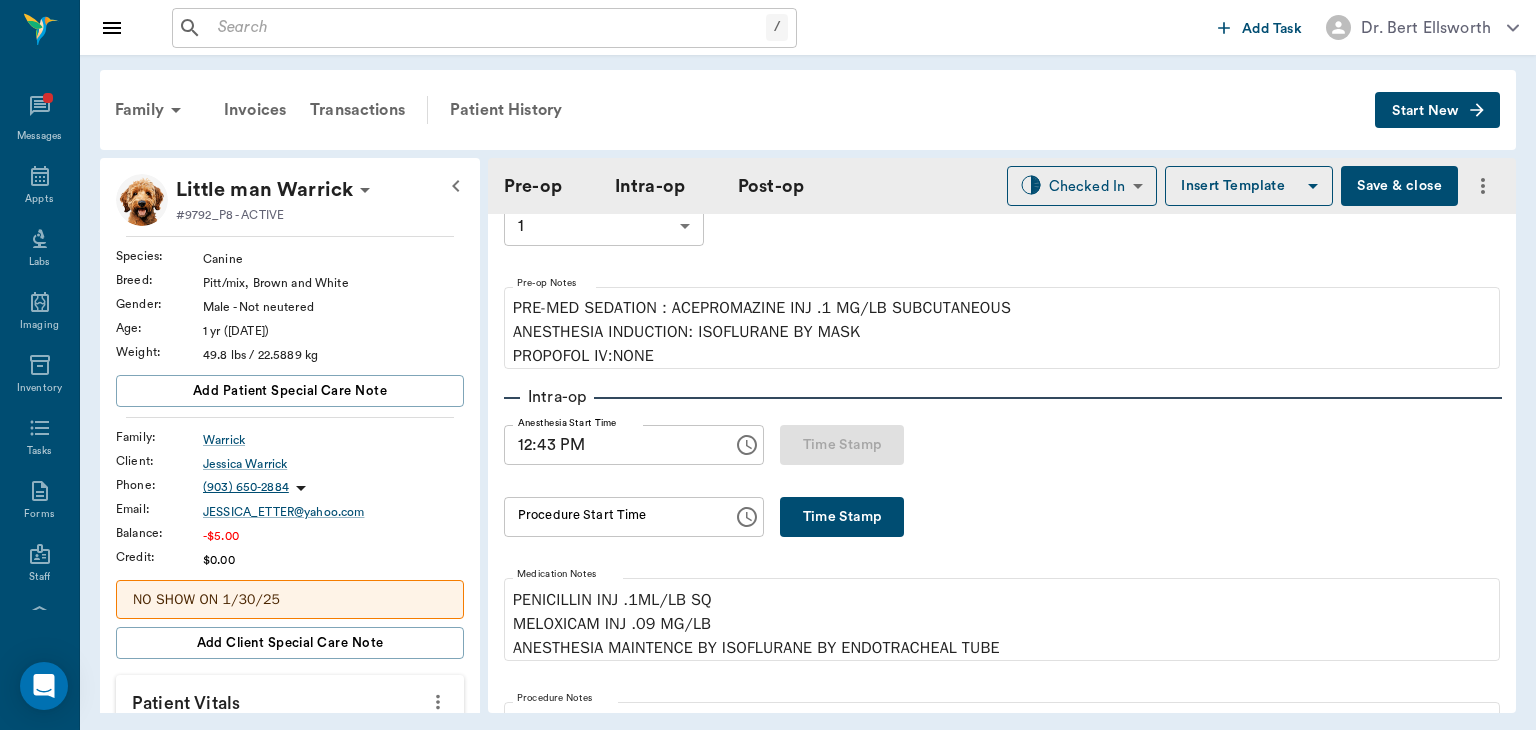 click on "Time Stamp" at bounding box center [842, 517] 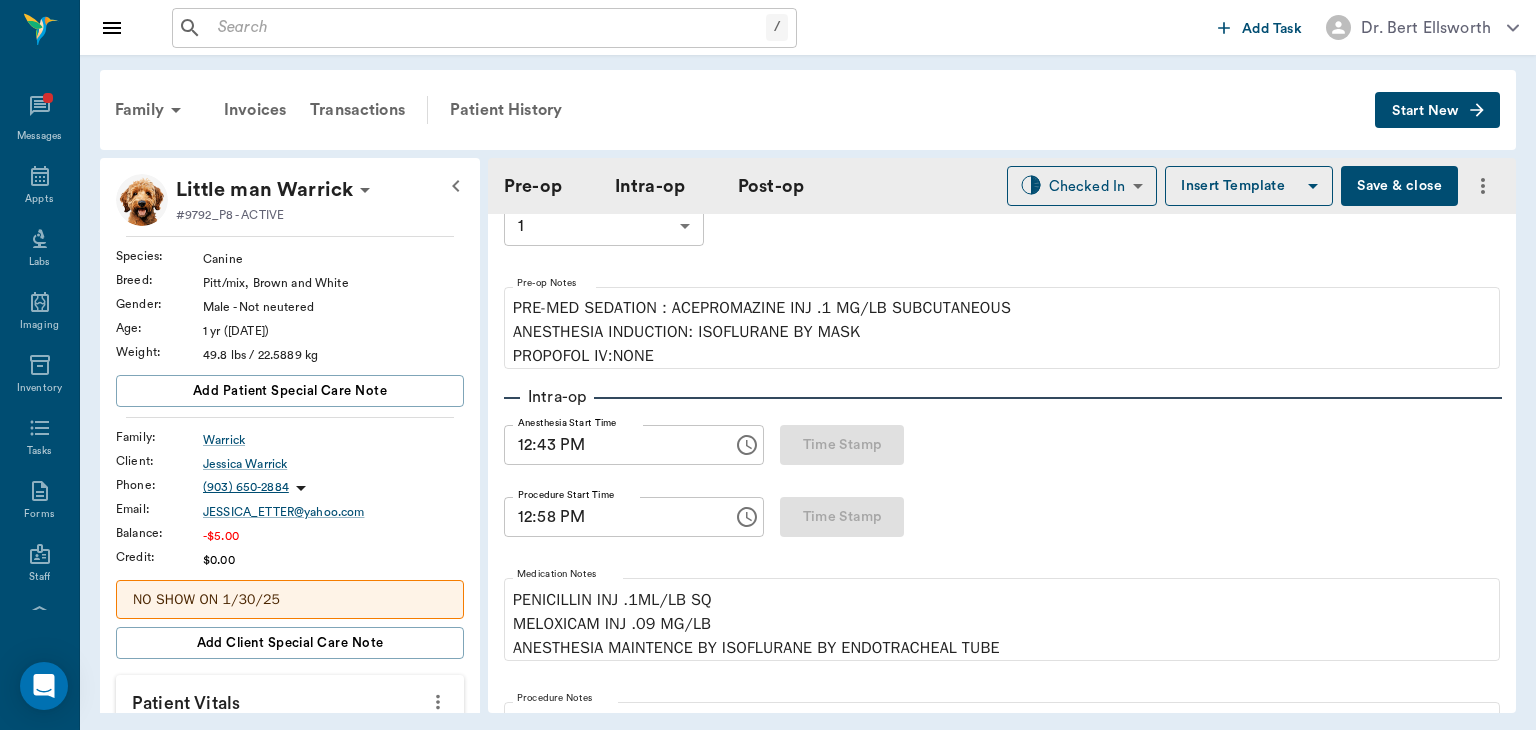 type on "12:58 PM" 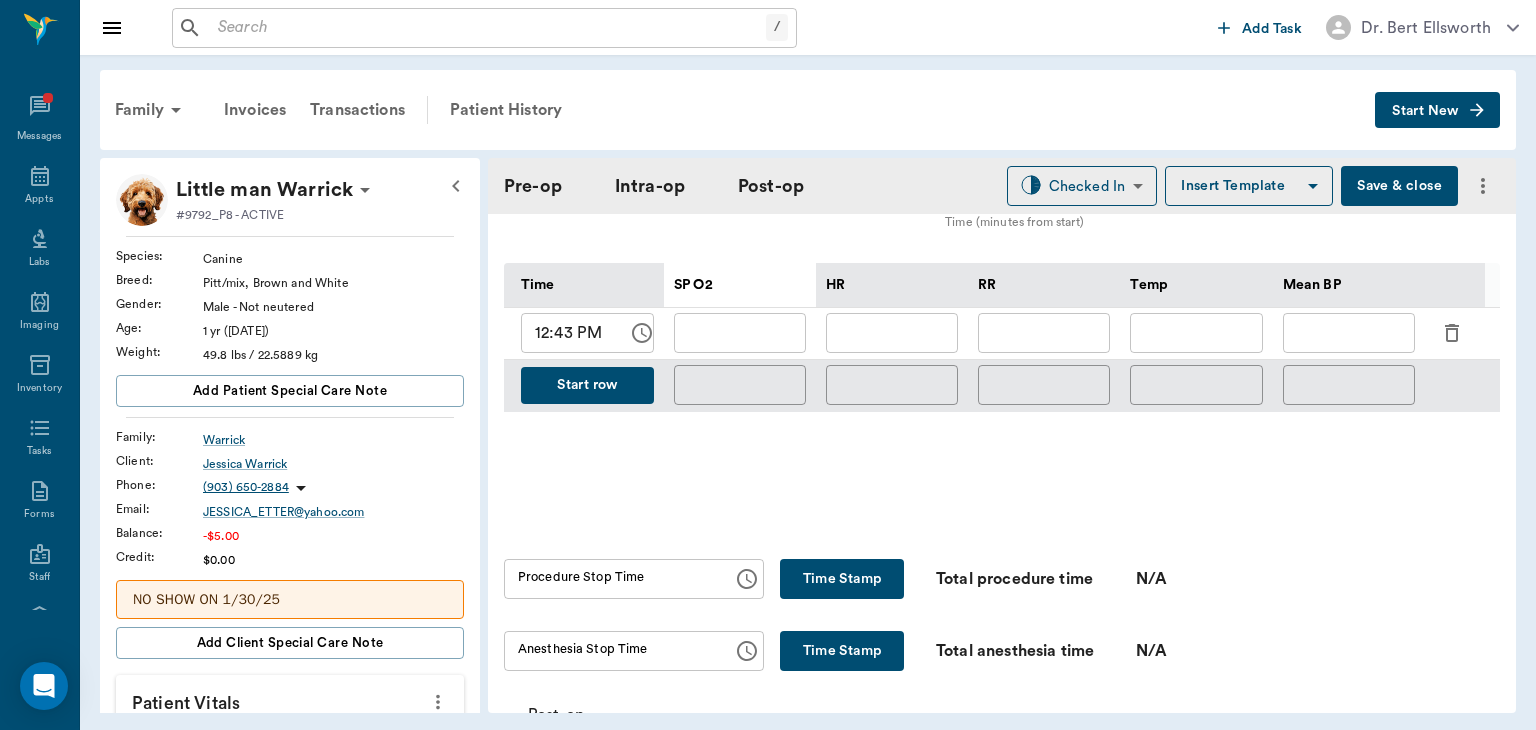 scroll, scrollTop: 934, scrollLeft: 0, axis: vertical 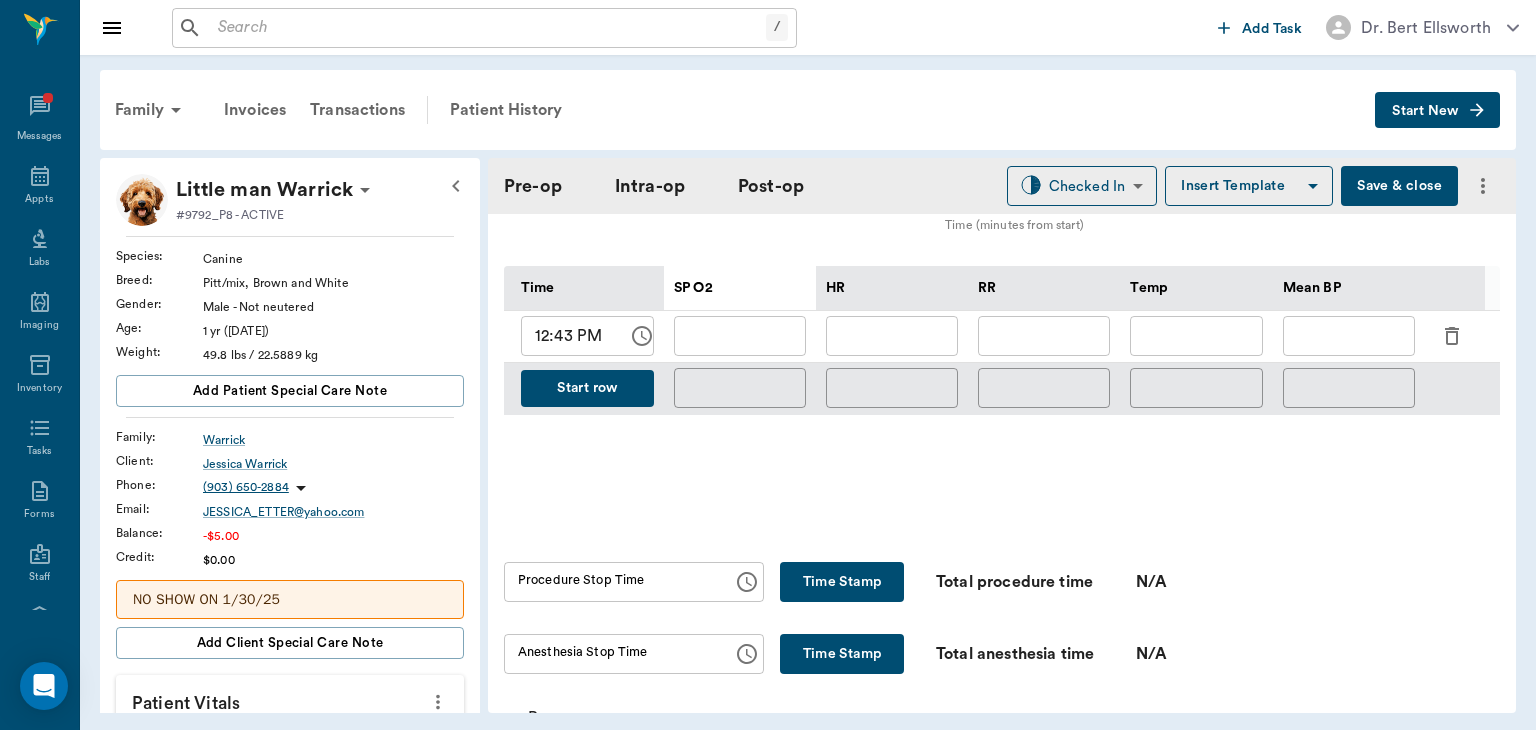 click 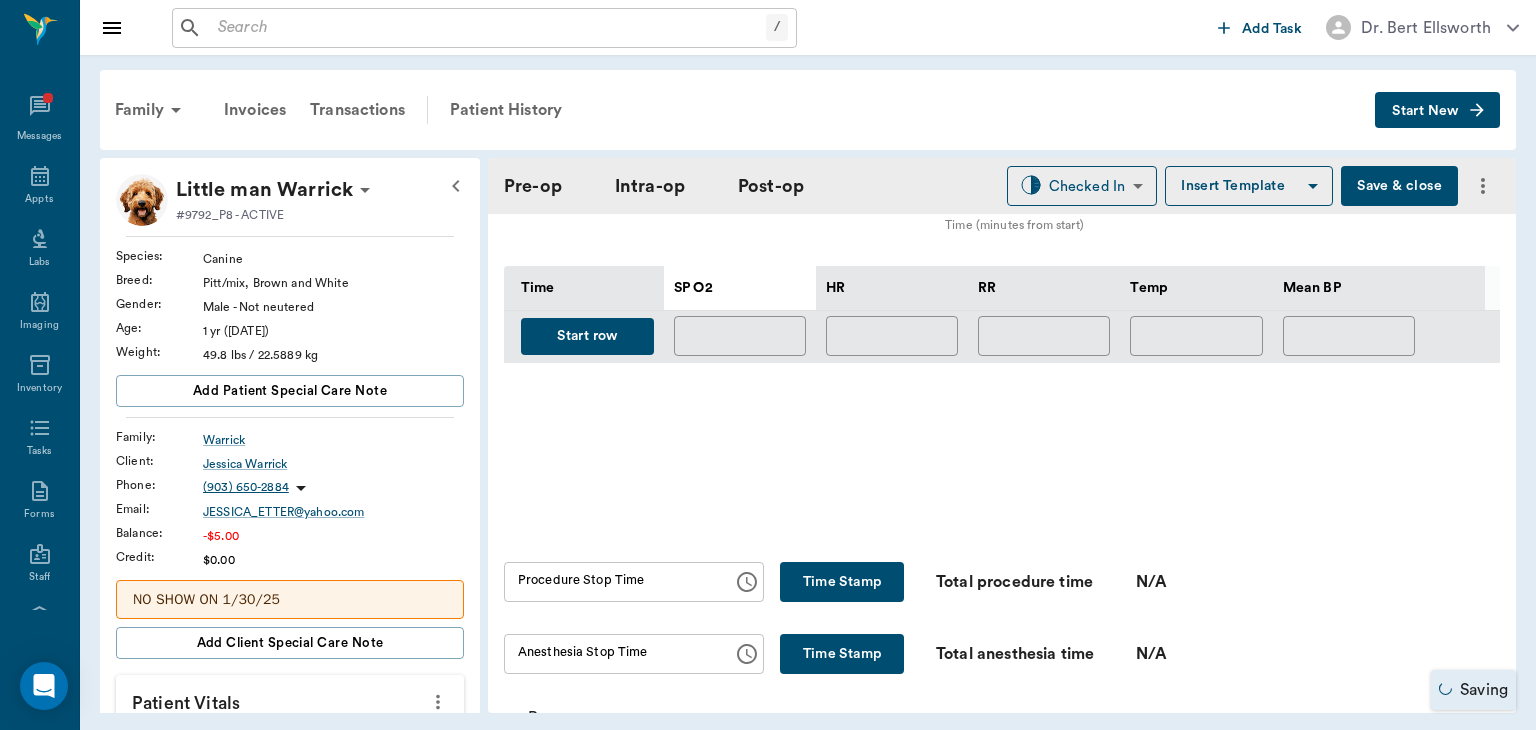 click on "Start row" at bounding box center [587, 336] 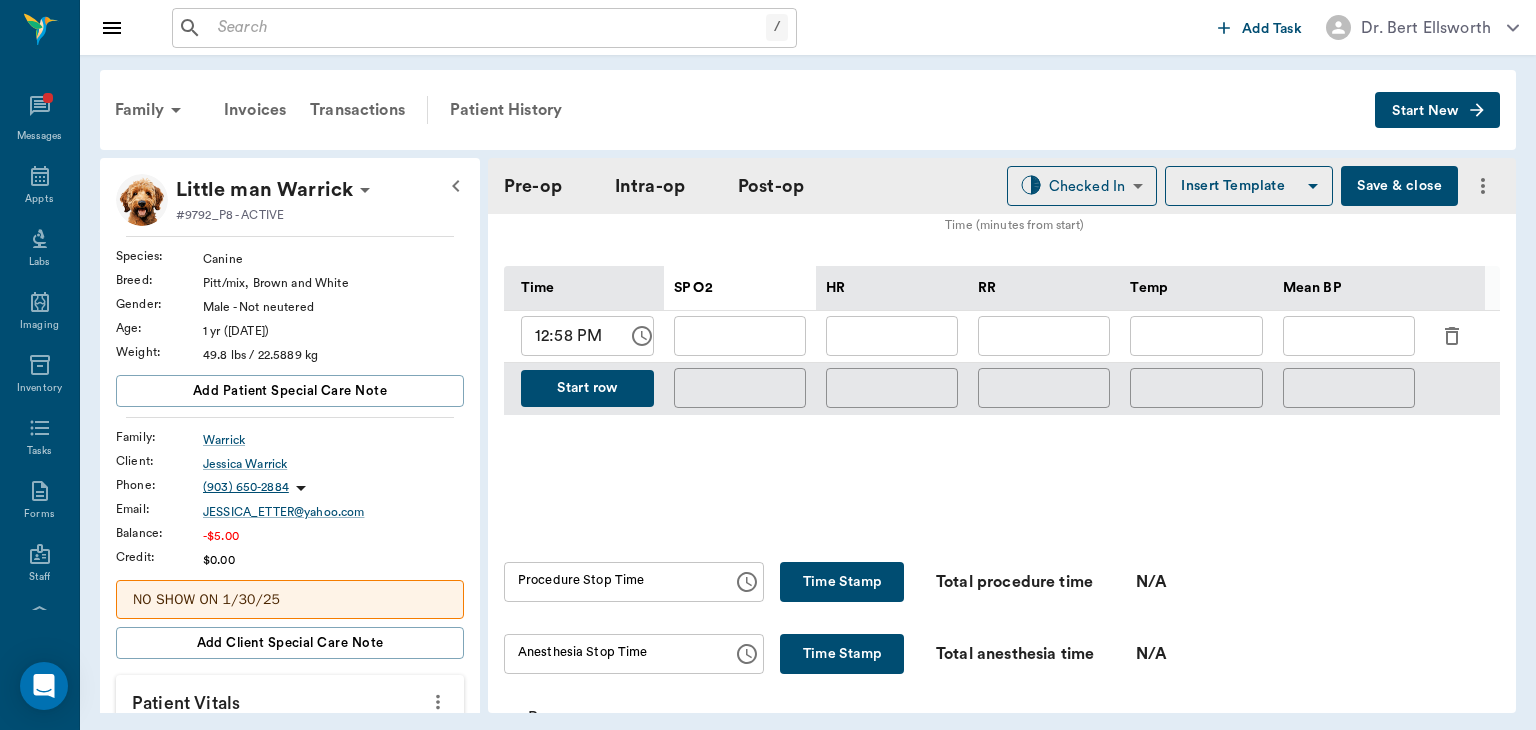 click at bounding box center [1044, 336] 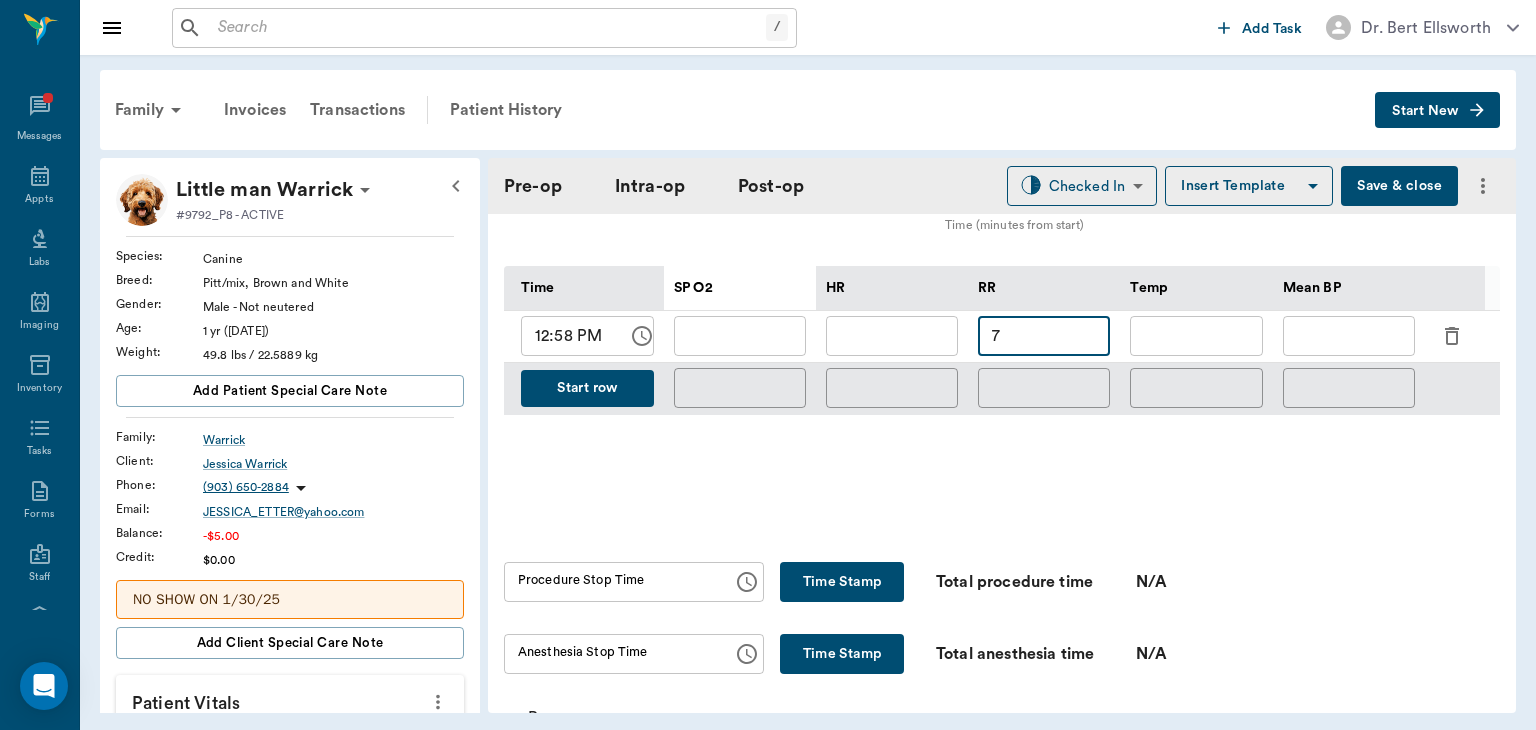 type on "7" 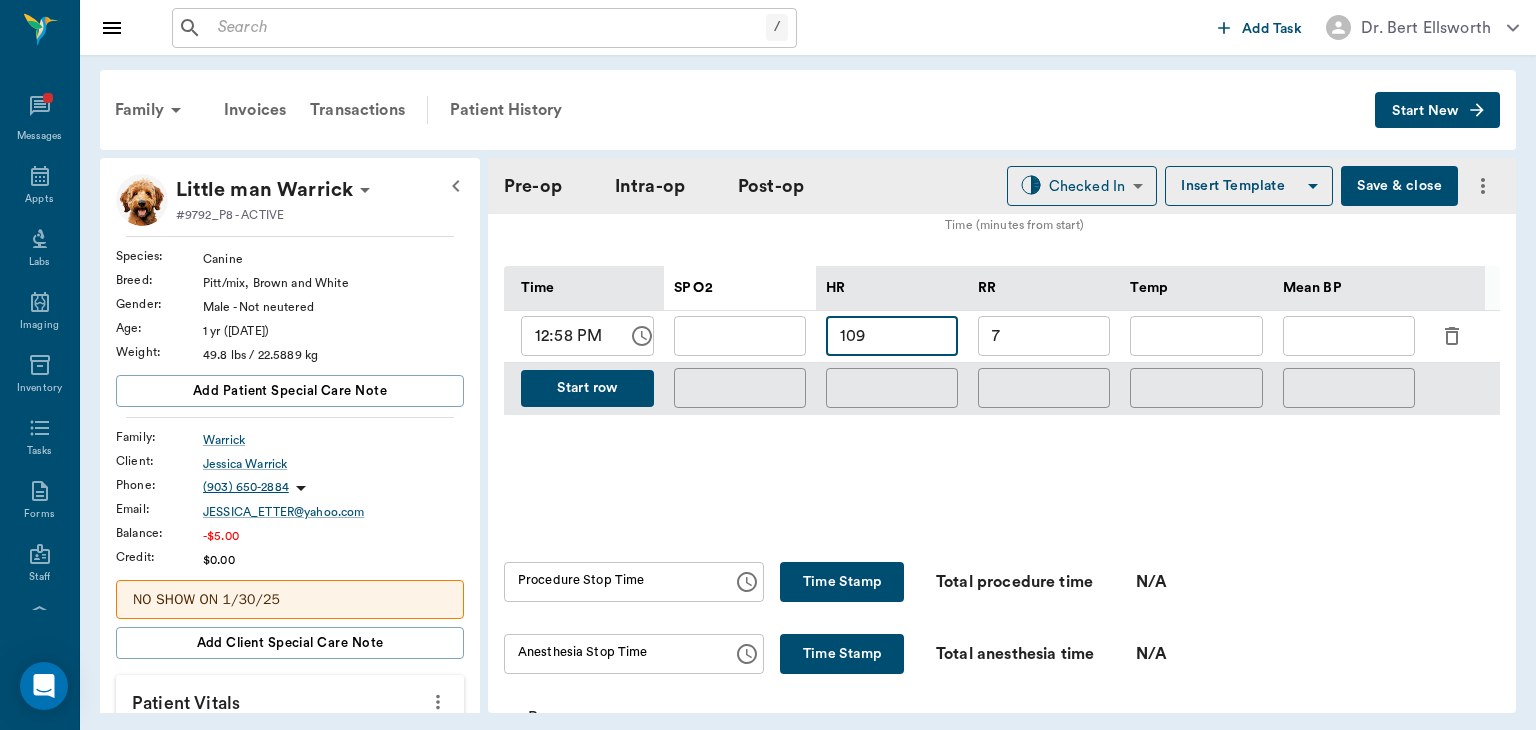type on "109" 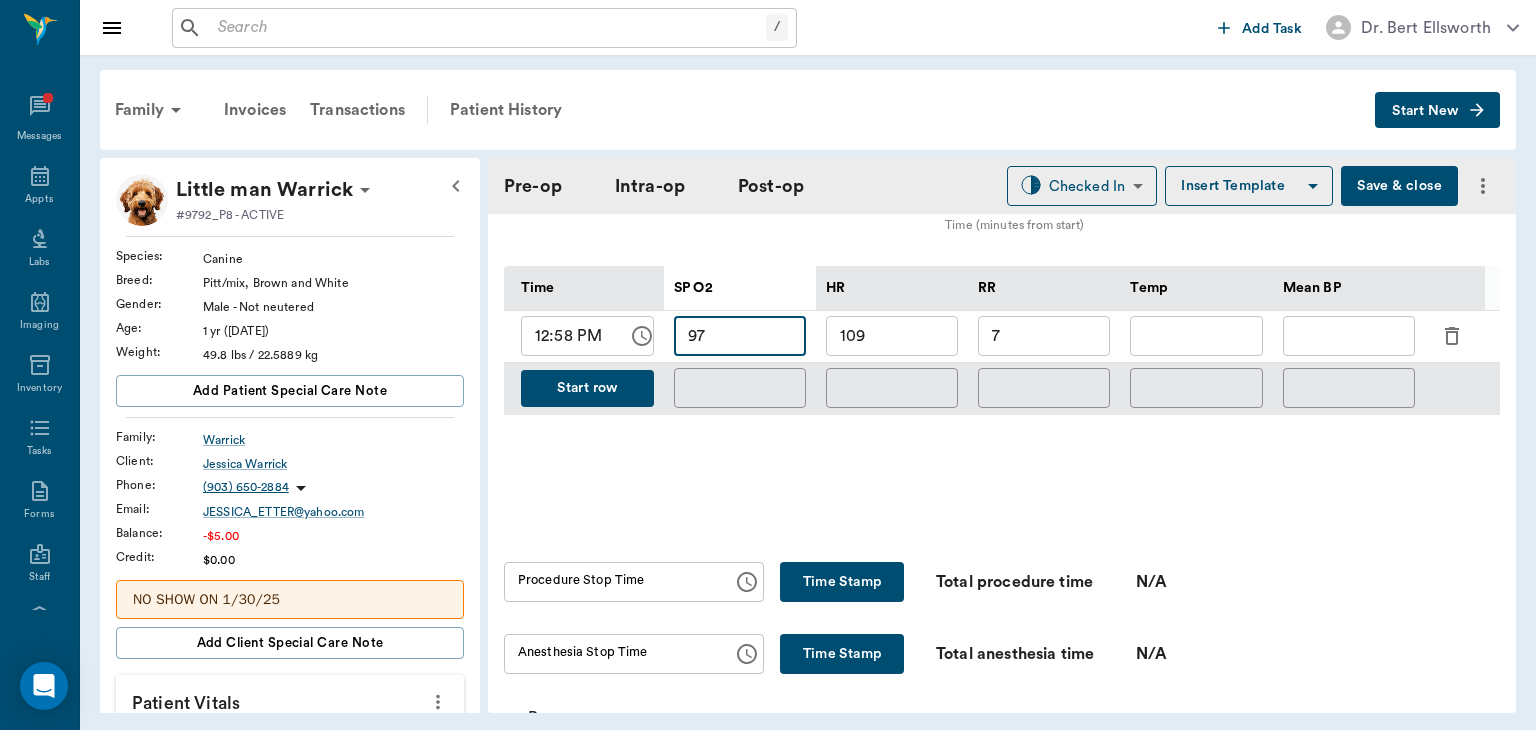 type on "97" 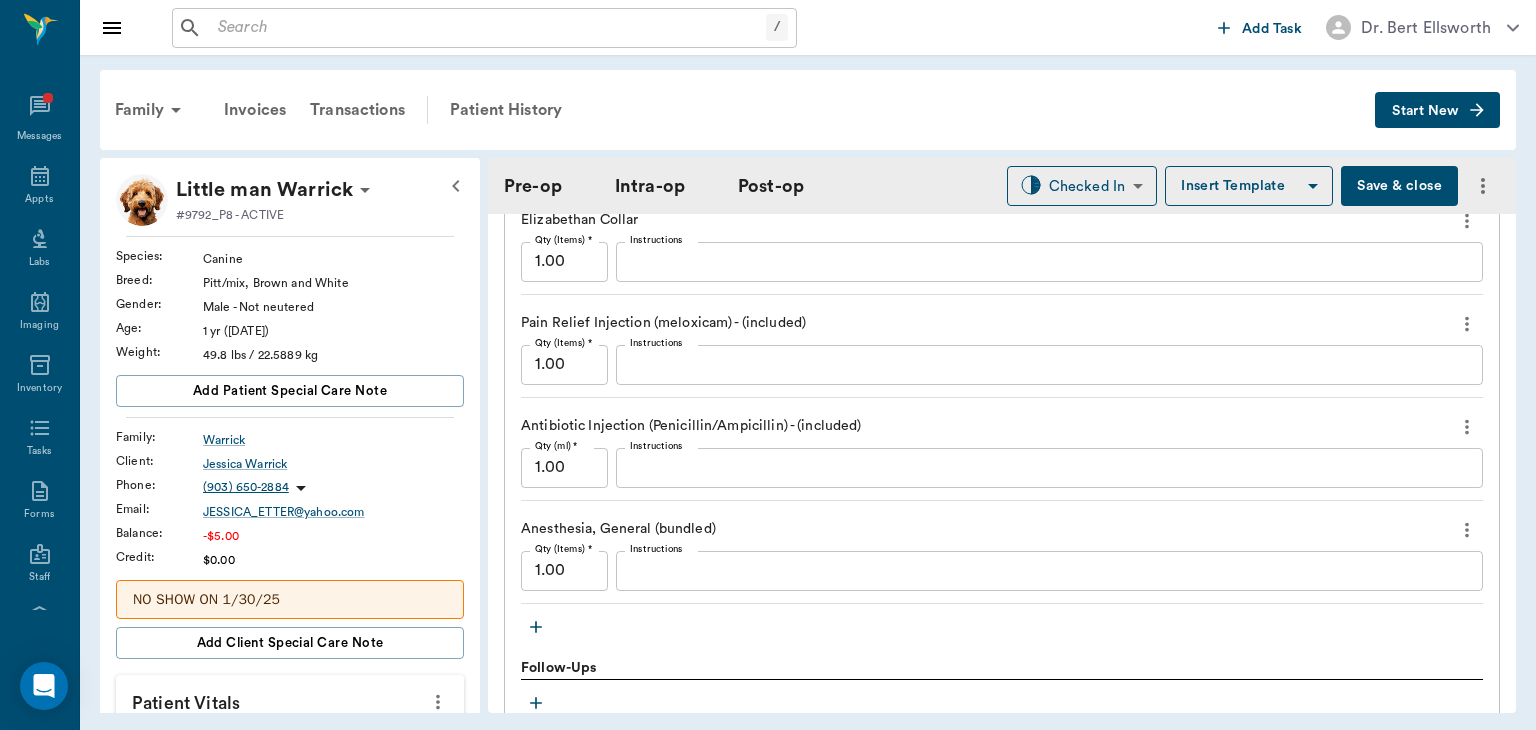 scroll, scrollTop: 1919, scrollLeft: 0, axis: vertical 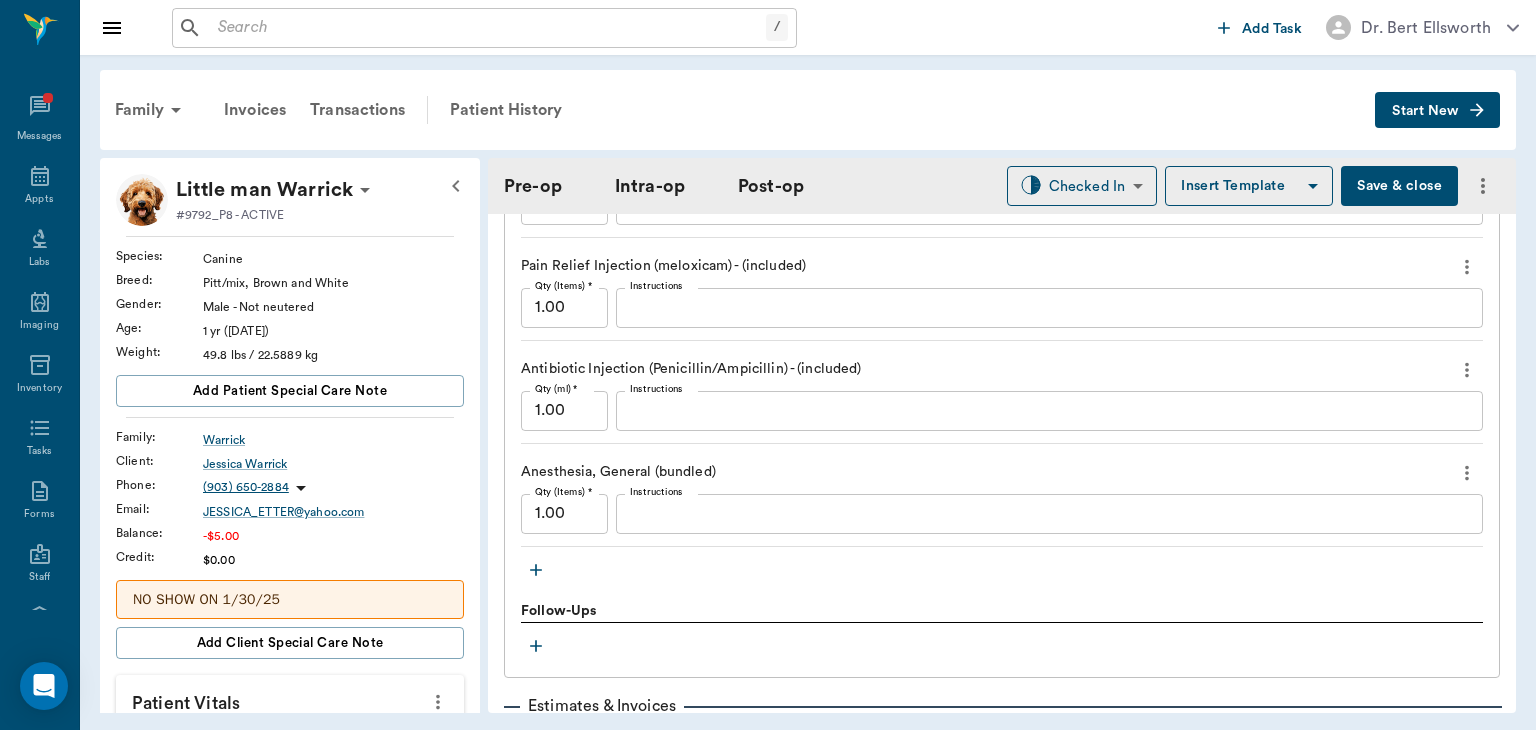 type on "82" 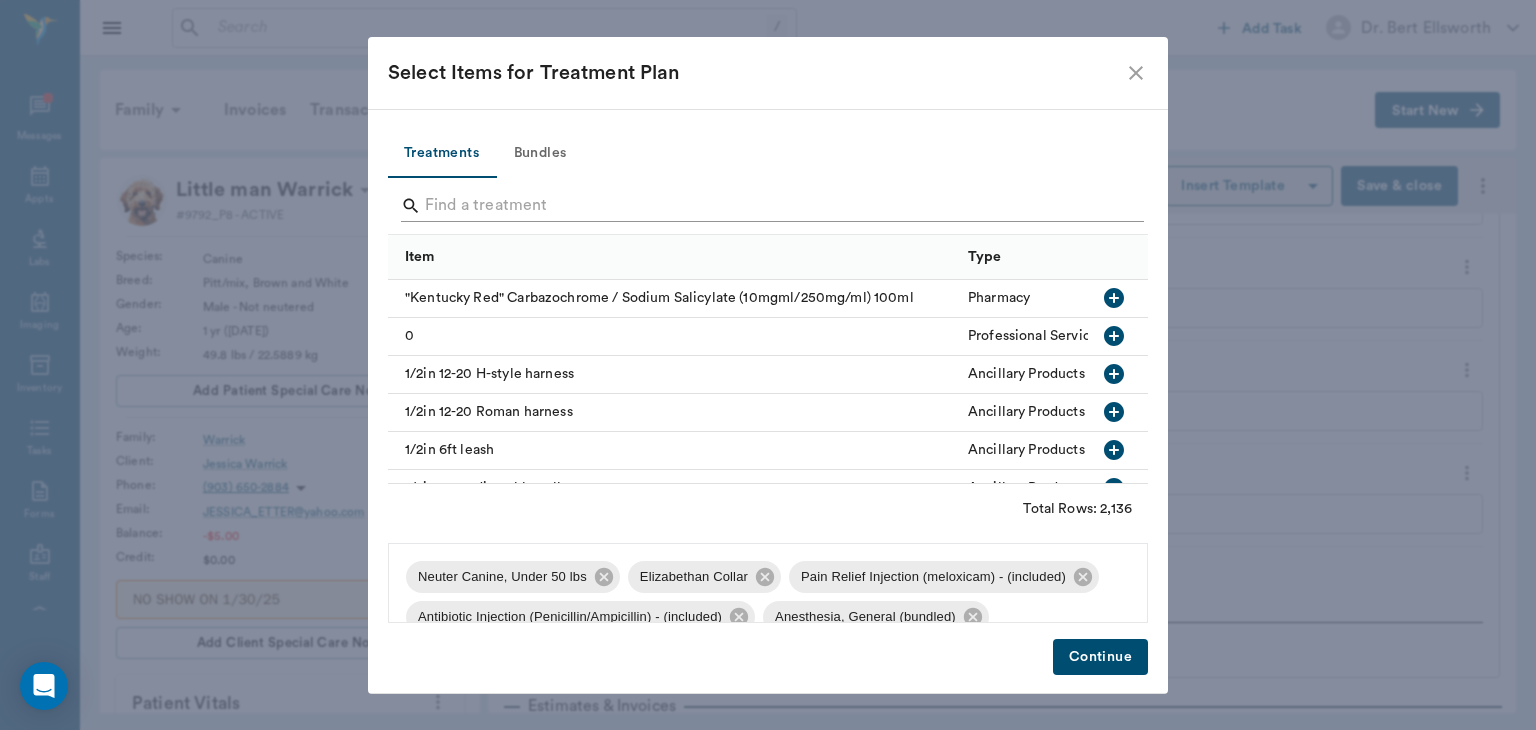 click at bounding box center (769, 206) 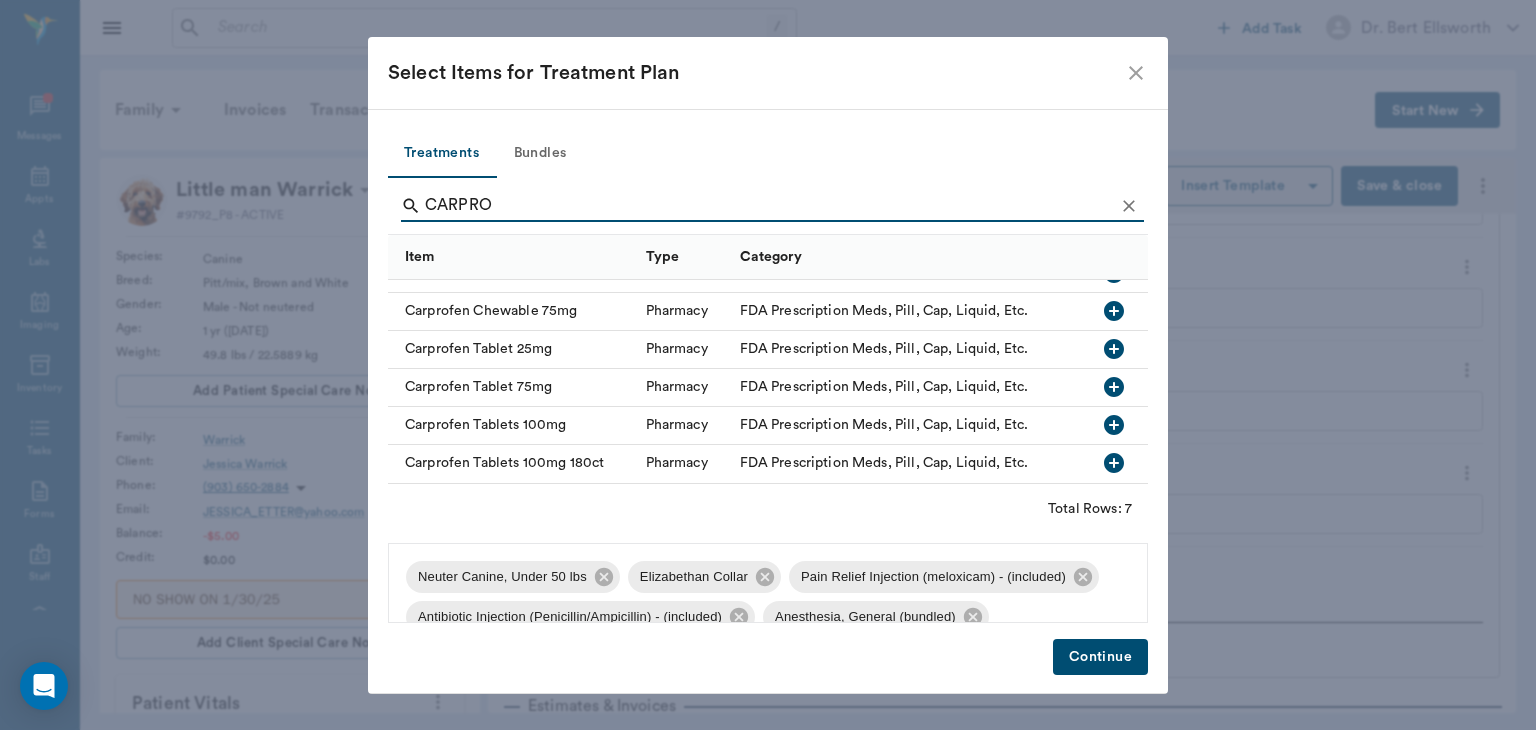 scroll, scrollTop: 77, scrollLeft: 0, axis: vertical 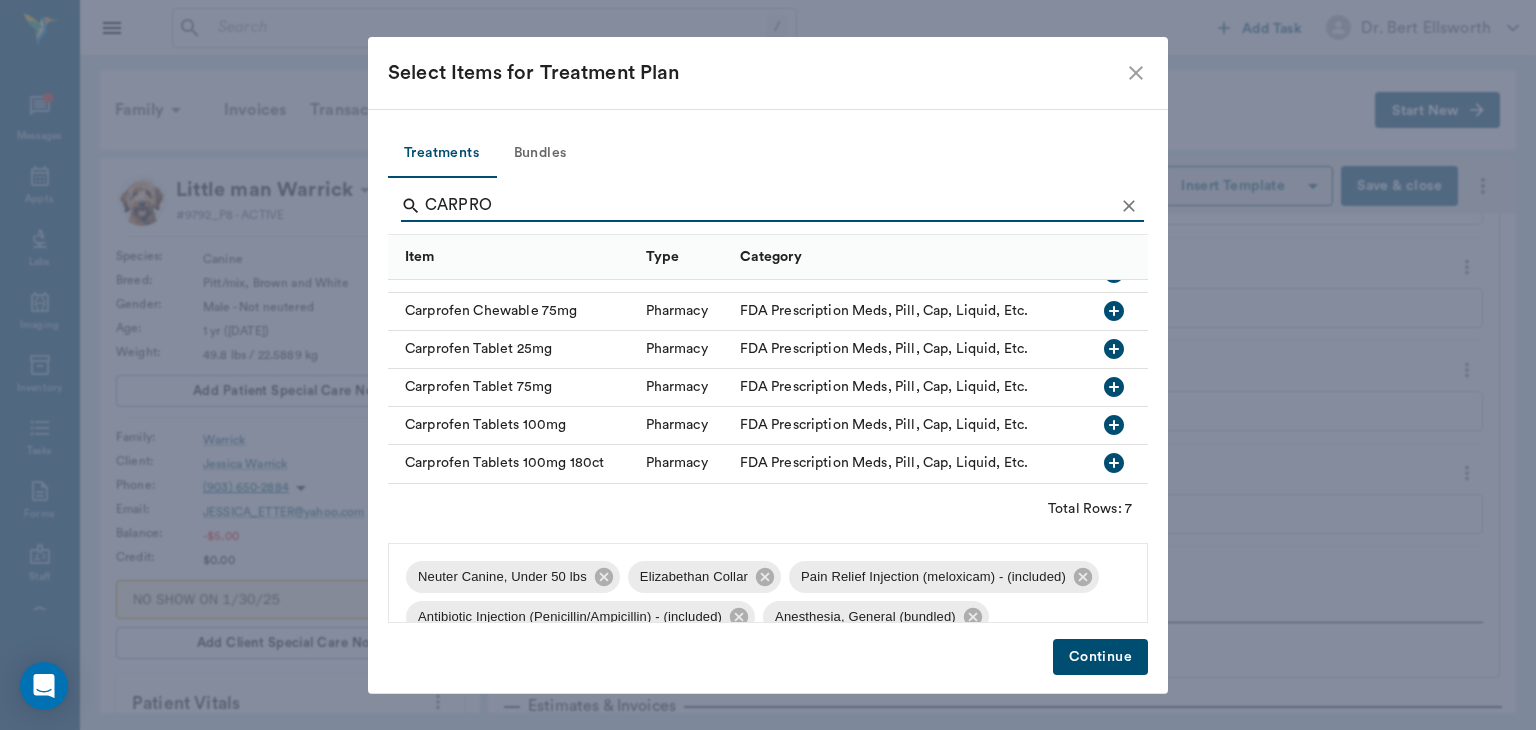 type on "CARPRO" 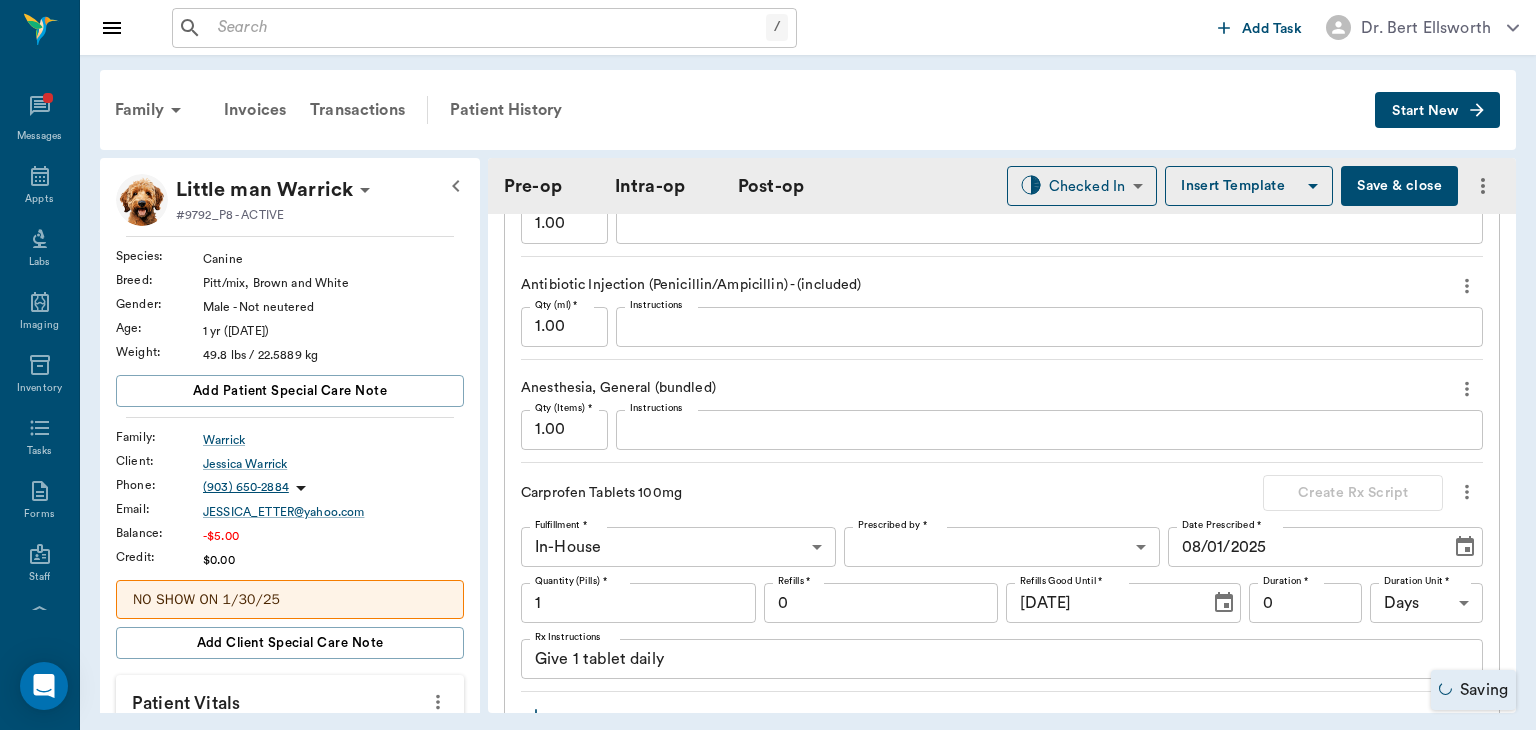 scroll, scrollTop: 2016, scrollLeft: 0, axis: vertical 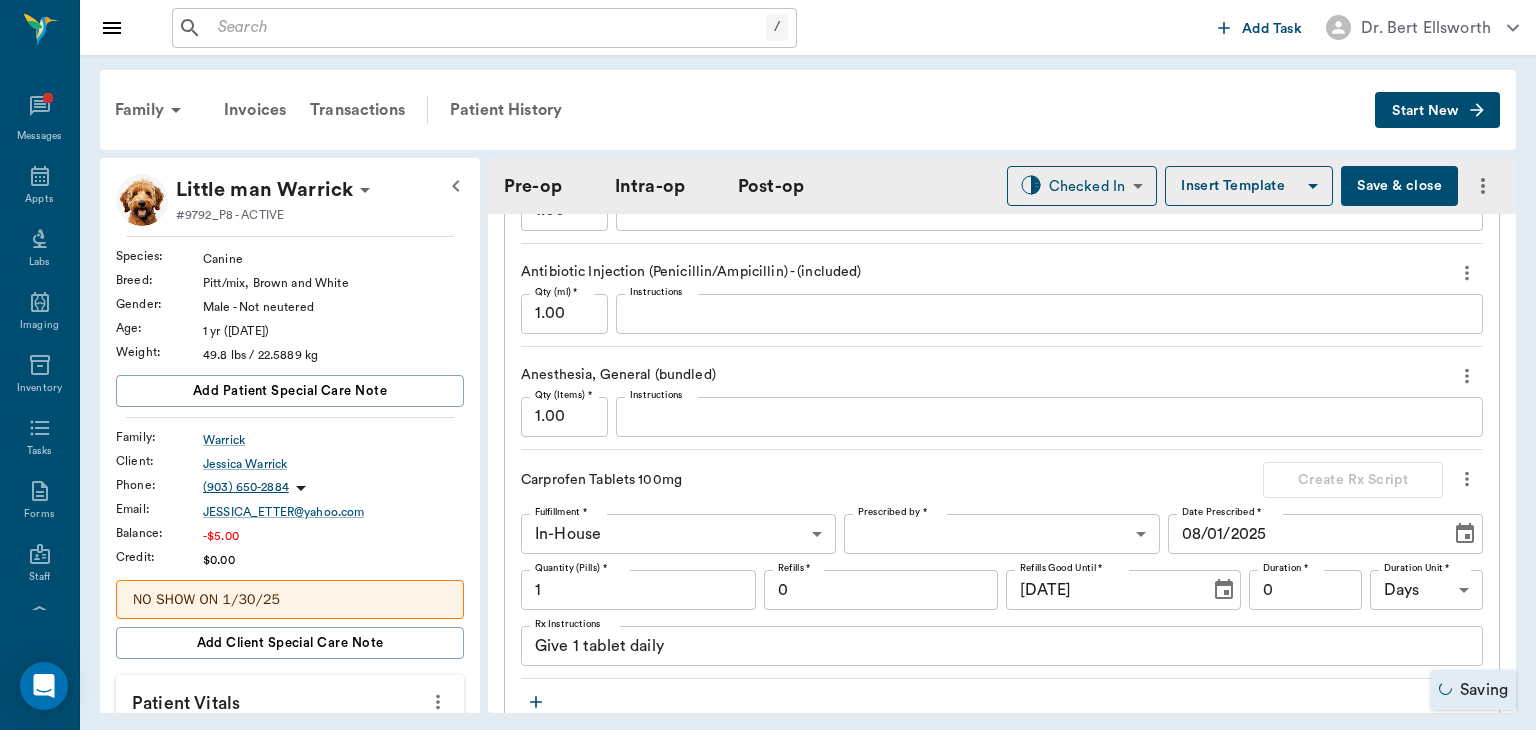 click on "Dr. [LAST] [LAST] Nectar Messages Appts Calendar Flow Boarding Labs Imaging Inventory Tasks Forms Staff Reports Lookup Settings August 2025 S M T W T F S 29 30 Jul 1 2 3 4 5 6 7 8 9 10 11 12 13 14 15 16 17 18 19 20 21 22 23 24 25 26 27 28 29 30 31 Aug 1 2 3 4 5 6 7 8 9 S M T W T F S 27 28 29 30 31 Aug 1 2 3 4 5 6 7 8 9 10 11 12 13 14 15 16 17 18 19 20 21 22 23 24 25 26 27 28 29 30 31 Sep 1 2 3 4 5 6 S M T W T F S 31 Sep 1 2 3 4 5 6 7 8 9 10 11 12 13 14 15 16 17 18 19 20 21 22 23 24 25 26 27 28 29 30 Oct 1 2 3 4 5 6 7 8 9 10 11 August 1, 2025 (CDT) View Today August 2025 Today 1 Fri Aug 2025 D Dr. [LAST] [LAST] Veterinarian A Appt Tech Technician W Walk In Veterinarian B Bath & Surgery Technician B Board &Procedures Other D Dr. [LAST] [LAST] Veterinarian 8 AM 9 AM 10 AM 11 AM 12 PM 1 PM 2 PM 3 PM 4 PM 5 PM 6 PM 7 PM 8 PM 12:17 PM Gretchen Messersmith 8:00 AM - 8:30 AM Isabel Barfield 8:30 AM - 9:00 AM NO APPOINTMENT! EMERGENCY ONLY! 9:00 AM - 9:30 AM Natasha Steward 9:00 AM - 9:30 AM" at bounding box center [768, 365] 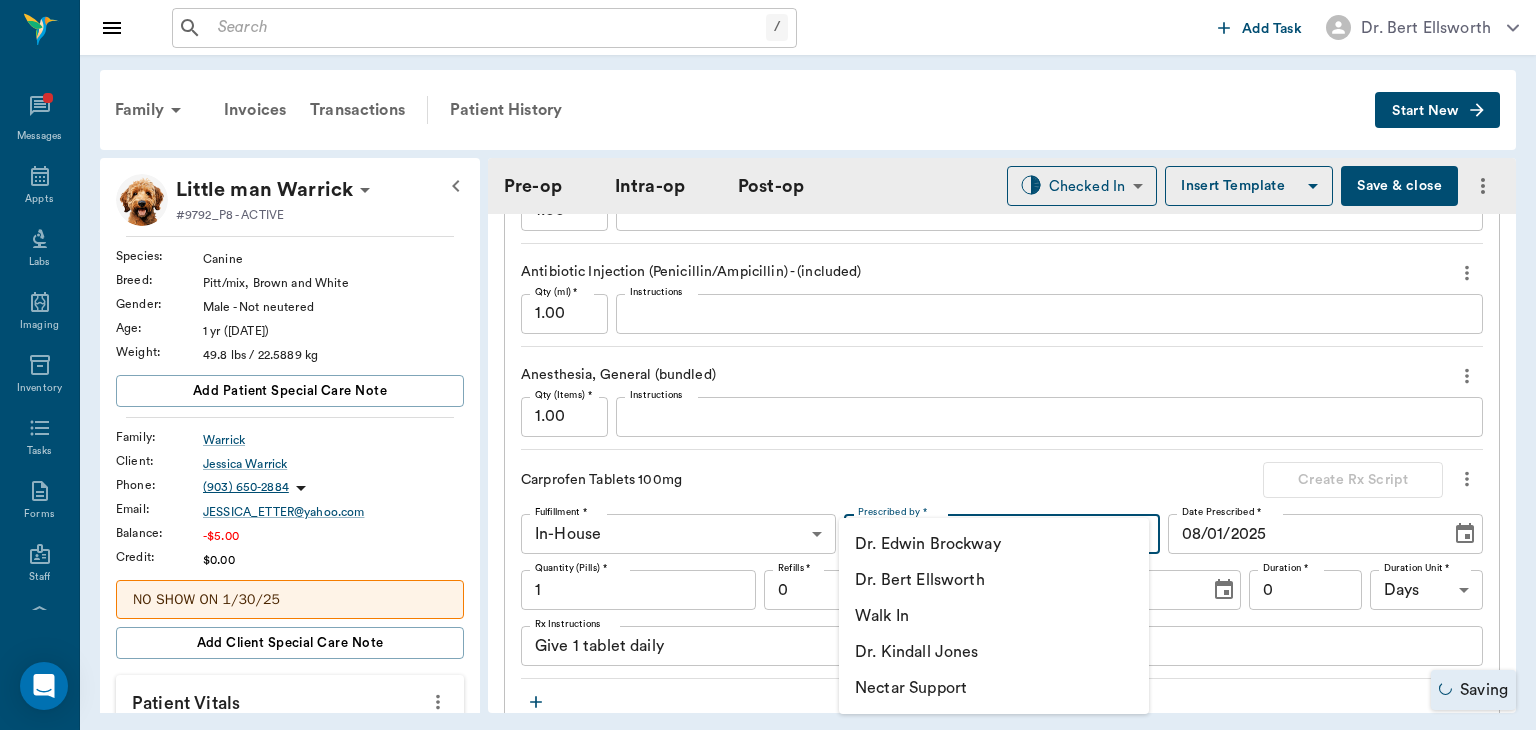 click on "Dr. Bert Ellsworth" at bounding box center [994, 580] 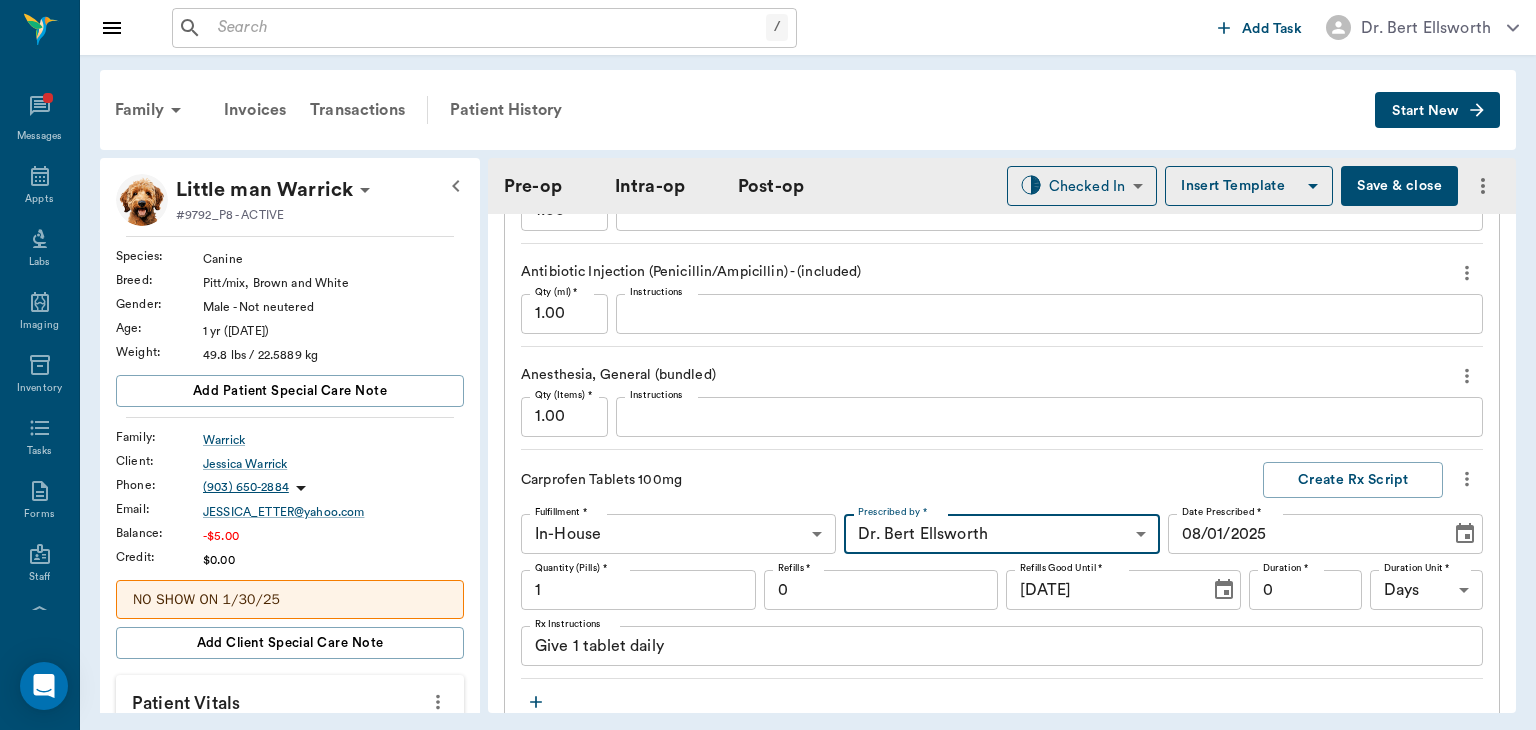 click on "Quantity (Pills) *" at bounding box center [571, 568] 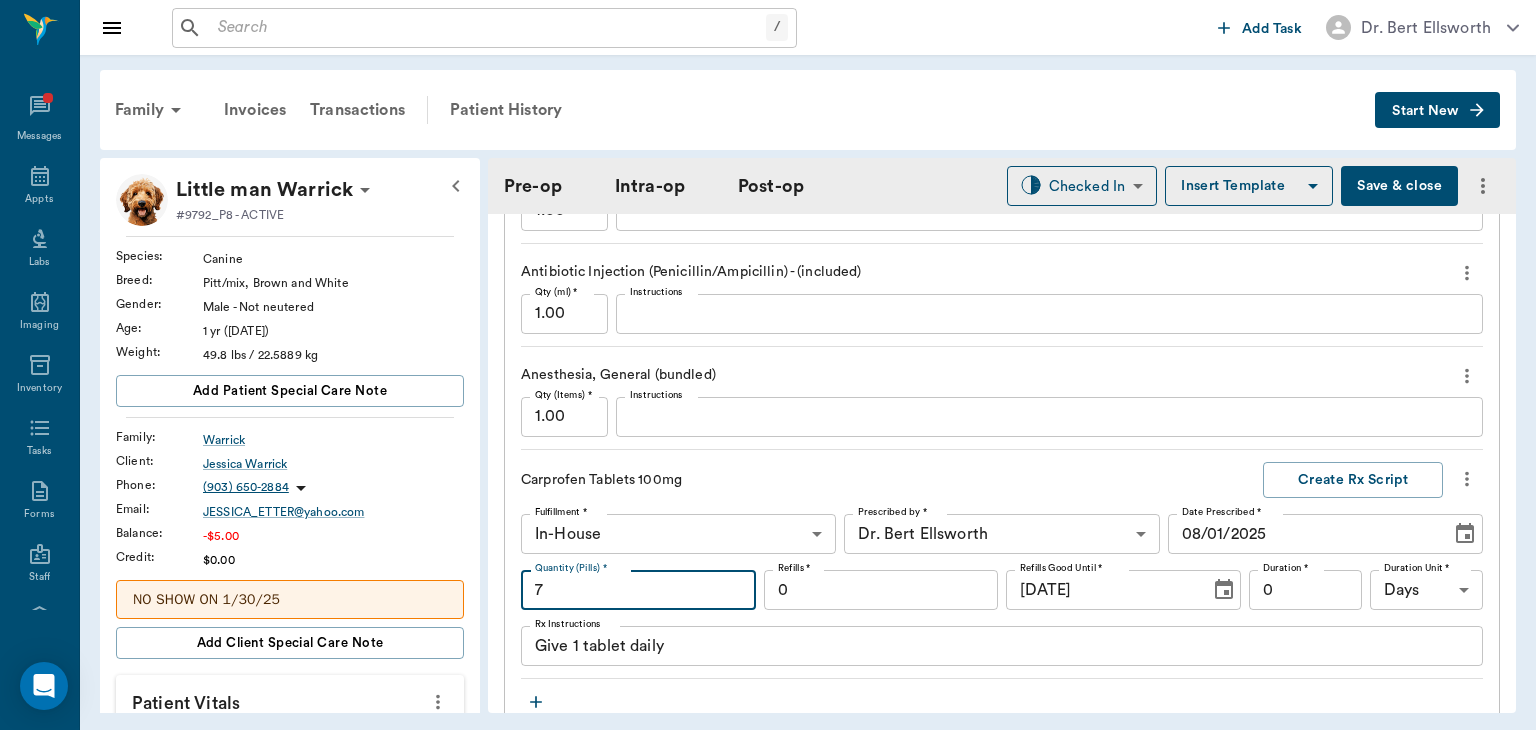 type on "7" 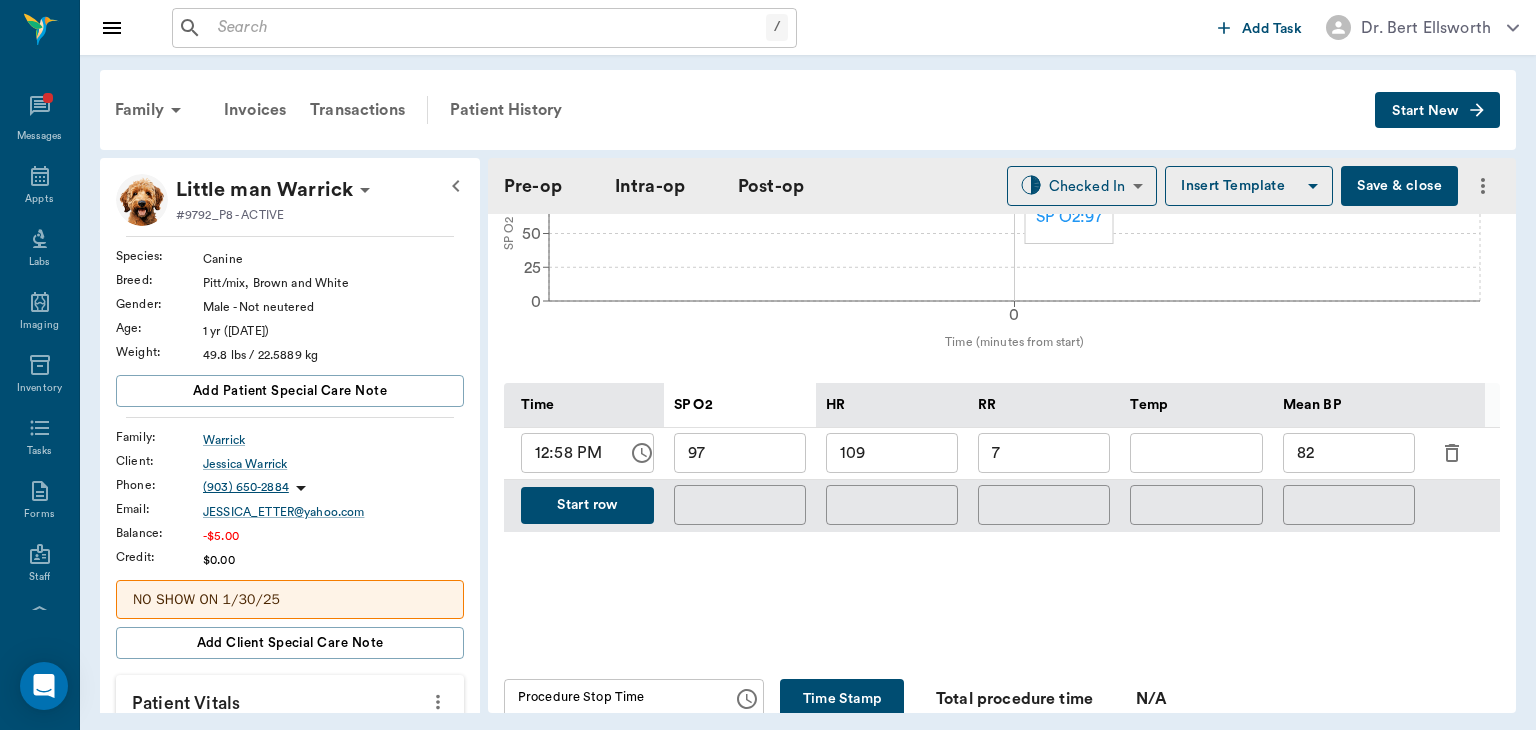 scroll, scrollTop: 816, scrollLeft: 0, axis: vertical 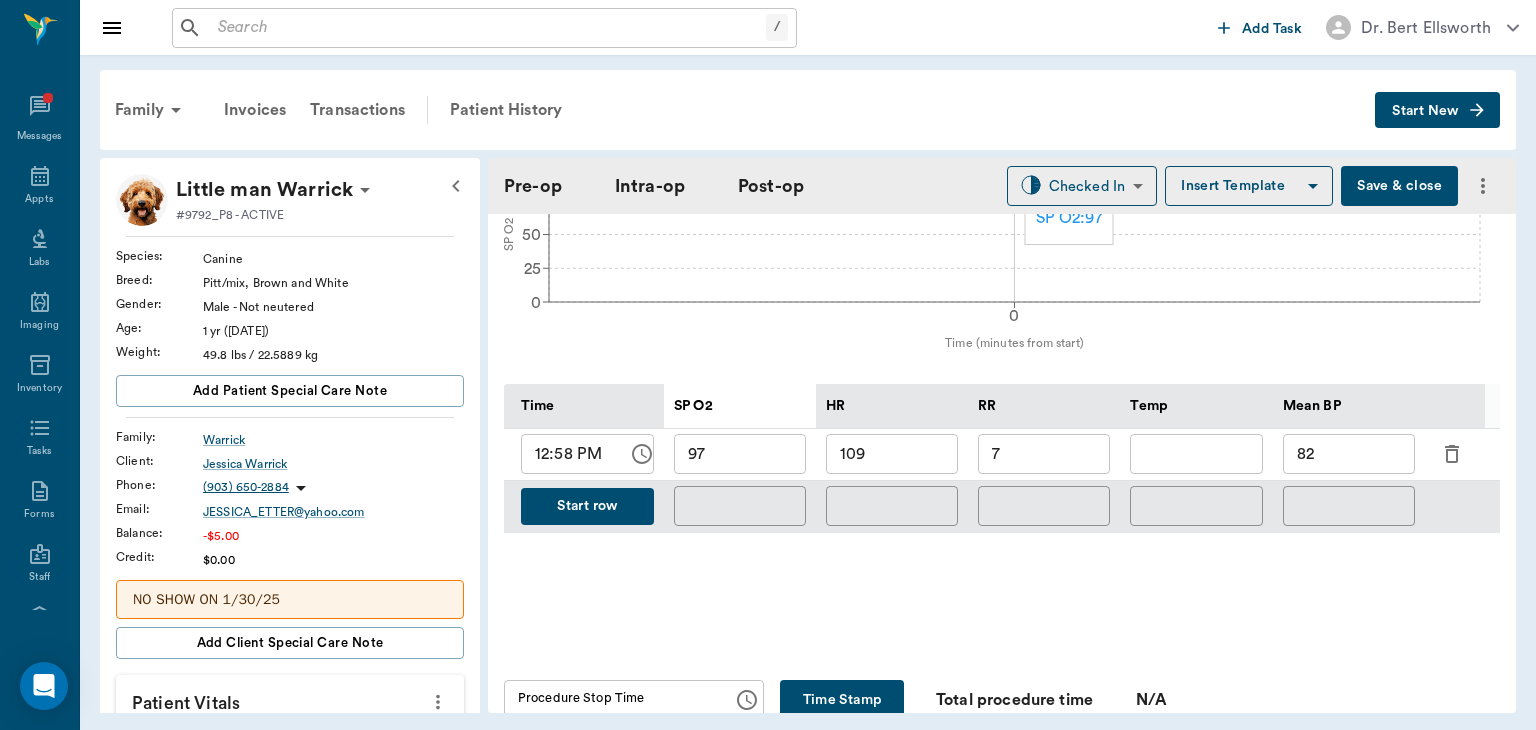 type on "7" 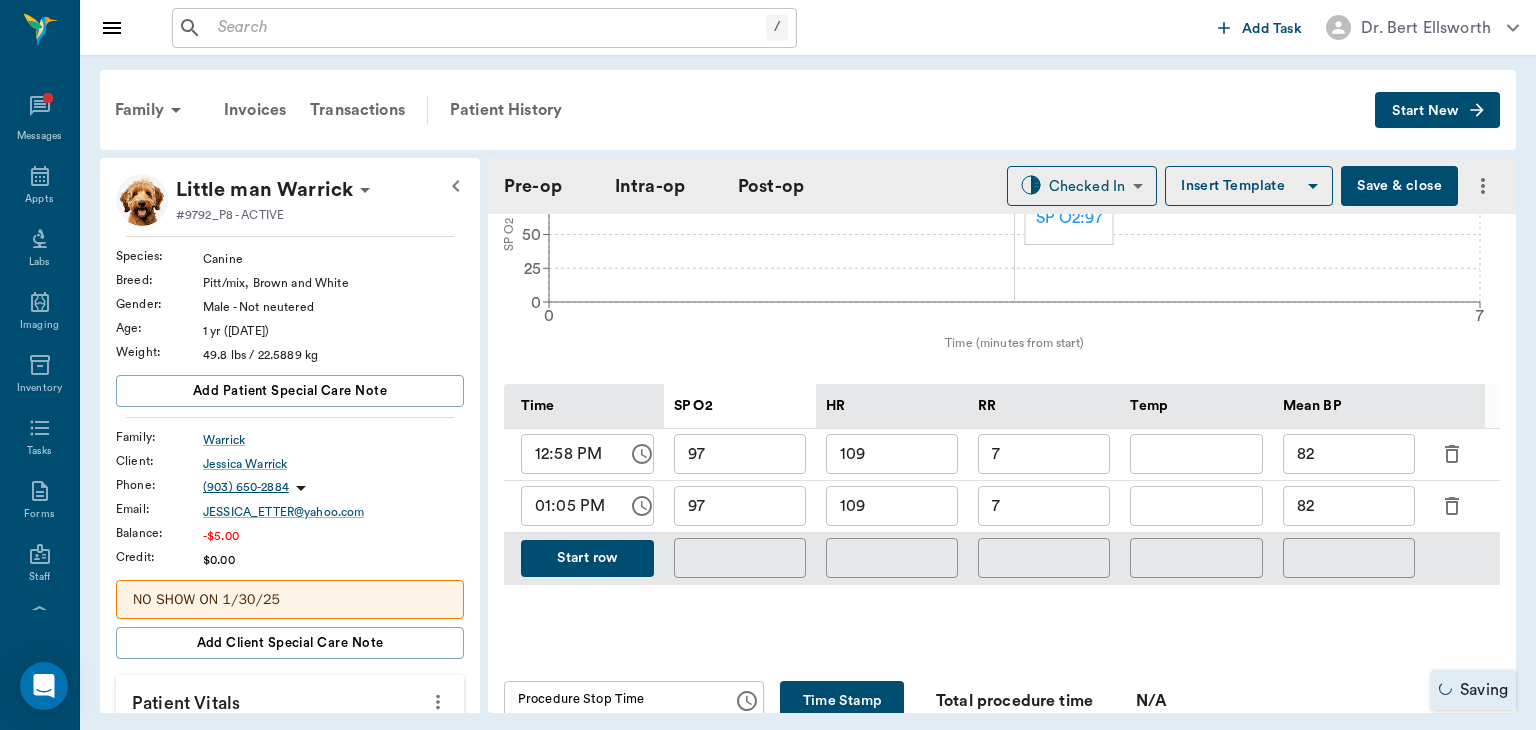 click on "7" at bounding box center [1044, 506] 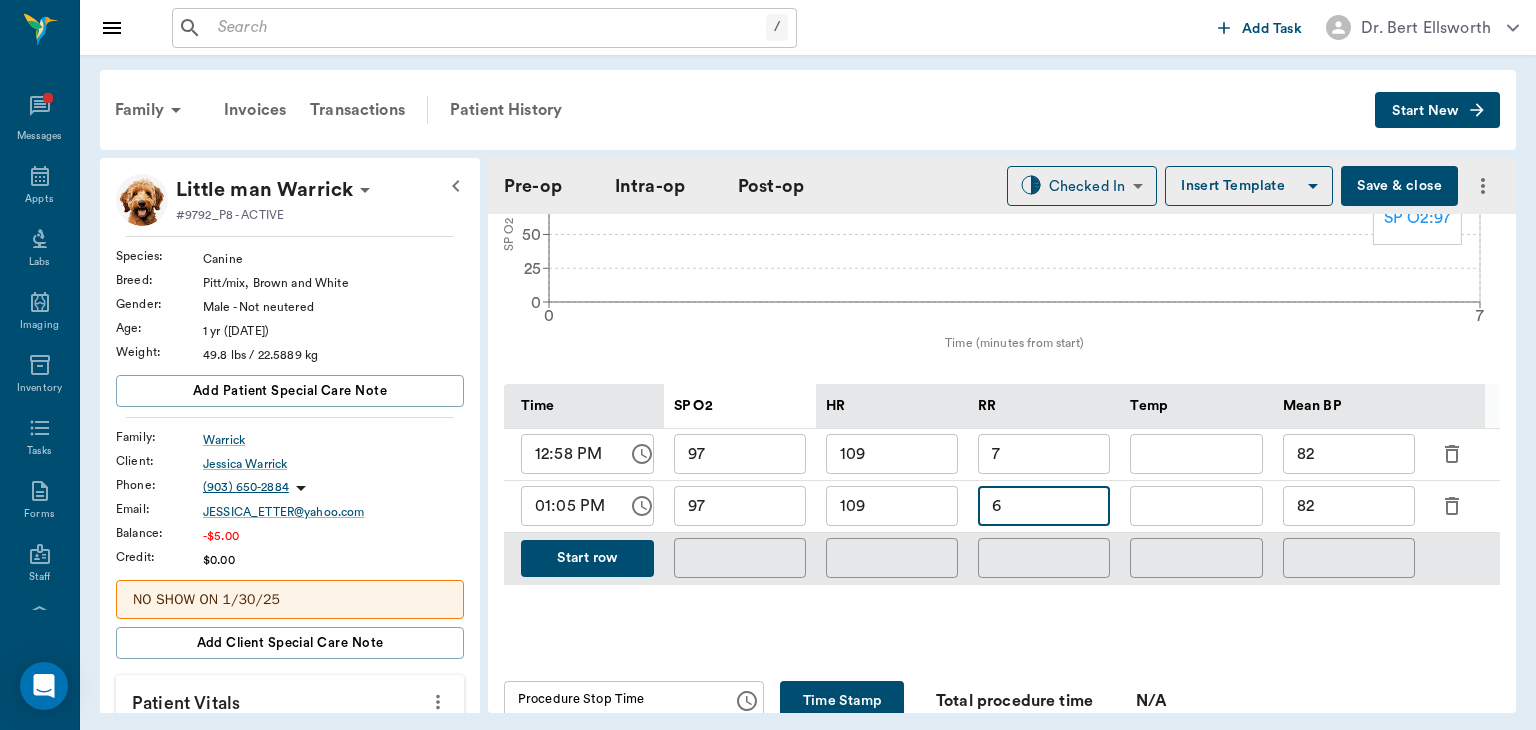 type on "6" 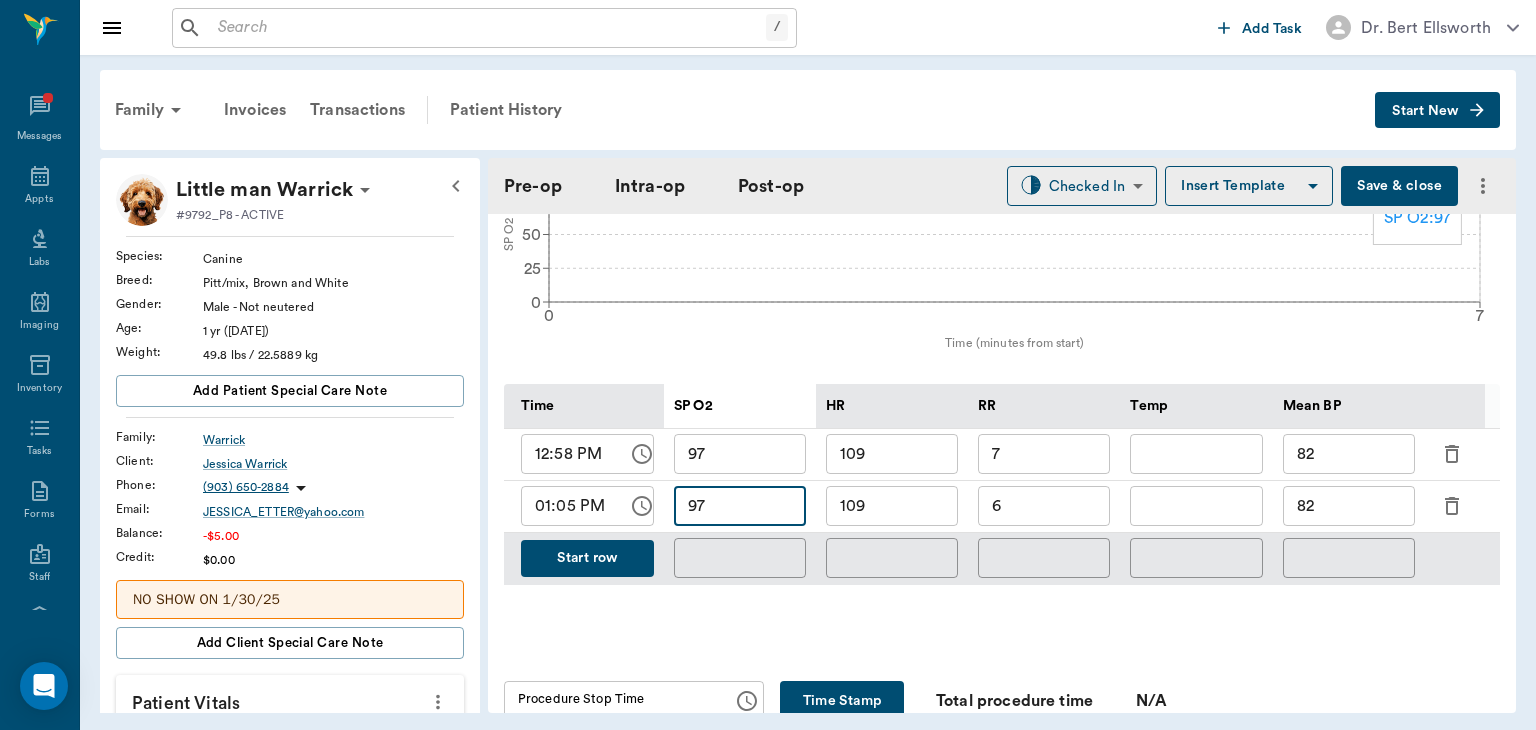 type on "9" 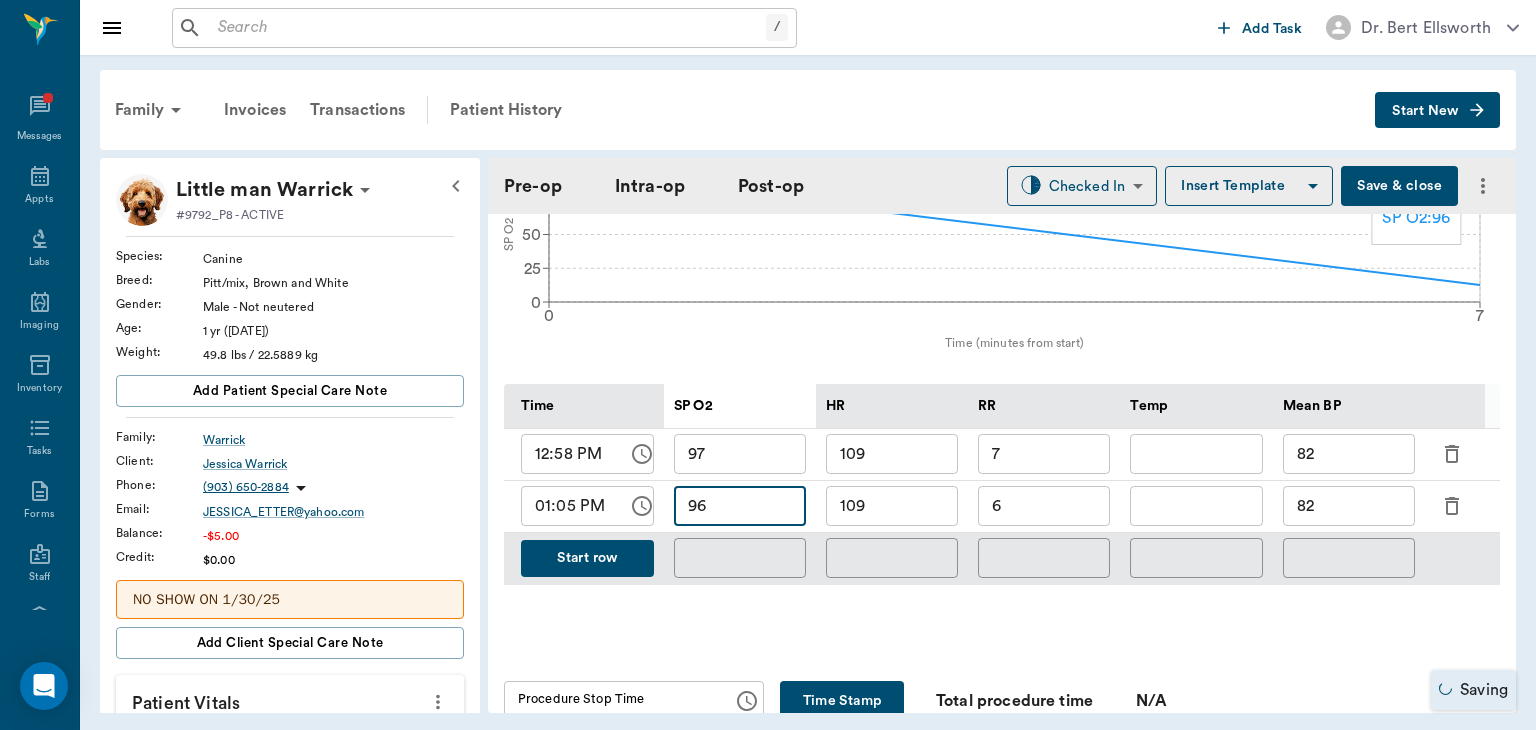 type on "96" 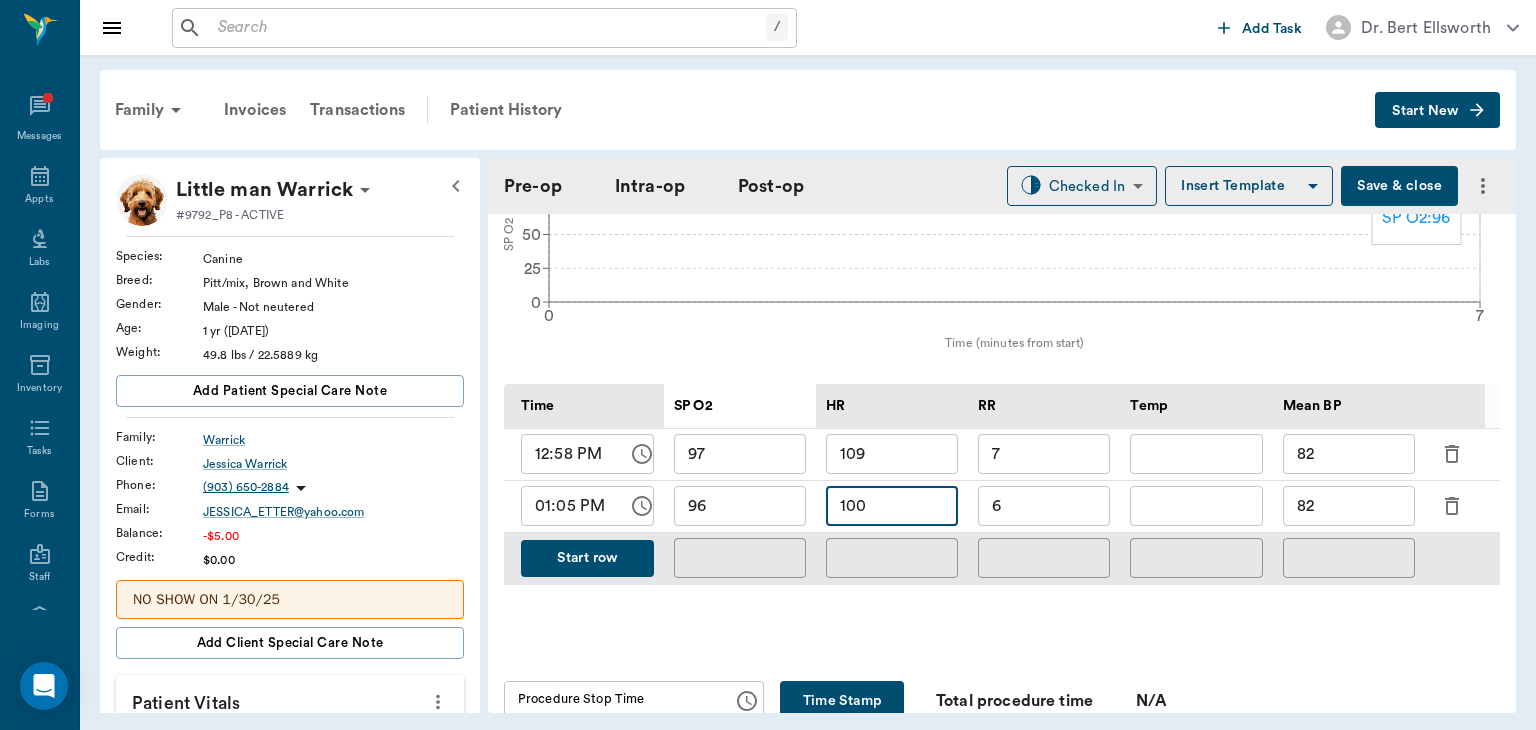 type on "100" 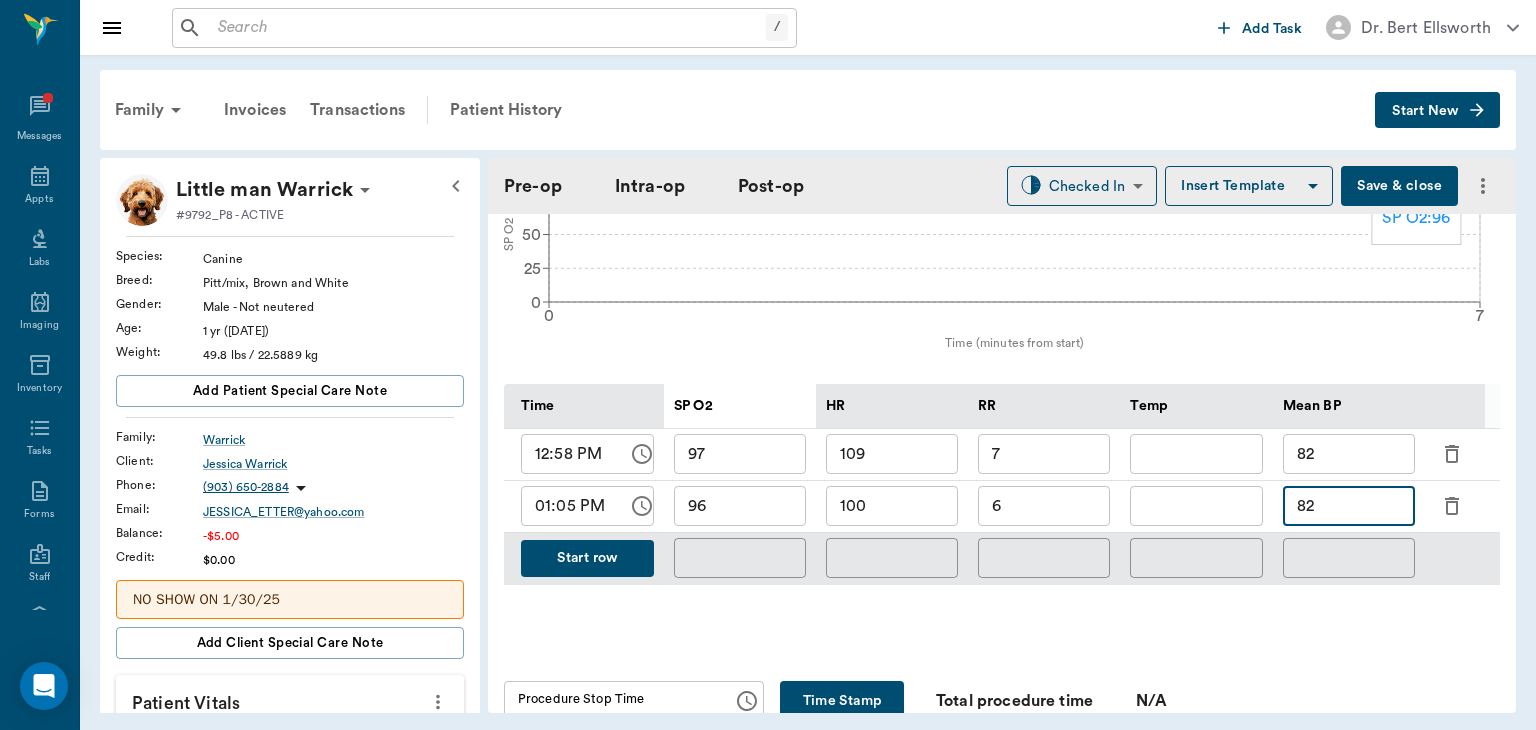 type on "8" 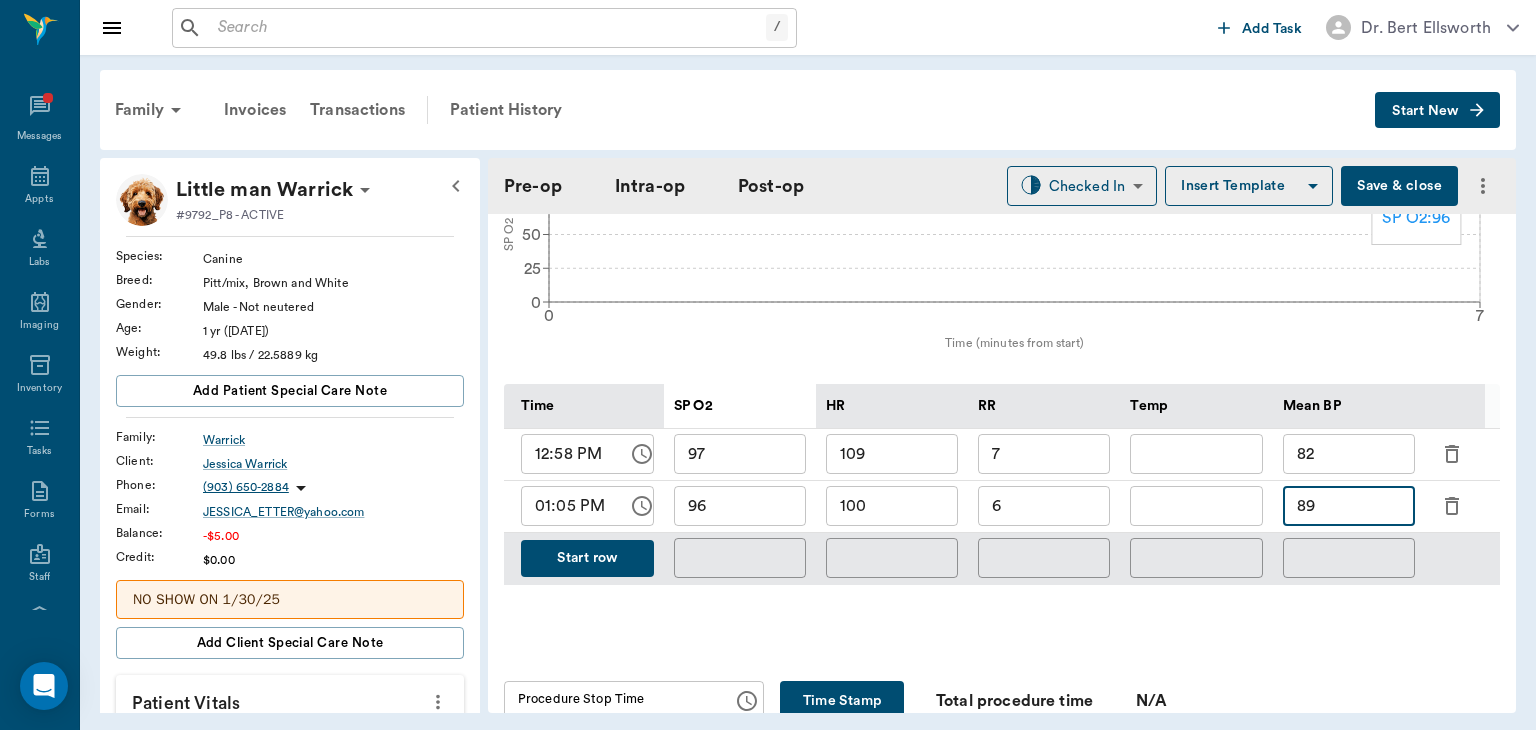 type on "89" 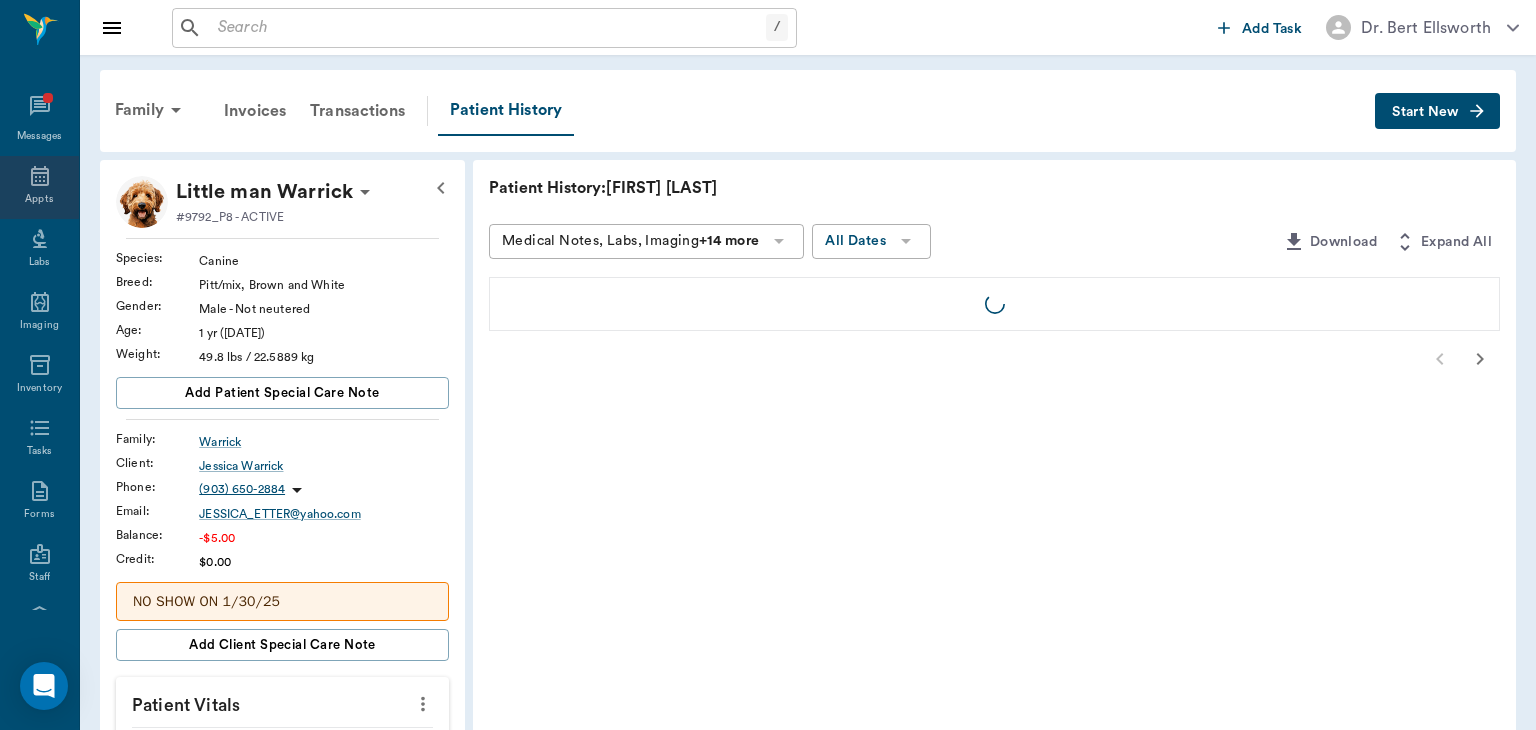 click 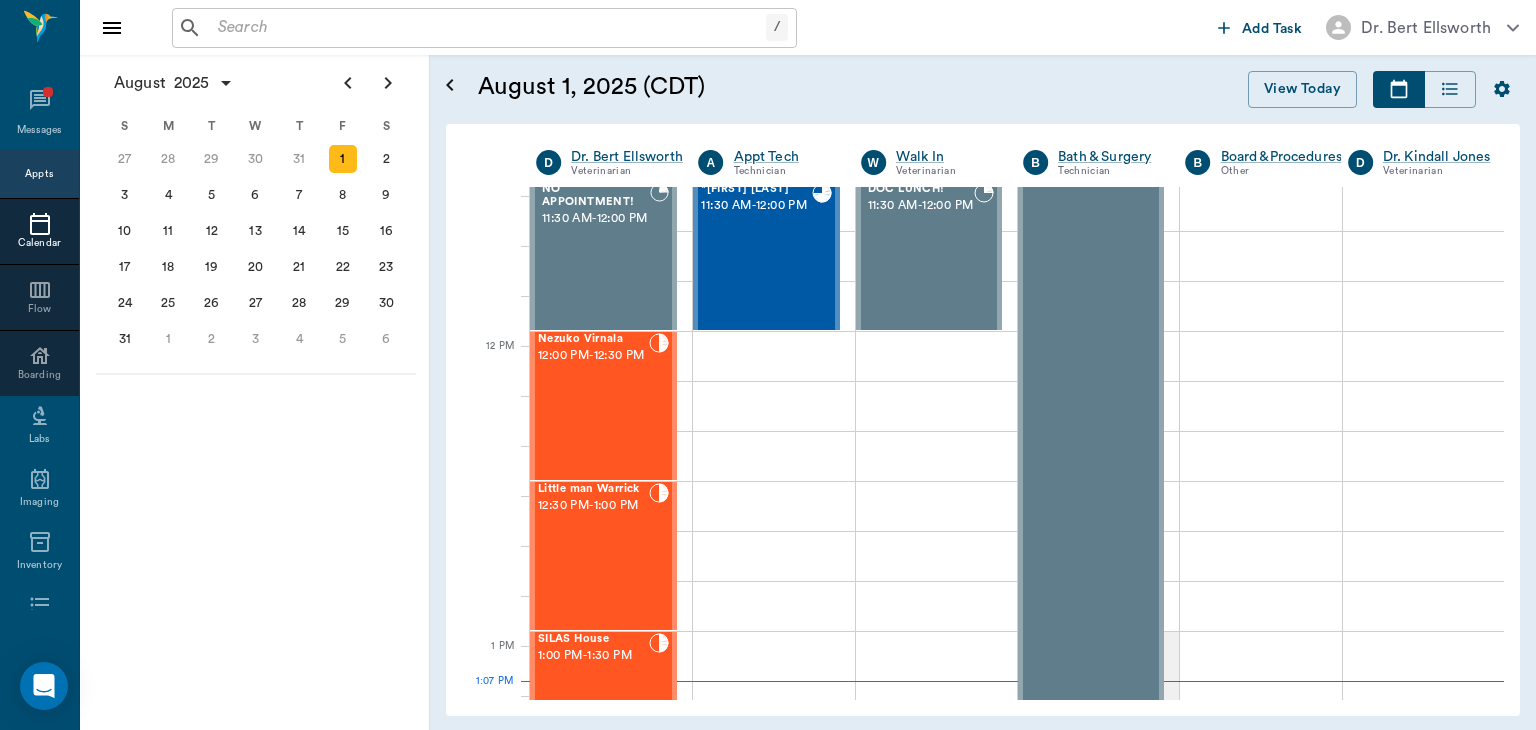 scroll, scrollTop: 1048, scrollLeft: 0, axis: vertical 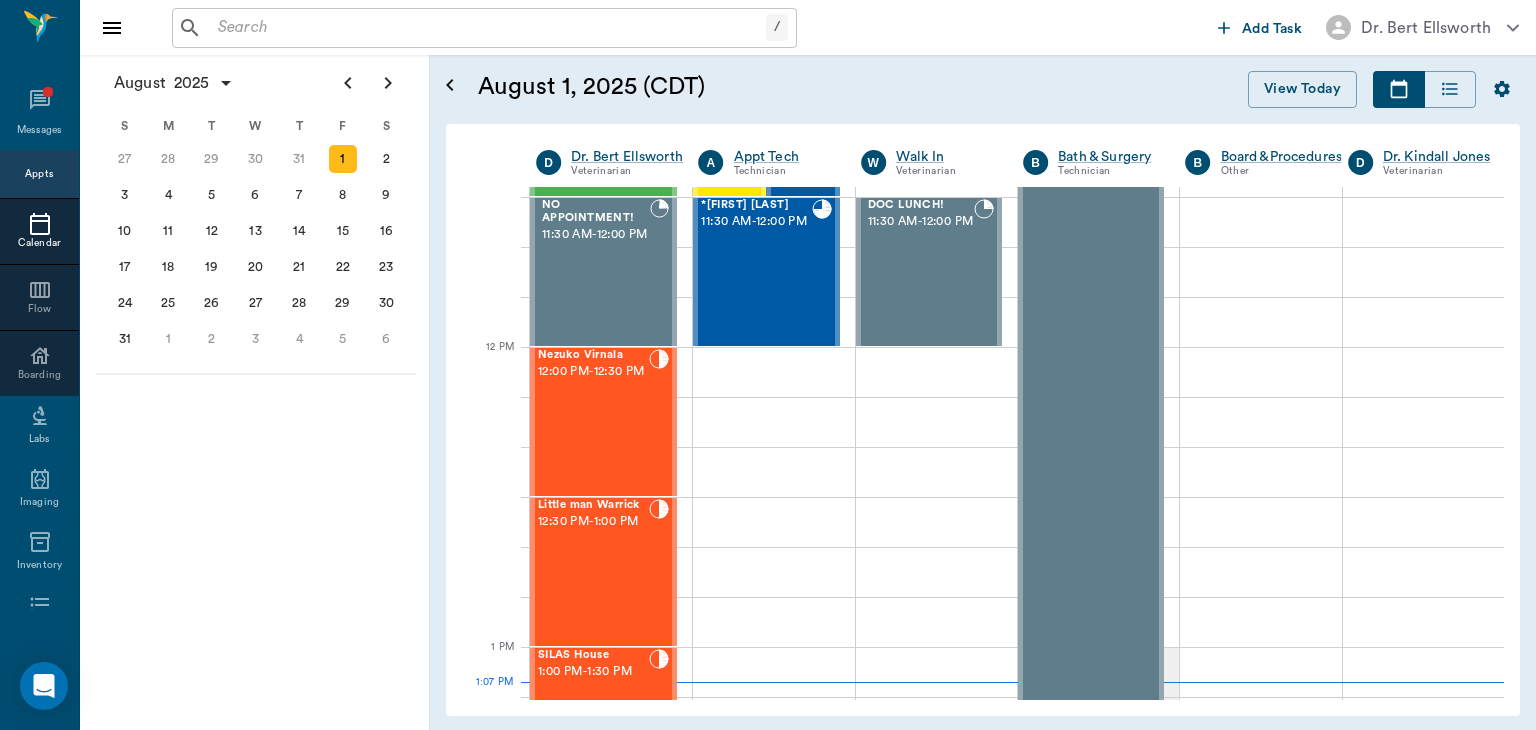 click on "[LAST] [LAST]  -" at bounding box center (593, 422) 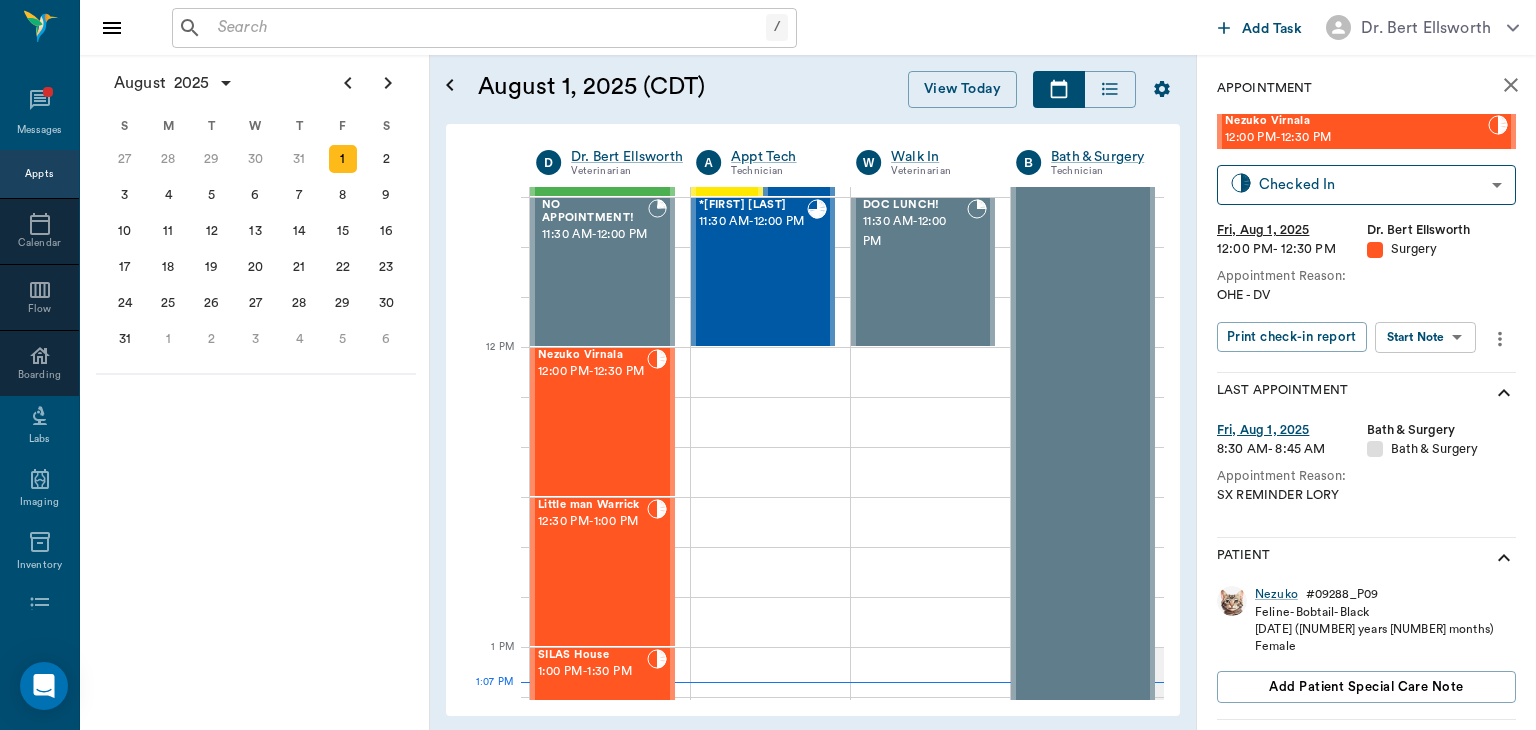 click on "Dr. [LAST] [LAST] Nectar Messages Appts Calendar Flow Boarding Labs Imaging Inventory Tasks Forms Staff Reports Lookup Settings August 2025 S M T W T F S 29 30 Jul 1 2 3 4 5 6 7 8 9 10 11 12 13 14 15 16 17 18 19 20 21 22 23 24 25 26 27 28 29 30 31 Aug 1 2 3 4 5 6 7 8 9 S M T W T F S 27 28 29 30 31 Aug 1 2 3 4 5 6 7 8 9 10 11 12 13 14 15 16 17 18 19 20 21 22 23 24 25 26 27 28 29 30 31 Sep 1 2 3 4 5 6 S M T W T F S 31 Sep 1 2 3 4 5 6 7 8 9 10 11 12 13 14 15 16 17 18 19 20 21 22 23 24 25 26 27 28 29 30 Oct 1 2 3 4 5 6 7 8 9 10 11 August 1, 2025 (CDT) View Today August 2025 Today 1 Fri Aug 2025 D Dr. [LAST] [LAST] Veterinarian A Appt Tech Technician W Walk In Veterinarian B Bath & Surgery Technician B Board &Procedures Other D Dr. [LAST] [LAST] Veterinarian 8 AM 9 AM 10 AM 11 AM 12 PM 1 PM 2 PM 3 PM 4 PM 5 PM 6 PM 7 PM 8 PM 1:07 PM Gretchen Messersmith 8:00 AM - 8:30 AM Isabel Barfield 8:30 AM - 9:00 AM NO APPOINTMENT! EMERGENCY ONLY! 9:00 AM - 9:30 AM Natasha Steward 9:00 AM - 9:30 AM -" at bounding box center [768, 365] 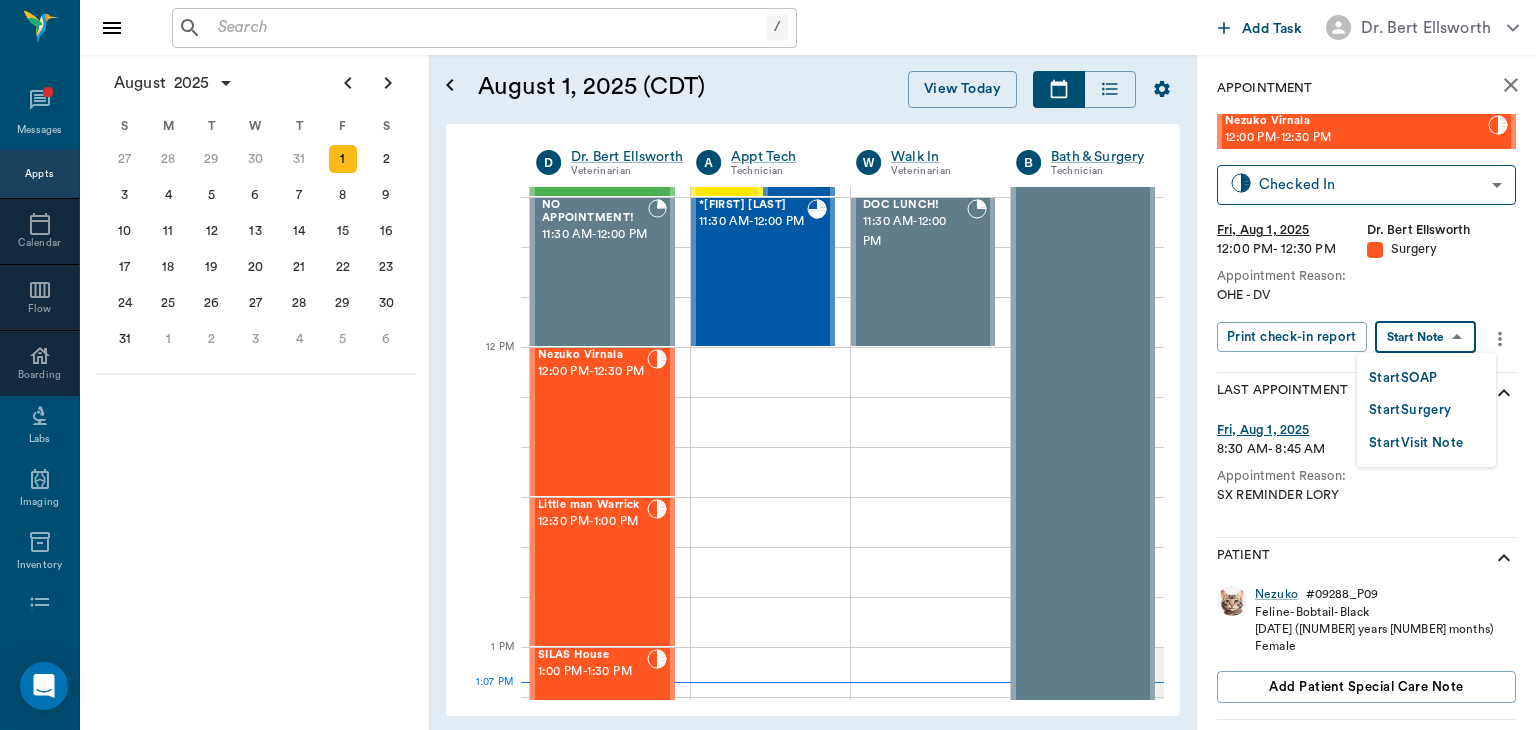 click on "Start  Surgery" at bounding box center [1410, 410] 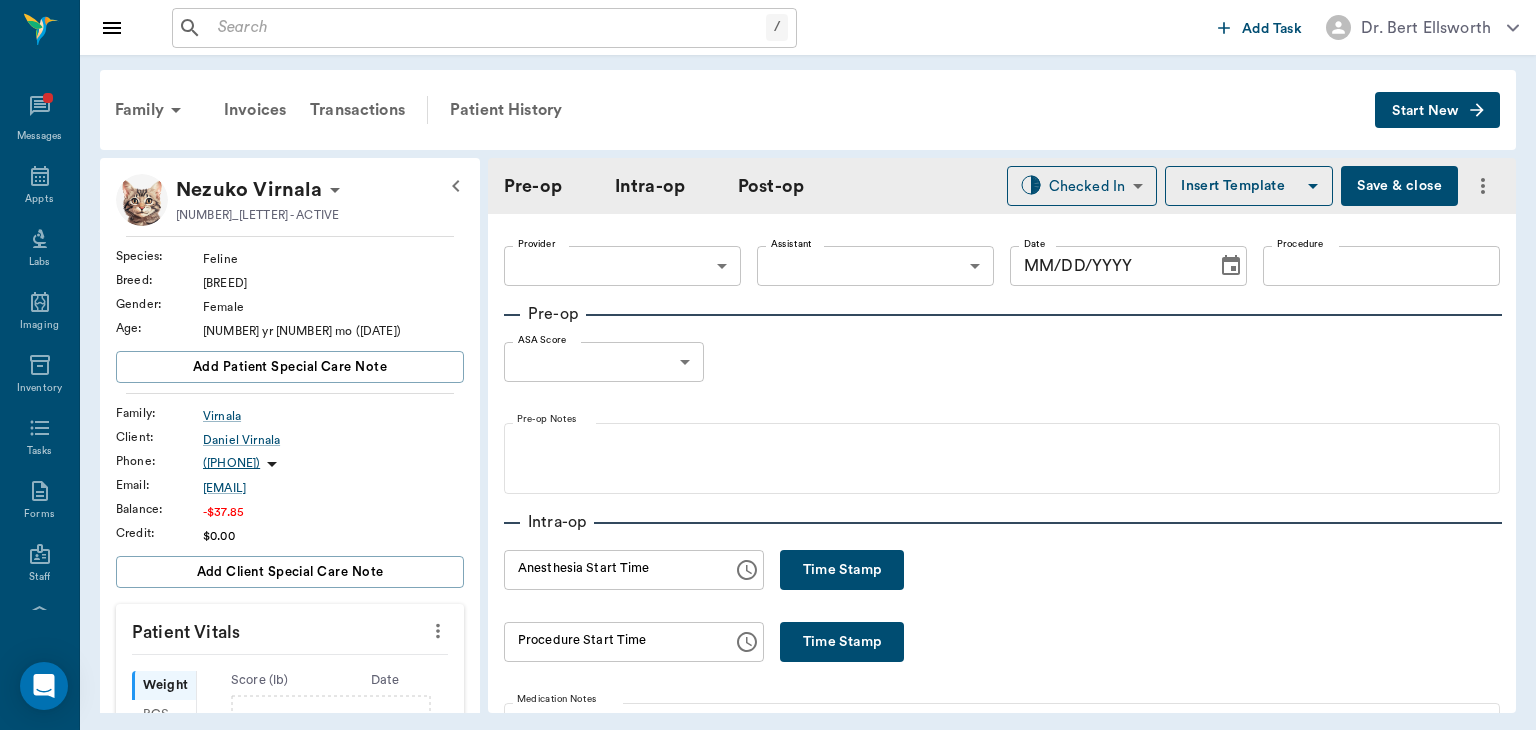 type on "63ec2f075fda476ae8351a4d" 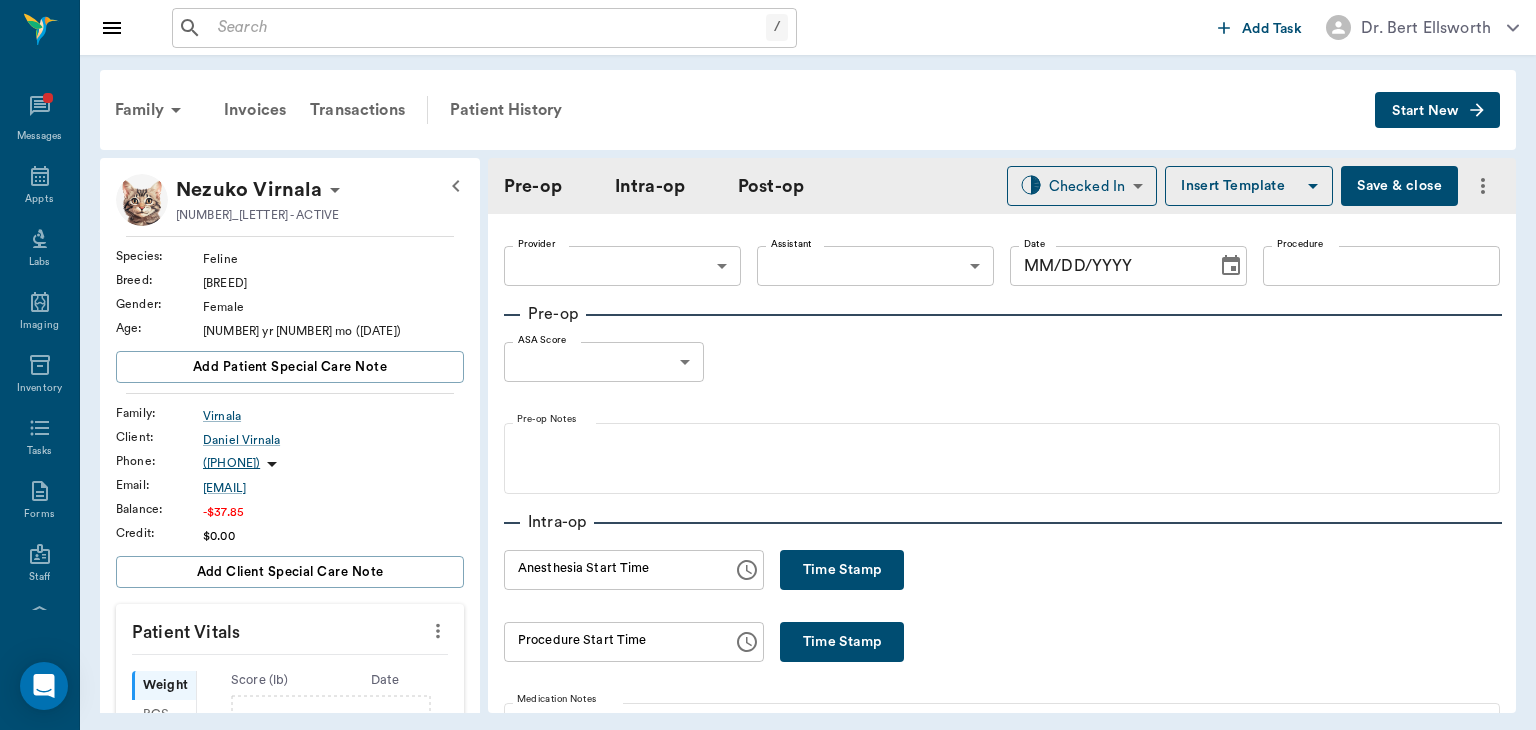 type on "08/01/2025" 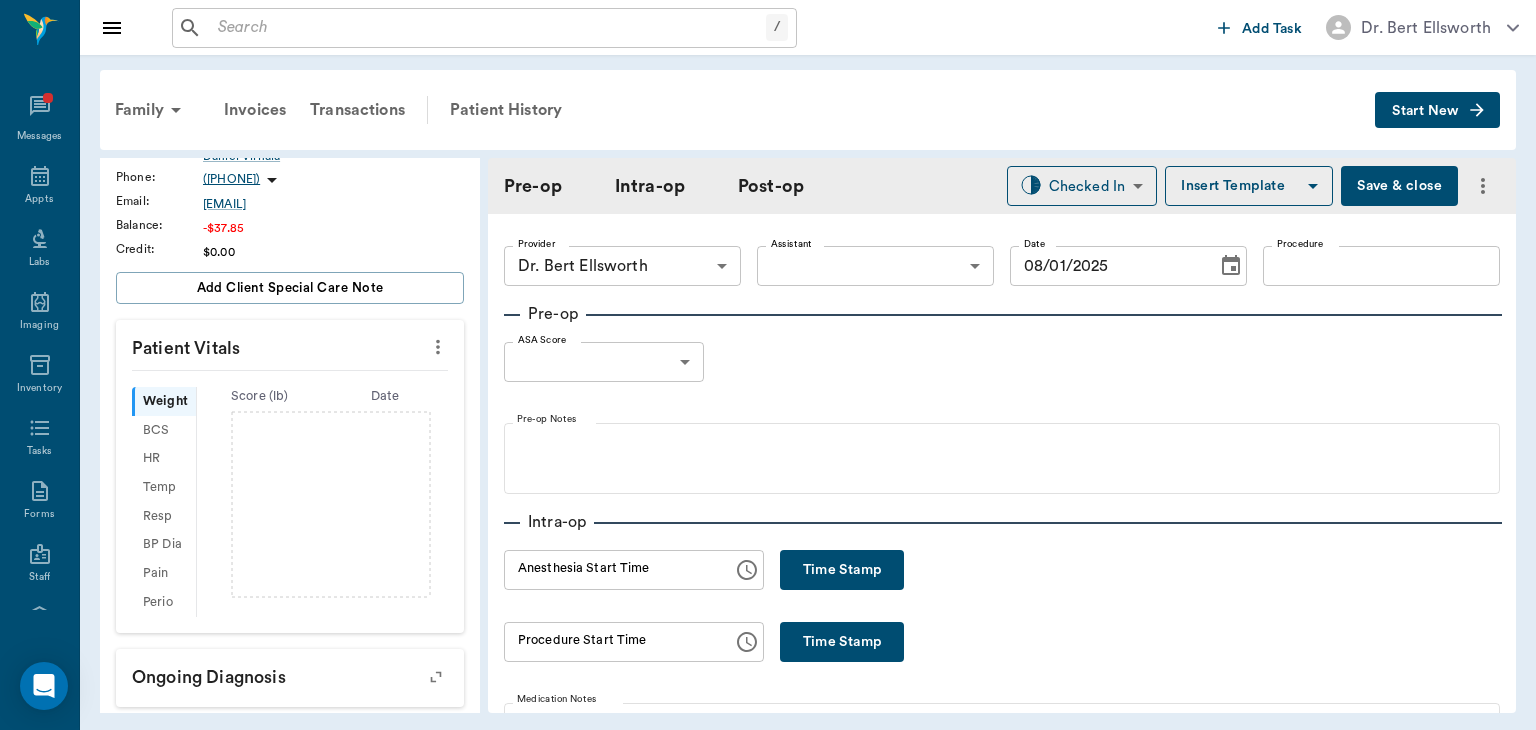 scroll, scrollTop: 299, scrollLeft: 0, axis: vertical 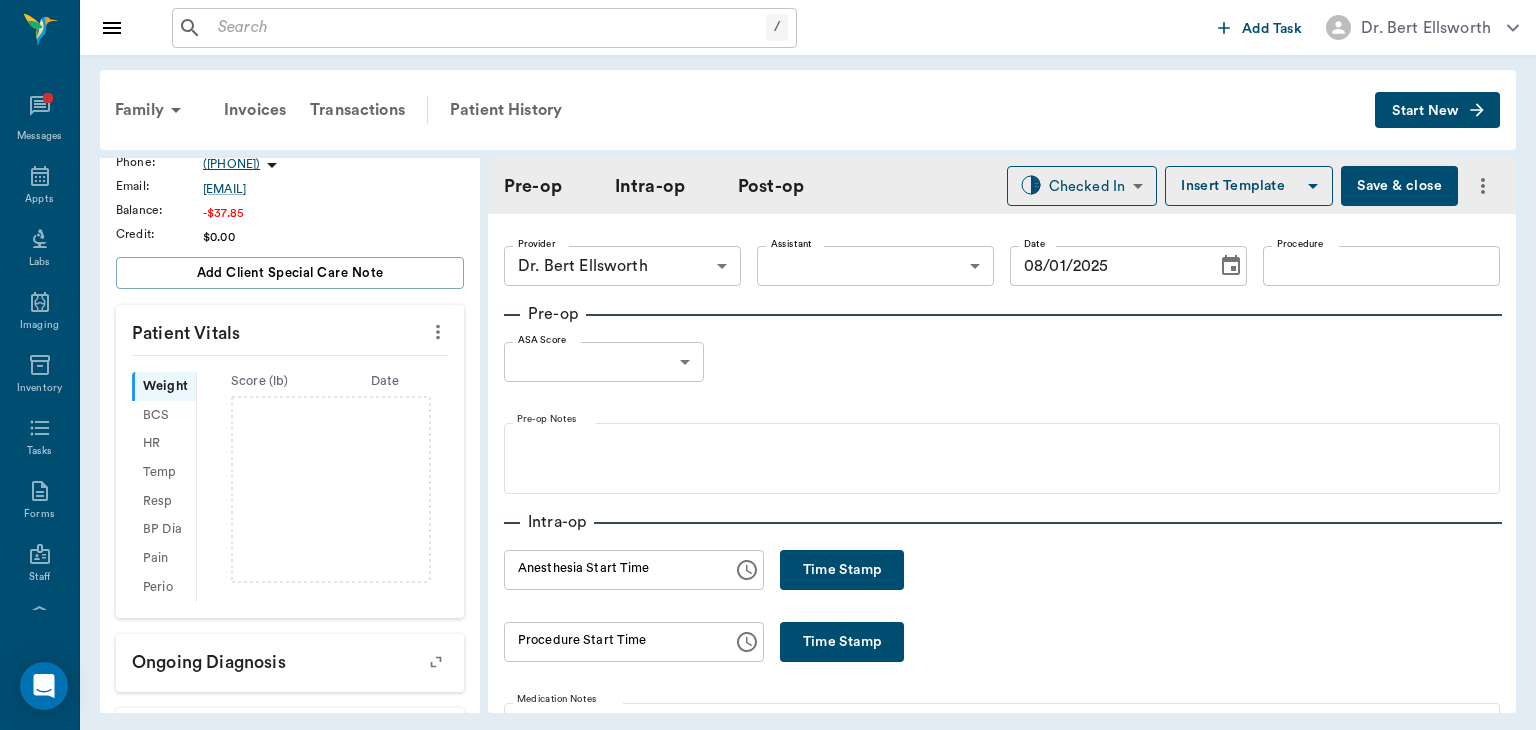 click on "/ ​ Add Task Dr. [LAST] [LAST] Nectar Messages Appts Labs Imaging Inventory Tasks Forms Staff Reports Lookup Settings Family Invoices Transactions Patient History Start New [FIRST] [LAST] #[NUMBER]_[LETTER] - ACTIVE Species : Feline Breed : [LAST], [LAST] Gender : Female Age : 1 yr 2 mo ([DATE]) Add patient Special Care Note Family : [LAST] Client : [FIRST] [LAST] Phone : ([PHONE]) Email : [EMAIL] Balance : -$37.85 Credit : $0.00 Add client Special Care Note Patient Vitals Weight BCS HR Temp Resp BP Dia Pain Perio Score ( lb ) Date Ongoing diagnosis Current Rx Reminders Once A Month Flea Treatment ( Sarolaner ) 1 Dose [DATE] Deworm - Panacide ( Ivermectin / Pyrantel ) - Included [DATE] Feline Basic Vaccinations Adult Annual [DATE] Rabies Vaccination Feline 1 yr [DATE] Upcoming appointments Schedule Appointment Pre-op Intra-op Post-op Checked In CHECKED_IN ​ Insert Template Save close Provider Dr. [LAST] [LAST] [NUMBER] Provider Assistant ​ Date ​" at bounding box center [768, 365] 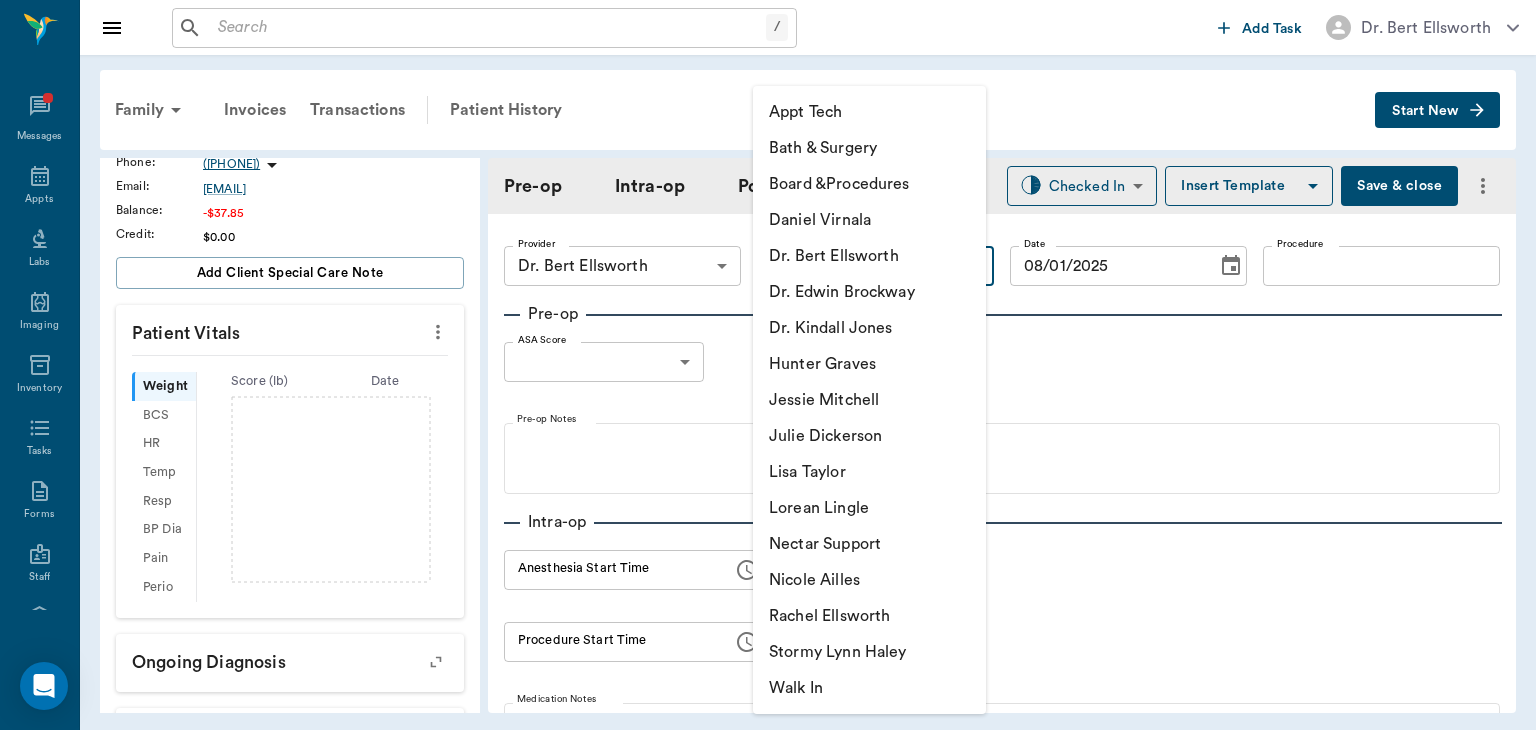 click on "Julie Dickerson" at bounding box center (869, 436) 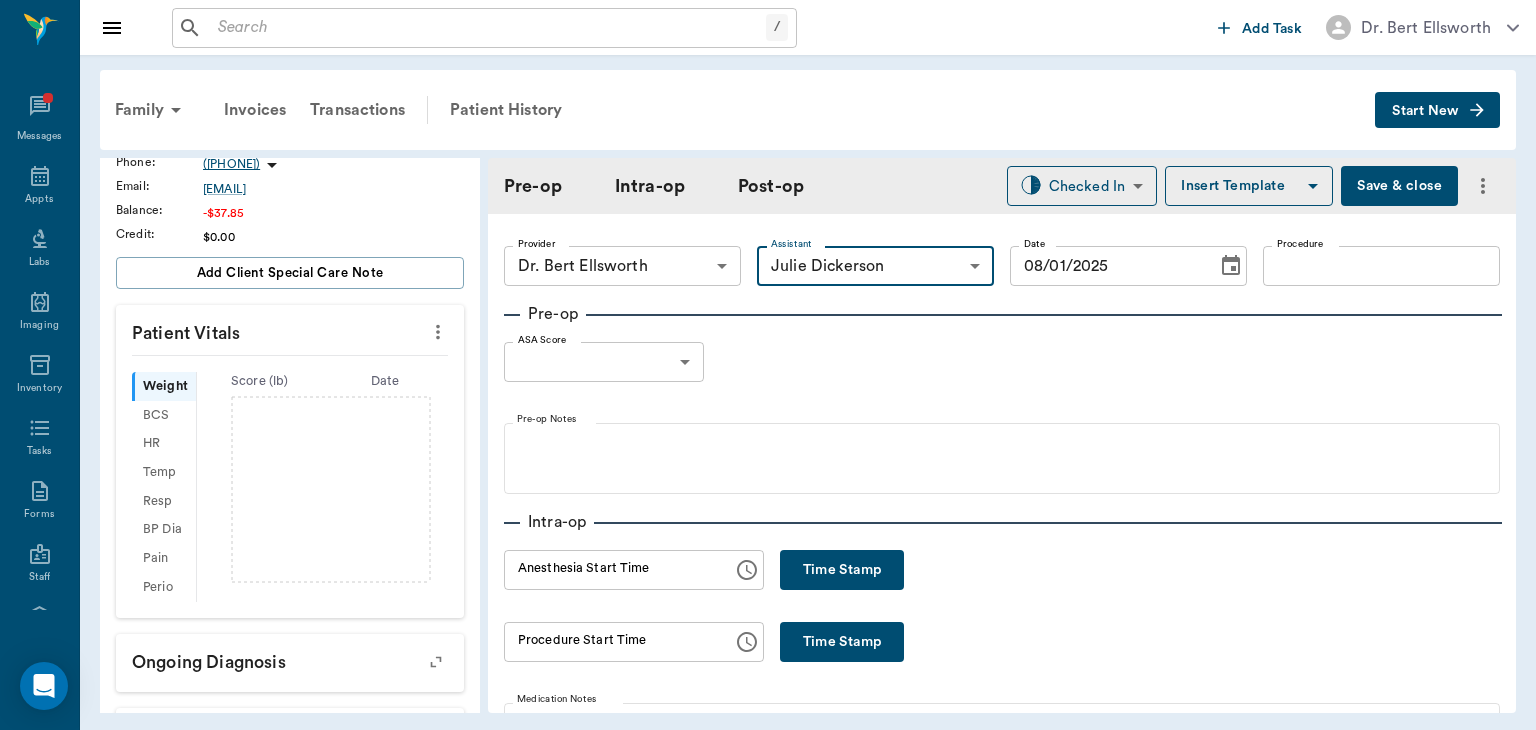 click on "Procedure" at bounding box center [1381, 266] 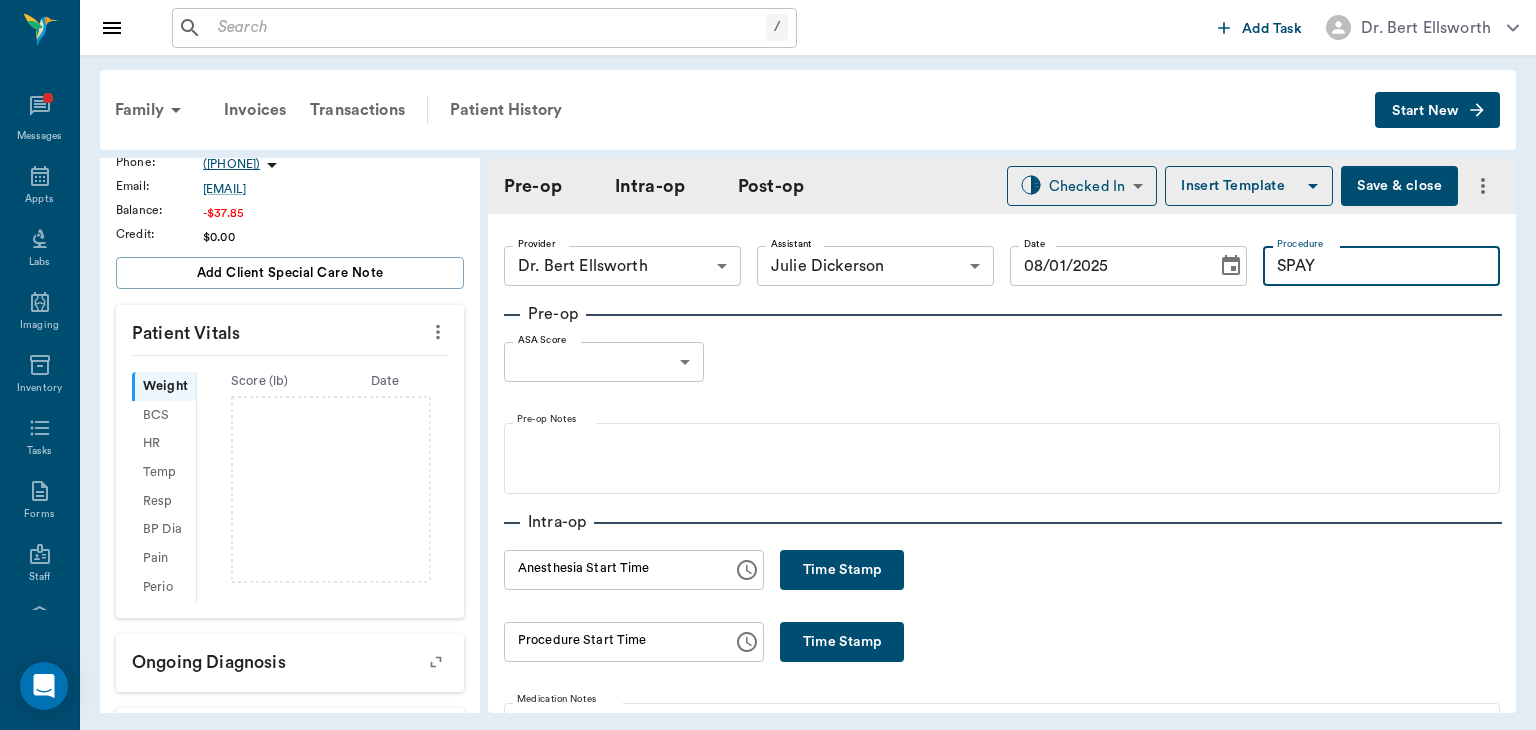 type on "SPAY" 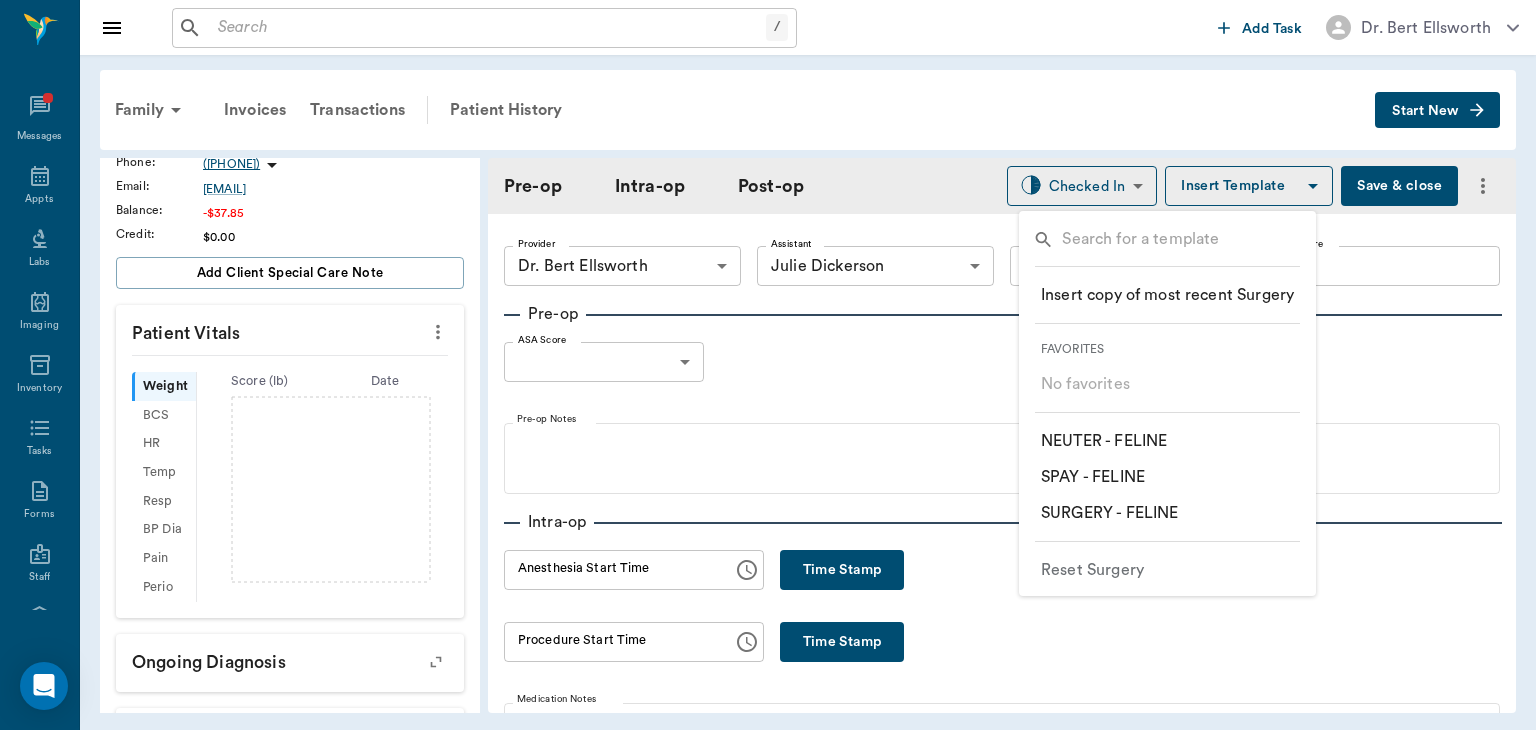 click on "​ SPAY - FELINE" at bounding box center (1093, 477) 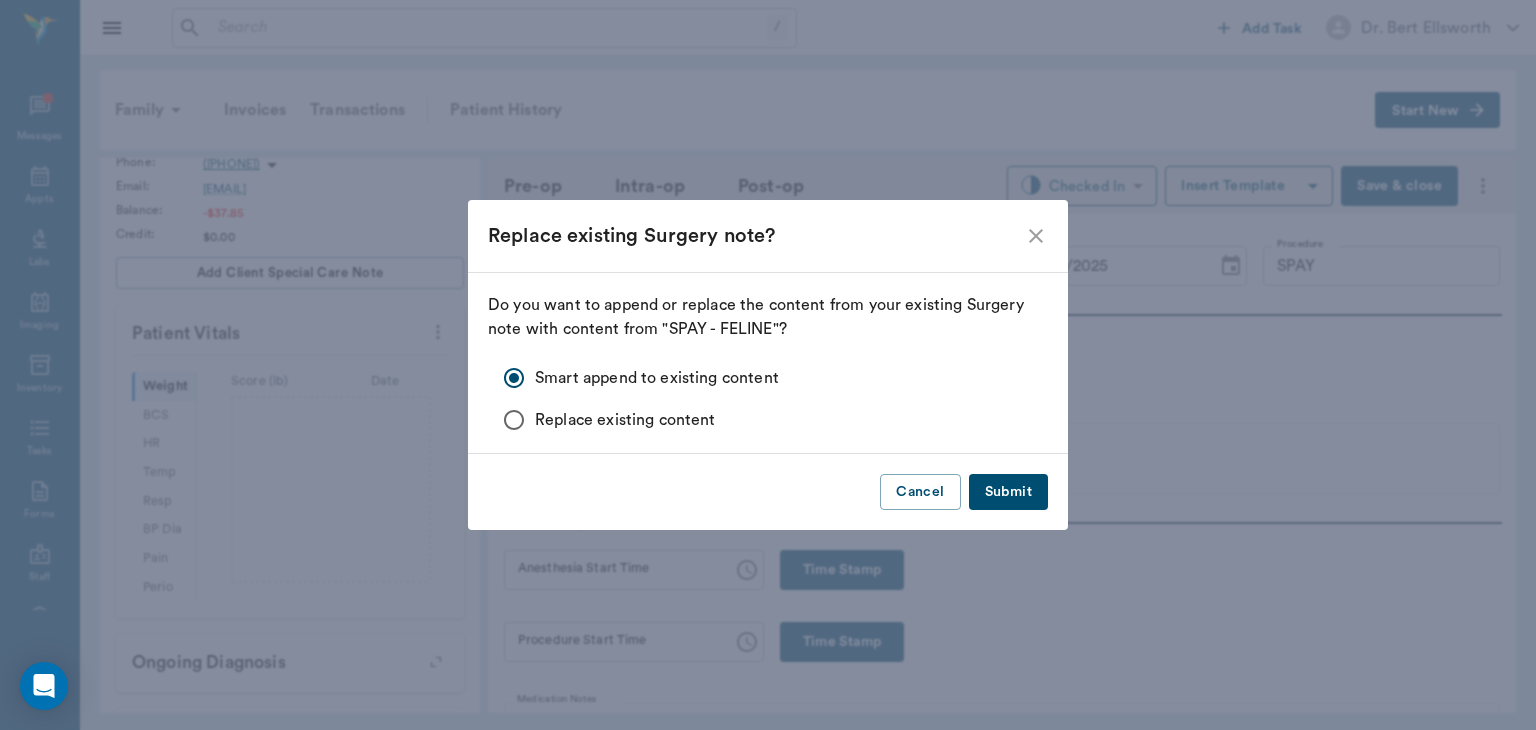 click on "Submit" at bounding box center (1008, 492) 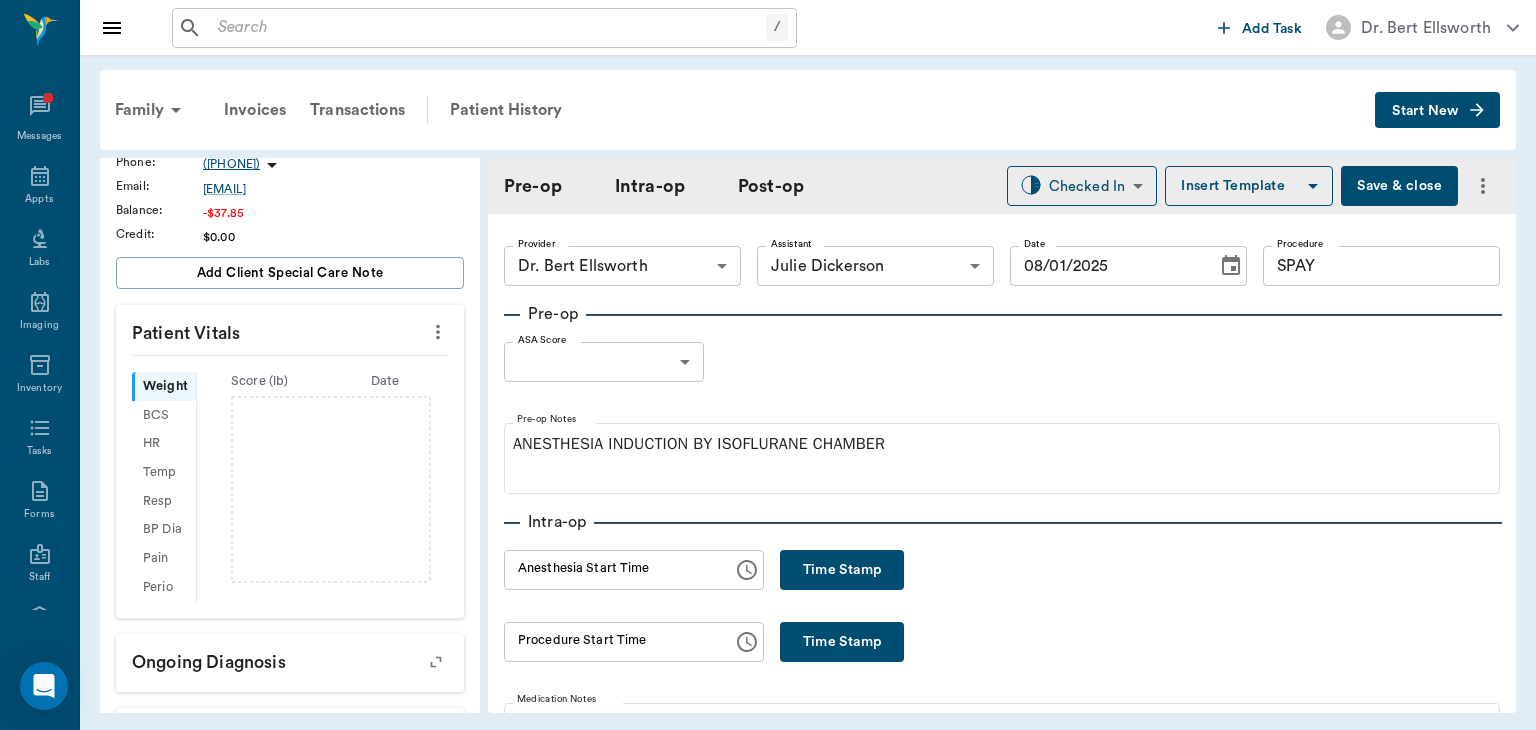 click on "Time Stamp" at bounding box center [842, 570] 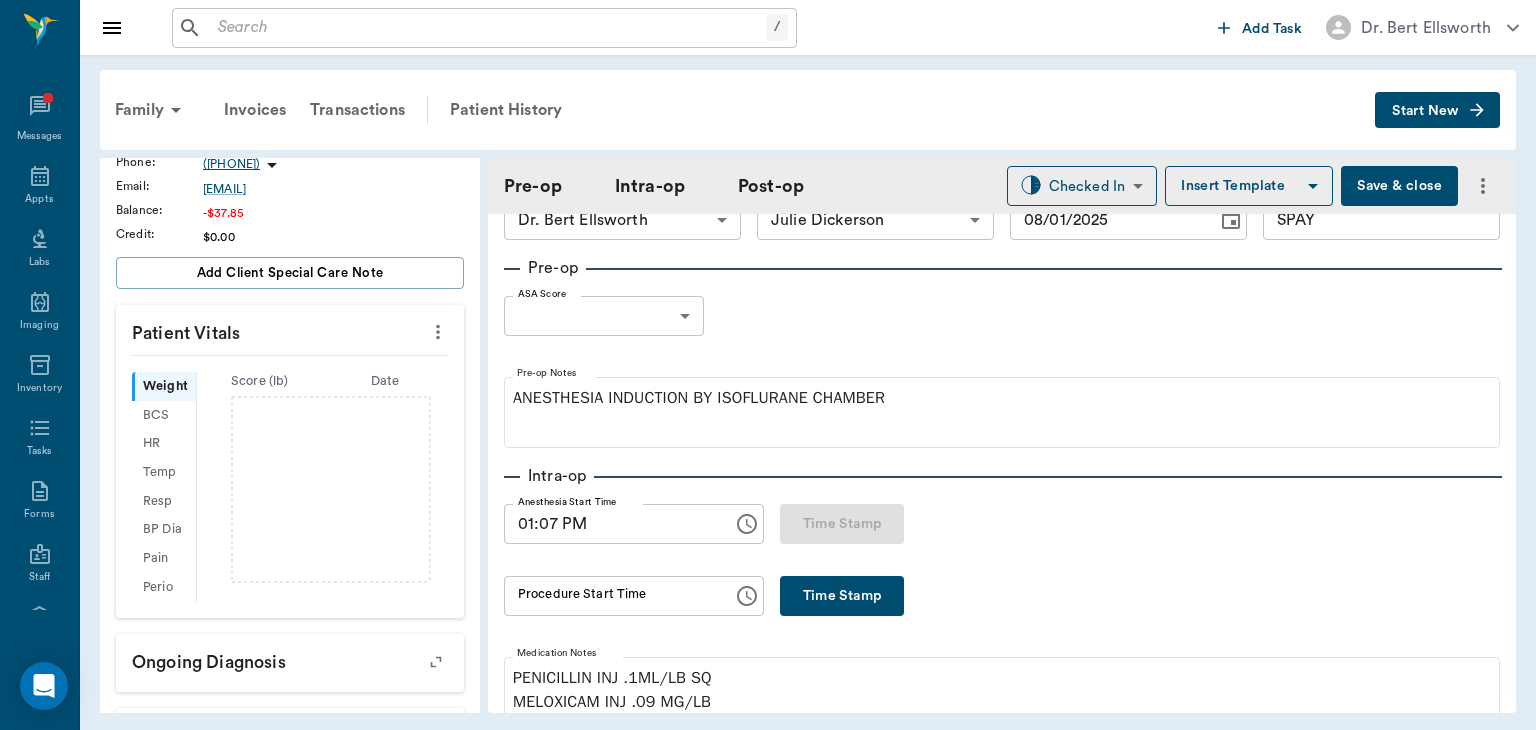 scroll, scrollTop: 44, scrollLeft: 0, axis: vertical 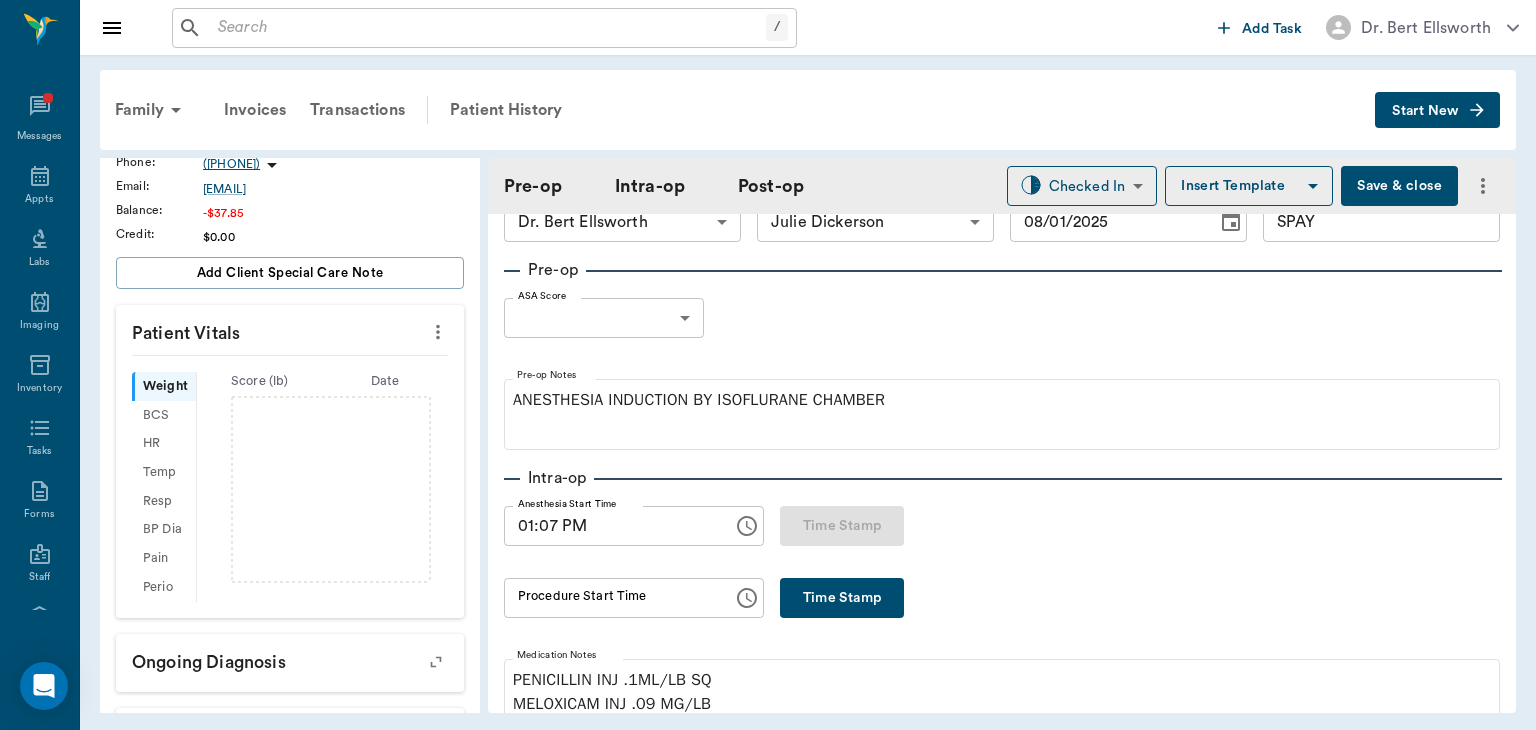 click on "Intra-op Anesthesia Start Time 01:07 PM Anesthesia Start Time Time Stamp Procedure Start Time Procedure Start Time Time Stamp Medication Notes PENICILLIN INJ .1ML/LB SQ MELOXICAM INJ .09 MG/LB ANESTHESIA MAINTENCE BY ISOFLURANE BY MASK Procedure Notes MIDLINE CELIOTOMY, OVARIOHYSTERECTOMY PERFORMED WITH DOUBLE LIGATION OF OVARIAN PEDICLES AND UTERINE BODY WITH #[NUMBER] PDO SUTURE. CELIOTOMY CLOSED WITH 3 LAYERS OF BURIED AND ABSORBABLE SUTURE(#3/0 PDO) Monitoring Chart 0 Time (minutes from start) 0 1 2 4 SP O2 Time SP O2 HR RR Temp Mean BP 01:07 PM ​ ​ ​ ​ Start row ​ ​ ​ ​ Procedure Stop Time Procedure Stop Time Time Stamp Total procedure time N/A Anesthesia Stop Time Anesthesia Stop Time Time Stamp Total anesthesia time N/A" at bounding box center [1002, 1009] 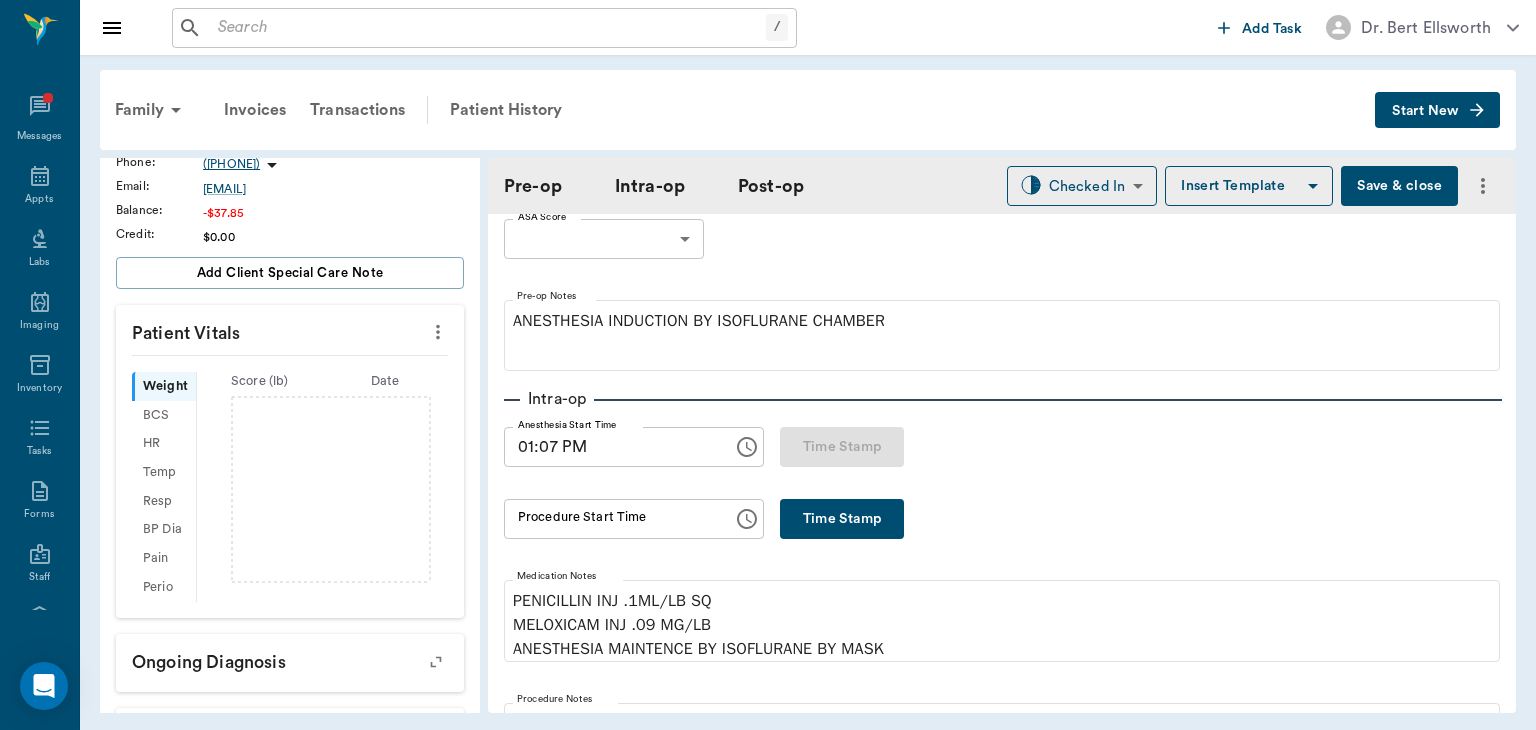 scroll, scrollTop: 0, scrollLeft: 0, axis: both 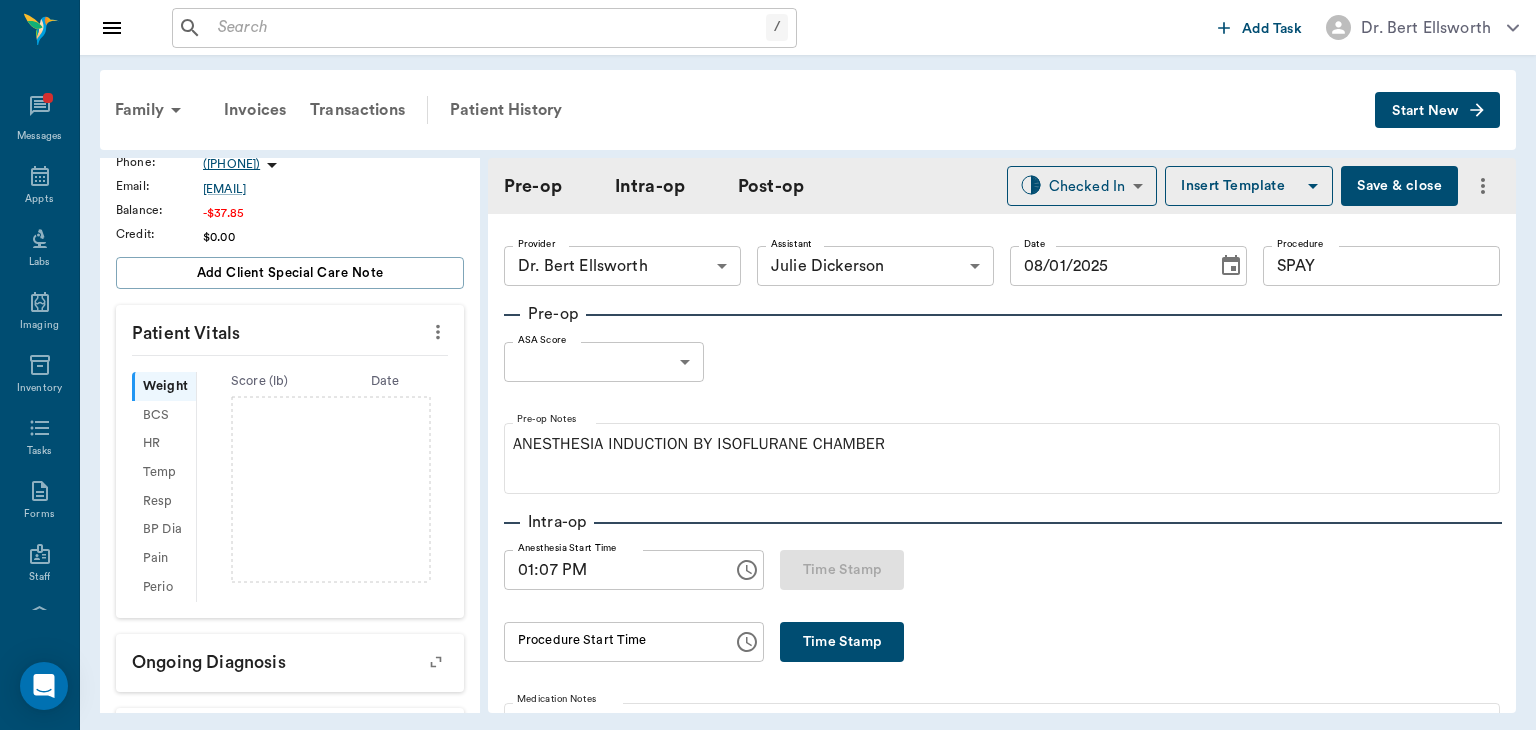 click on "Dr. [LAST] [LAST] Nectar Messages Appts Labs Imaging Inventory Tasks Forms Staff Reports Lookup Settings Family Invoices Transactions Patient History Start New Nezuko Virnala #[NUMBER] - ACTIVE Species : Feline Breed : Bobtail, Black Gender : Female Age : 1 yr 2 mo ([DATE]) Add patient Special Care Note Family : Virnala Client : Daniel Virnala Phone : [PHONE] Email : [EMAIL] Balance : -$37.85 Credit : $0.00 Add client Special Care Note Patient Vitals Weight BCS HR Temp Resp BP Dia Pain Perio Score ( lb ) Date Ongoing diagnosis Current Rx Reminders Once A Month Flea Treatment ( Sarolaner ) 1 Dose 05/01/25 Deworm - Panacide ( Ivermectin / Pyrantel ) - Included 07/04/25 Feline Basic Vaccinations Adult Annual 02/19/26 Rabies Vaccination Feline 1 yr 02/19/26 Upcoming appointments Schedule Appointment Pre-op Intra-op Post-op Checked In CHECKED_IN ​ Insert Template Save close Provider Dr. [LAST] [LAST] 63ec2f075fda476ae8351a4d Provider Assistant Assistant 0" at bounding box center (768, 365) 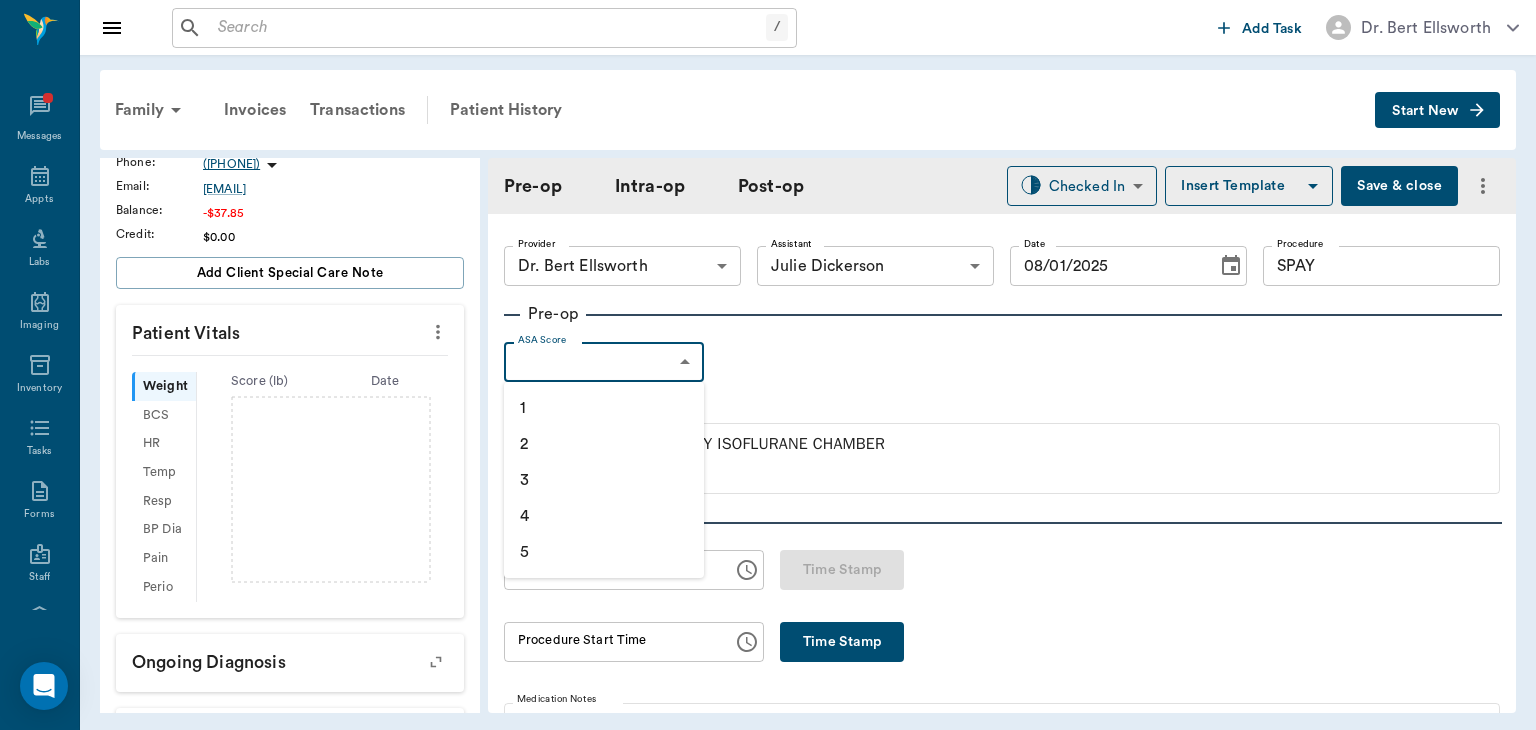 click on "1" at bounding box center (604, 408) 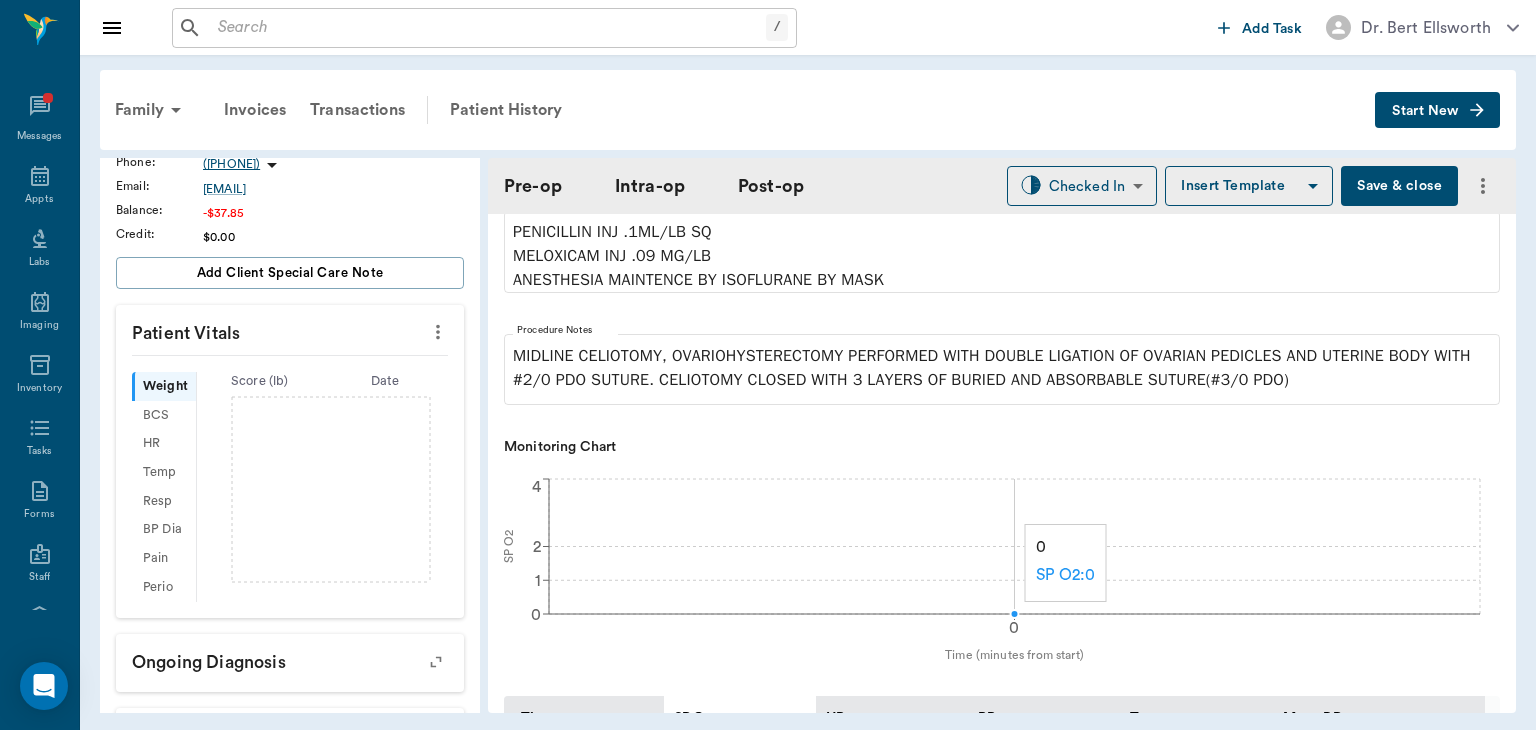 scroll, scrollTop: 436, scrollLeft: 0, axis: vertical 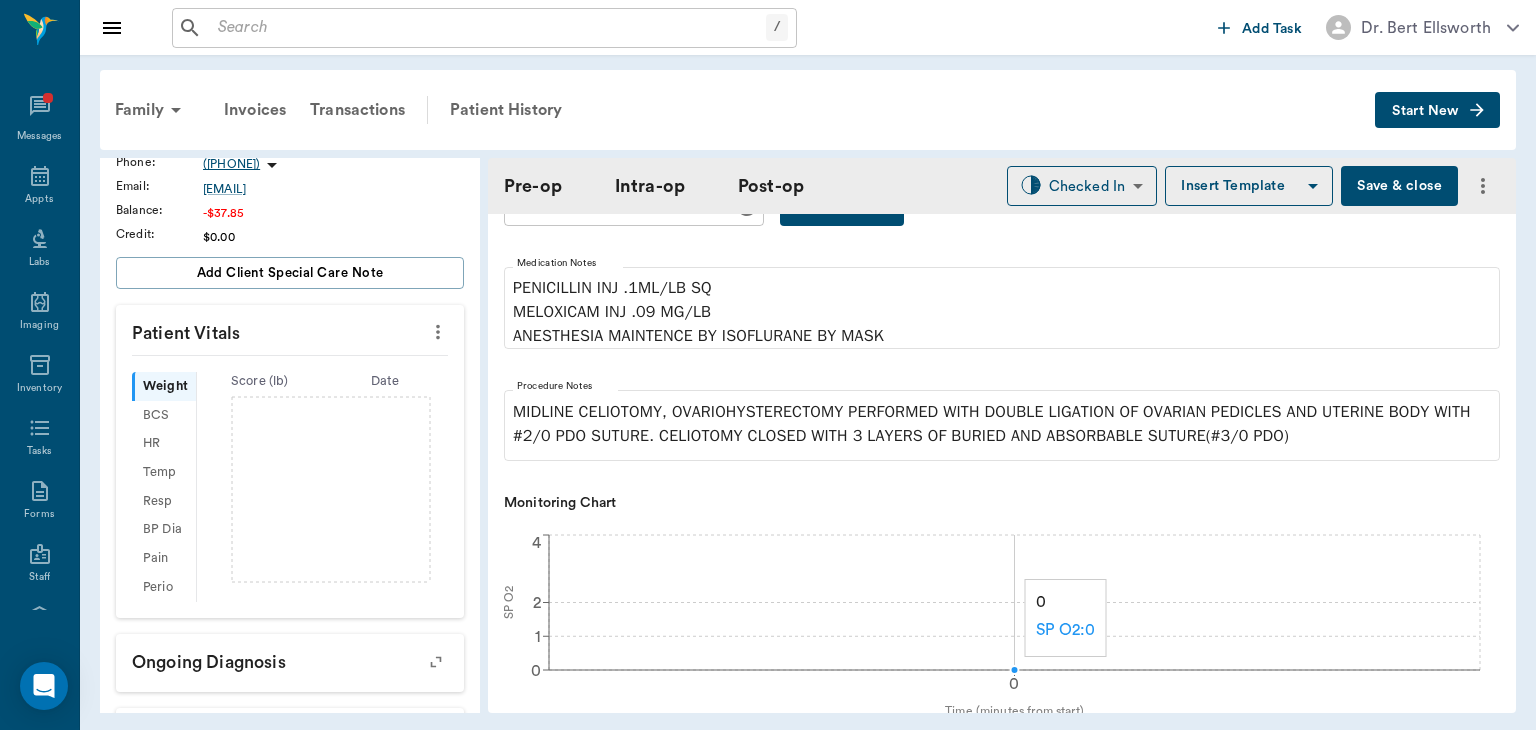 click 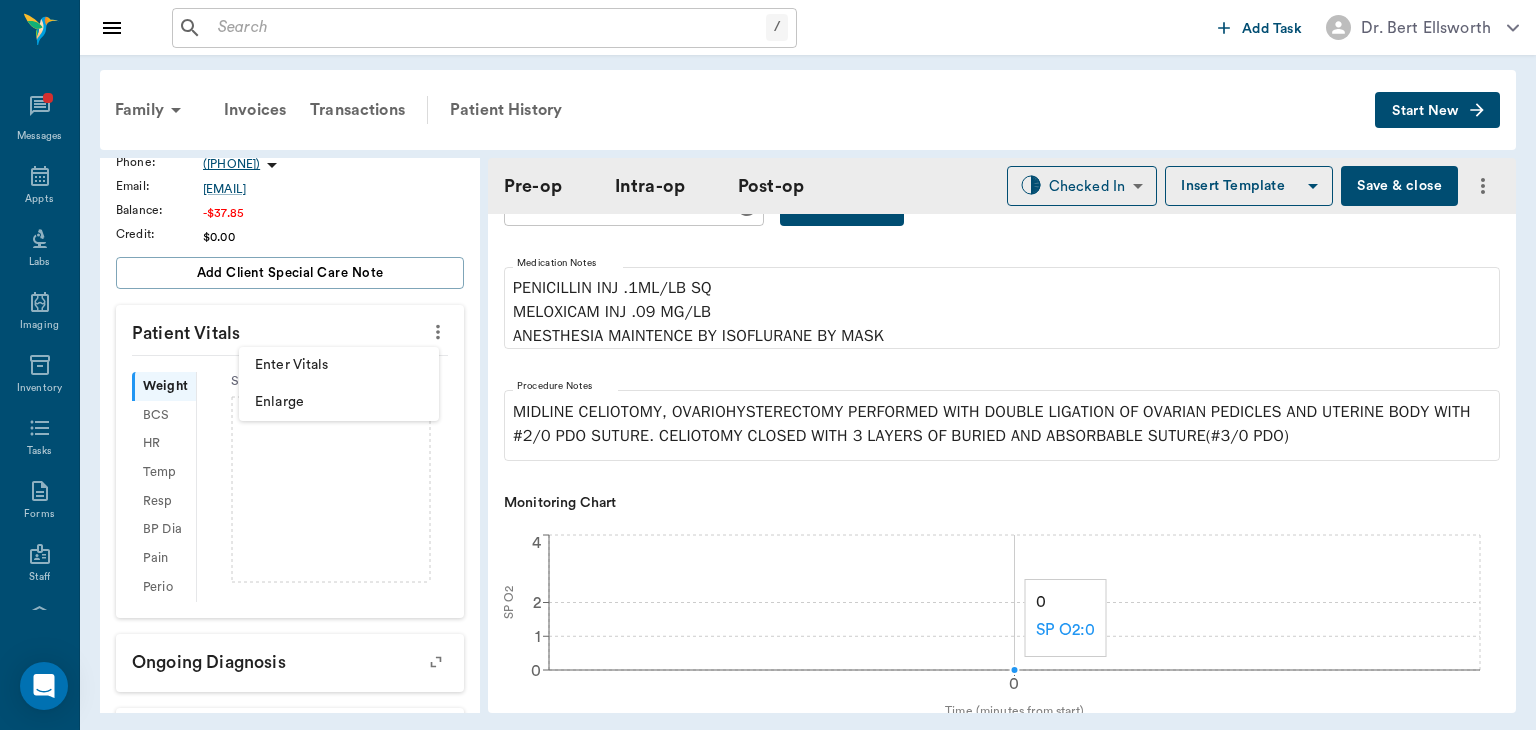 click on "Enter Vitals" at bounding box center (339, 365) 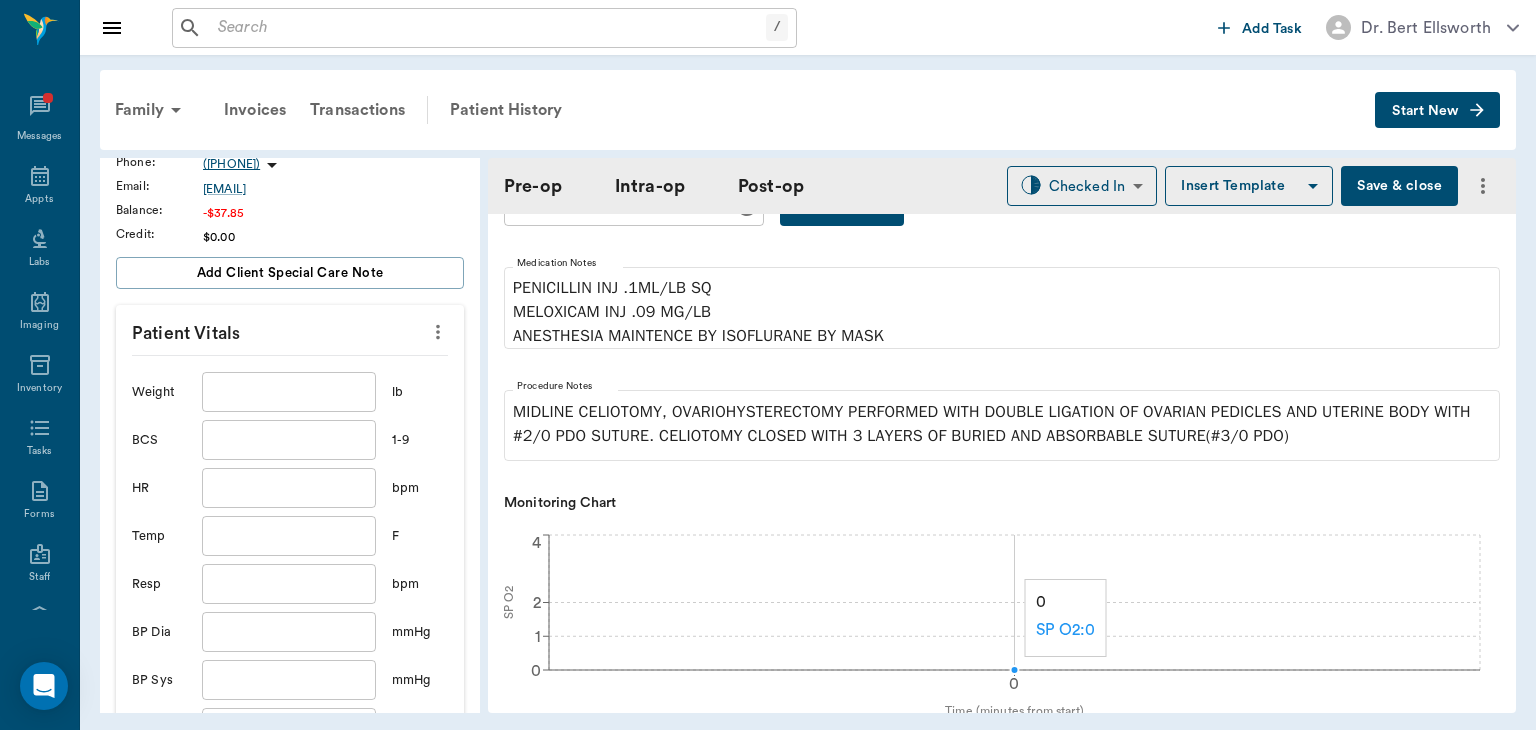 click at bounding box center (289, 392) 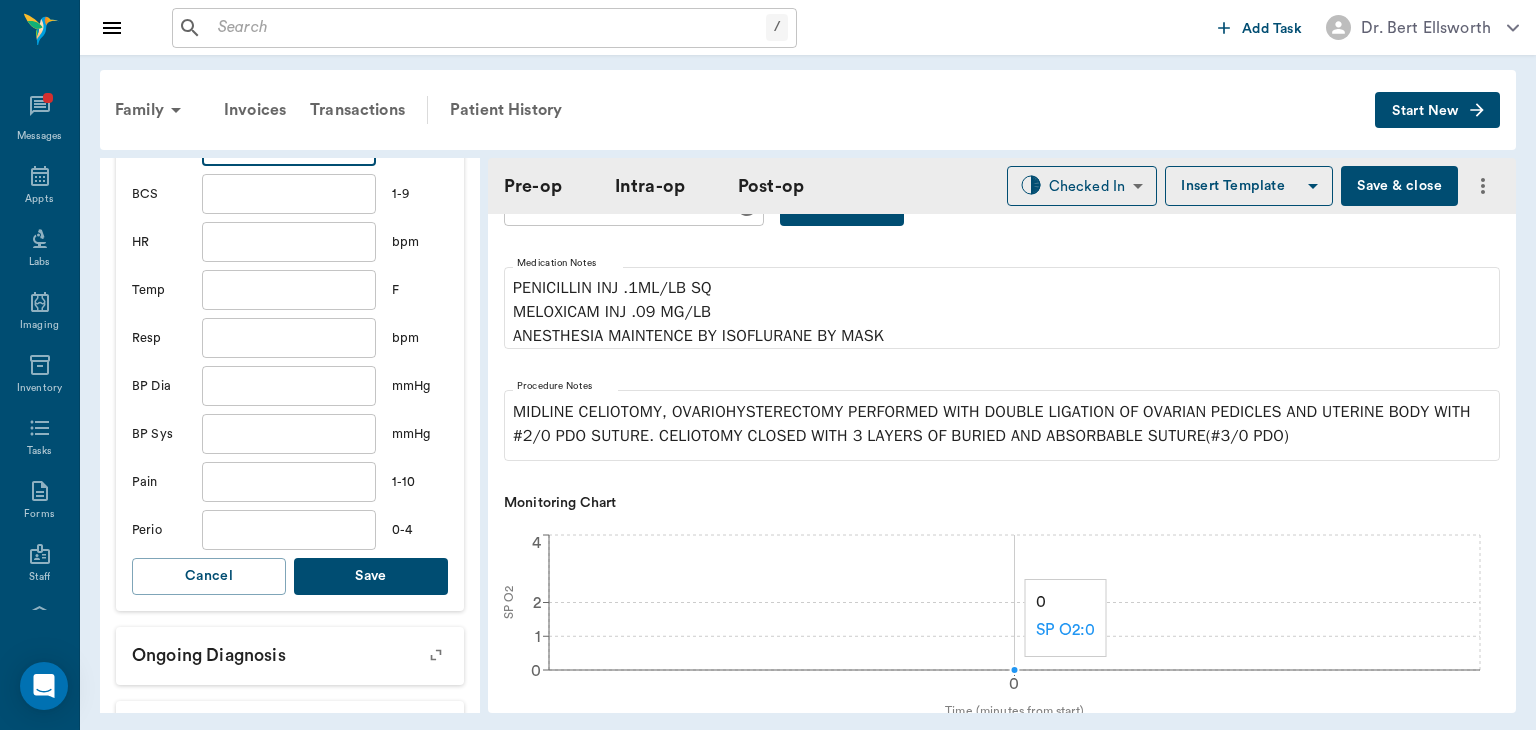 scroll, scrollTop: 569, scrollLeft: 0, axis: vertical 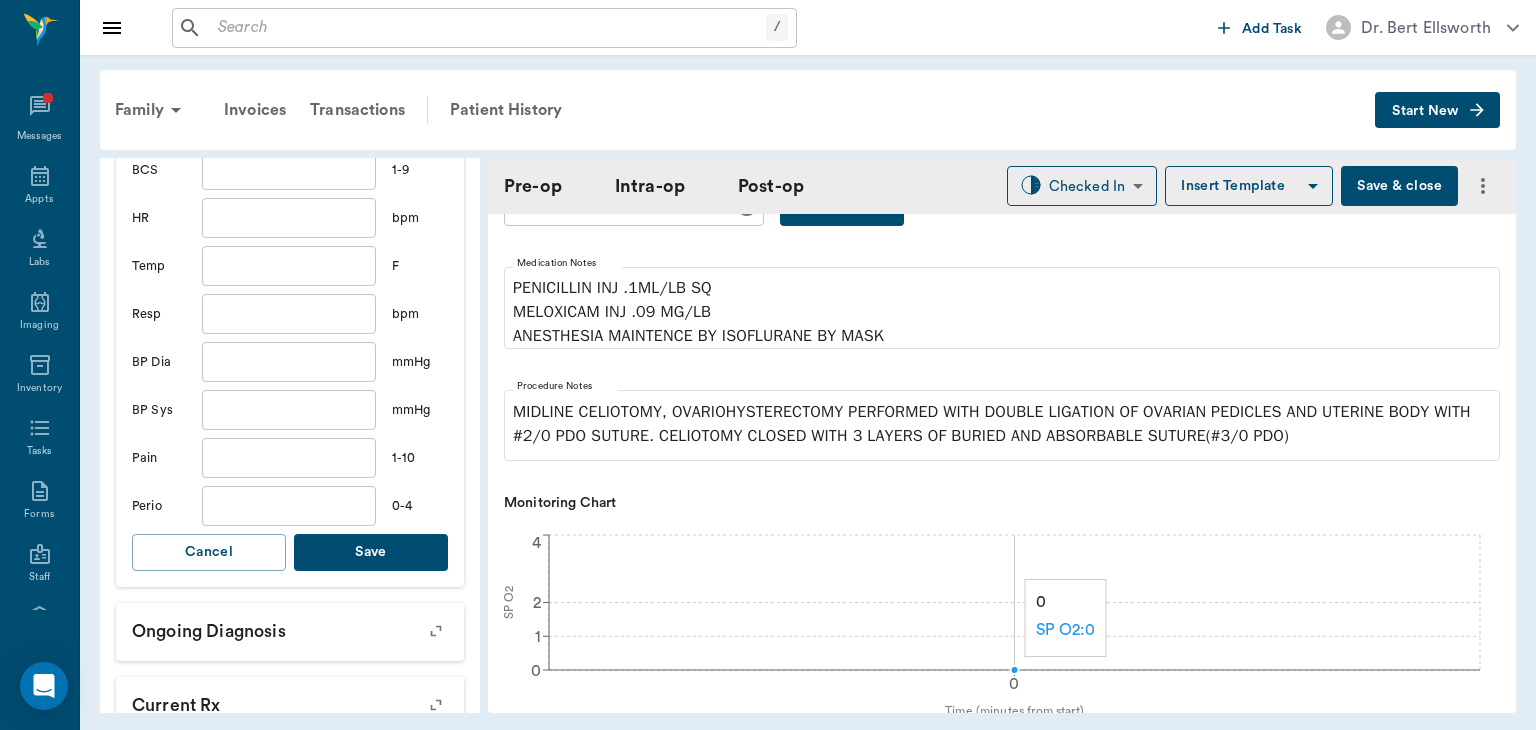 type on "5.8" 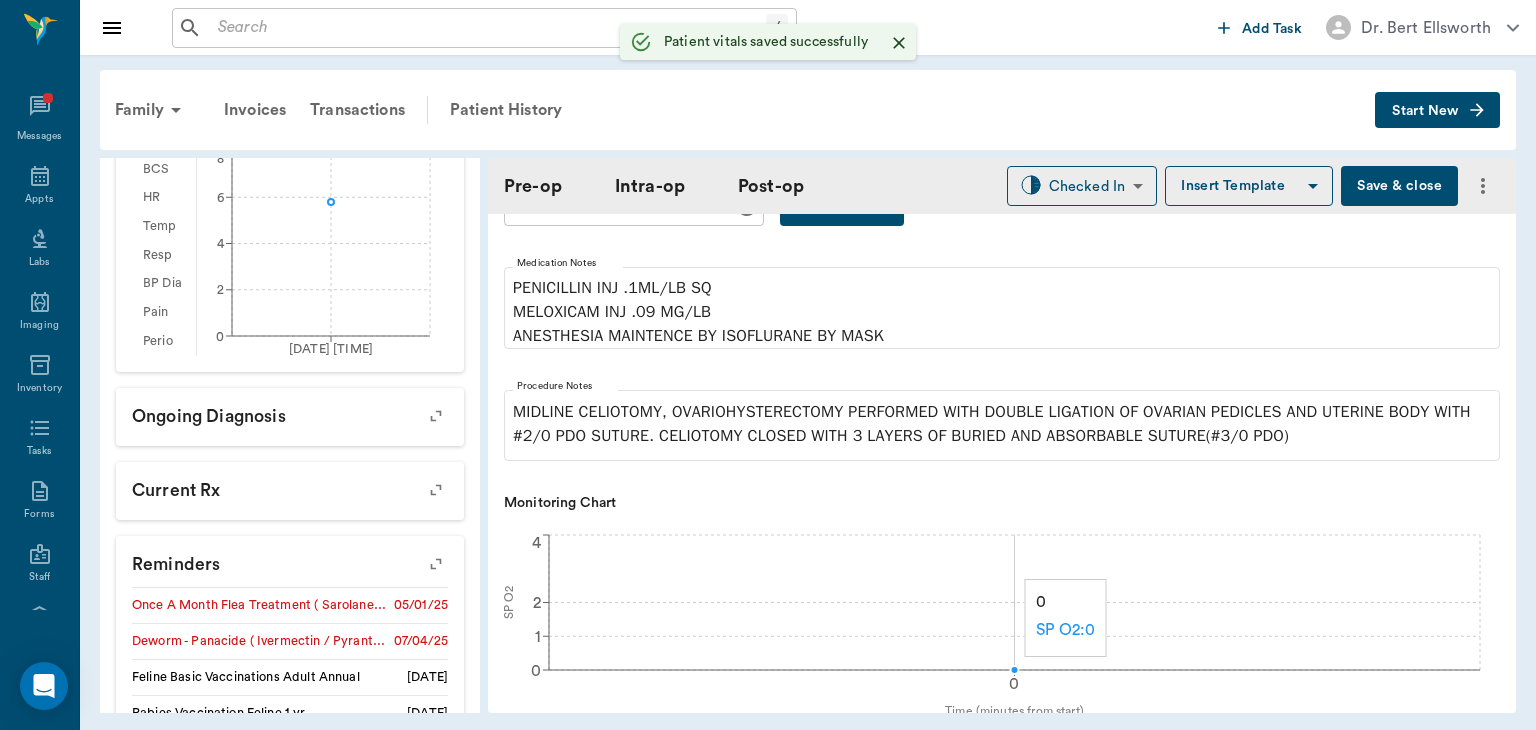 scroll, scrollTop: 593, scrollLeft: 0, axis: vertical 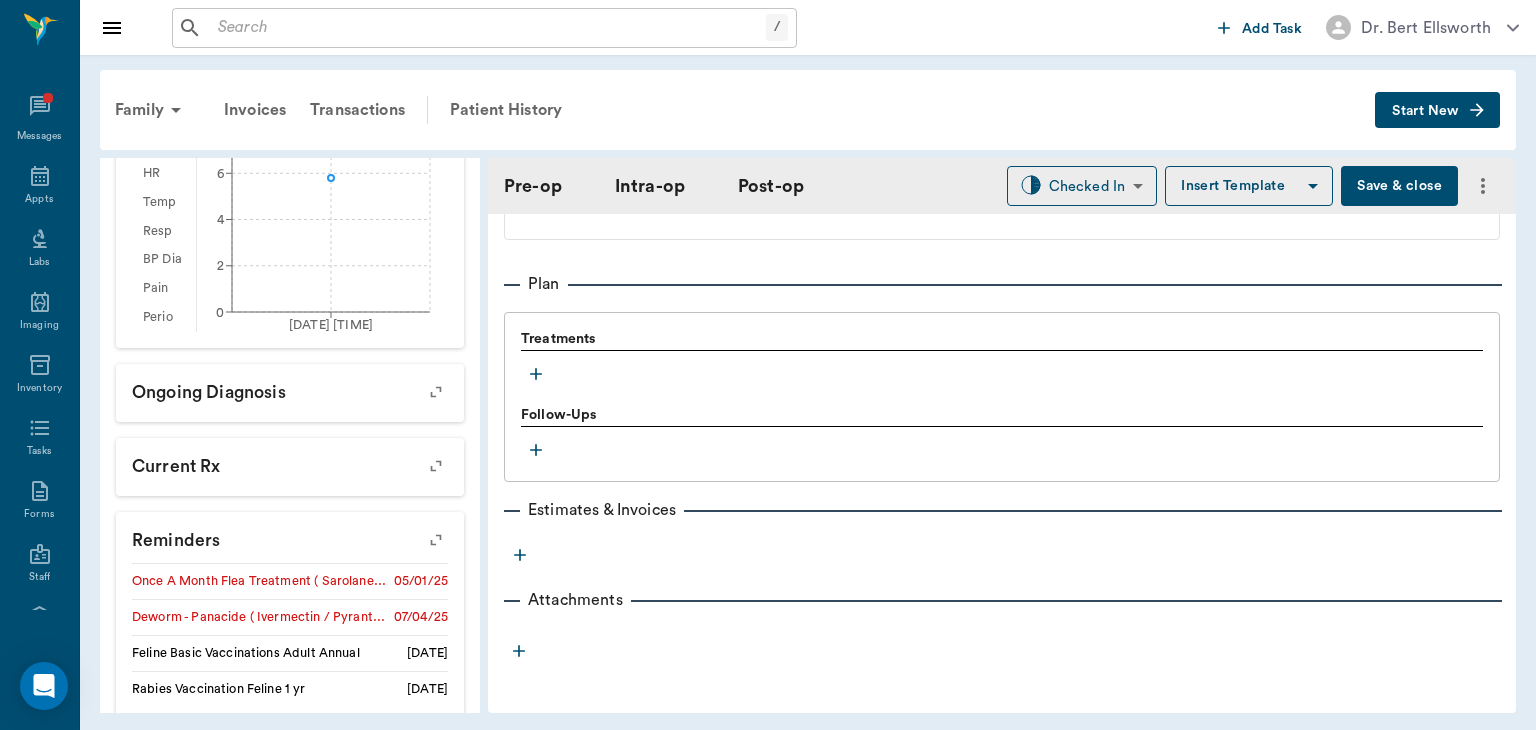click on "Family Invoices Transactions Patient History" at bounding box center (739, 110) 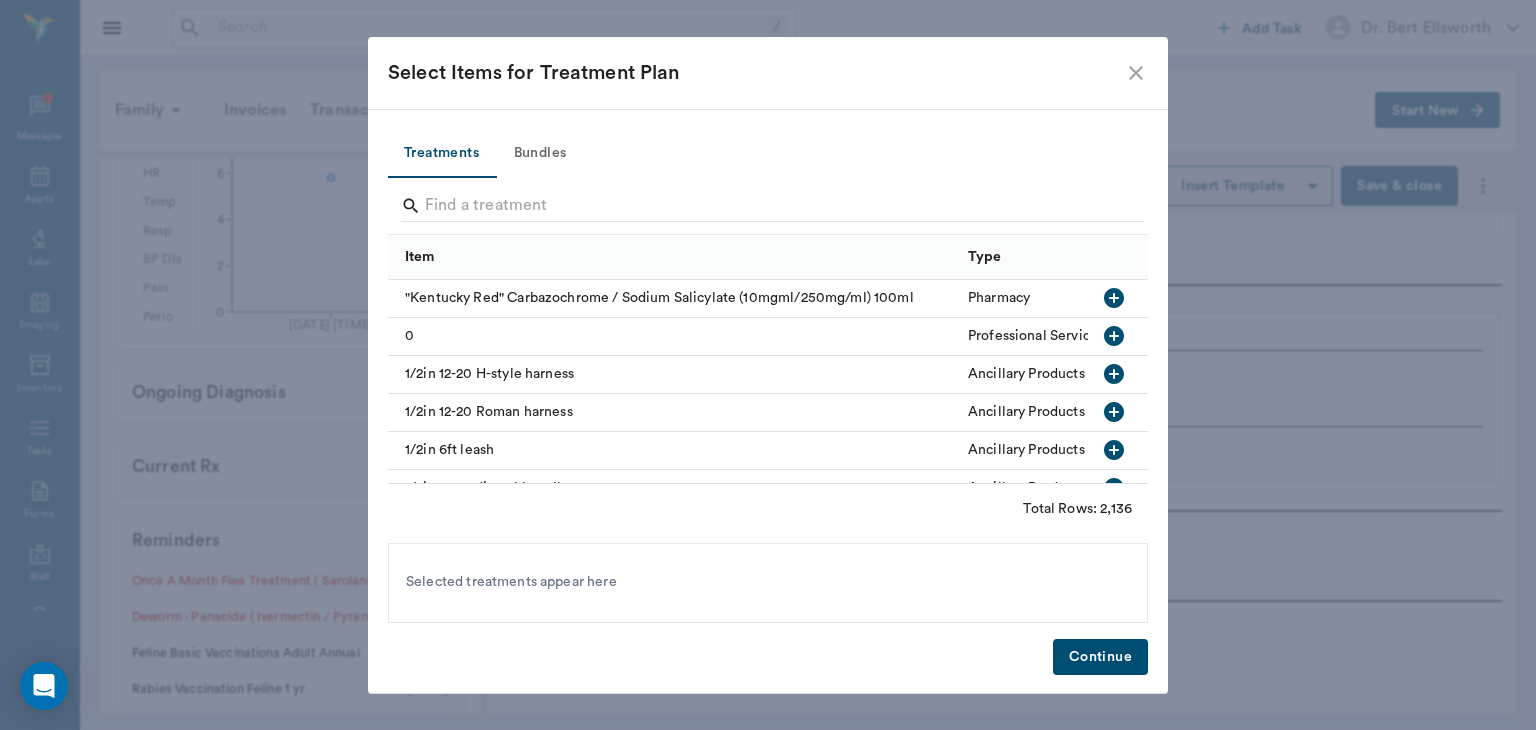 click on "Bundles" at bounding box center (540, 154) 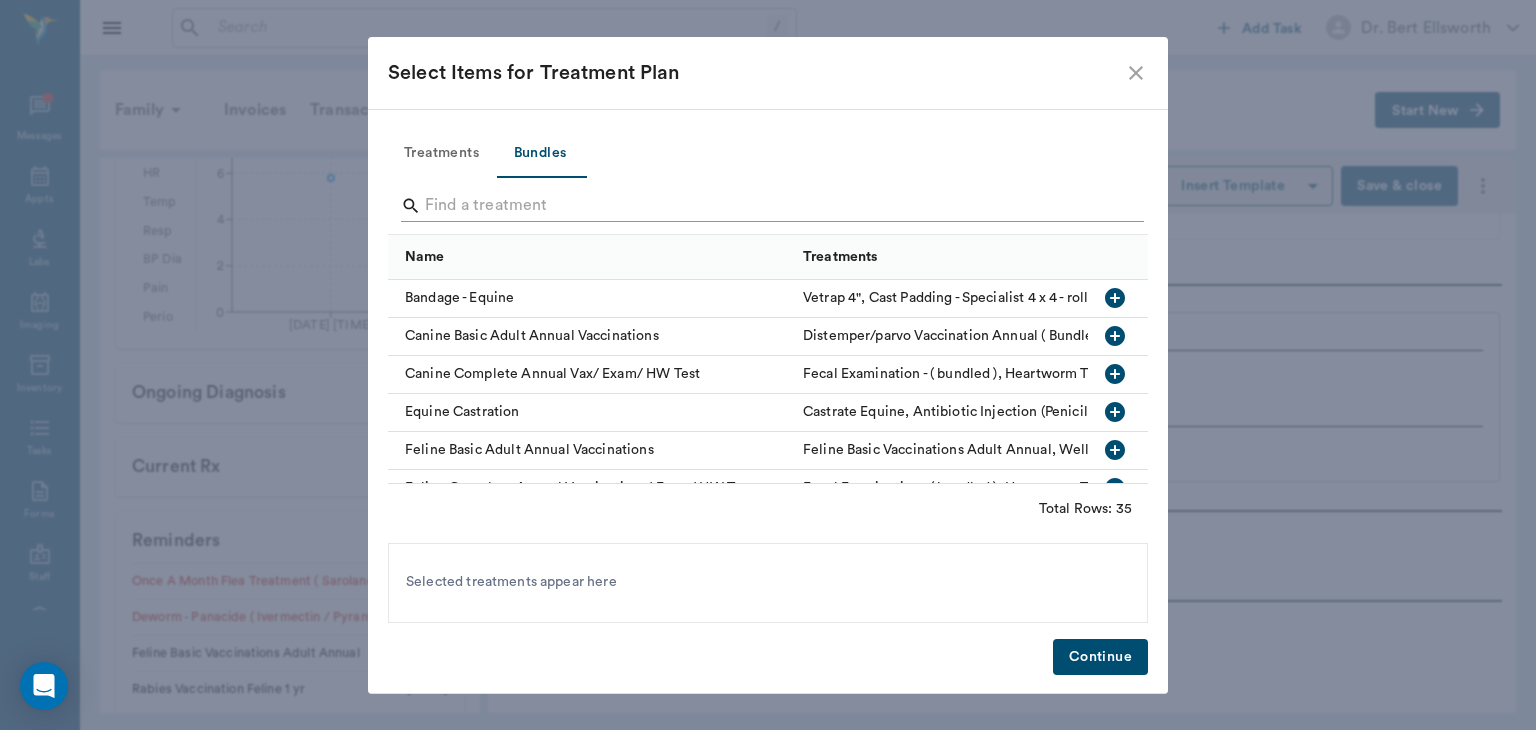 click at bounding box center [769, 206] 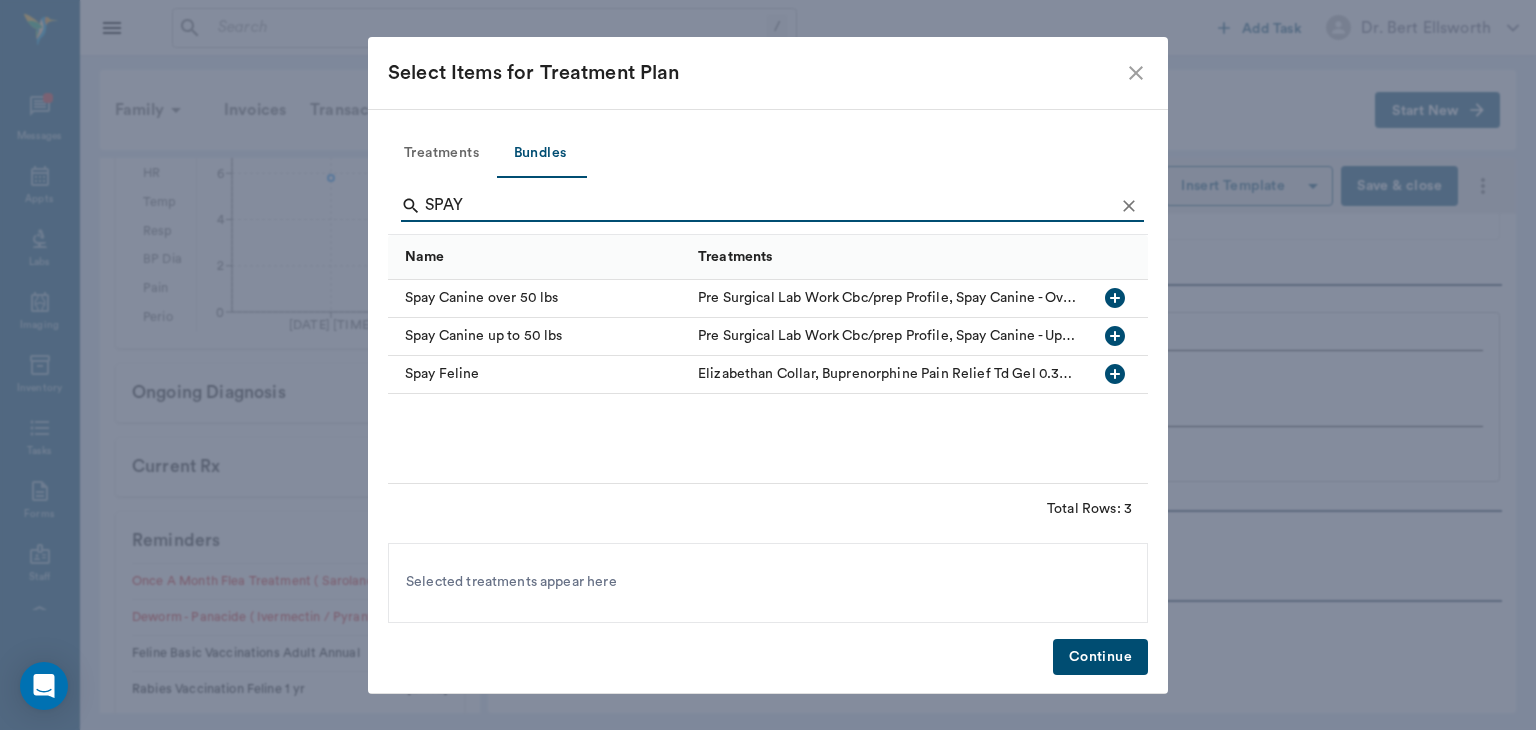 type on "SPAY" 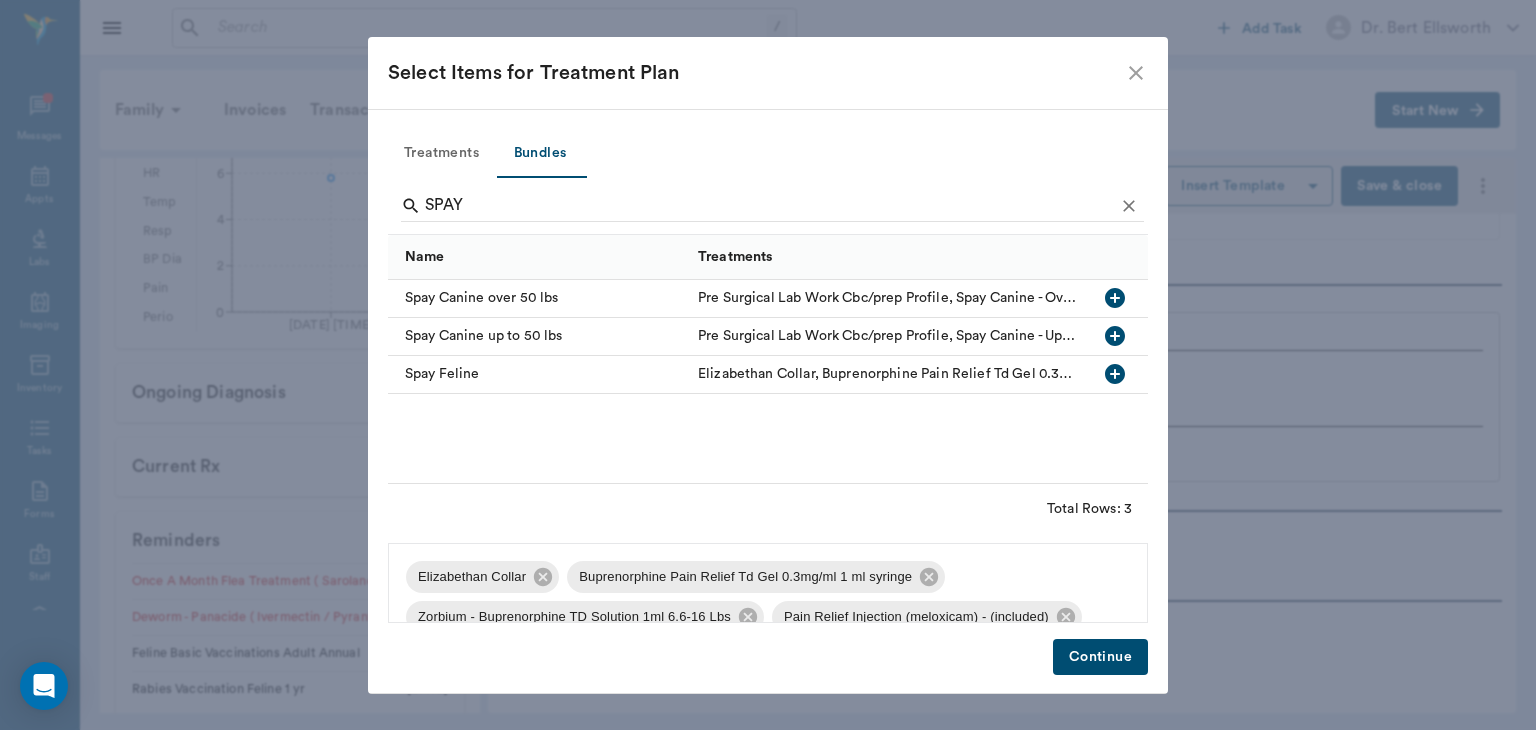 click on "Elizabethan Collar" at bounding box center [472, 577] 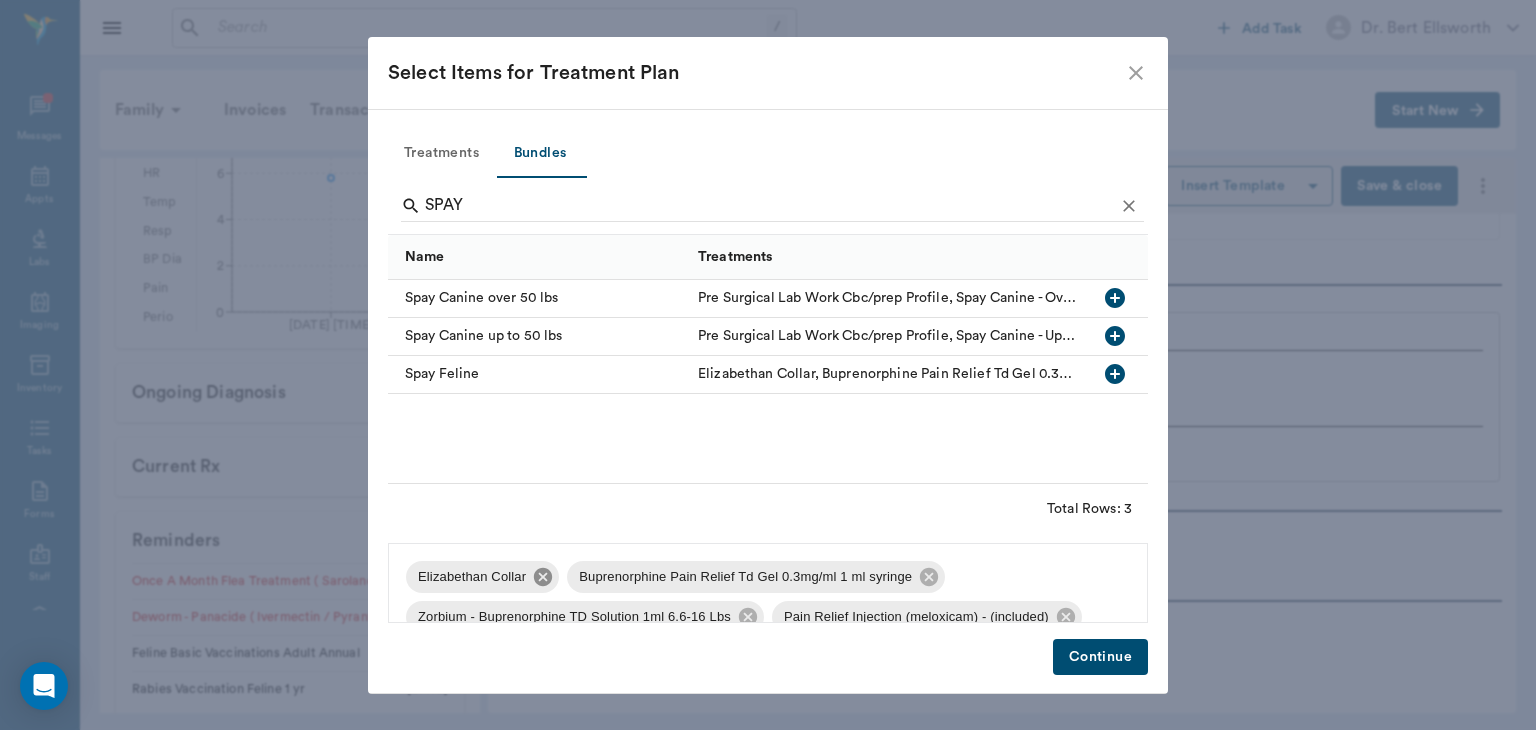 click 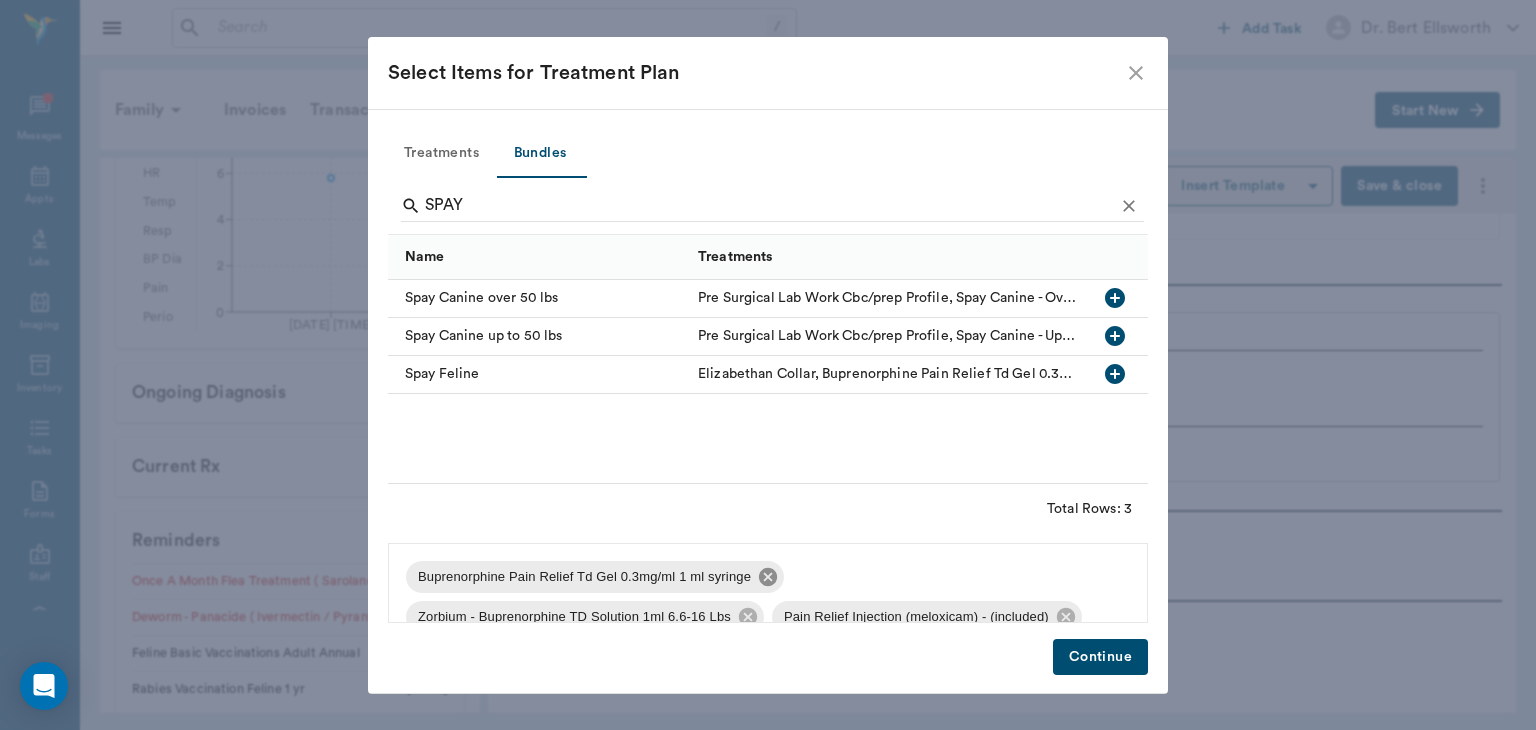 click 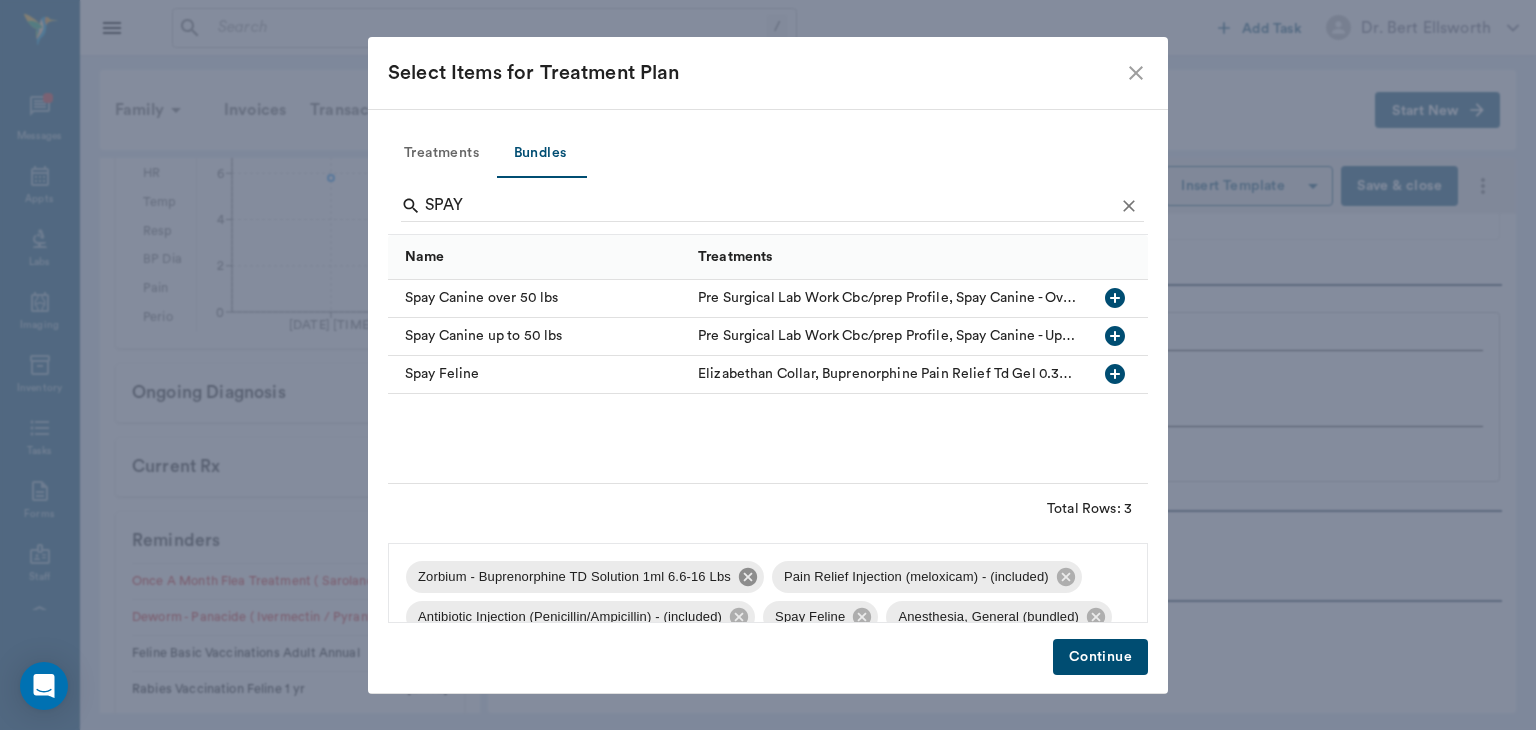 click 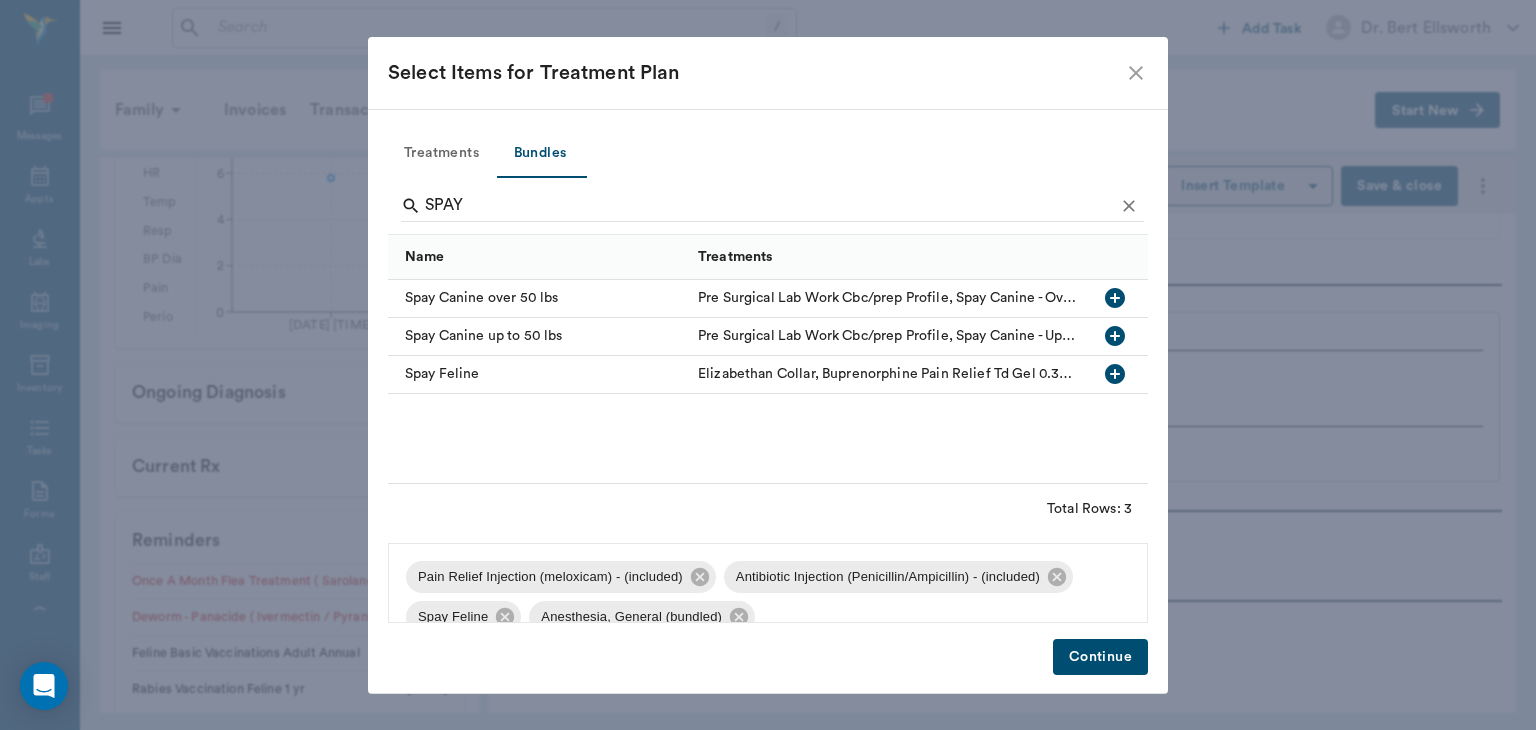 scroll, scrollTop: 27, scrollLeft: 0, axis: vertical 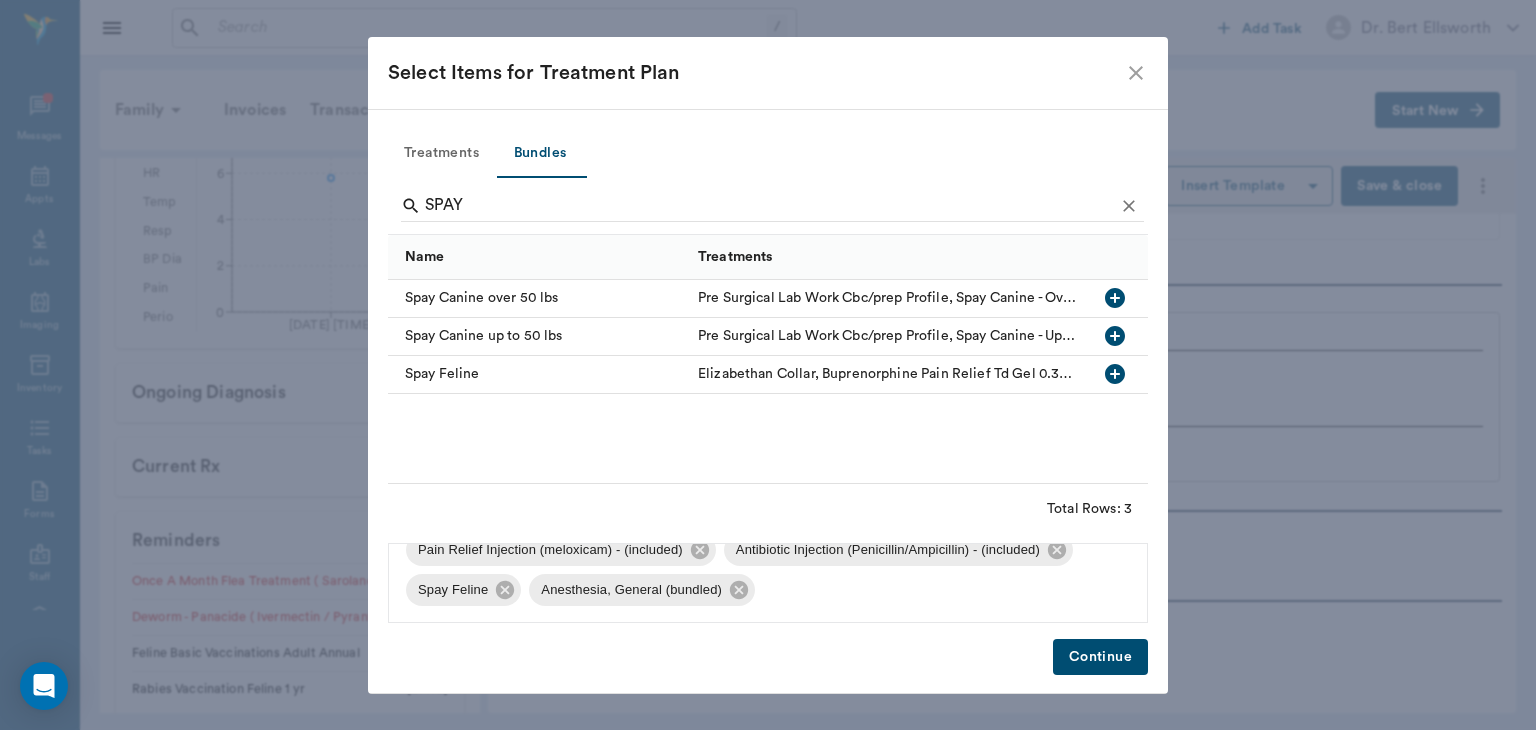 click on "Continue" at bounding box center (1100, 657) 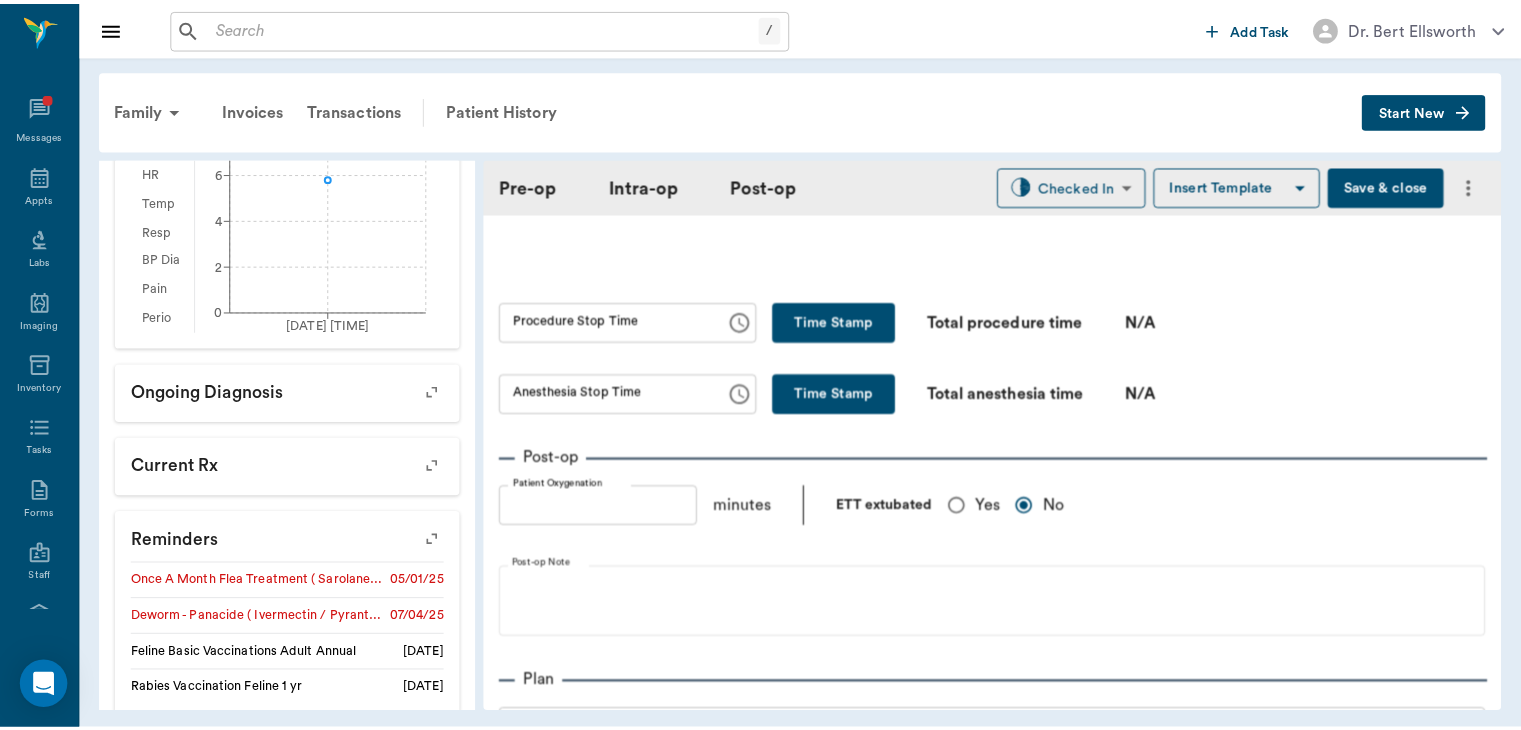scroll, scrollTop: 1180, scrollLeft: 0, axis: vertical 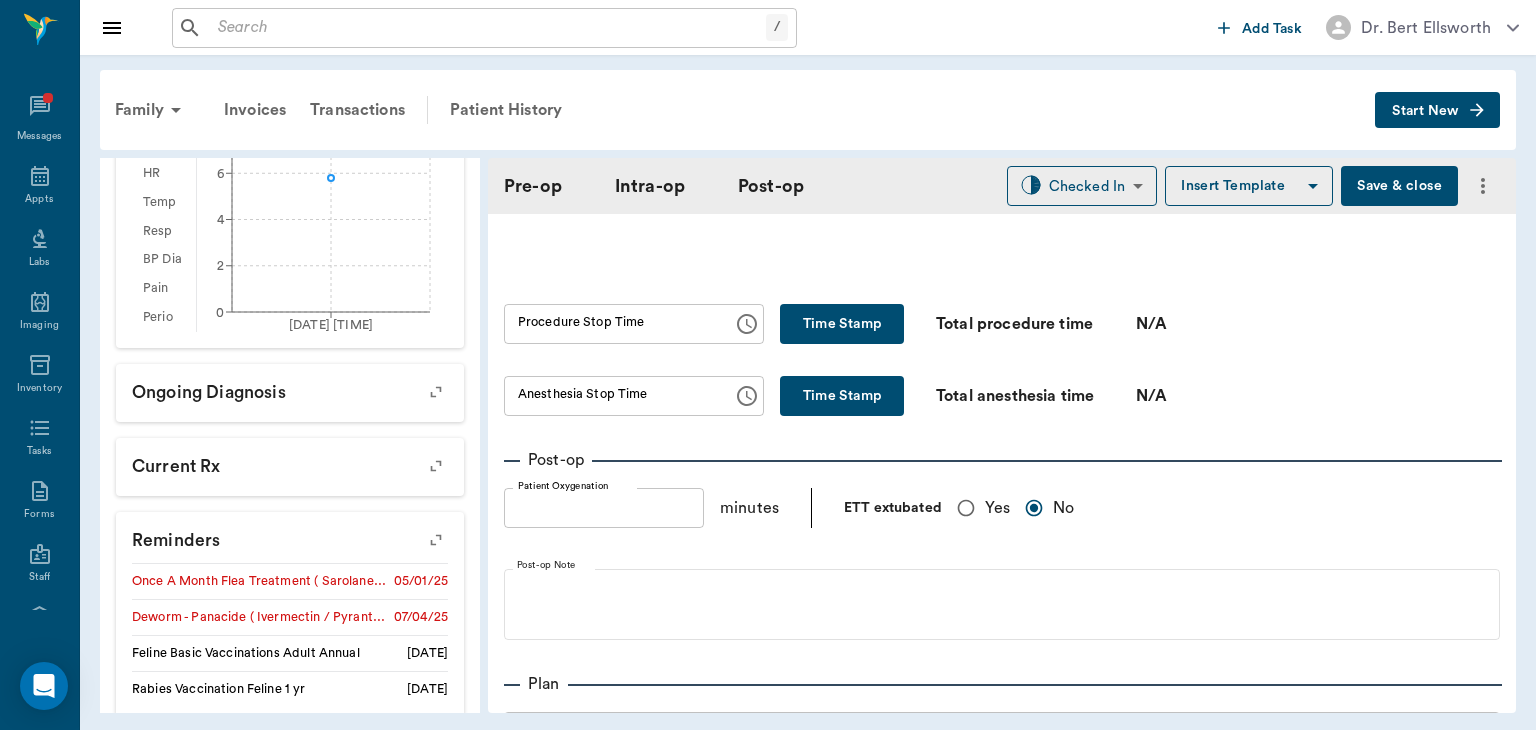 click on "Save & close" at bounding box center [1399, 186] 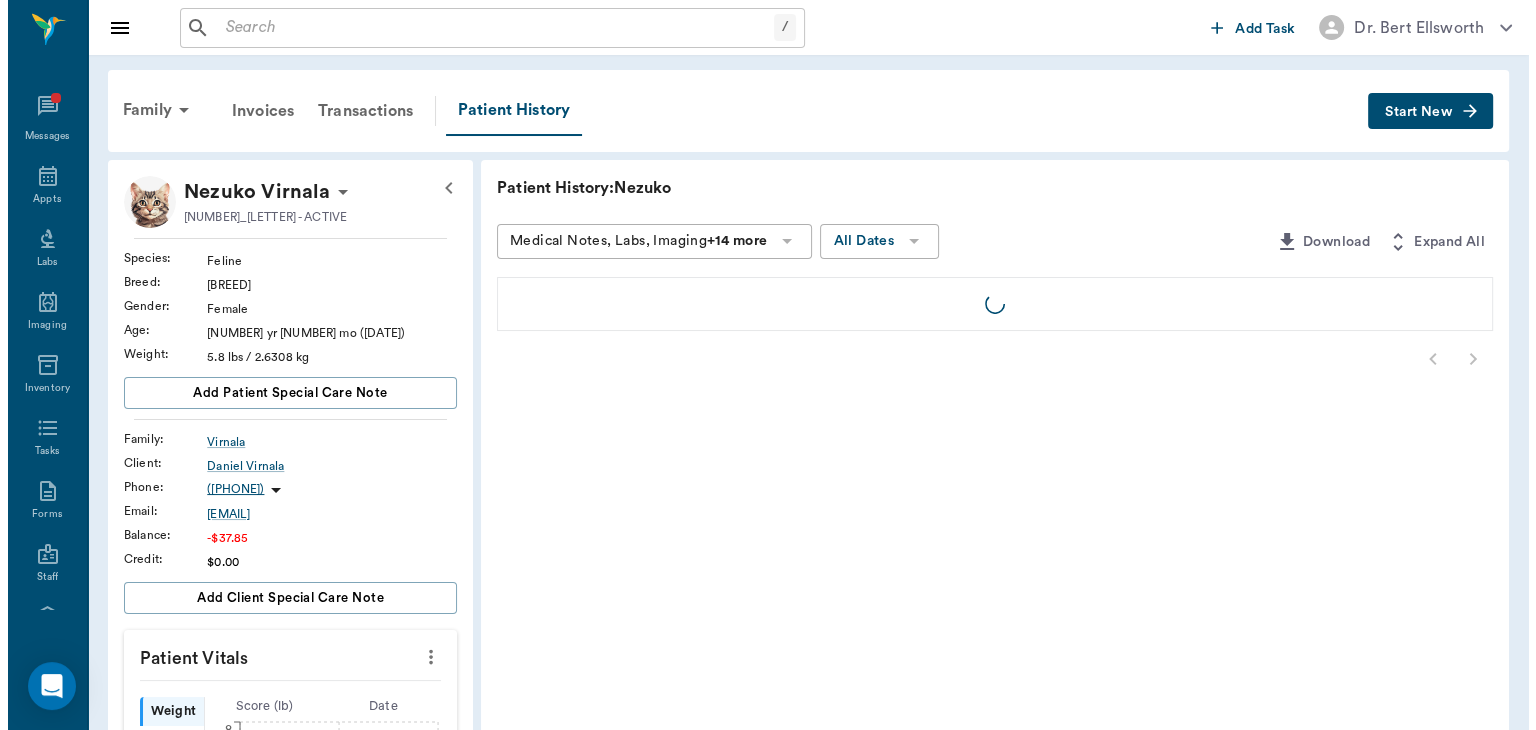 scroll, scrollTop: 0, scrollLeft: 0, axis: both 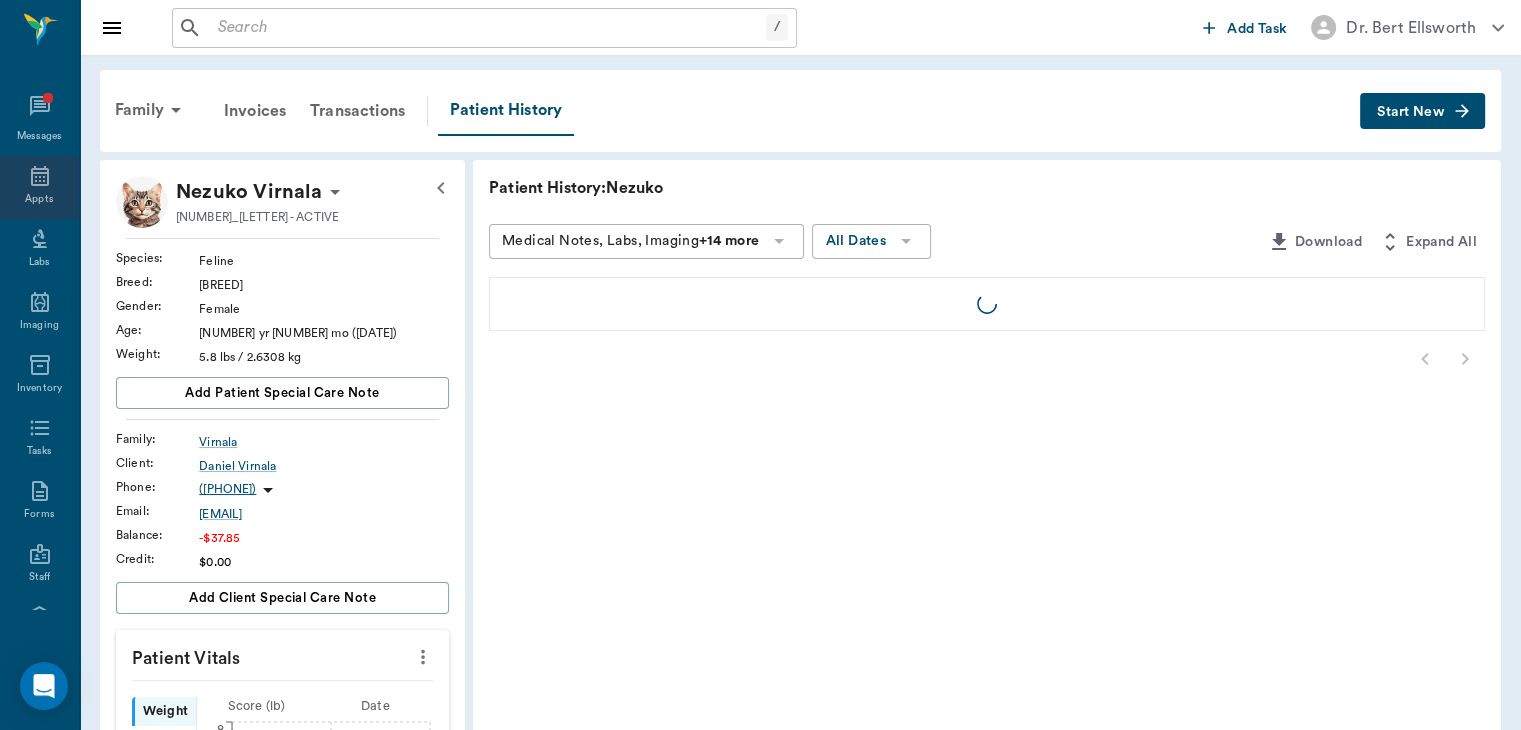 click on "Appts" at bounding box center (39, 199) 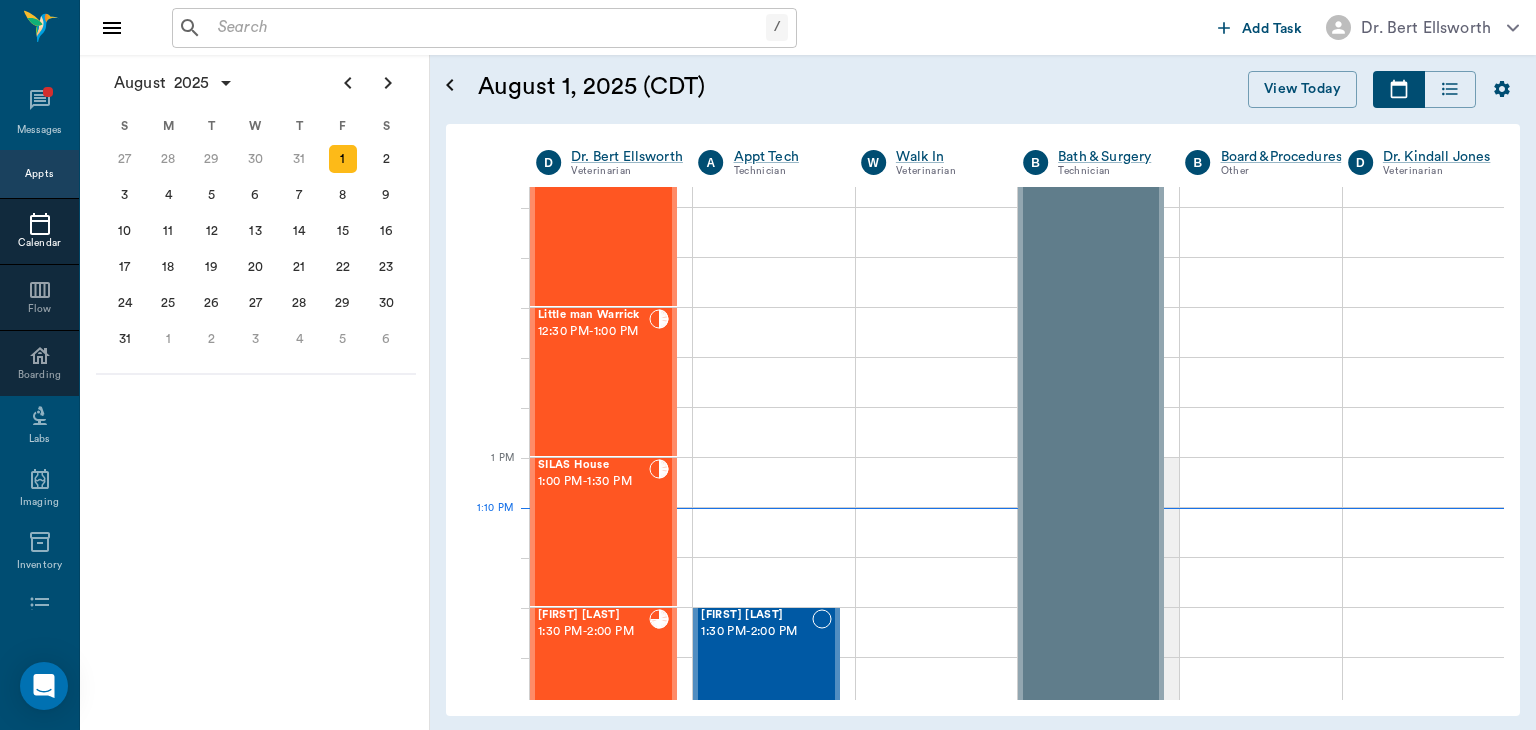scroll, scrollTop: 1237, scrollLeft: 0, axis: vertical 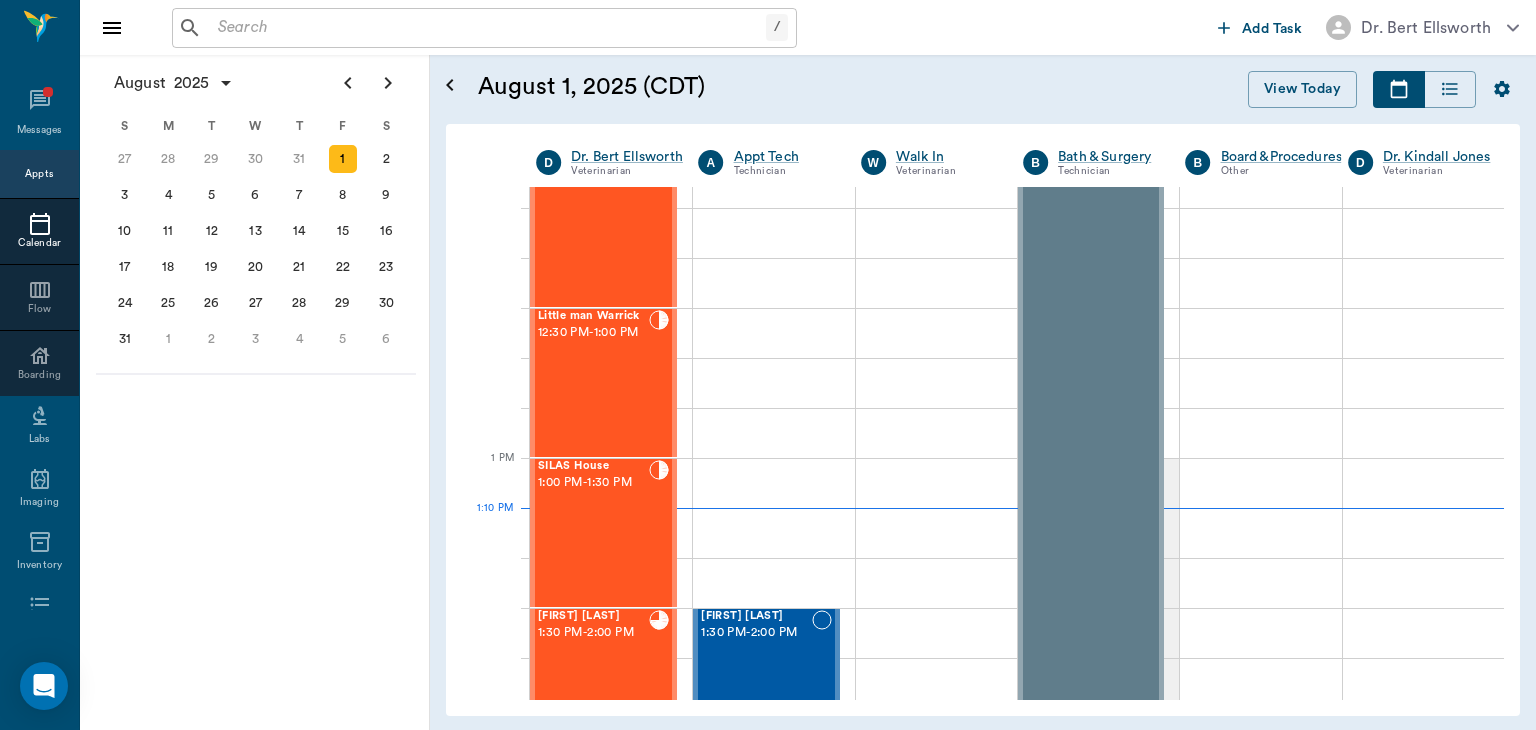 click on "Little man Warrick  -" at bounding box center [593, 383] 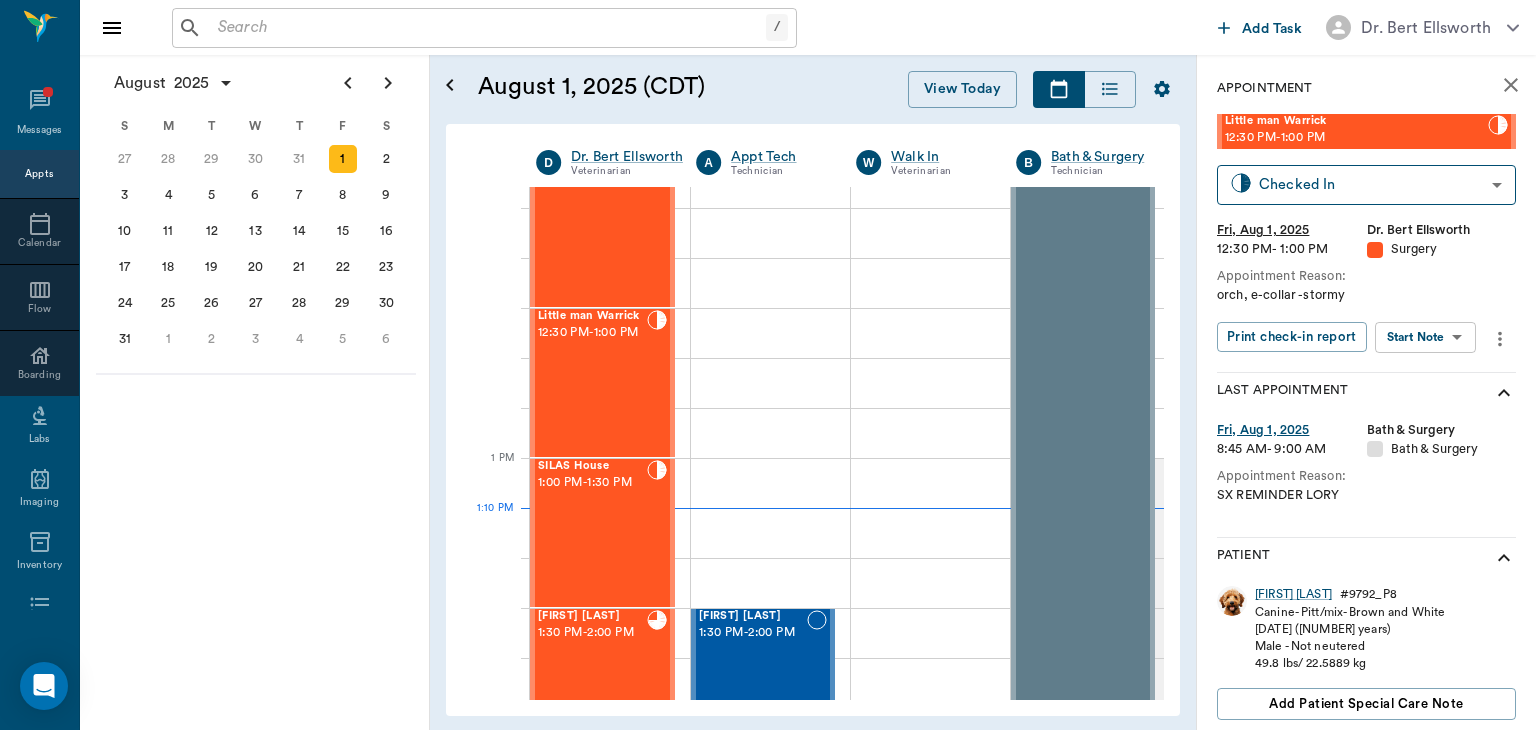 click on "Dr. [LAST] [LAST] Nectar Messages Appts Calendar Flow Boarding Labs Imaging Inventory Tasks Forms Staff Reports Lookup Settings August 2025 S M T W T F S 29 30 Jul 1 2 3 4 5 6 7 8 9 10 11 12 13 14 15 16 17 18 19 20 21 22 23 24 25 26 27 28 29 30 31 Aug 1 2 3 4 5 6 7 8 9 S M T W T F S 27 28 29 30 31 Aug 1 2 3 4 5 6 7 8 9 10 11 12 13 14 15 16 17 18 19 20 21 22 23 24 25 26 27 28 29 30 31 Sep 1 2 3 4 5 6 S M T W T F S 31 Sep 1 2 3 4 5 6 7 8 9 10 11 12 13 14 15 16 17 18 19 20 21 22 23 24 25 26 27 28 29 30 Oct 1 2 3 4 5 6 7 8 9 10 11 August 1, 2025 (CDT) View Today August 2025 Today 1 Fri Aug 2025 D Dr. [LAST] [LAST] Veterinarian A Appt Tech Technician W Walk In Veterinarian B Bath & Surgery Technician B Board &Procedures Other D Dr. [LAST] [LAST] Veterinarian 8 AM 9 AM 10 AM 11 AM 12 PM 1 PM 2 PM 3 PM 4 PM 5 PM 6 PM 7 PM 8 PM 1:10 PM Gretchen Messersmith 8:00 AM - 8:30 AM Isabel Barfield 8:30 AM - 9:00 AM NO APPOINTMENT! EMERGENCY ONLY! 9:00 AM - 9:30 AM Natasha Steward 9:00 AM - 9:30 AM -" at bounding box center (768, 365) 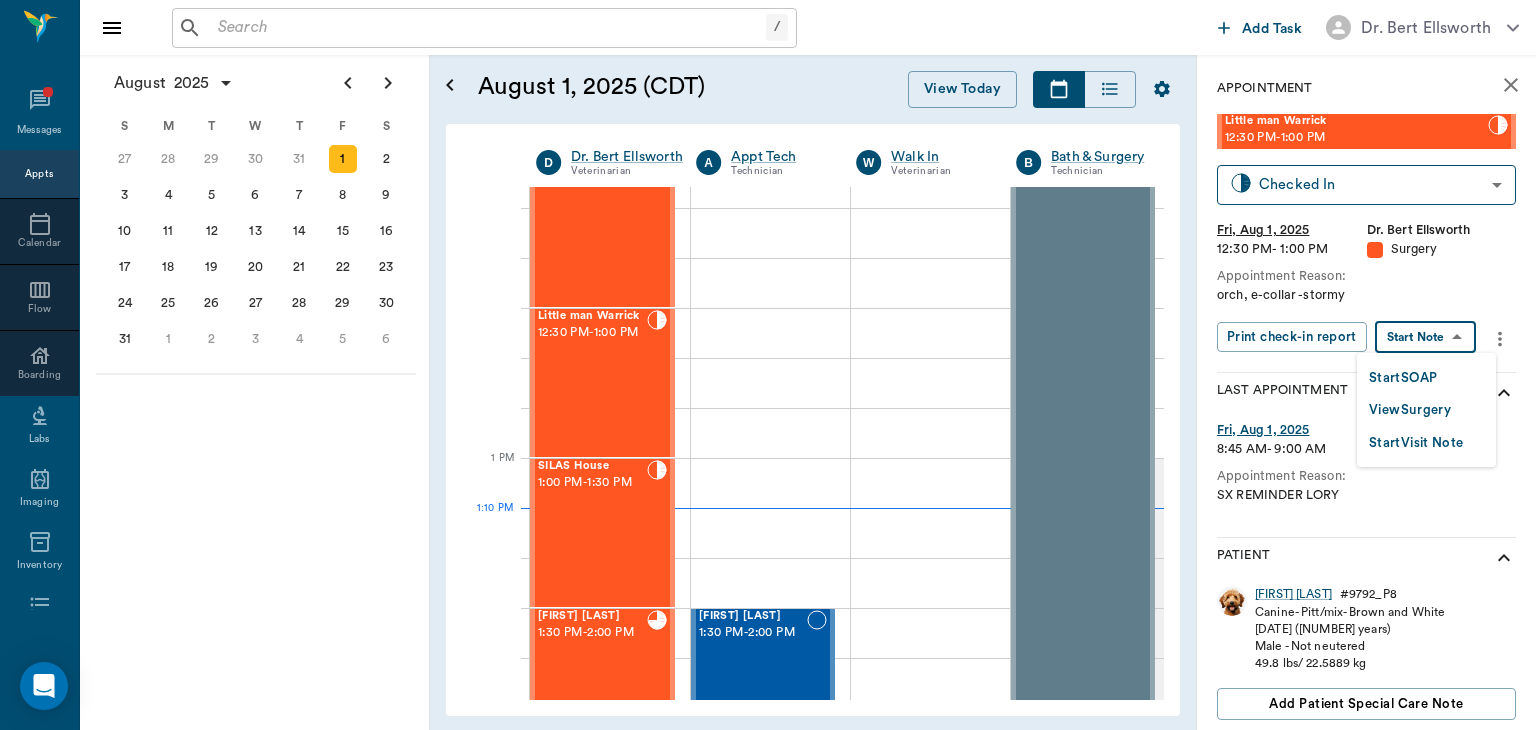 click on "View  Surgery" at bounding box center [1410, 410] 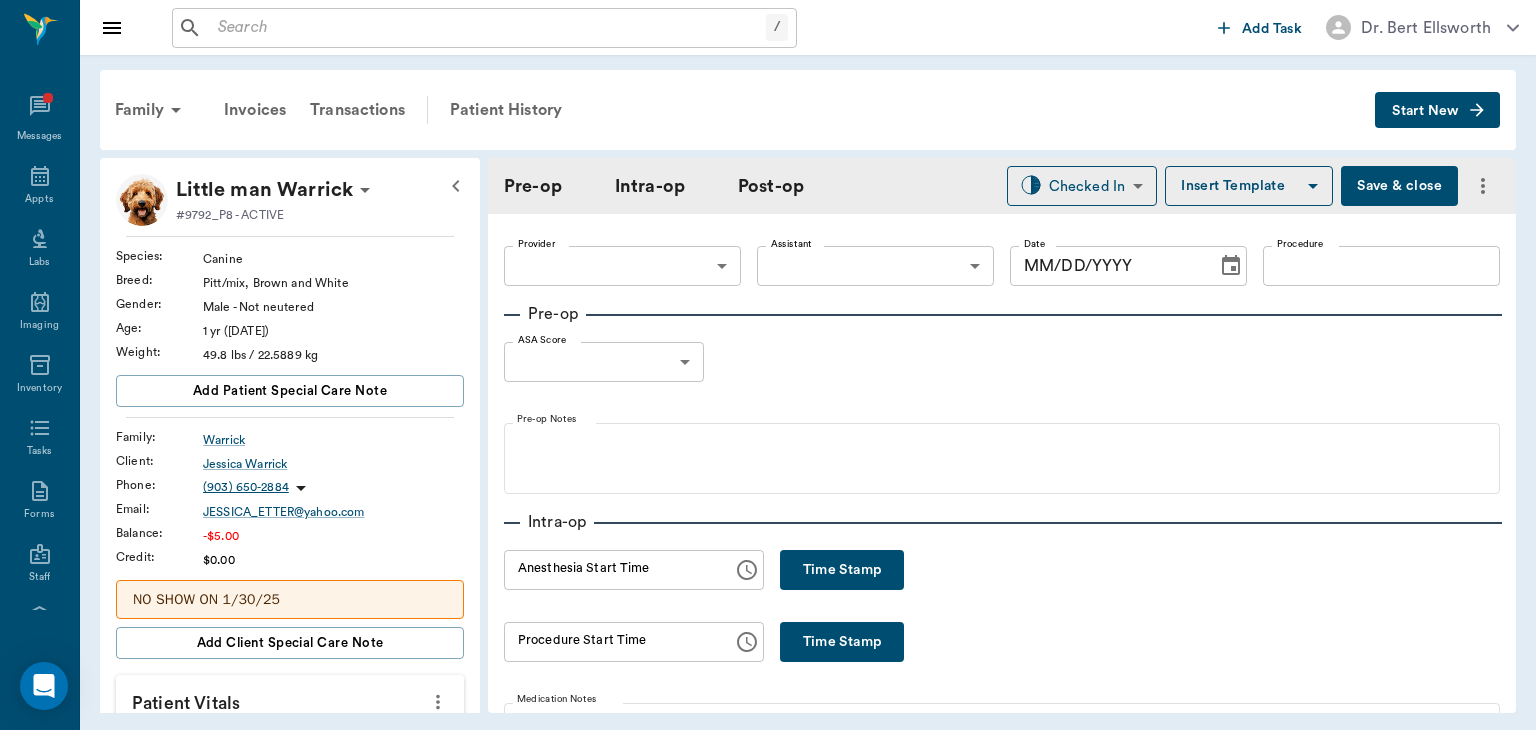 type on "63ec2f075fda476ae8351a4d" 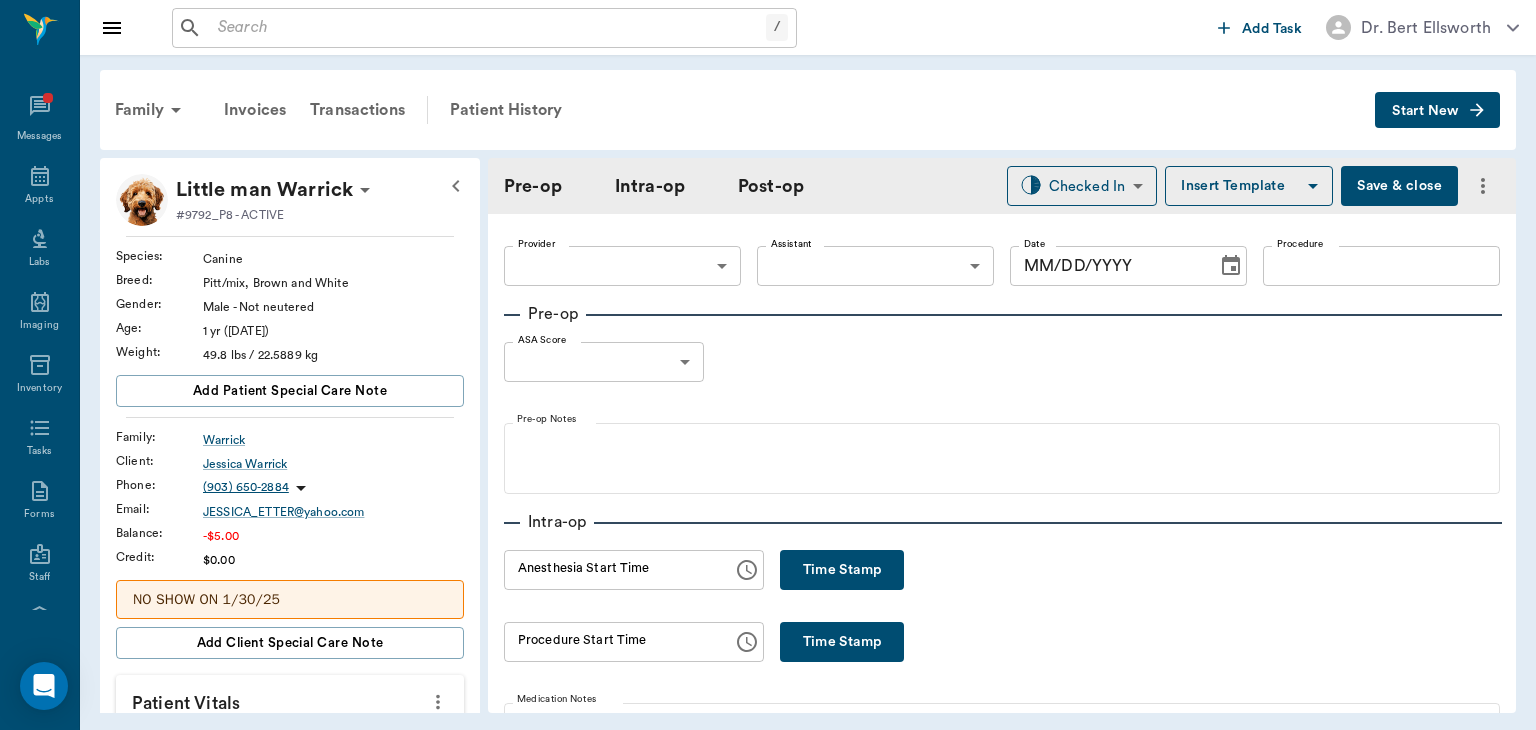 type on "63ec2e7e52e12b0ba117b124" 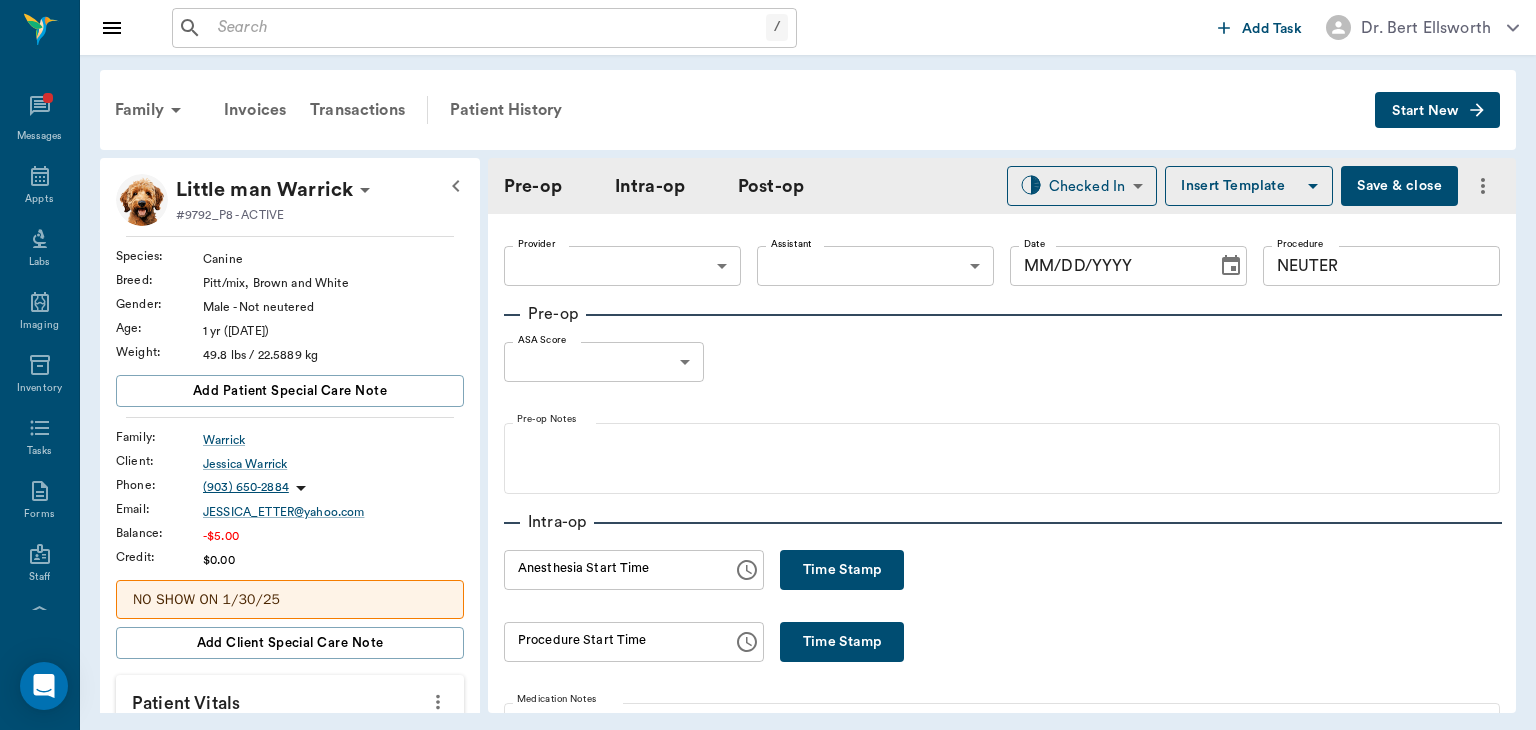 radio on "true" 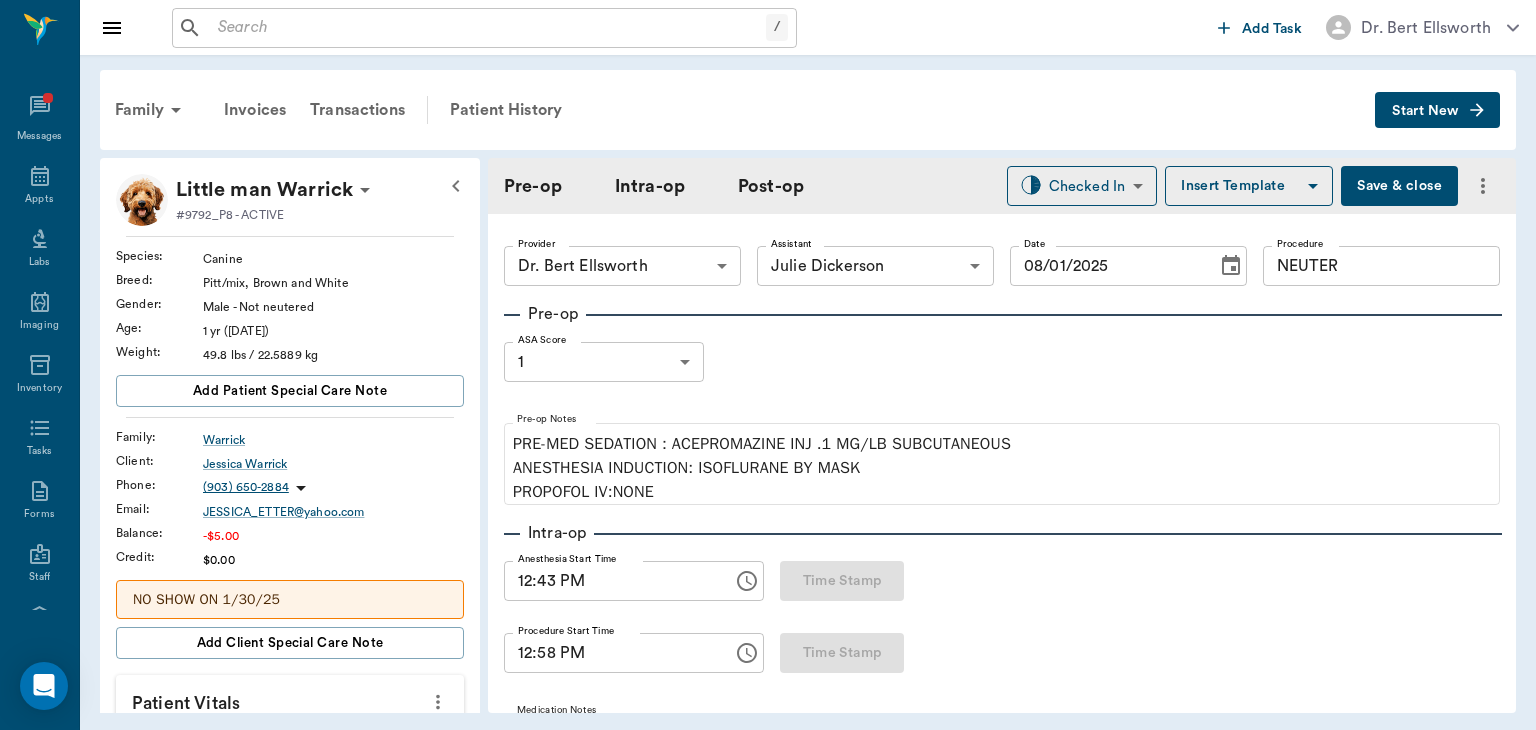 type on "08/01/2025" 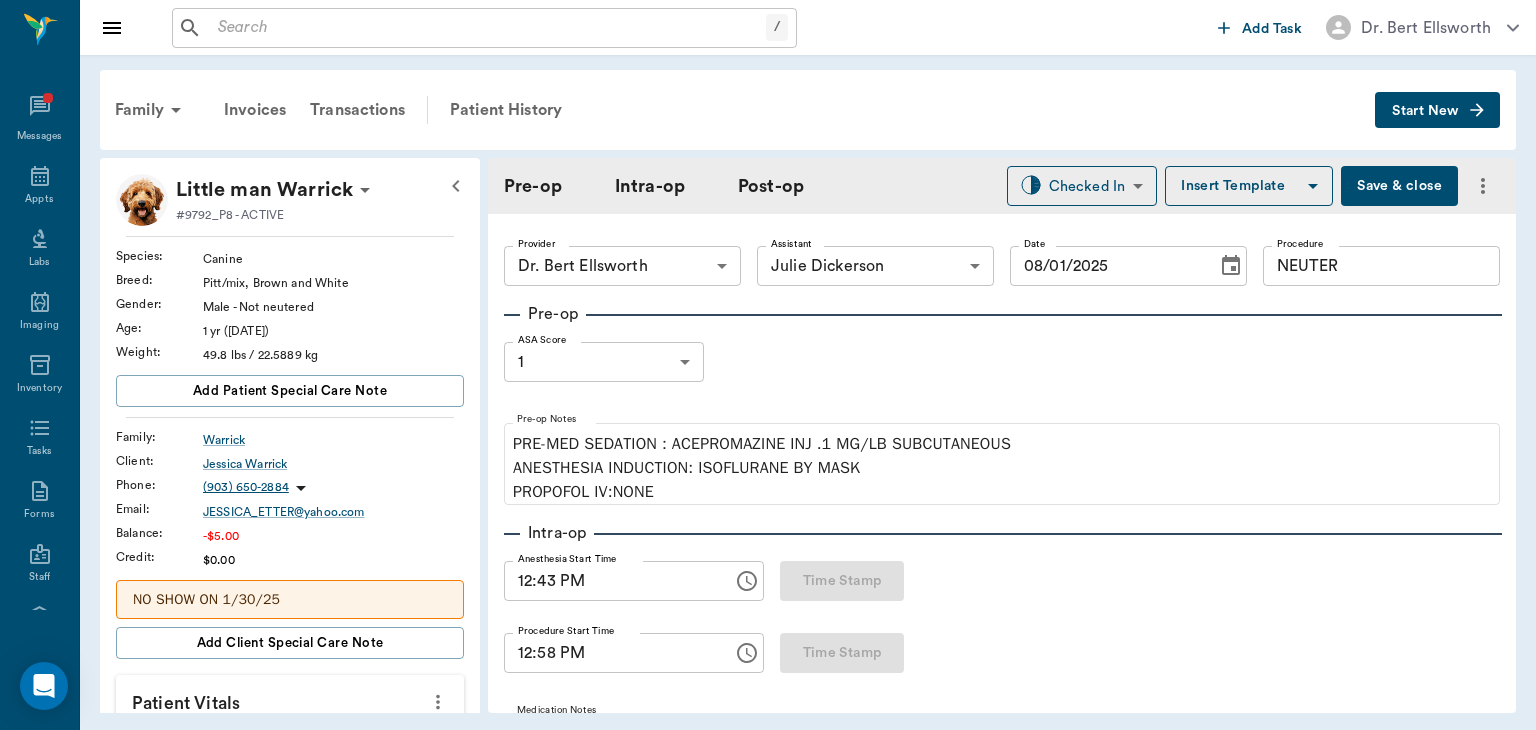 type on "12:43 PM" 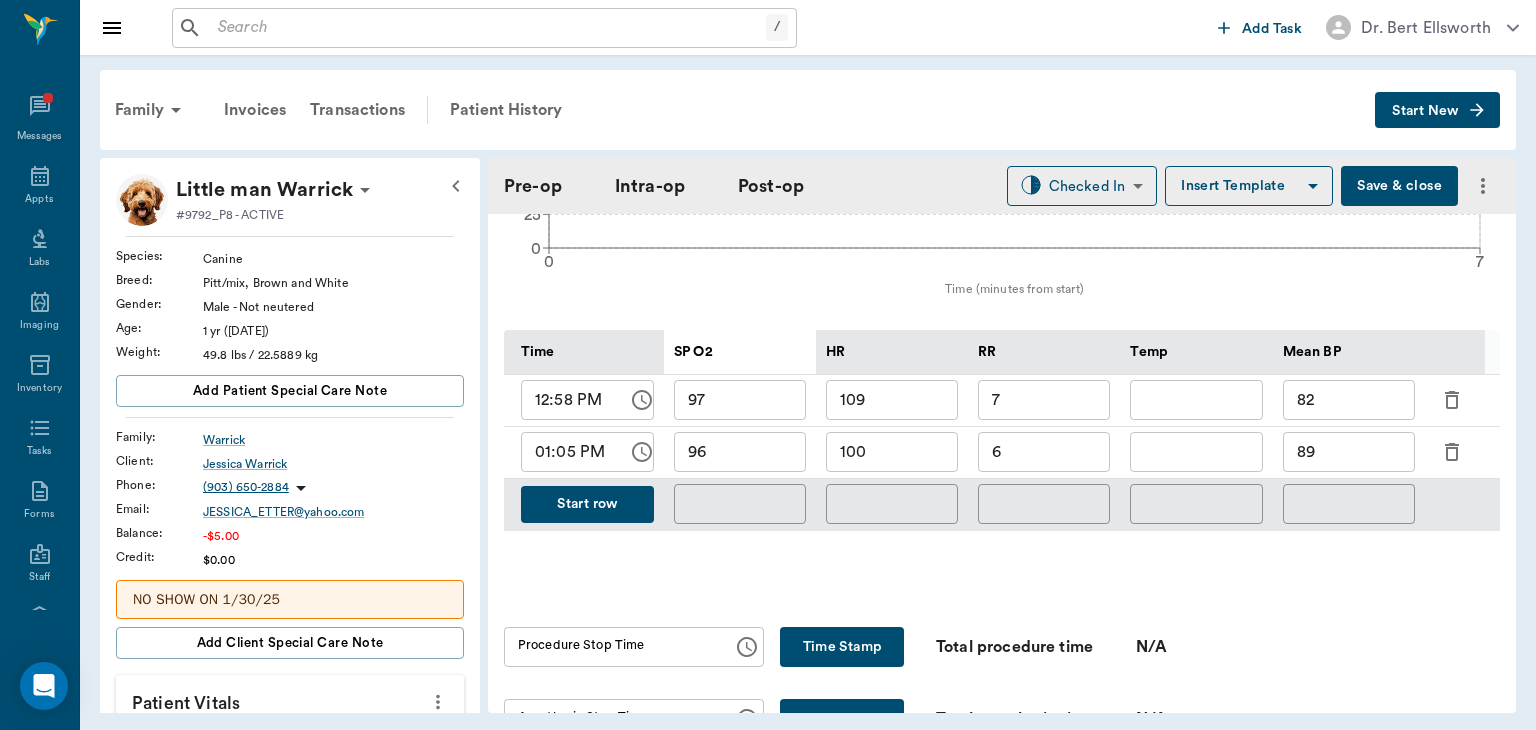 scroll, scrollTop: 886, scrollLeft: 0, axis: vertical 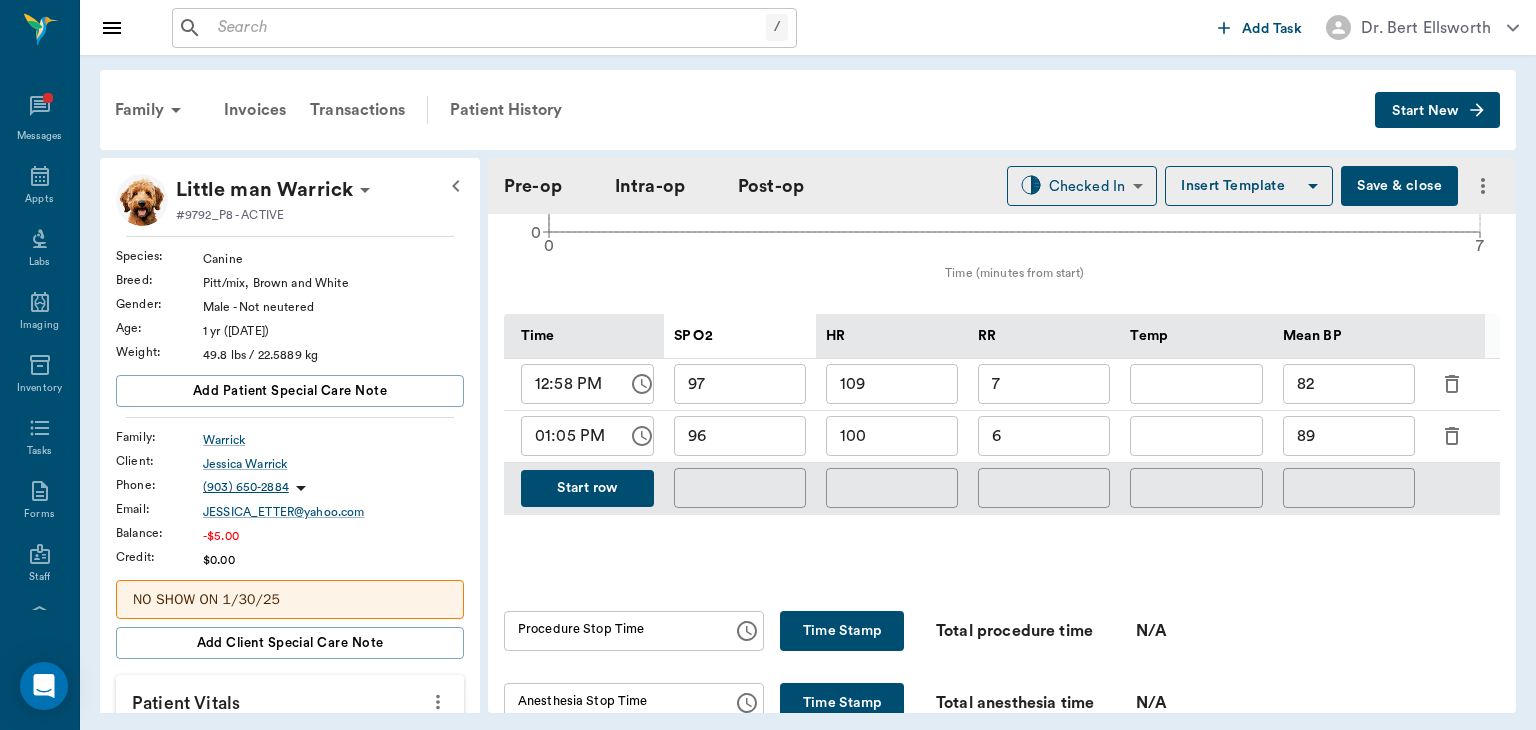 click on "Start row" at bounding box center [587, 488] 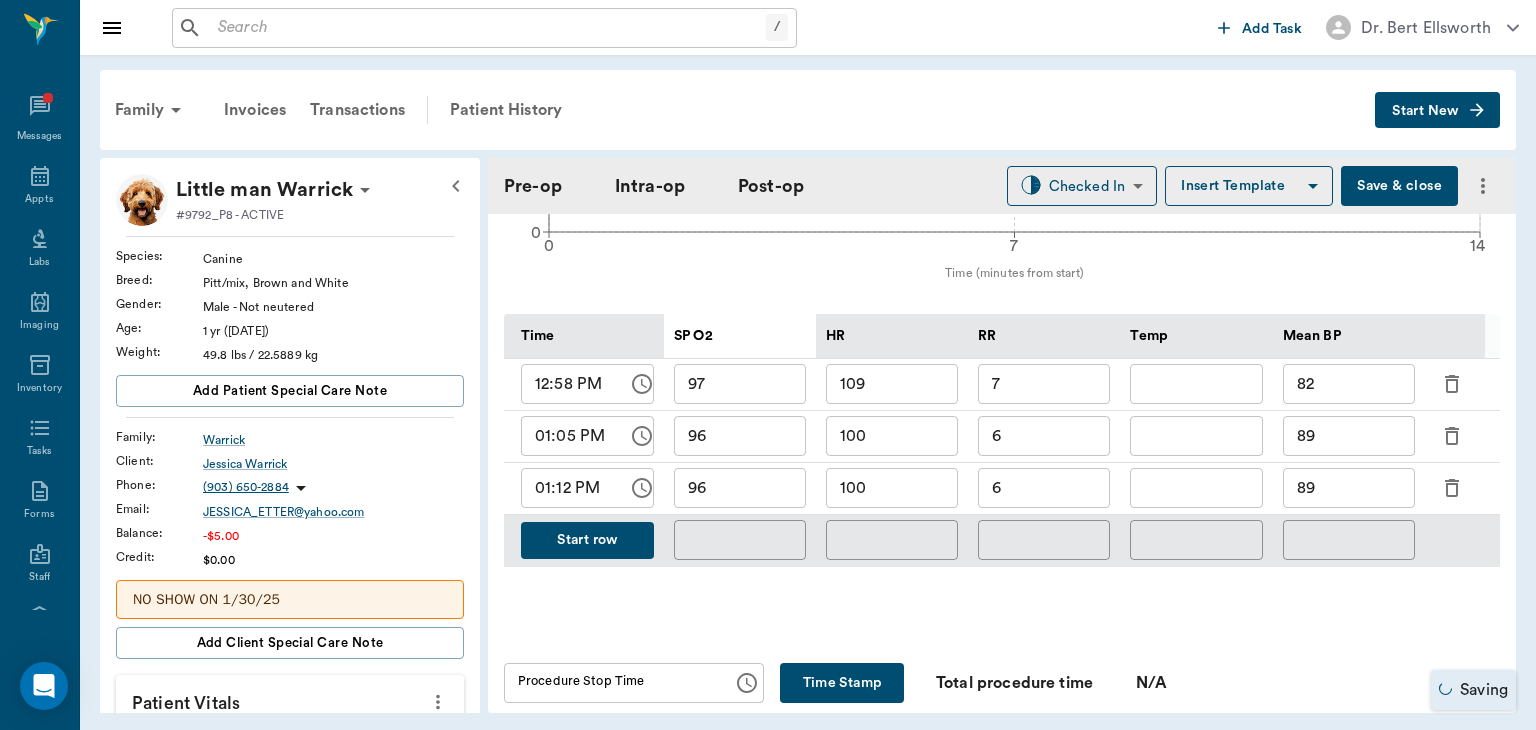 click on "6" at bounding box center [1044, 488] 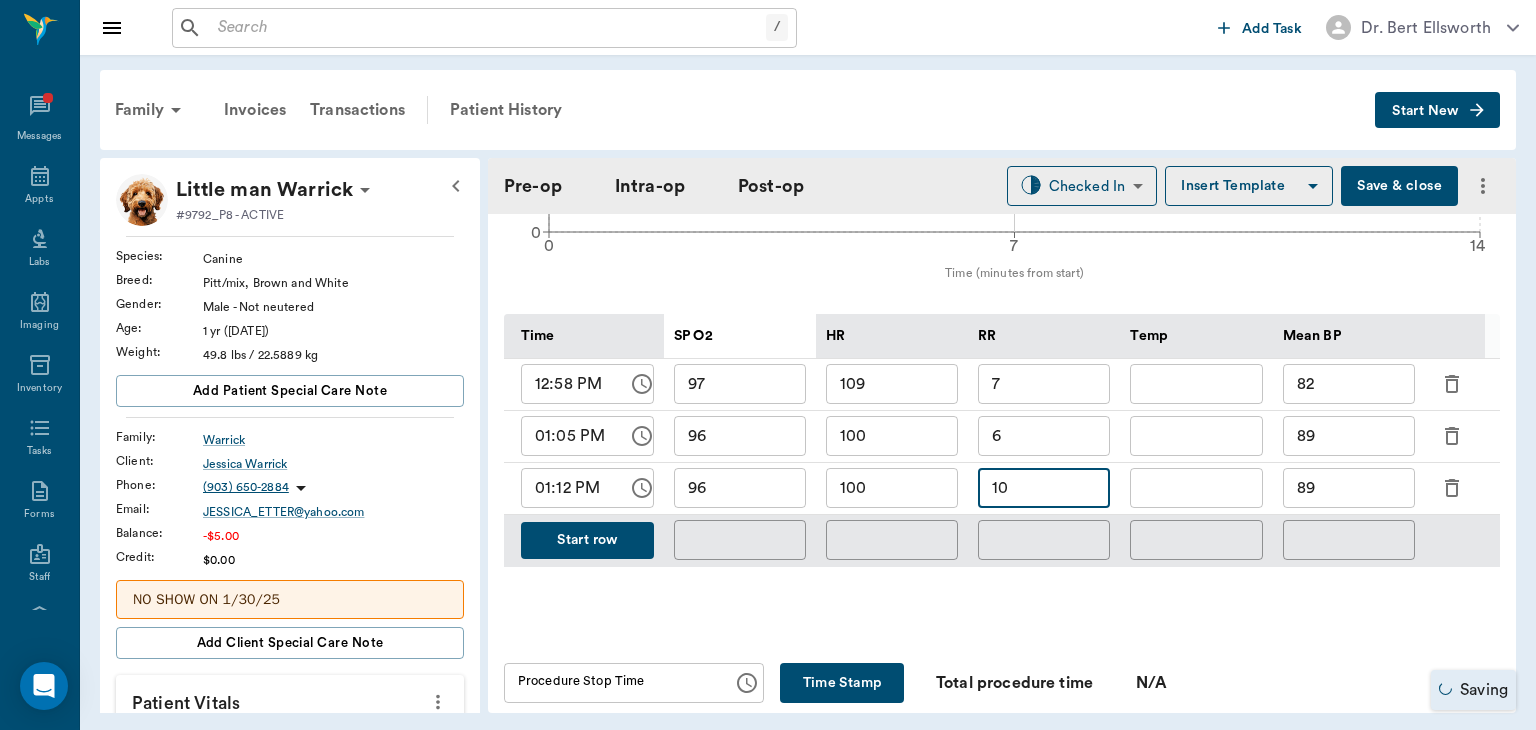 type on "10" 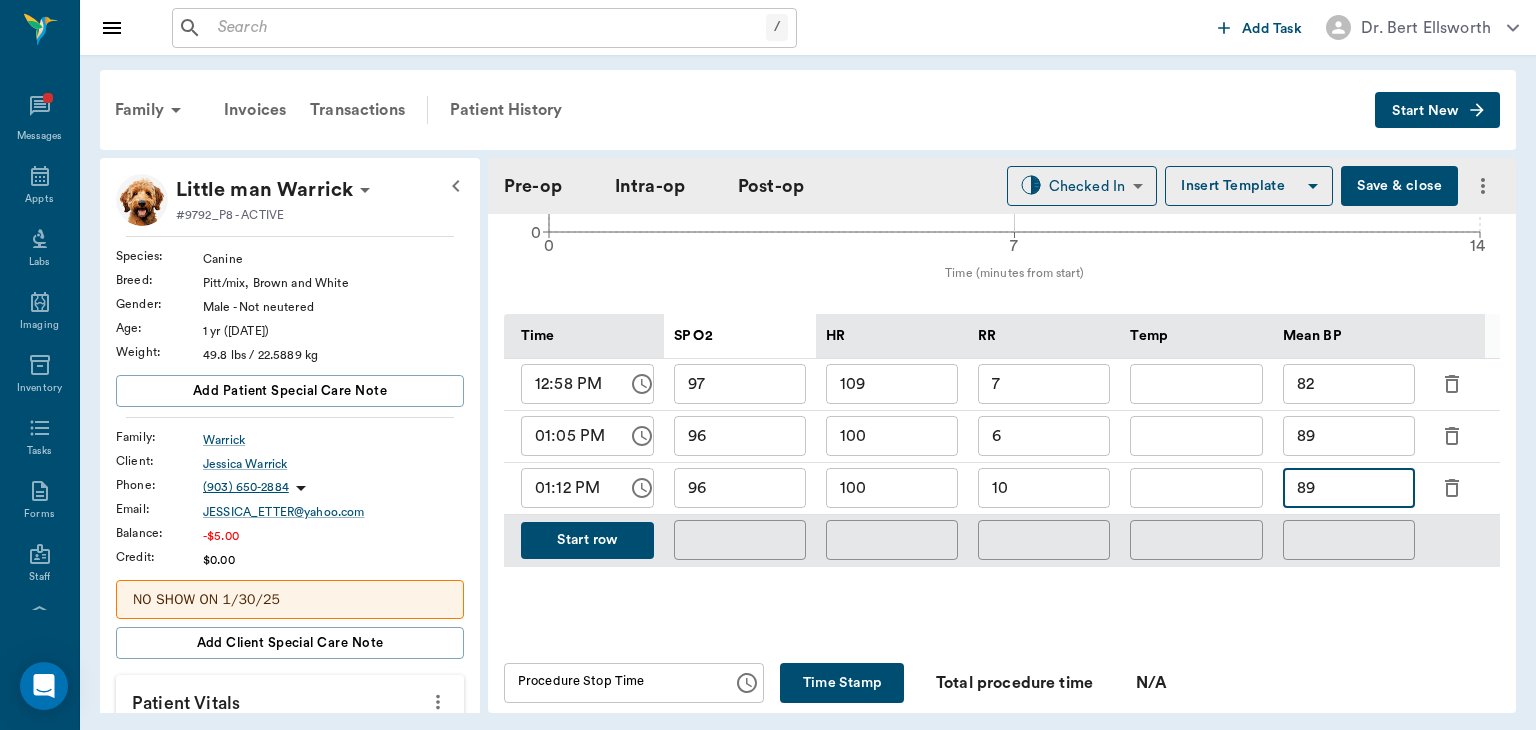 type on "8" 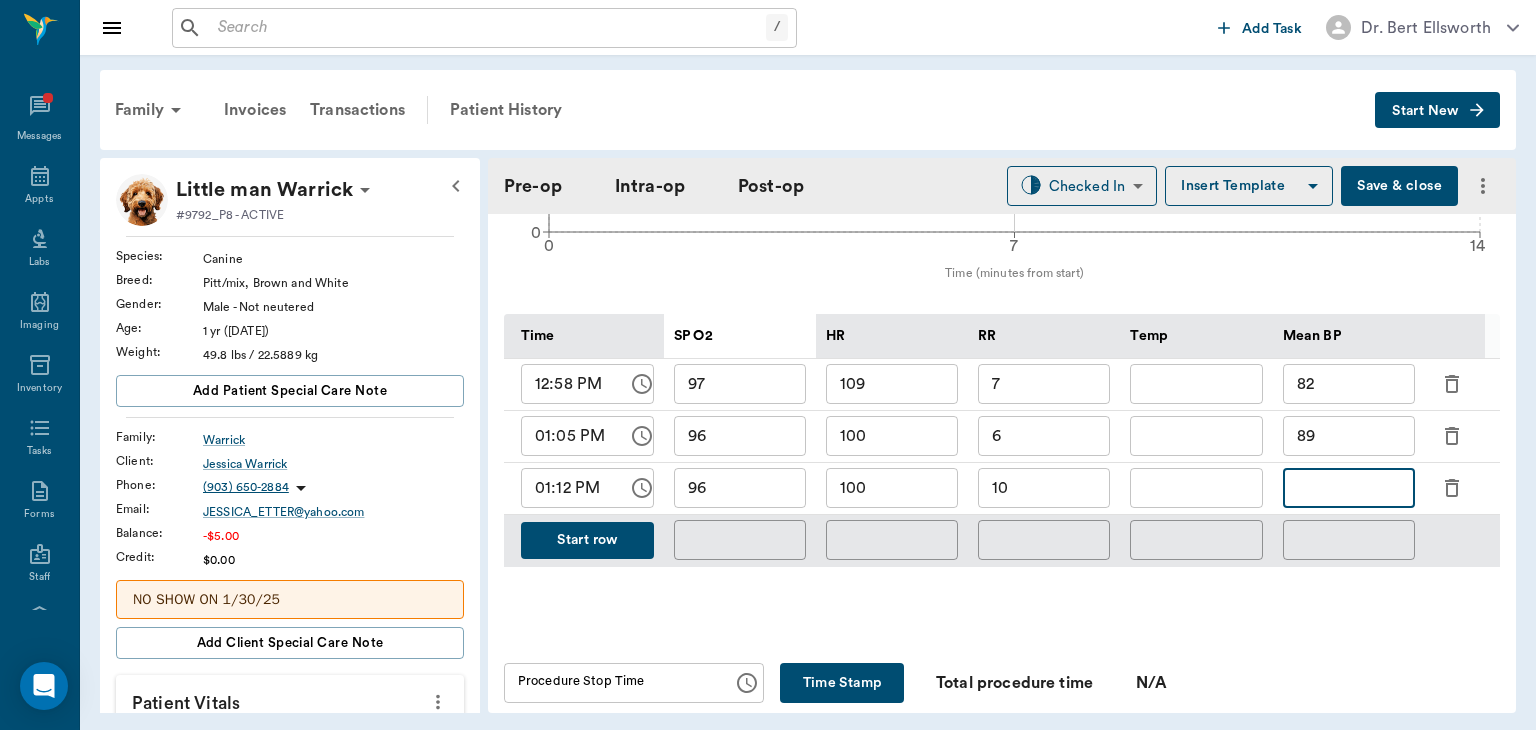 type on "8" 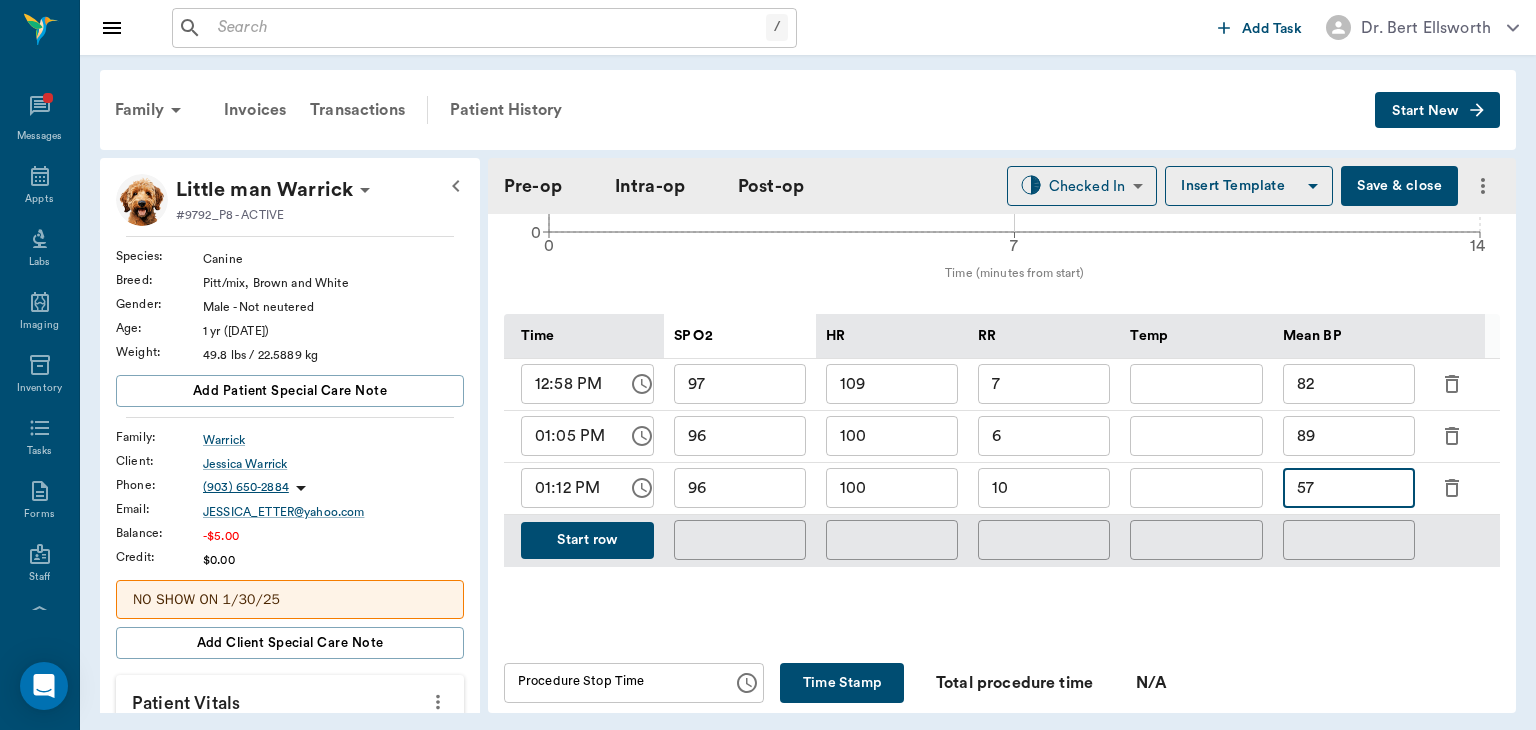 type on "57" 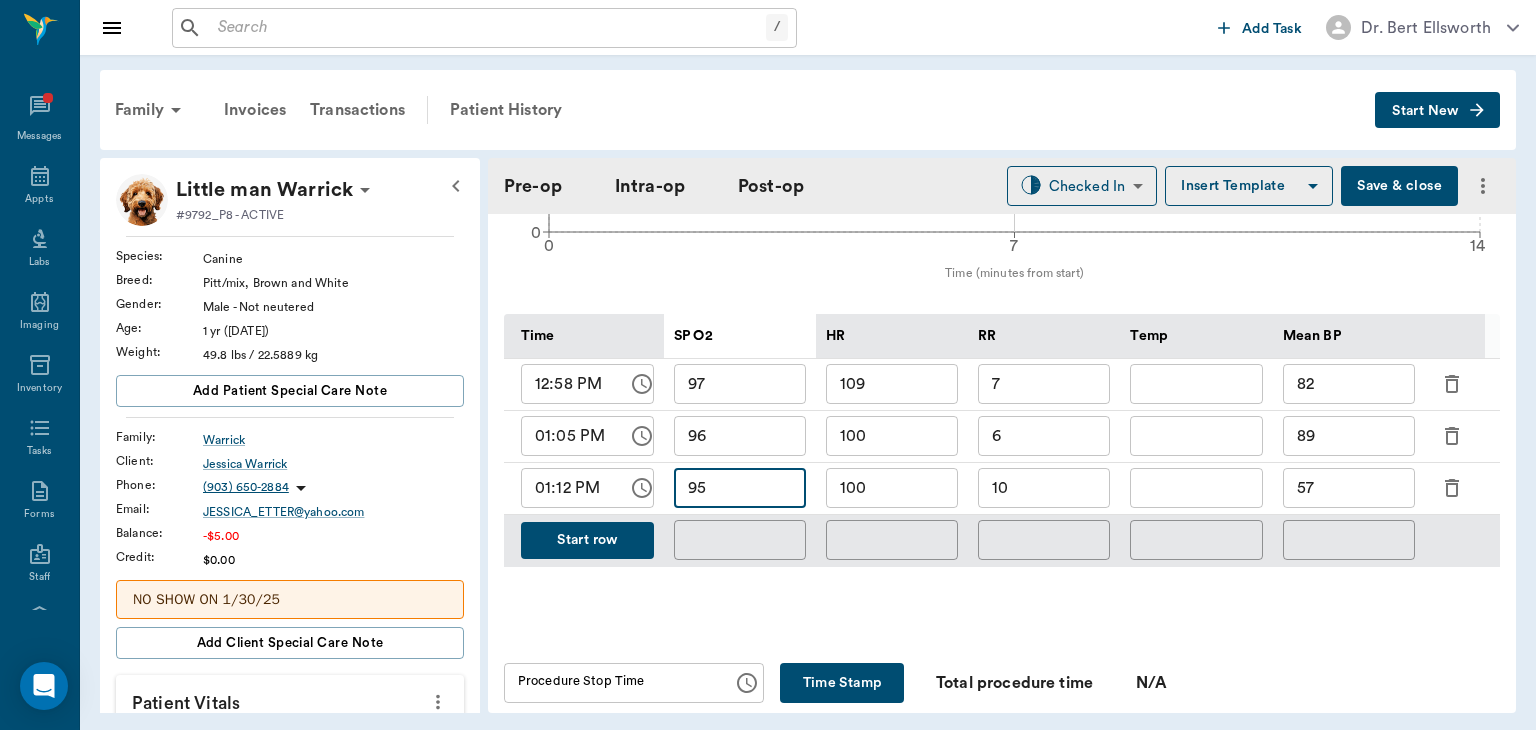 type on "95" 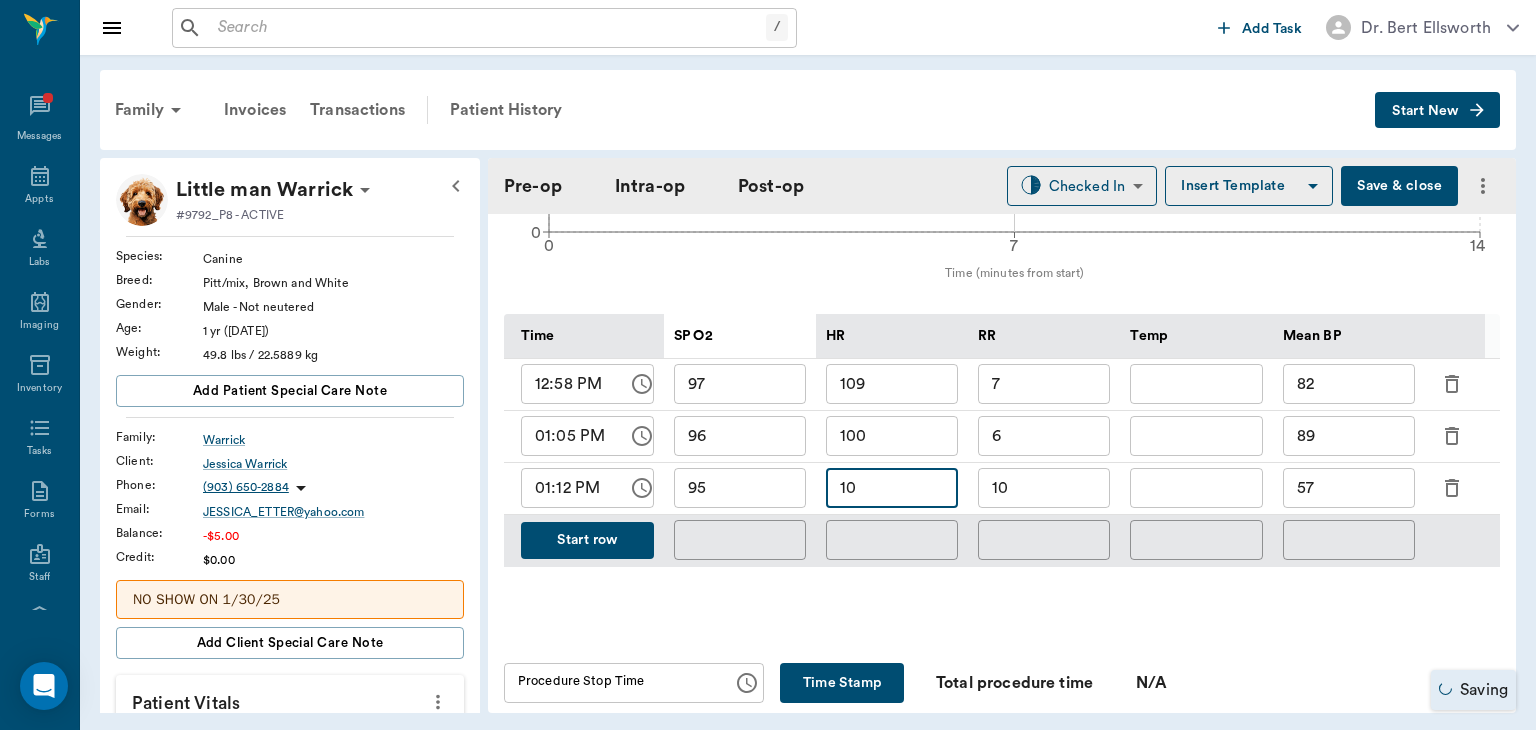 type on "1" 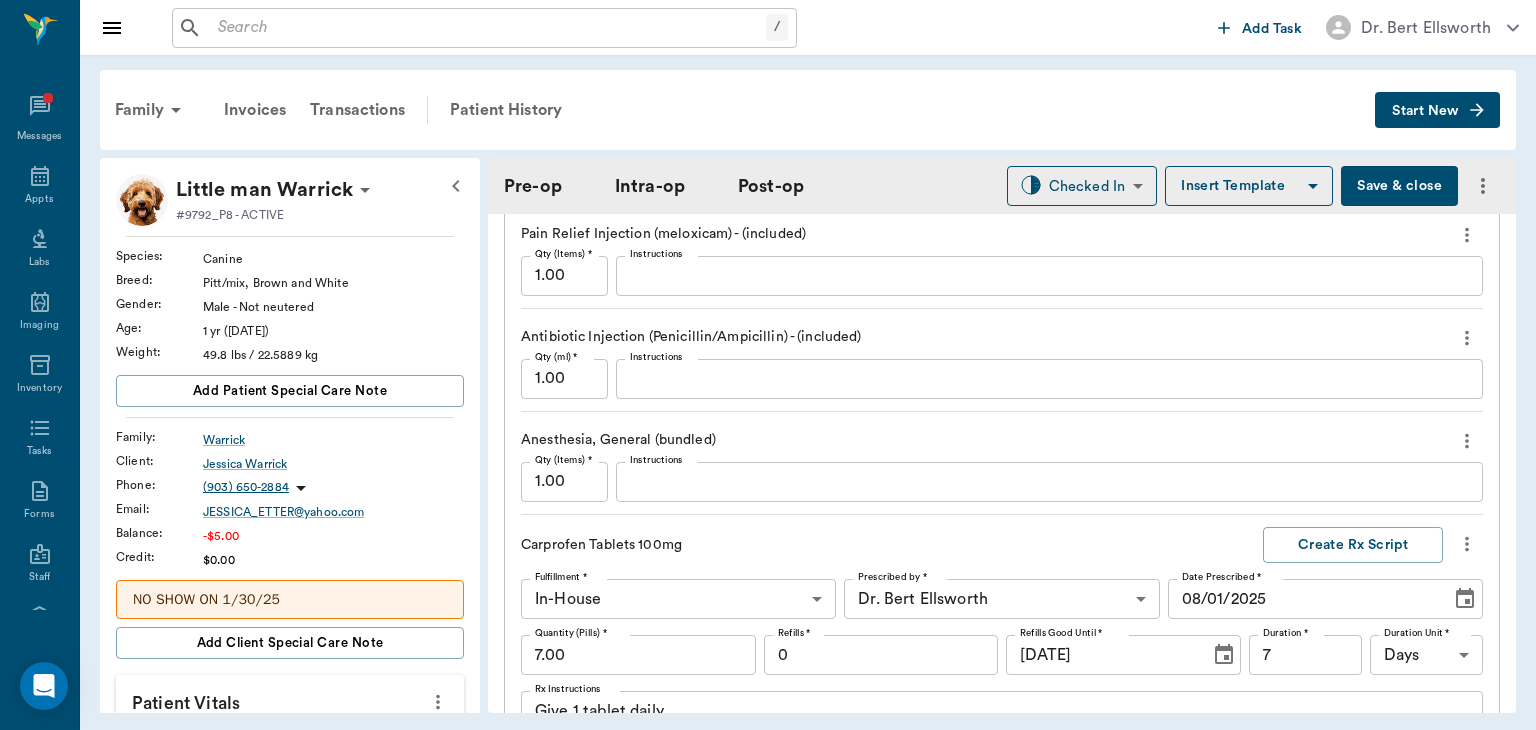 scroll, scrollTop: 2016, scrollLeft: 0, axis: vertical 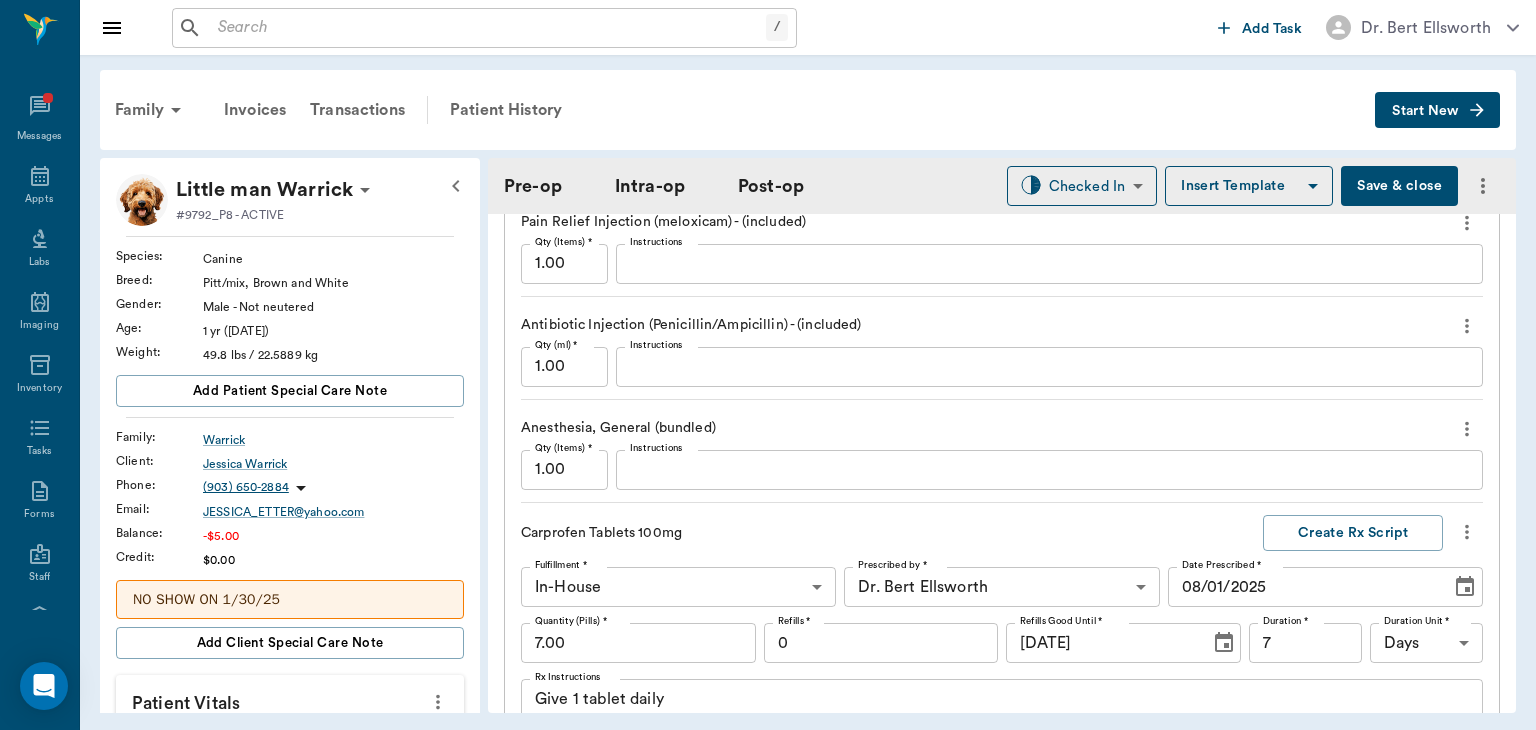 type on "91" 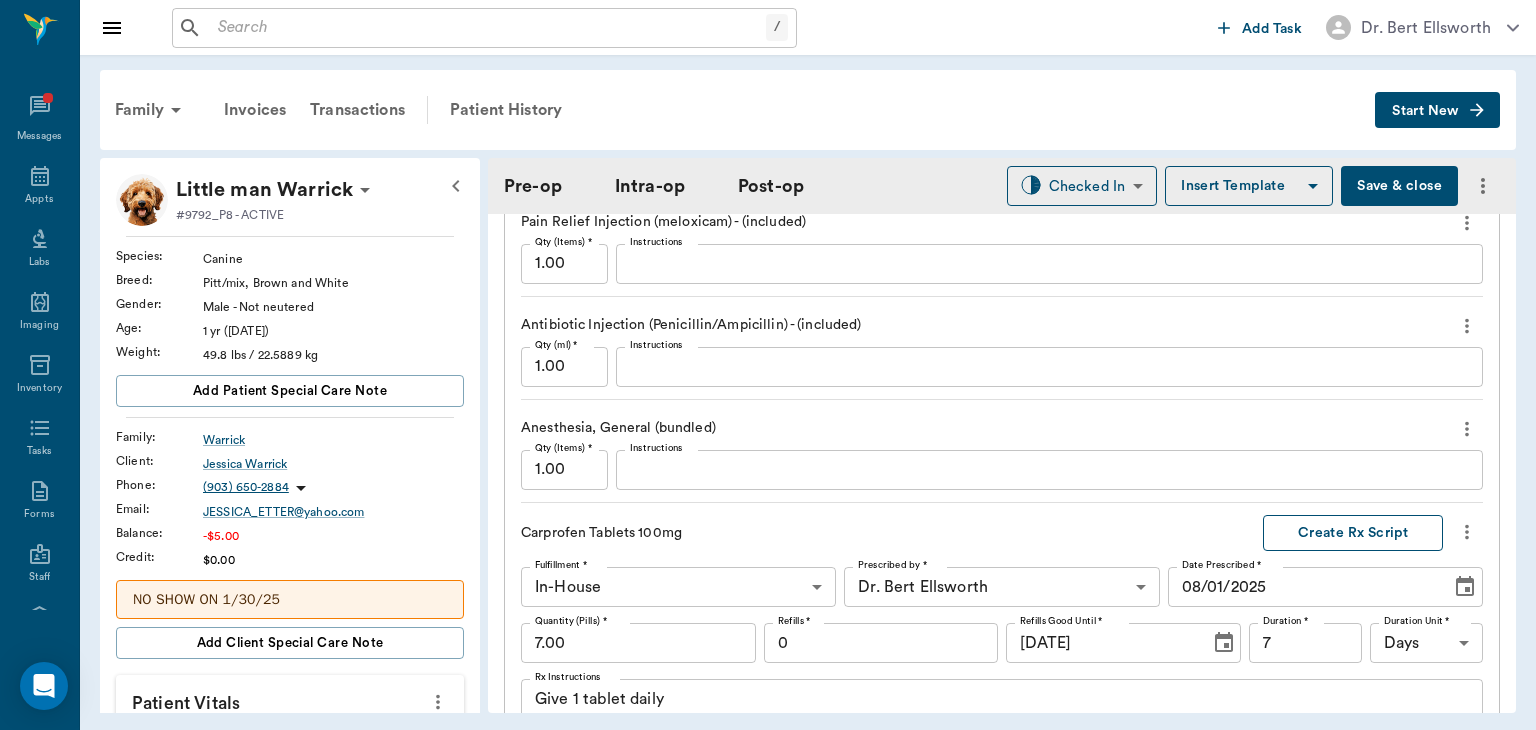 click on "Create Rx Script" at bounding box center [1353, 533] 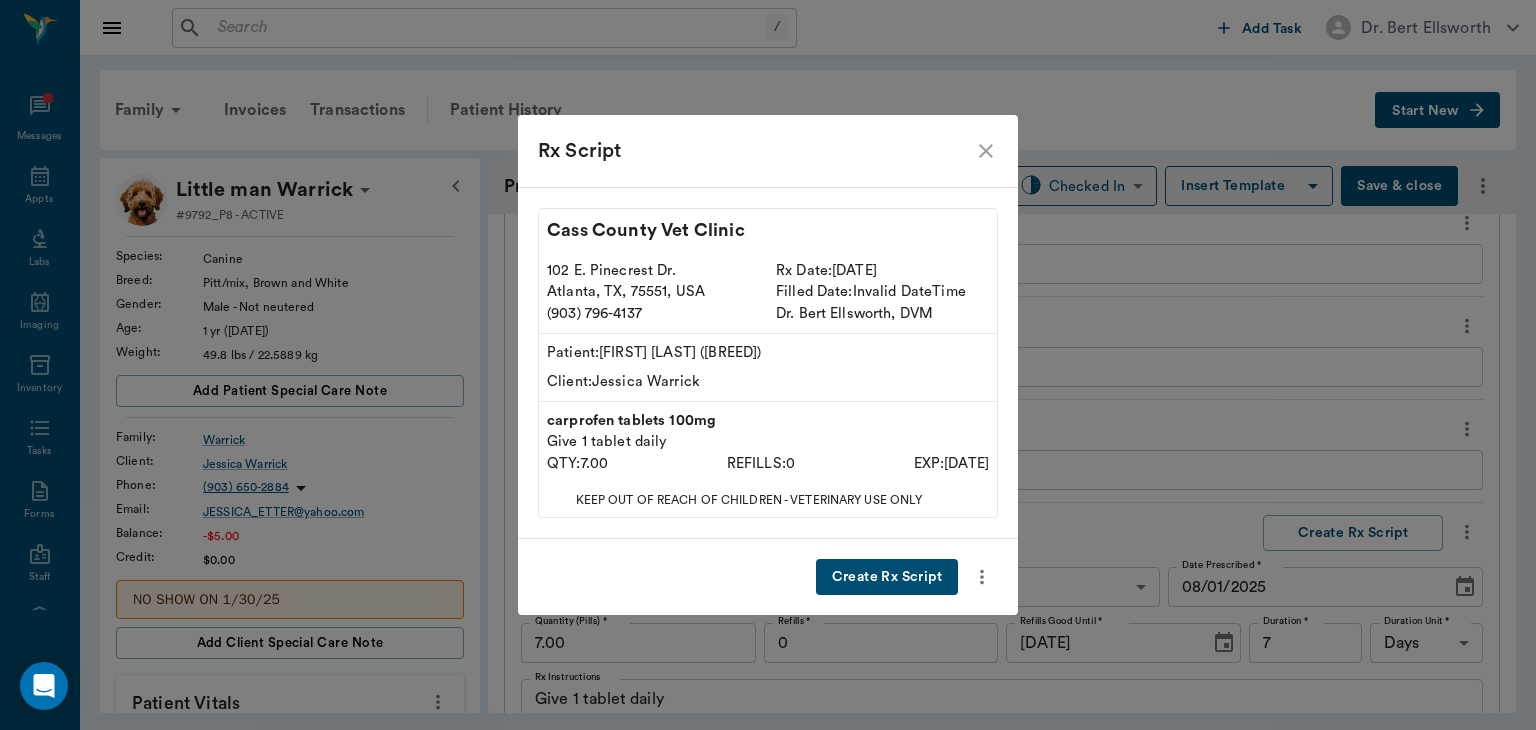 click on "Create Rx Script" at bounding box center (887, 577) 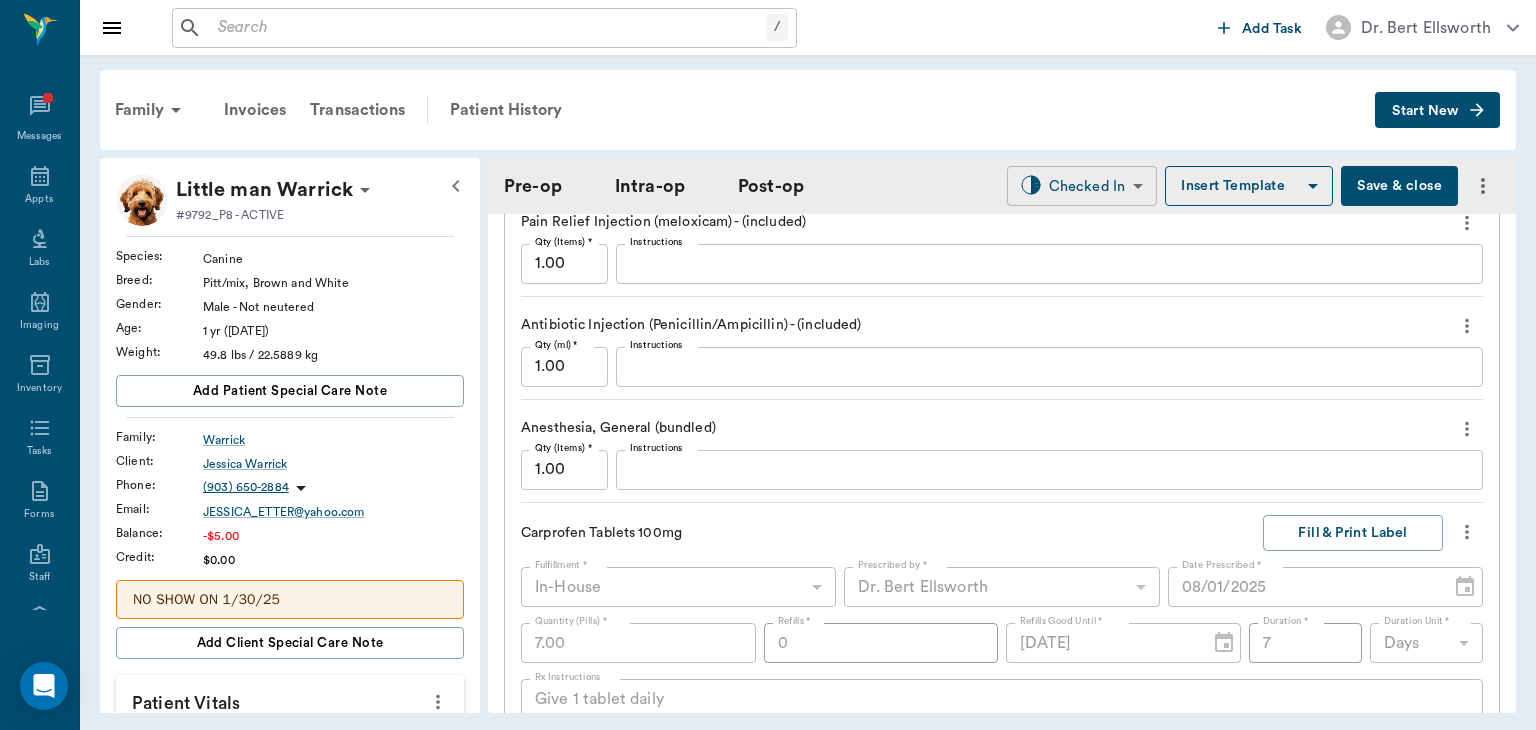 click on "Dr. [LAST] [LAST] Nectar Messages Appts Labs Imaging Inventory Tasks Forms Staff Reports Lookup Settings Family Invoices Transactions Patient History Start New Little man Warrick #[NUMBER] - ACTIVE Species : Canine Breed : Pitt/mix, Brown and White Gender : Male - Not neutered Age : 1 yr ([DATE]) Weight : 49.8 lbs / 22.5889 kg Add patient Special Care Note Family : Warrick Client : Jessica Warrick Phone : [PHONE] Email : [EMAIL] Balance : -$5.00 Credit : $0.00 NO SHOW ON [DATE] Add client Special Care Note Patient Vitals Weight BCS HR Temp Resp BP Dia Pain Perio Score ( lb ) Date 07/18/25 1PM 08/01/25 12PM 0 15 30 45 60 Ongoing diagnosis Current Rx carprofen tablets 100mg 08/01/26 doxycycline tablet 300mg 07/18/26 Reminders 3 Month Flea & Tick Rx < 50 Lbs 10/10/25 Pro-heart Hw Prev 6 Month 31-70lbs 01/16/26 Distemper/Parvo Vaccination Annual 07/17/26 Corona Vaccination Annual 07/17/26 Upcoming appointments Schedule Appointment Pre-op Intra-op Post-op ​ 1 1" at bounding box center [768, 365] 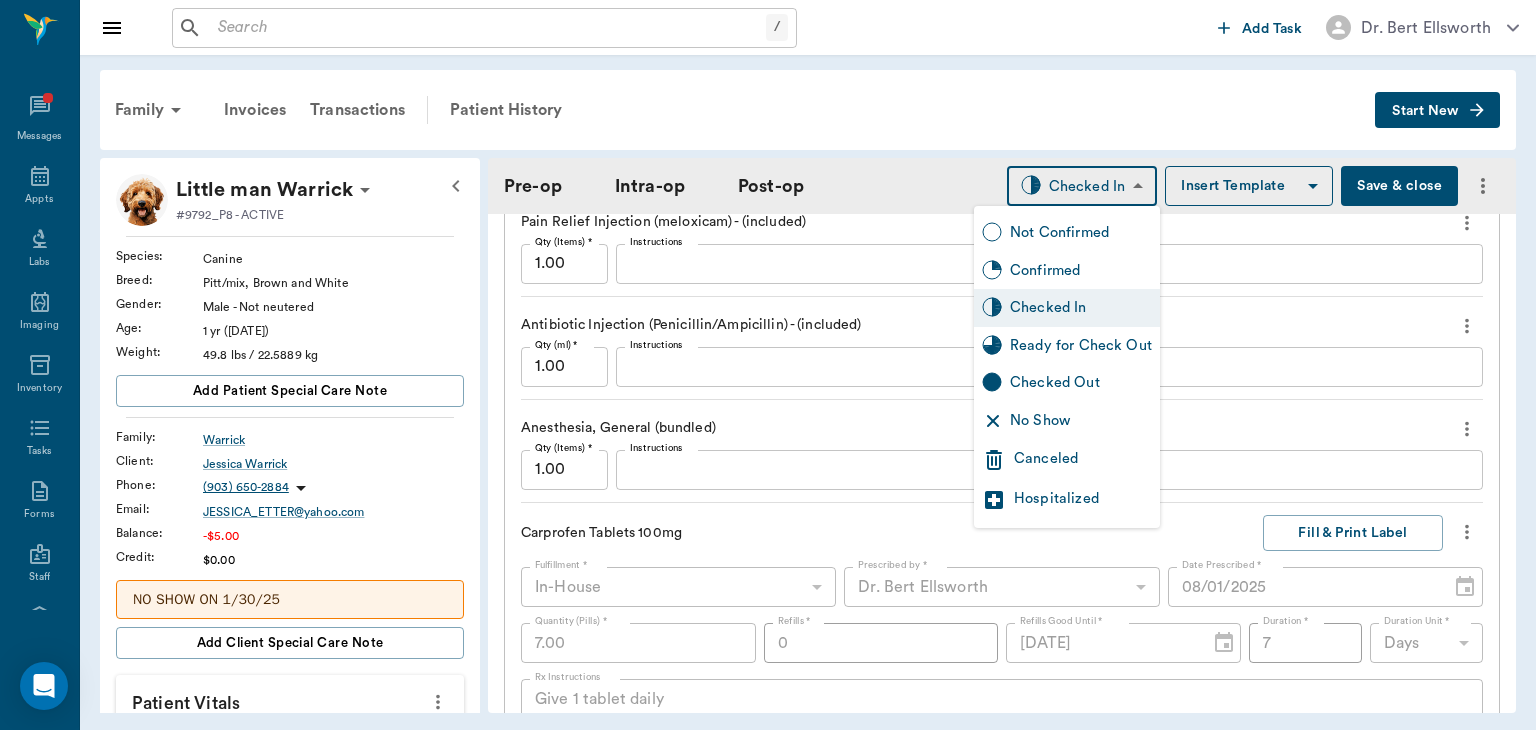 click on "Ready for Check Out" at bounding box center [1081, 346] 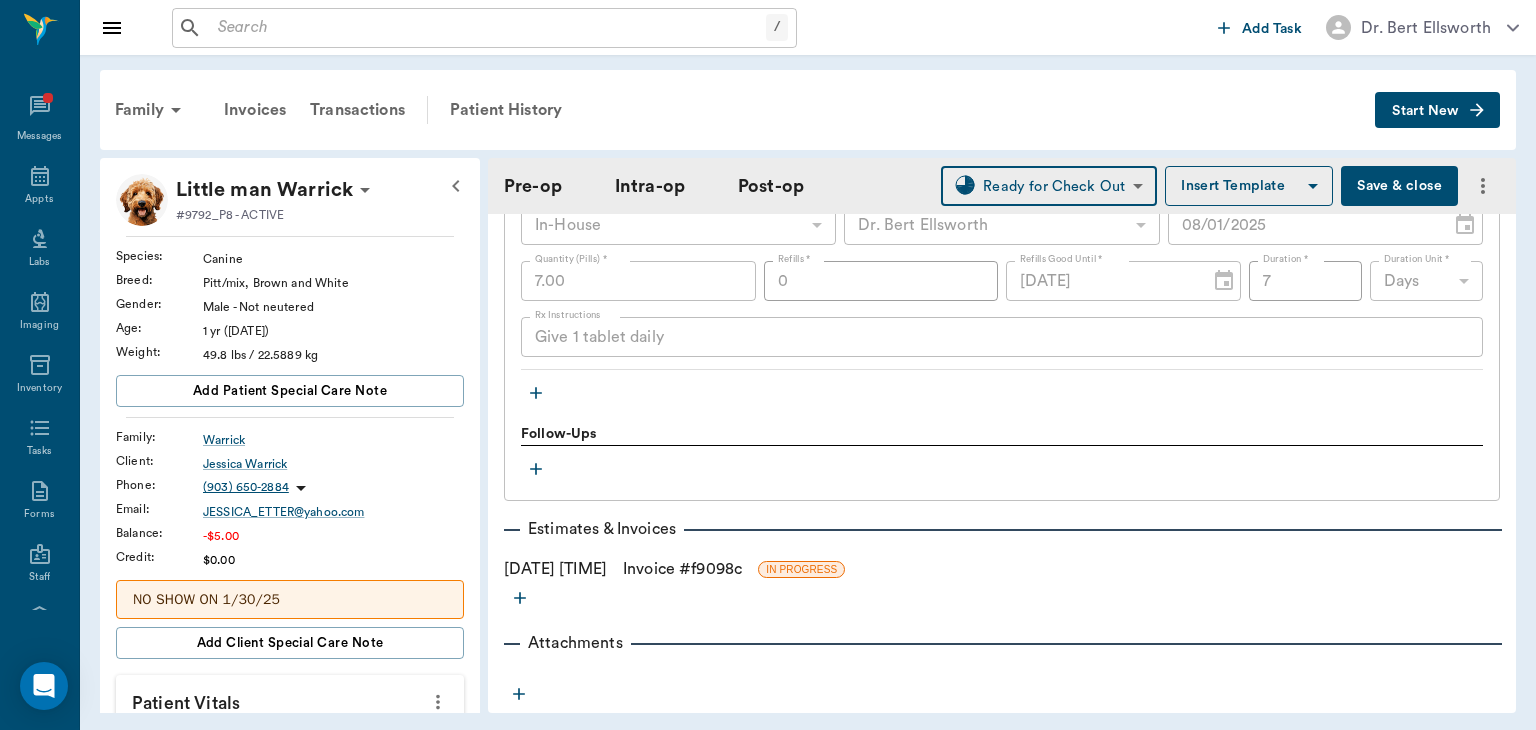 scroll, scrollTop: 2420, scrollLeft: 0, axis: vertical 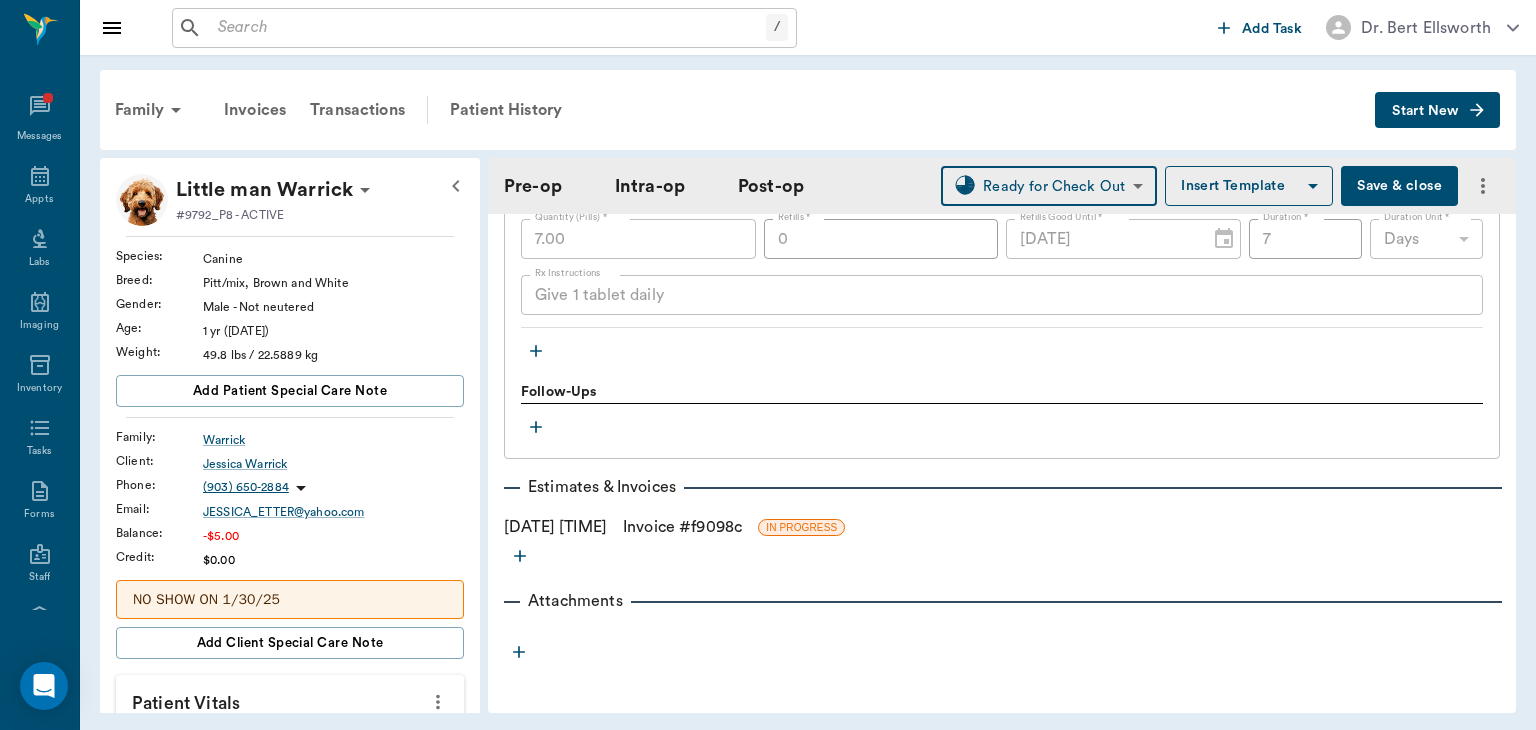 click on "Invoice # f9098c" at bounding box center [682, 527] 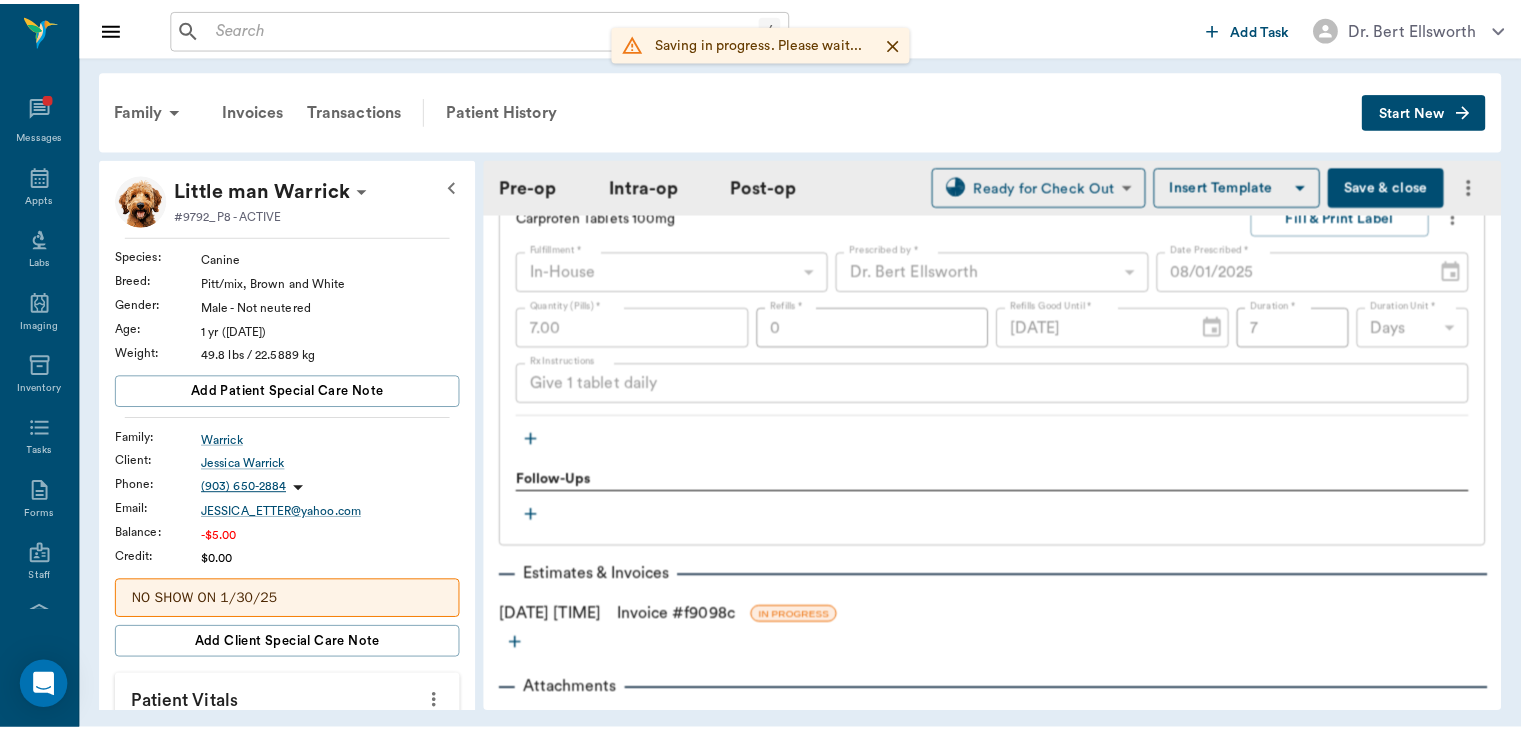 scroll, scrollTop: 2184, scrollLeft: 0, axis: vertical 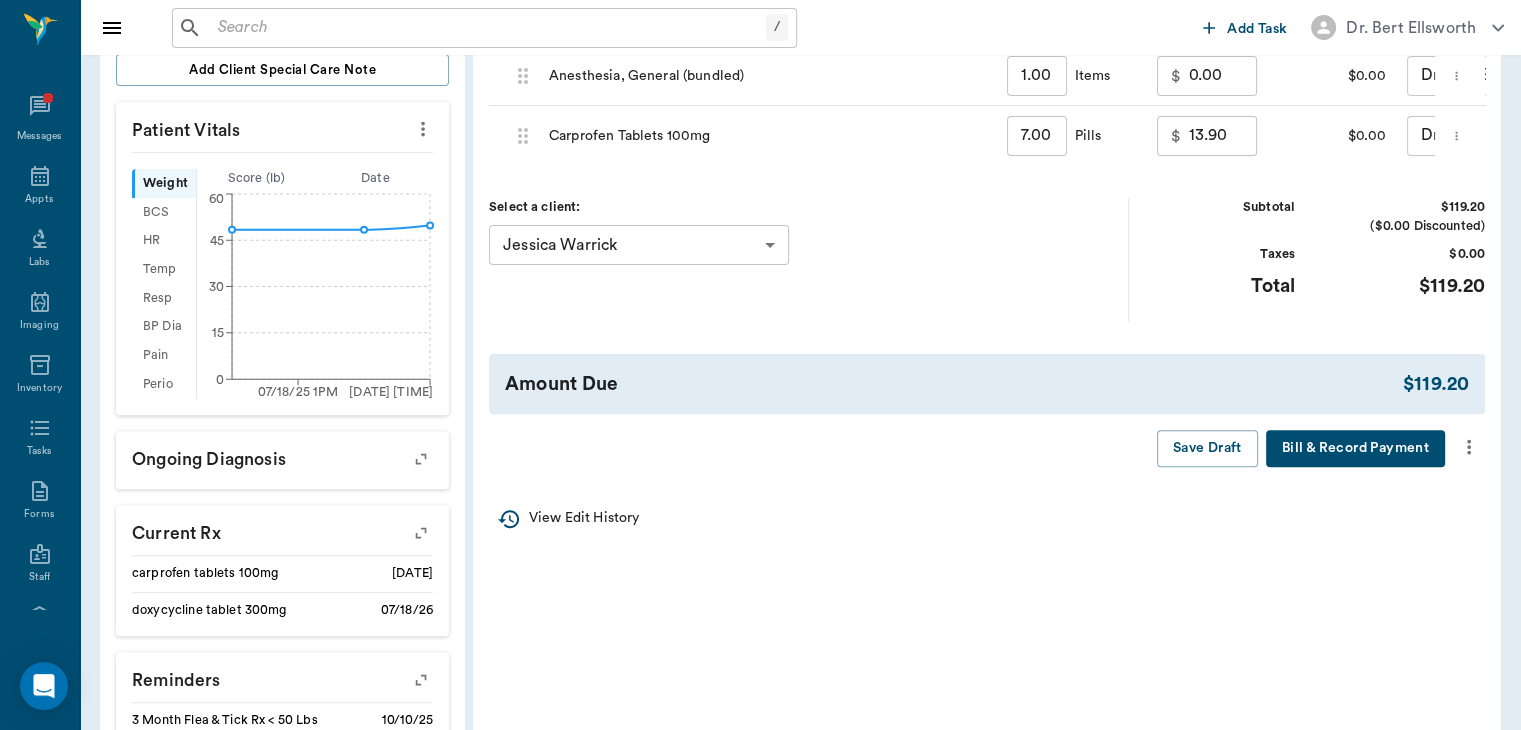 click 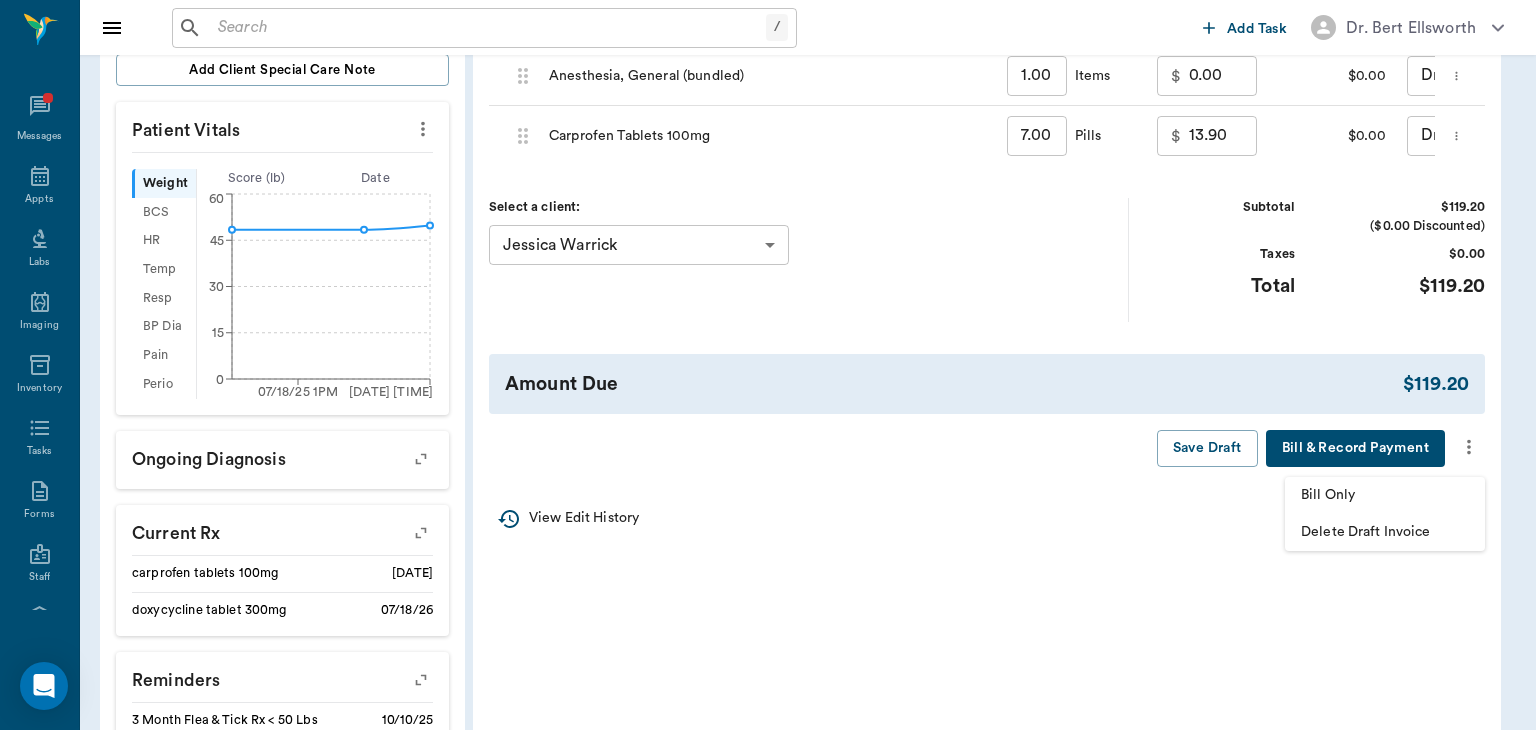 click on "Bill Only" at bounding box center [1385, 495] 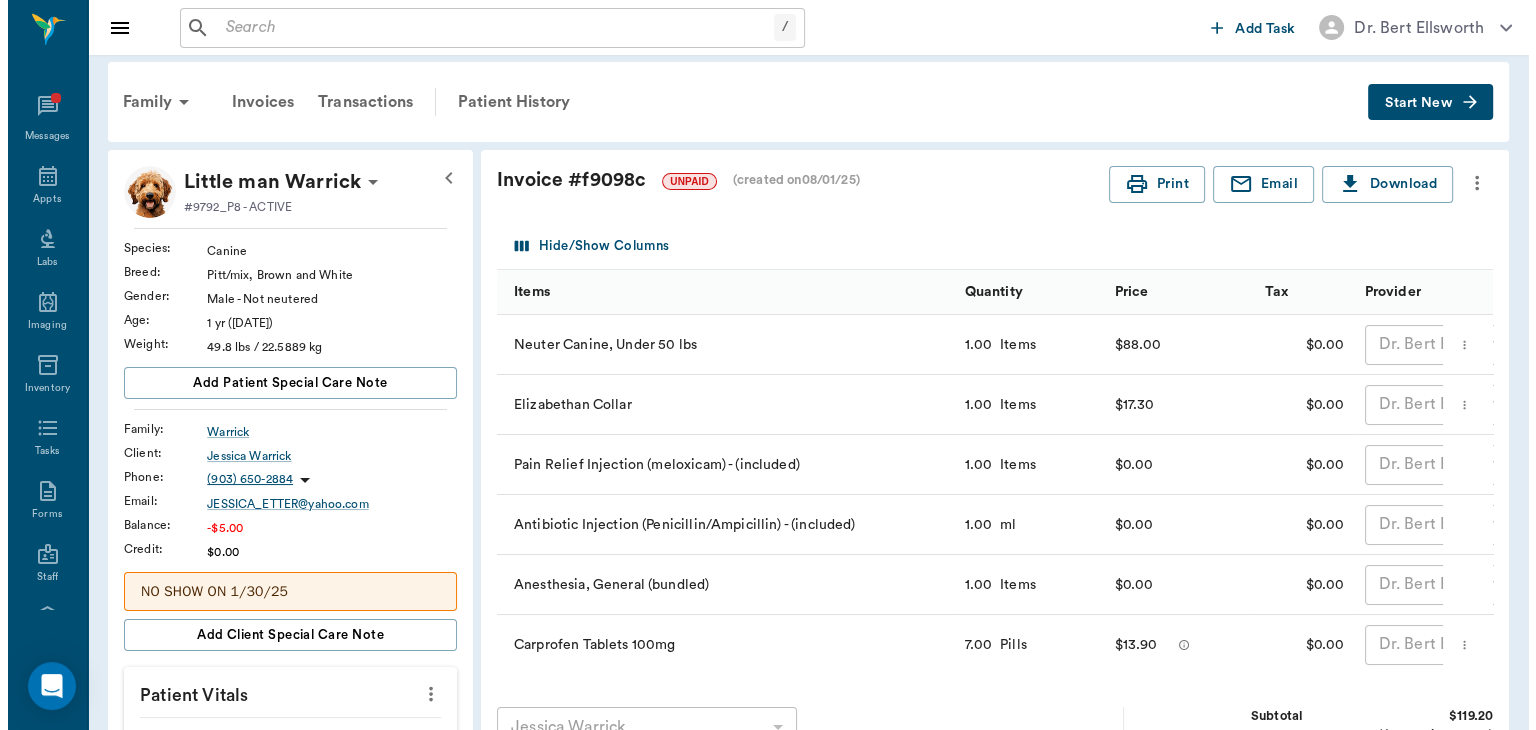 scroll, scrollTop: 0, scrollLeft: 0, axis: both 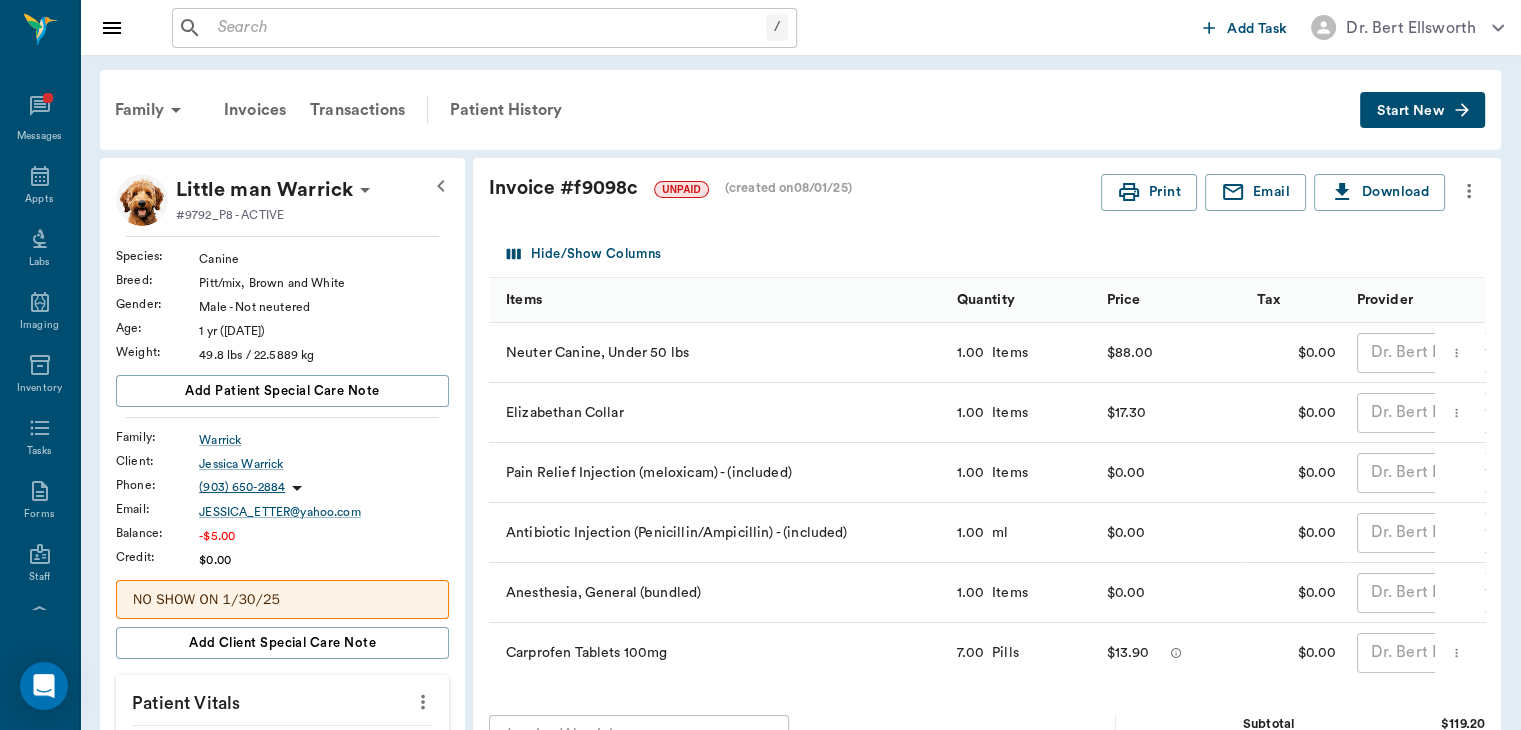 click on "Patient History" at bounding box center [506, 110] 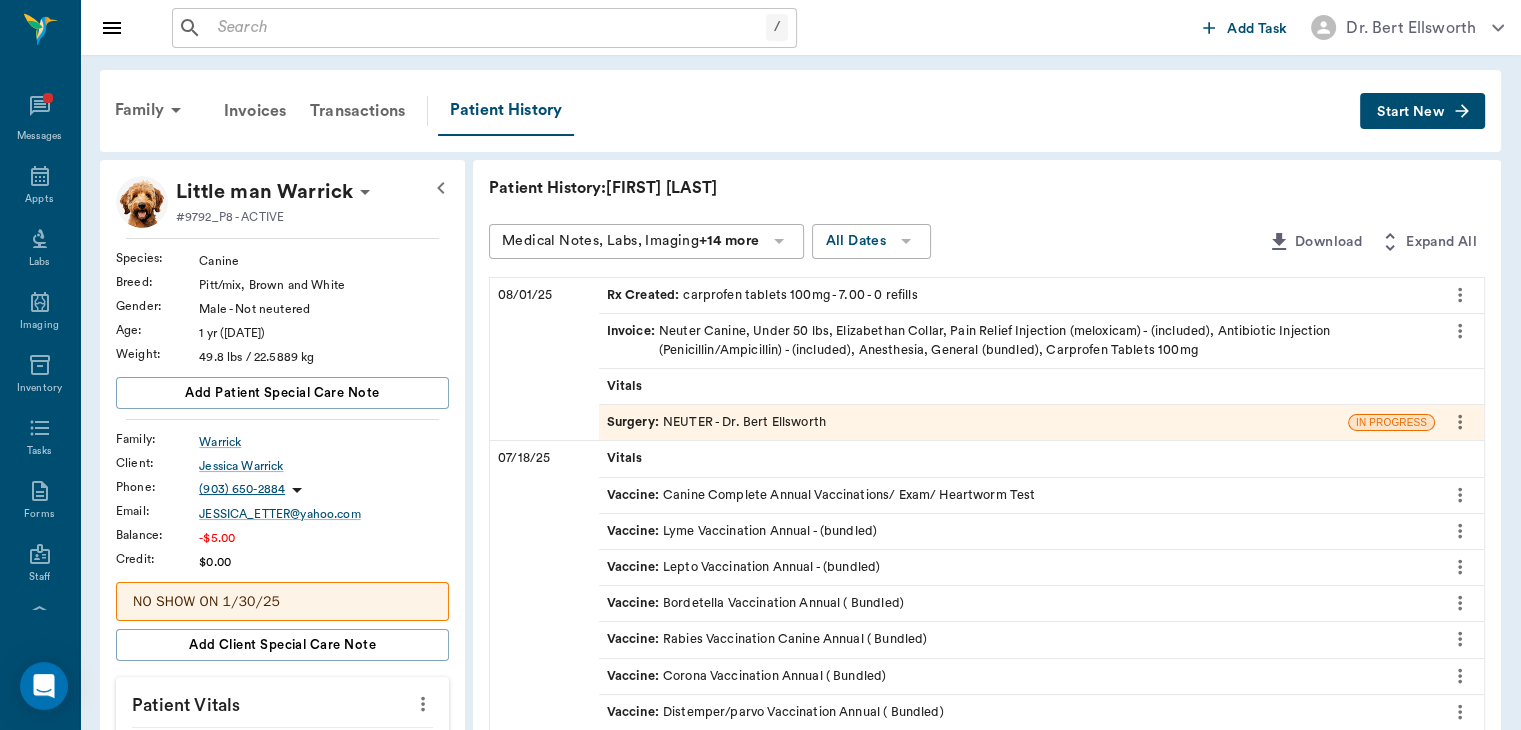 click on "Surgery :" at bounding box center [635, 422] 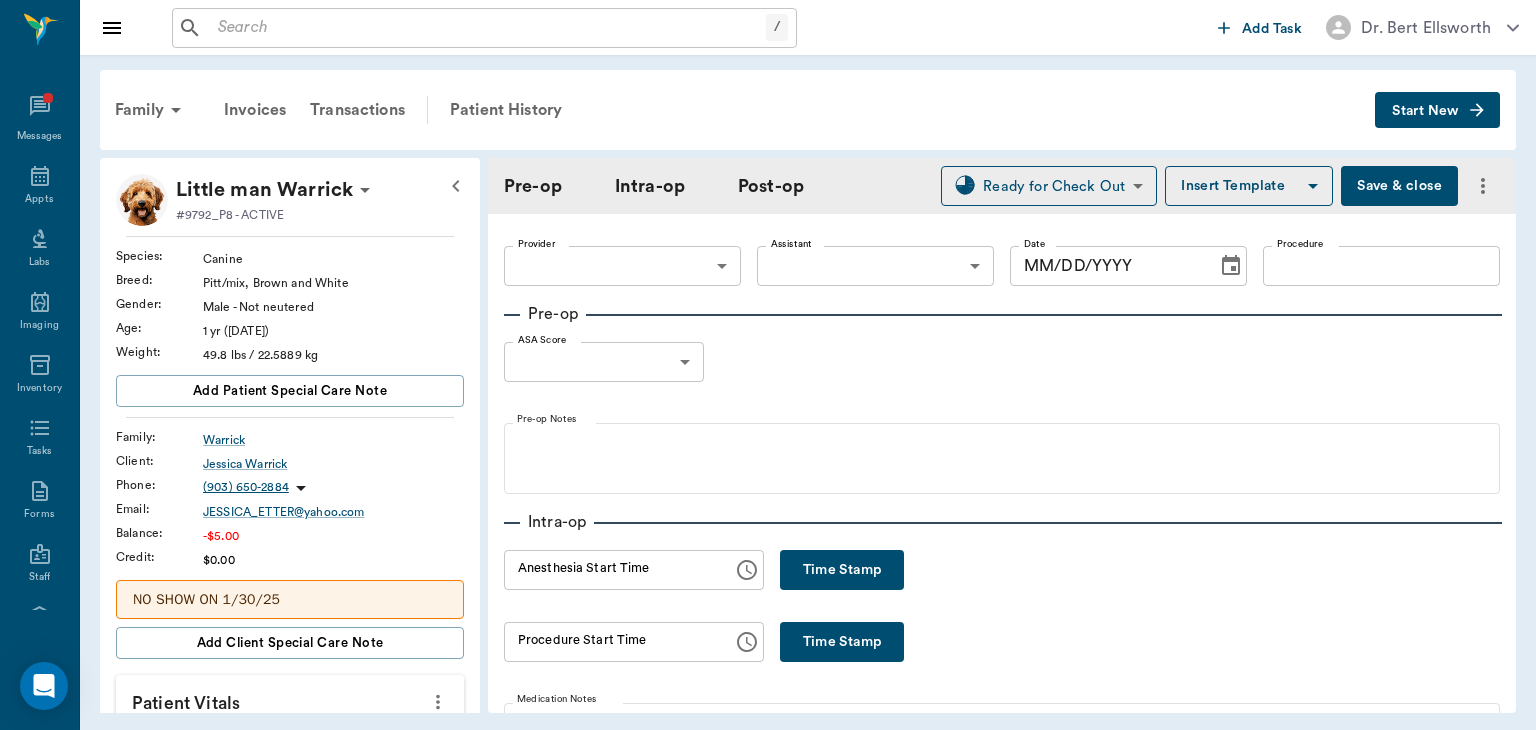 type on "63ec2f075fda476ae8351a4d" 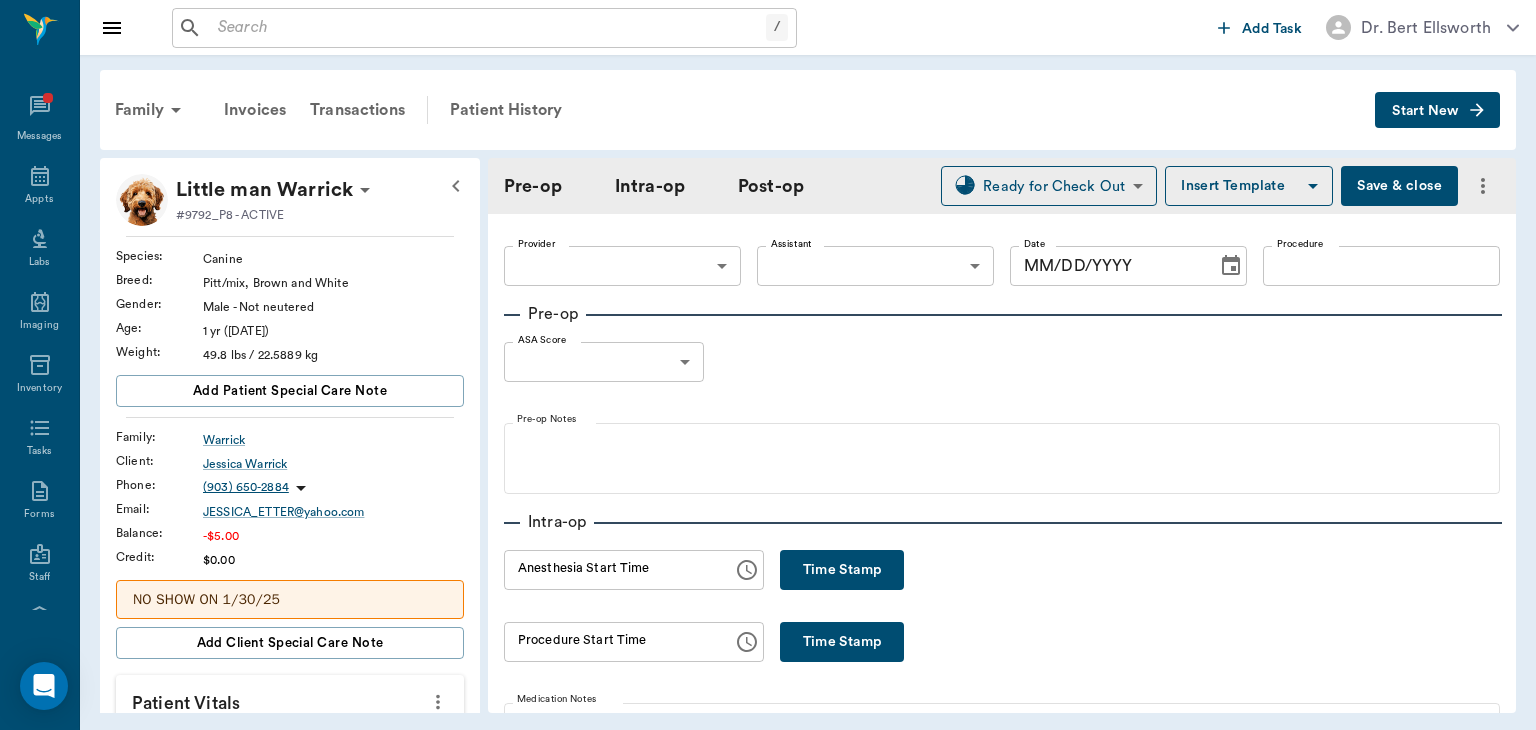 type on "63ec2e7e52e12b0ba117b124" 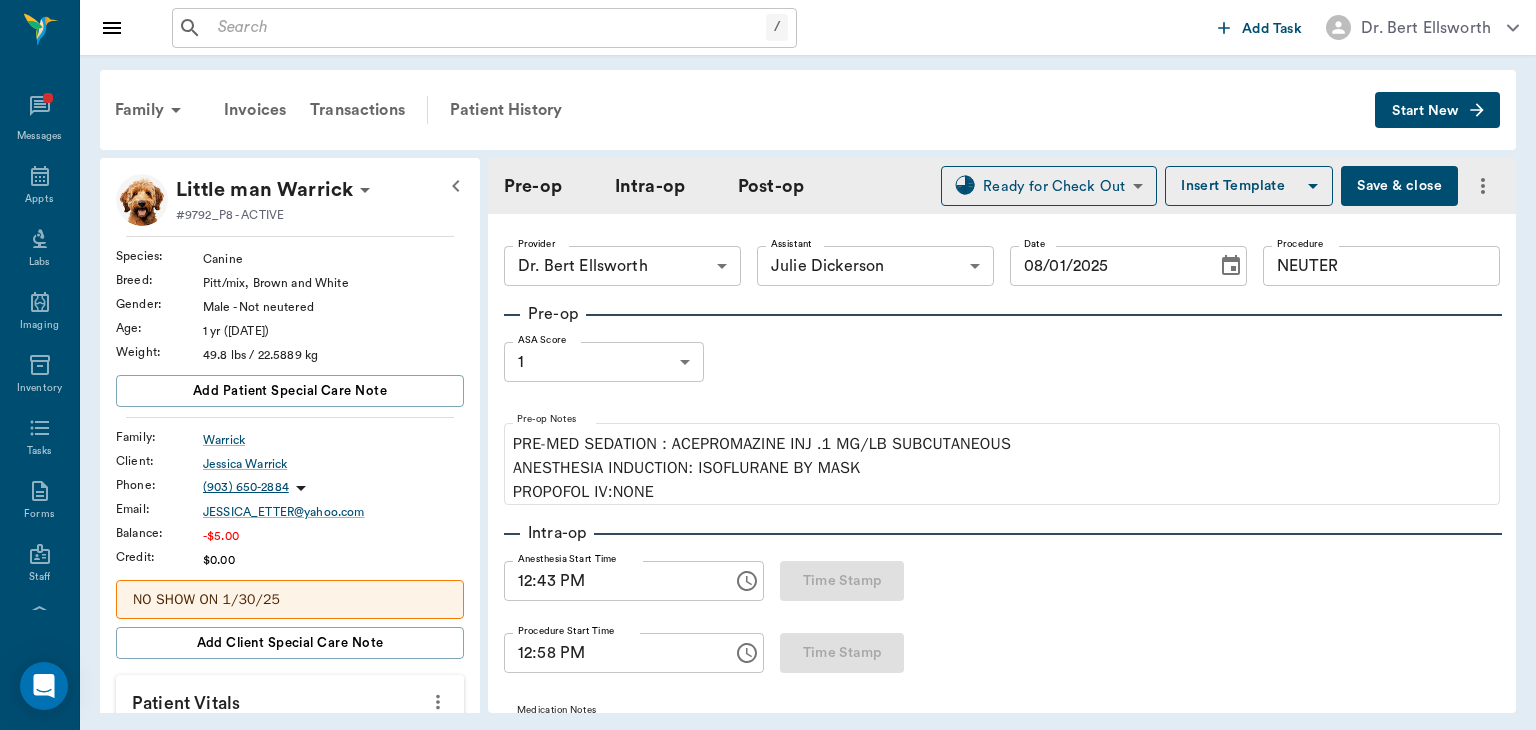 type on "08/01/2025" 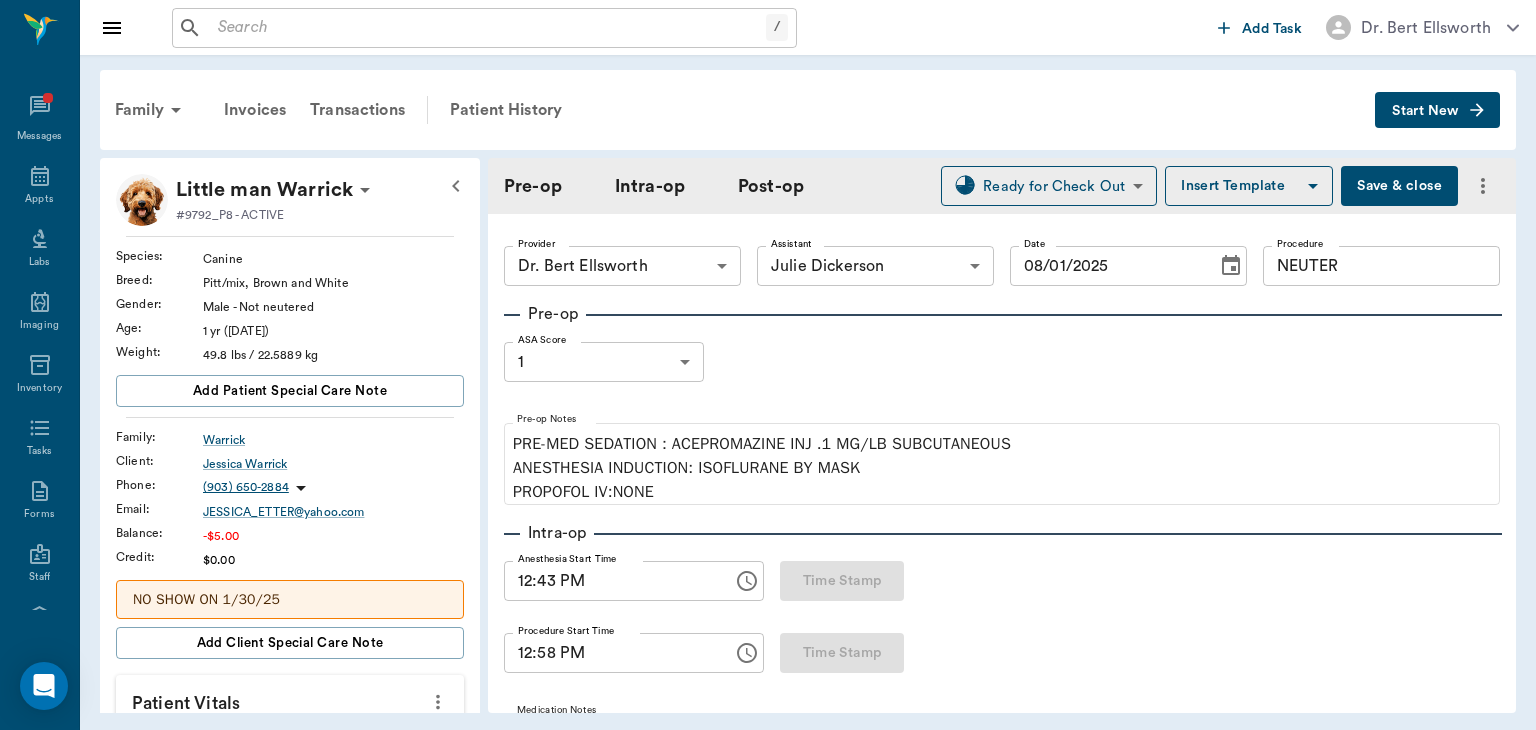 type on "12:43 PM" 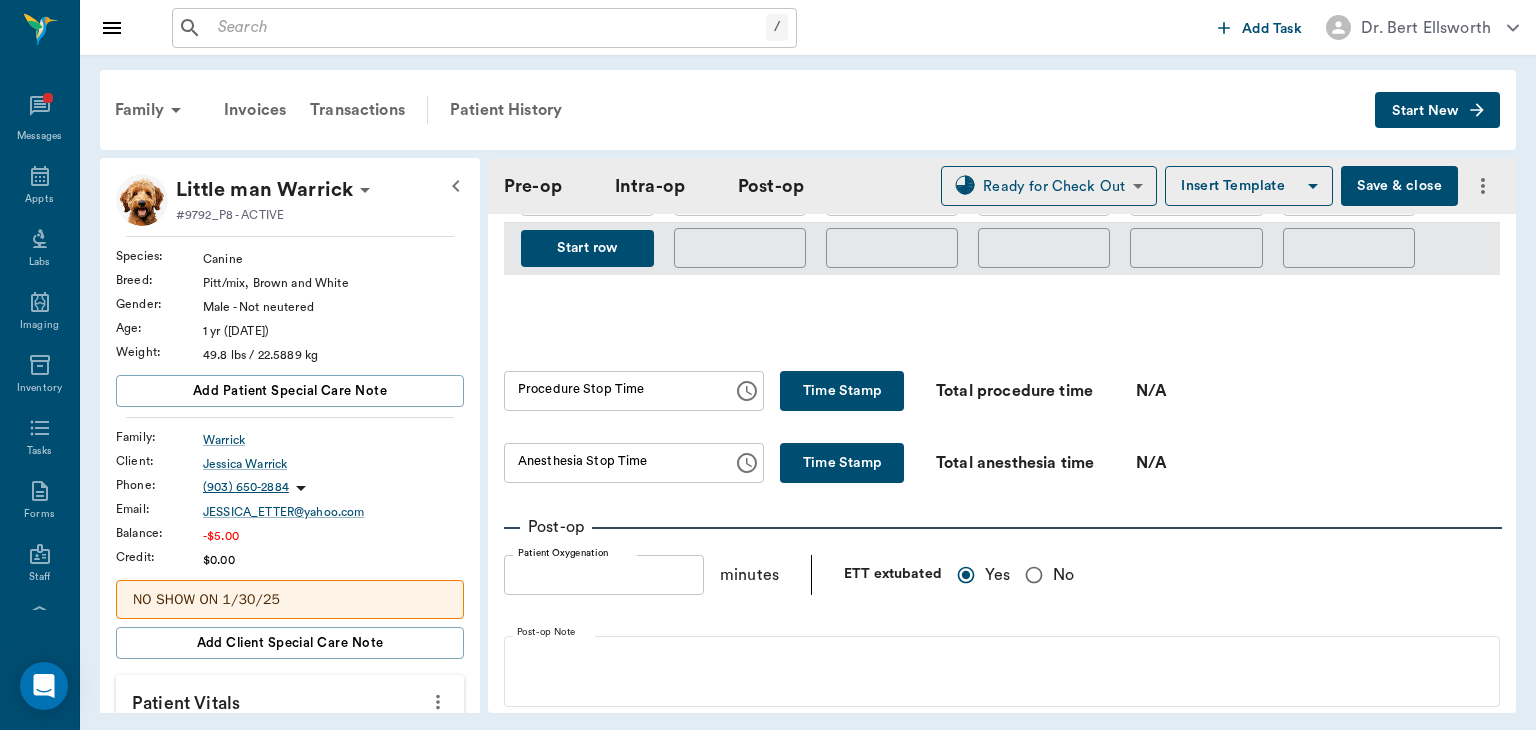 scroll, scrollTop: 1182, scrollLeft: 0, axis: vertical 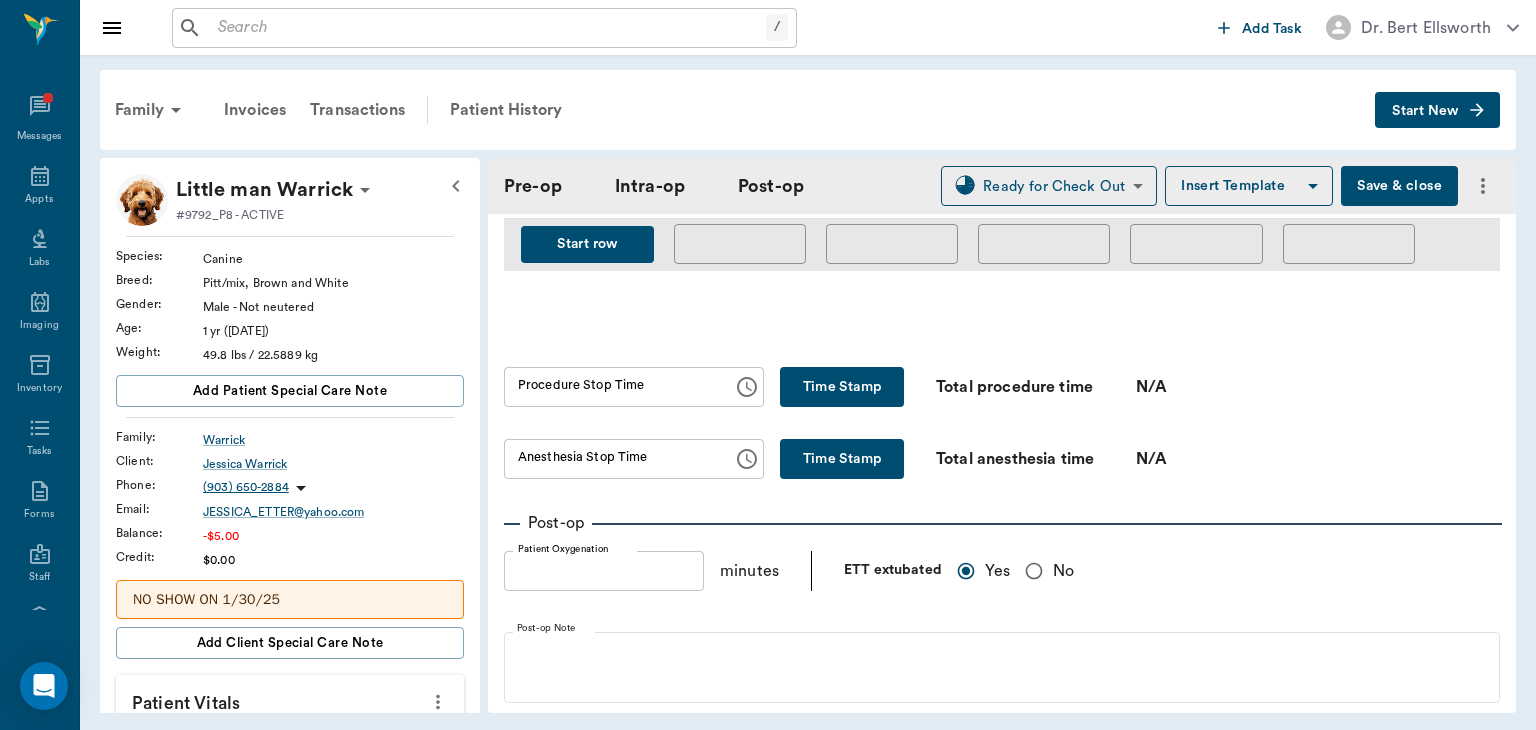 click on "Time Stamp" at bounding box center (842, 387) 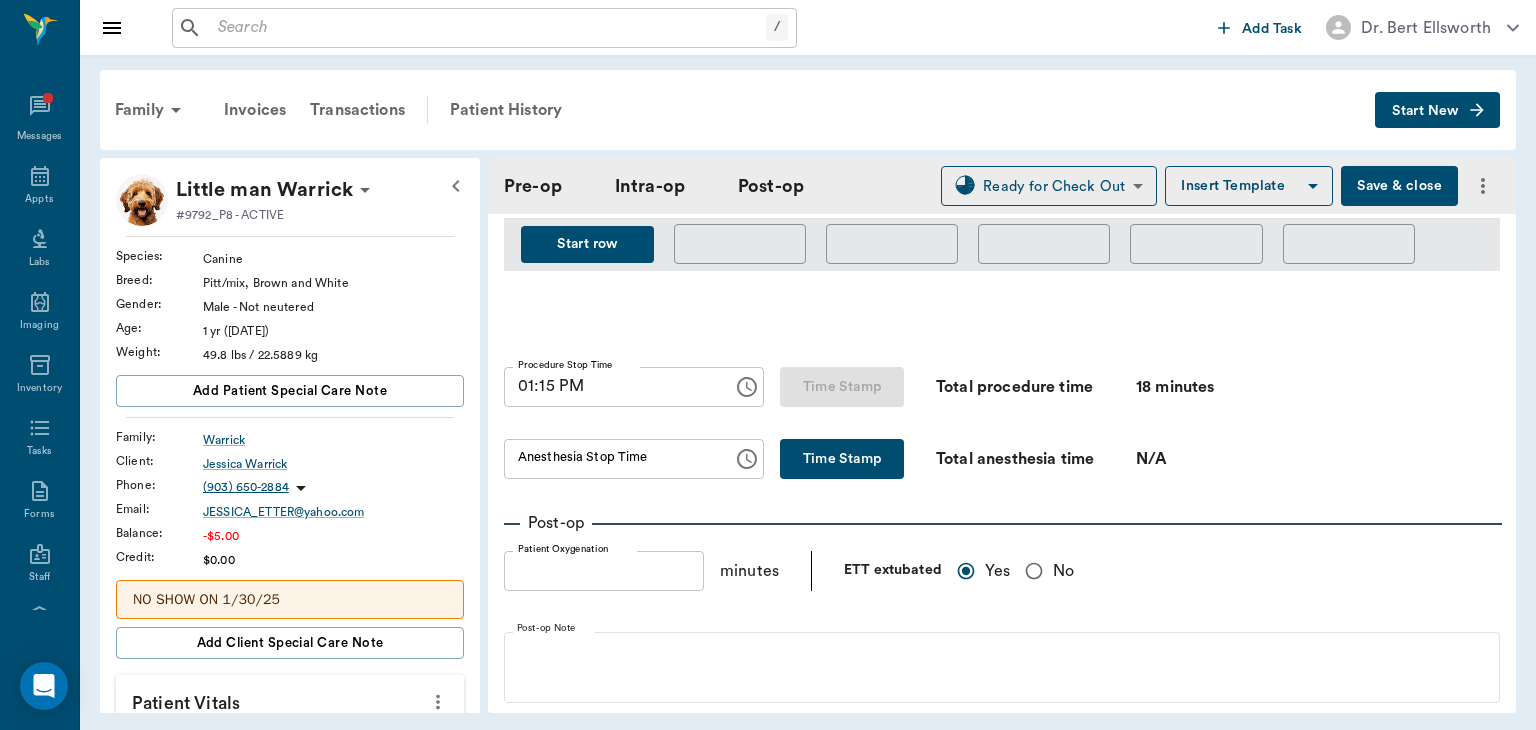 click on "01:15 PM" at bounding box center [611, 387] 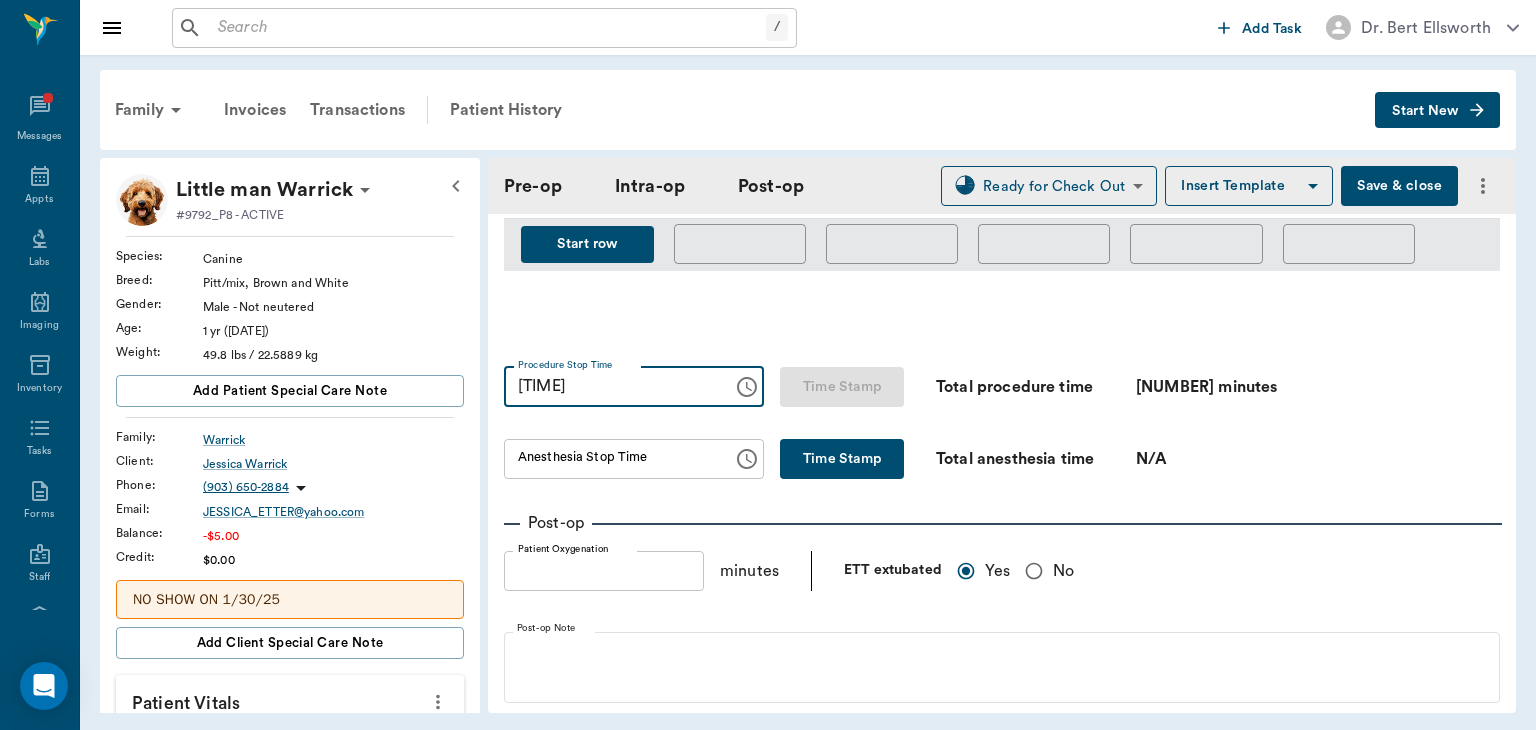 type on "[TIME]" 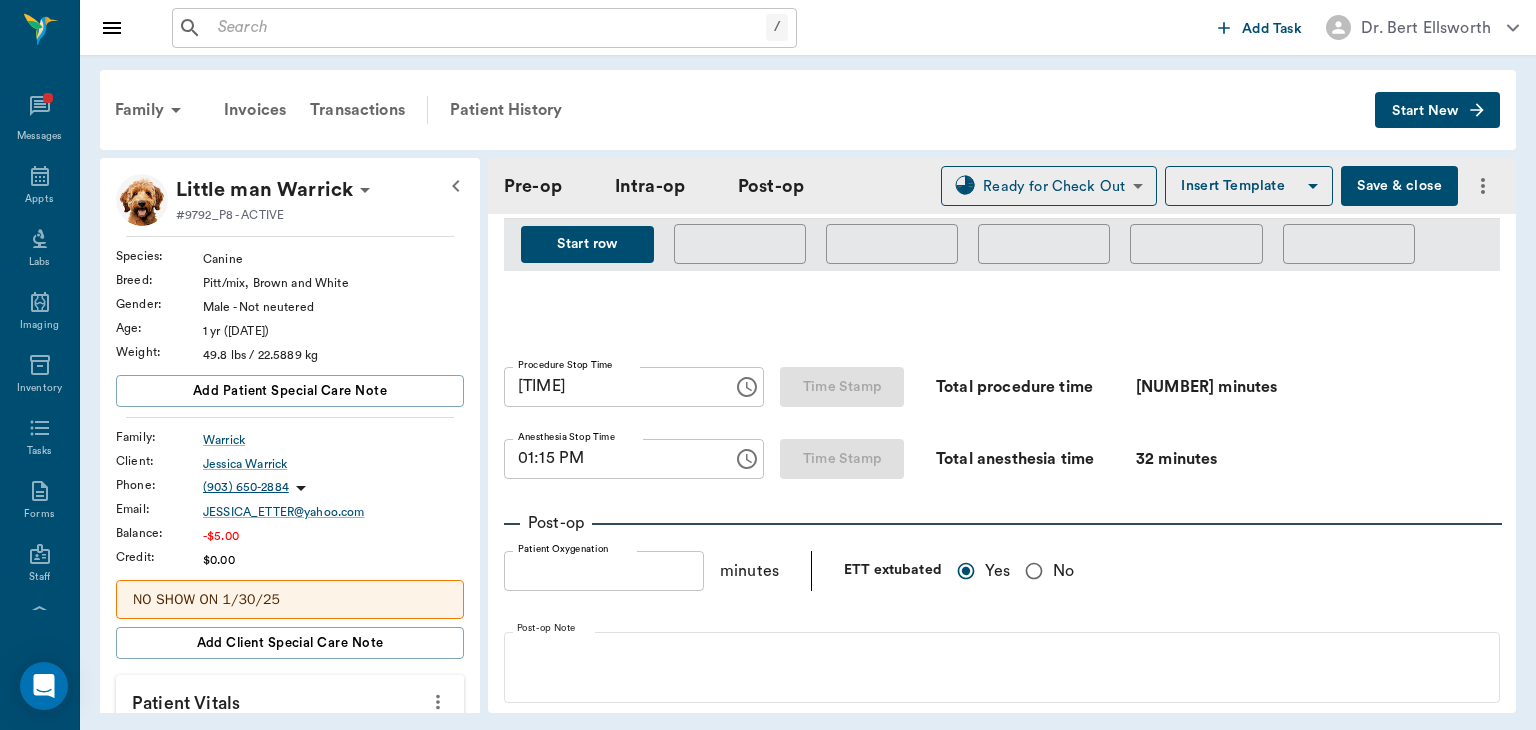click on "01:15 PM" at bounding box center (611, 459) 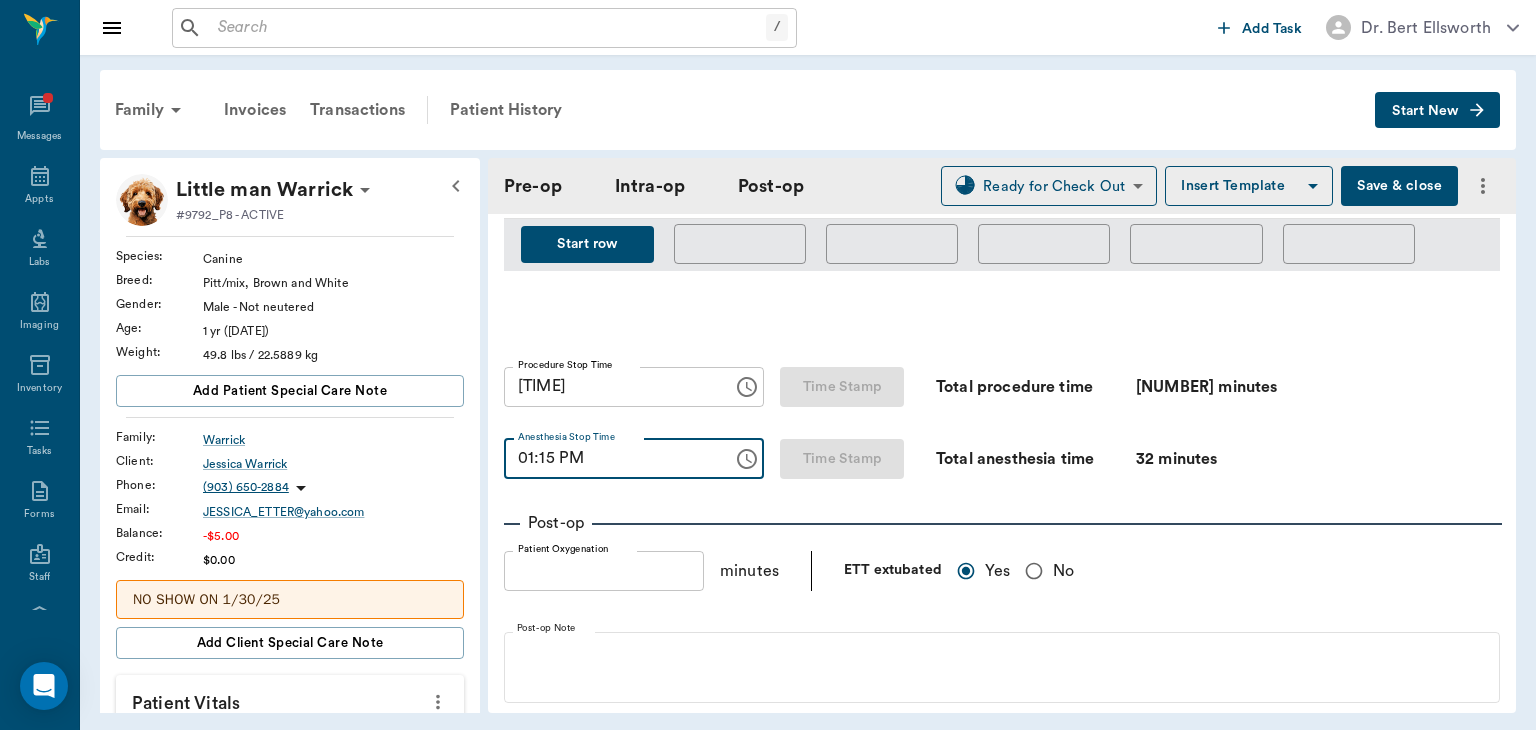 click on "01:15 PM" at bounding box center (611, 459) 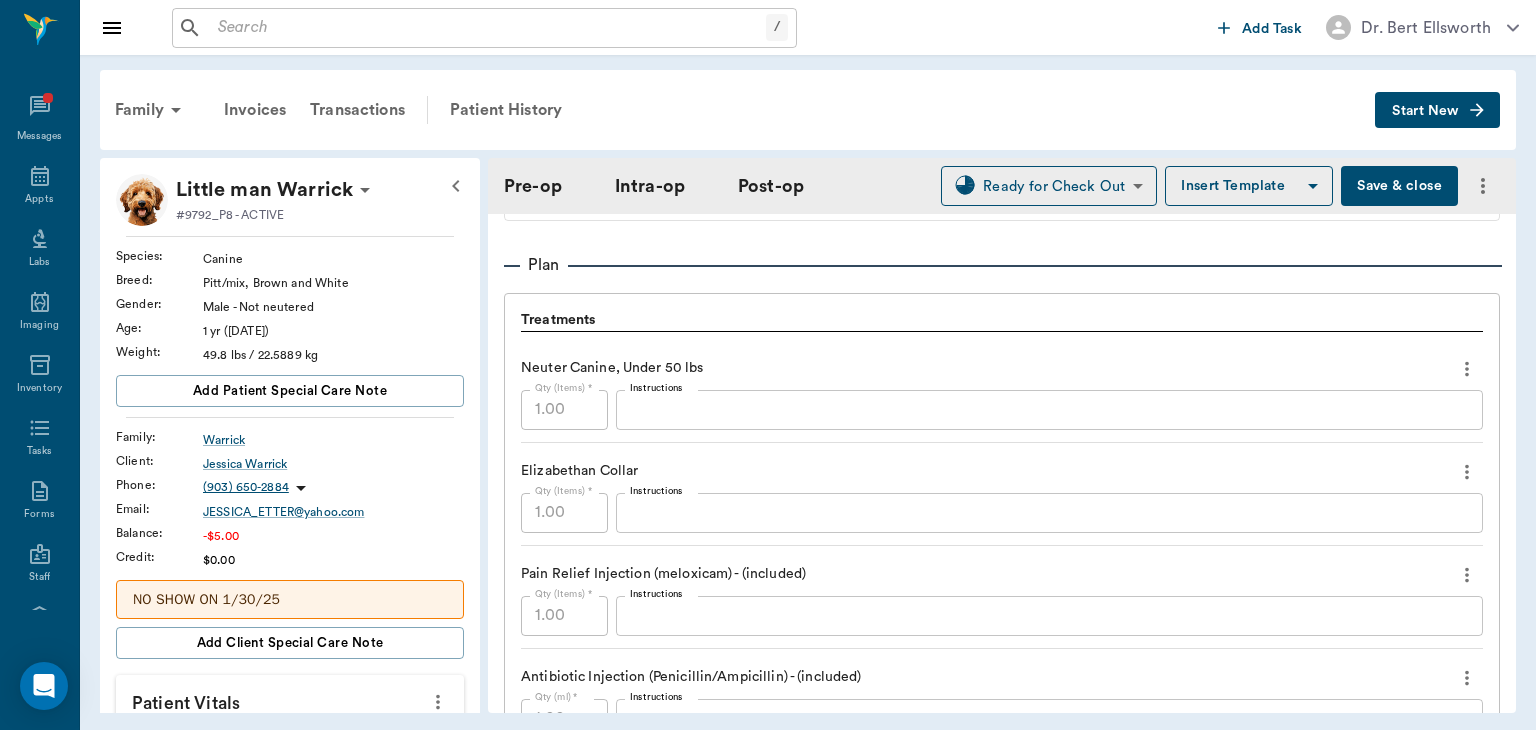 scroll, scrollTop: 1665, scrollLeft: 0, axis: vertical 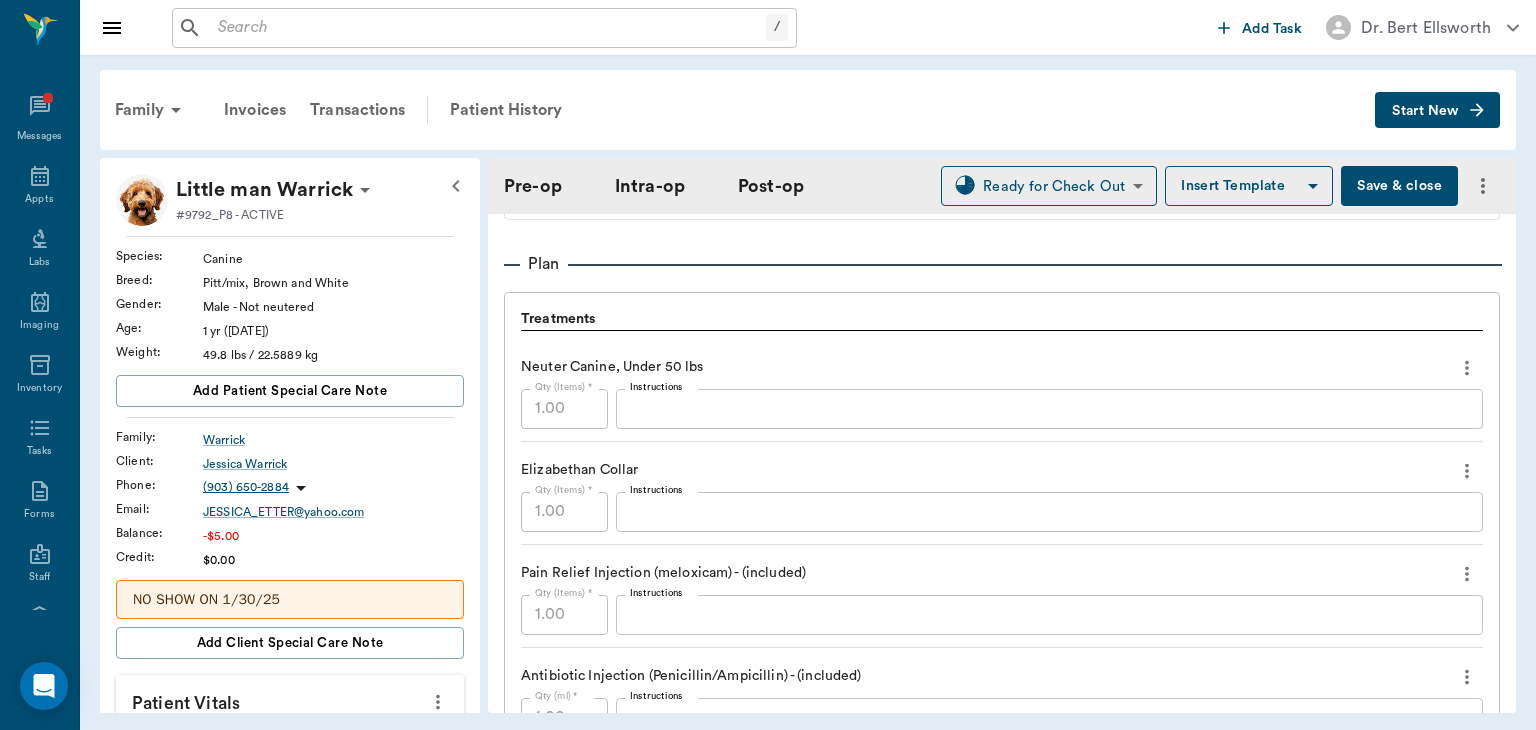 type on "[TIME]" 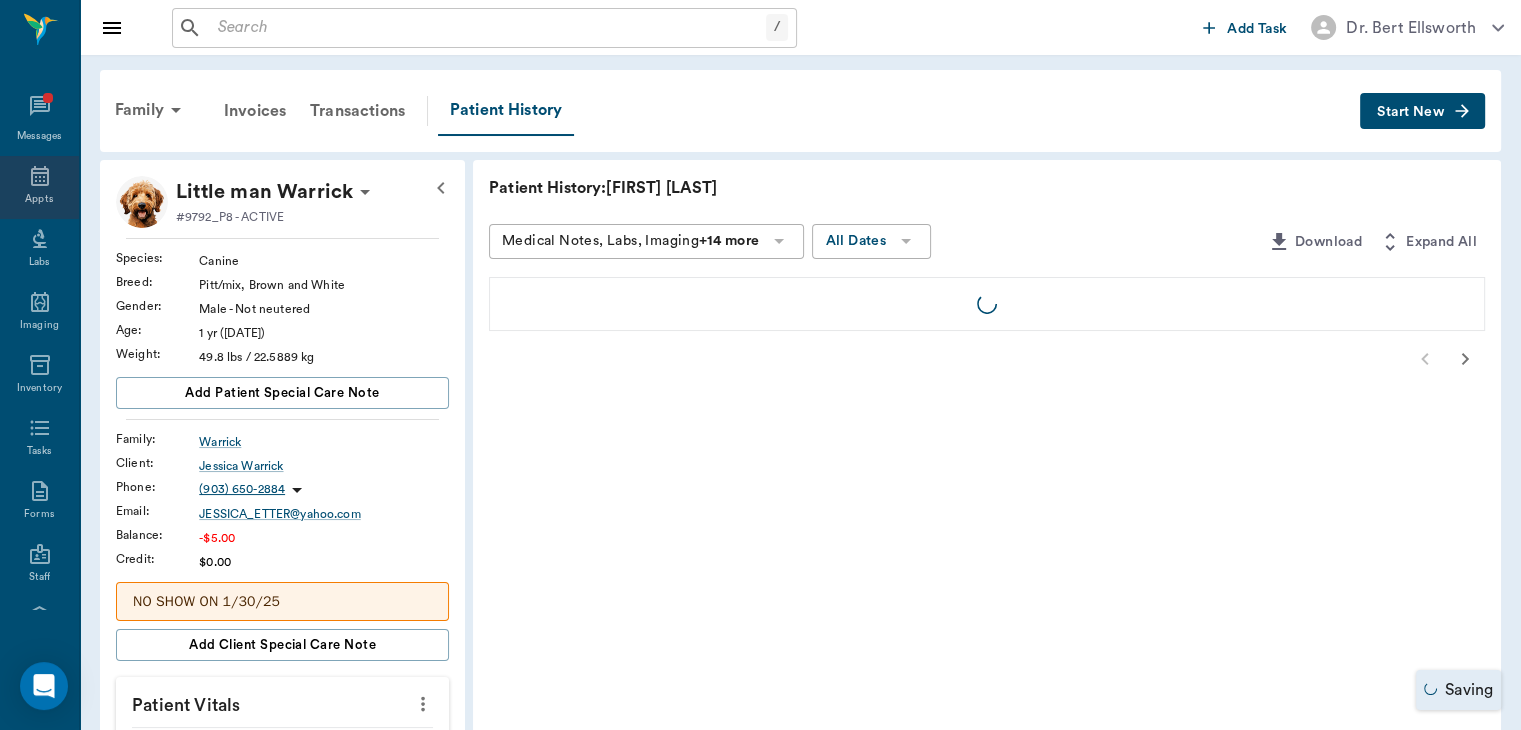 click 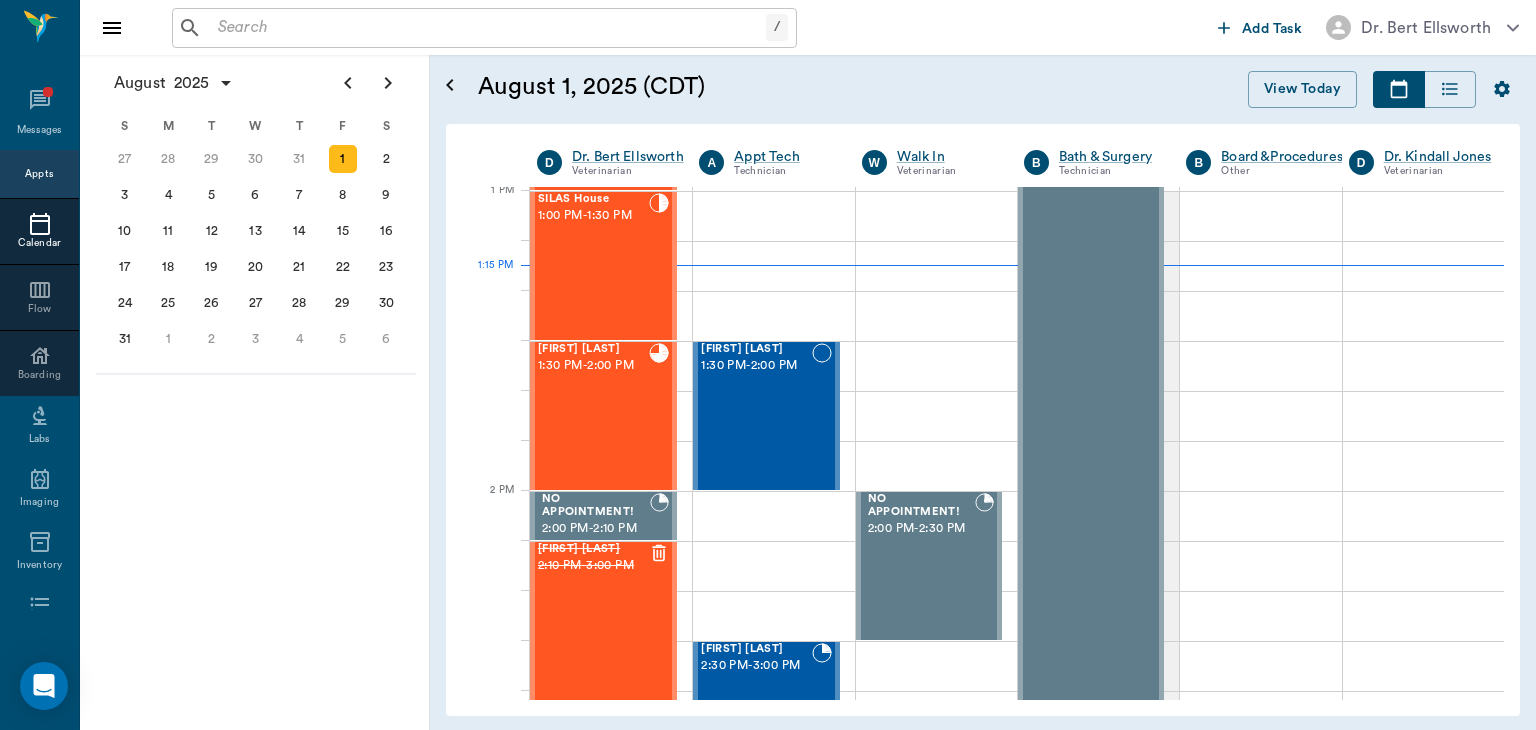 scroll, scrollTop: 1504, scrollLeft: 0, axis: vertical 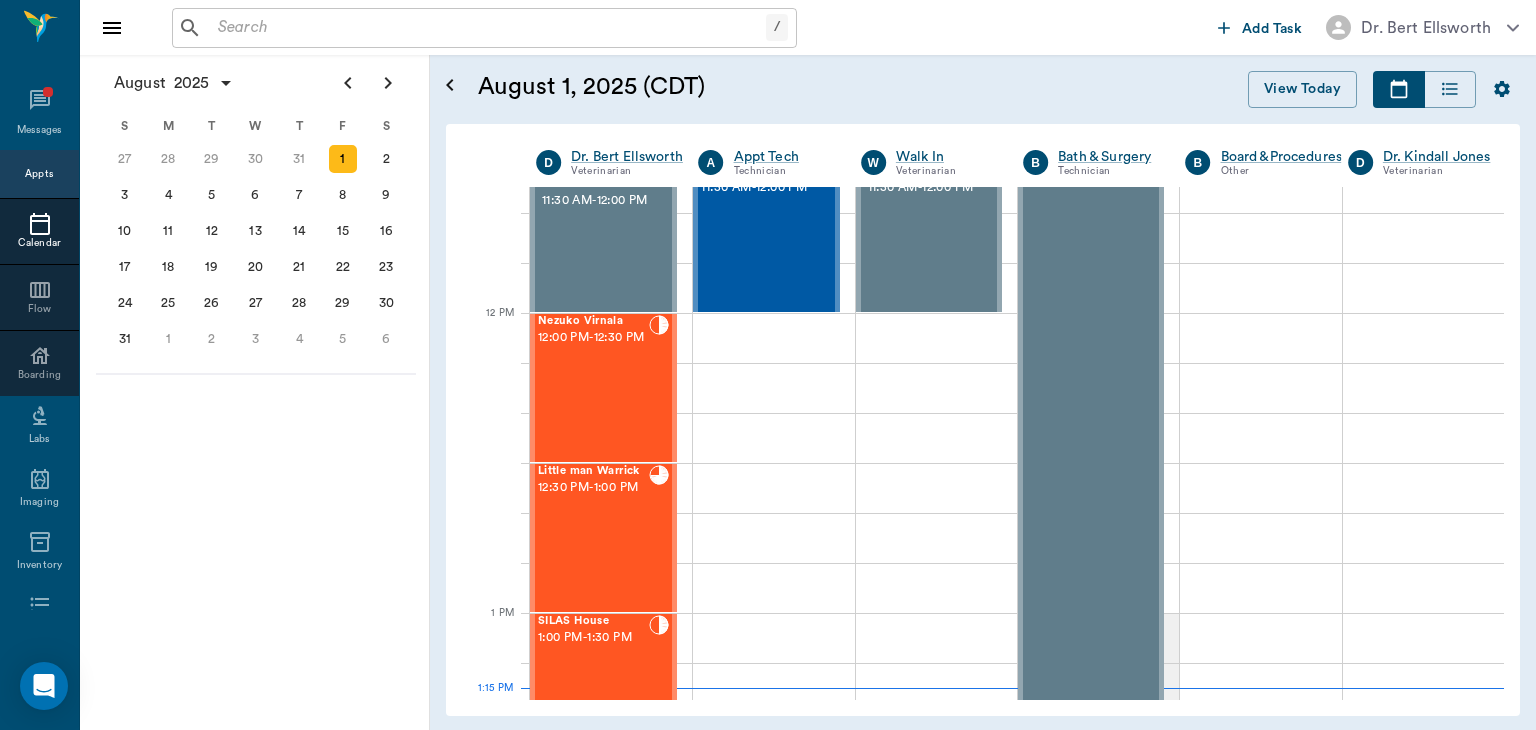 click on "[LAST] [LAST]  -" at bounding box center [593, 388] 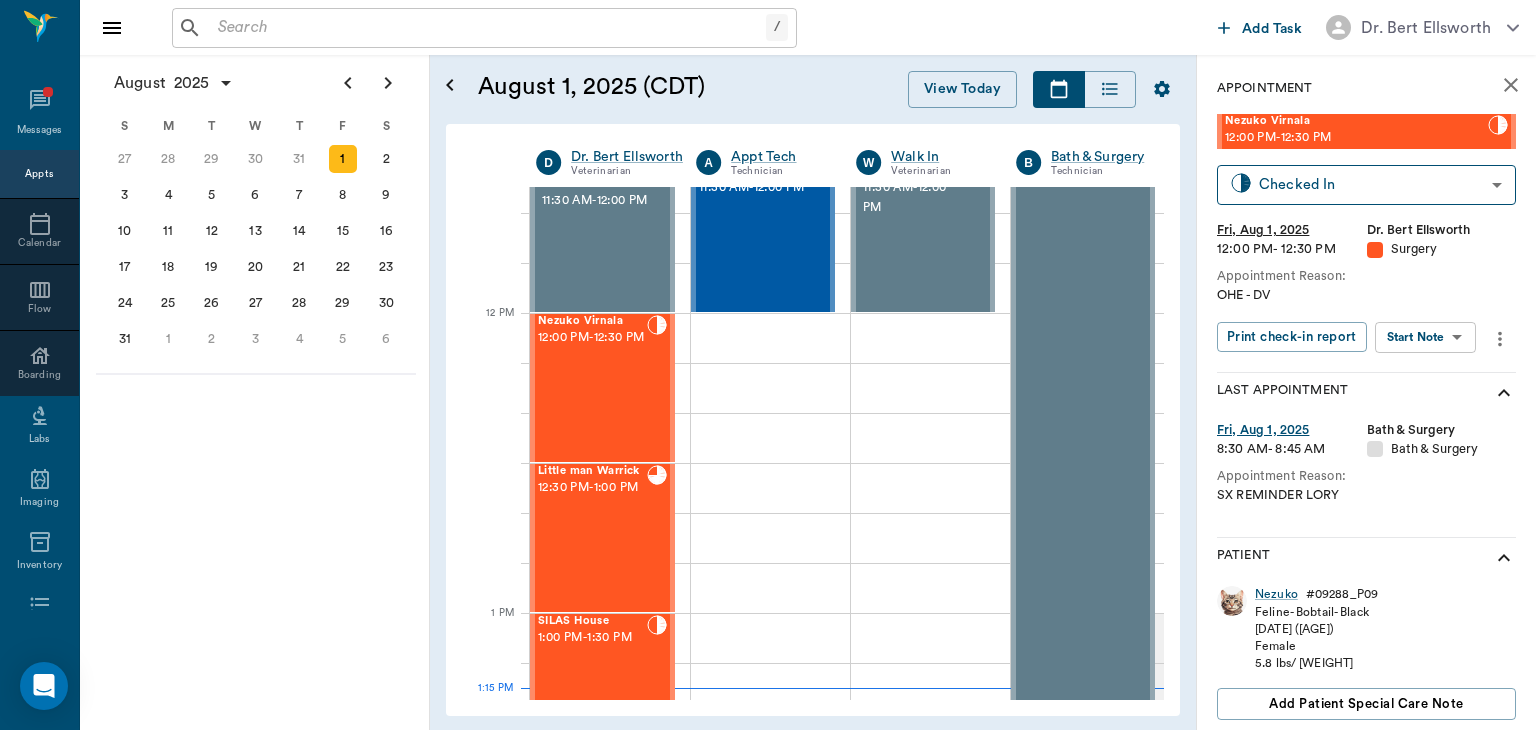 click on "/ ​ Add Task Dr. Bert Ellsworth Nectar Messages Appts Calendar Flow Boarding Labs Imaging Inventory Tasks Forms Staff Reports Lookup Settings August 2025 S M T W T F S 29 30 Jul 1 2 3 4 5 6 7 8 9 10 11 12 13 14 15 16 17 18 19 20 21 22 23 24 25 26 27 28 29 30 31 Aug 1 2 3 4 5 6 7 8 9 S M T W T F S 27 28 29 30 31 Aug 1 2 3 4 5 6 7 8 9 10 11 12 13 14 15 16 17 18 19 20 21 22 23 24 25 26 27 28 29 30 31 Sep 1 2 3 4 5 6 S M T W T F S 31 Sep 1 2 3 4 5 6 7 8 9 10 11 12 13 14 15 16 17 18 19 20 21 22 23 24 25 26 27 28 29 30 Oct 1 2 3 4 5 6 7 8 9 10 11 August 1, 2025 (CDT) View Today August 2025 Today 1 Fri Aug 2025 D Dr. Bert Ellsworth Veterinarian A Appt Tech Technician W Walk In Veterinarian B Bath & Surgery Technician B Board &Procedures Other D Dr. Kindall Jones Veterinarian 8 AM 9 AM 10 AM 11 AM 12 PM 1 PM 2 PM 3 PM 4 PM 5 PM 6 PM 7 PM 8 PM 1:15 PM Gretchen Messersmith 8:00 AM  -  8:30 AM Isabel Barfield 8:30 AM  -  9:00 AM NO APPOINTMENT! EMERGENCY ONLY! 9:00 AM  -  9:30 AM Natasha Steward 9:00 AM  -  9:30 AM  -" at bounding box center (768, 365) 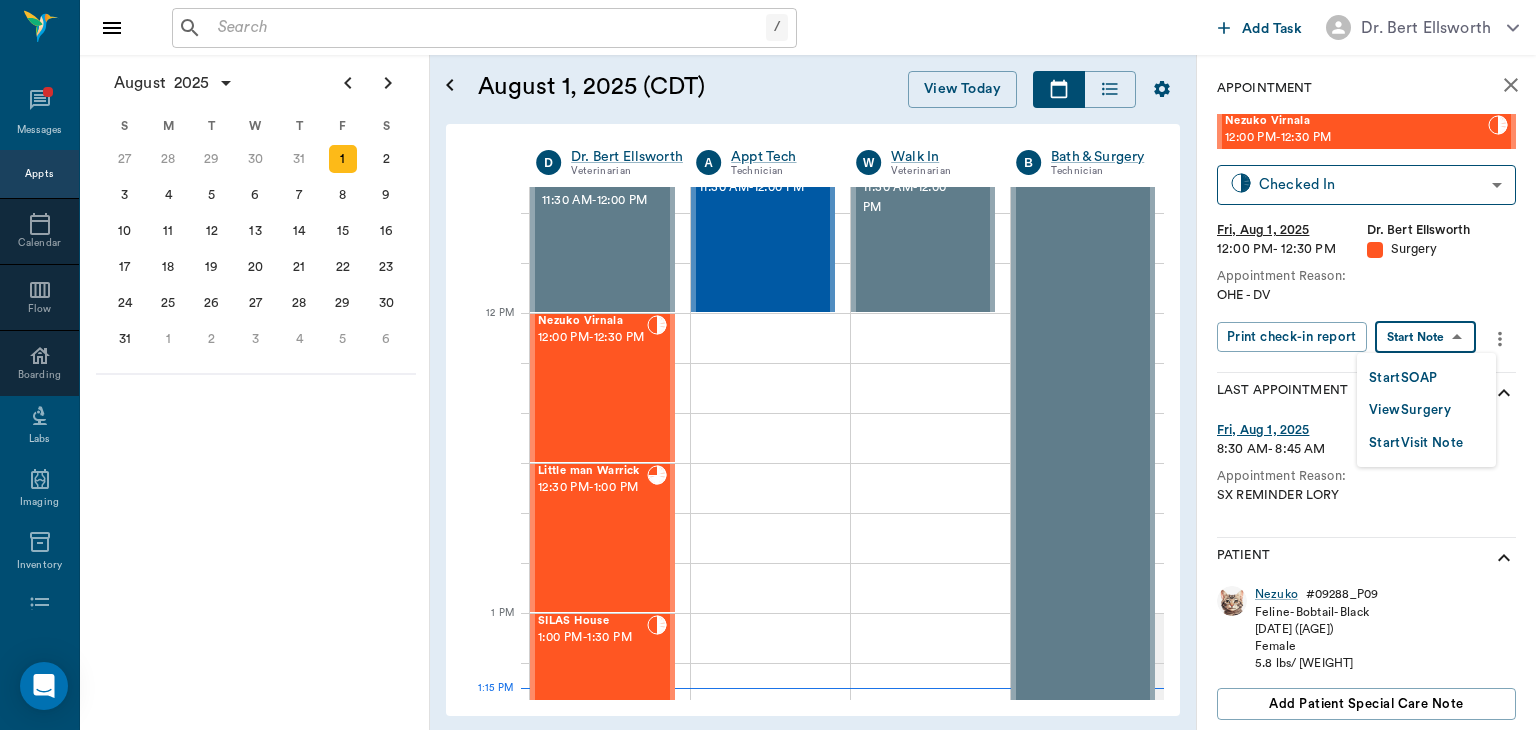 click on "View  Surgery" at bounding box center (1410, 410) 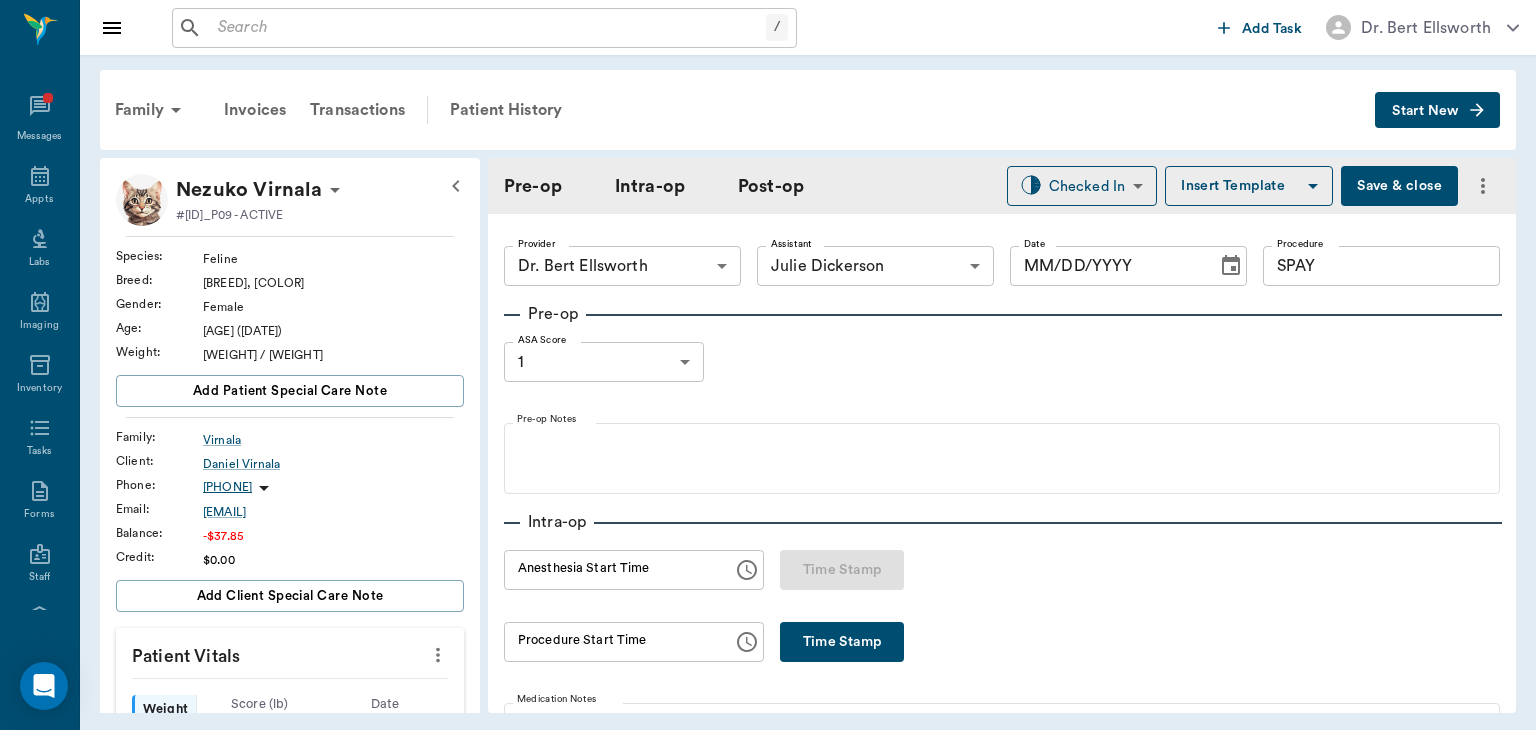 type on "63ec2f075fda476ae8351a4d" 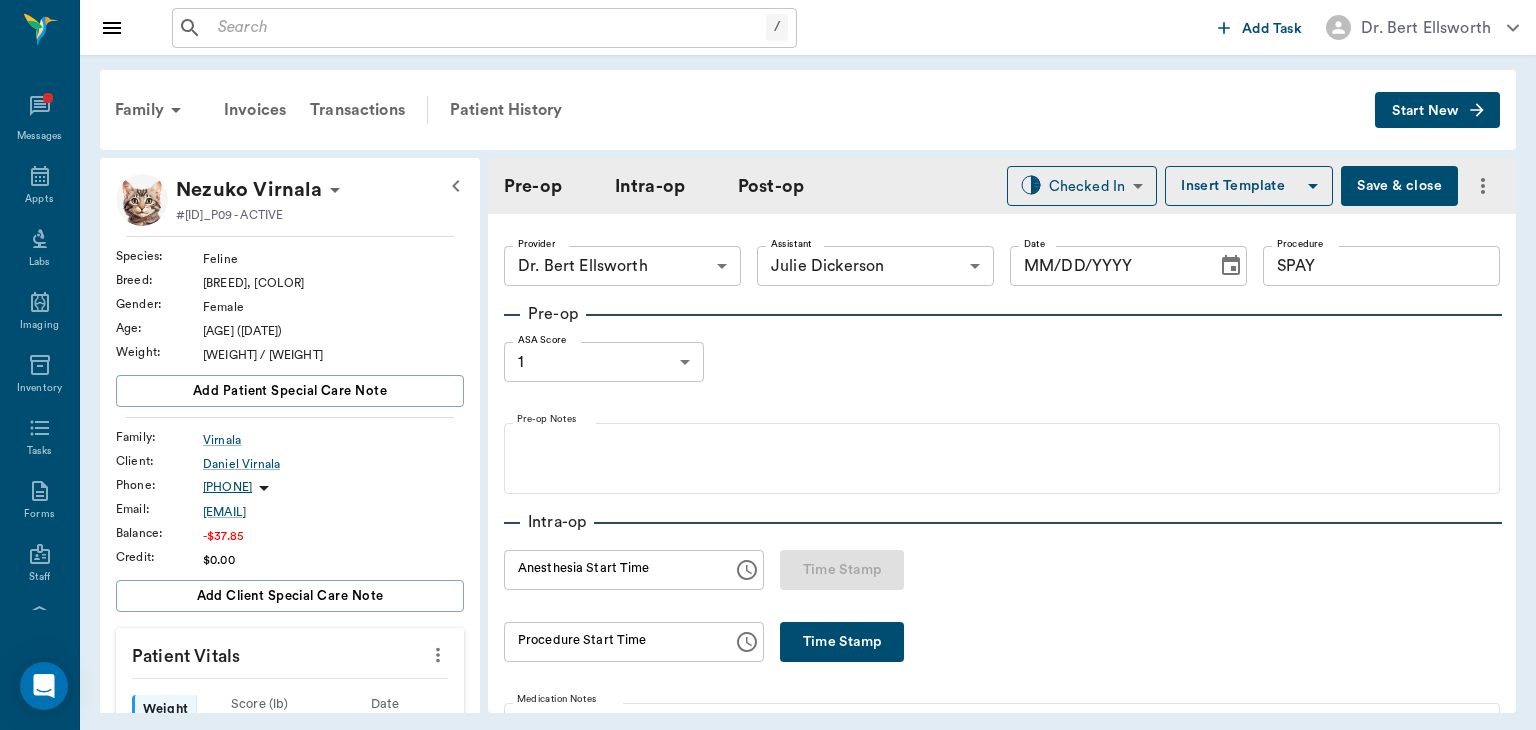 type on "63ec2e7e52e12b0ba117b124" 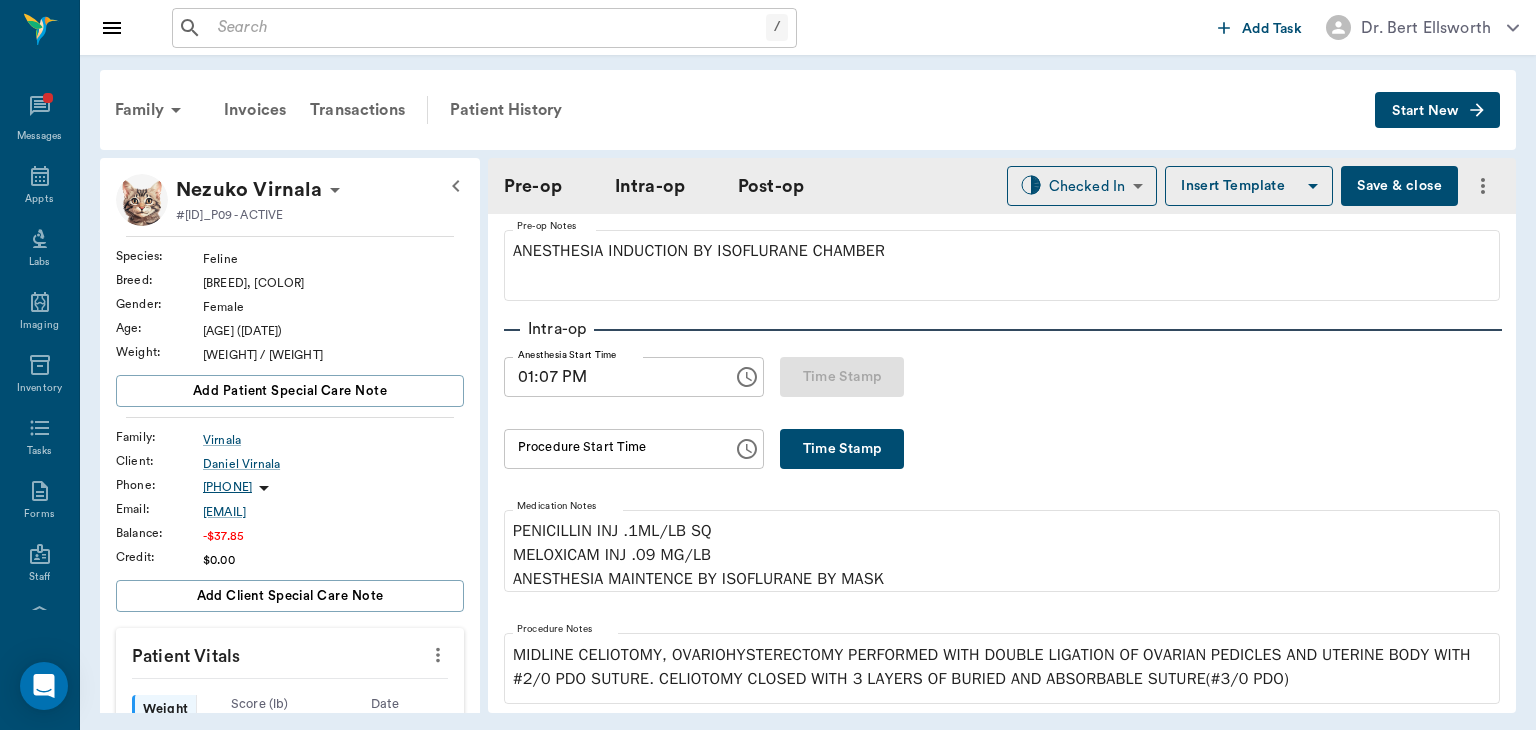 scroll, scrollTop: 195, scrollLeft: 0, axis: vertical 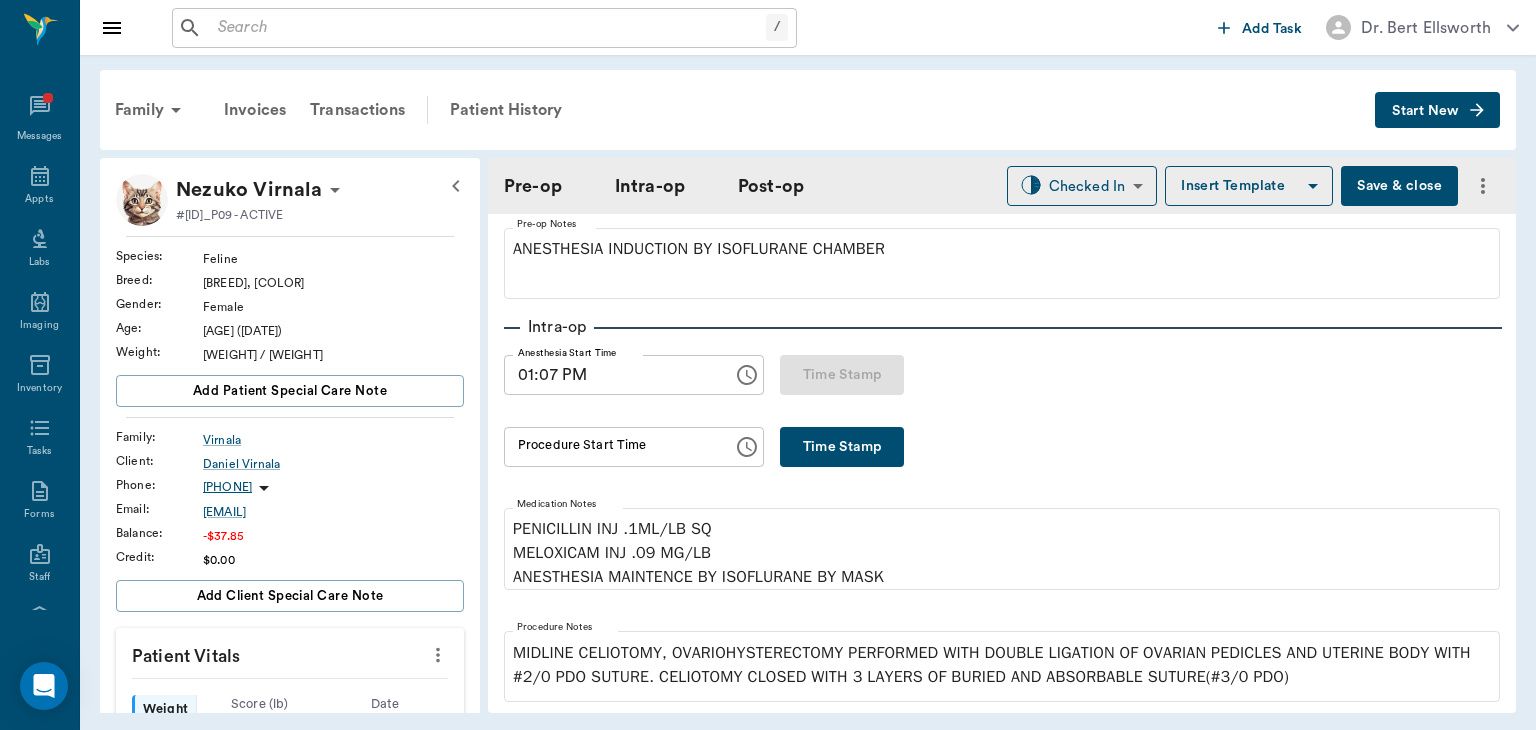 click on "Time Stamp" at bounding box center (842, 447) 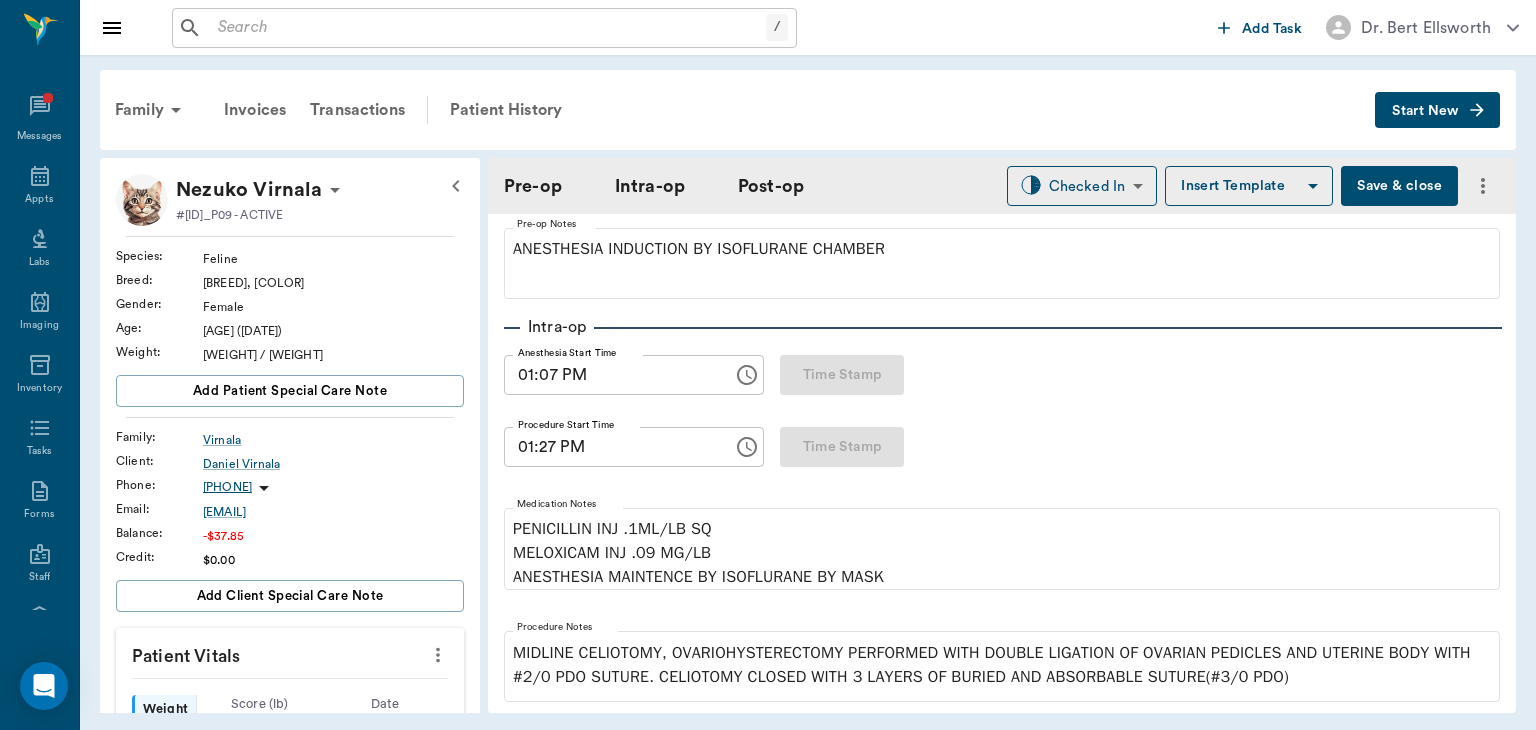 click on "01:27 PM" at bounding box center [611, 447] 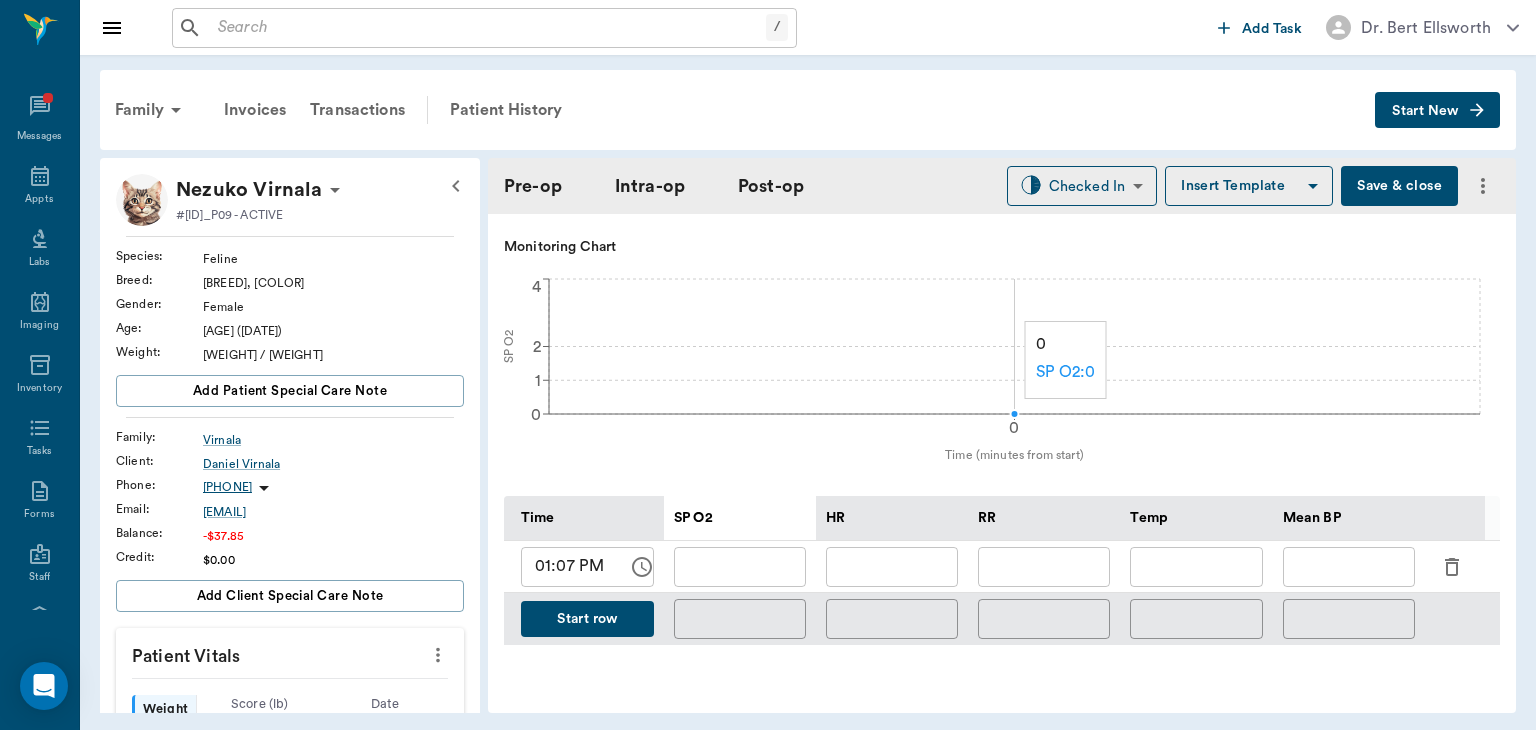 scroll, scrollTop: 686, scrollLeft: 0, axis: vertical 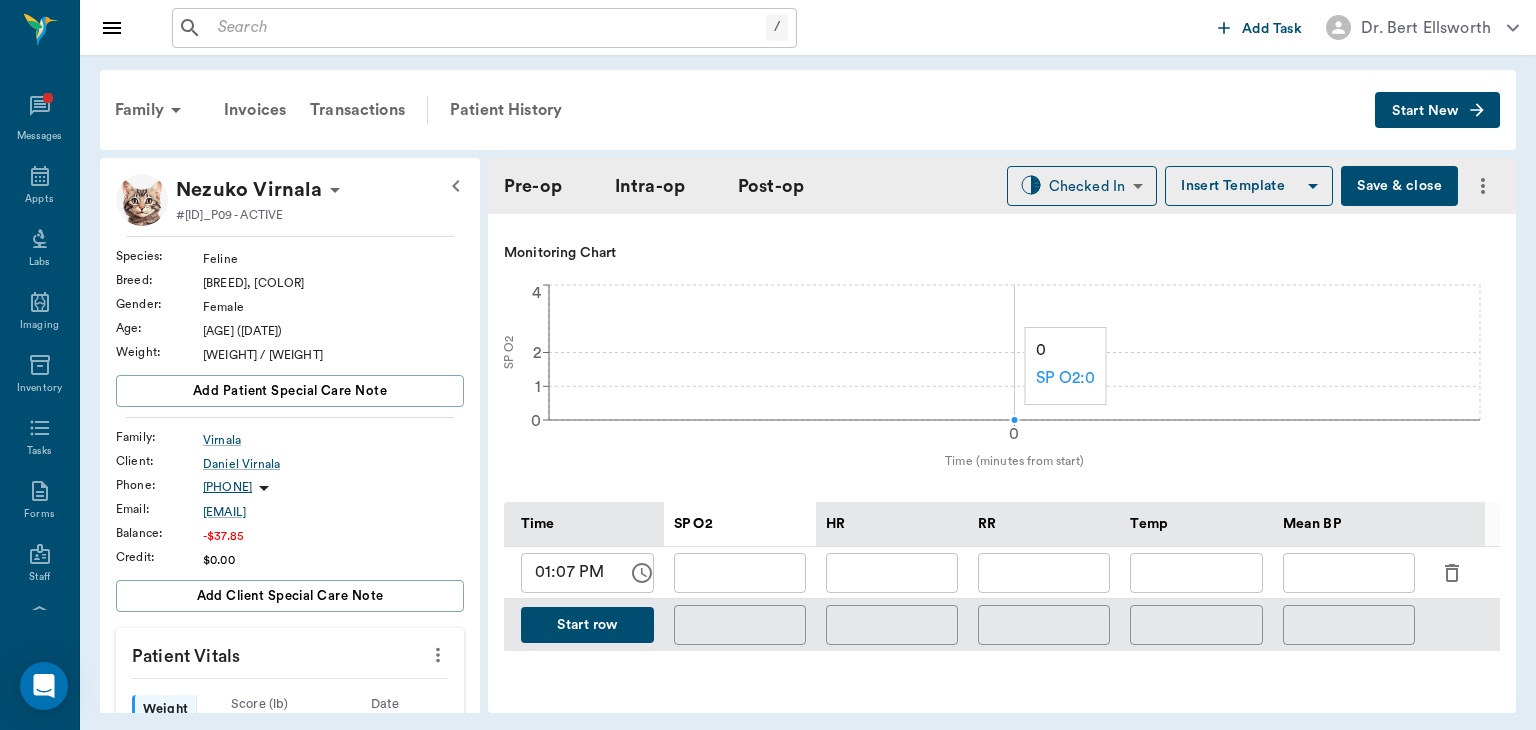 type on "01:25 PM" 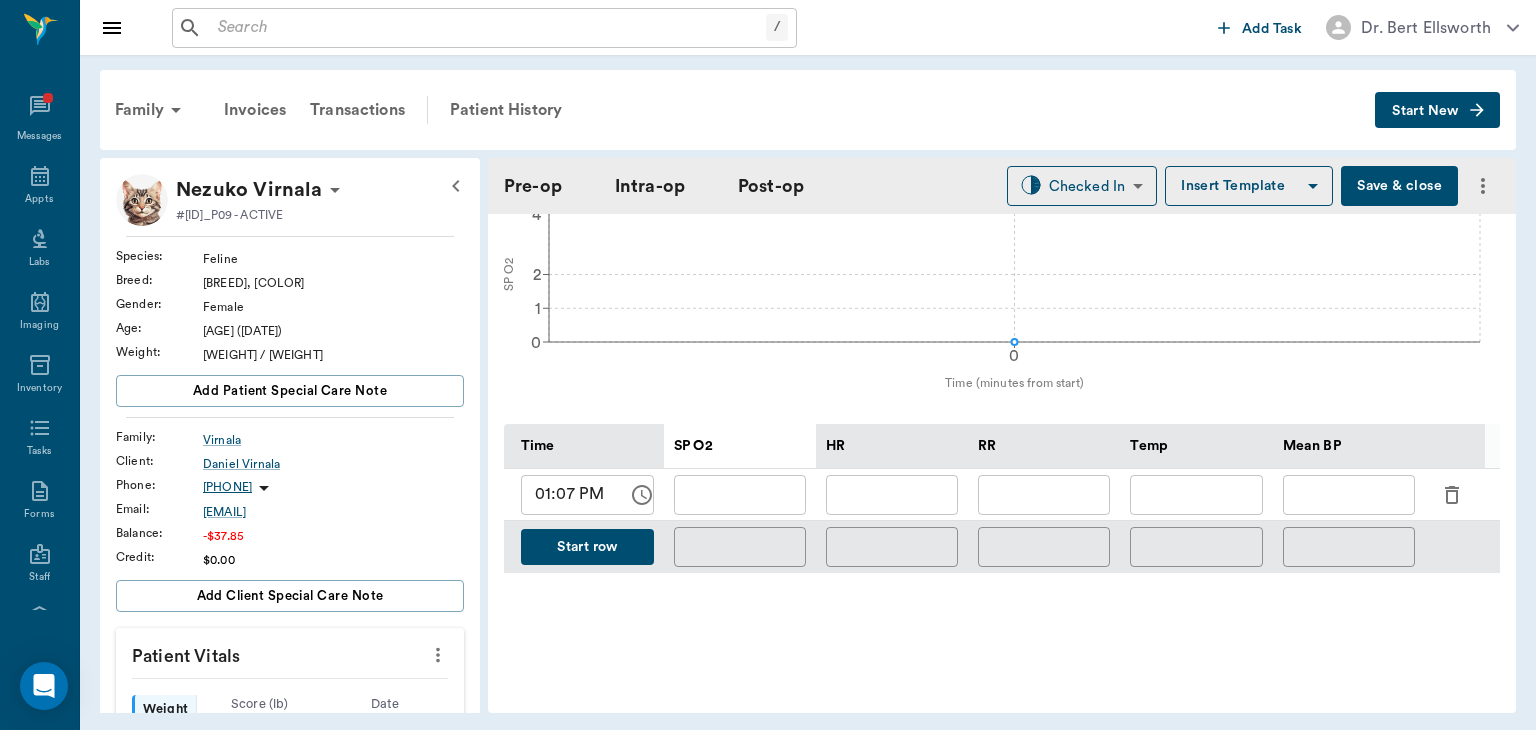 scroll, scrollTop: 785, scrollLeft: 0, axis: vertical 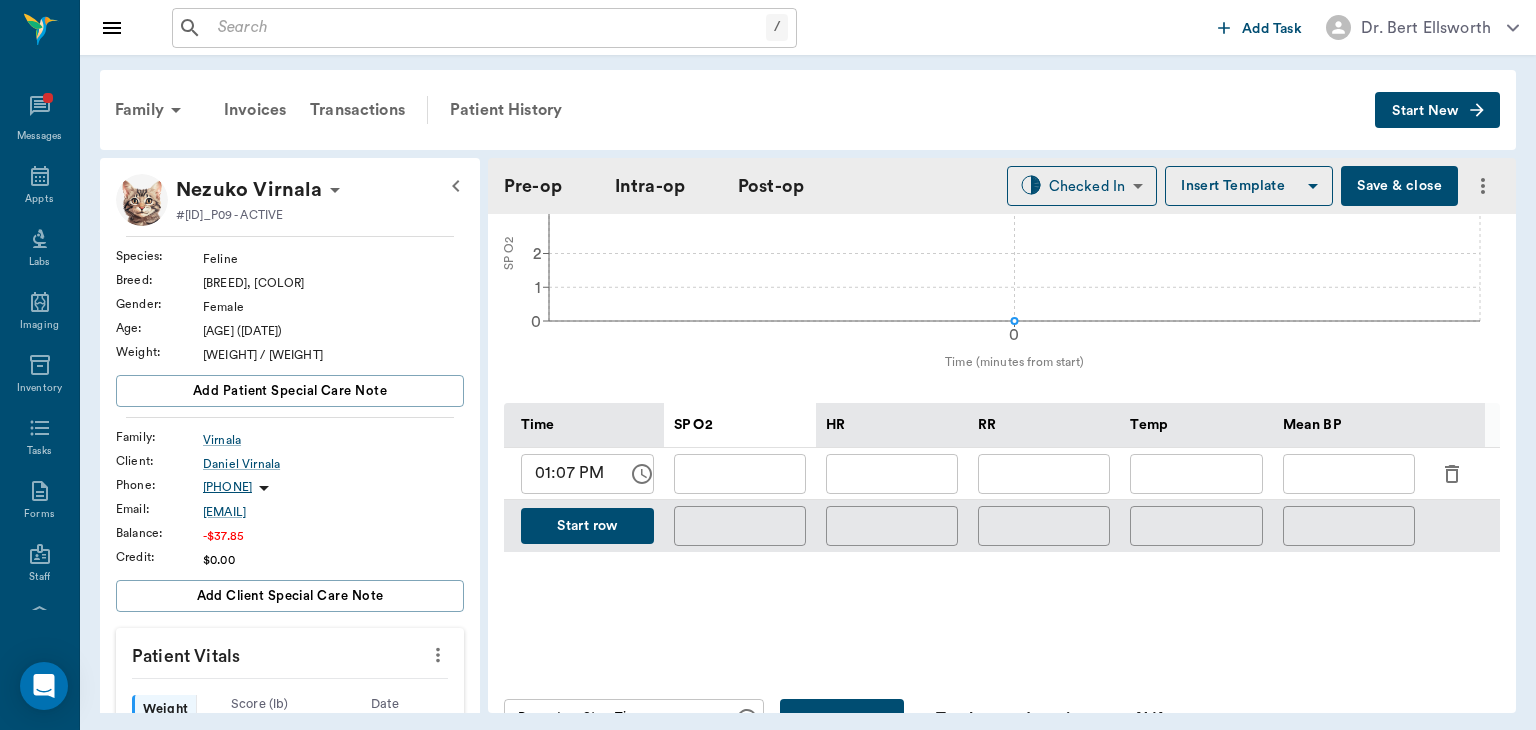 click 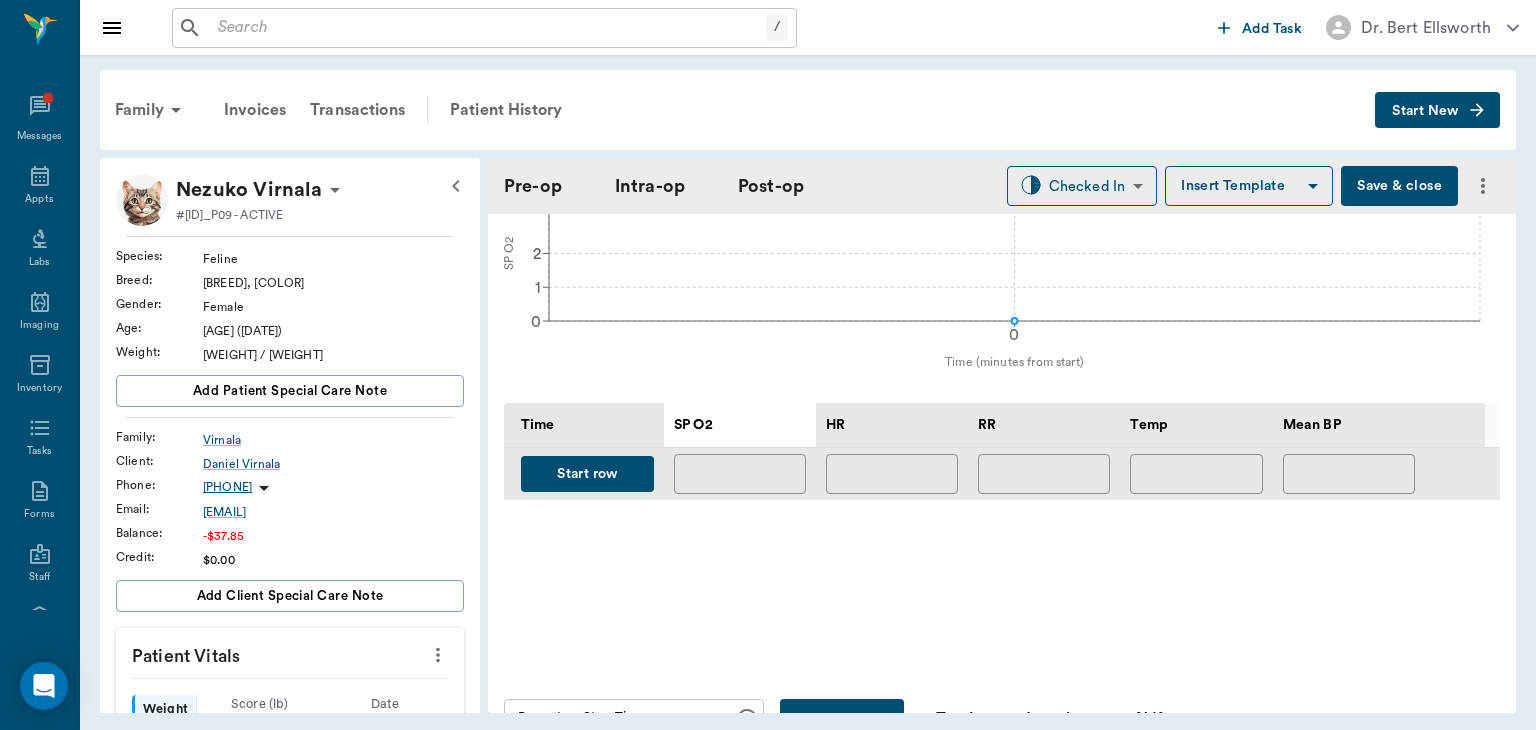 click on "Start row" at bounding box center (587, 474) 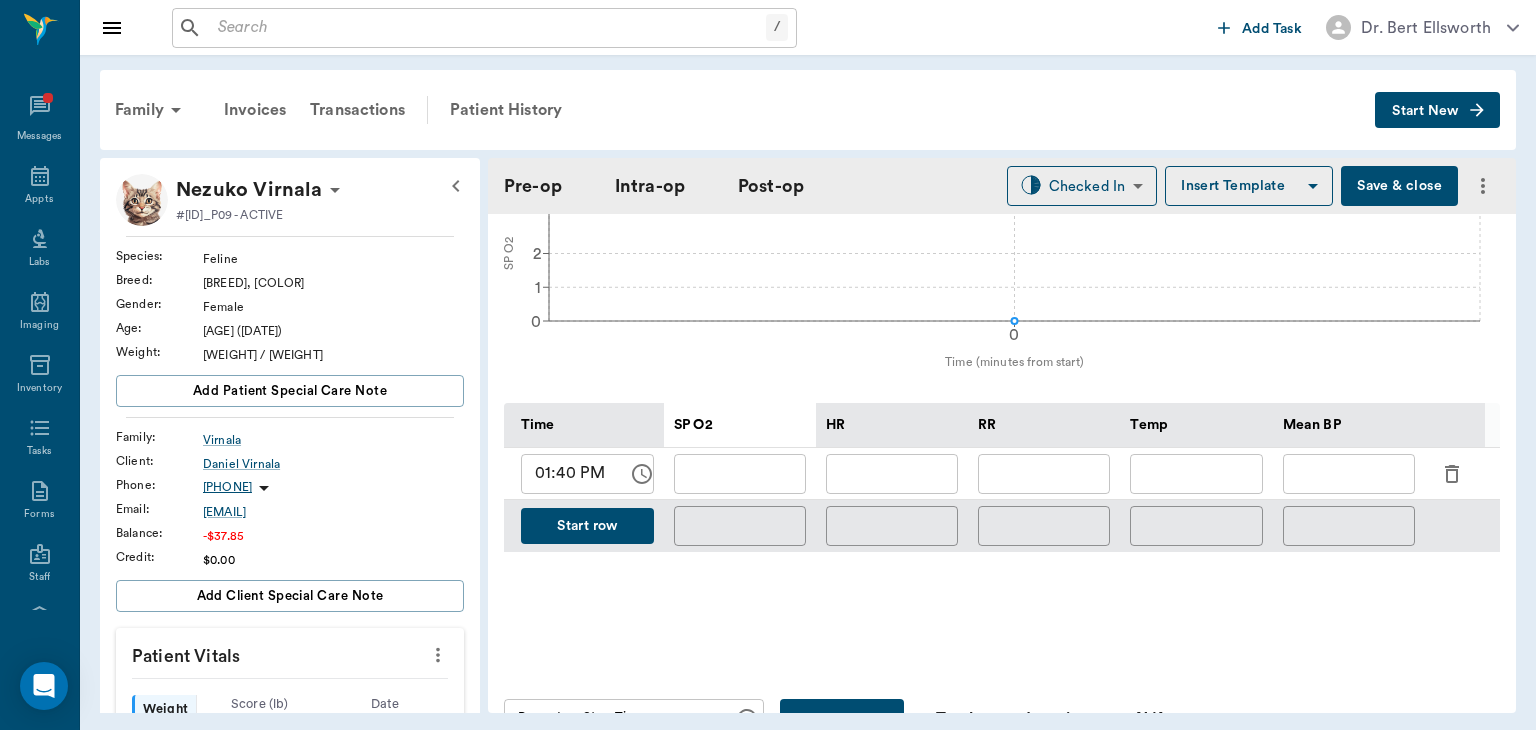 click on "Save & close" at bounding box center (1399, 186) 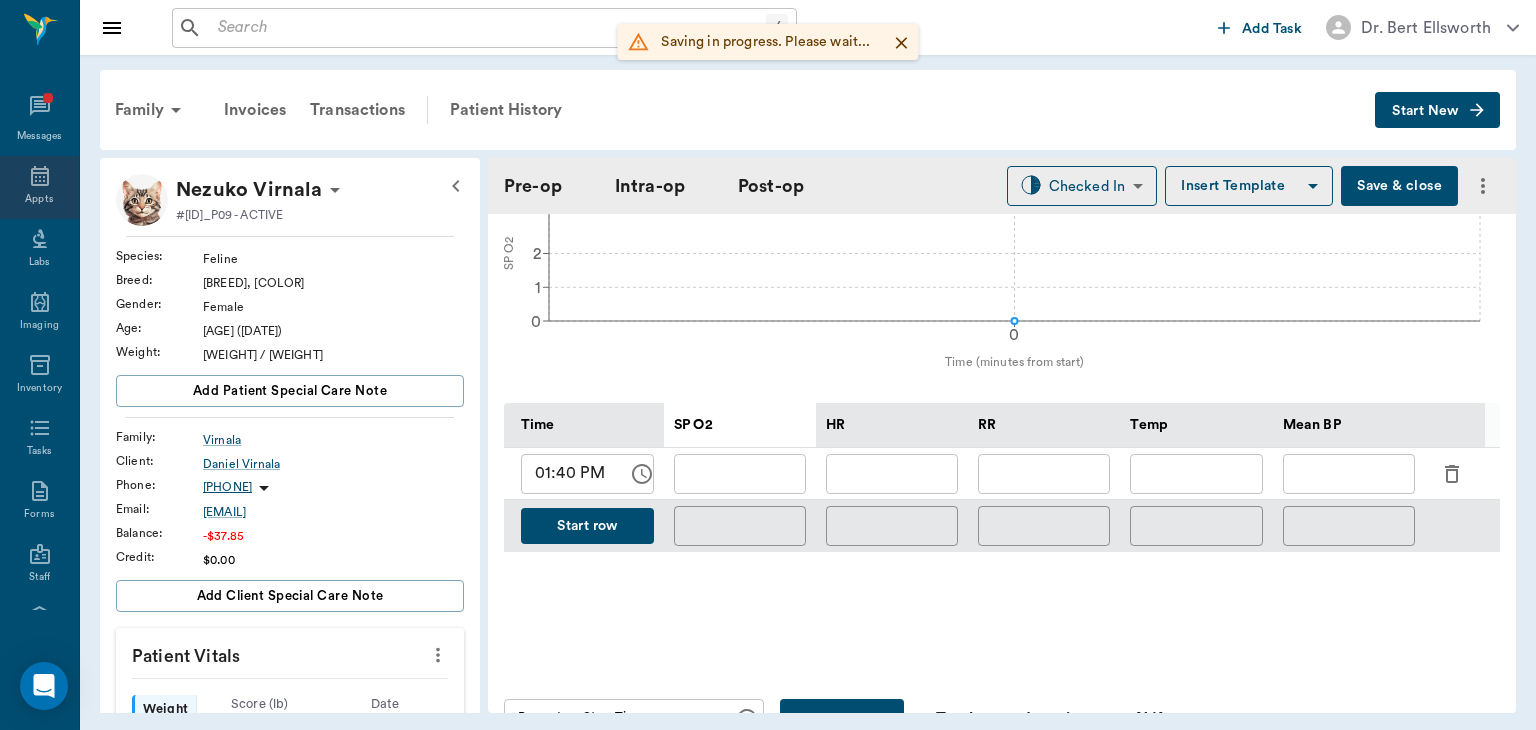 click 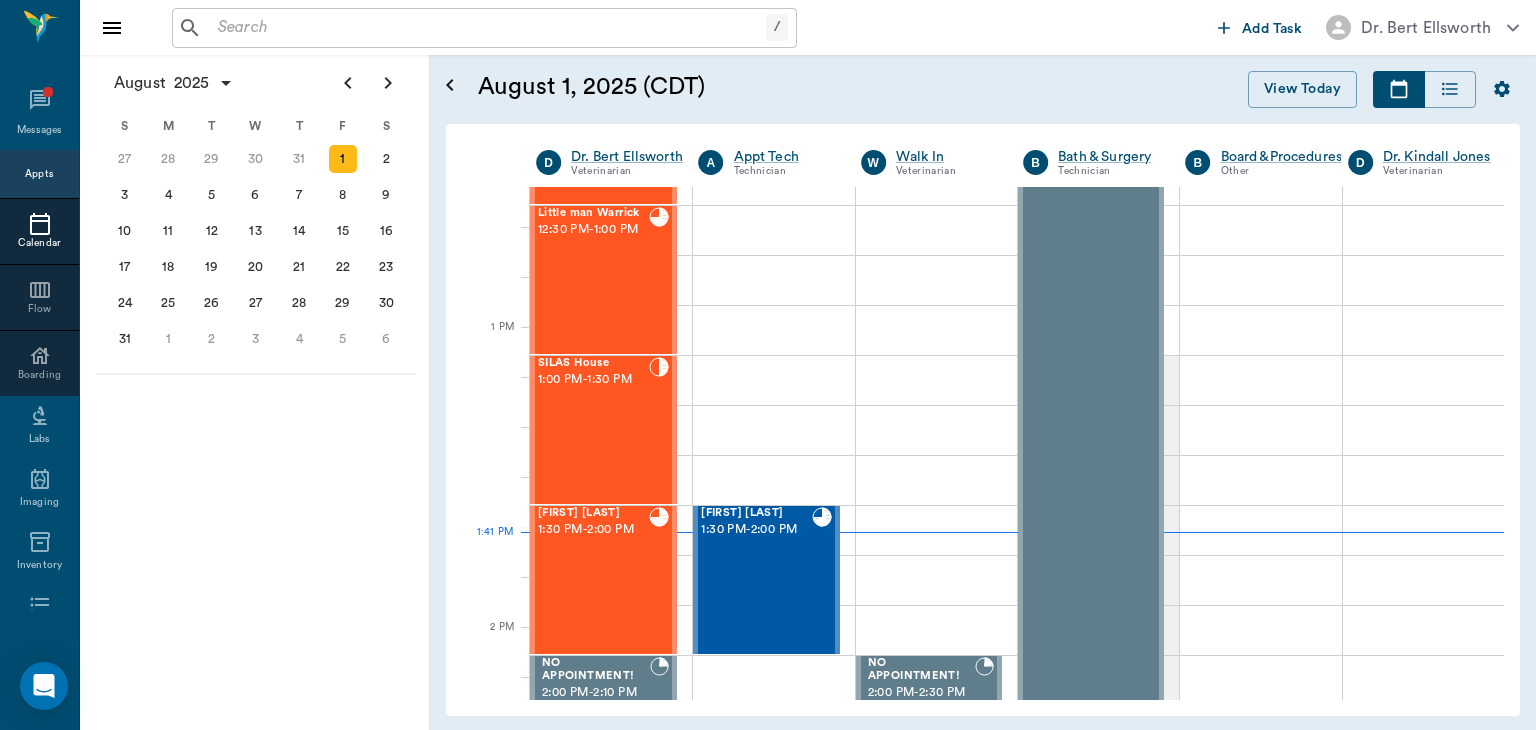 scroll, scrollTop: 1325, scrollLeft: 0, axis: vertical 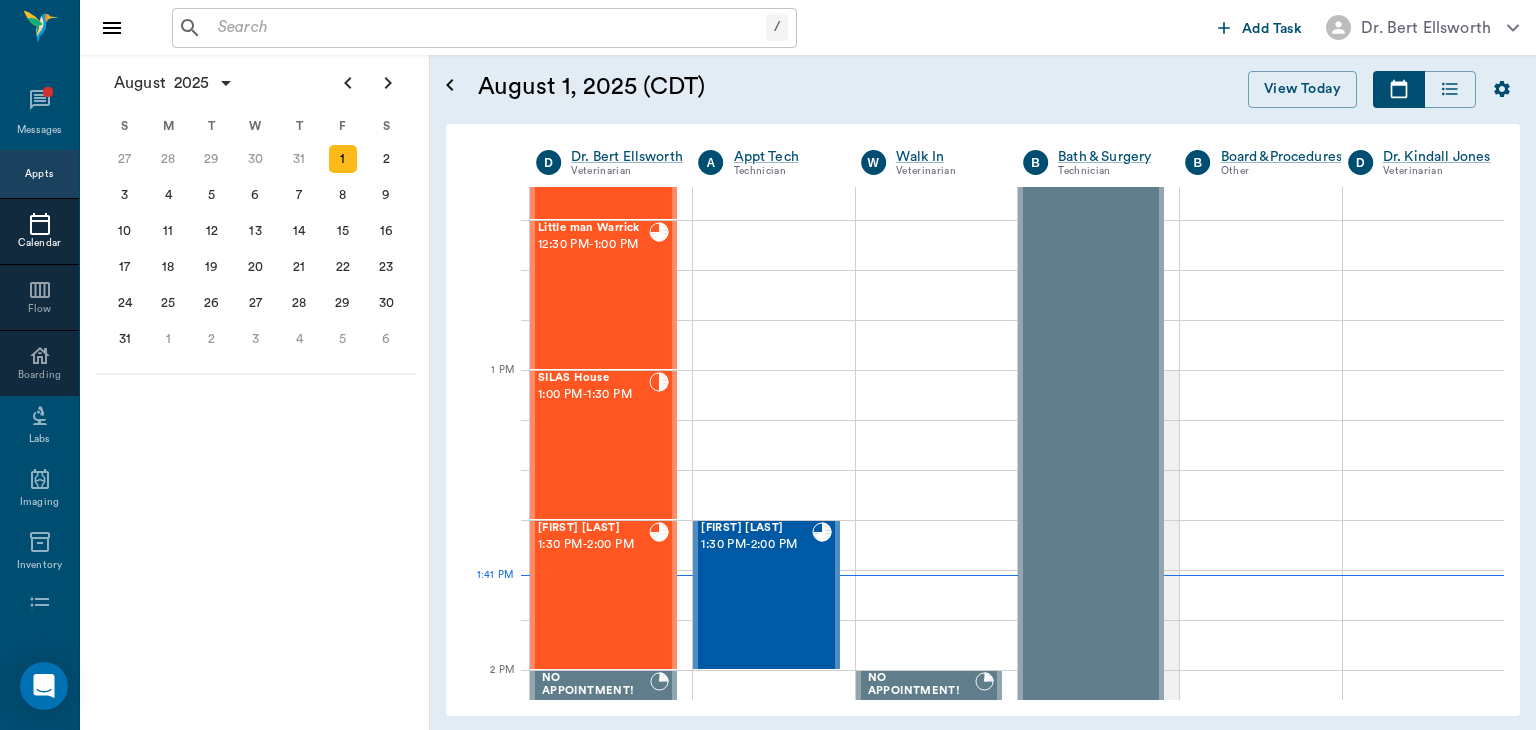click on "SILAS House 1:00 PM  -  1:30 PM" at bounding box center [593, 445] 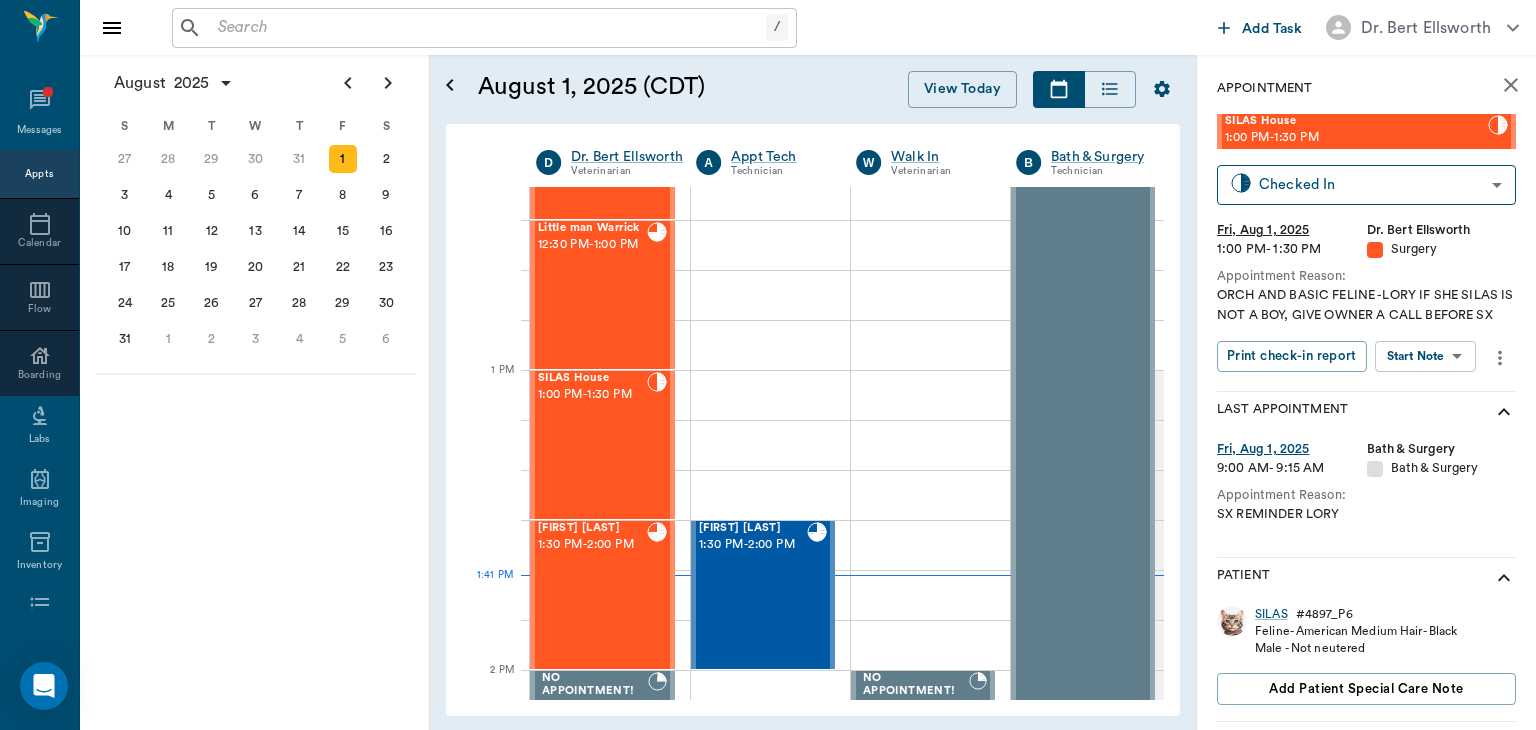 click on "/ ​ Add Task Dr. Bert Ellsworth Nectar Messages Appts Calendar Flow Boarding Labs Imaging Inventory Tasks Forms Staff Reports Lookup Settings August 2025 S M T W T F S 29 30 Jul 1 2 3 4 5 6 7 8 9 10 11 12 13 14 15 16 17 18 19 20 21 22 23 24 25 26 27 28 29 30 31 Aug 1 2 3 4 5 6 7 8 9 S M T W T F S 27 28 29 30 31 Aug 1 2 3 4 5 6 7 8 9 10 11 12 13 14 15 16 17 18 19 20 21 22 23 24 25 26 27 28 29 30 31 Sep 1 2 3 4 5 6 S M T W T F S 31 Sep 1 2 3 4 5 6 7 8 9 10 11 12 13 14 15 16 17 18 19 20 21 22 23 24 25 26 27 28 29 30 Oct 1 2 3 4 5 6 7 8 9 10 11 August 1, 2025 (CDT) View Today August 2025 Today 1 Fri Aug 2025 D Dr. Bert Ellsworth Veterinarian A Appt Tech Technician W Walk In Veterinarian B Bath & Surgery Technician B Board &Procedures Other D Dr. Kindall Jones Veterinarian 8 AM 9 AM 10 AM 11 AM 12 PM 1 PM 2 PM 3 PM 4 PM 5 PM 6 PM 7 PM 8 PM 1:41 PM Gretchen Messersmith 8:00 AM  -  8:30 AM Isabel Barfield 8:30 AM  -  9:00 AM NO APPOINTMENT! EMERGENCY ONLY! 9:00 AM  -  9:30 AM Natasha Steward 9:00 AM  -  9:30 AM  -" at bounding box center (768, 365) 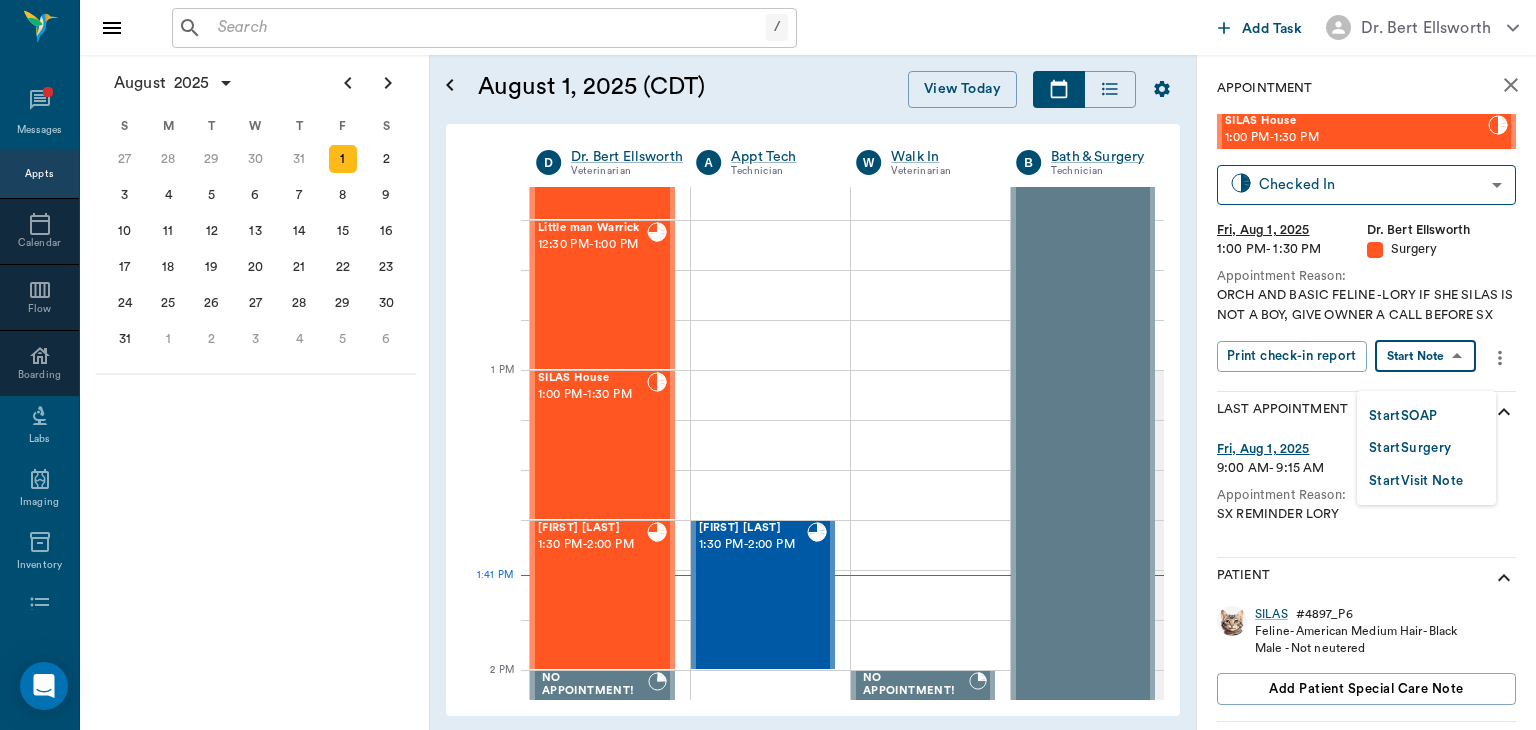 click on "Start  Surgery" at bounding box center [1410, 448] 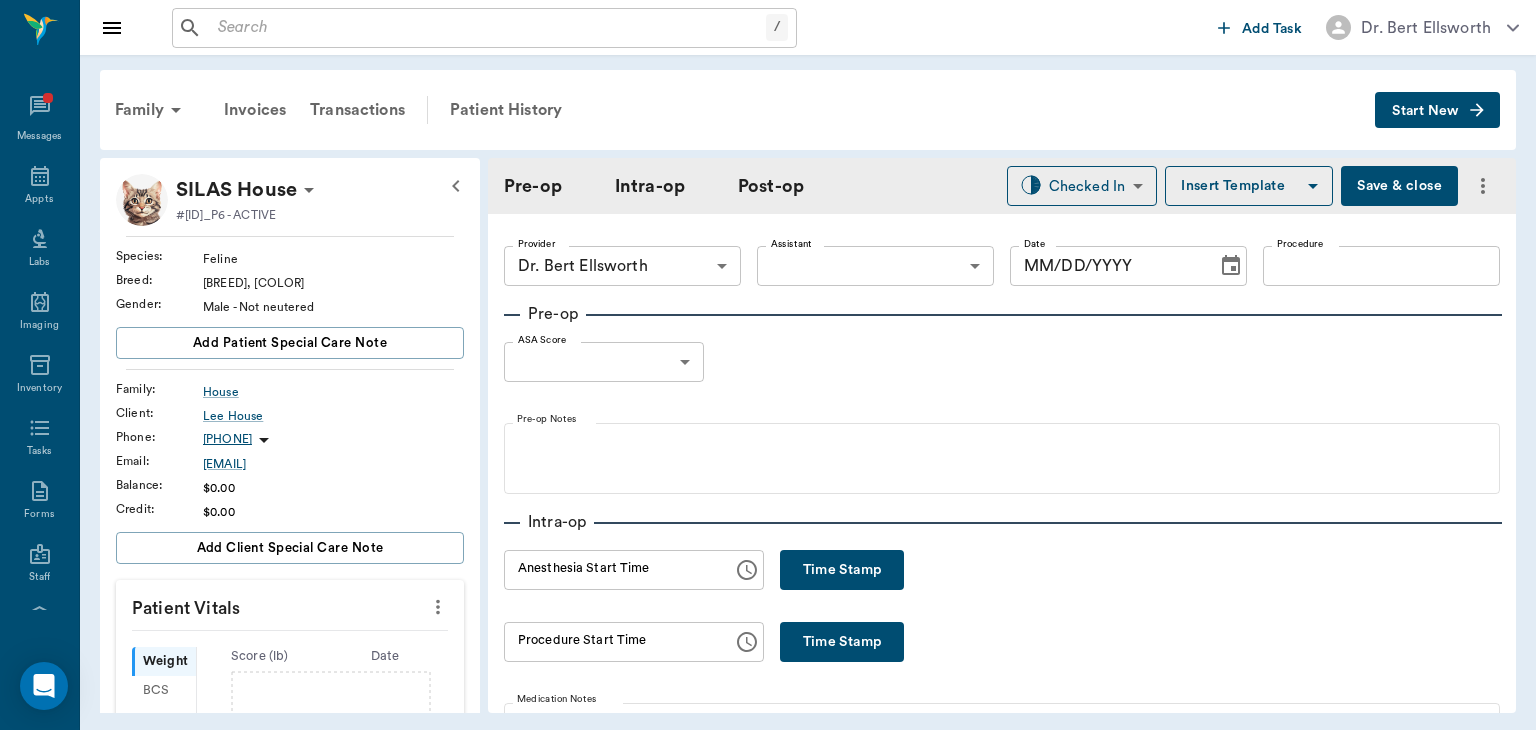 type on "63ec2f075fda476ae8351a4d" 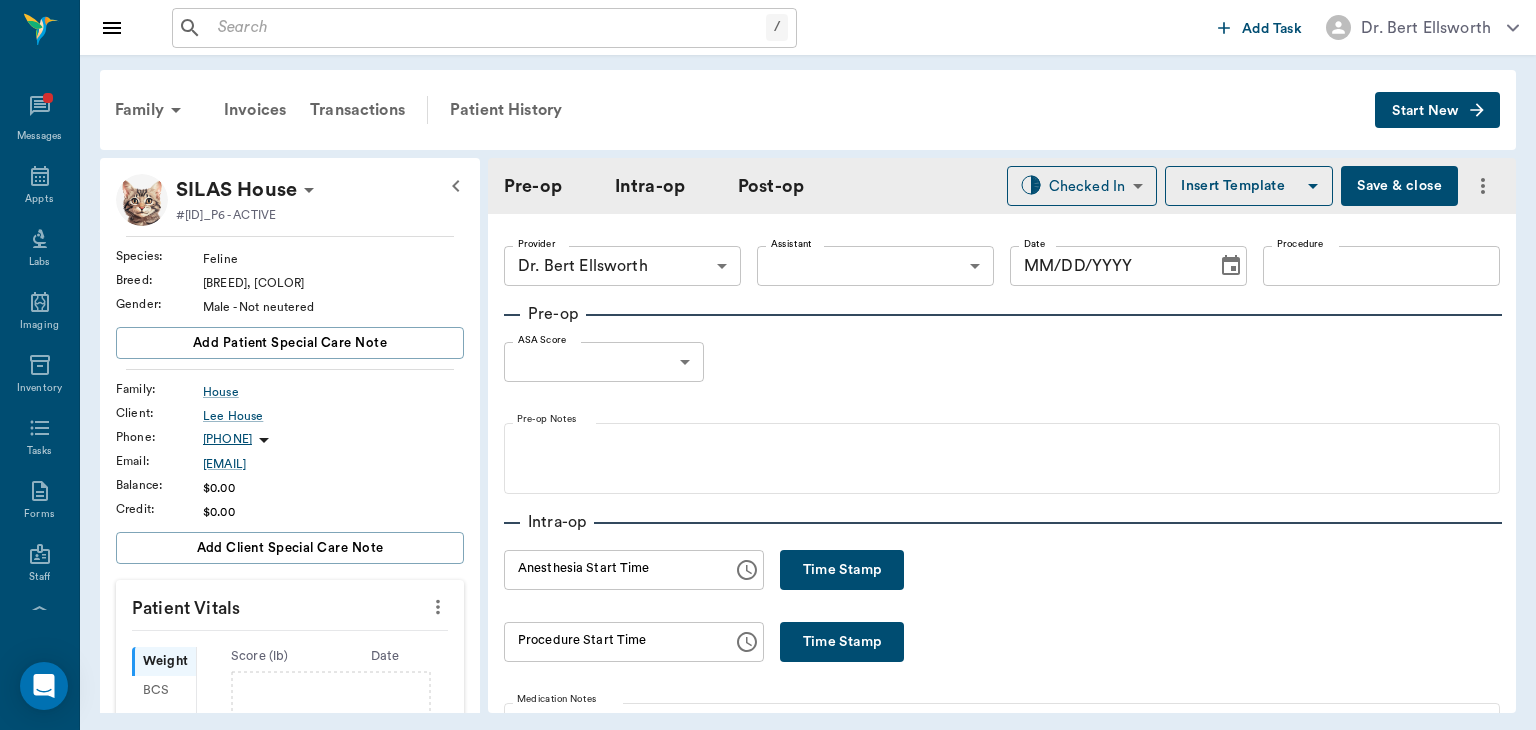 type on "08/01/2025" 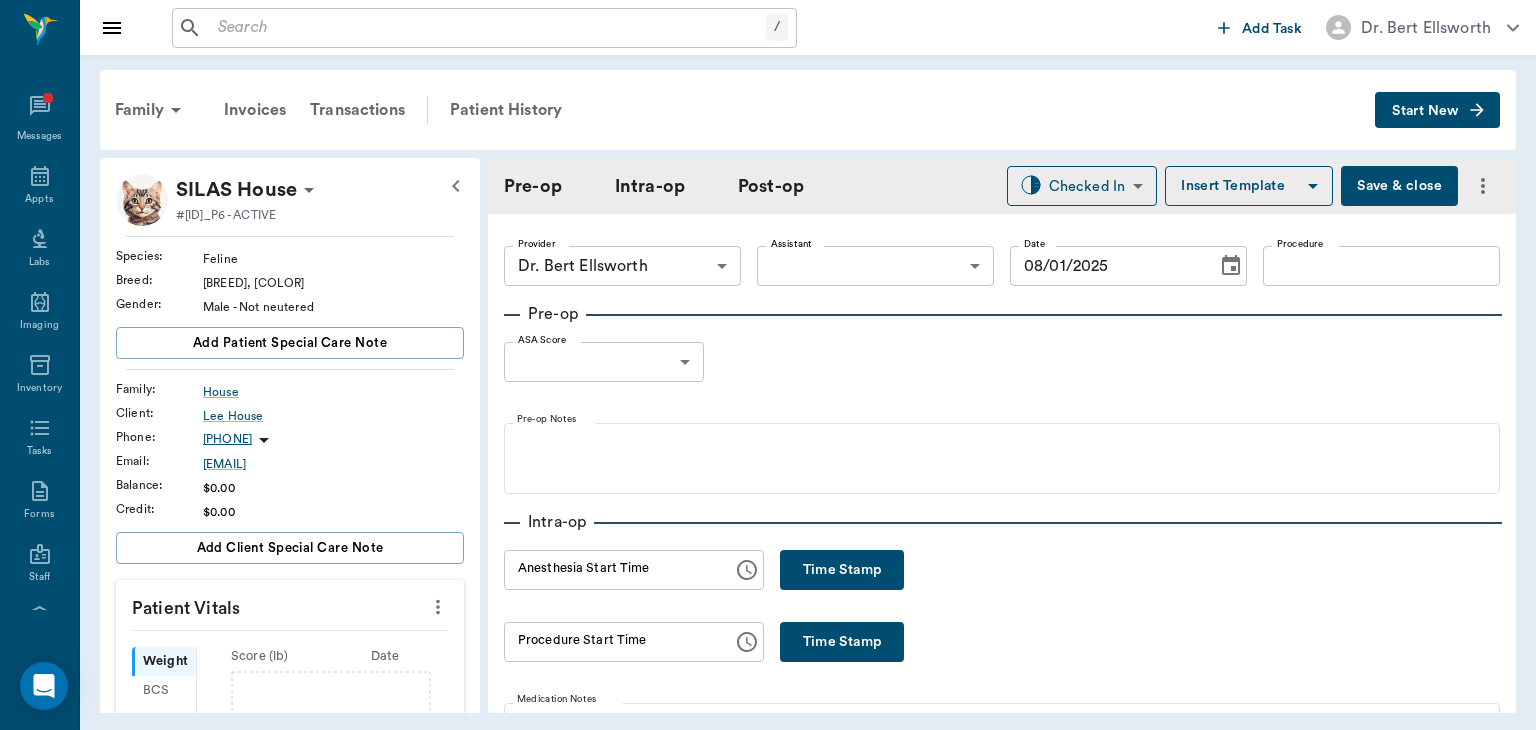 click on "Time Stamp" at bounding box center [842, 570] 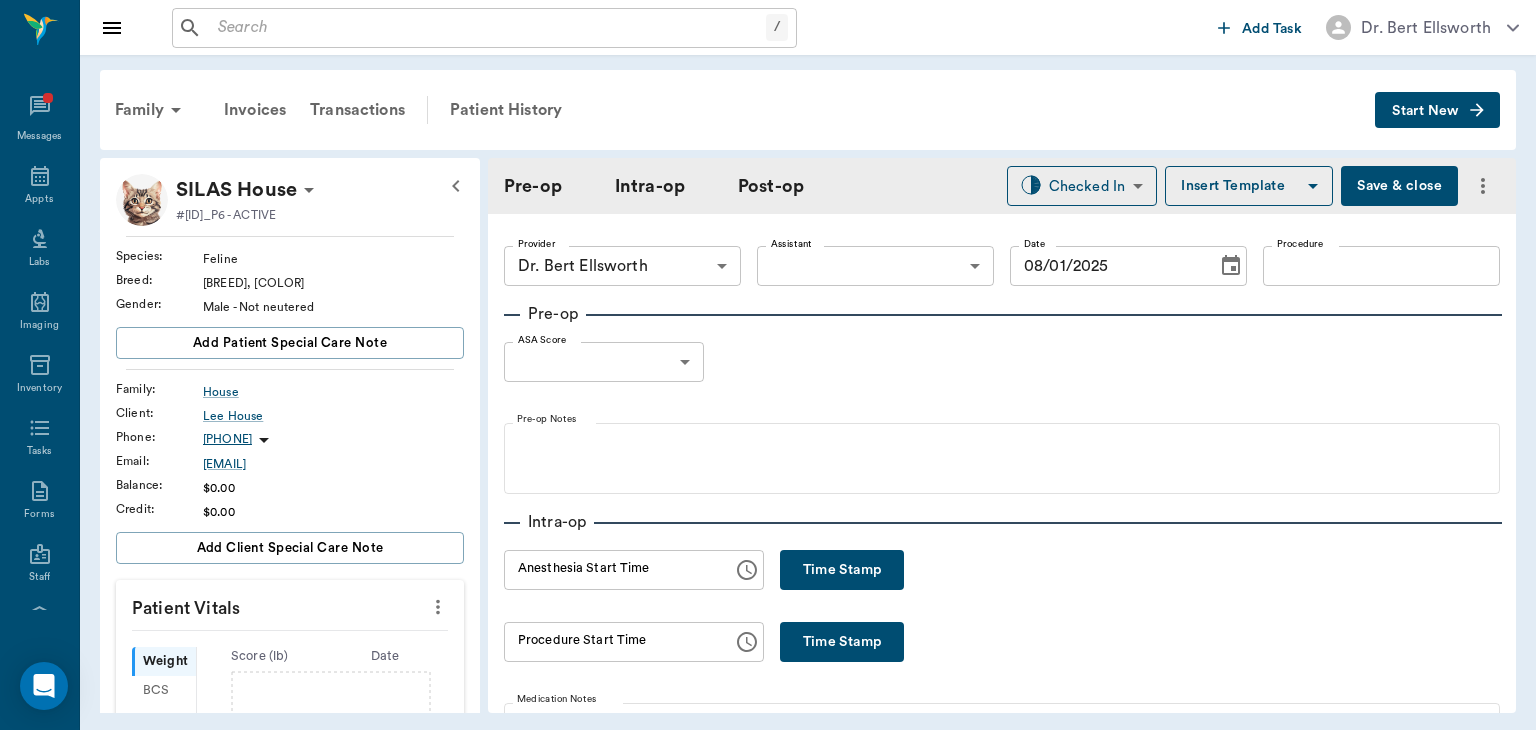 type on "01:41 PM" 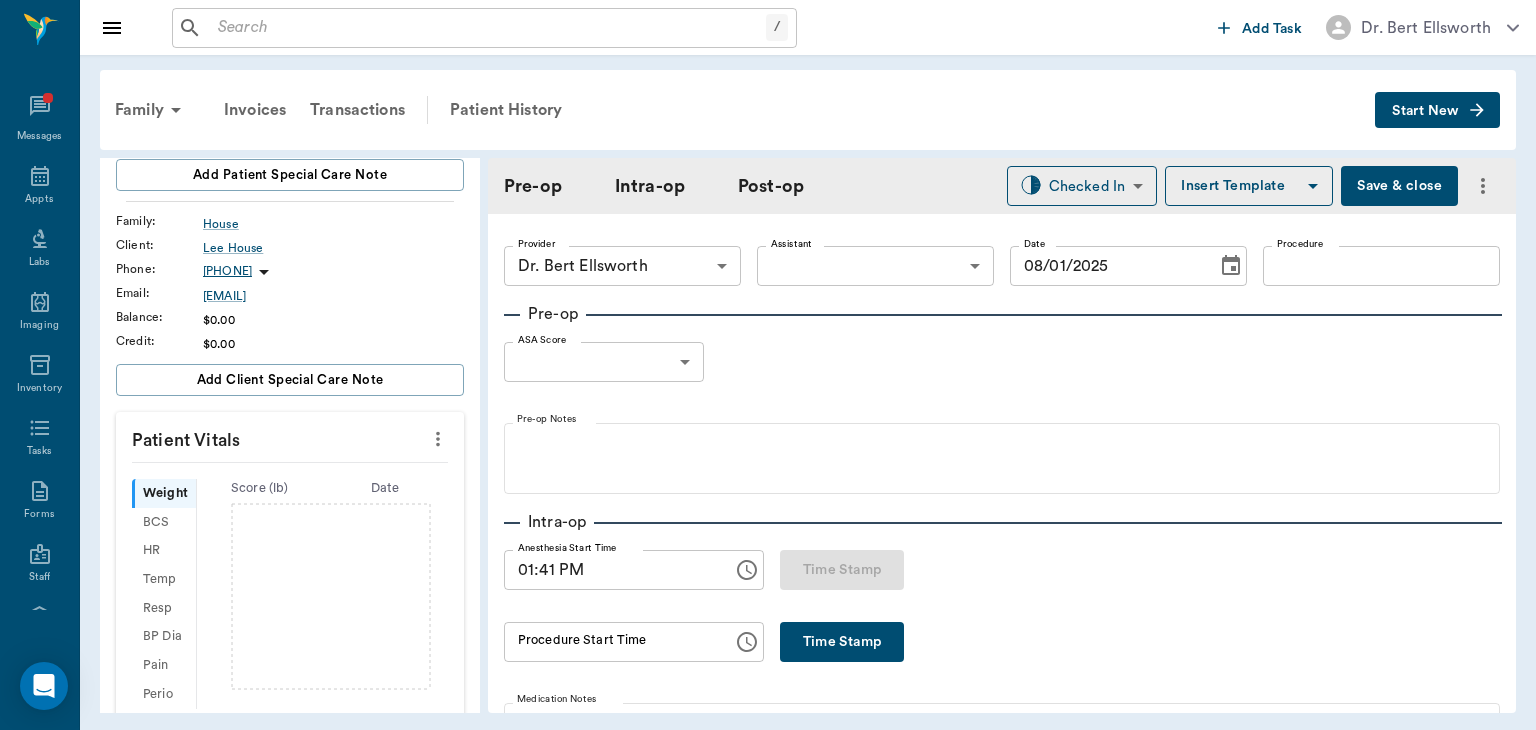 scroll, scrollTop: 173, scrollLeft: 0, axis: vertical 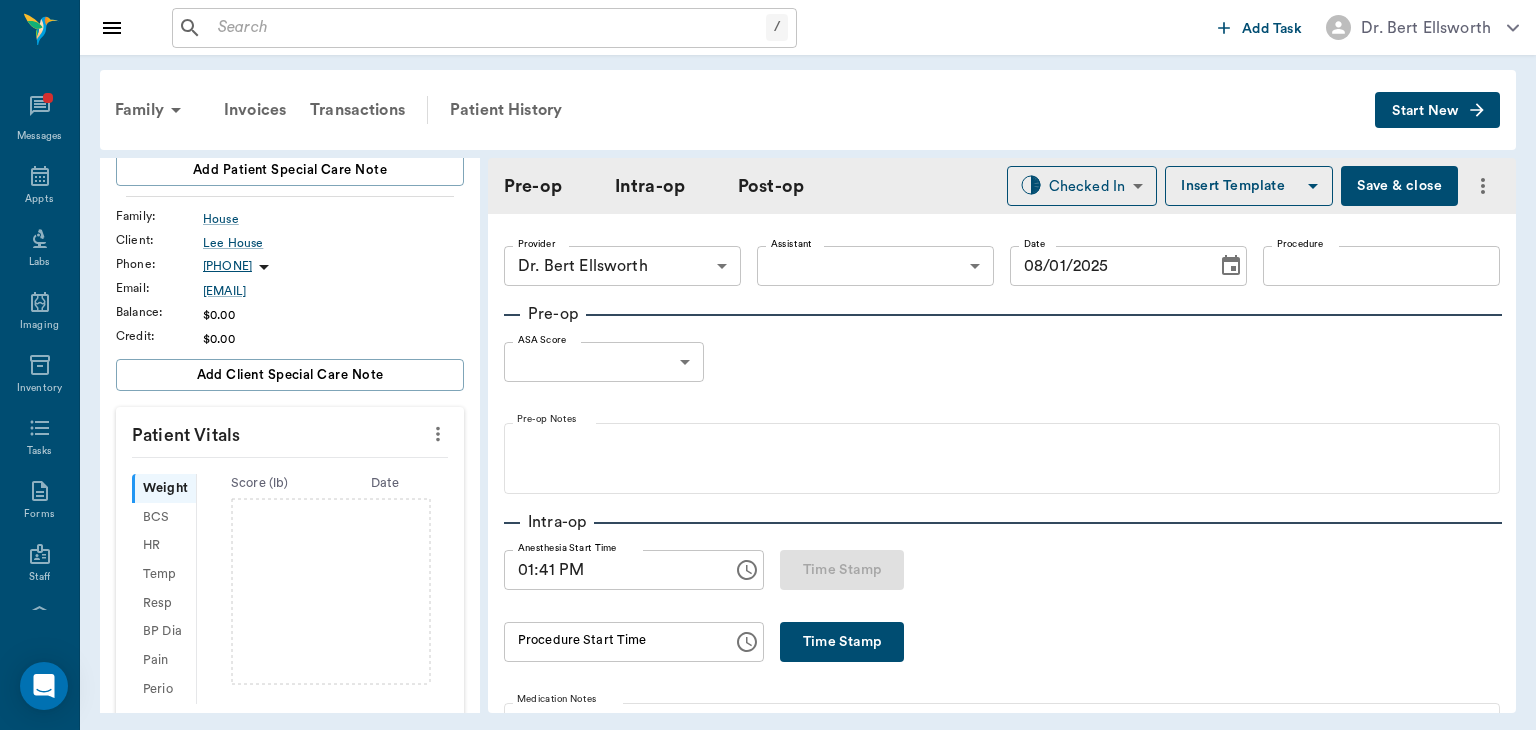 click 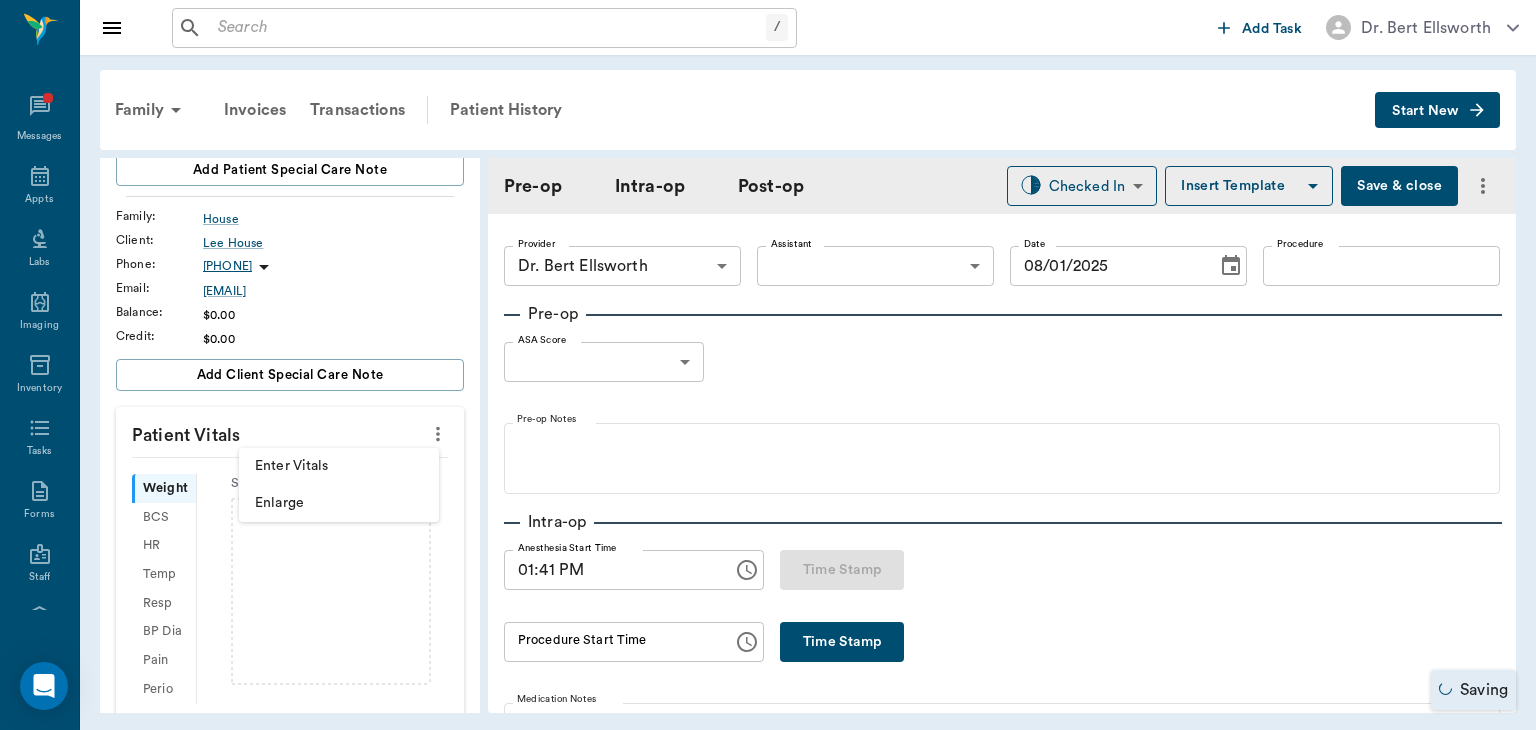click on "Enter Vitals" at bounding box center [339, 466] 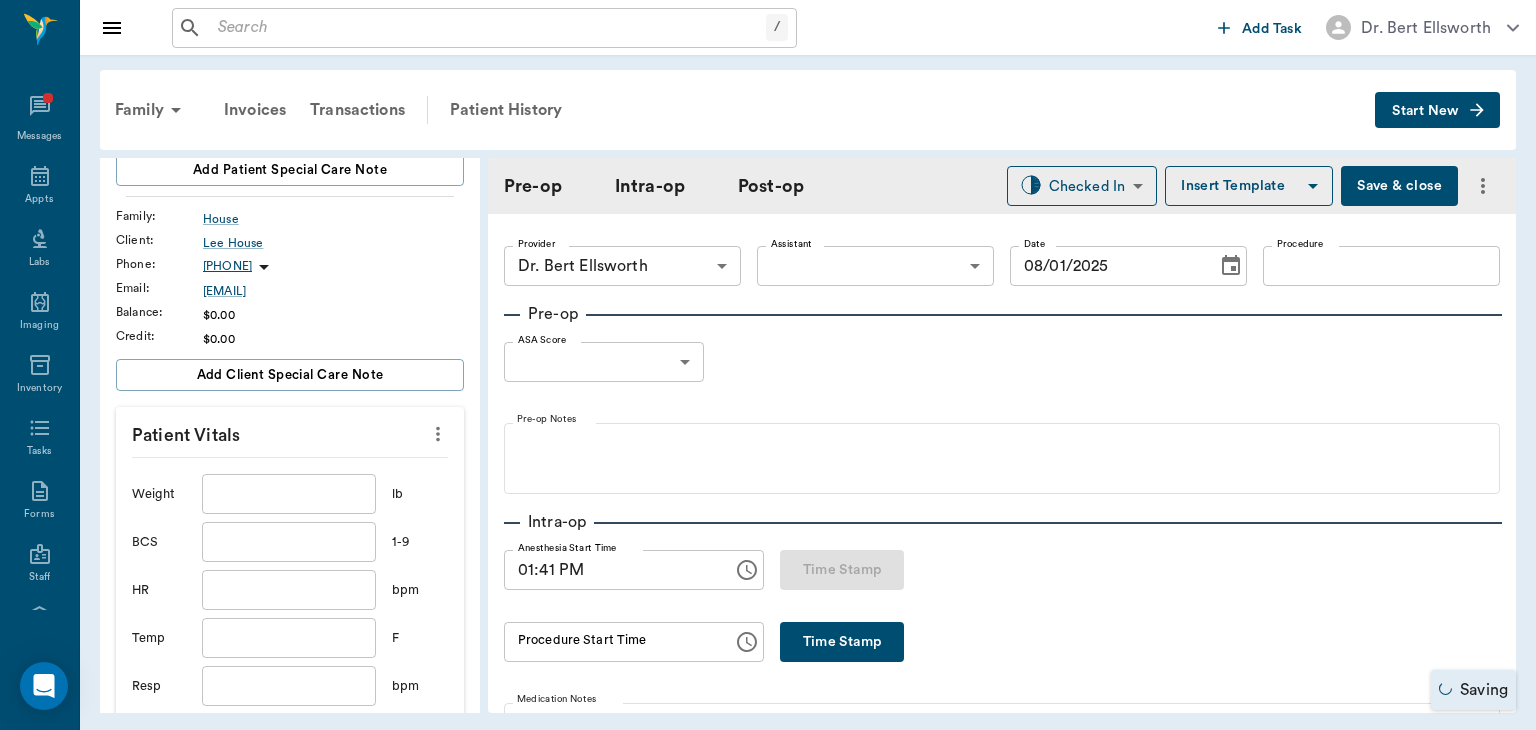 click at bounding box center [289, 494] 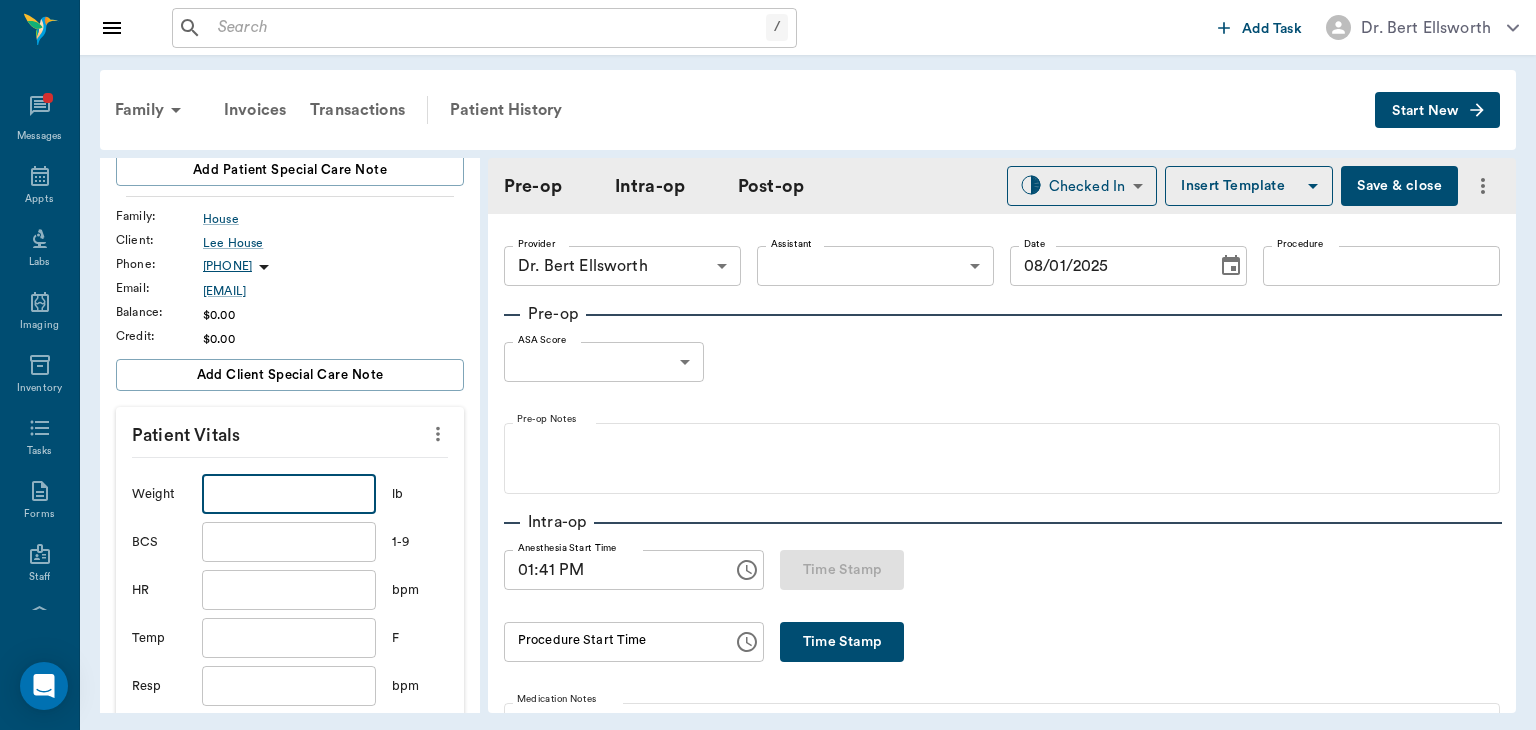 click on "/ ​ Add Task Dr. Bert Ellsworth Nectar Messages Appts Labs Imaging Inventory Tasks Forms Staff Reports Lookup Settings Family Invoices Transactions Patient History Start New SILAS House #4897_P6    -    ACTIVE   Species : Feline Breed : American Medium Hair, Black Gender : Male - Not neutered Add patient Special Care Note Family : House Client : Lee House Phone : (903) 244-9537 Email : sidhelee62@gmail.com Balance : $0.00 Credit : $0.00 Add client Special Care Note Patient Vitals Weight ​ lb BCS ​ 1-9 HR ​ bpm Temp ​ F Resp ​ bpm BP Dia ​ mmHg BP Sys ​ mmHg Pain ​ 1-10 Perio ​ 0-4 Cancel Save Ongoing diagnosis Current Rx Reminders Upcoming appointments Schedule Appointment Pre-op Intra-op Post-op Checked In CHECKED_IN ​ Insert Template  Save & close Provider Dr. Bert Ellsworth 63ec2f075fda476ae8351a4d Provider Assistant ​ Assistant Date 08/01/2025 Date Procedure Procedure Pre-op ASA Score ​ null ASA Score Pre-op Notes Intra-op Anesthesia Start Time 01:41 PM Anesthesia Start Time 0" at bounding box center (768, 365) 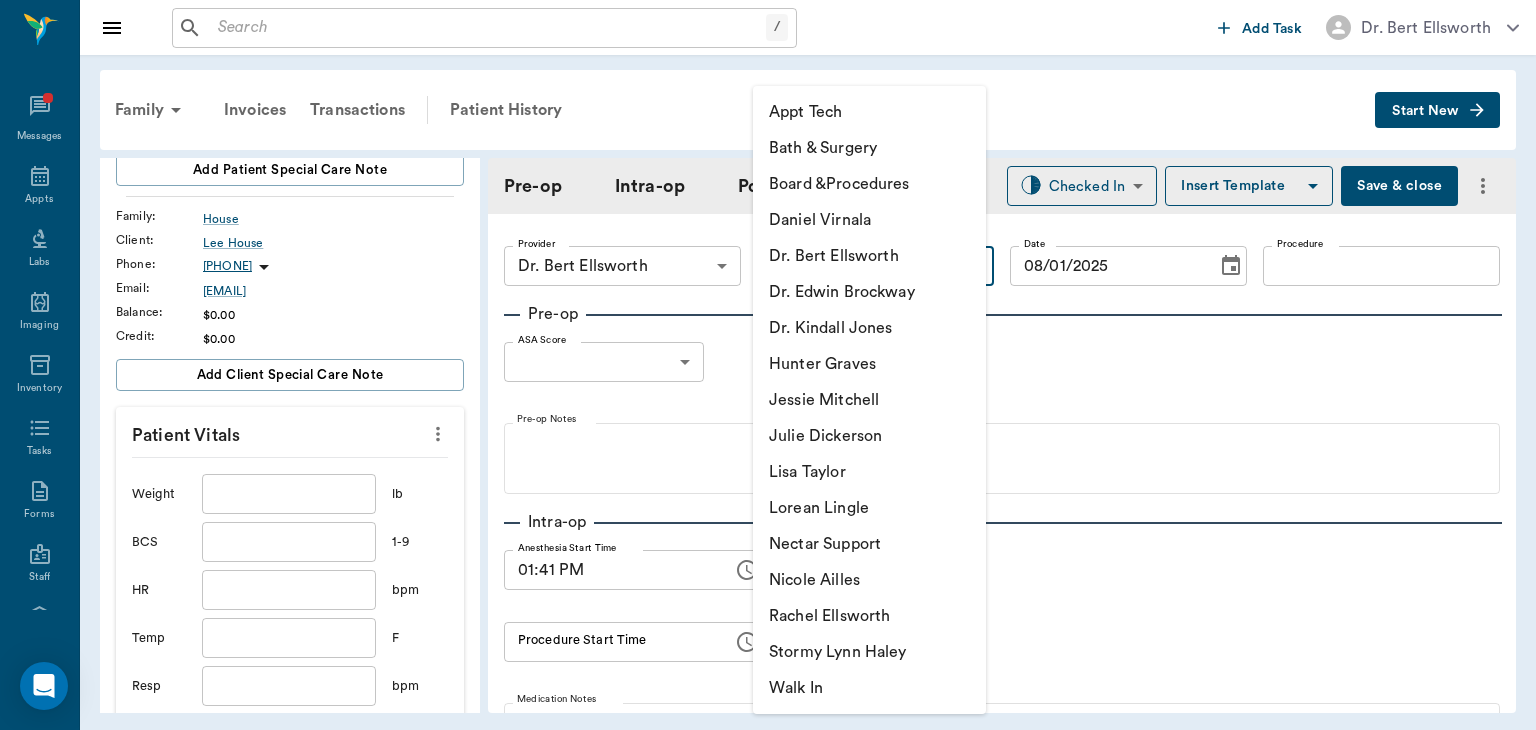 click at bounding box center (768, 365) 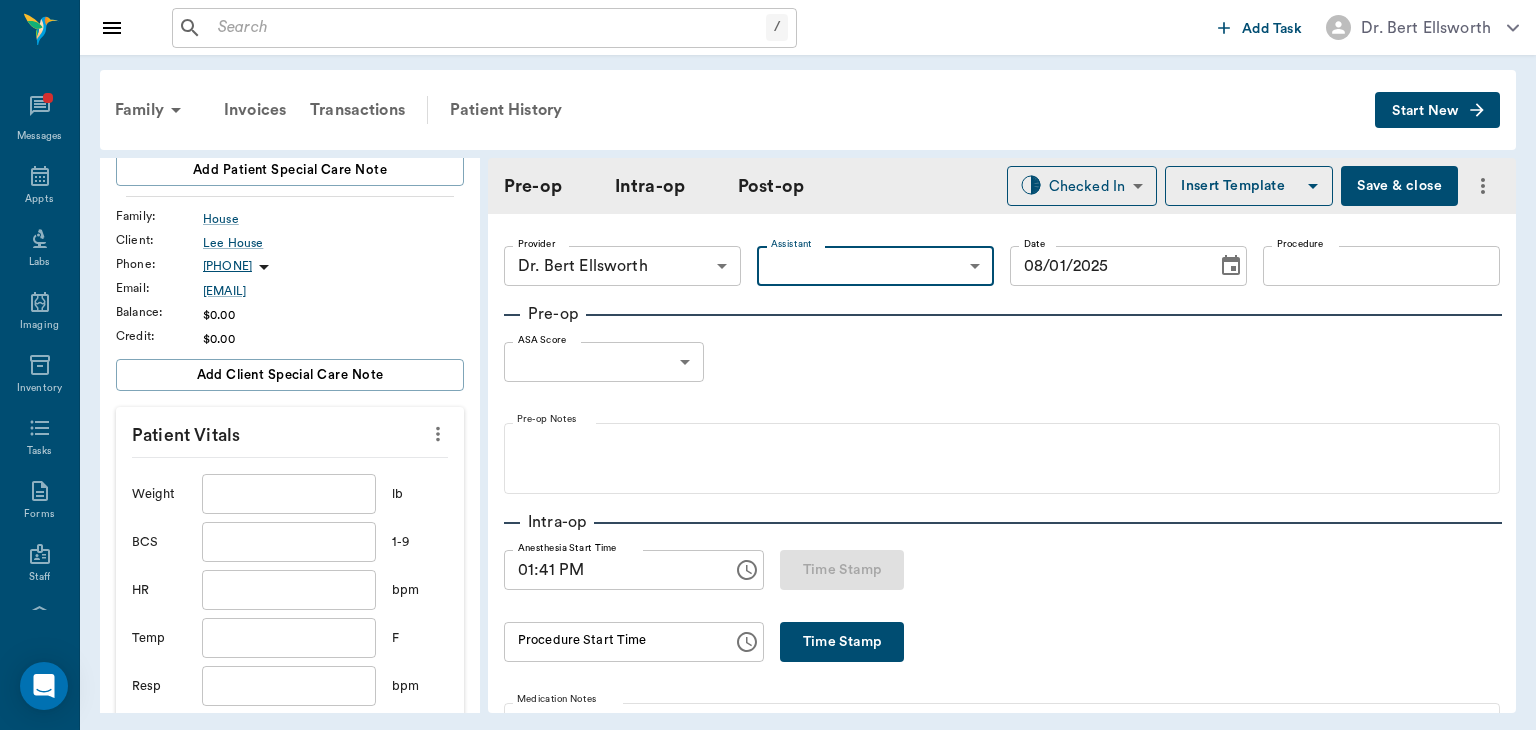 click on "Procedure" at bounding box center (1381, 266) 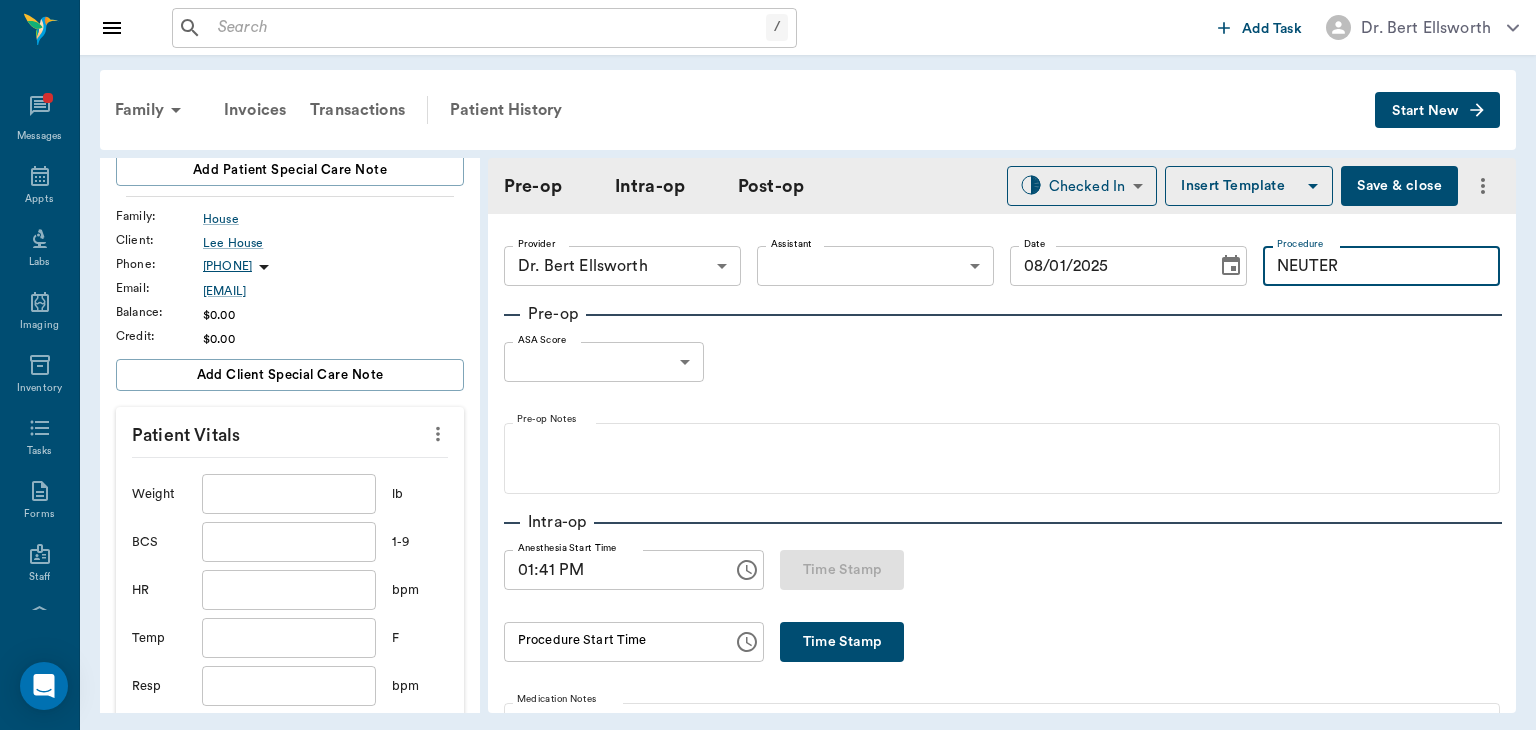 type on "NEUTER" 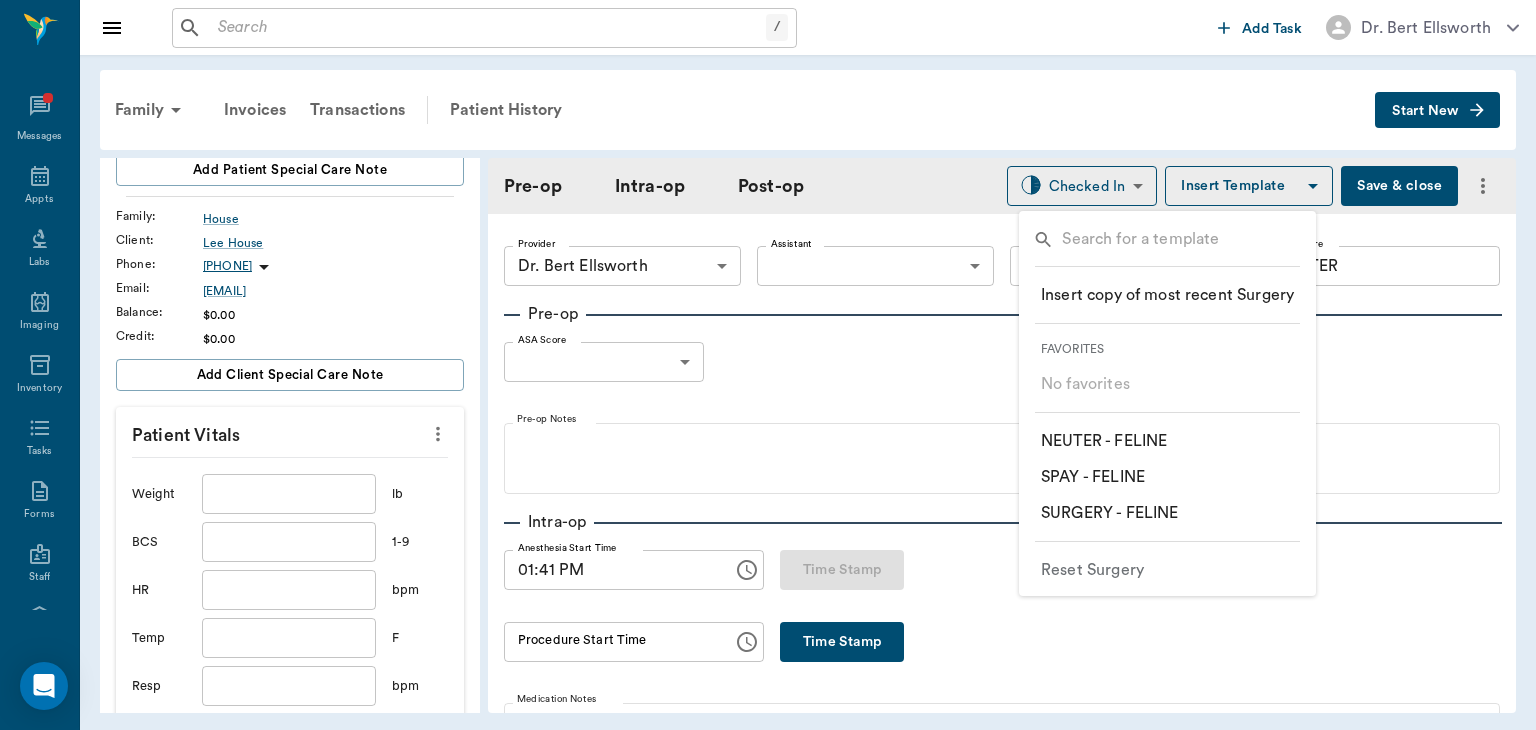 click on "​ NEUTER - FELINE" at bounding box center (1104, 441) 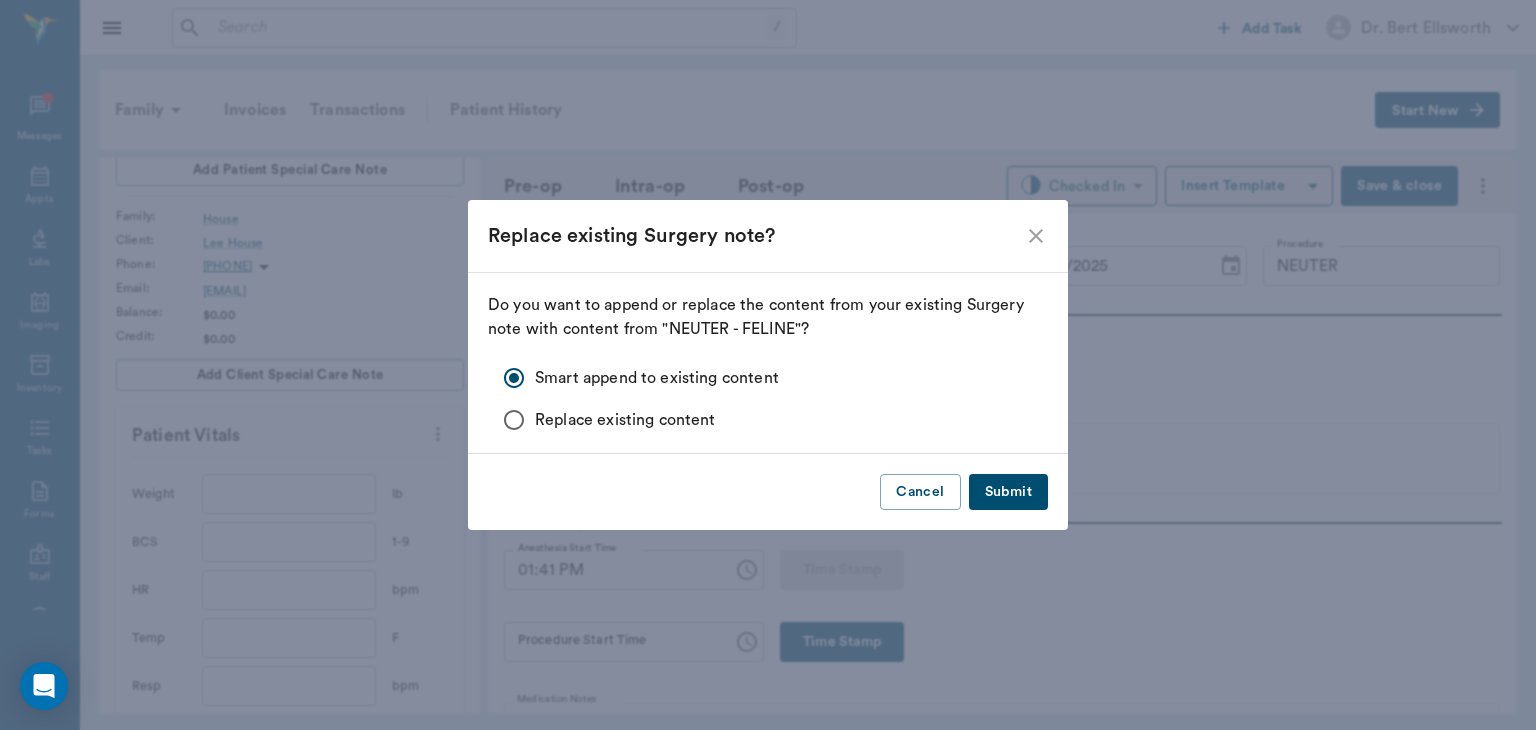 click on "Submit" at bounding box center (1008, 492) 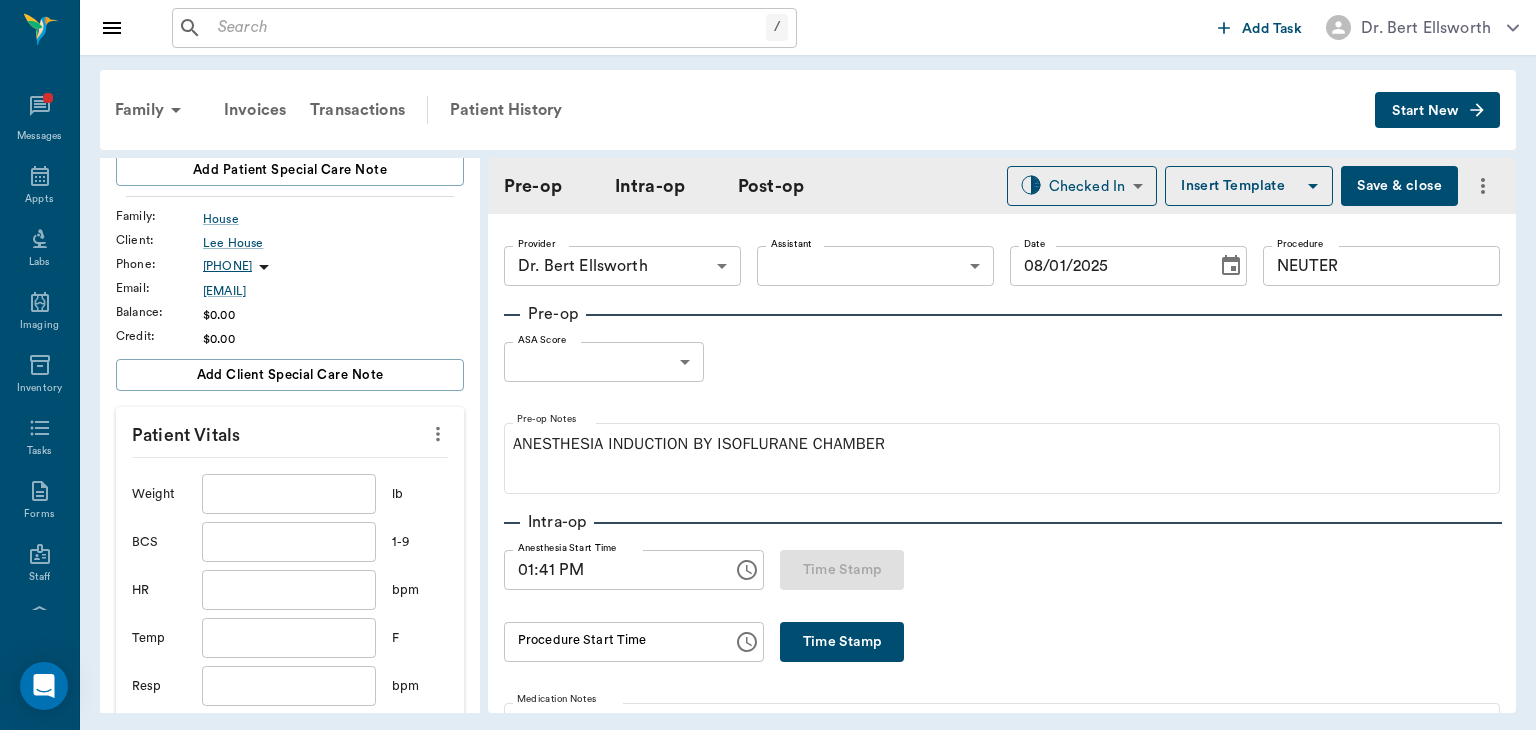 click on "/ ​ Add Task Dr. Bert Ellsworth Nectar Messages Appts Labs Imaging Inventory Tasks Forms Staff Reports Lookup Settings Family Invoices Transactions Patient History Start New SILAS House #4897_P6    -    ACTIVE   Species : Feline Breed : American Medium Hair, Black Gender : Male - Not neutered Add patient Special Care Note Family : House Client : Lee House Phone : (903) 244-9537 Email : sidhelee62@gmail.com Balance : $0.00 Credit : $0.00 Add client Special Care Note Patient Vitals Weight ​ lb BCS ​ 1-9 HR ​ bpm Temp ​ F Resp ​ bpm BP Dia ​ mmHg BP Sys ​ mmHg Pain ​ 1-10 Perio ​ 0-4 Cancel Save Ongoing diagnosis Current Rx Reminders Upcoming appointments Schedule Appointment Pre-op Intra-op Post-op Checked In CHECKED_IN ​ Insert Template  Save & close Provider Dr. Bert Ellsworth 63ec2f075fda476ae8351a4d Provider Assistant ​ Assistant Date 08/01/2025 Date Procedure NEUTER Procedure Pre-op ASA Score ​ null ASA Score Pre-op Notes ANESTHESIA INDUCTION BY ISOFLURANE CHAMBER Intra-op 0 0" at bounding box center (768, 365) 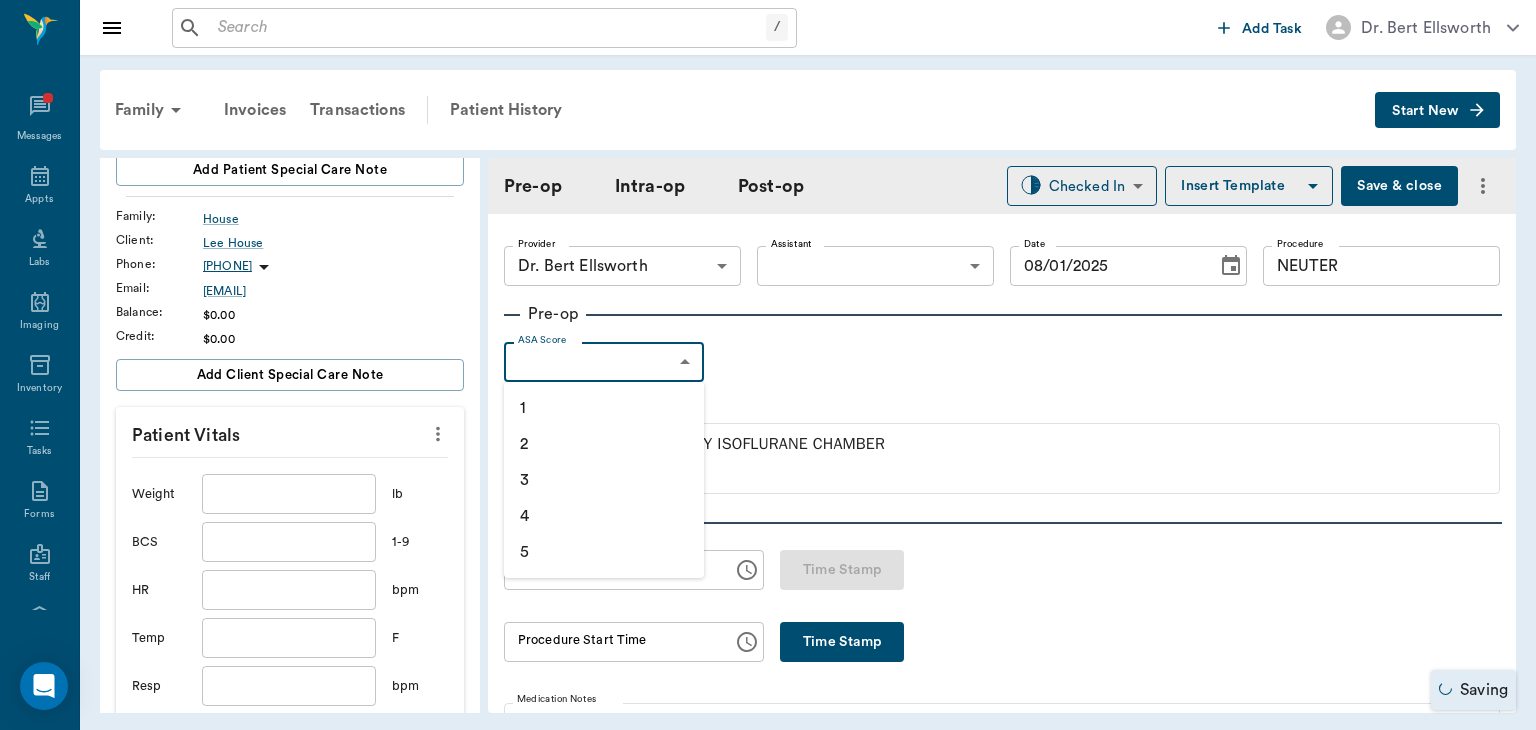 click on "1" at bounding box center (604, 408) 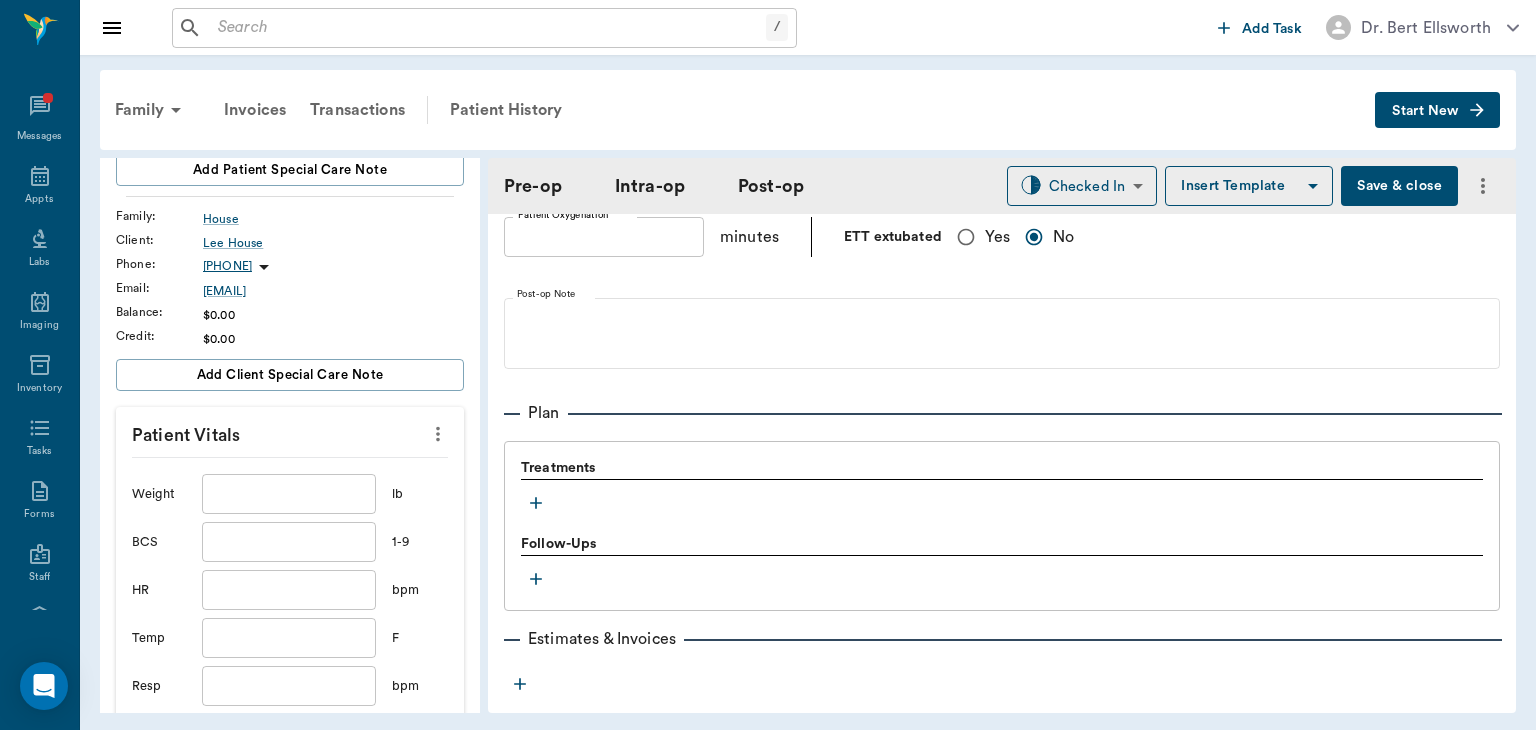 scroll, scrollTop: 1466, scrollLeft: 0, axis: vertical 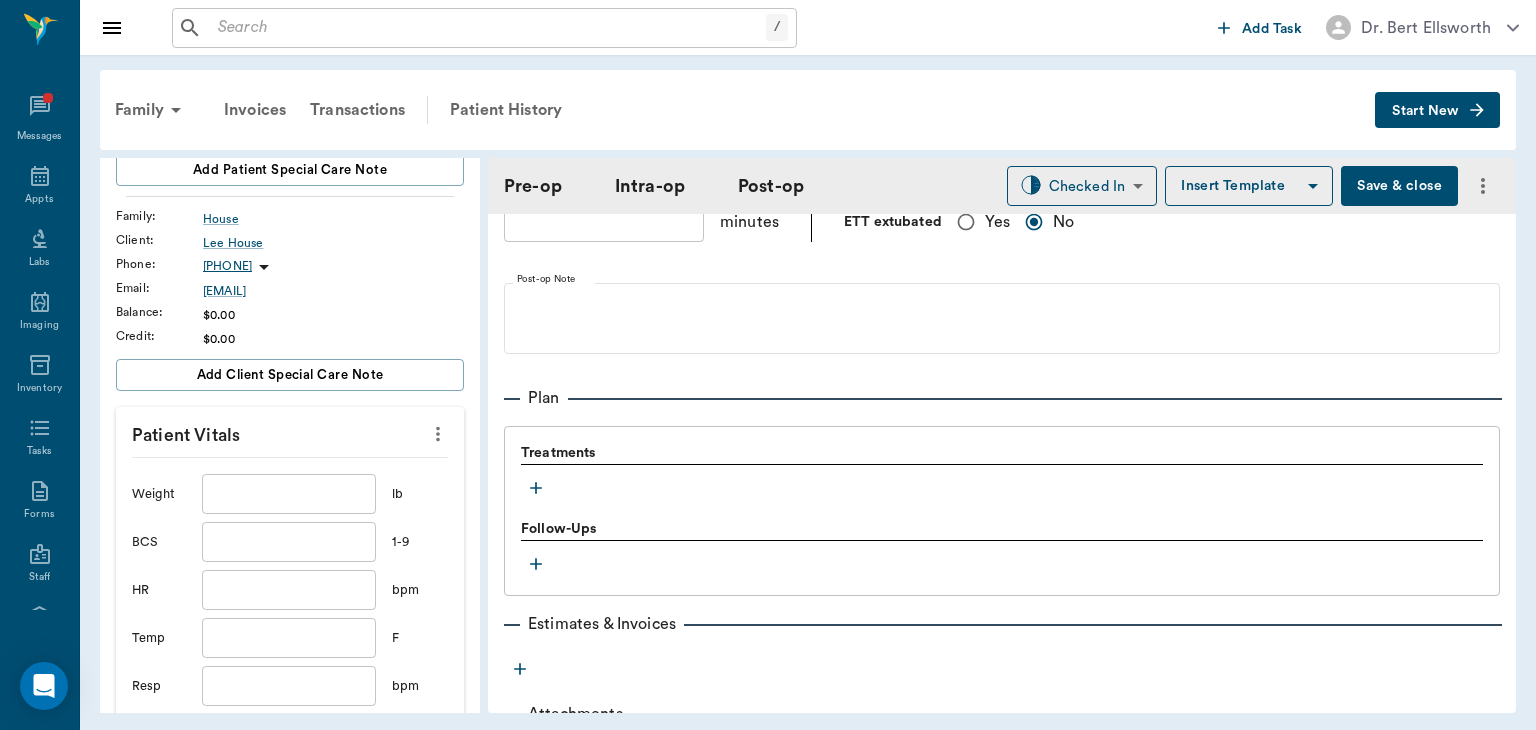 click on "Treatments" at bounding box center (1002, 473) 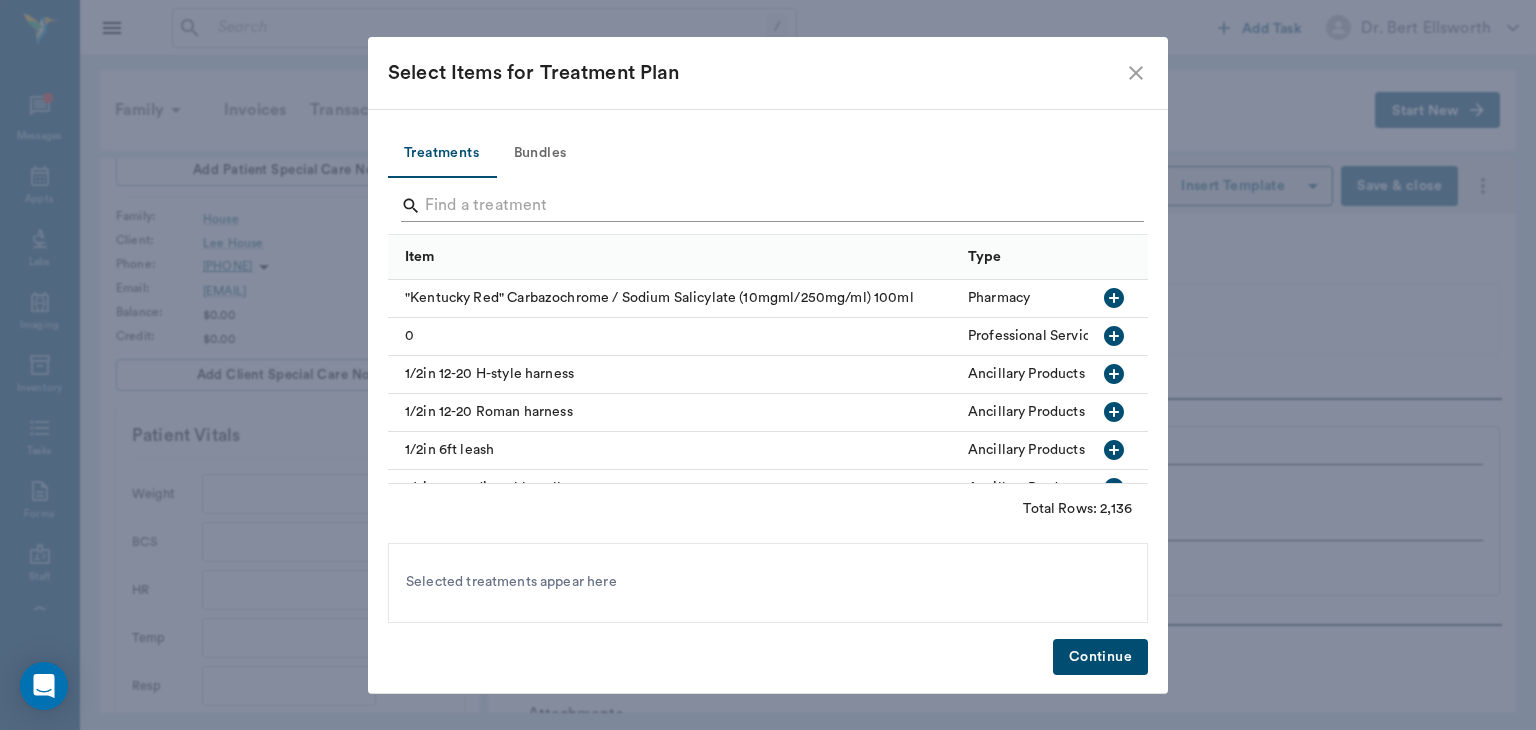 click at bounding box center (769, 206) 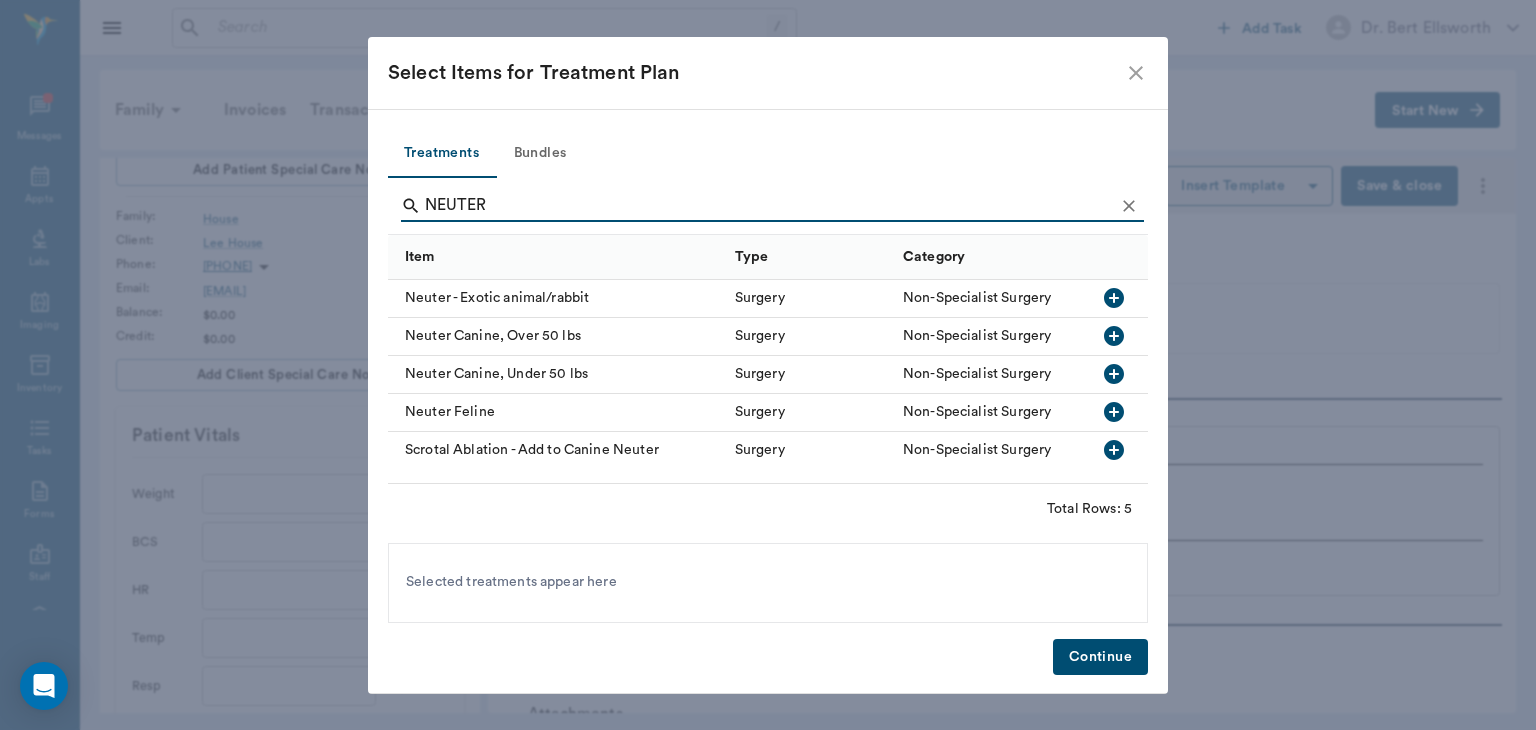 click 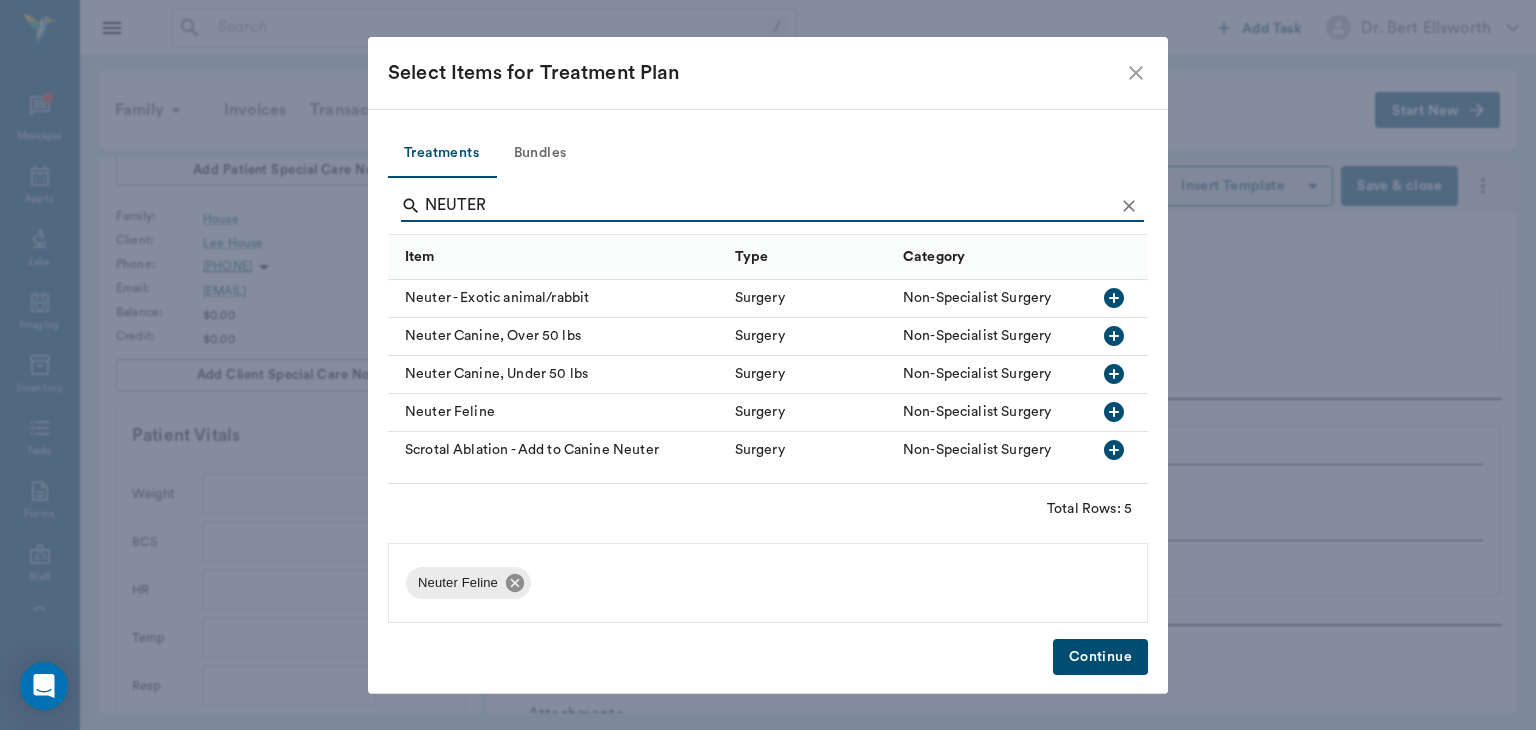 click 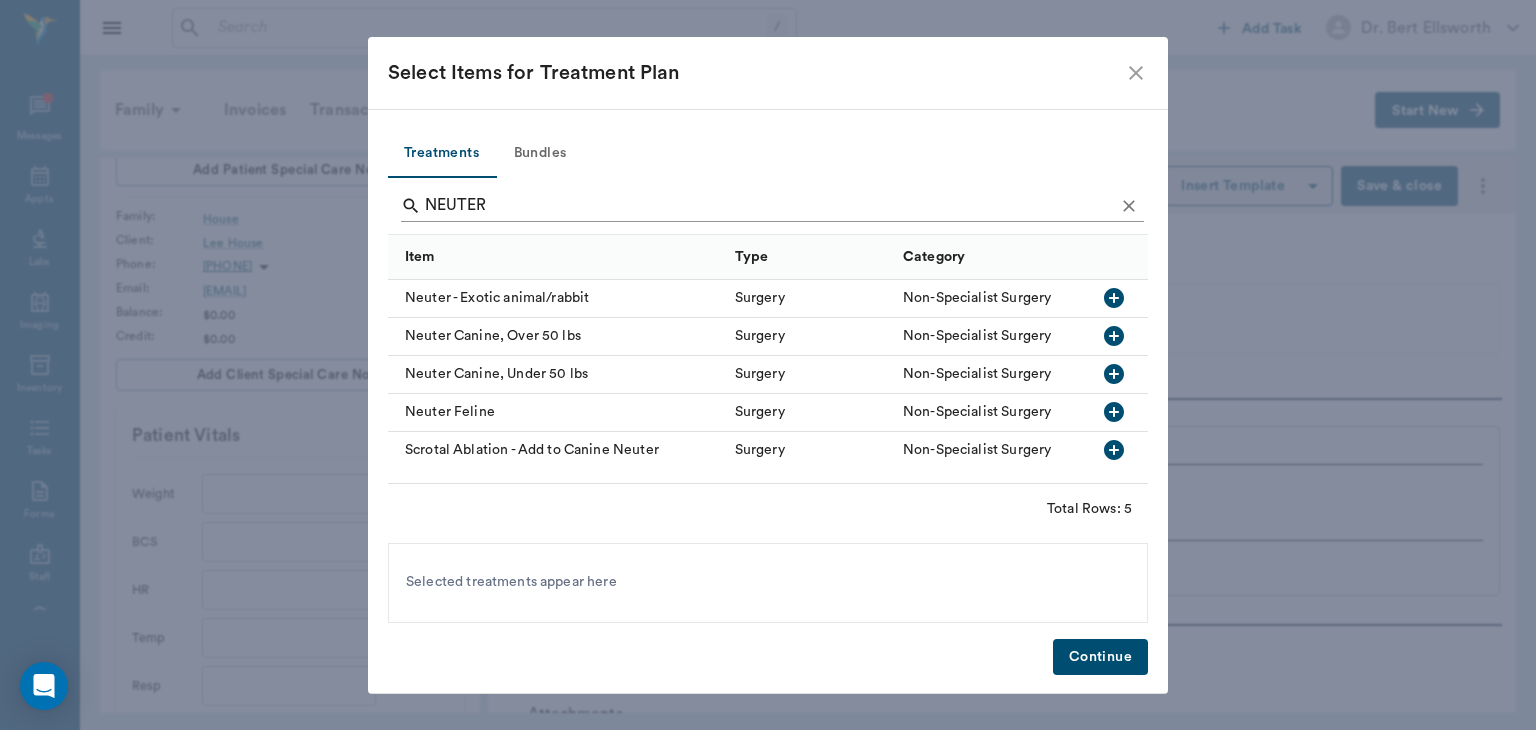 click on "NEUTER" at bounding box center [769, 206] 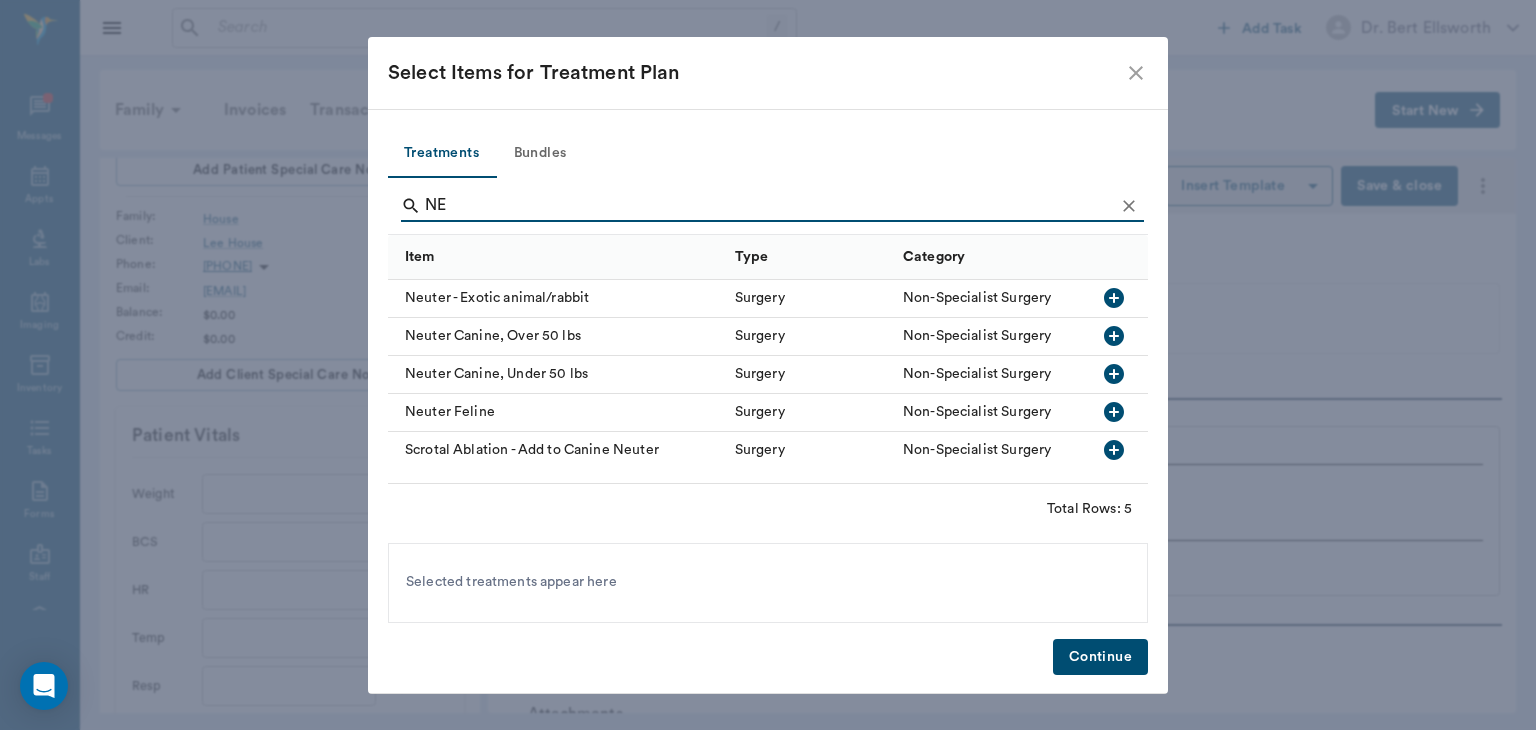 type on "N" 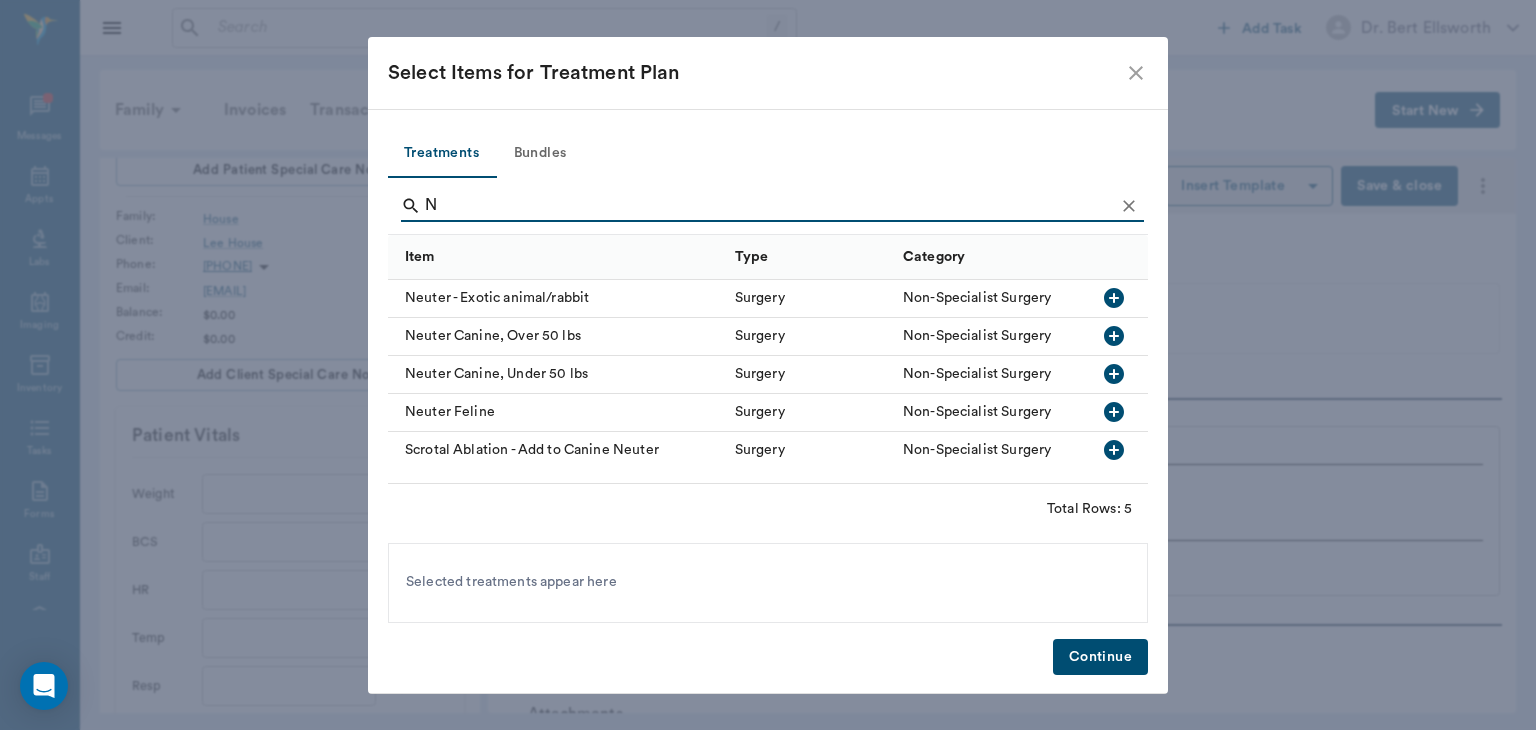 type 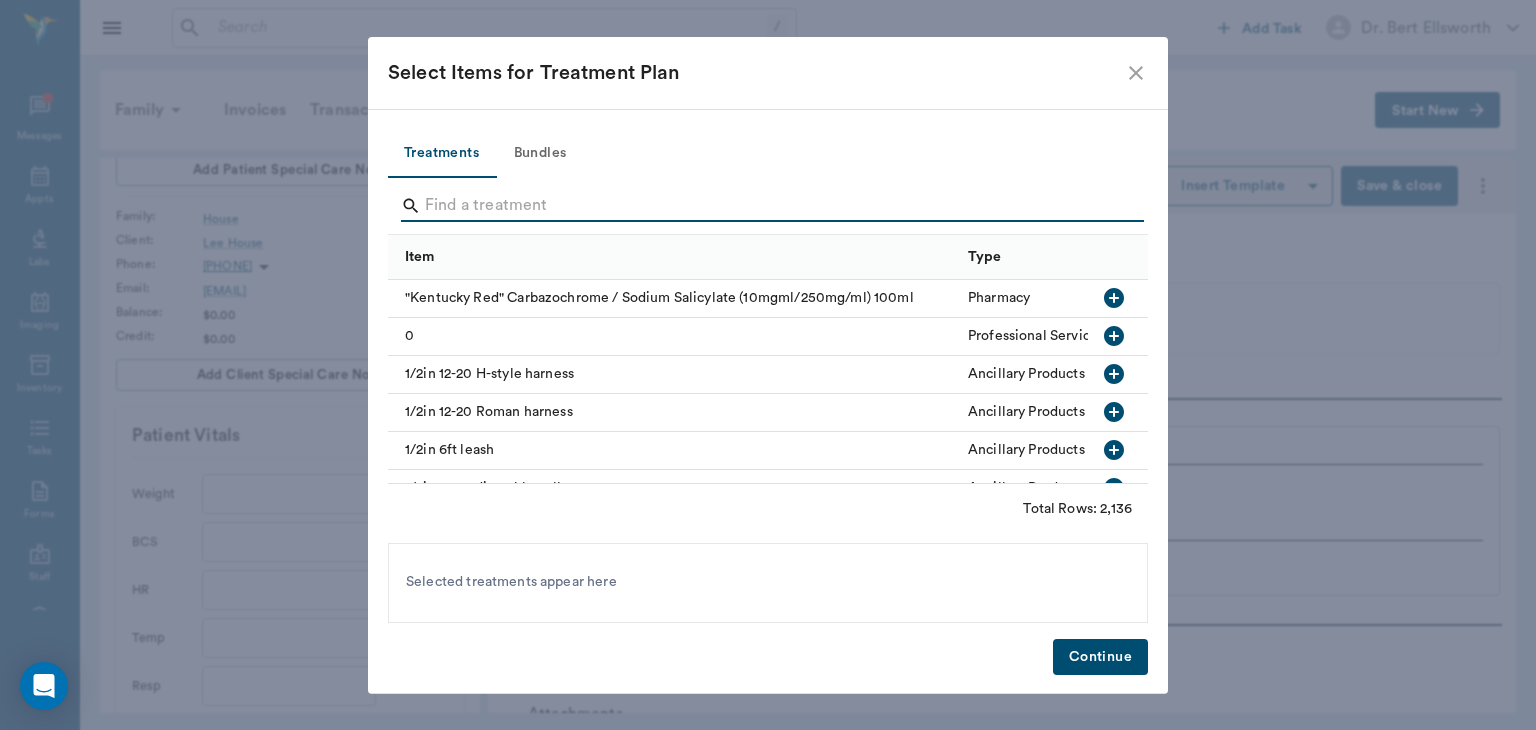 click on "Bundles" at bounding box center [540, 154] 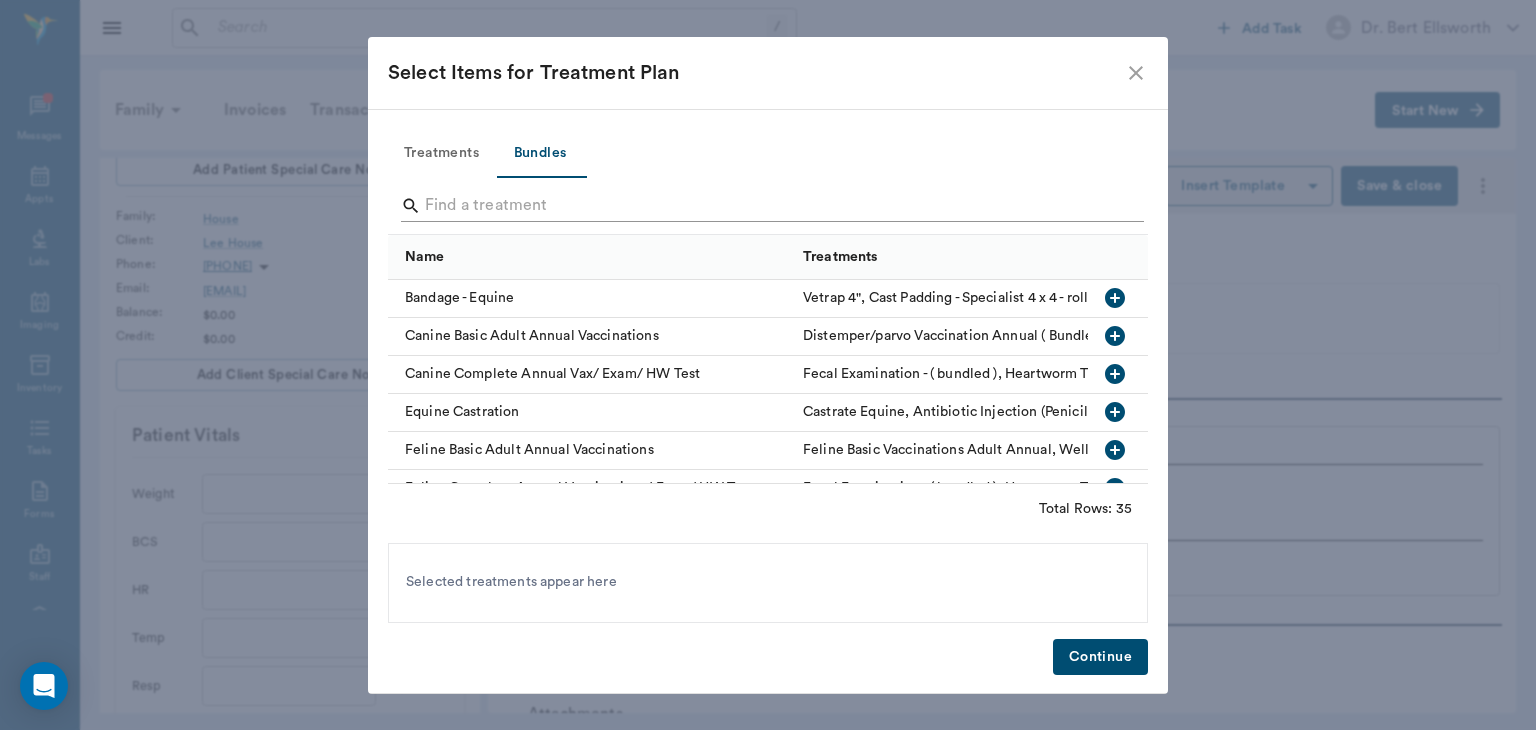 click at bounding box center (769, 206) 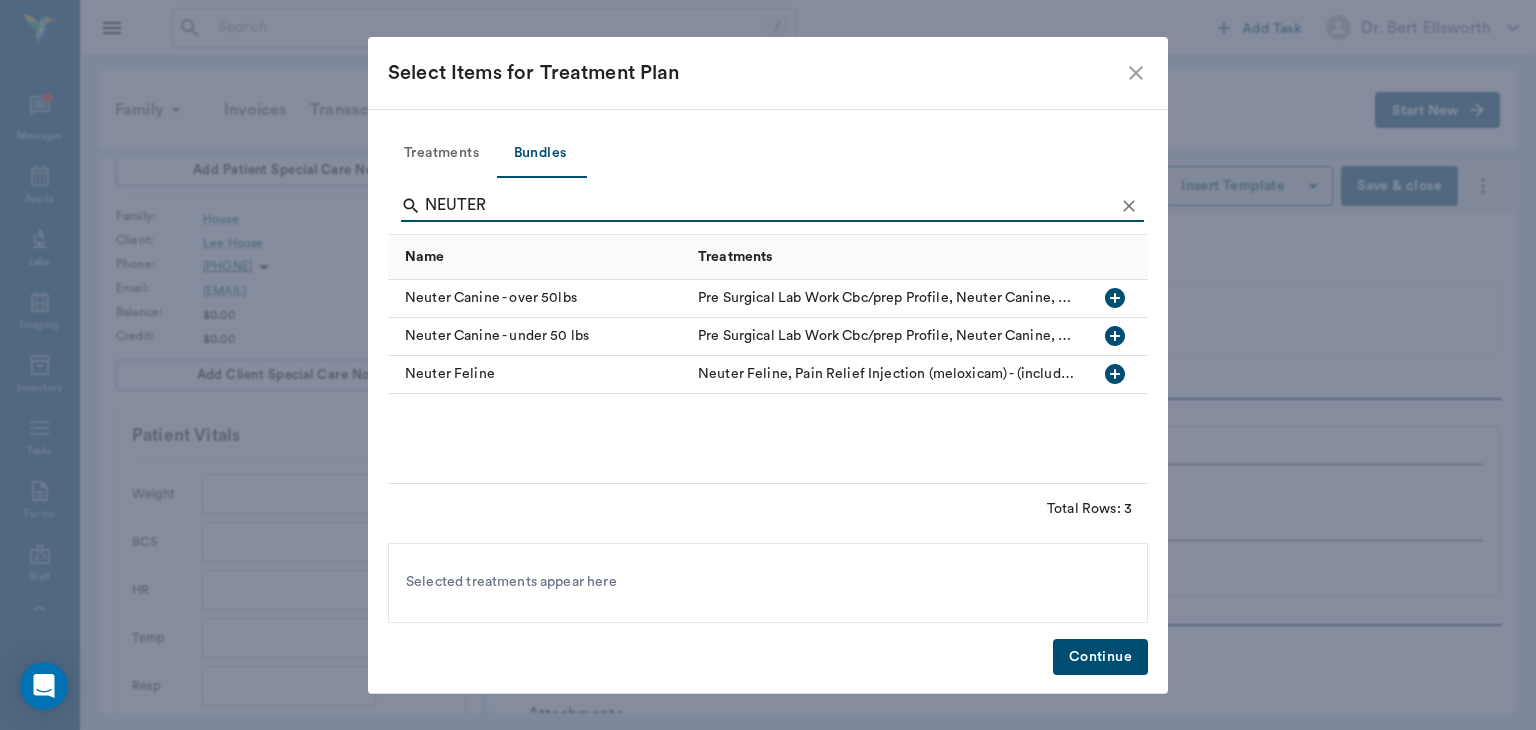 type on "NEUTER" 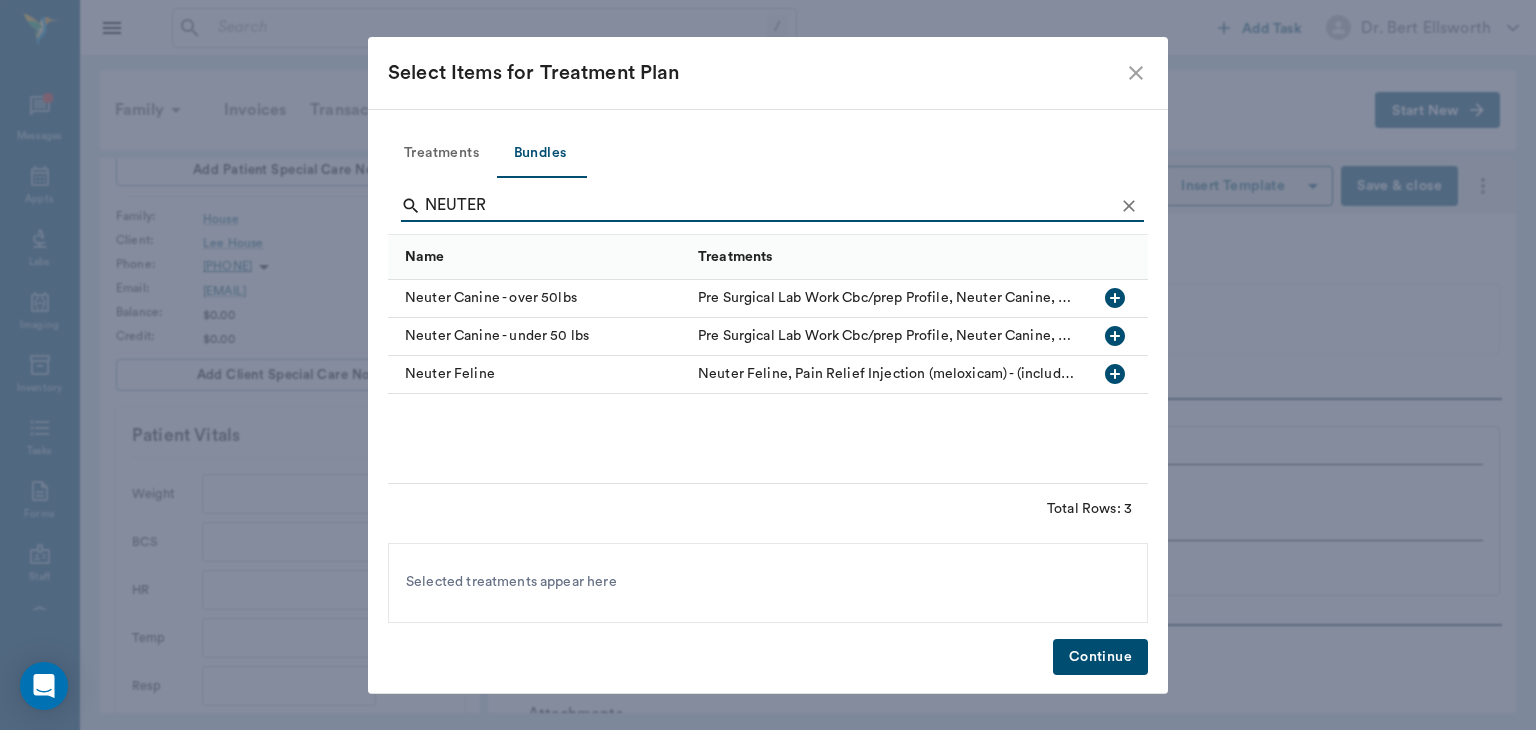 click 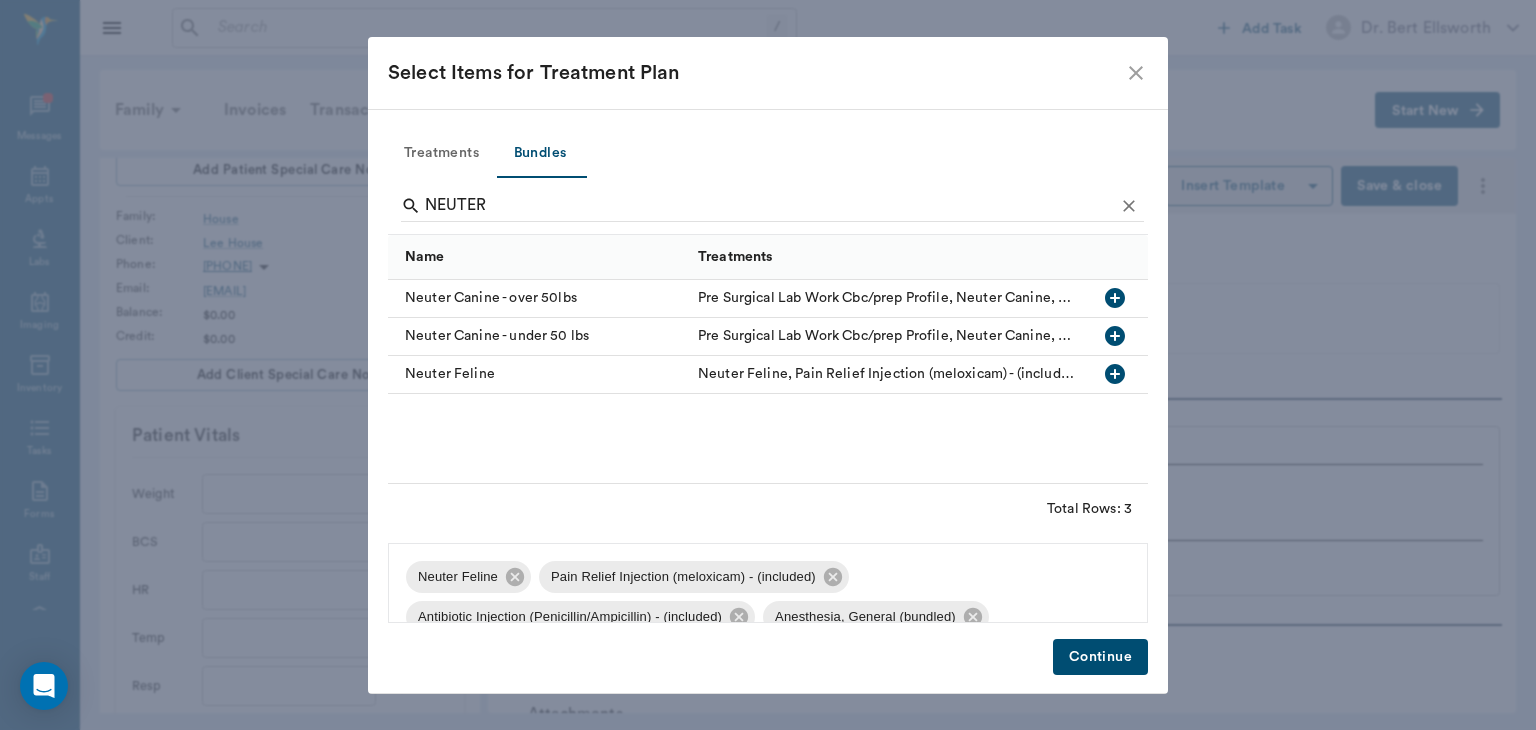 scroll, scrollTop: 27, scrollLeft: 0, axis: vertical 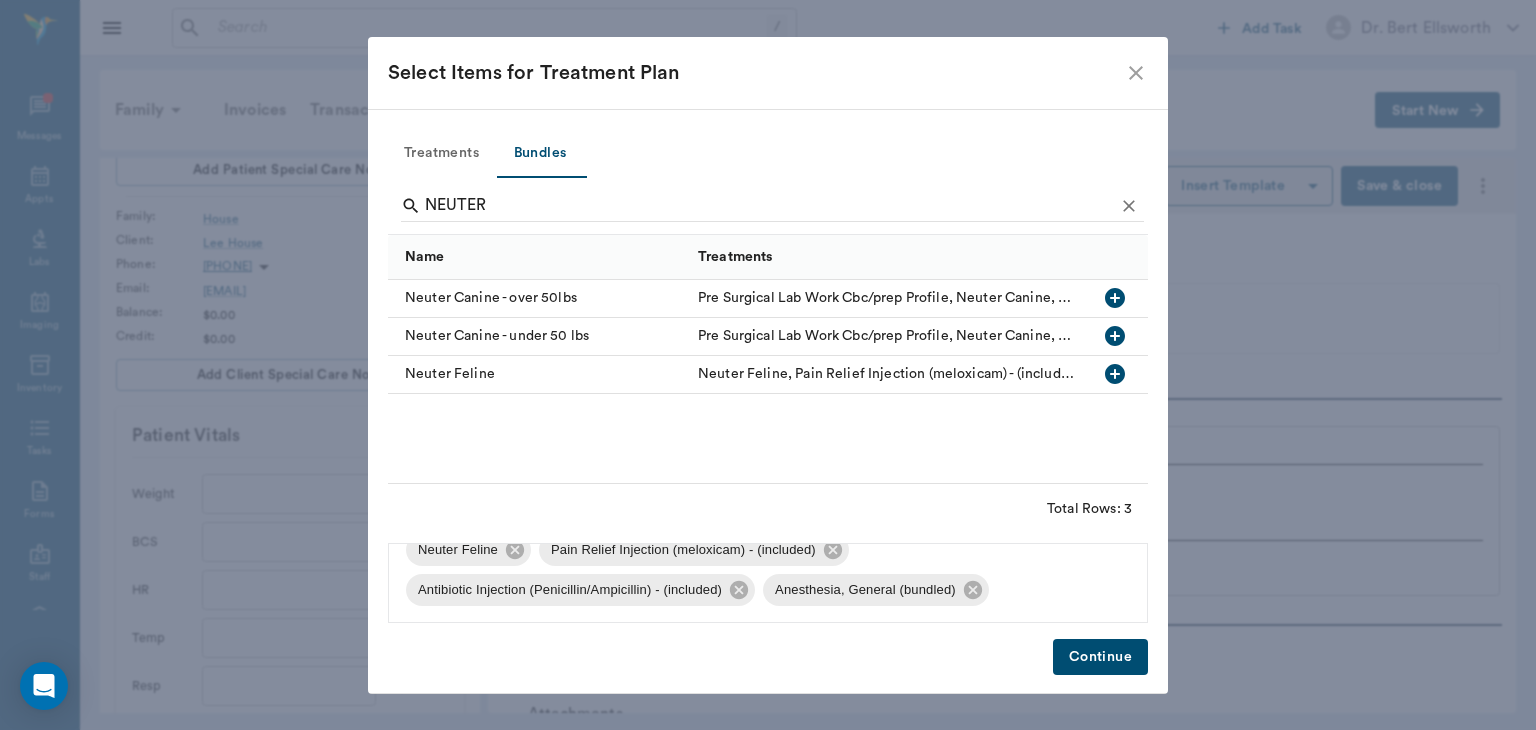 click on "Continue" at bounding box center (1100, 657) 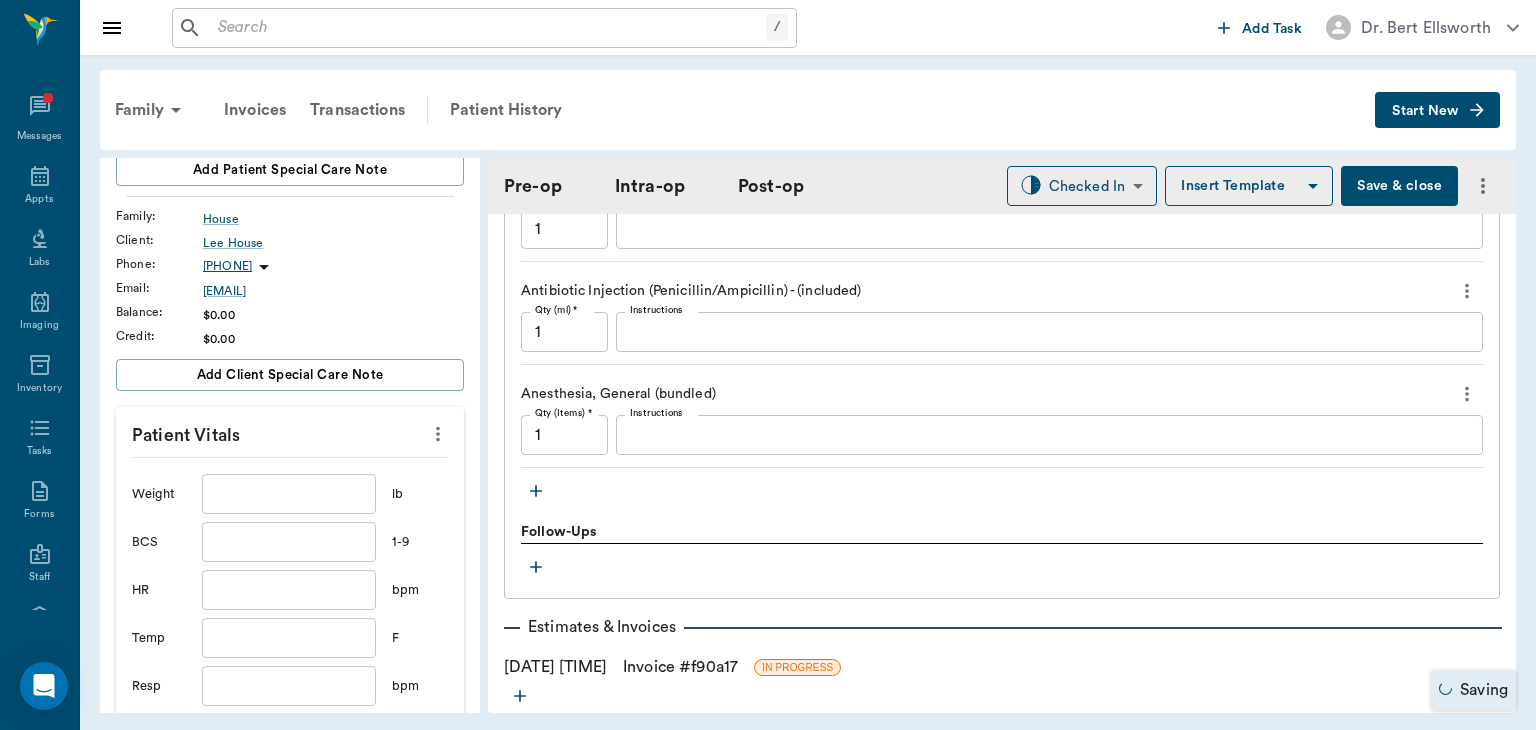 scroll, scrollTop: 1884, scrollLeft: 0, axis: vertical 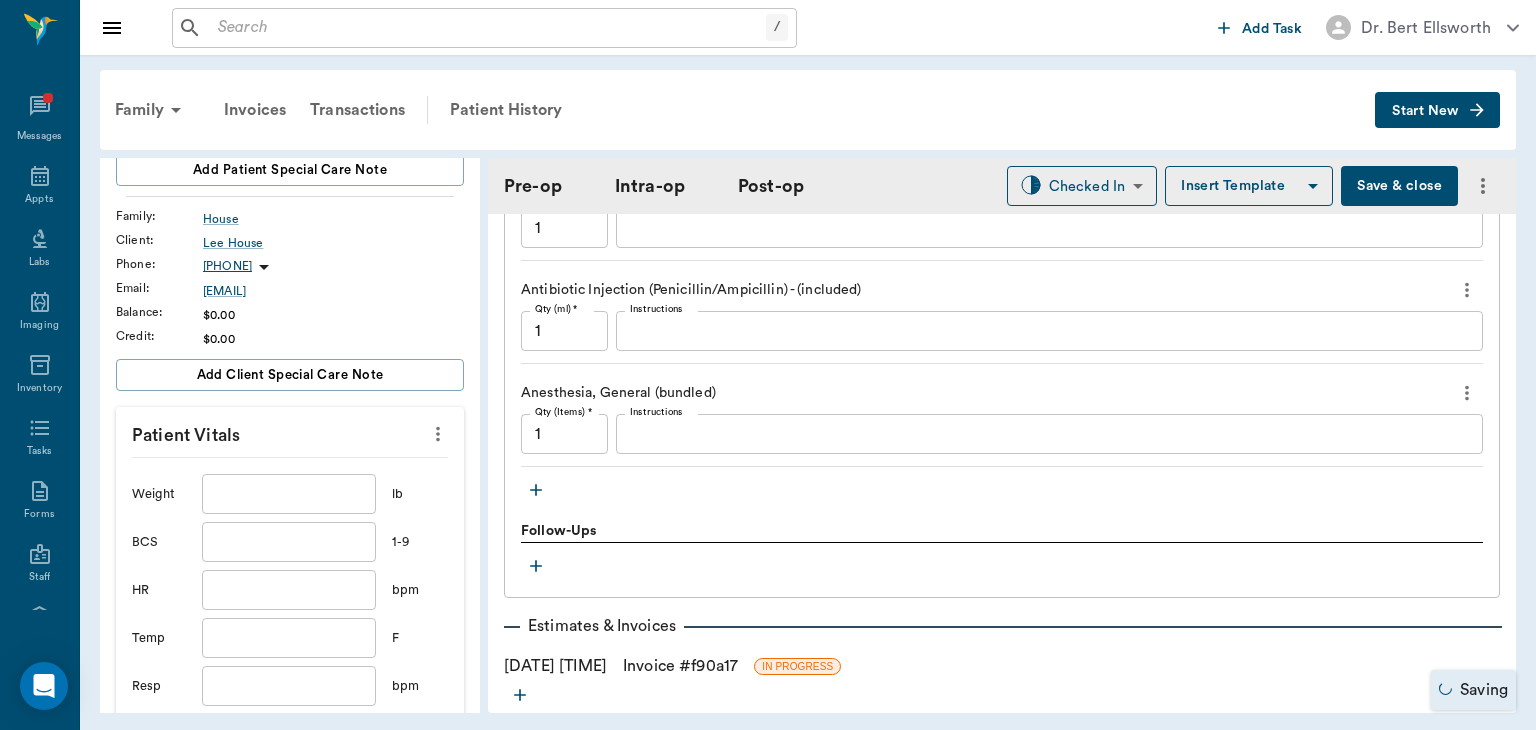 click 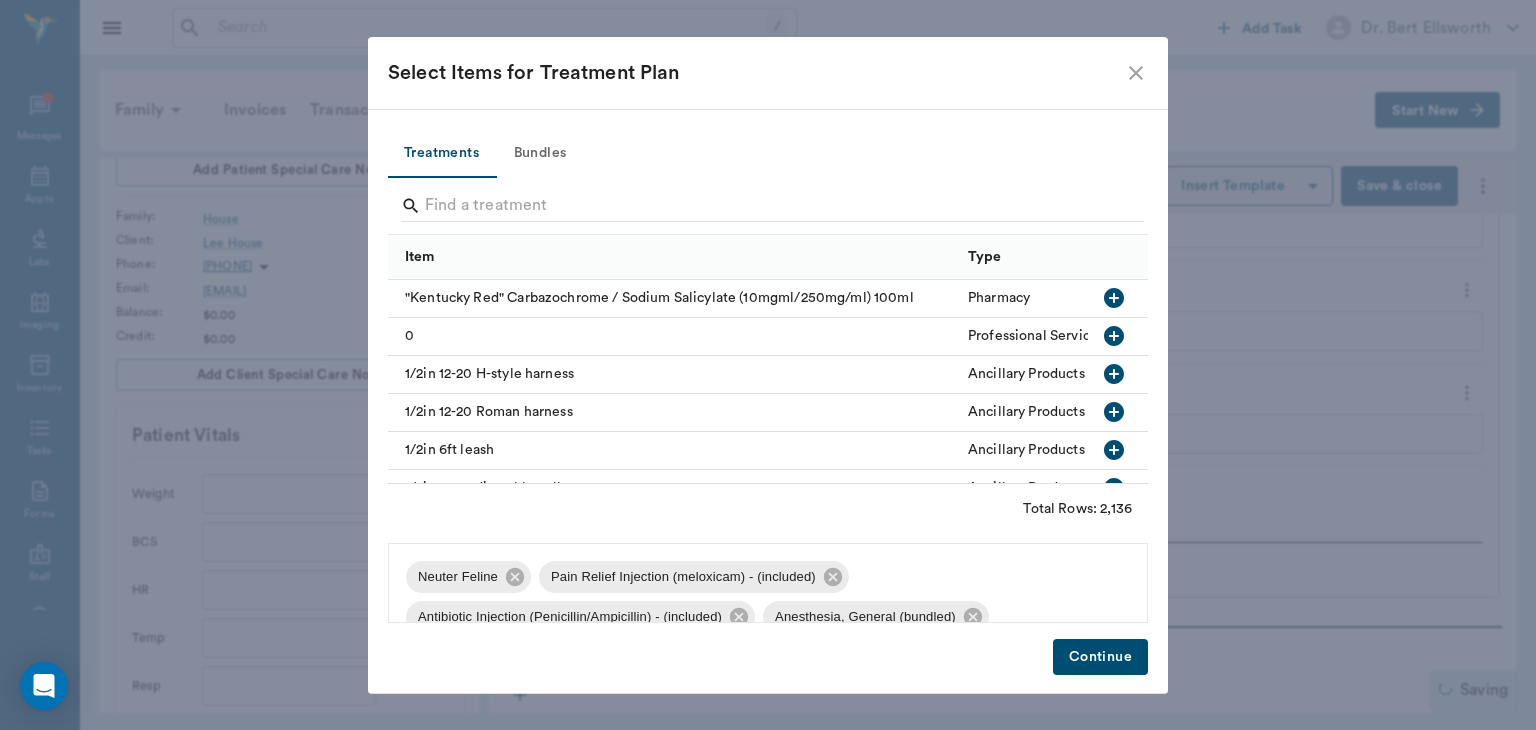 click on "Bundles" at bounding box center (540, 154) 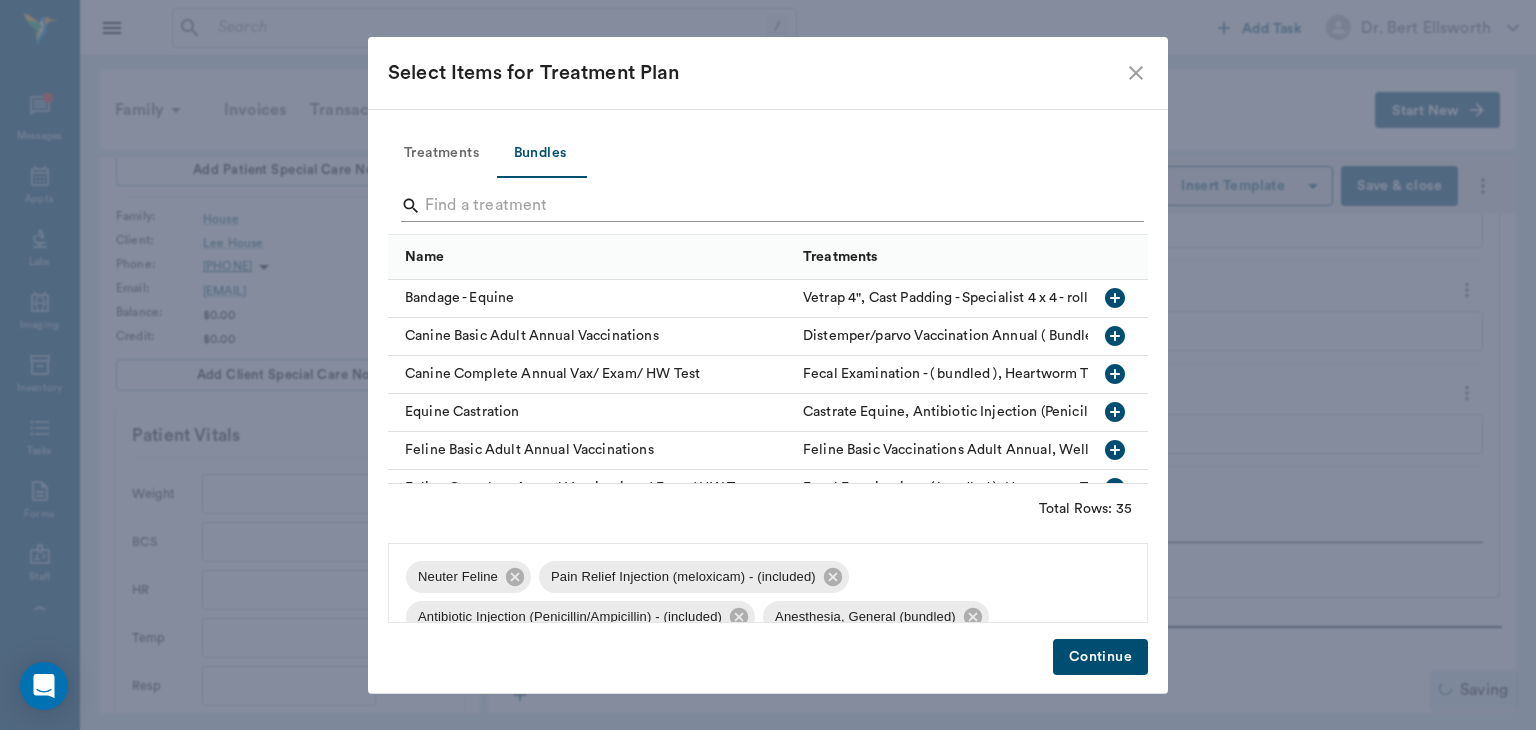 click at bounding box center (769, 206) 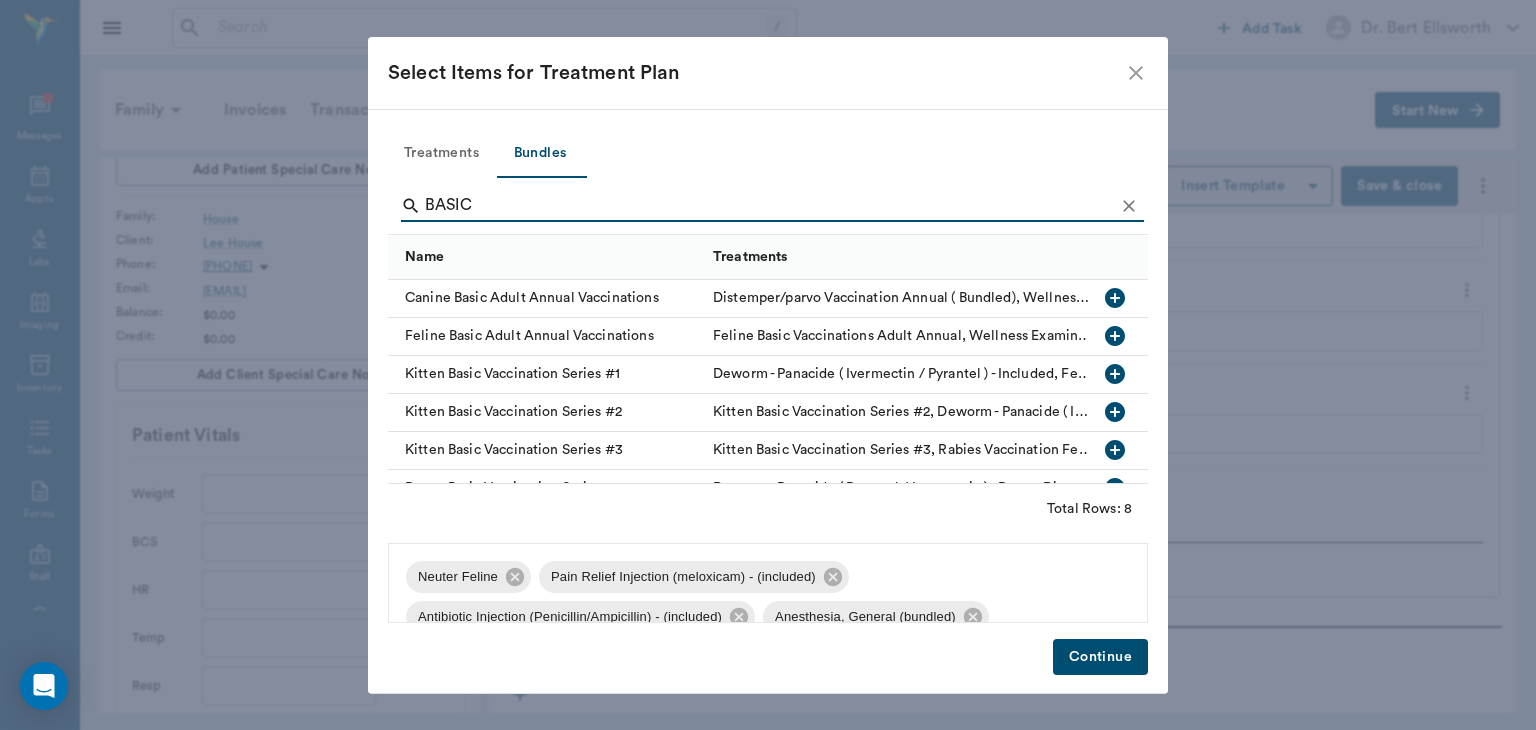 type on "BASIC" 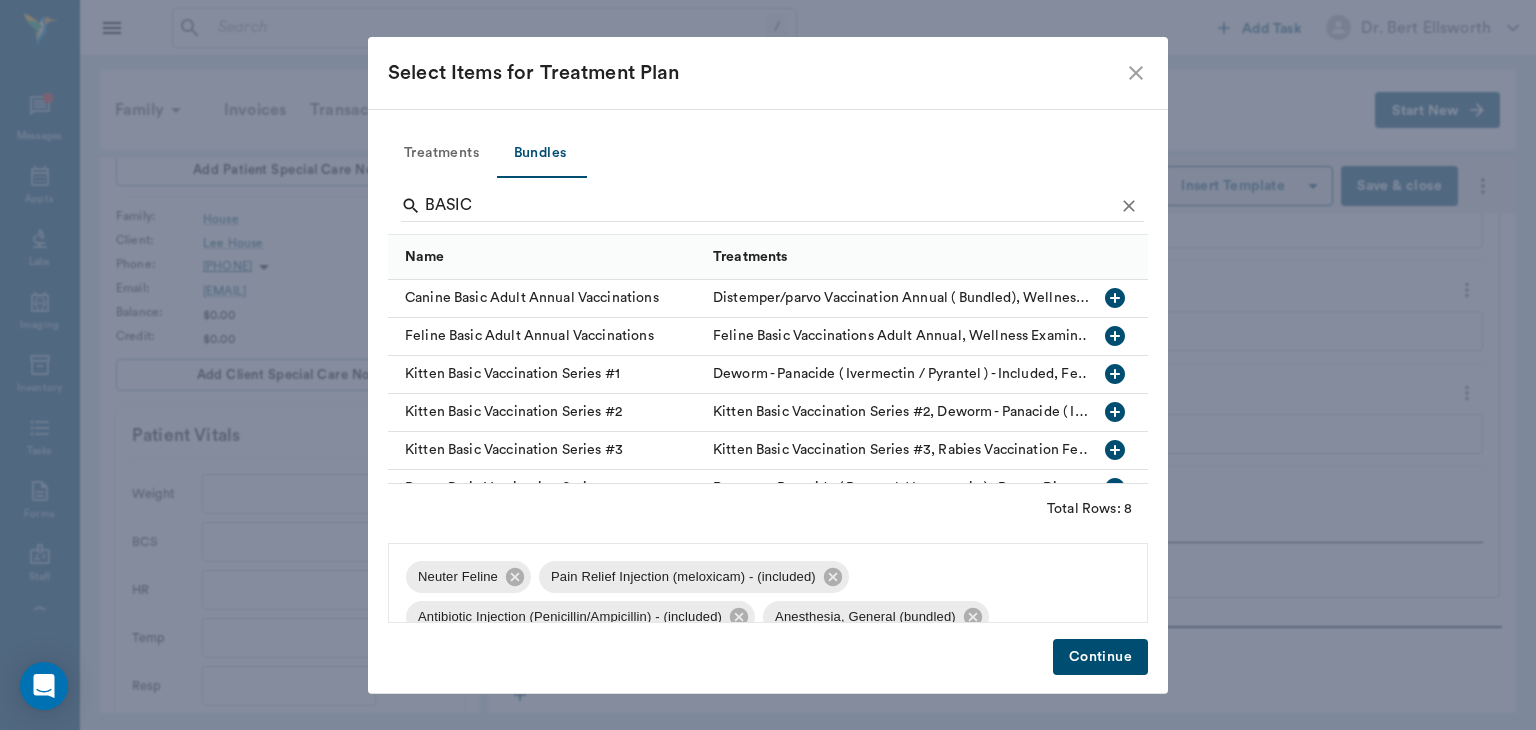 click on "Continue" at bounding box center (1100, 657) 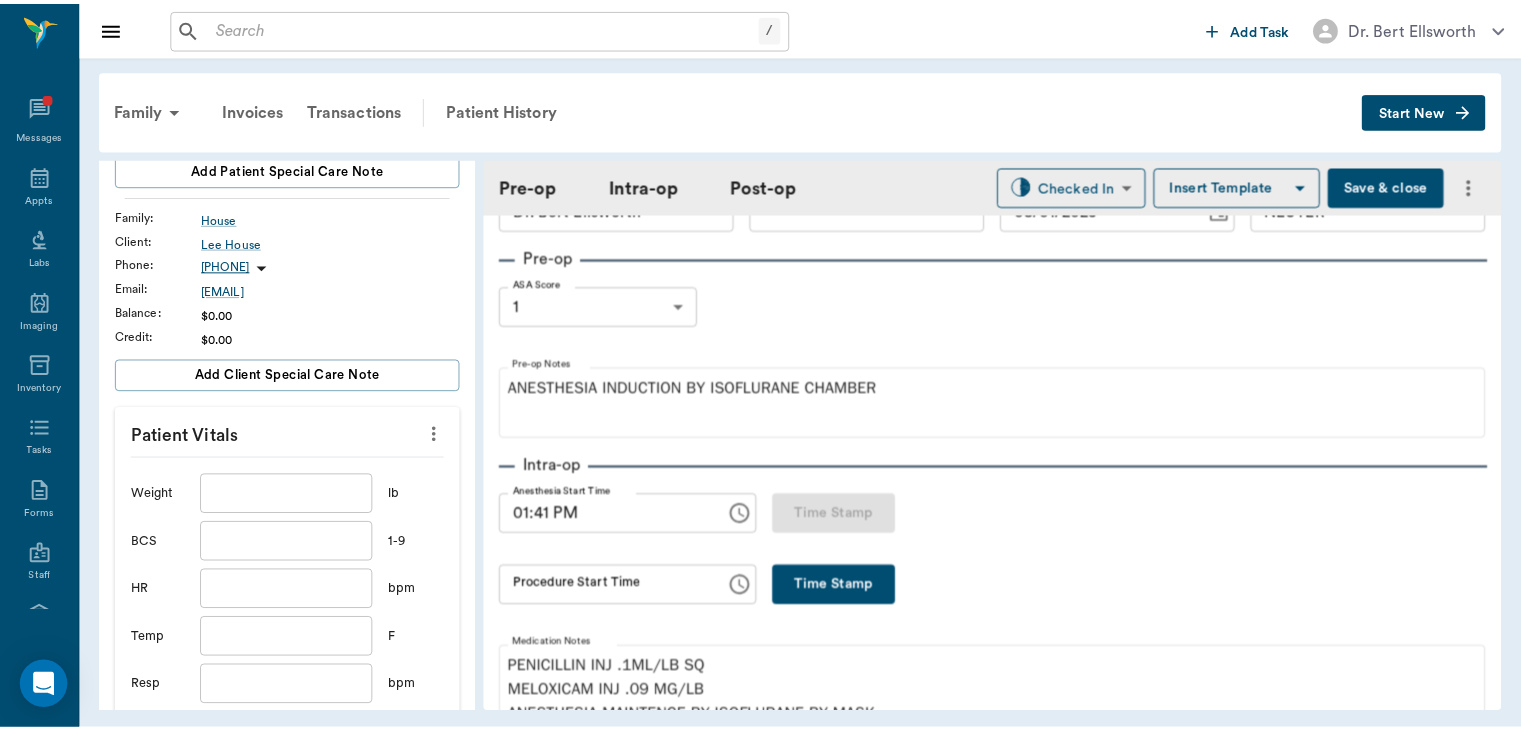 scroll, scrollTop: 0, scrollLeft: 0, axis: both 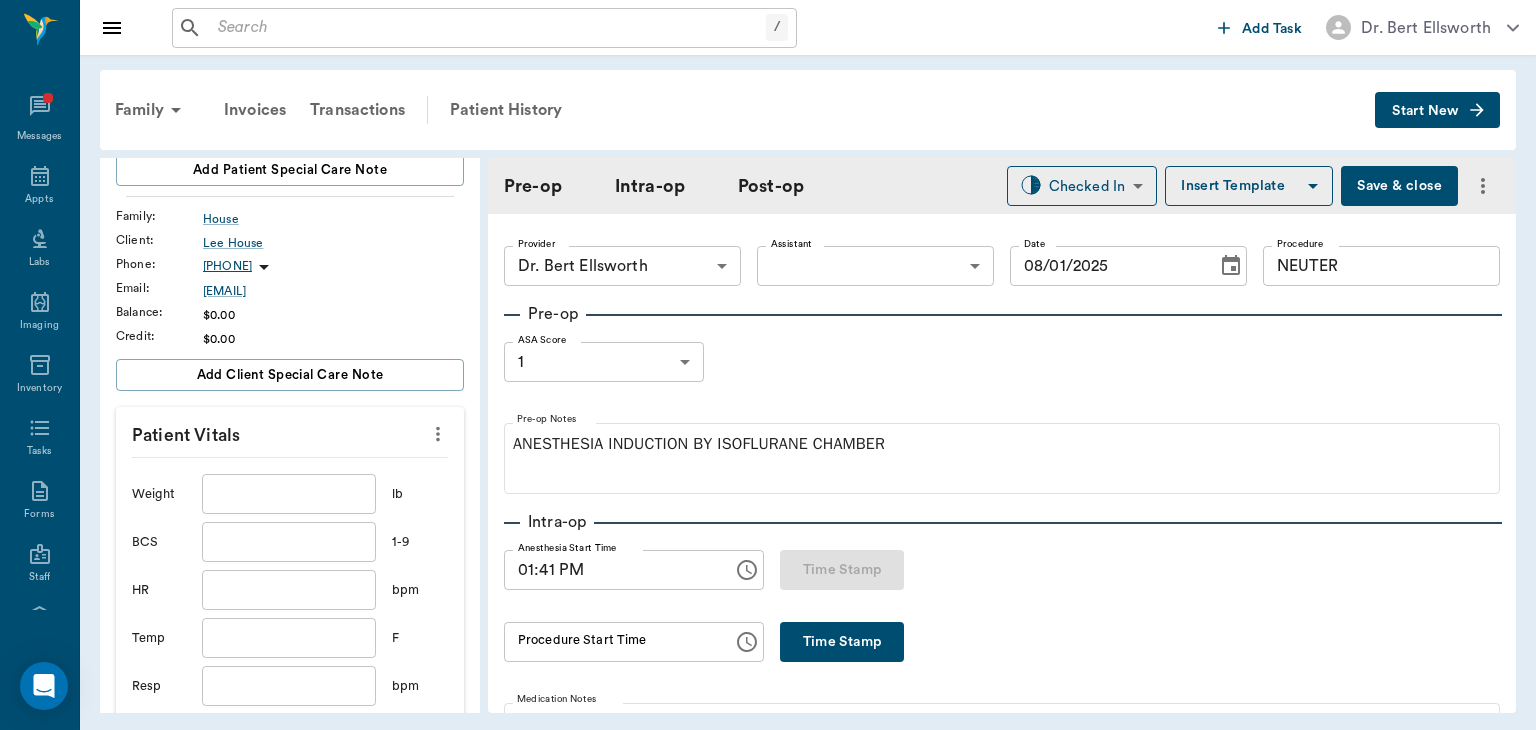 click on "Save & close" at bounding box center [1399, 186] 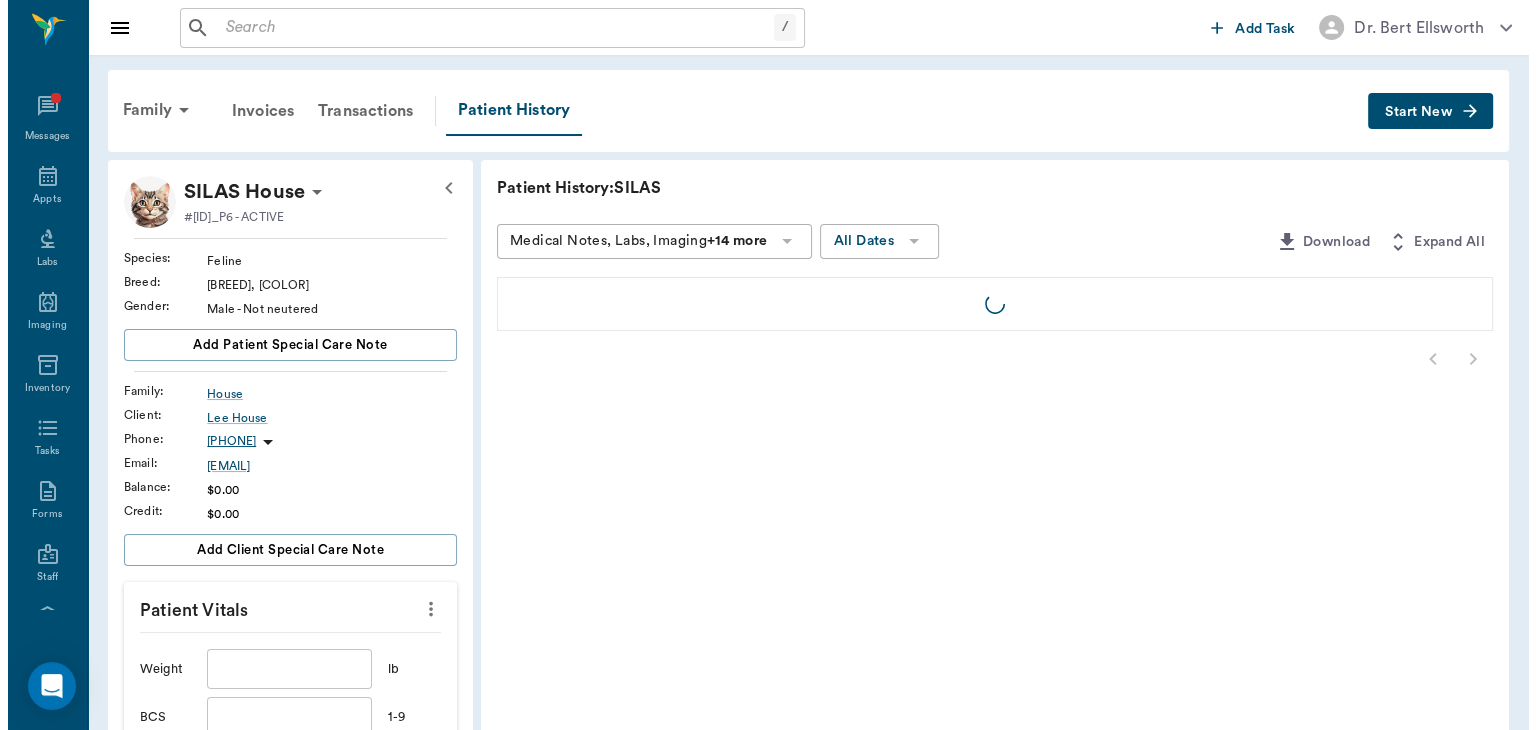 scroll, scrollTop: 0, scrollLeft: 0, axis: both 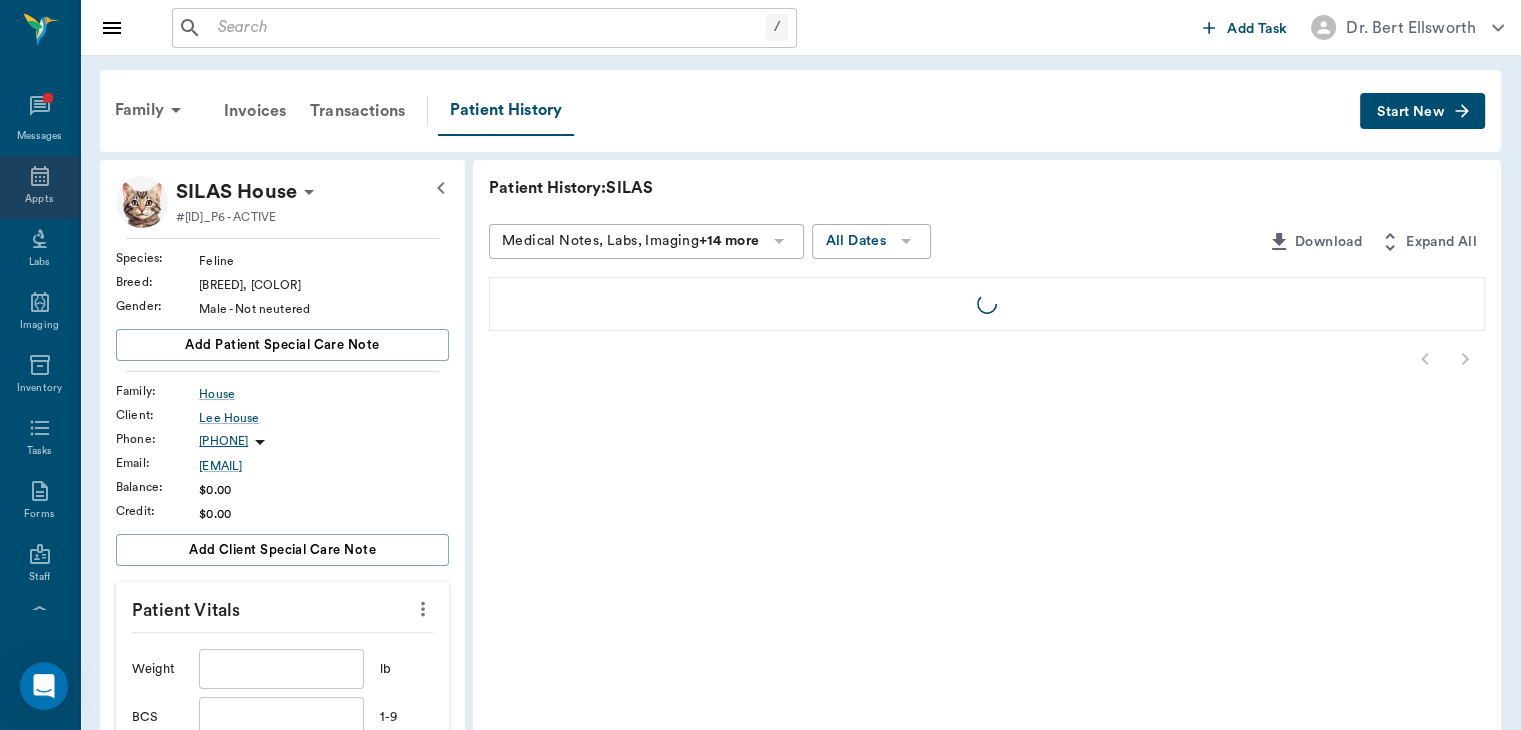 click 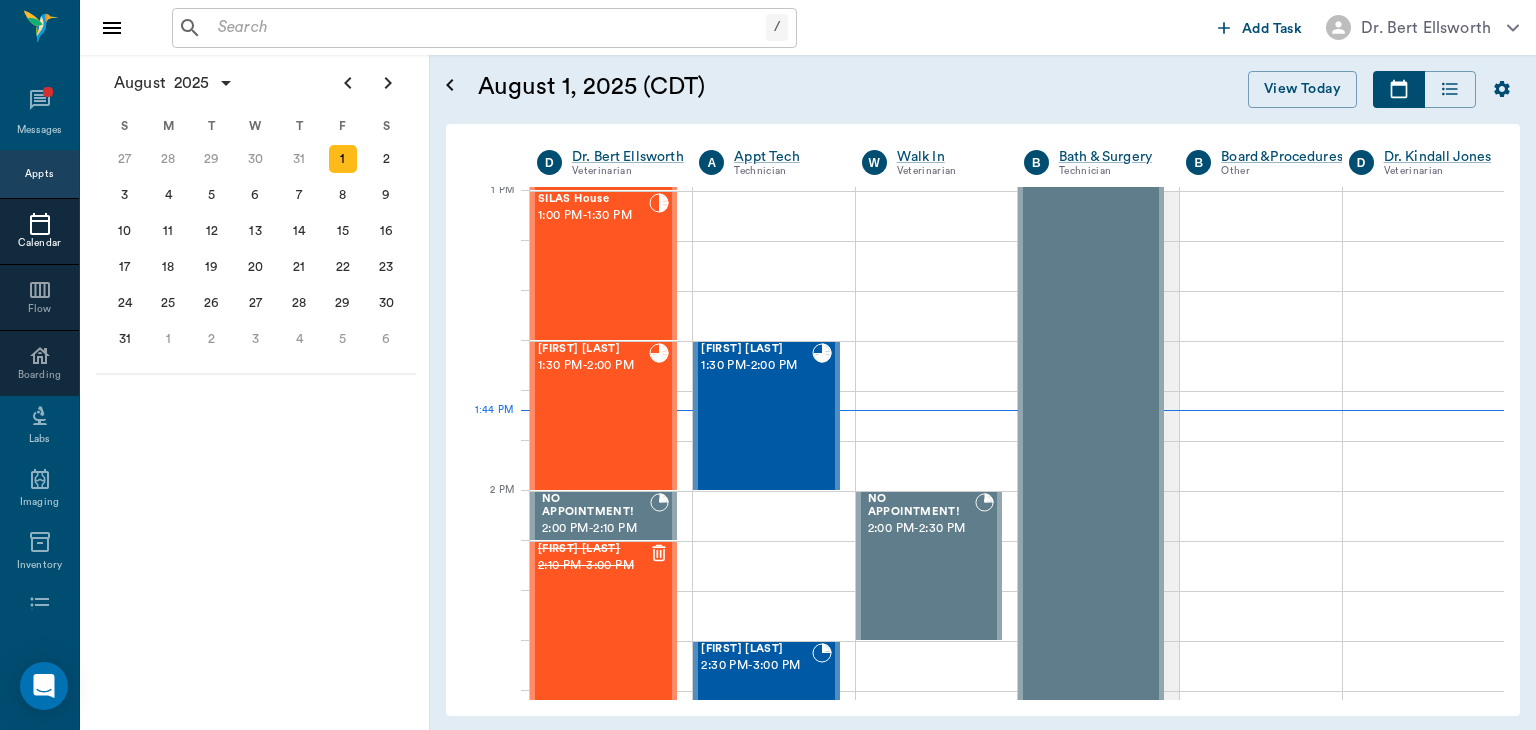 scroll, scrollTop: 1504, scrollLeft: 0, axis: vertical 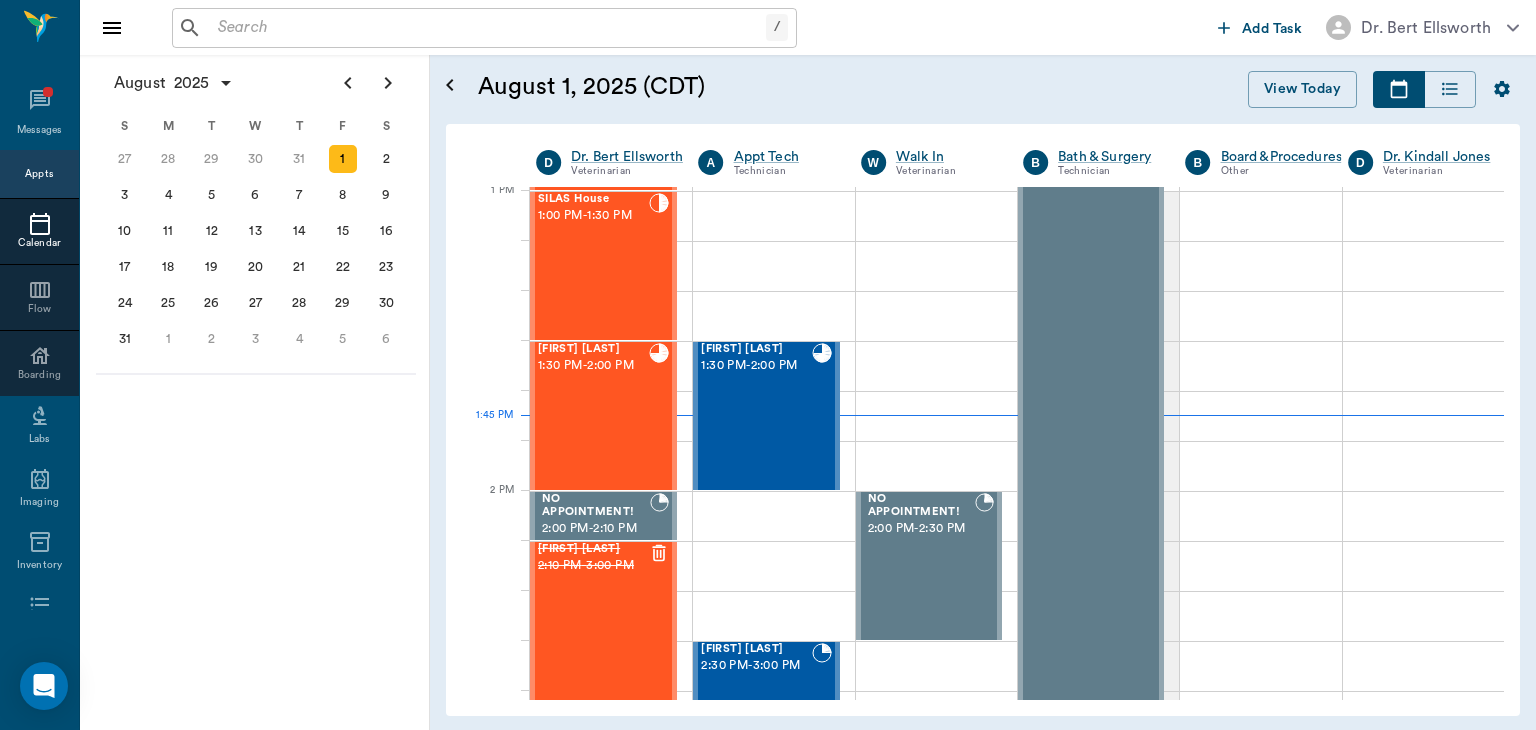 click on "SILAS House 1:00 PM  -  1:30 PM" at bounding box center [593, 266] 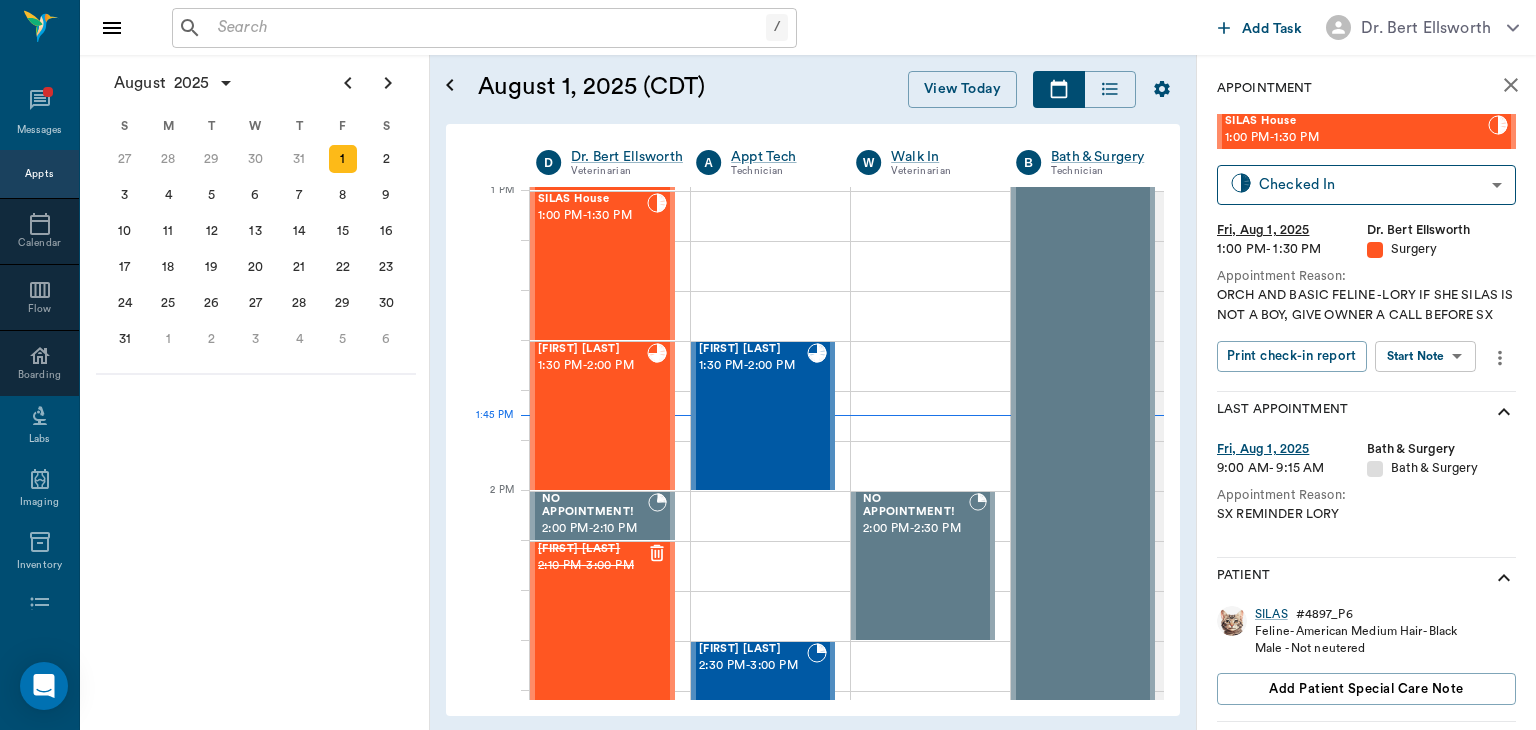 click on "/ ​ Add Task Dr. Bert Ellsworth Nectar Messages Appts Calendar Flow Boarding Labs Imaging Inventory Tasks Forms Staff Reports Lookup Settings August 2025 S M T W T F S 29 30 Jul 1 2 3 4 5 6 7 8 9 10 11 12 13 14 15 16 17 18 19 20 21 22 23 24 25 26 27 28 29 30 31 Aug 1 2 3 4 5 6 7 8 9 S M T W T F S 27 28 29 30 31 Aug 1 2 3 4 5 6 7 8 9 10 11 12 13 14 15 16 17 18 19 20 21 22 23 24 25 26 27 28 29 30 31 Sep 1 2 3 4 5 6 S M T W T F S 31 Sep 1 2 3 4 5 6 7 8 9 10 11 12 13 14 15 16 17 18 19 20 21 22 23 24 25 26 27 28 29 30 Oct 1 2 3 4 5 6 7 8 9 10 11 August 1, 2025 (CDT) View Today August 2025 Today 1 Fri Aug 2025 D Dr. Bert Ellsworth Veterinarian A Appt Tech Technician W Walk In Veterinarian B Bath & Surgery Technician B Board &Procedures Other D Dr. Kindall Jones Veterinarian 8 AM 9 AM 10 AM 11 AM 12 PM 1 PM 2 PM 3 PM 4 PM 5 PM 6 PM 7 PM 8 PM 1:45 PM Gretchen Messersmith 8:00 AM  -  8:30 AM Isabel Barfield 8:30 AM  -  9:00 AM NO APPOINTMENT! EMERGENCY ONLY! 9:00 AM  -  9:30 AM Natasha Steward 9:00 AM  -  9:30 AM  -" at bounding box center [768, 365] 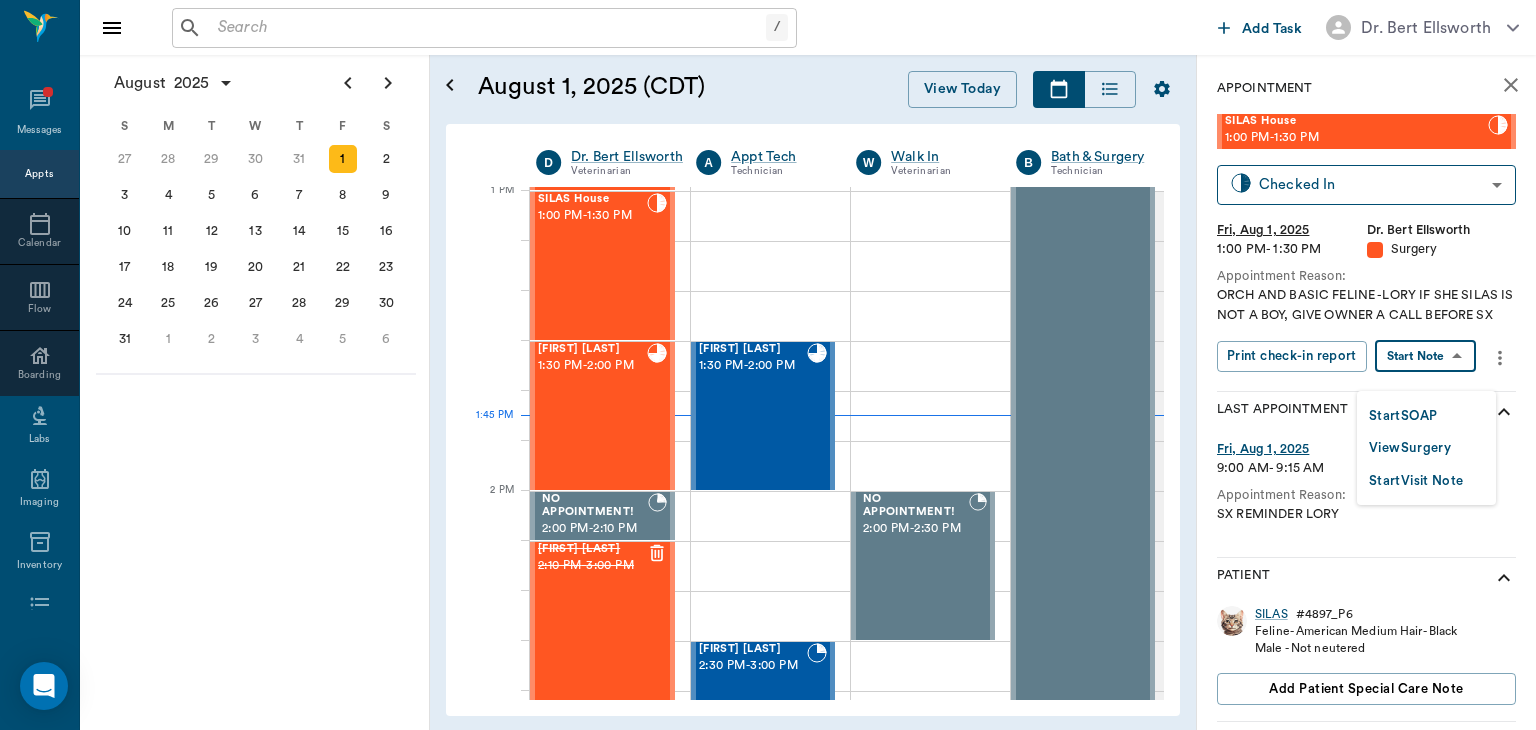 click on "View  Surgery" at bounding box center (1410, 448) 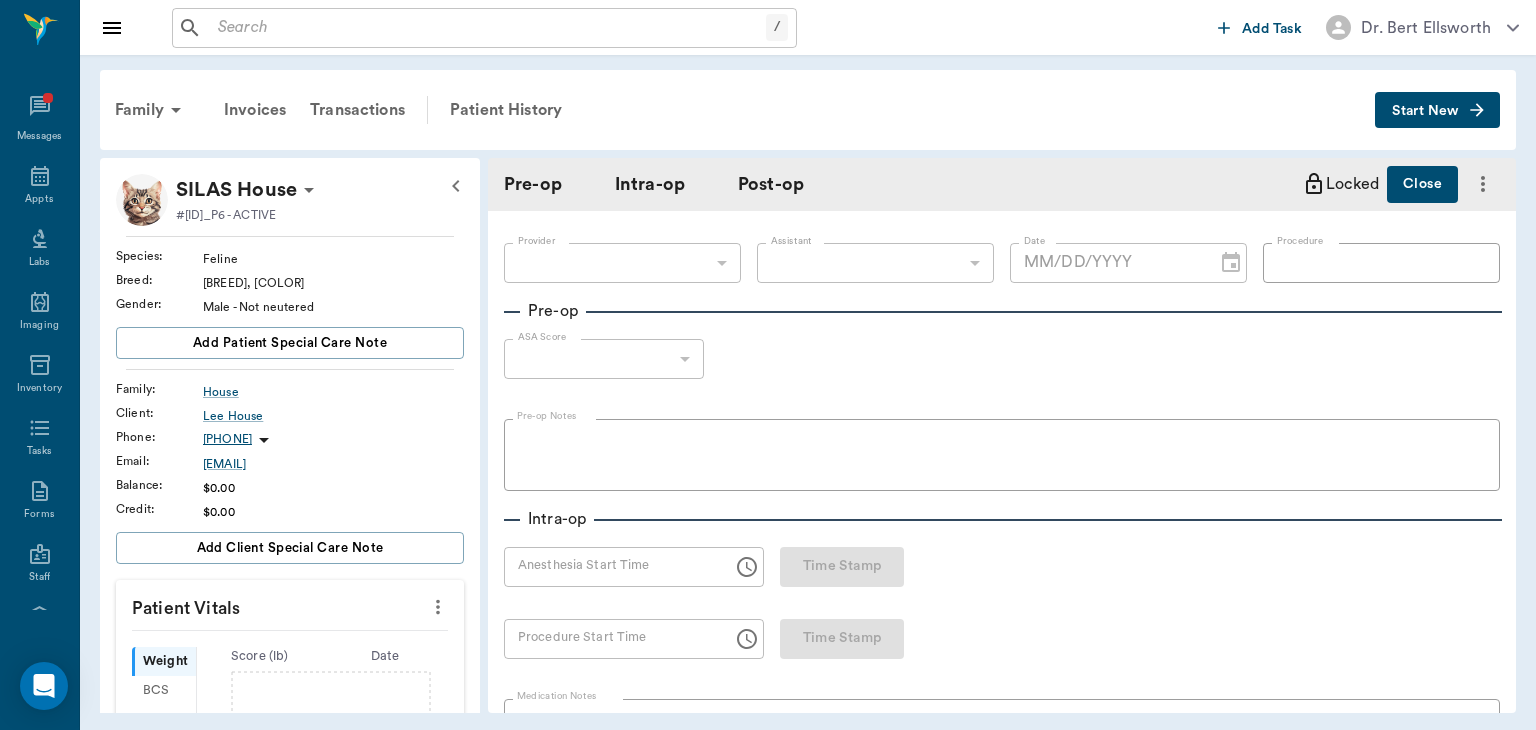 type on "63ec2f075fda476ae8351a4d" 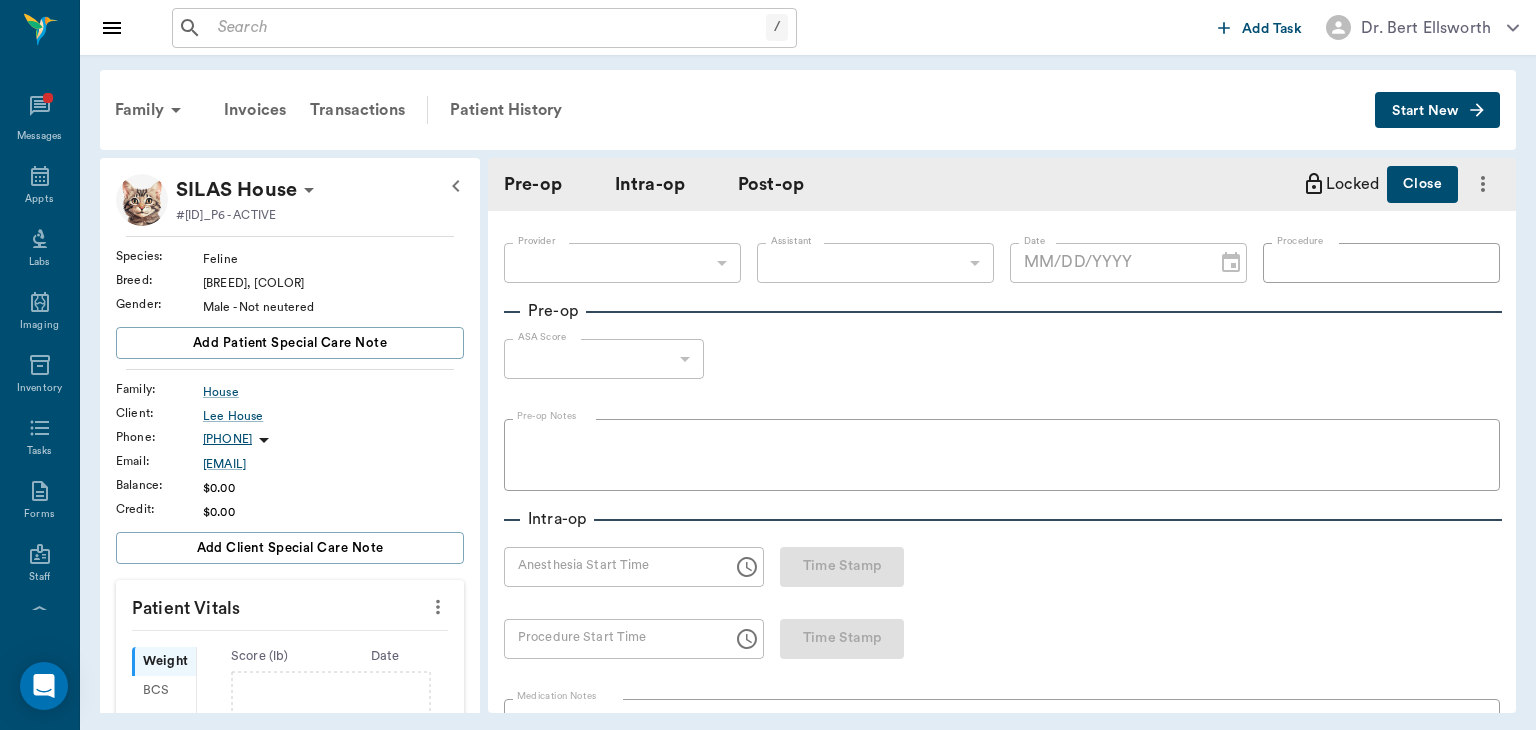 type on "NEUTER" 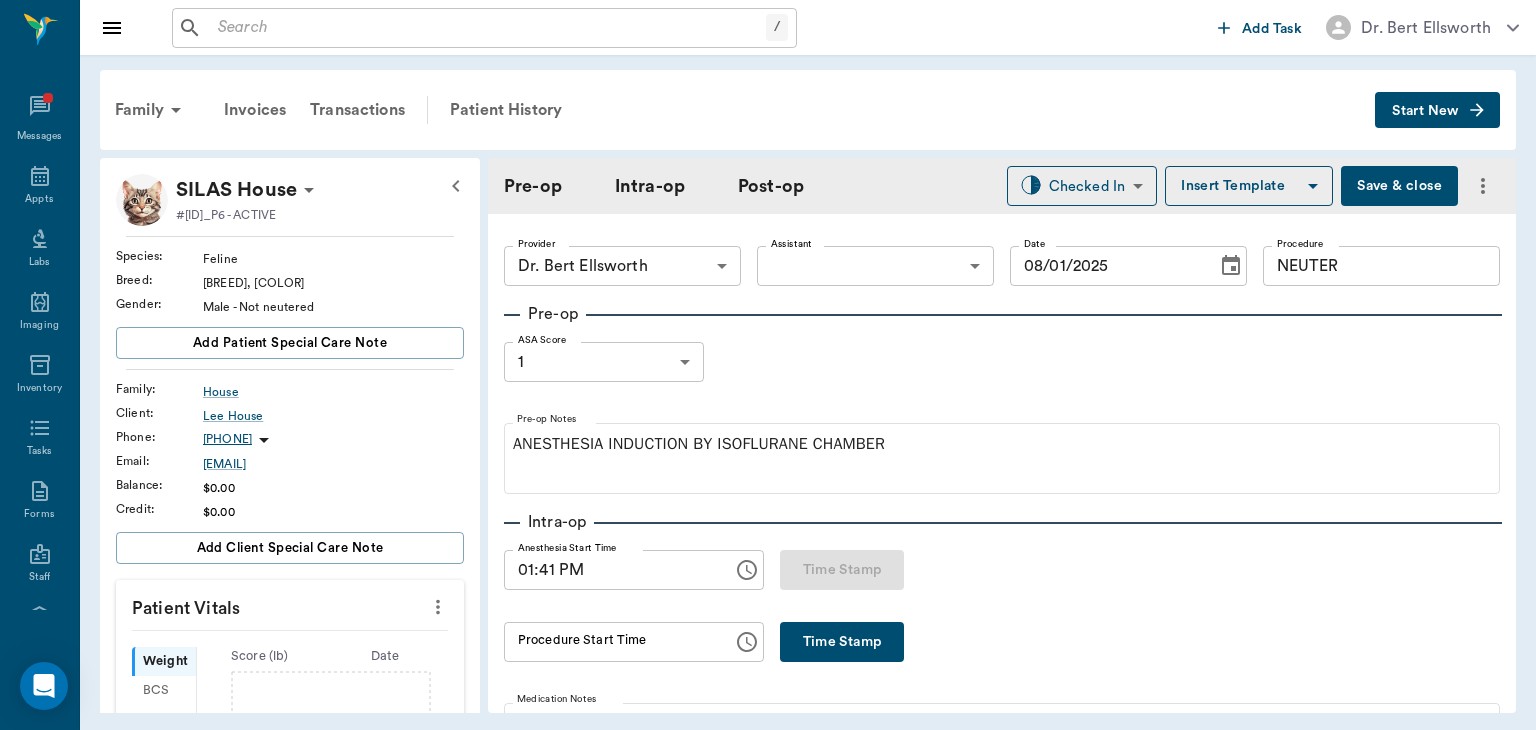 click 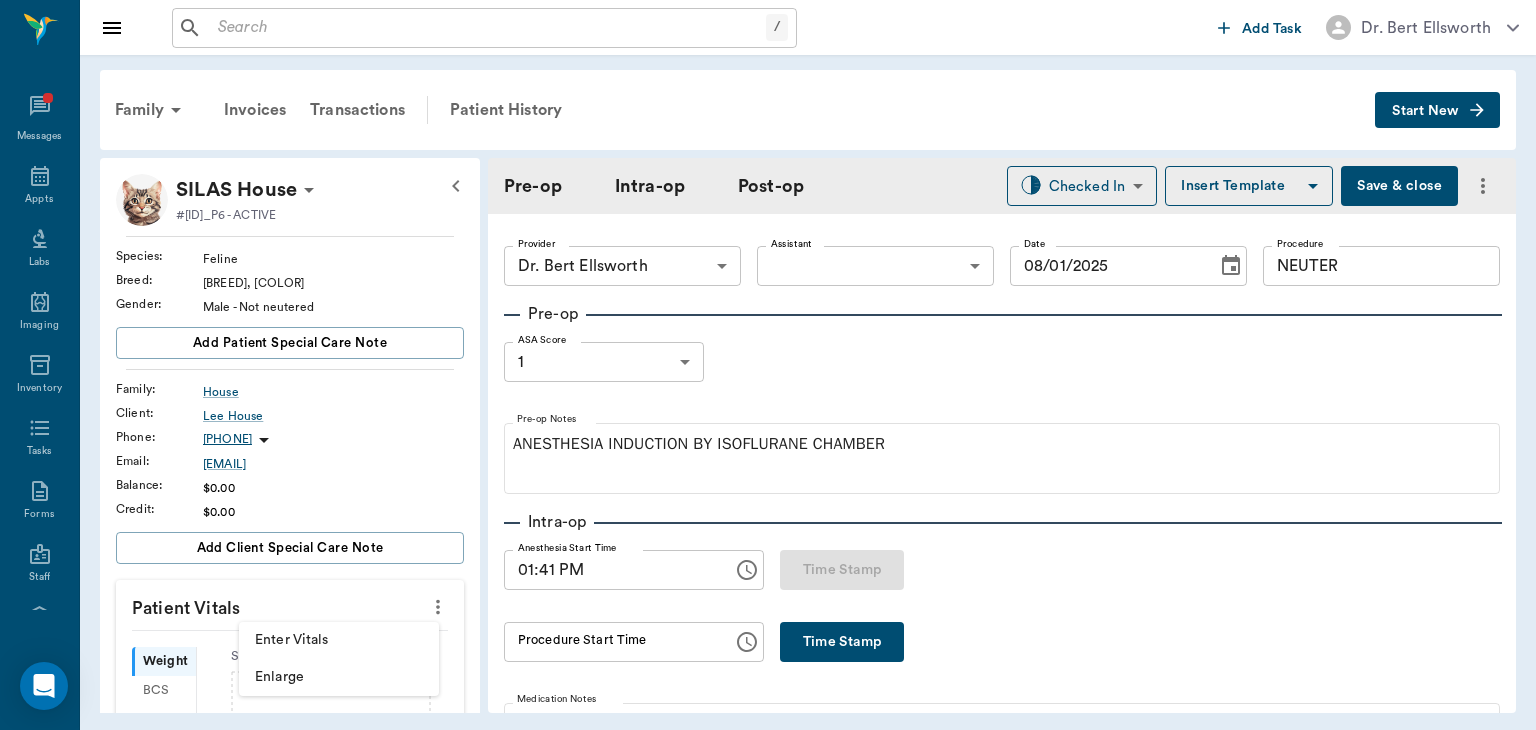 click on "Enter Vitals" at bounding box center [339, 640] 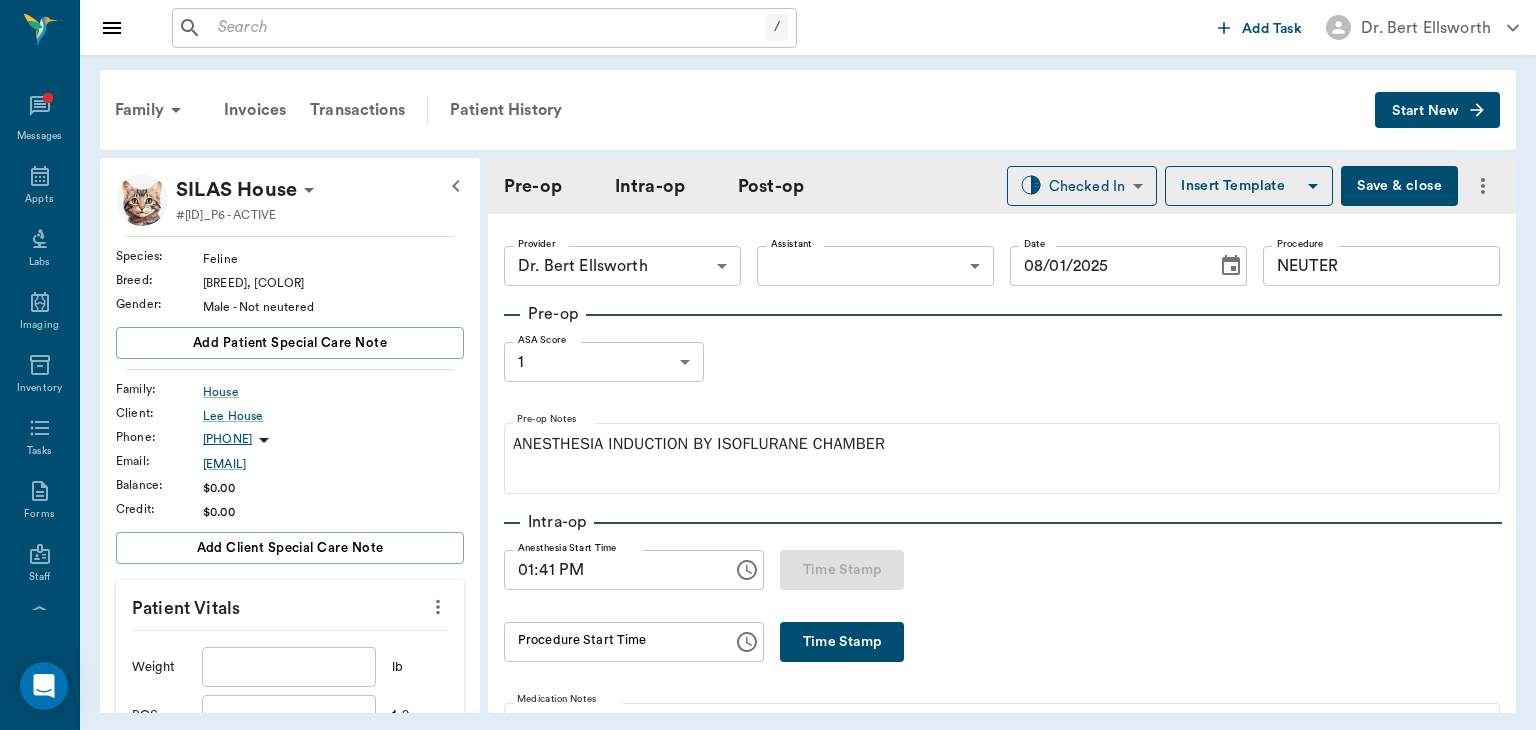 click at bounding box center [289, 667] 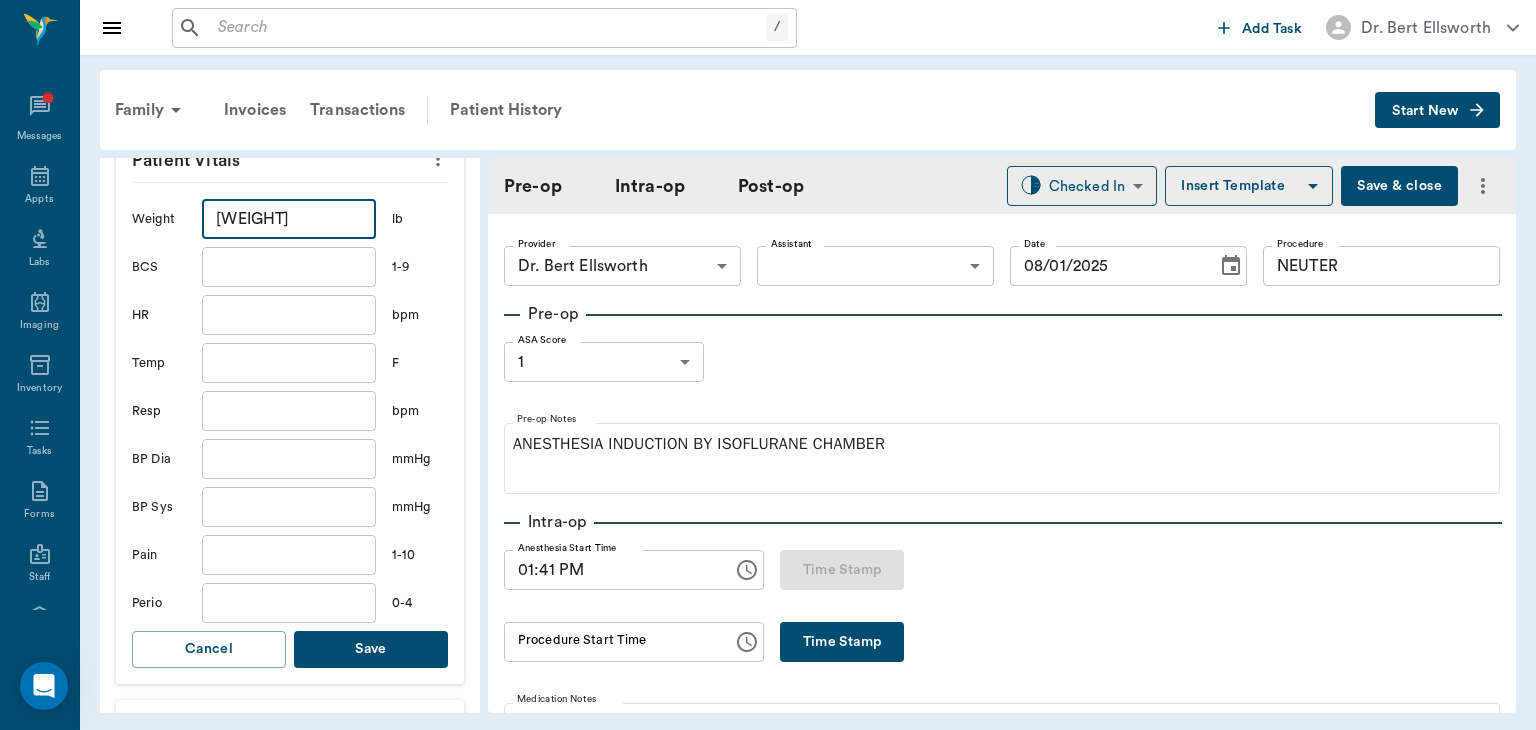 scroll, scrollTop: 449, scrollLeft: 0, axis: vertical 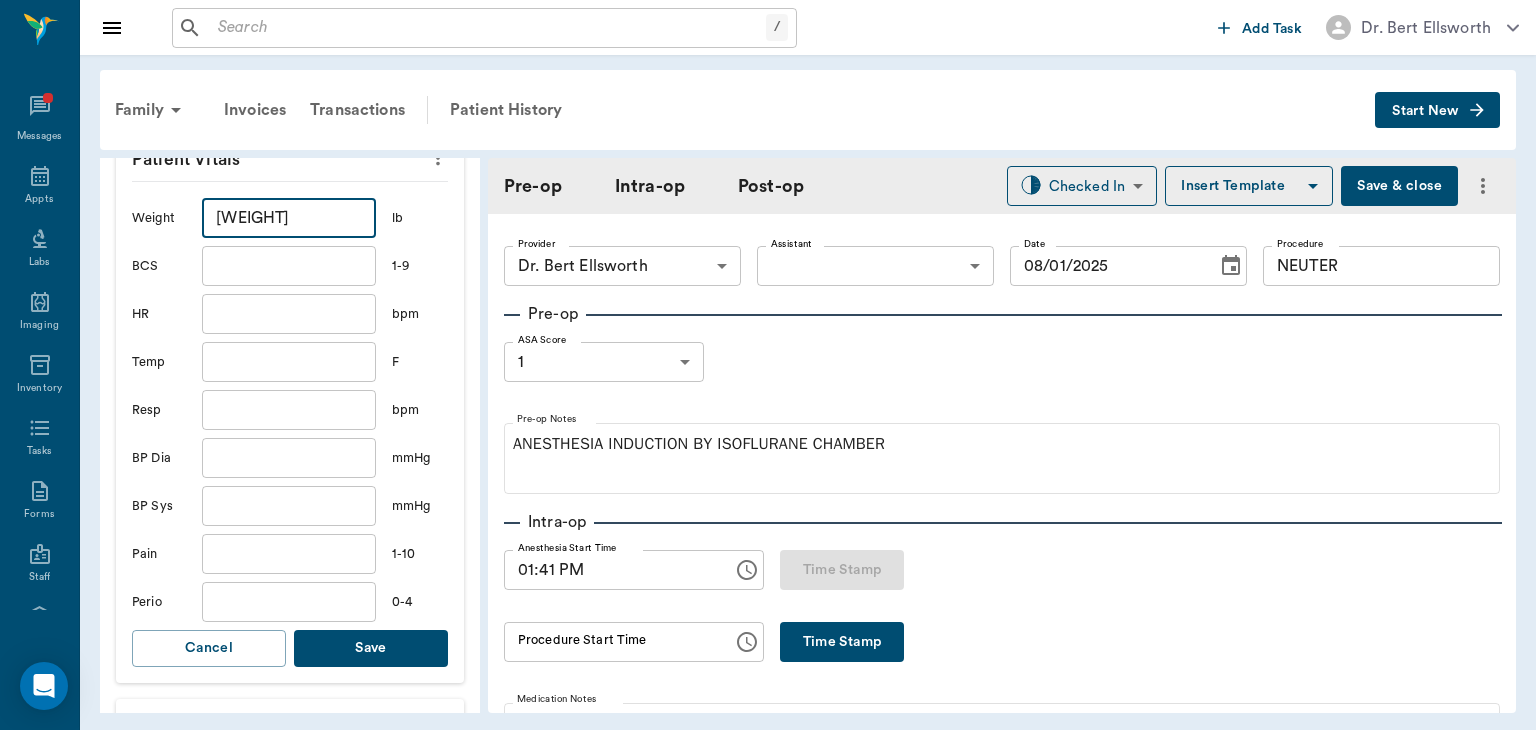 type on "10.6" 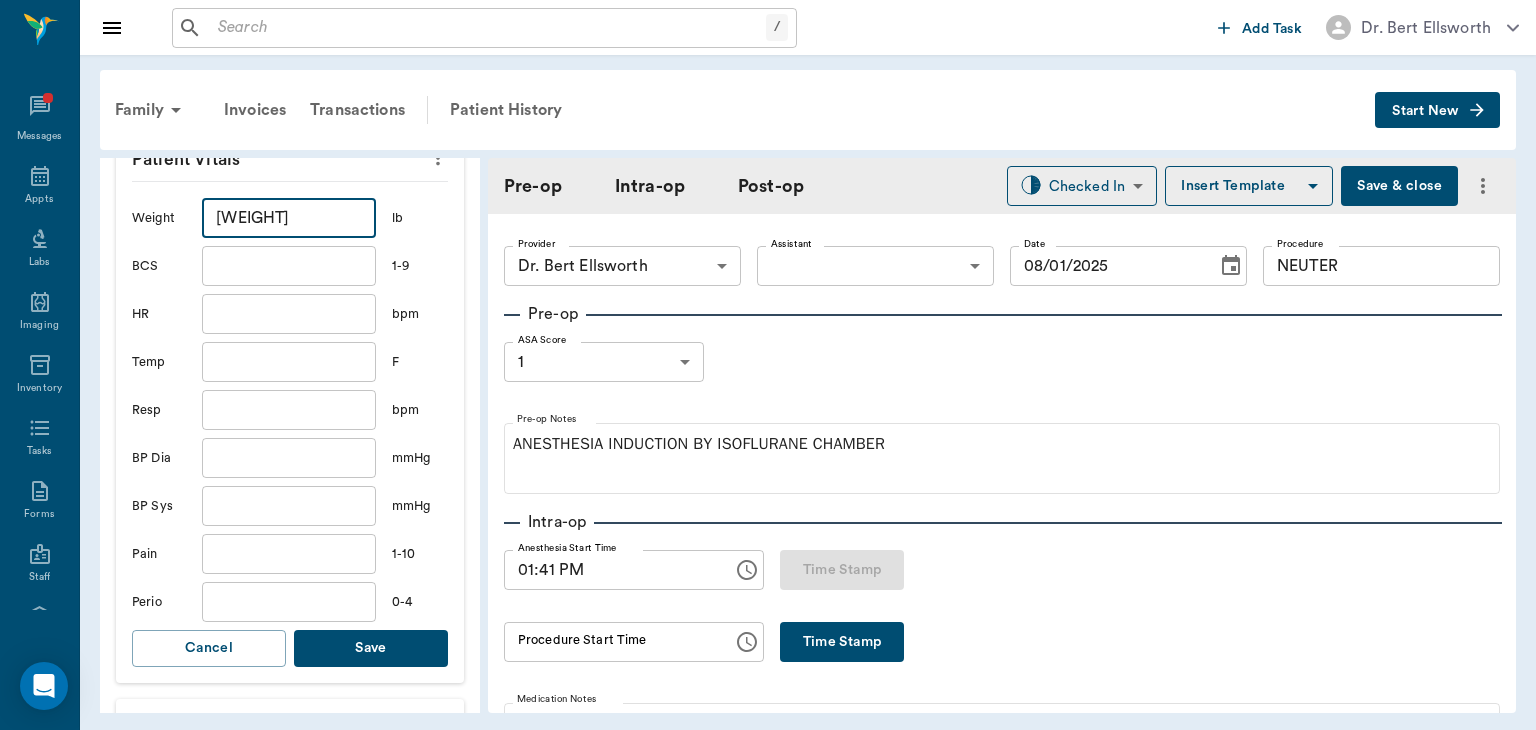 click on "Save" at bounding box center (371, 648) 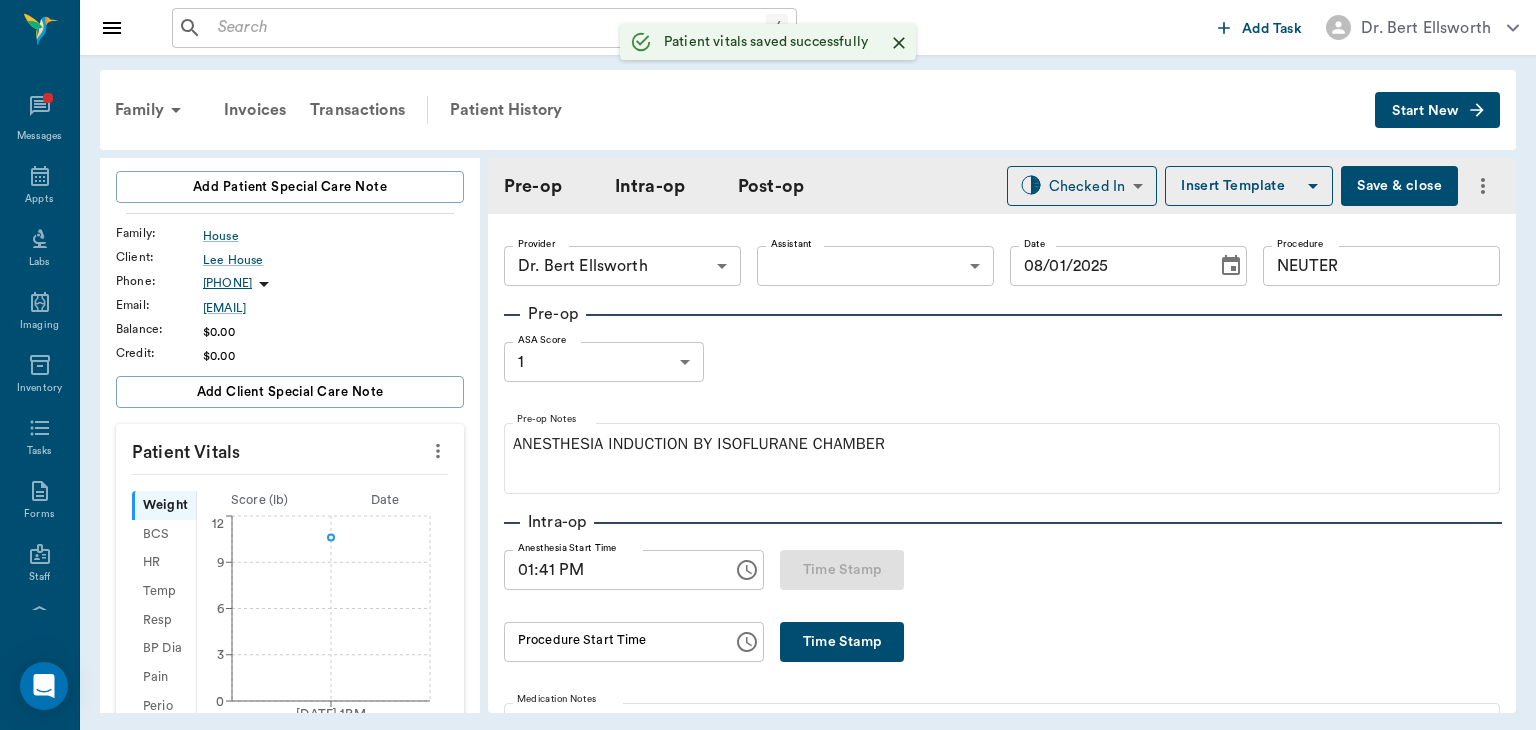 scroll, scrollTop: 0, scrollLeft: 0, axis: both 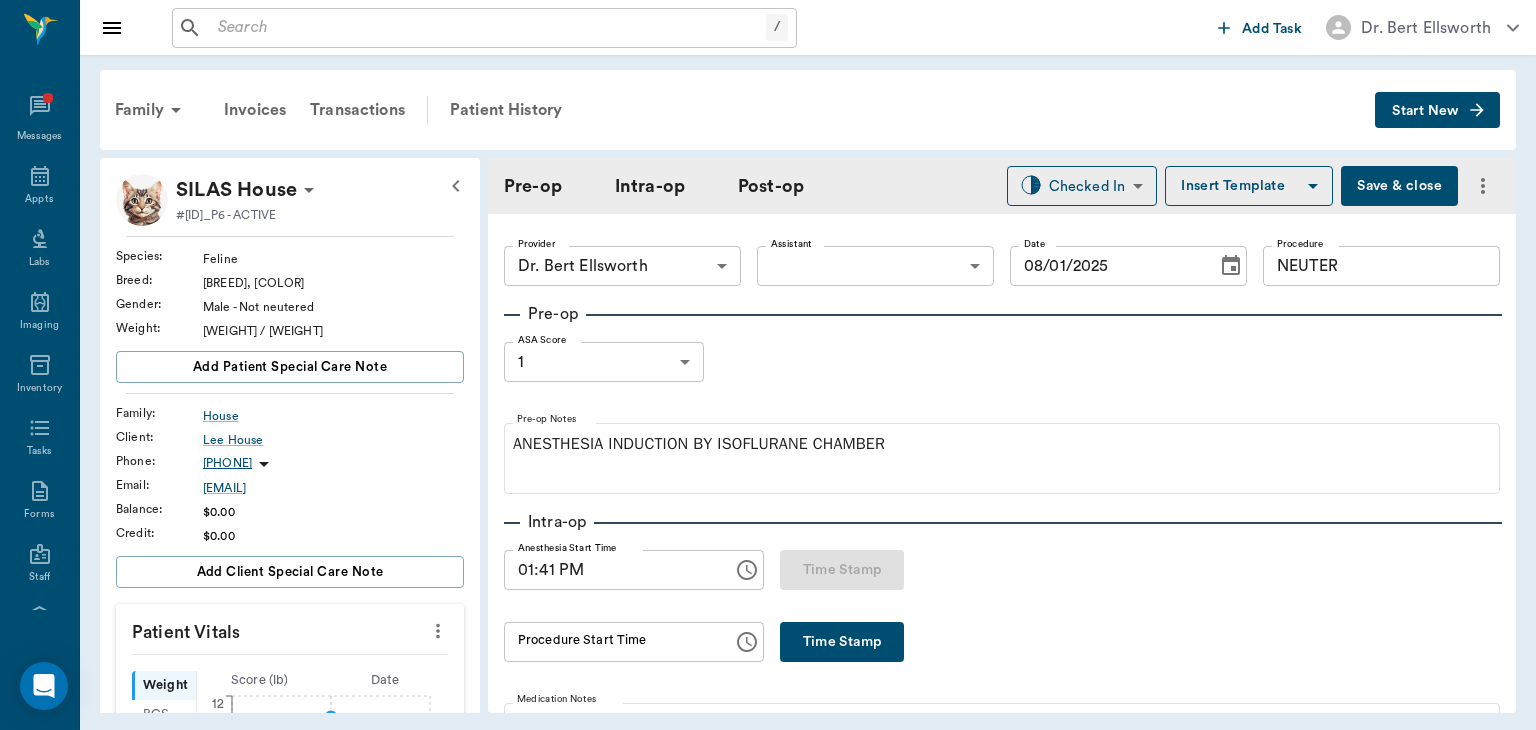 click on "Save & close" at bounding box center (1399, 186) 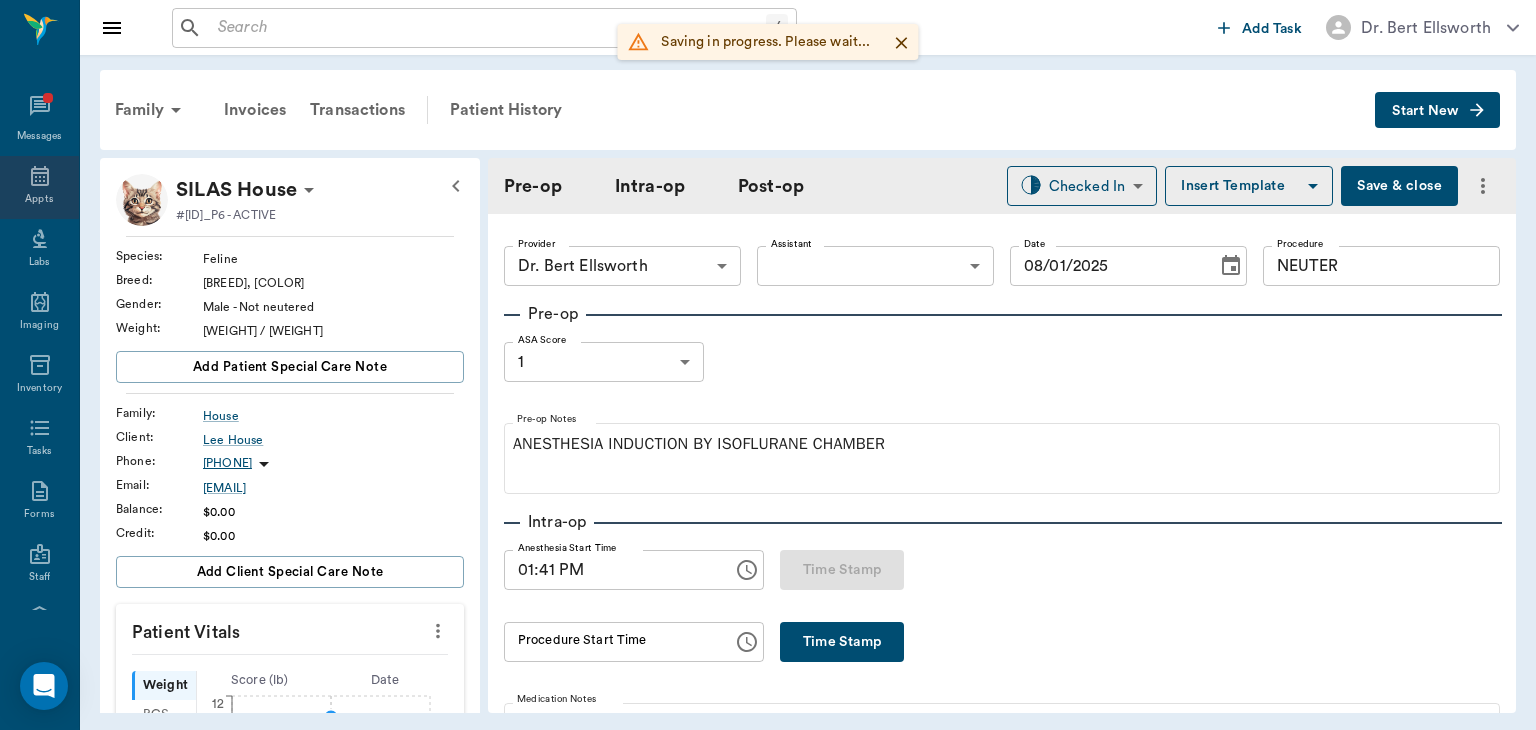 click 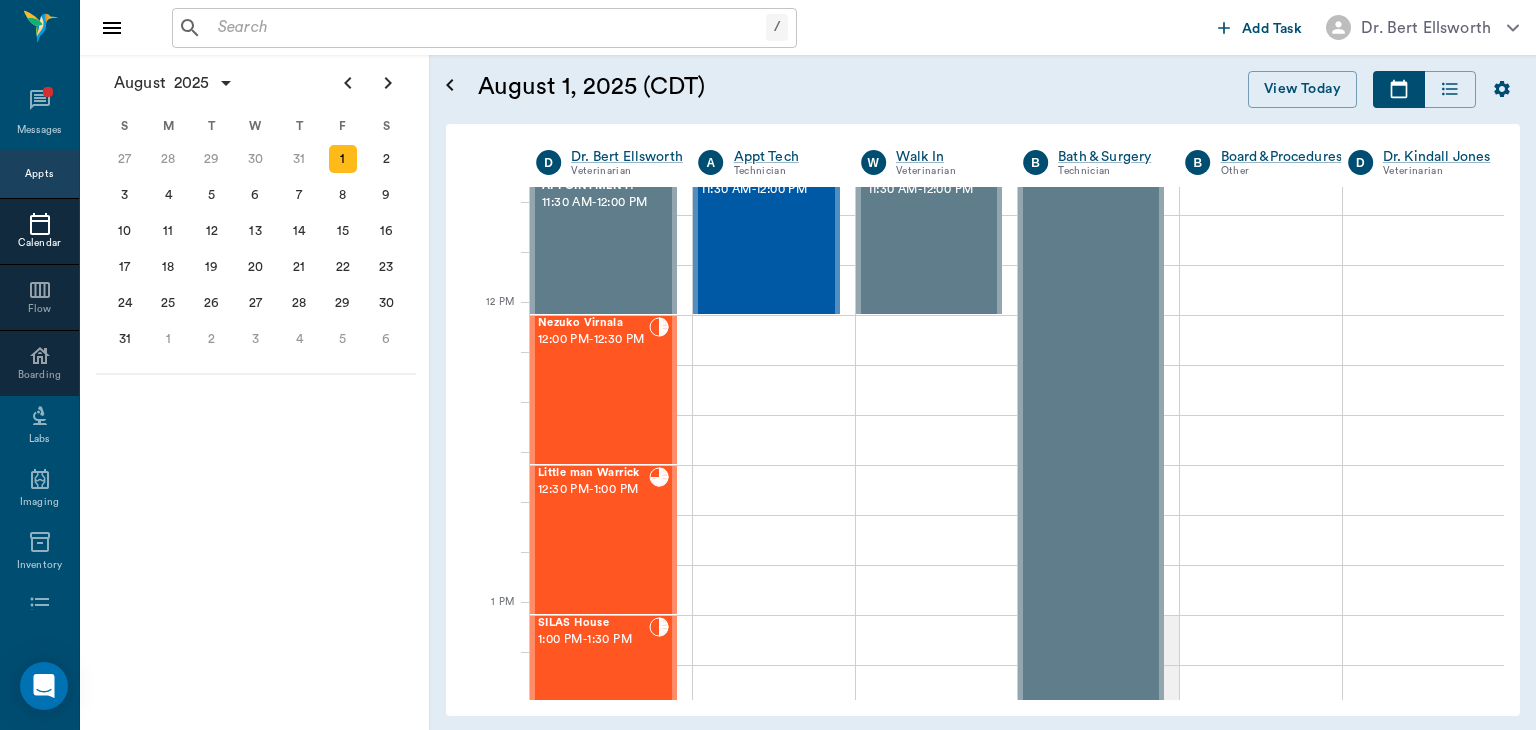 scroll, scrollTop: 1080, scrollLeft: 0, axis: vertical 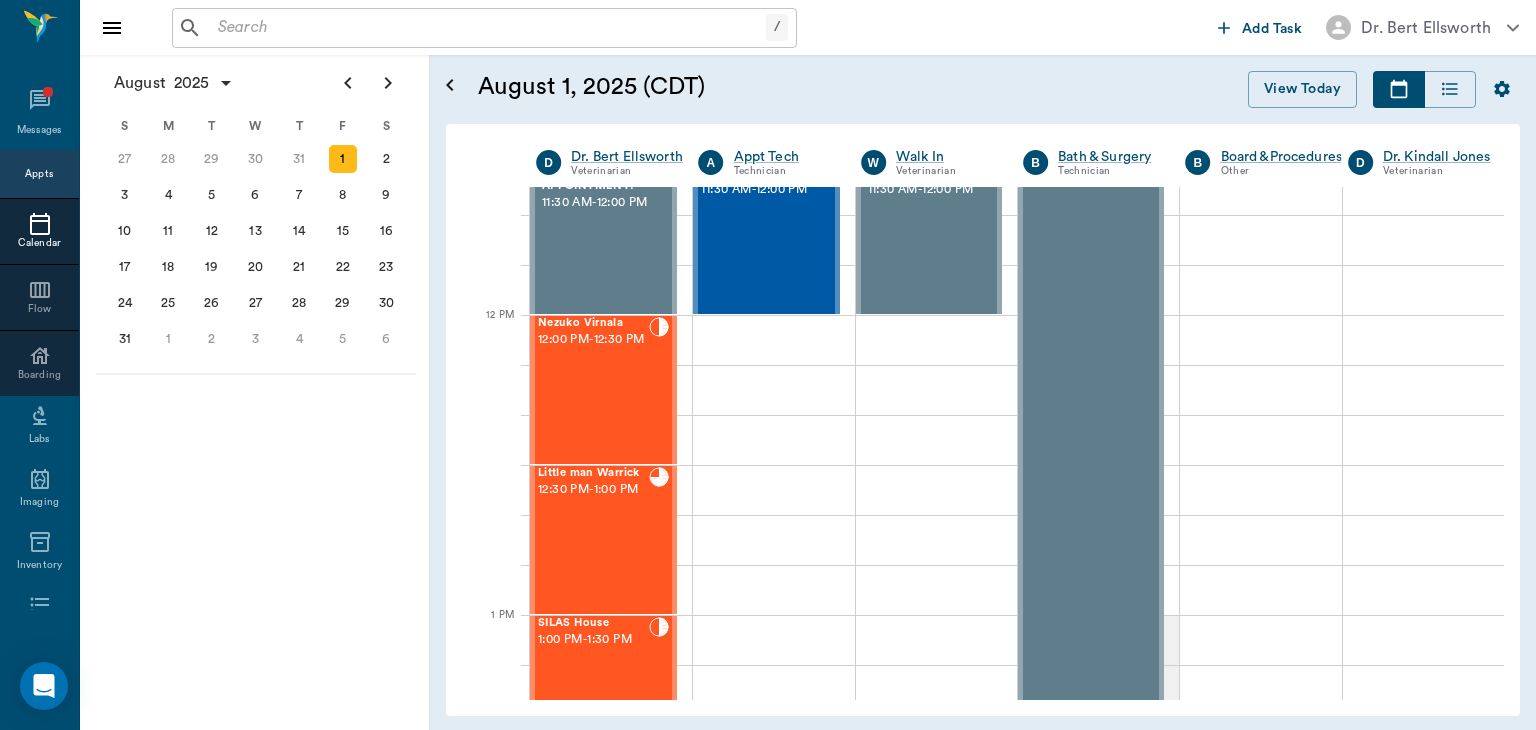 click on "[LAST] [LAST]  -" at bounding box center (593, 390) 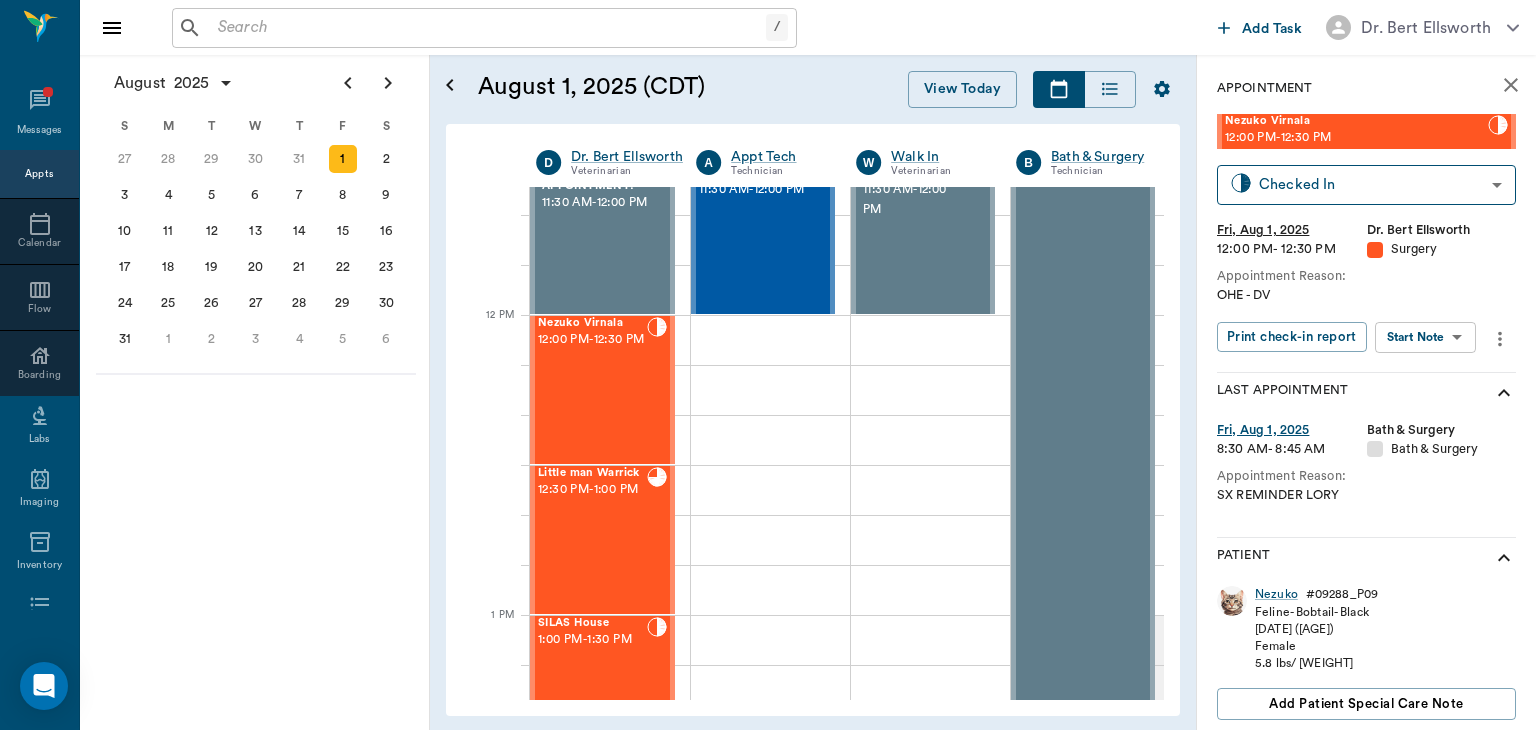 click on "/ ​ Add Task Dr. Bert Ellsworth Nectar Messages Appts Calendar Flow Boarding Labs Imaging Inventory Tasks Forms Staff Reports Lookup Settings August 2025 S M T W T F S 29 30 Jul 1 2 3 4 5 6 7 8 9 10 11 12 13 14 15 16 17 18 19 20 21 22 23 24 25 26 27 28 29 30 31 Aug 1 2 3 4 5 6 7 8 9 S M T W T F S 27 28 29 30 31 Aug 1 2 3 4 5 6 7 8 9 10 11 12 13 14 15 16 17 18 19 20 21 22 23 24 25 26 27 28 29 30 31 Sep 1 2 3 4 5 6 S M T W T F S 31 Sep 1 2 3 4 5 6 7 8 9 10 11 12 13 14 15 16 17 18 19 20 21 22 23 24 25 26 27 28 29 30 Oct 1 2 3 4 5 6 7 8 9 10 11 August 1, 2025 (CDT) View Today August 2025 Today 1 Fri Aug 2025 D Dr. Bert Ellsworth Veterinarian A Appt Tech Technician W Walk In Veterinarian B Bath & Surgery Technician B Board &Procedures Other D Dr. Kindall Jones Veterinarian 8 AM 9 AM 10 AM 11 AM 12 PM 1 PM 2 PM 3 PM 4 PM 5 PM 6 PM 7 PM 8 PM 1:45 PM Gretchen Messersmith 8:00 AM  -  8:30 AM Isabel Barfield 8:30 AM  -  9:00 AM NO APPOINTMENT! EMERGENCY ONLY! 9:00 AM  -  9:30 AM Natasha Steward 9:00 AM  -  9:30 AM  -" at bounding box center [768, 365] 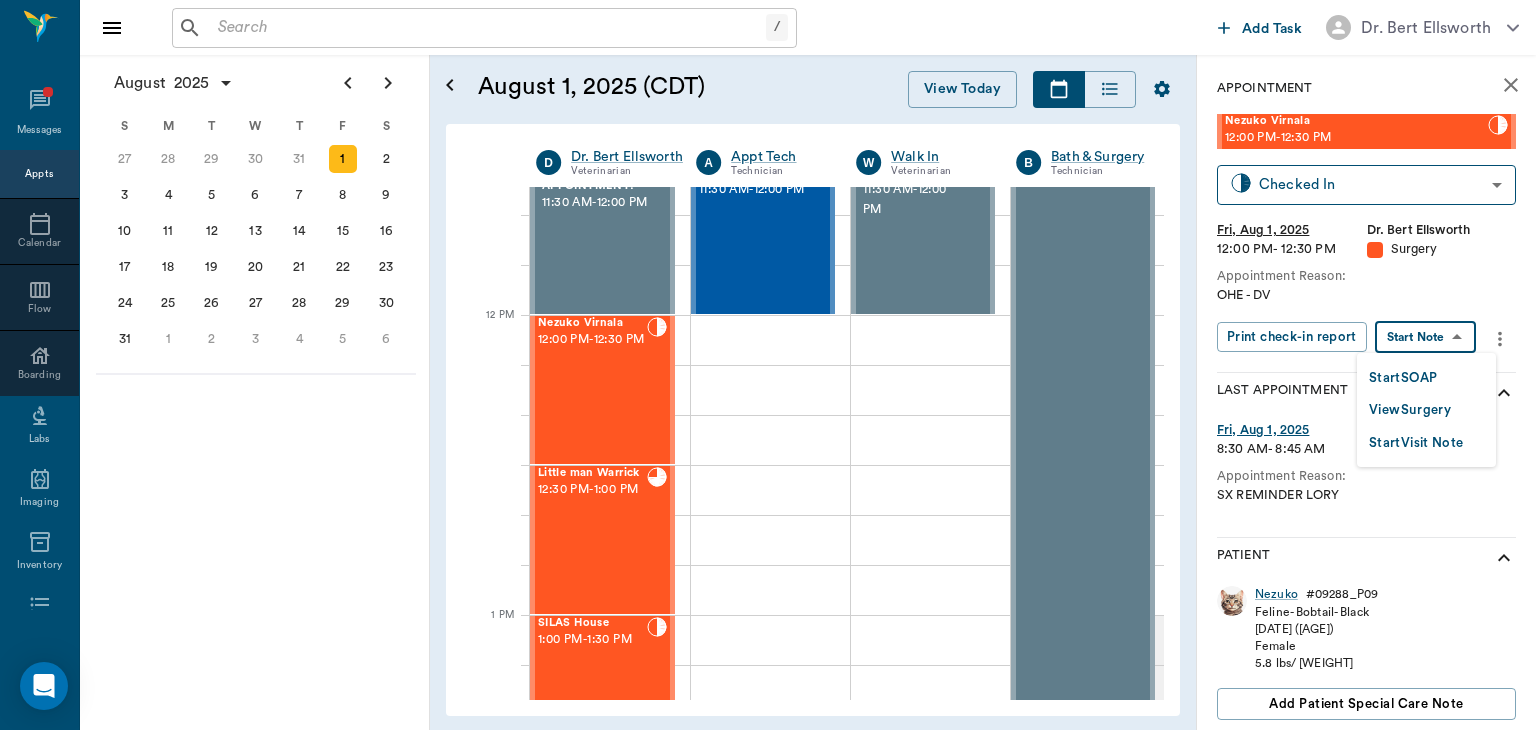 click on "View  Surgery" at bounding box center (1410, 410) 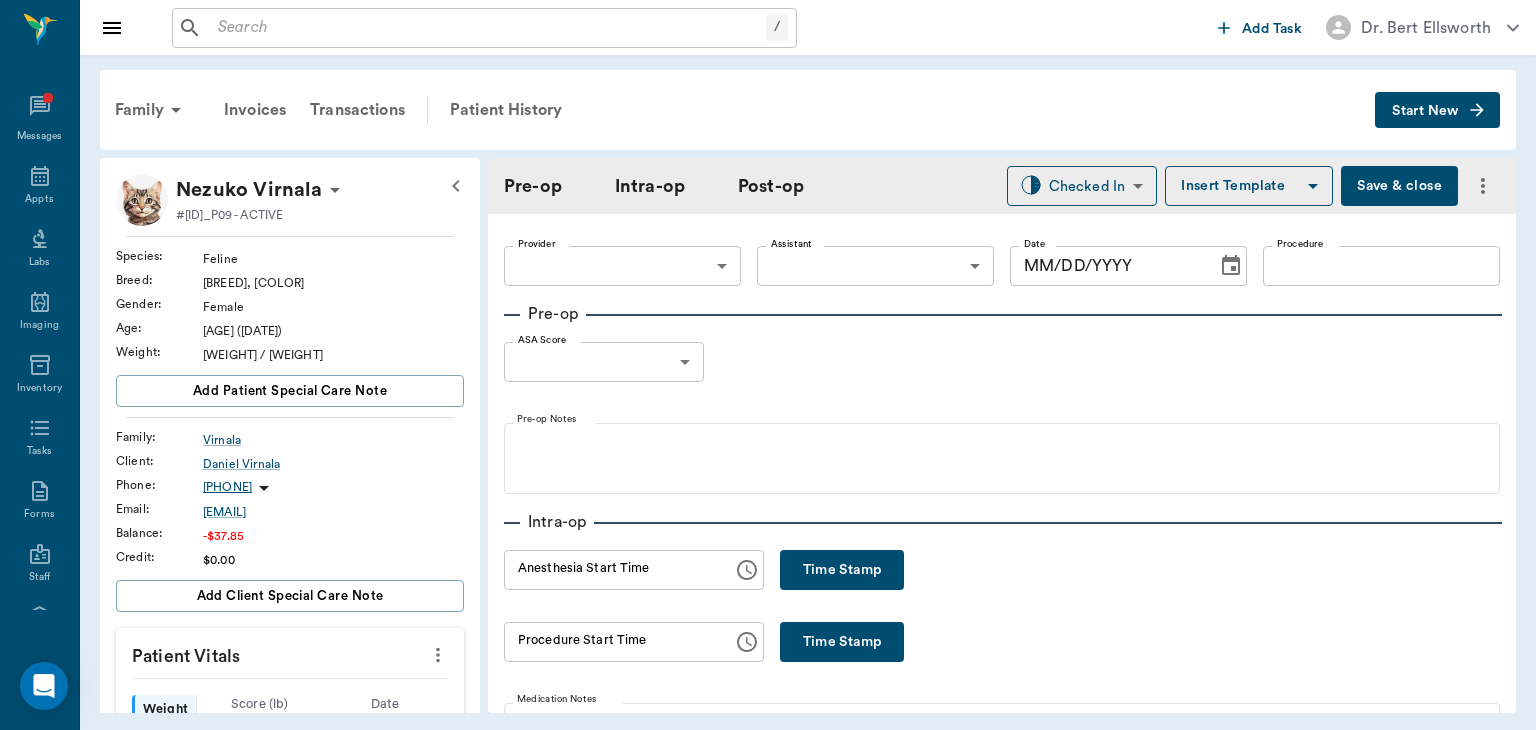 type on "63ec2f075fda476ae8351a4d" 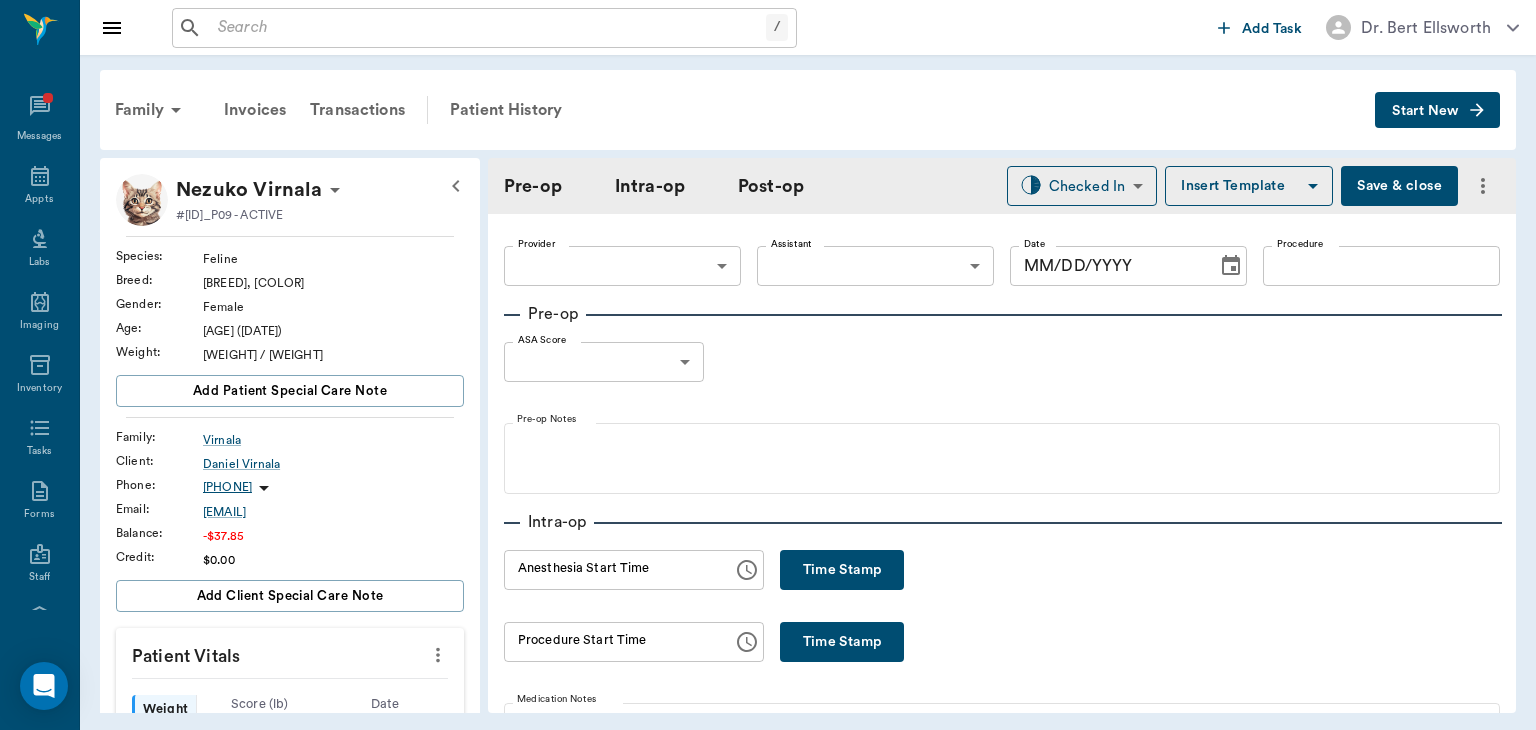 type on "63ec2e7e52e12b0ba117b124" 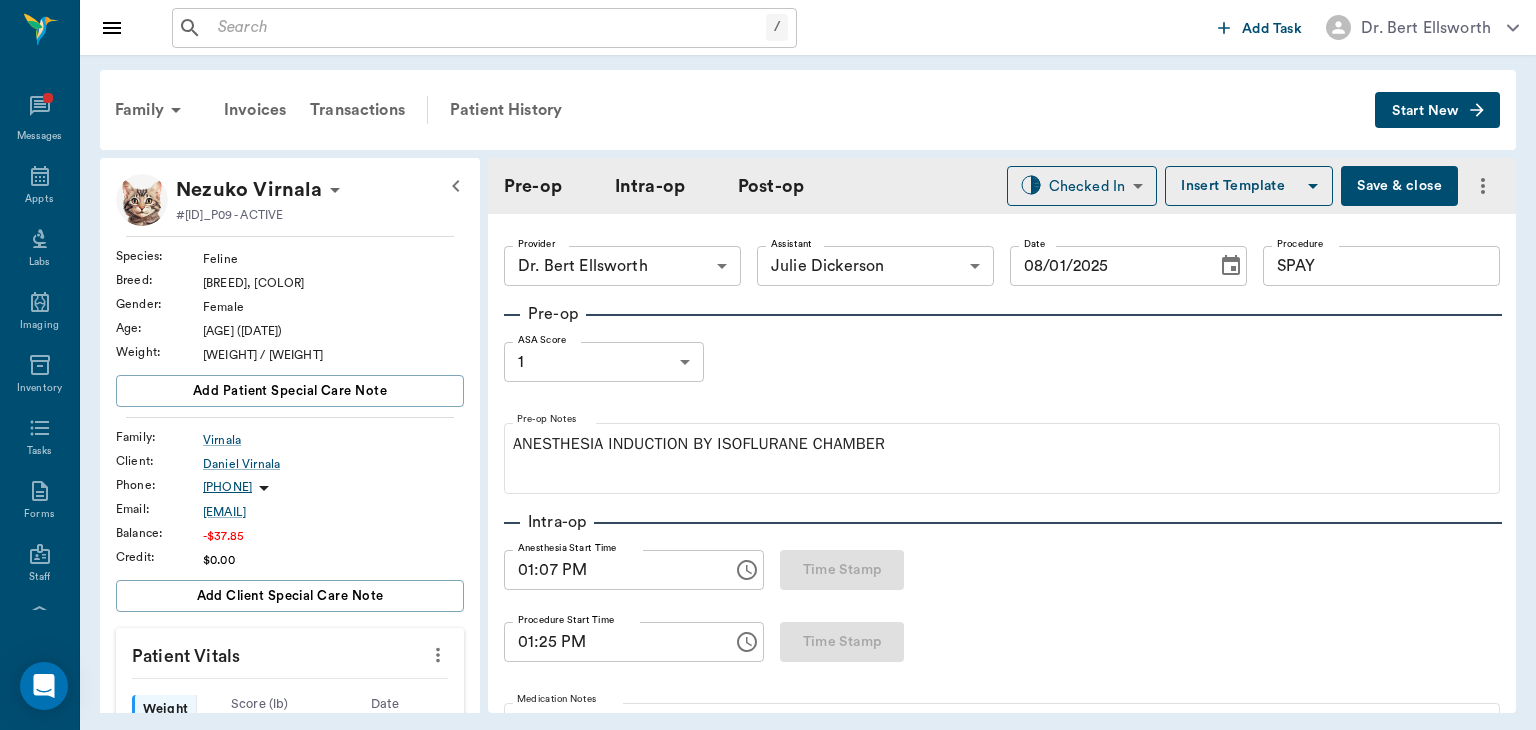 type on "08/01/2025" 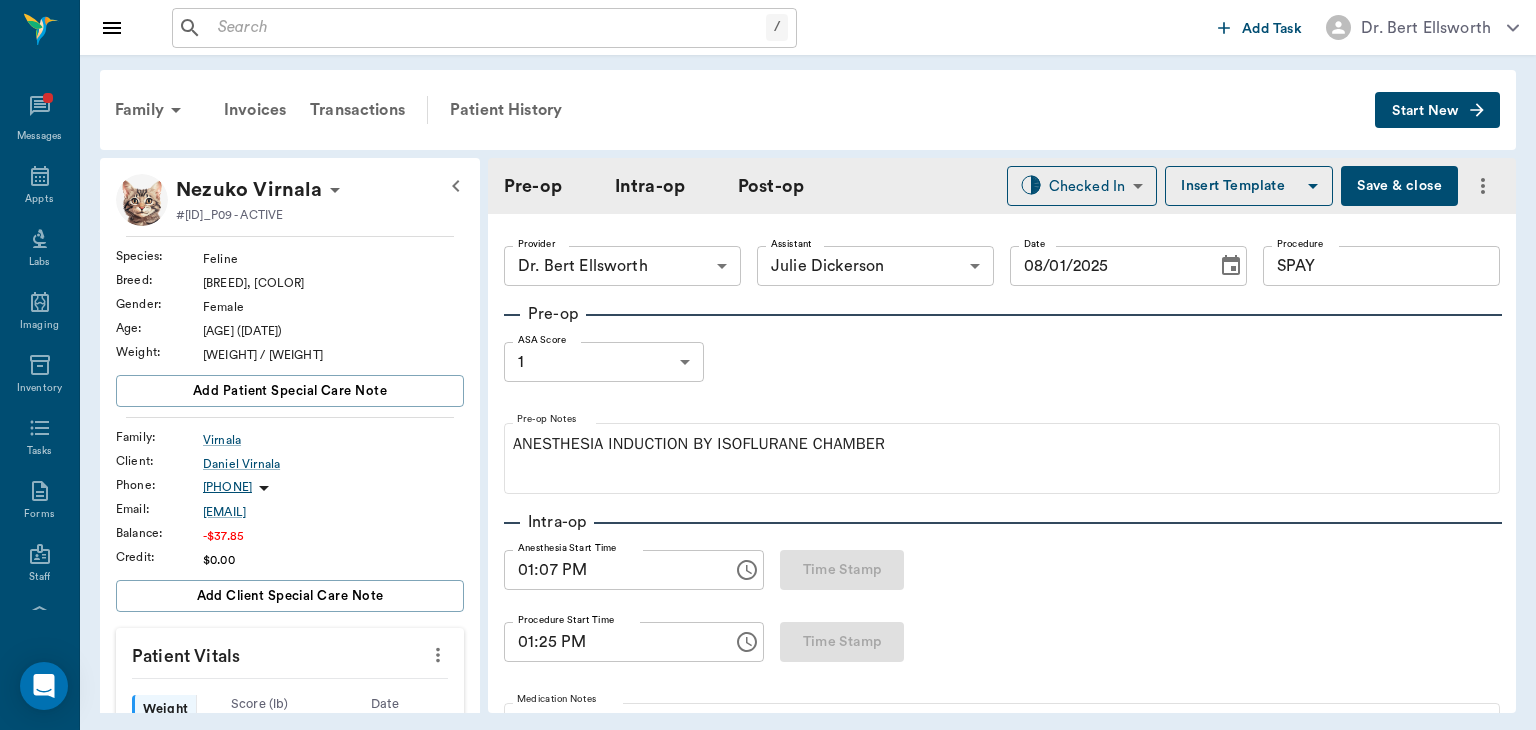 type on "01:07 PM" 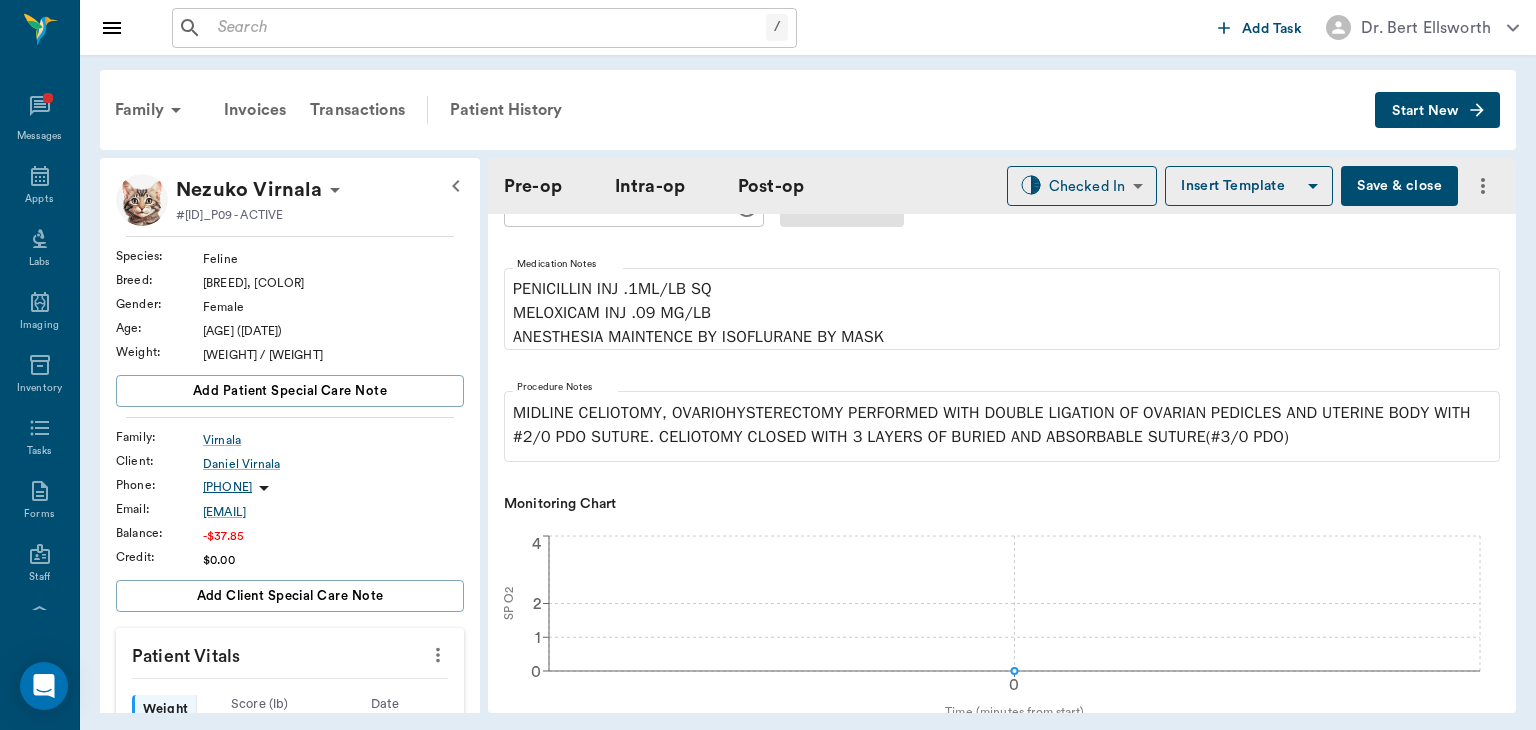 scroll, scrollTop: 440, scrollLeft: 0, axis: vertical 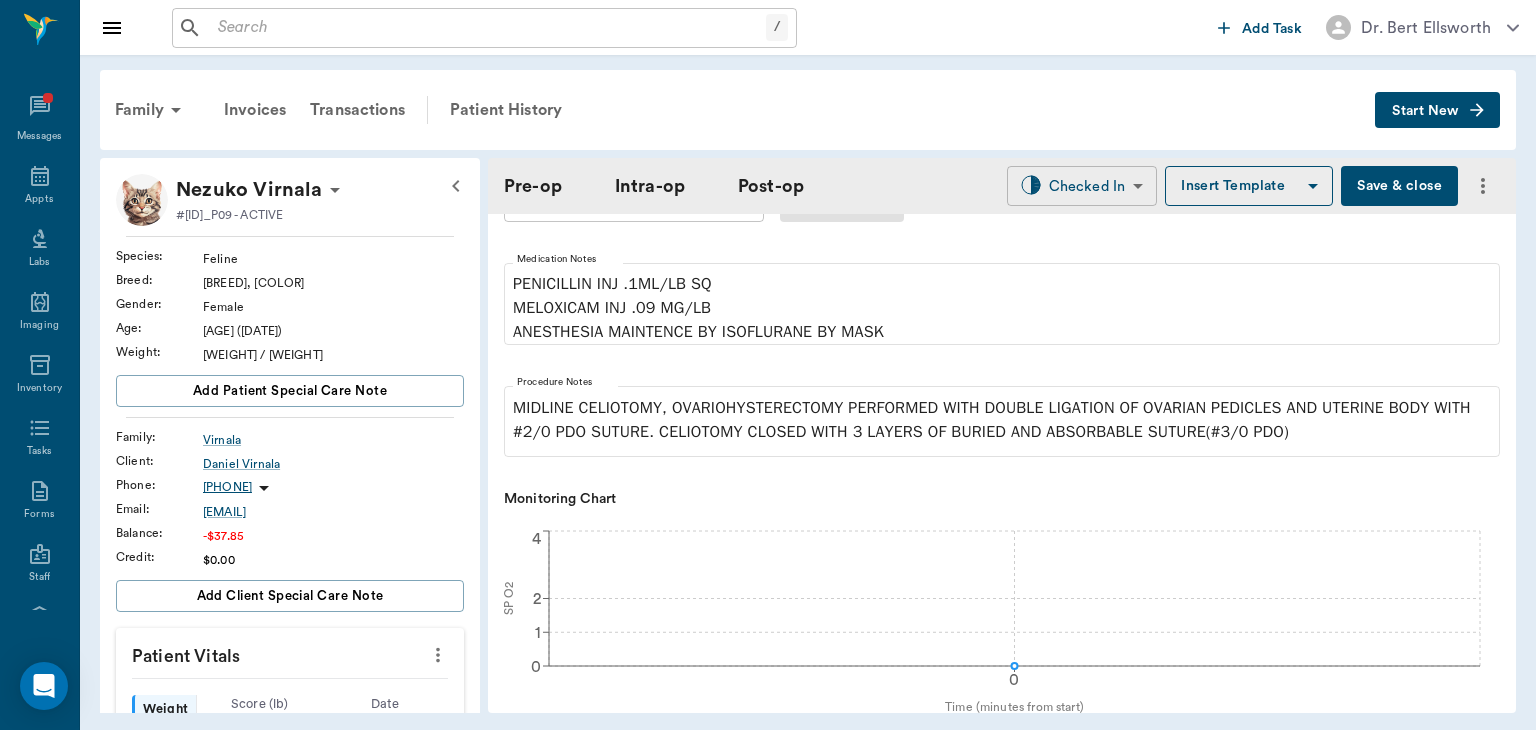 click on "/ ​ Add Task Dr. Bert Ellsworth Nectar Messages Appts Labs Imaging Inventory Tasks Forms Staff Reports Lookup Settings Family Invoices Transactions Patient History Start New Nezuko Virnala #09288_P09    -    ACTIVE   Species : Feline Breed : Bobtail, Black Gender : Female Age : 1 yr 2 mo (05/25/2024) Weight : 5.8 lbs / 2.6308 kg Add patient Special Care Note Family : Virnala Client : Daniel Virnala Phone : (903) 650-2320 Email : r.norviticus@live.com Balance : -$37.85 Credit : $0.00 Add client Special Care Note Patient Vitals Weight BCS HR Temp Resp BP Dia Pain Perio Score ( lb ) Date 08/01/25 1PM 0 2 4 6 8 Ongoing diagnosis Current Rx Reminders Once A Month Flea Treatment ( Sarolaner ) 1 Dose 05/01/25 Deworm - Panacide ( Ivermectin / Pyrantel ) - Included 07/04/25 Feline Basic Vaccinations Adult Annual 02/19/26 Rabies Vaccination Feline 1 yr 02/19/26 Upcoming appointments Schedule Appointment Pre-op Intra-op Post-op Checked In CHECKED_IN ​ Insert Template  Save & close Provider Dr. Bert Ellsworth Date" at bounding box center [768, 365] 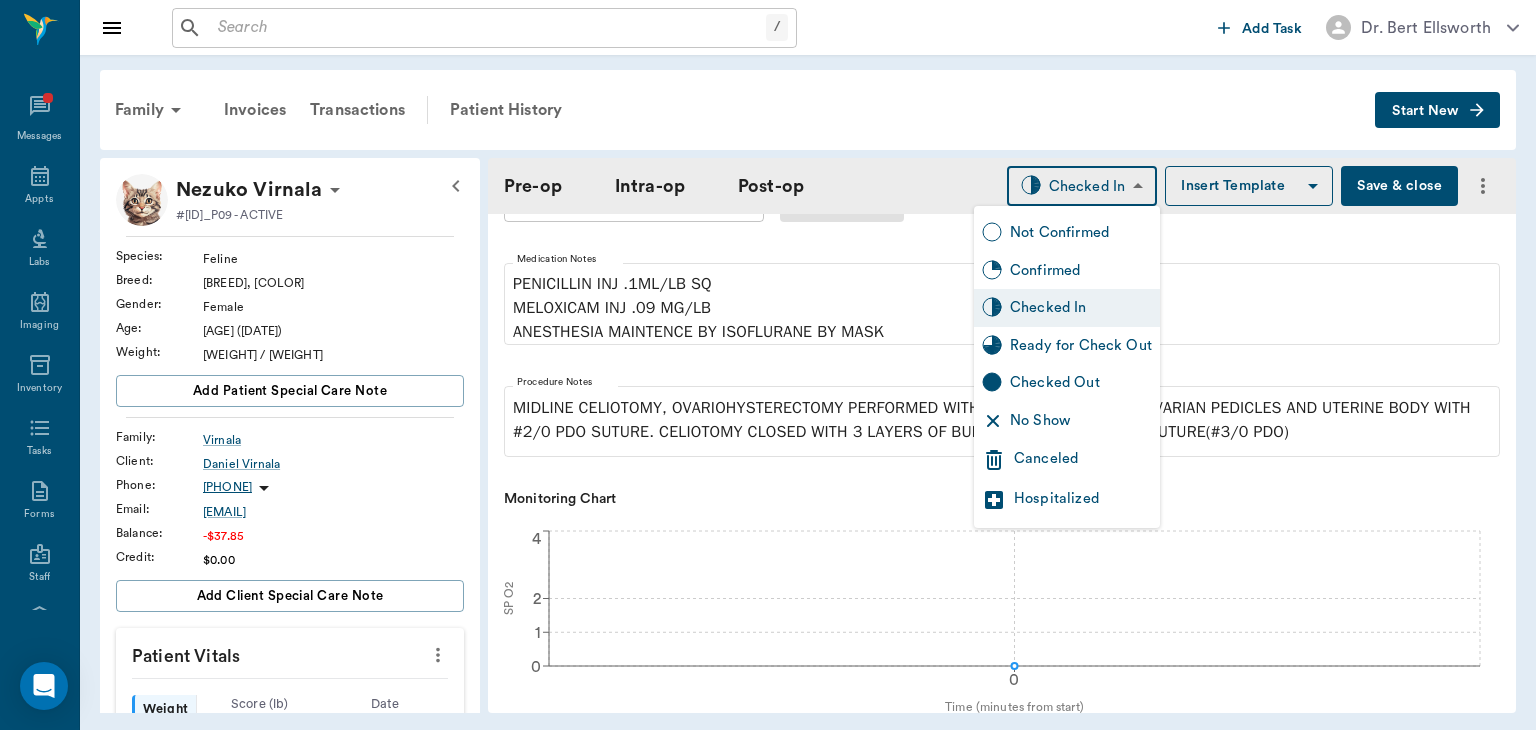 click on "Ready for Check Out" at bounding box center (1081, 346) 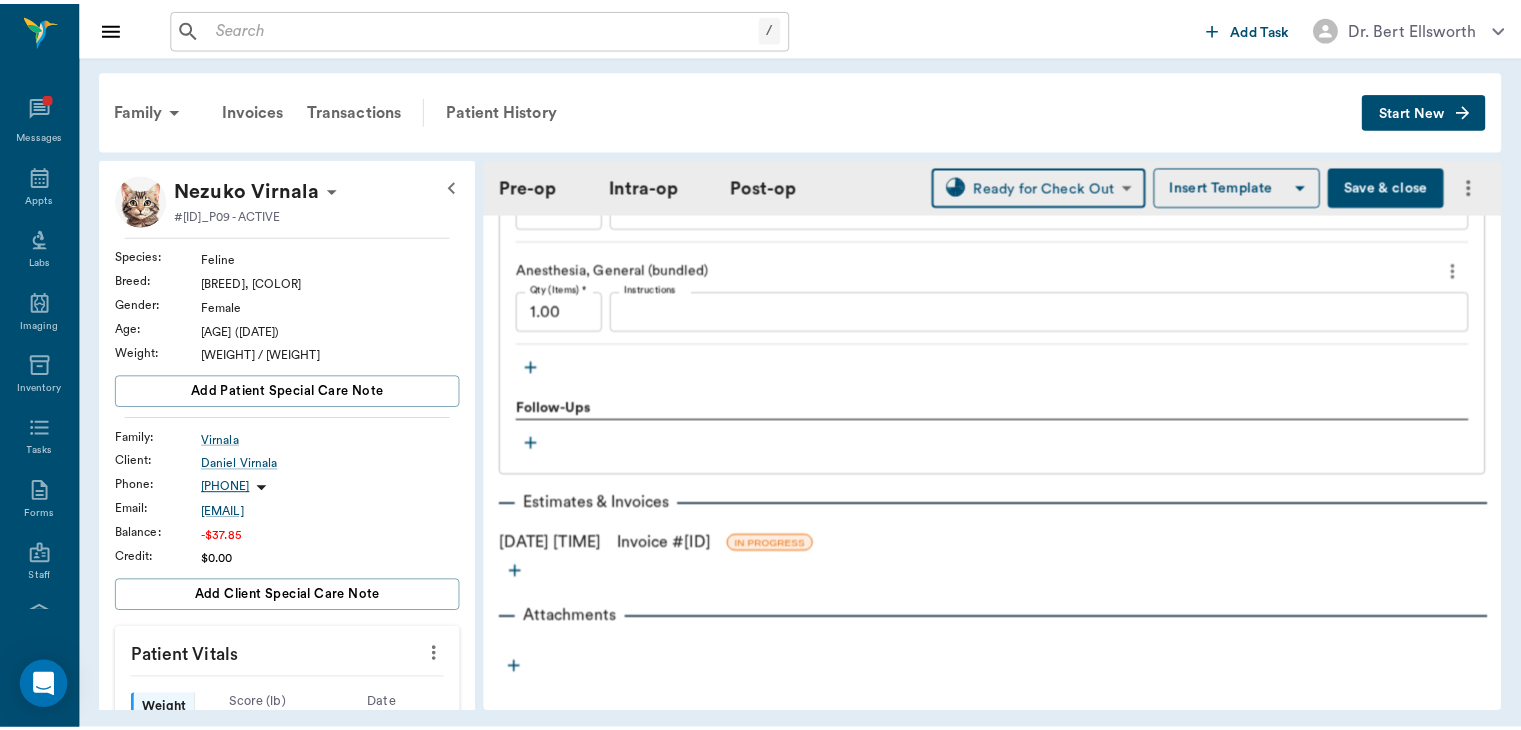 scroll, scrollTop: 2024, scrollLeft: 0, axis: vertical 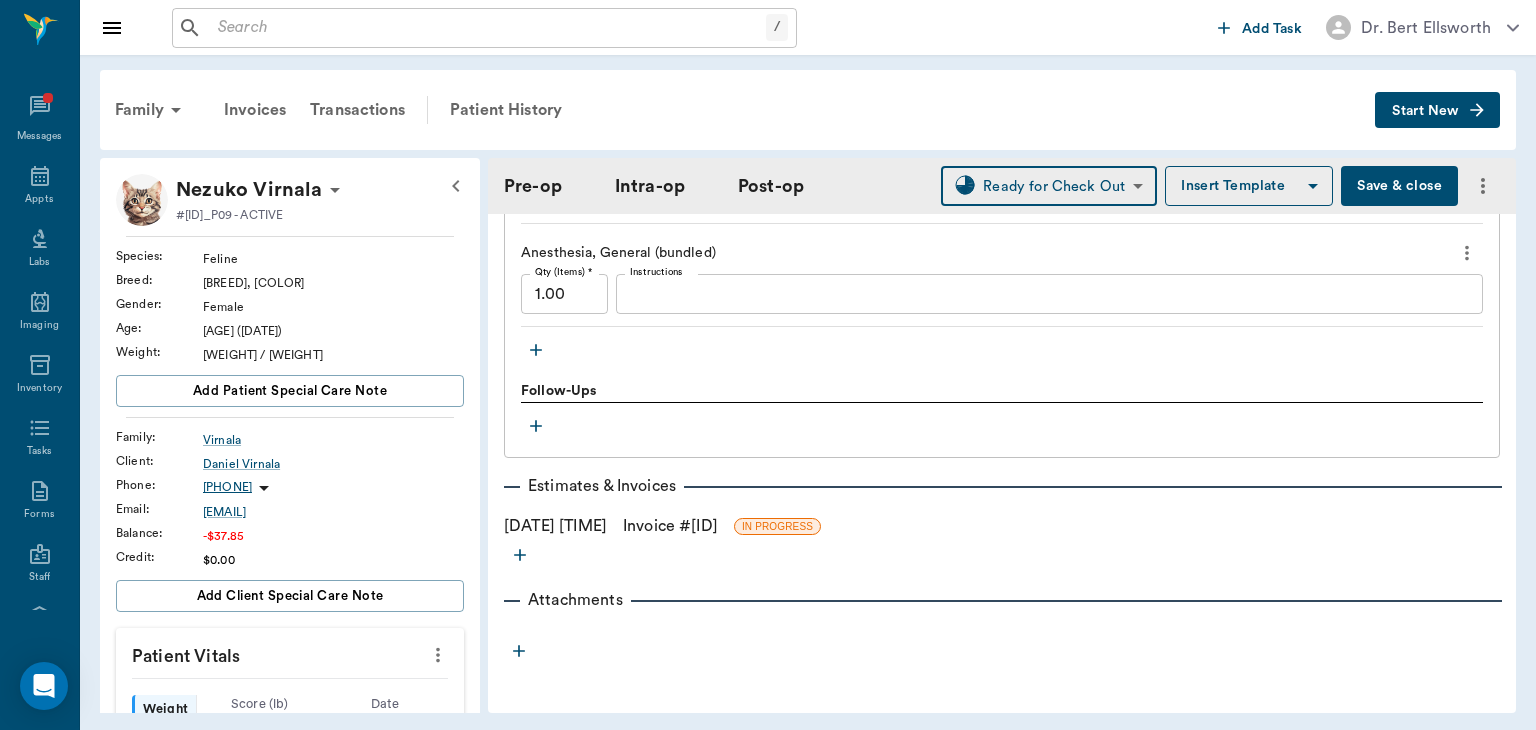 click on "Invoice # f909c7" at bounding box center [670, 526] 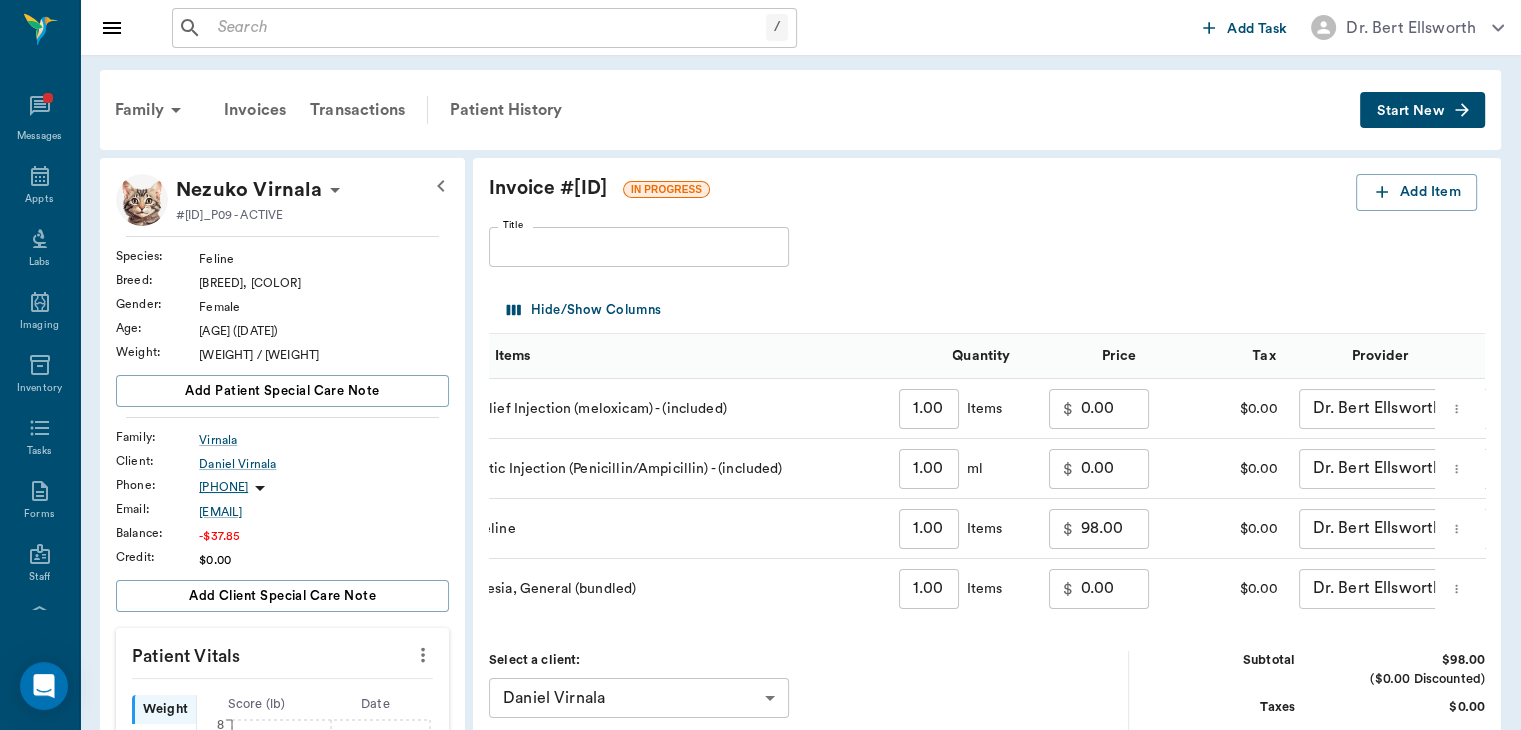 scroll, scrollTop: 0, scrollLeft: 0, axis: both 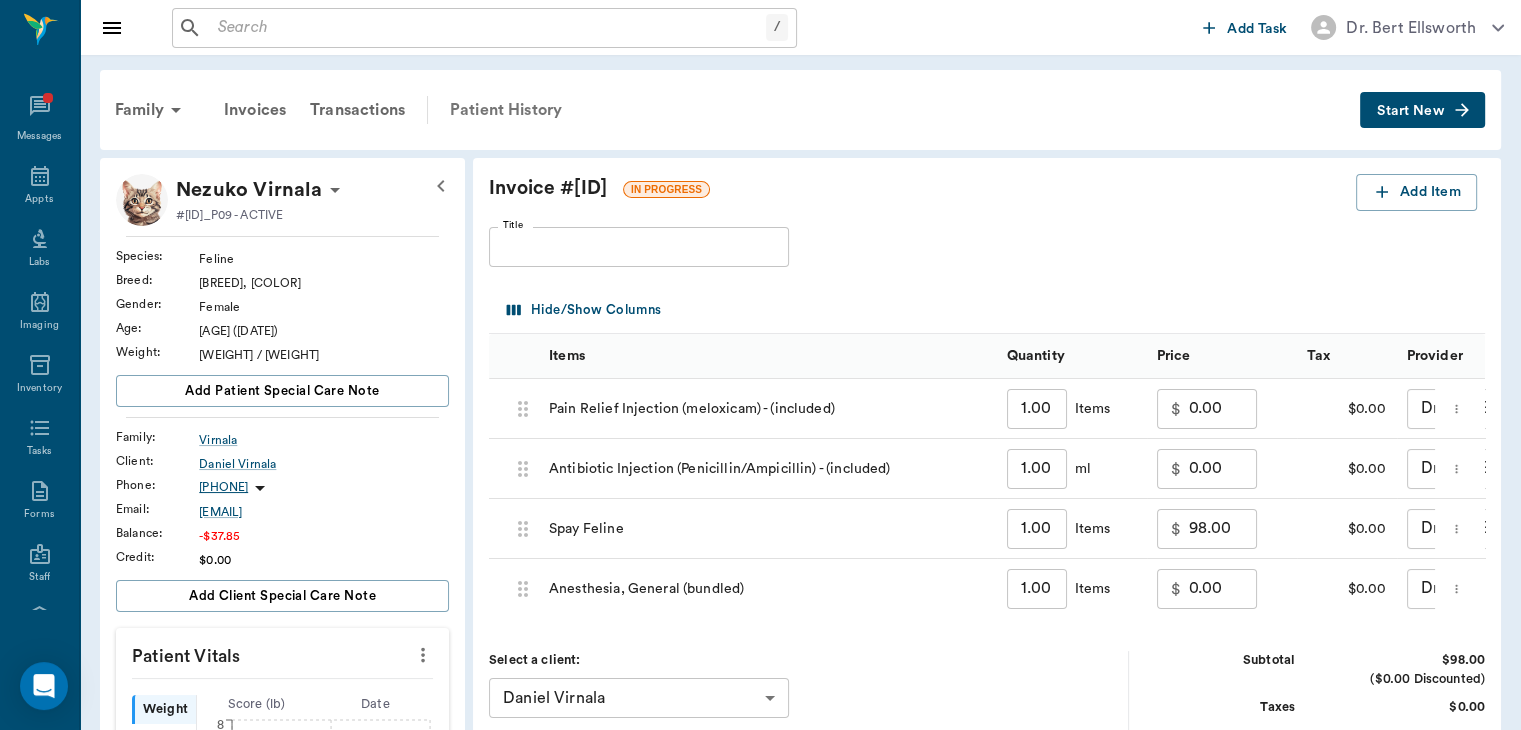click on "Patient History" at bounding box center [506, 110] 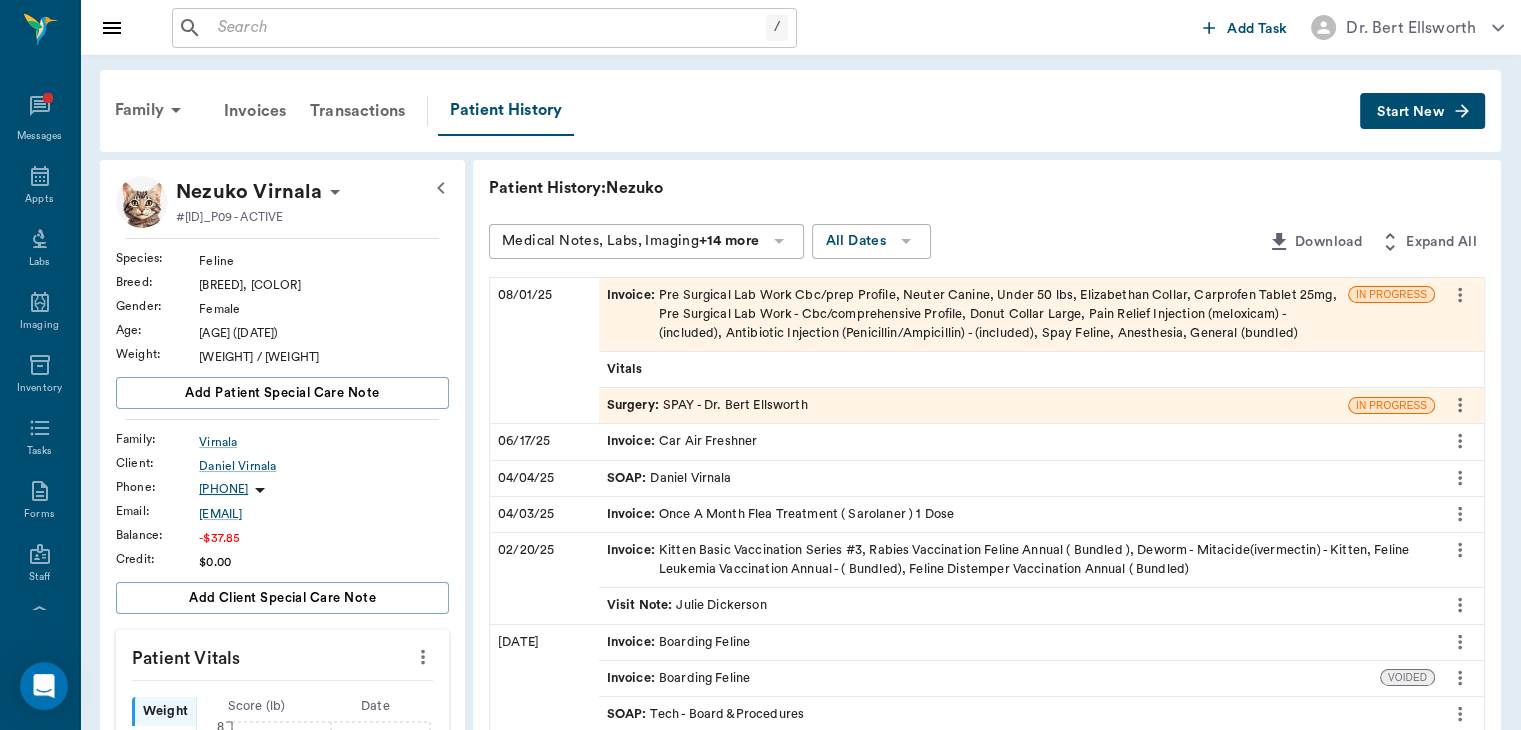click on "Surgery :" at bounding box center (635, 405) 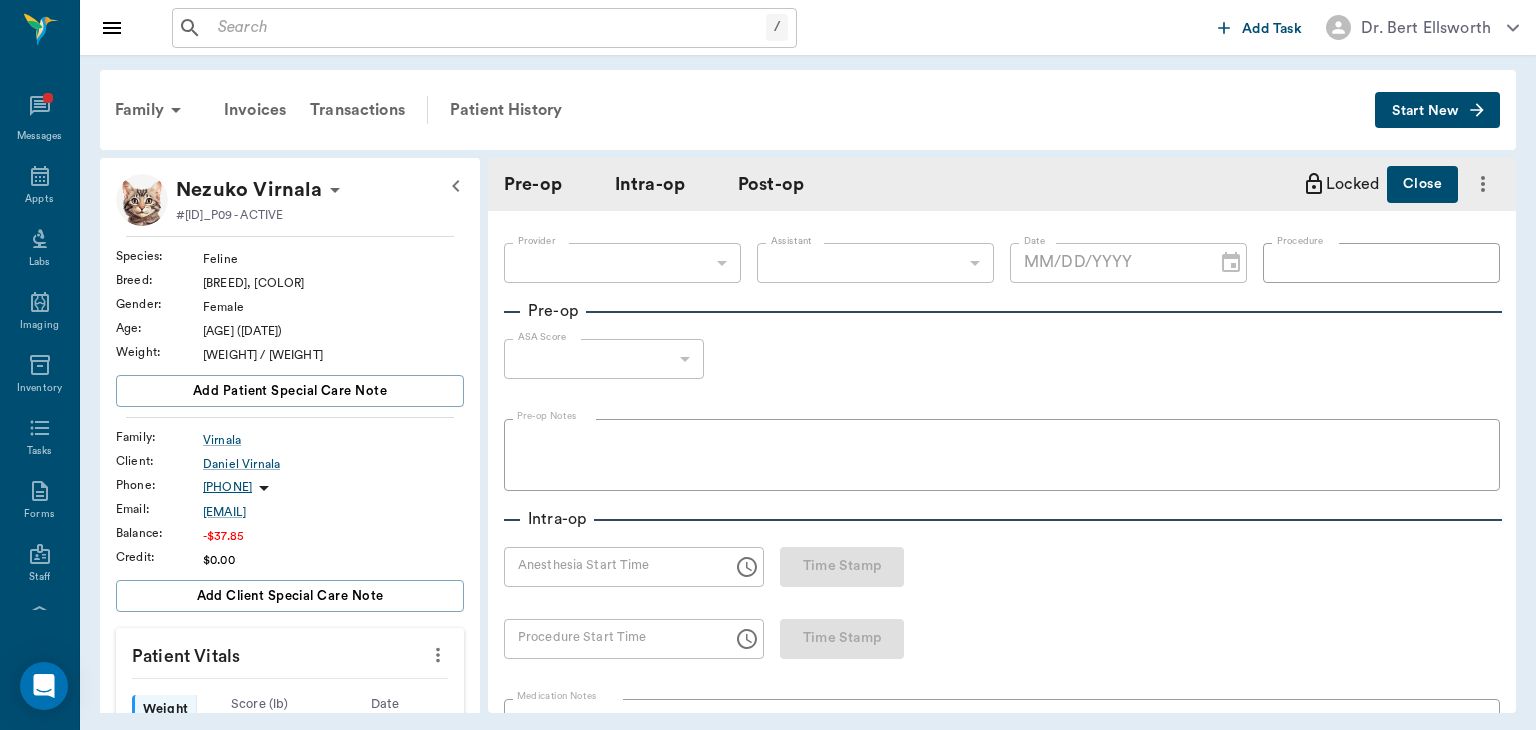 type on "63ec2f075fda476ae8351a4d" 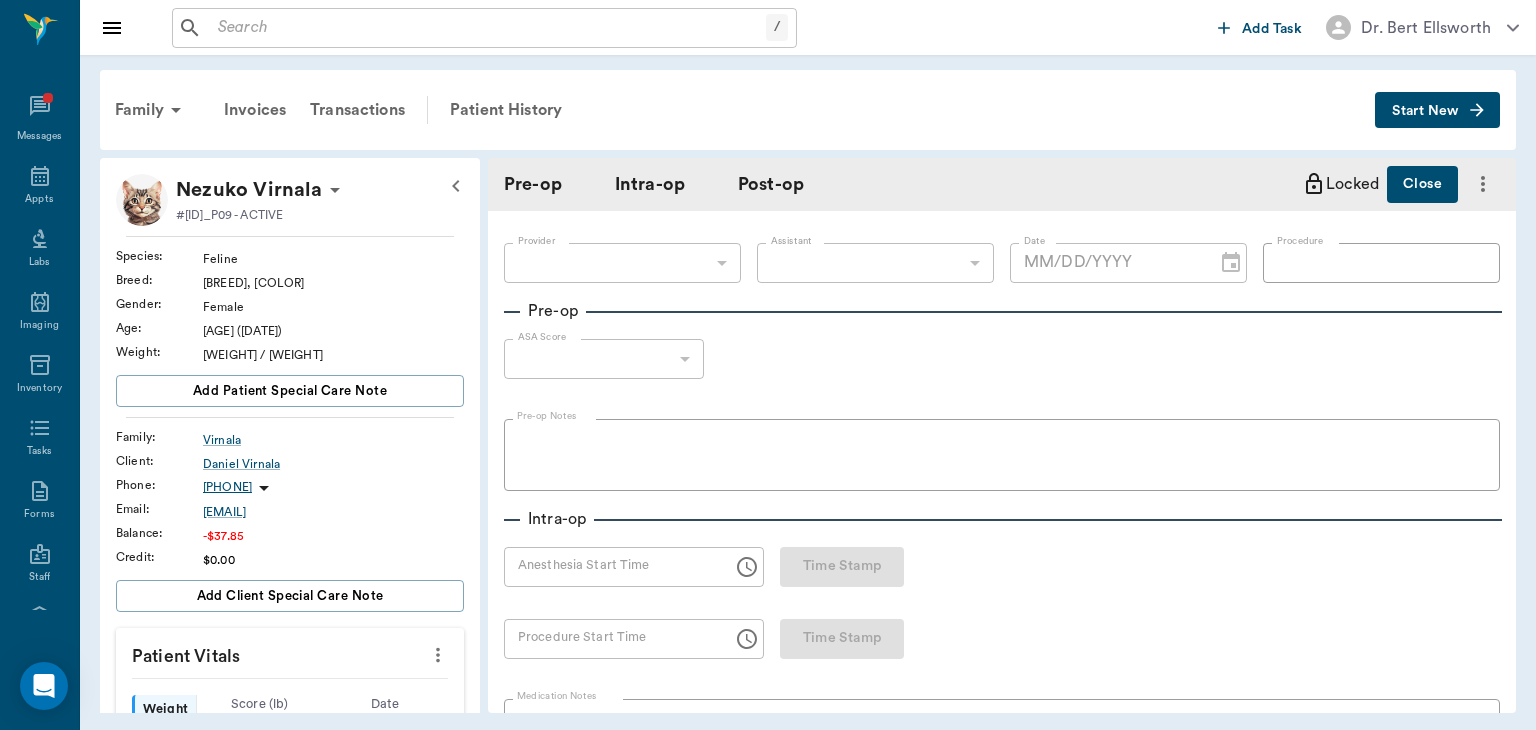 type on "63ec2e7e52e12b0ba117b124" 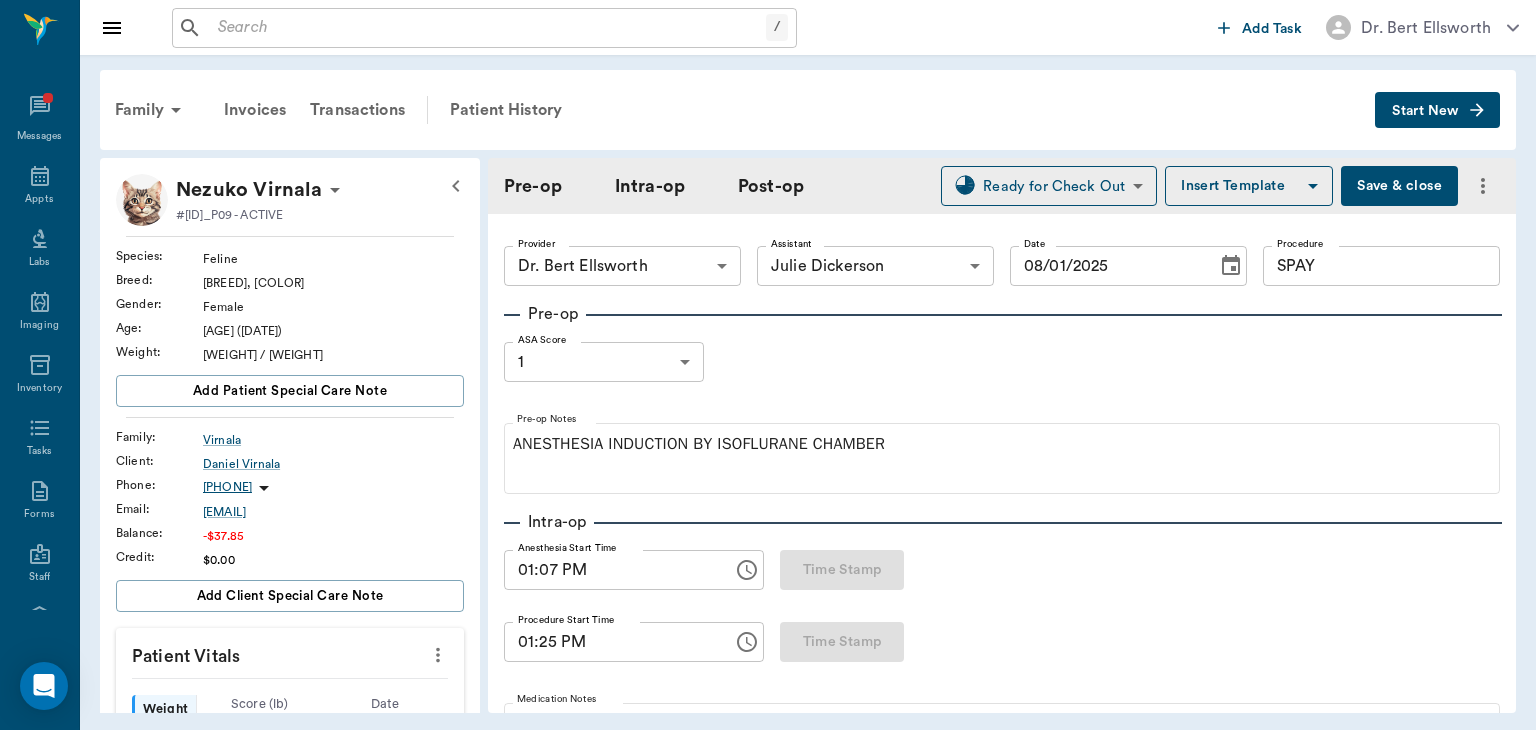 type on "08/01/2025" 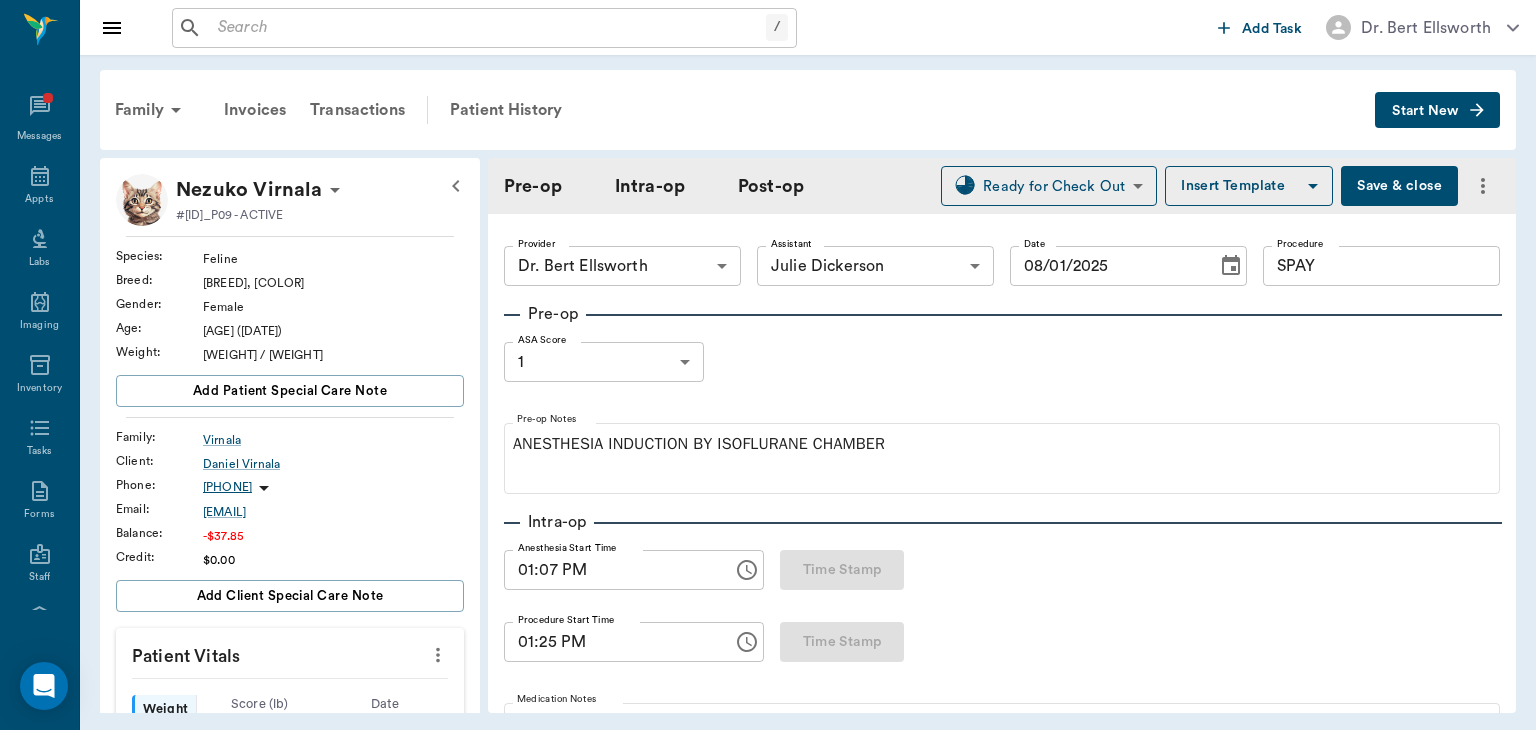 type on "01:07 PM" 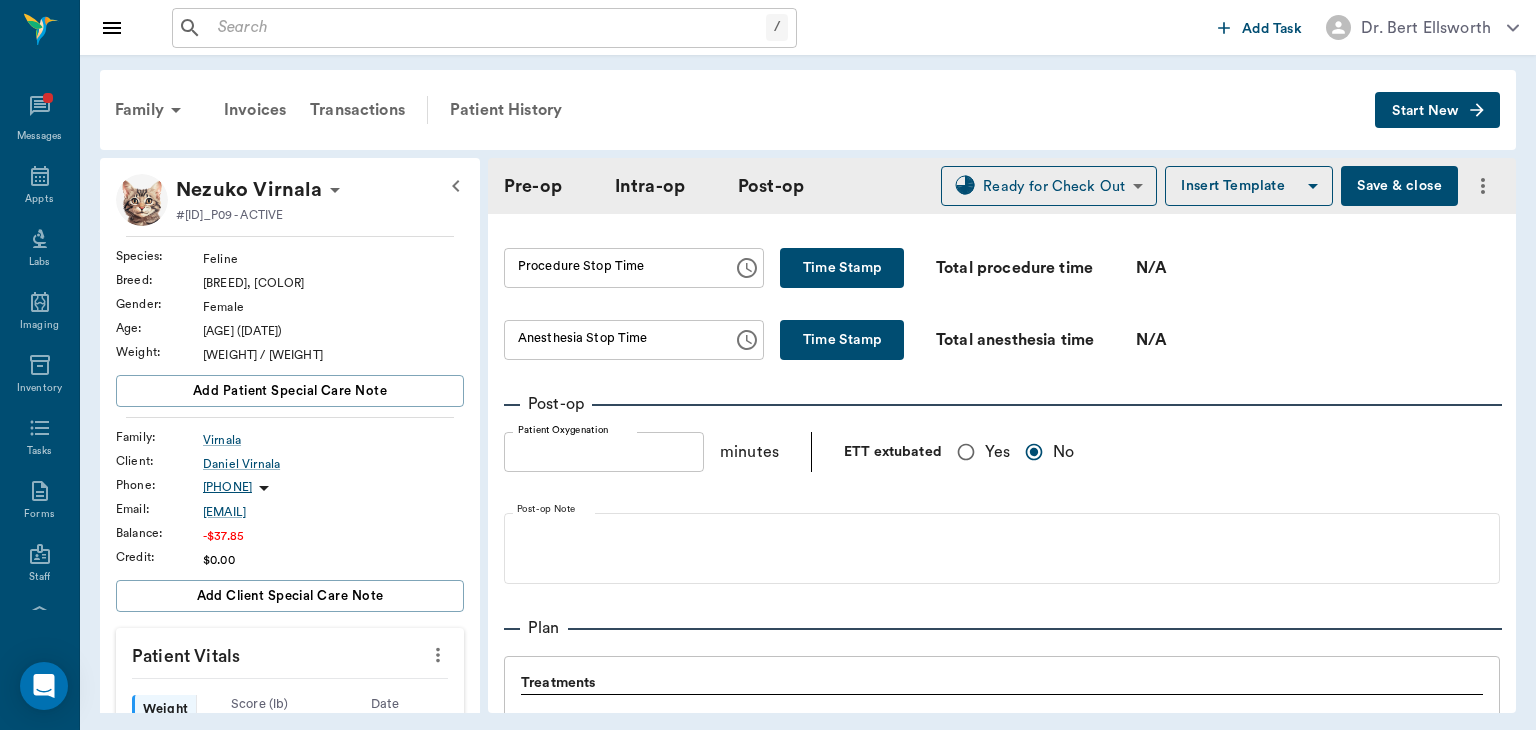 scroll, scrollTop: 1228, scrollLeft: 0, axis: vertical 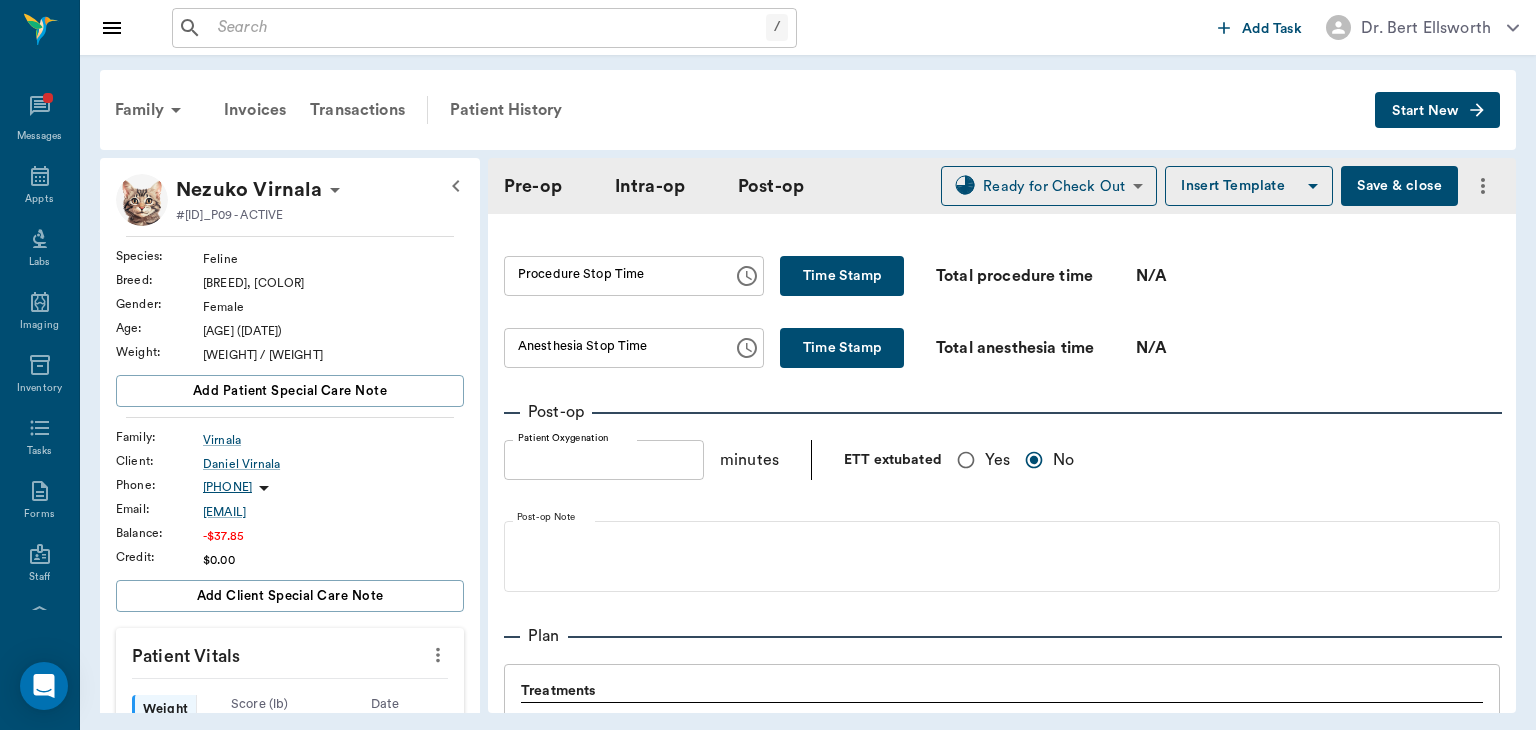 click on "Time Stamp" at bounding box center [842, 276] 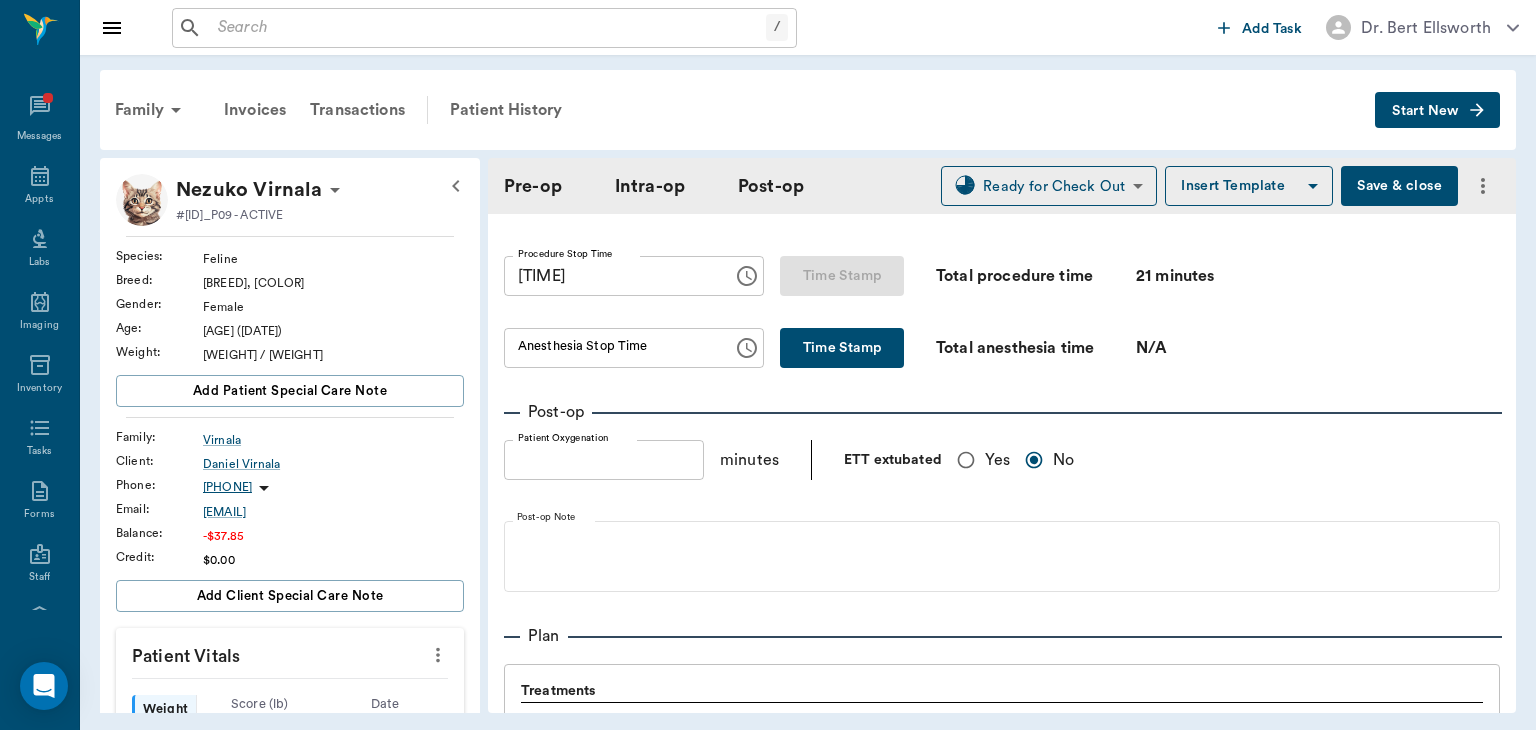 click on "Time Stamp" at bounding box center (842, 348) 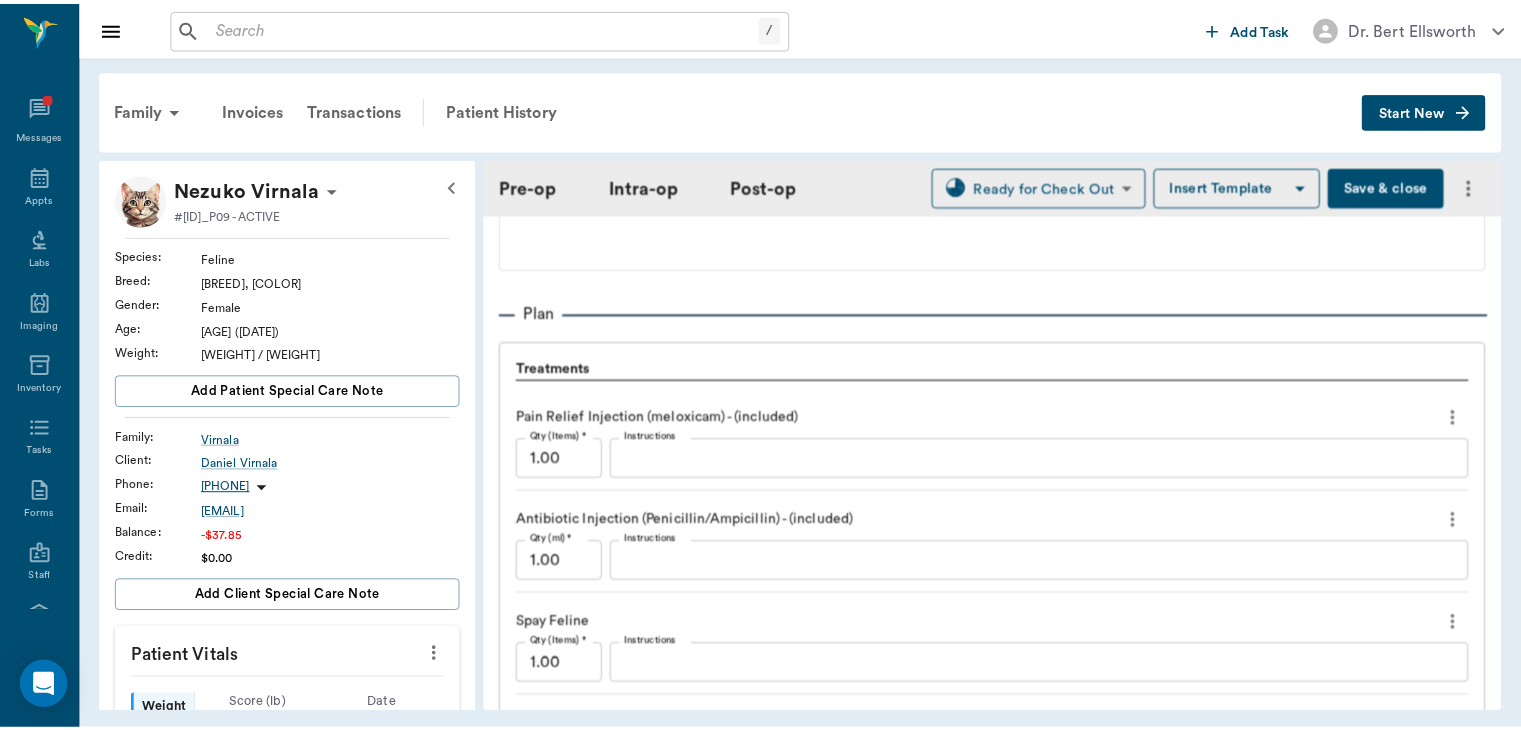 scroll, scrollTop: 2024, scrollLeft: 0, axis: vertical 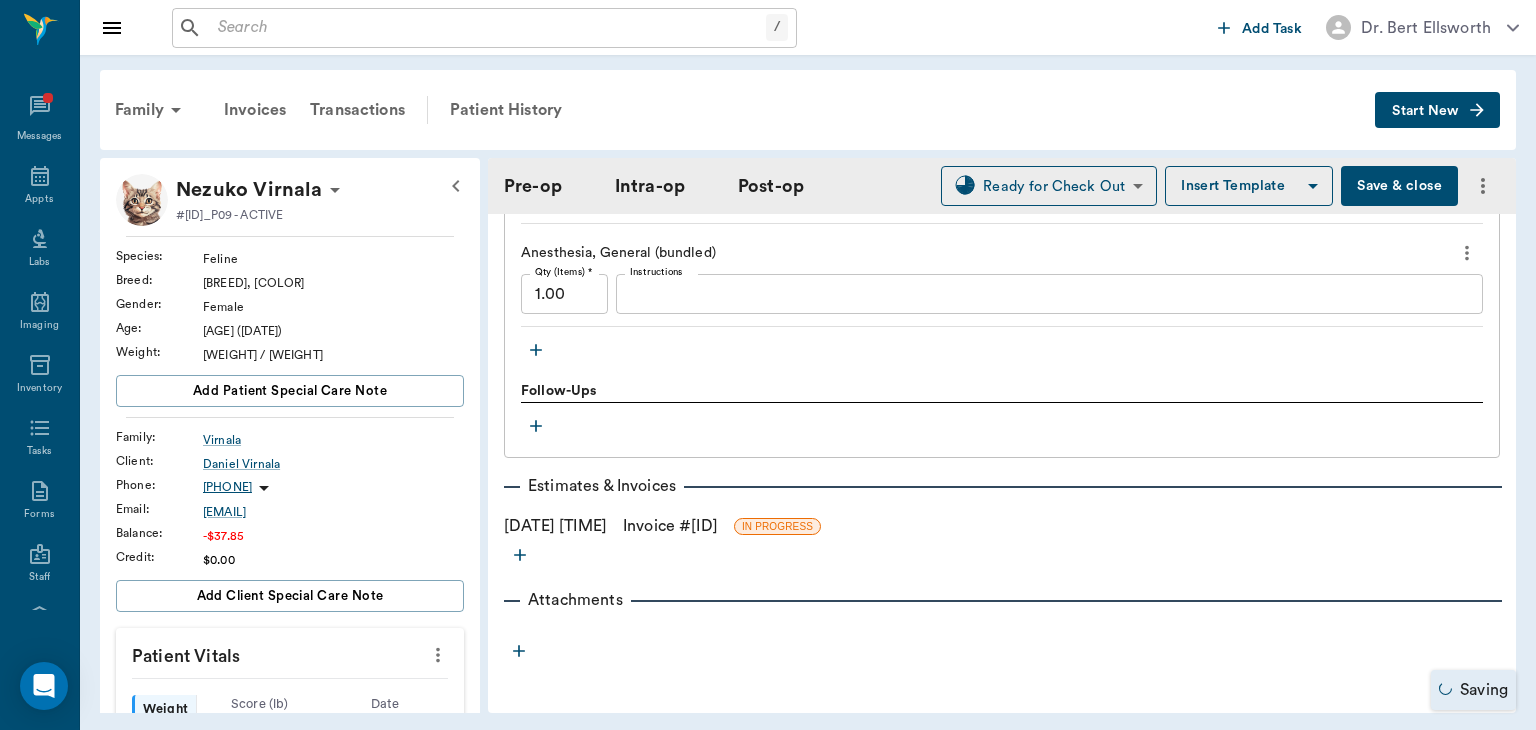click on "Invoice # f909c7" at bounding box center (670, 526) 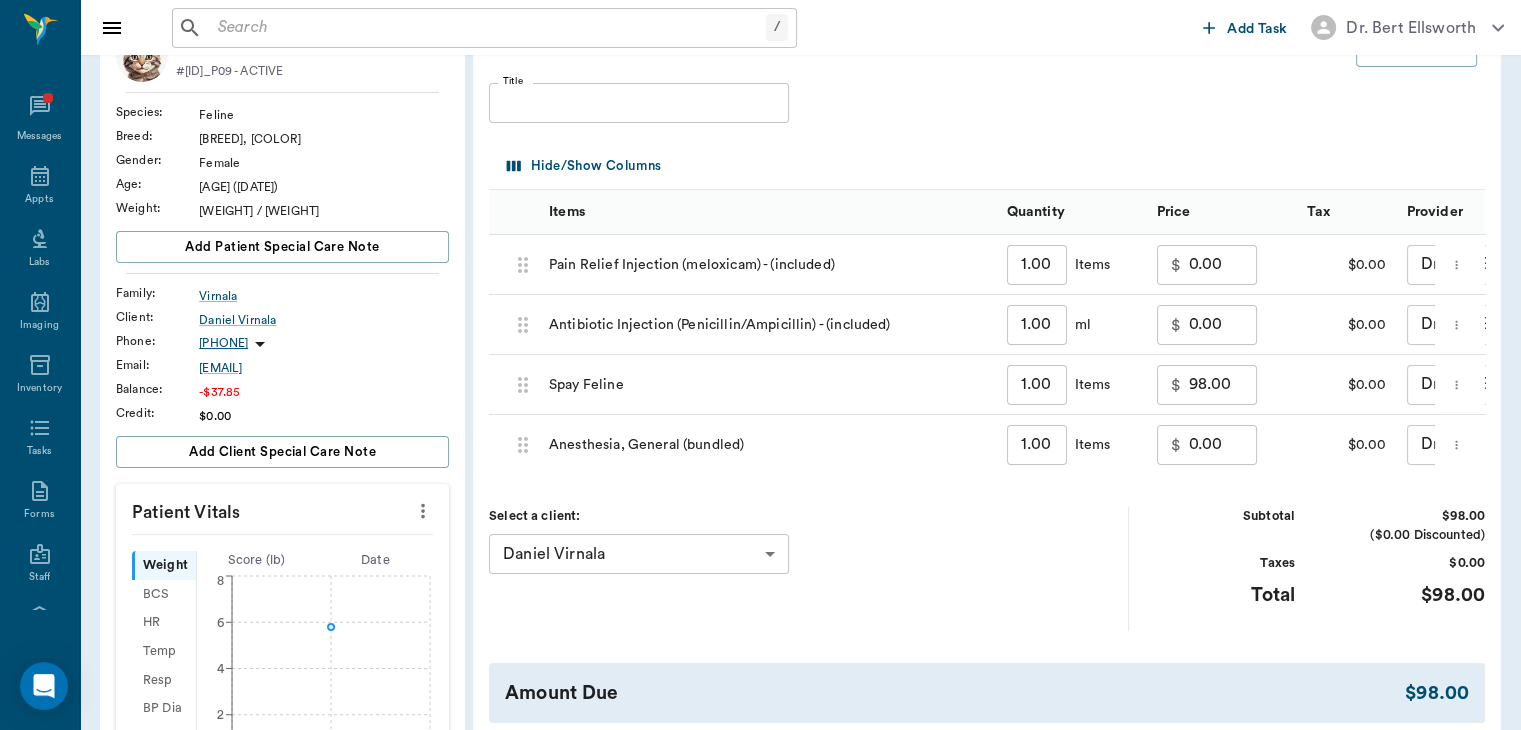 scroll, scrollTop: 0, scrollLeft: 0, axis: both 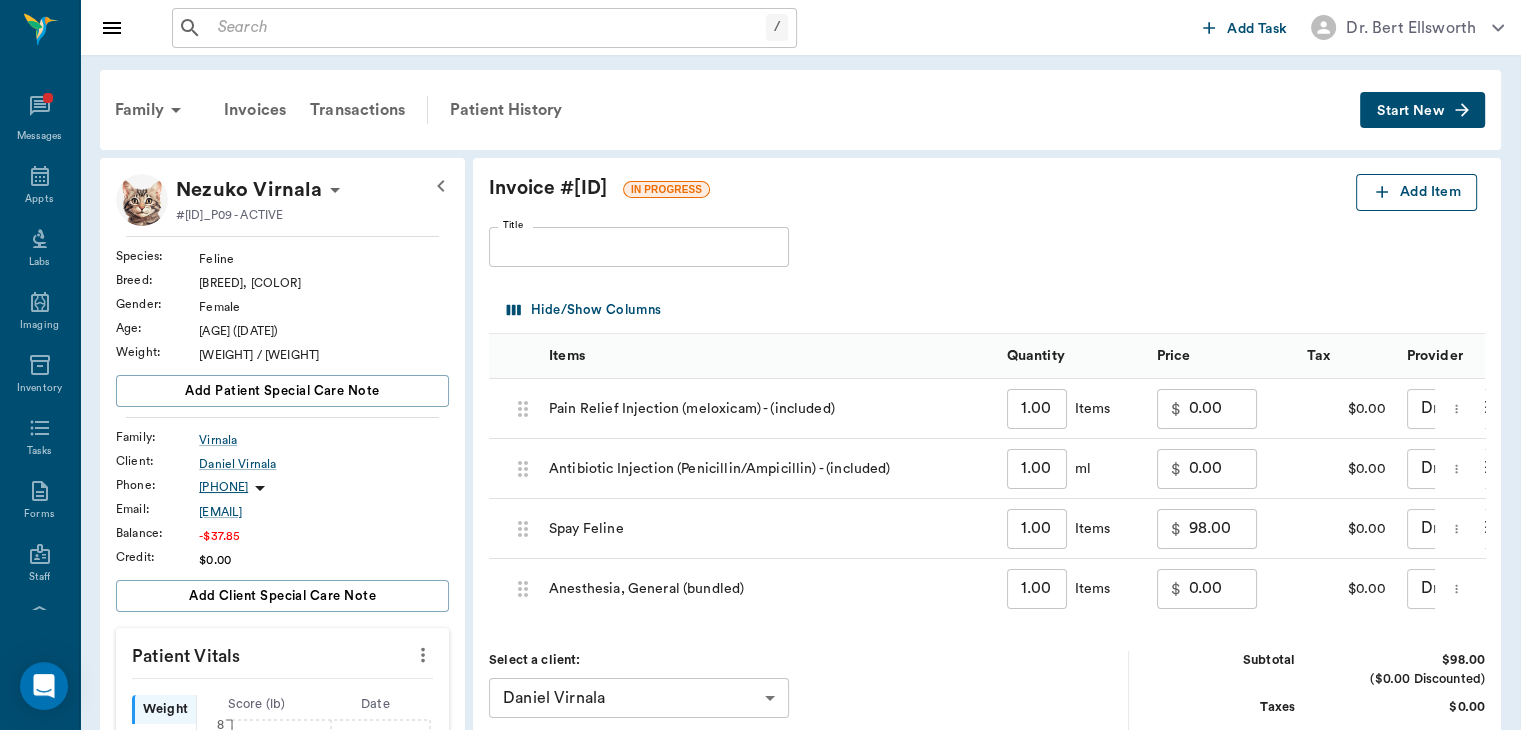click on "Add Item" at bounding box center [1416, 192] 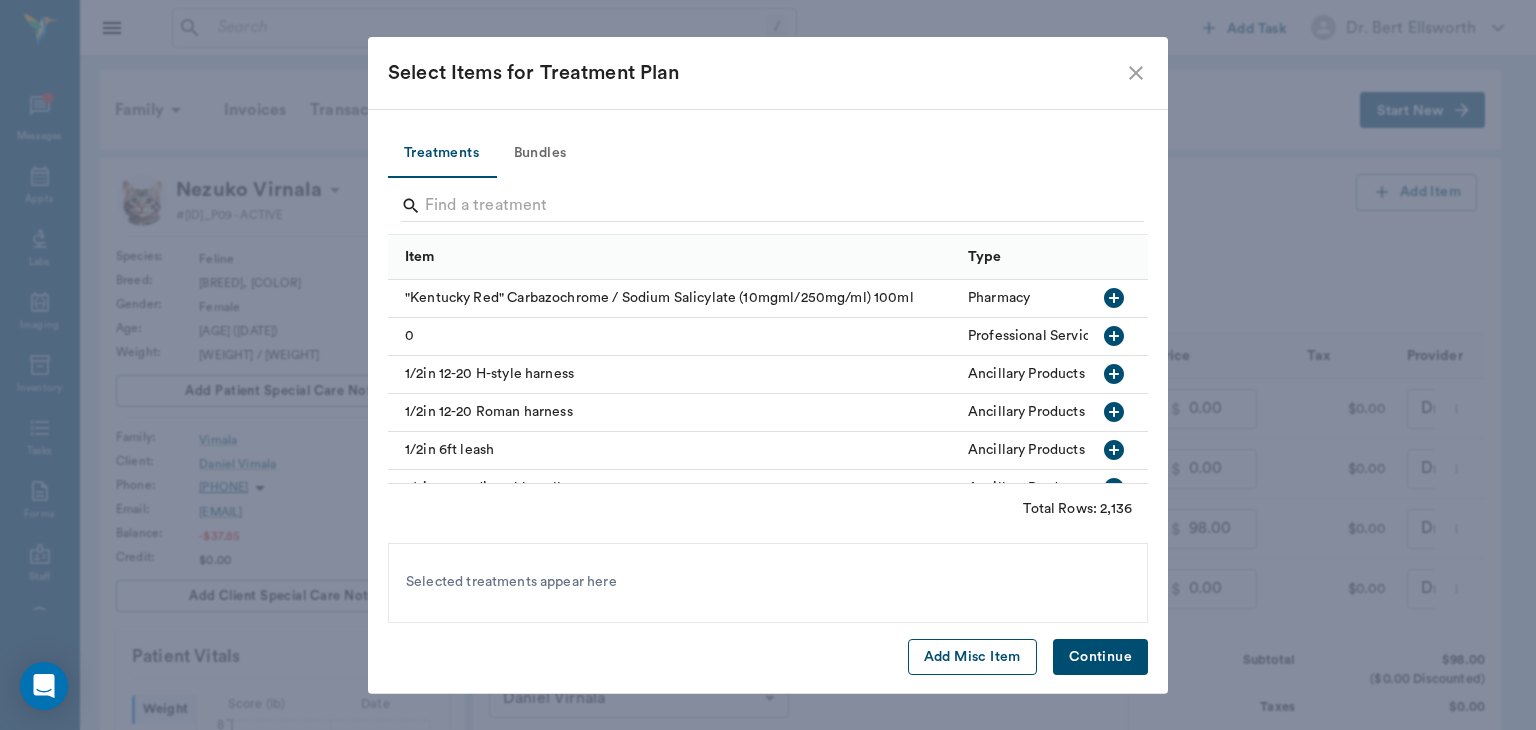click on "Add Misc Item" at bounding box center [972, 657] 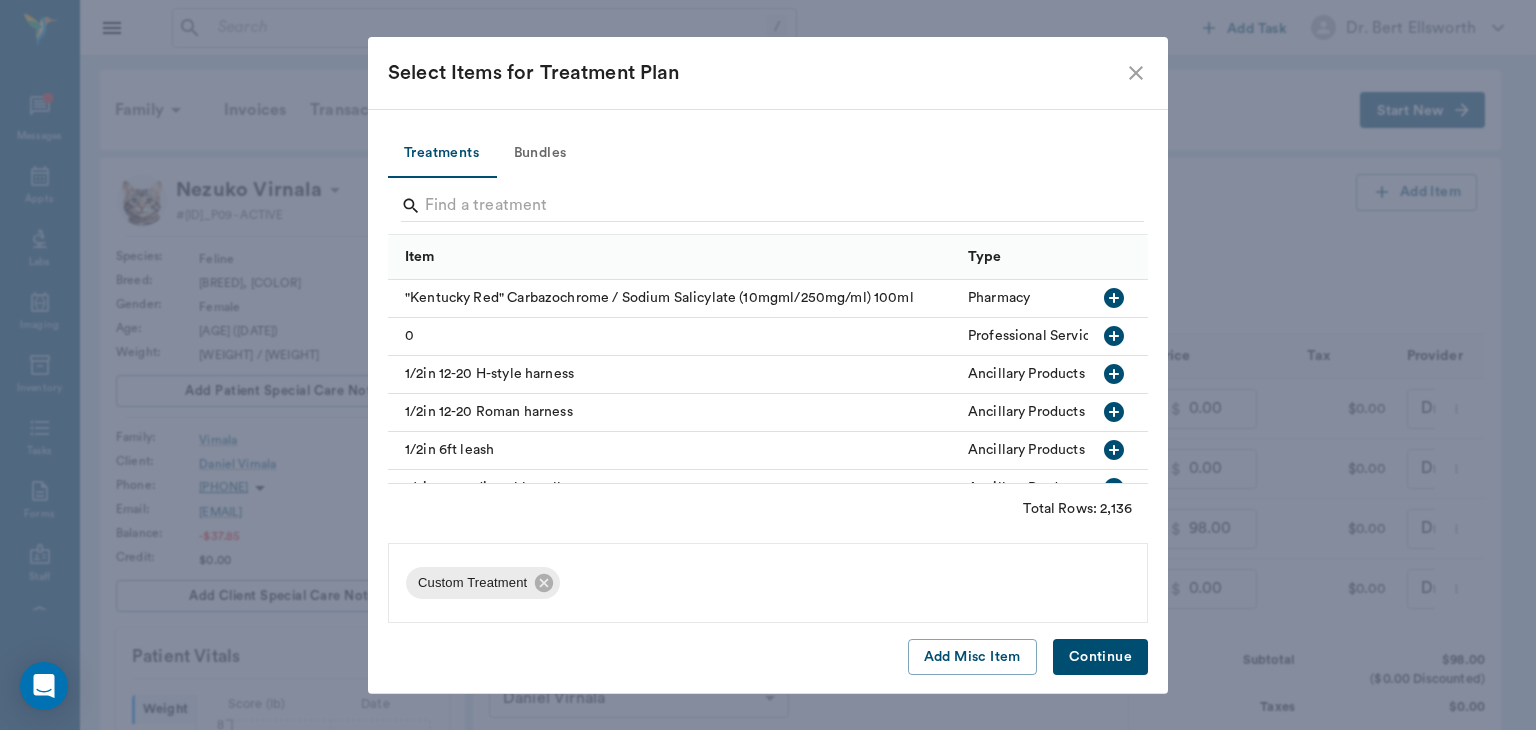 click on "Continue" at bounding box center [1100, 657] 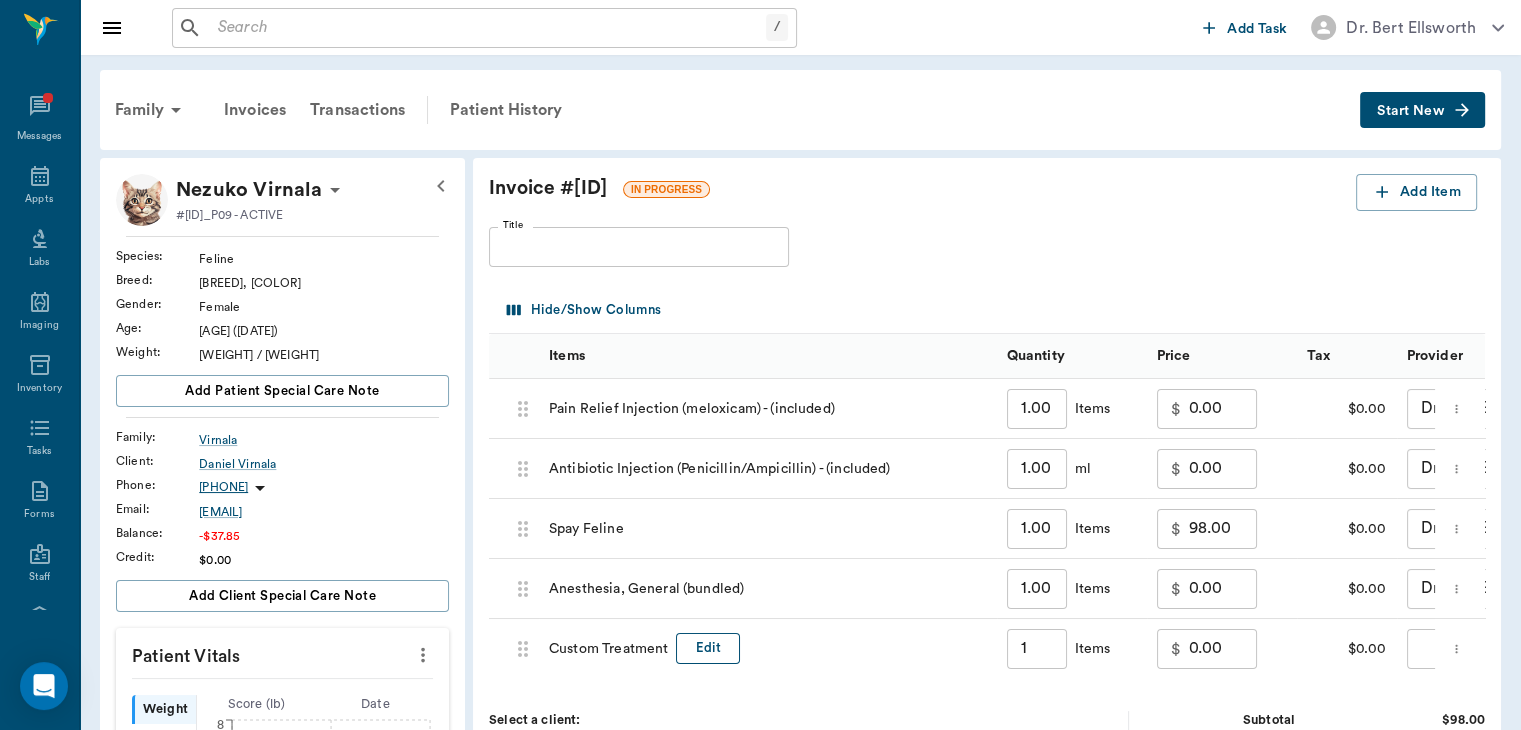 click on "Edit" at bounding box center [708, 648] 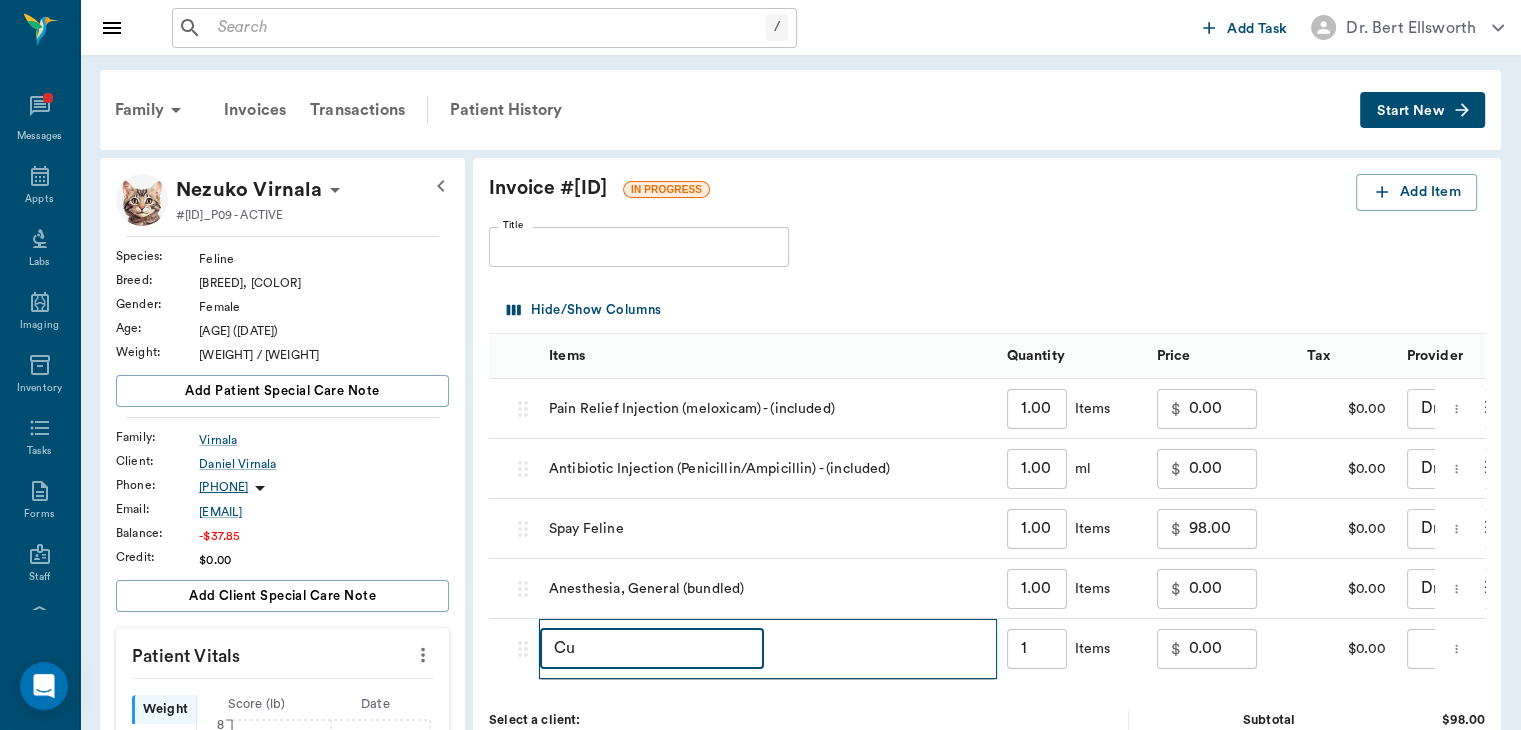 type on "C" 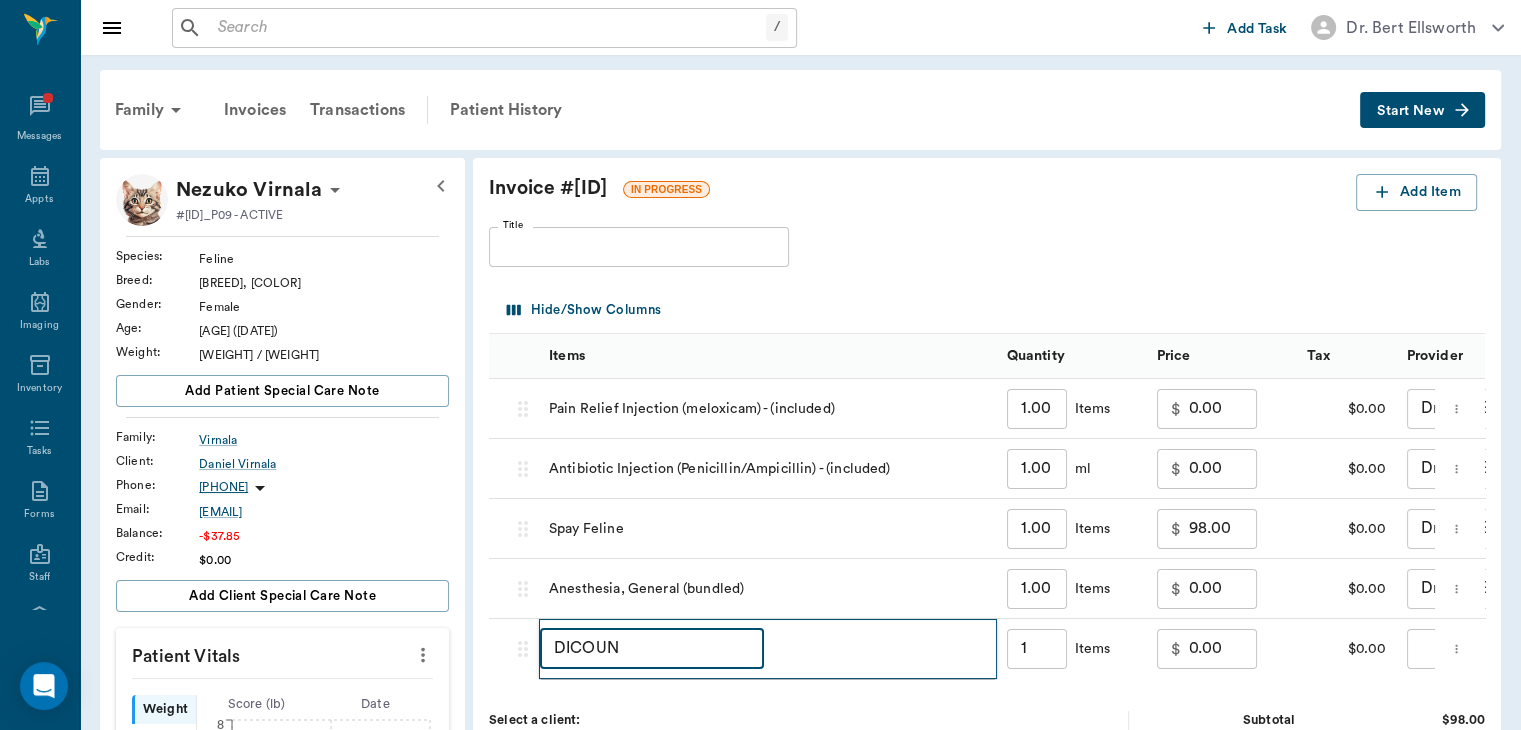 type on "DICOUNT" 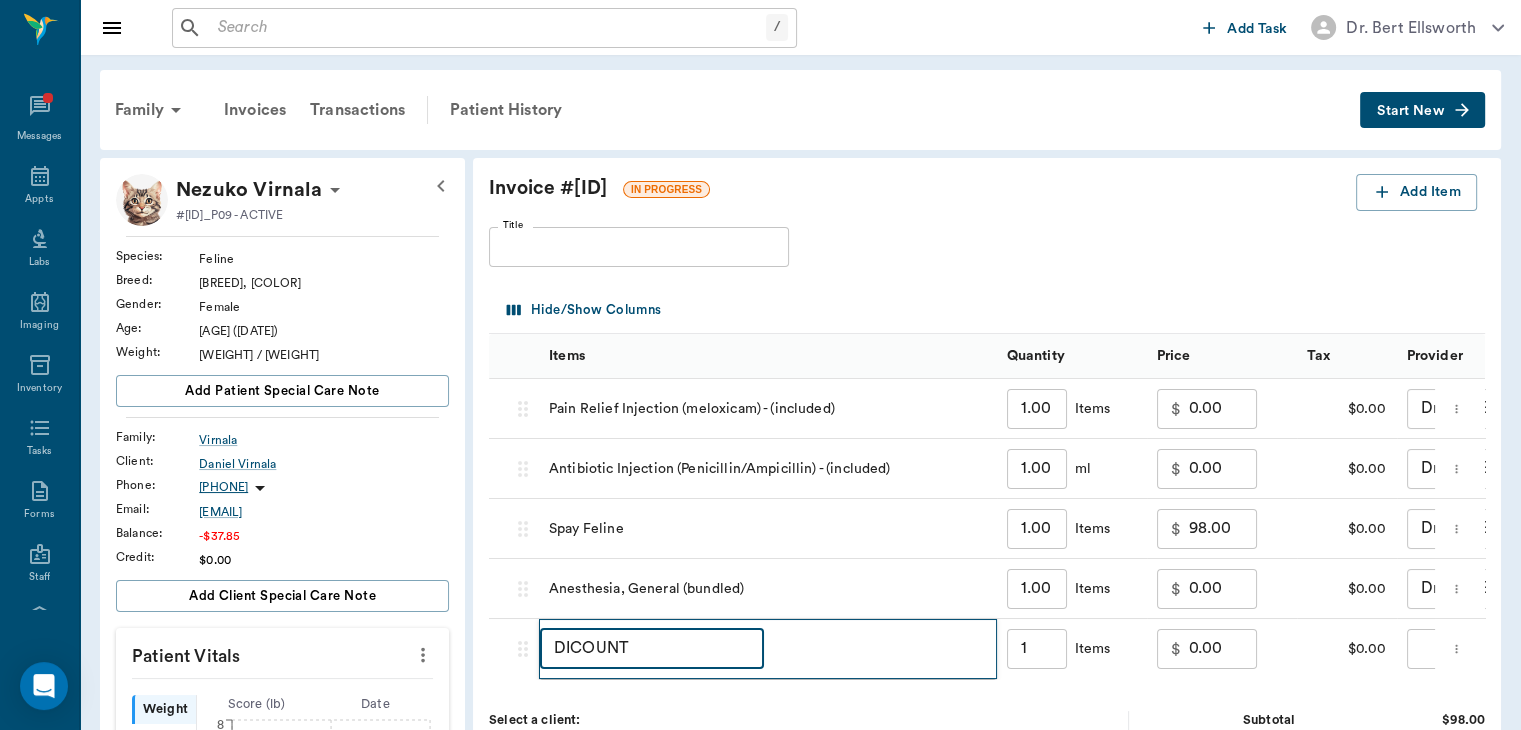 click on "0.00" at bounding box center (1223, 649) 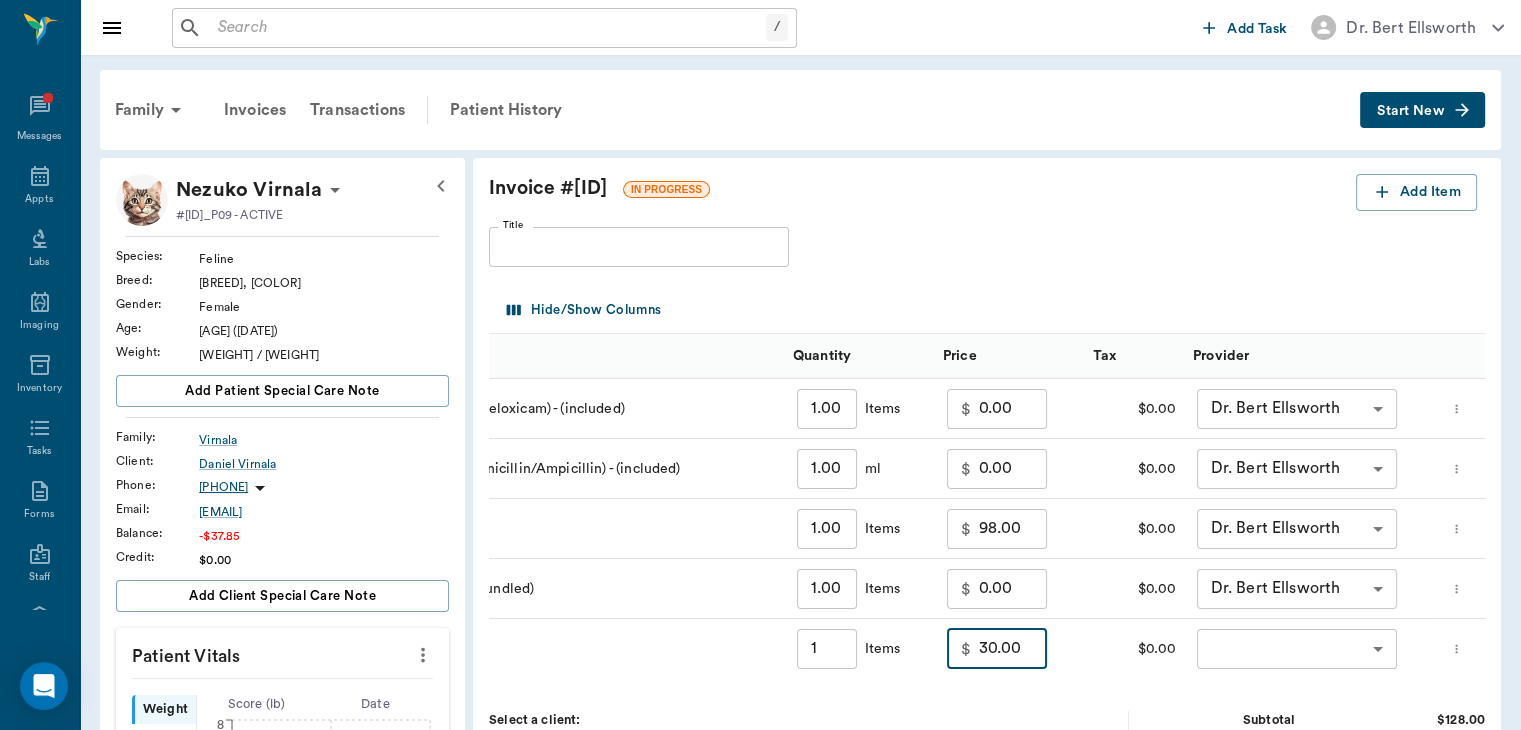 scroll, scrollTop: 0, scrollLeft: 213, axis: horizontal 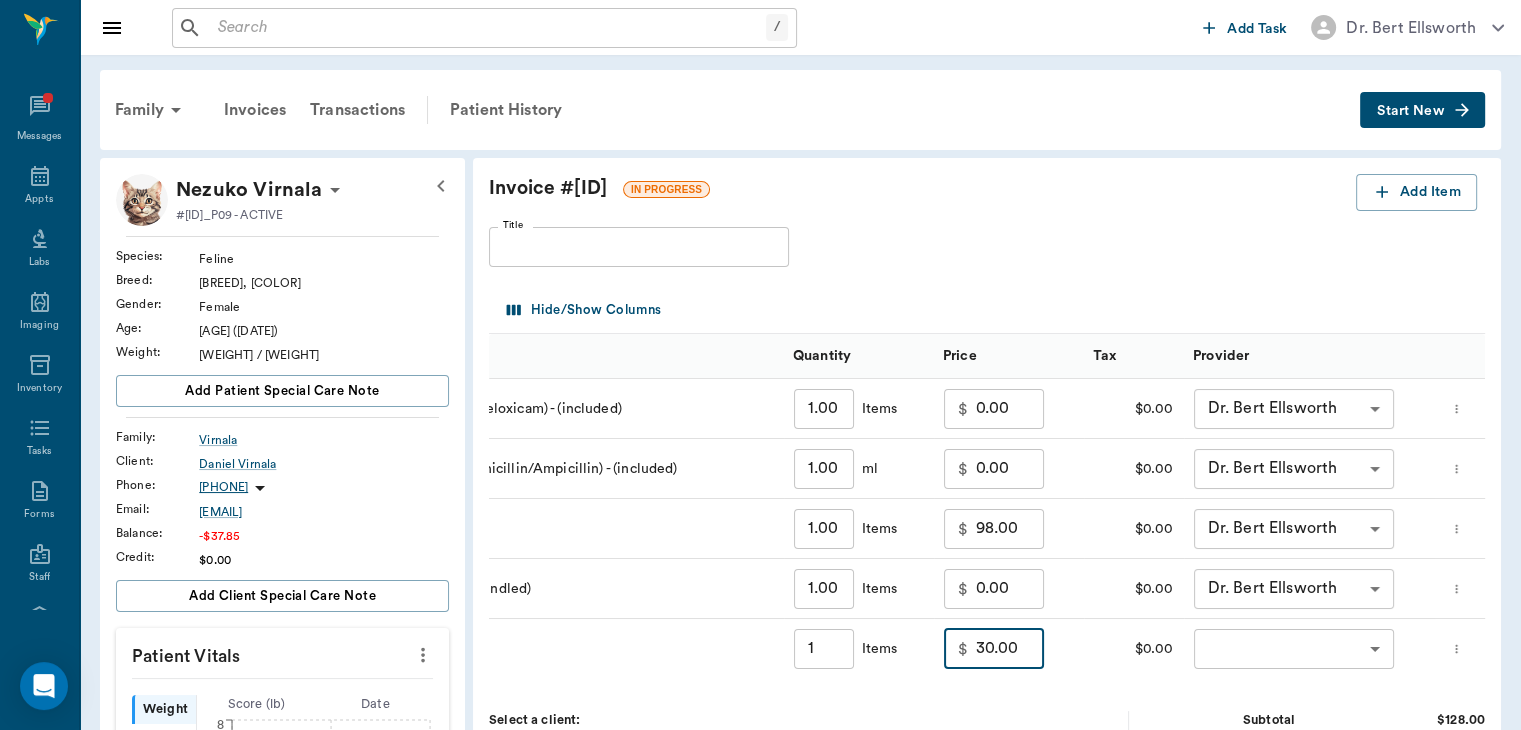 type on "30.00" 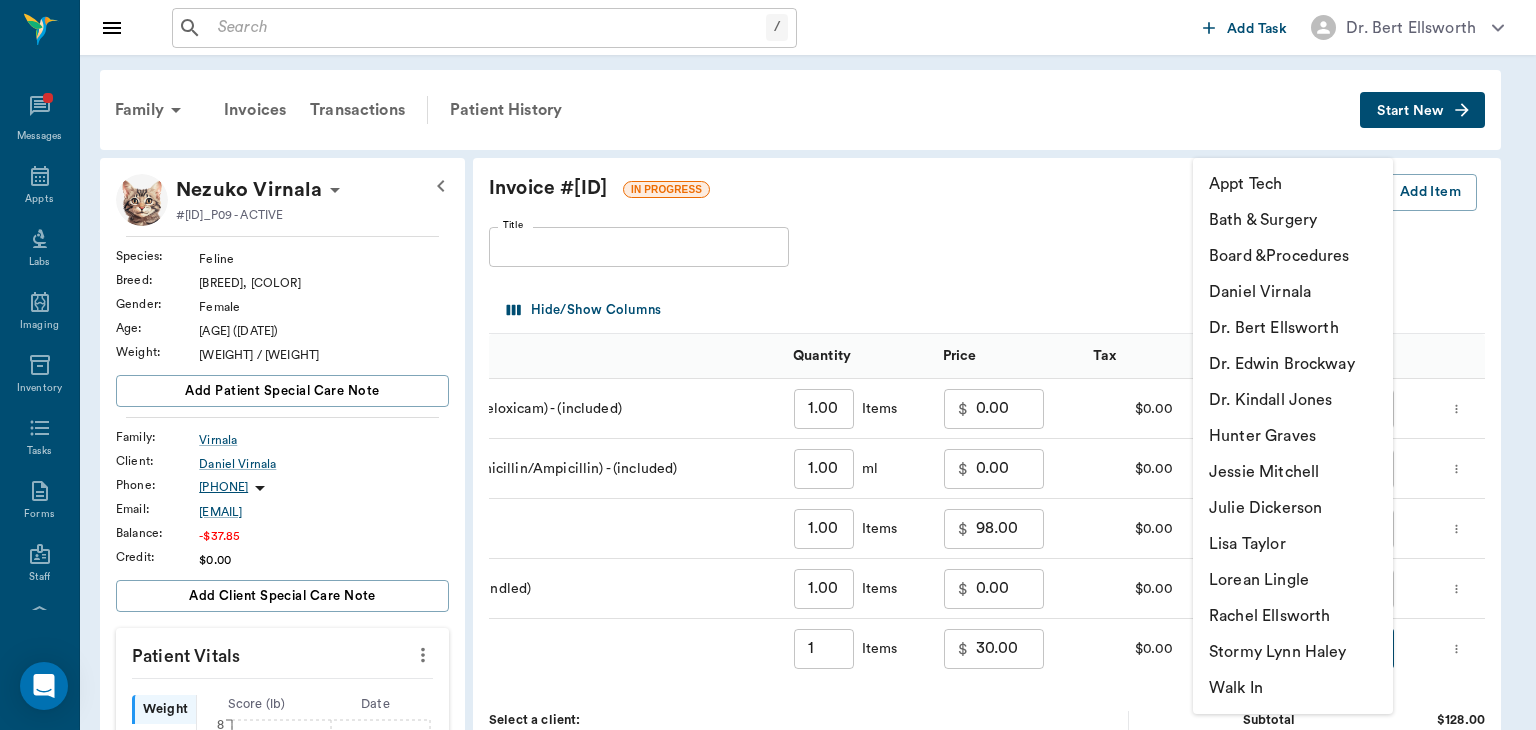 click on "Dr. Bert Ellsworth" at bounding box center [1293, 328] 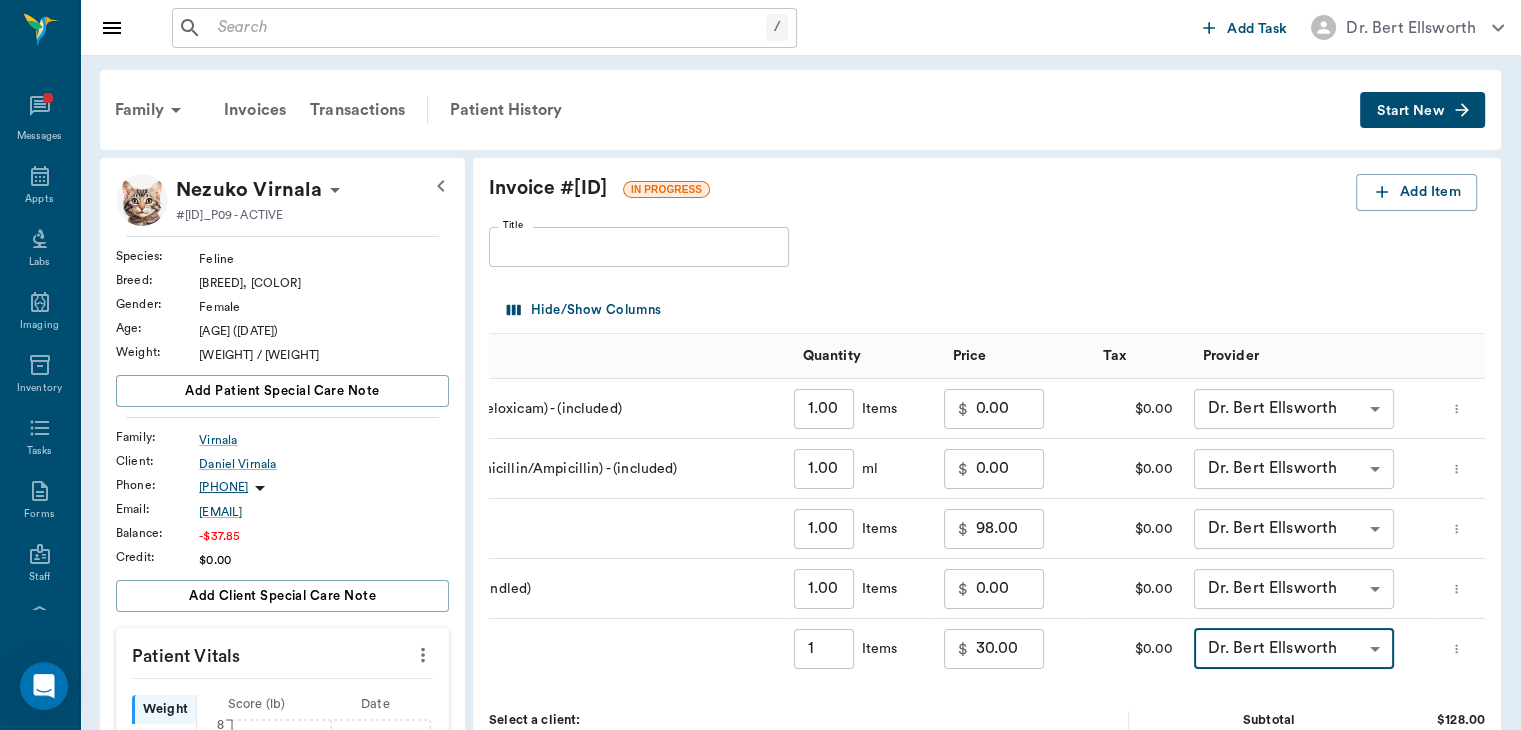 type on "none-63ec2f075fda476ae8351a4d" 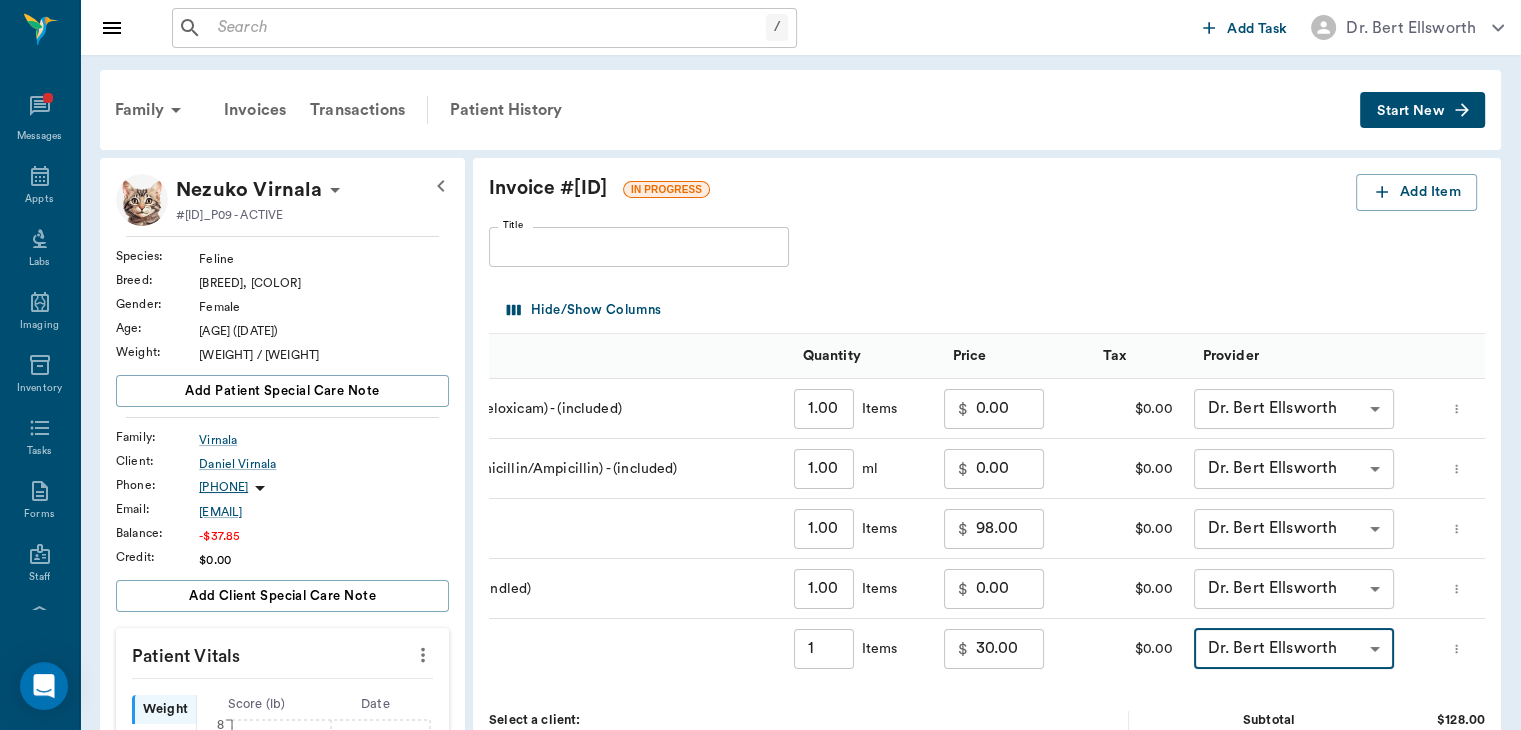 scroll, scrollTop: 0, scrollLeft: 204, axis: horizontal 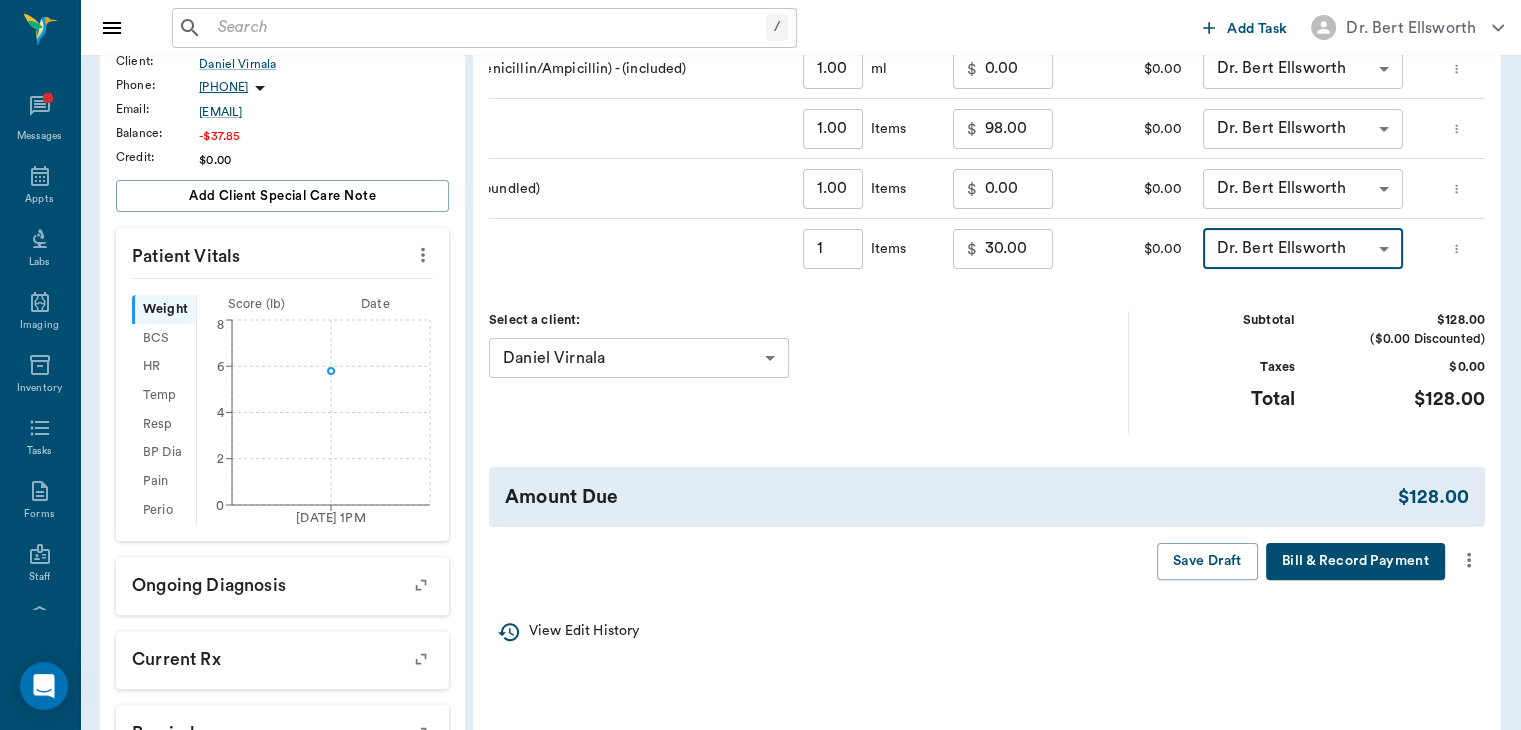 click on "30.00" at bounding box center (1019, 249) 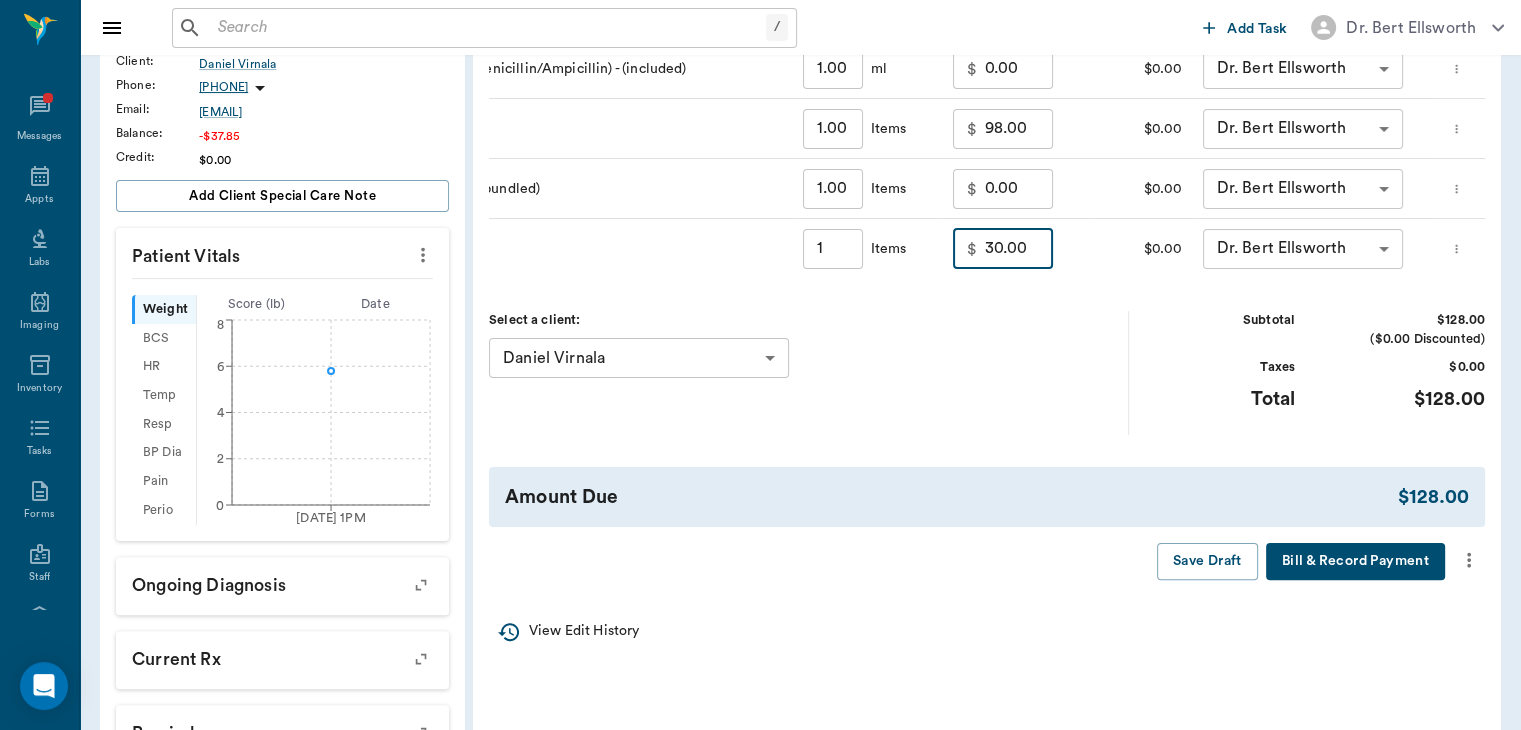 click on "30.00" at bounding box center [1019, 249] 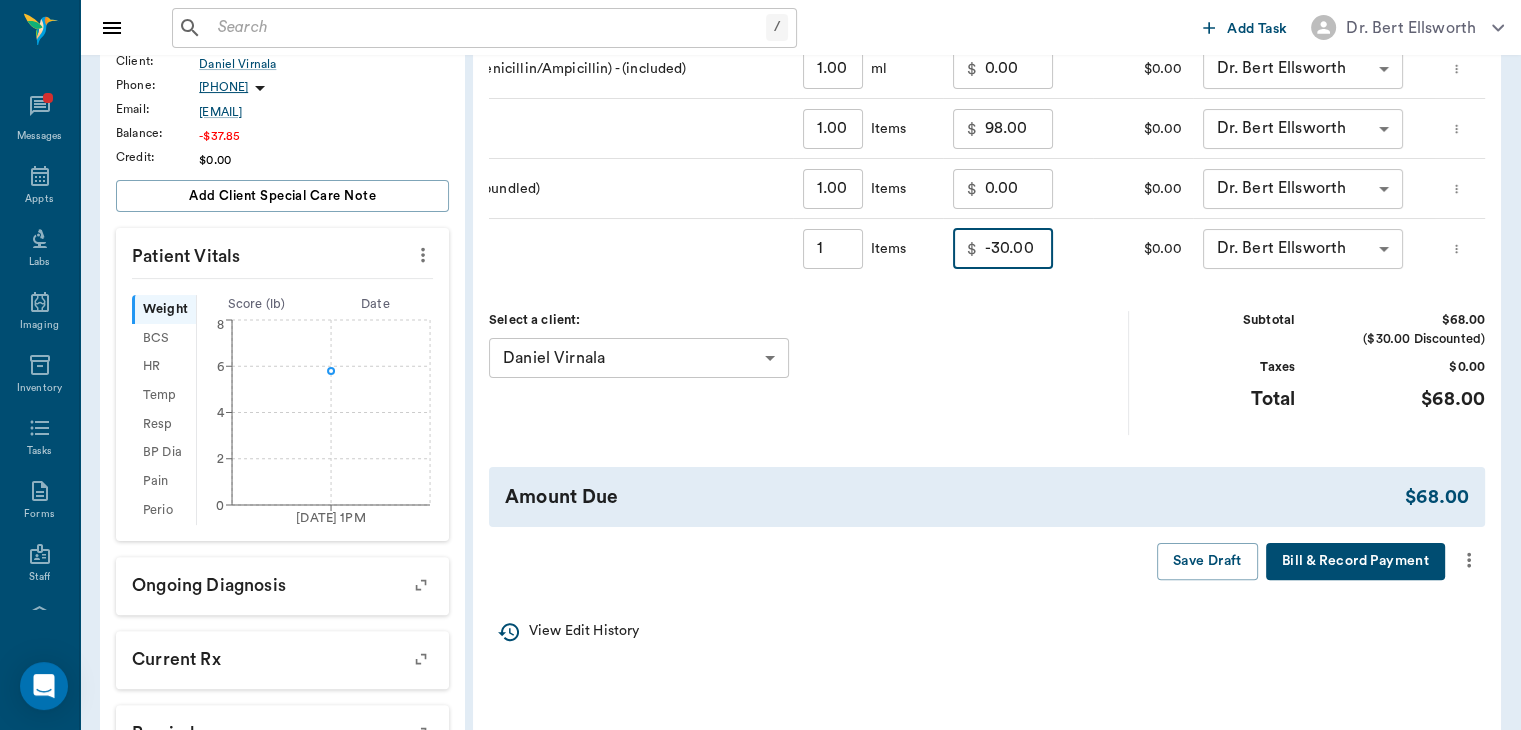 type on "-30.00" 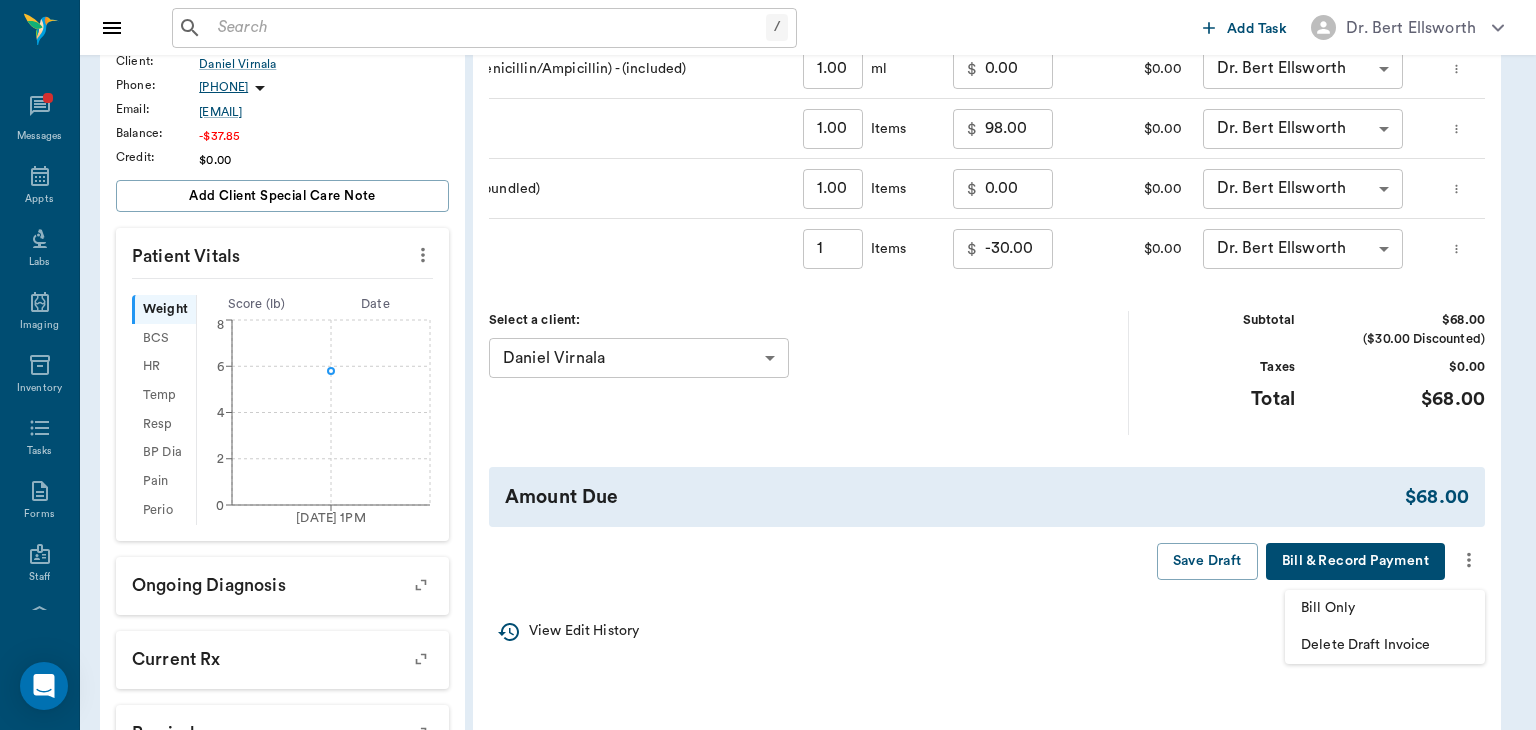 click on "Bill Only" at bounding box center (1385, 608) 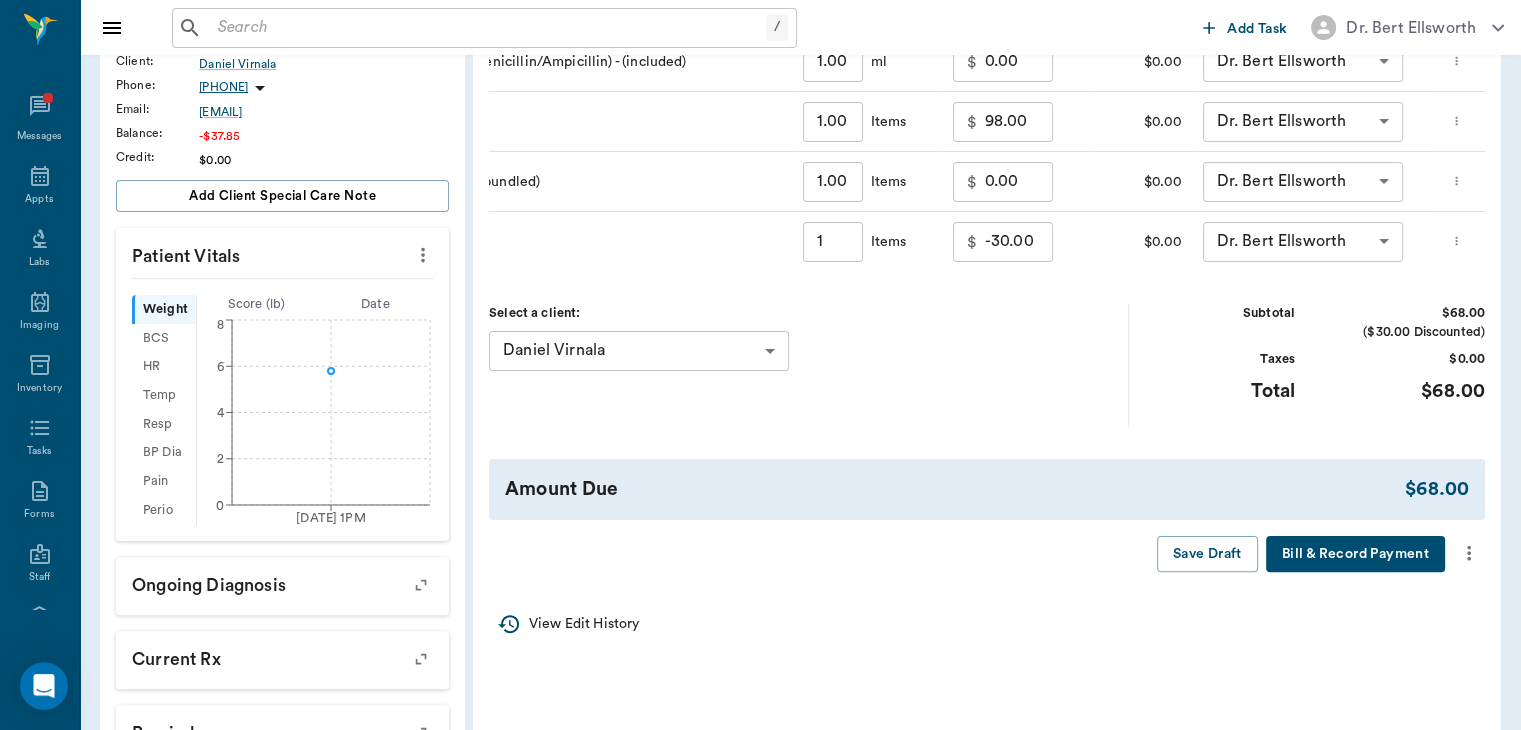 type on "1.00" 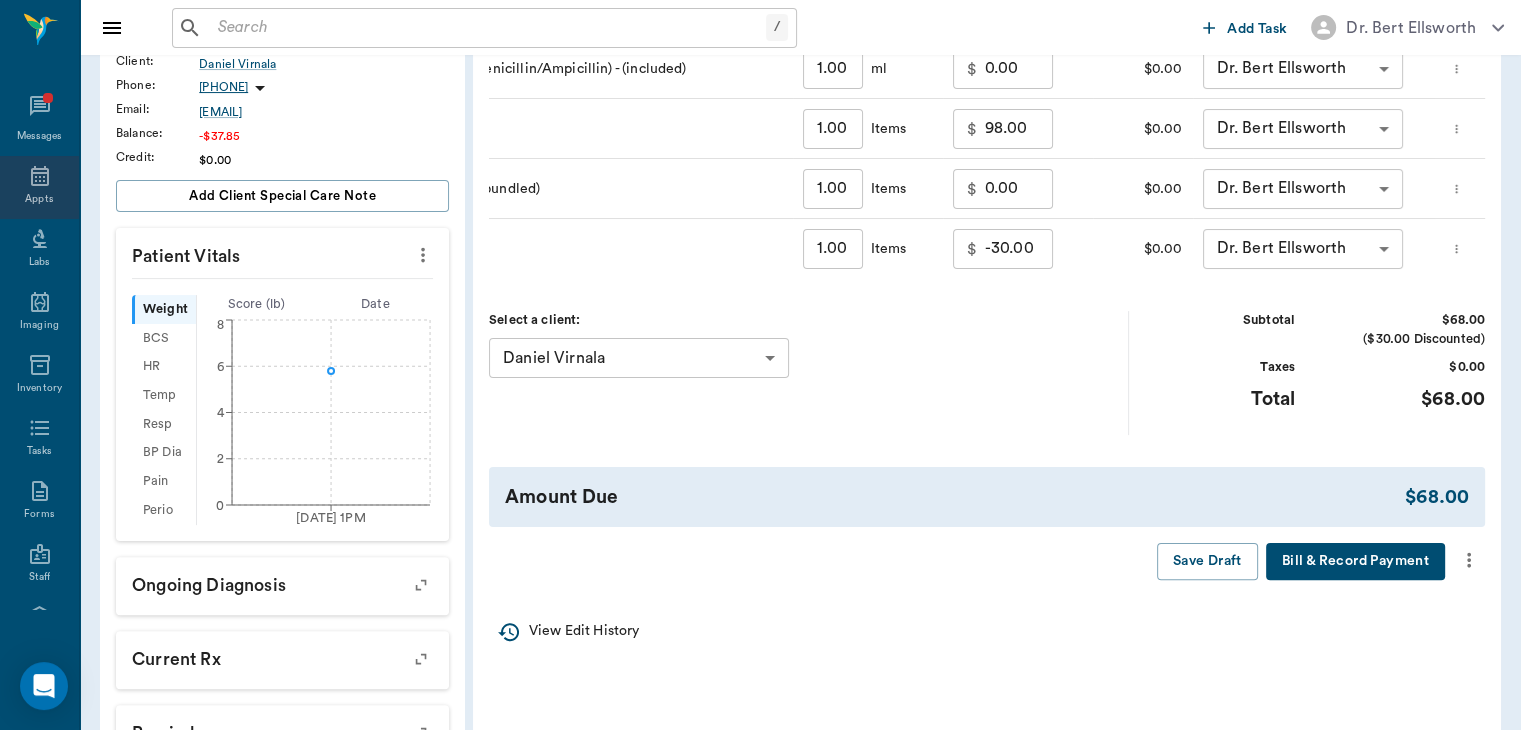 click 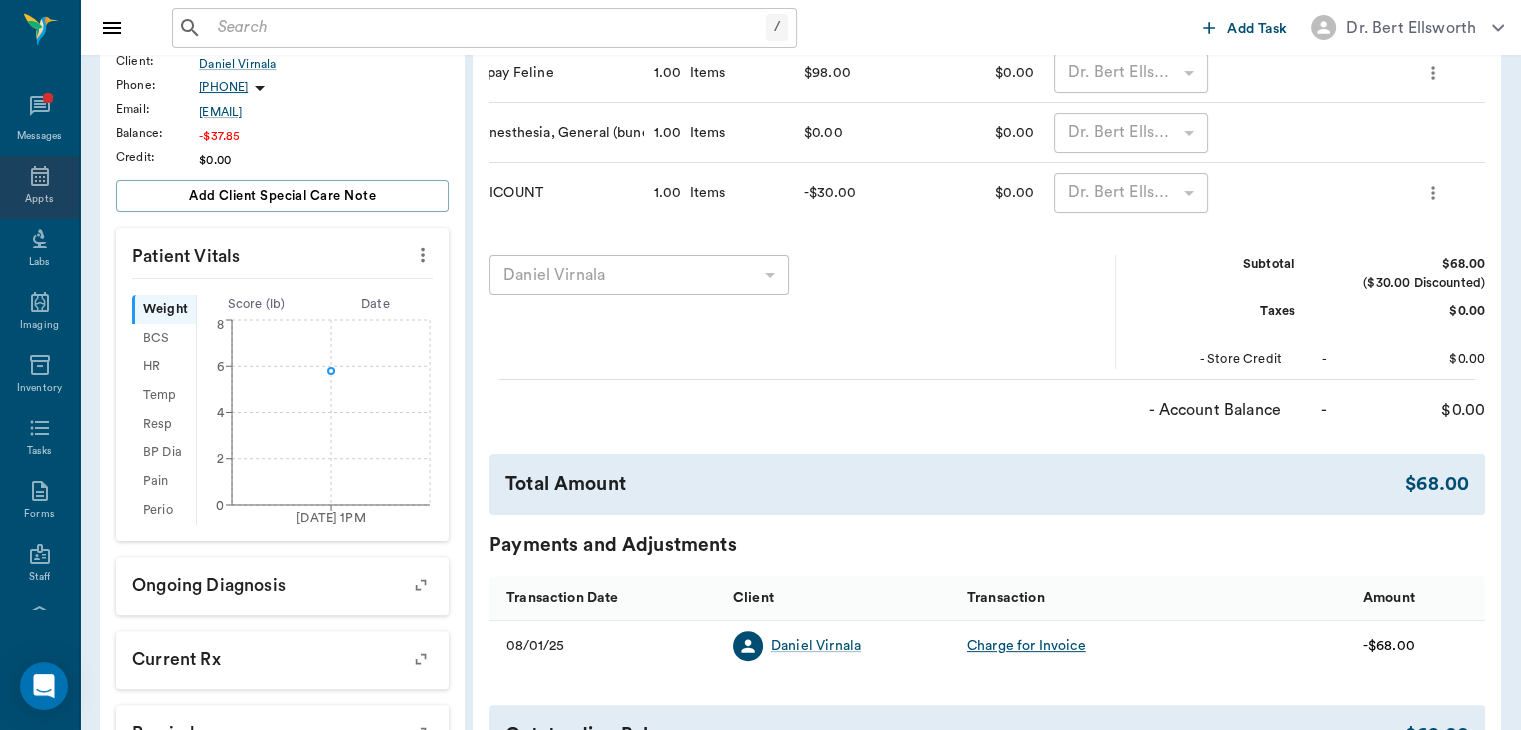 scroll, scrollTop: 0, scrollLeft: 26, axis: horizontal 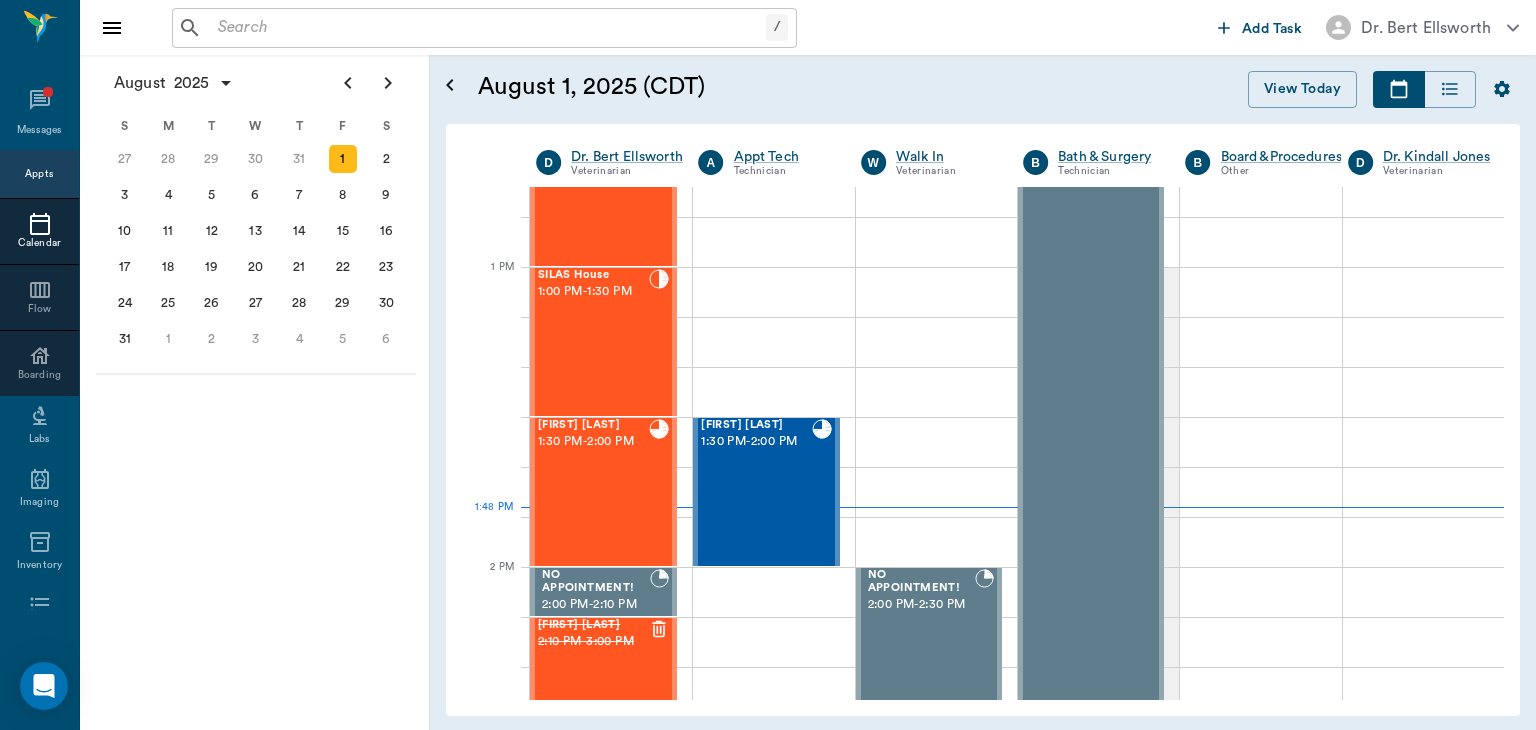 click on "SILAS House 1:00 PM  -  1:30 PM" at bounding box center (593, 342) 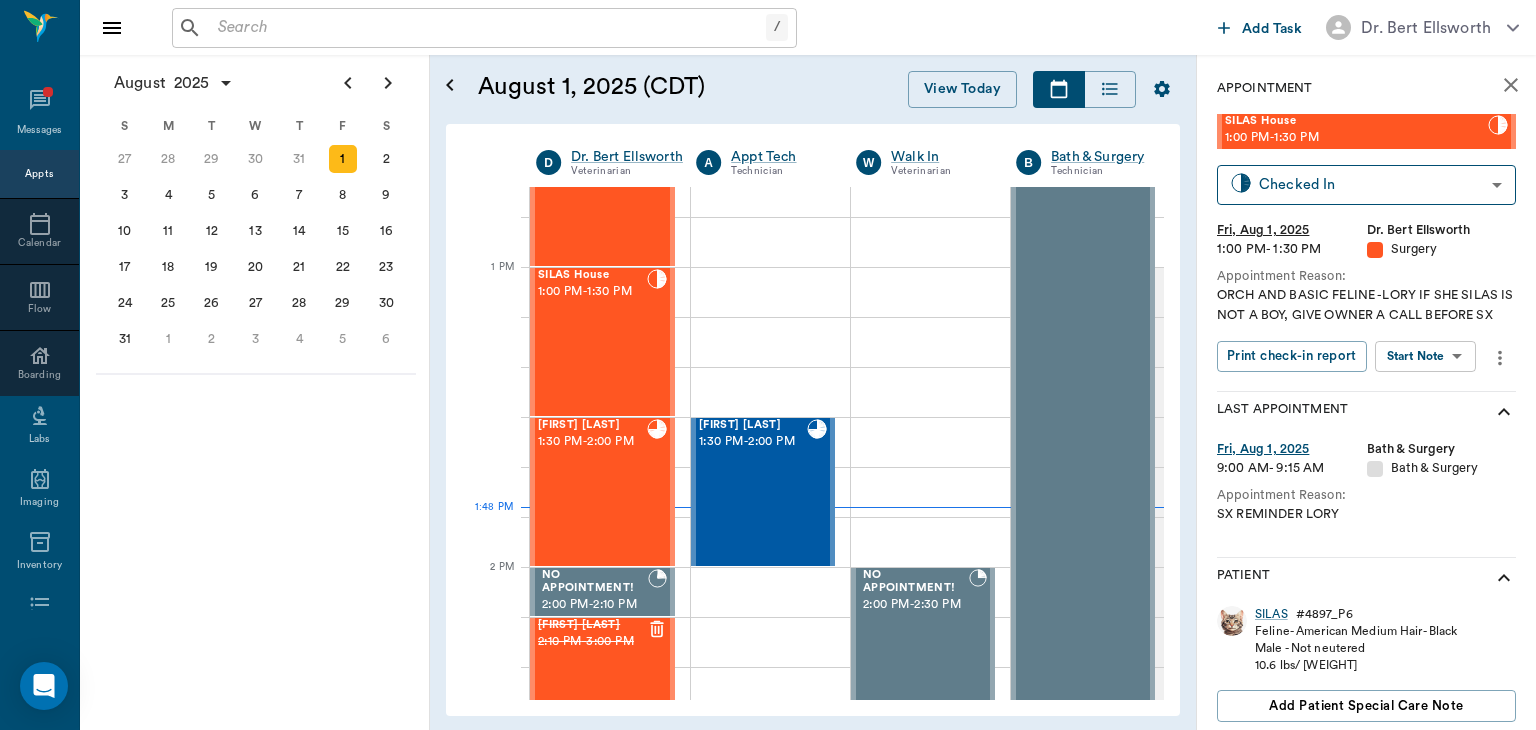 click on "/ ​ Add Task Dr. Bert Ellsworth Nectar Messages Appts Calendar Flow Boarding Labs Imaging Inventory Tasks Forms Staff Reports Lookup Settings August 2025 S M T W T F S 29 30 Jul 1 2 3 4 5 6 7 8 9 10 11 12 13 14 15 16 17 18 19 20 21 22 23 24 25 26 27 28 29 30 31 Aug 1 2 3 4 5 6 7 8 9 S M T W T F S 27 28 29 30 31 Aug 1 2 3 4 5 6 7 8 9 10 11 12 13 14 15 16 17 18 19 20 21 22 23 24 25 26 27 28 29 30 31 Sep 1 2 3 4 5 6 S M T W T F S 31 Sep 1 2 3 4 5 6 7 8 9 10 11 12 13 14 15 16 17 18 19 20 21 22 23 24 25 26 27 28 29 30 Oct 1 2 3 4 5 6 7 8 9 10 11 August 1, 2025 (CDT) View Today August 2025 Today 1 Fri Aug 2025 D Dr. Bert Ellsworth Veterinarian A Appt Tech Technician W Walk In Veterinarian B Bath & Surgery Technician B Board &Procedures Other D Dr. Kindall Jones Veterinarian 8 AM 9 AM 10 AM 11 AM 12 PM 1 PM 2 PM 3 PM 4 PM 5 PM 6 PM 7 PM 8 PM 1:48 PM Gretchen Messersmith 8:00 AM  -  8:30 AM Isabel Barfield 8:30 AM  -  9:00 AM NO APPOINTMENT! EMERGENCY ONLY! 9:00 AM  -  9:30 AM Natasha Steward 9:00 AM  -  9:30 AM  -" at bounding box center (768, 365) 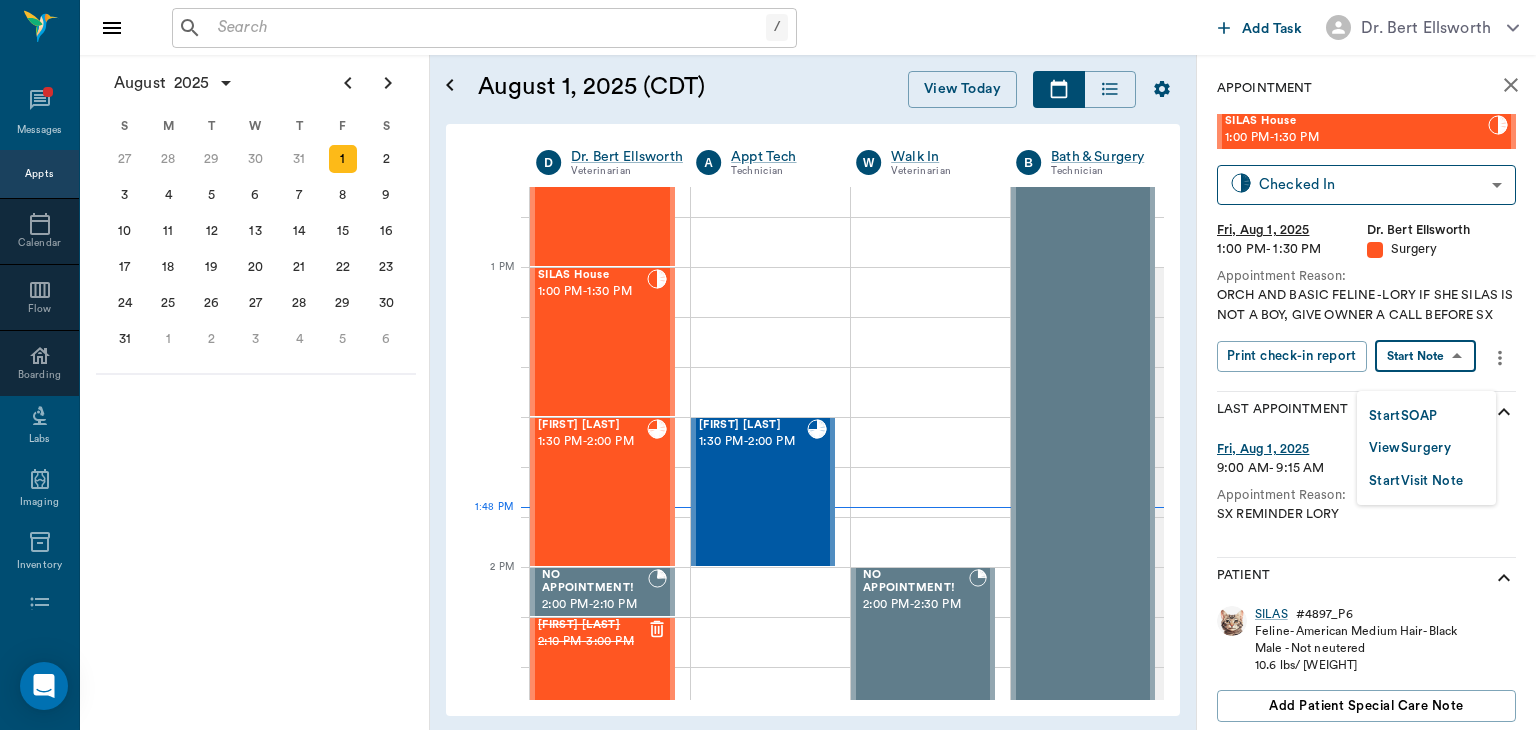 click on "View  Surgery" at bounding box center (1410, 448) 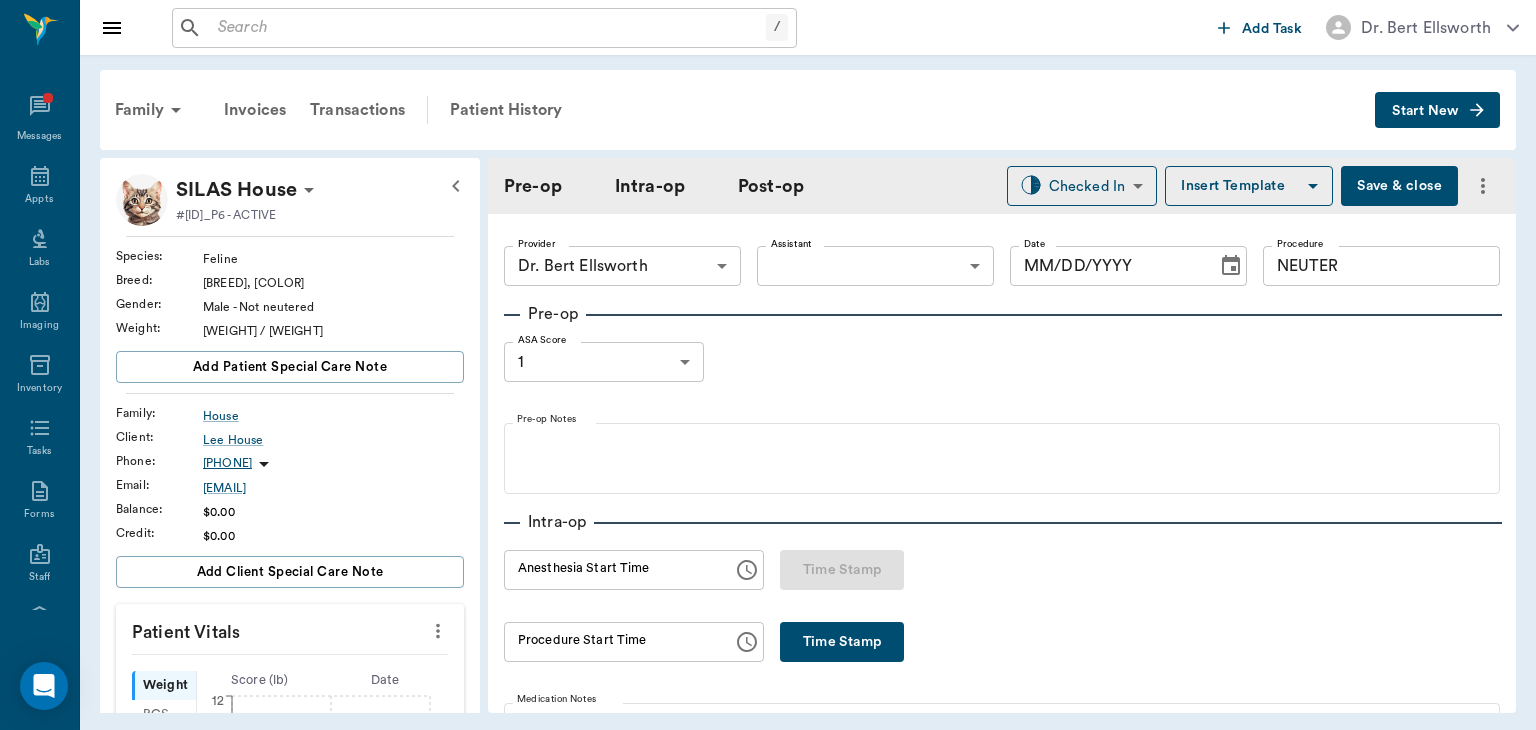 type on "63ec2f075fda476ae8351a4d" 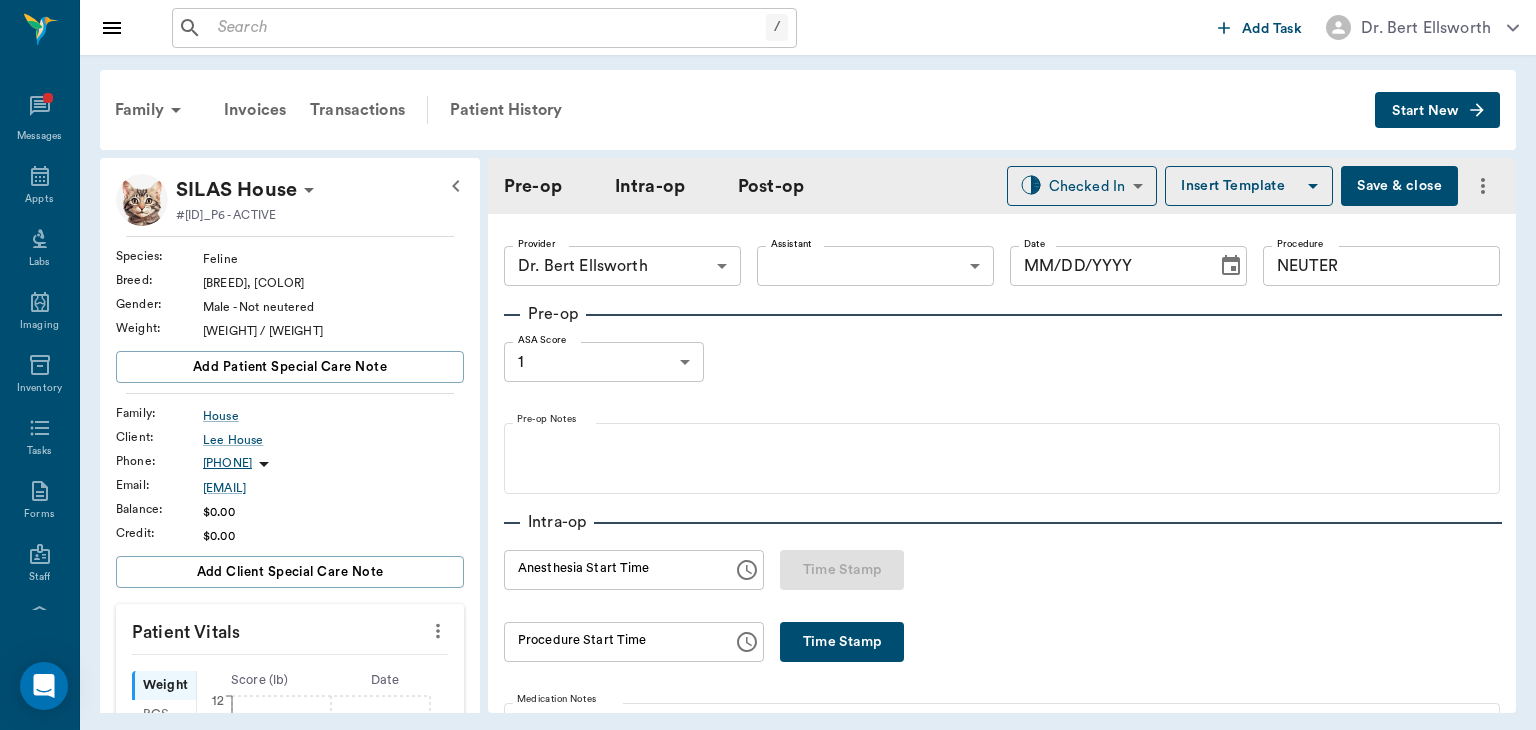 type on "NEUTER" 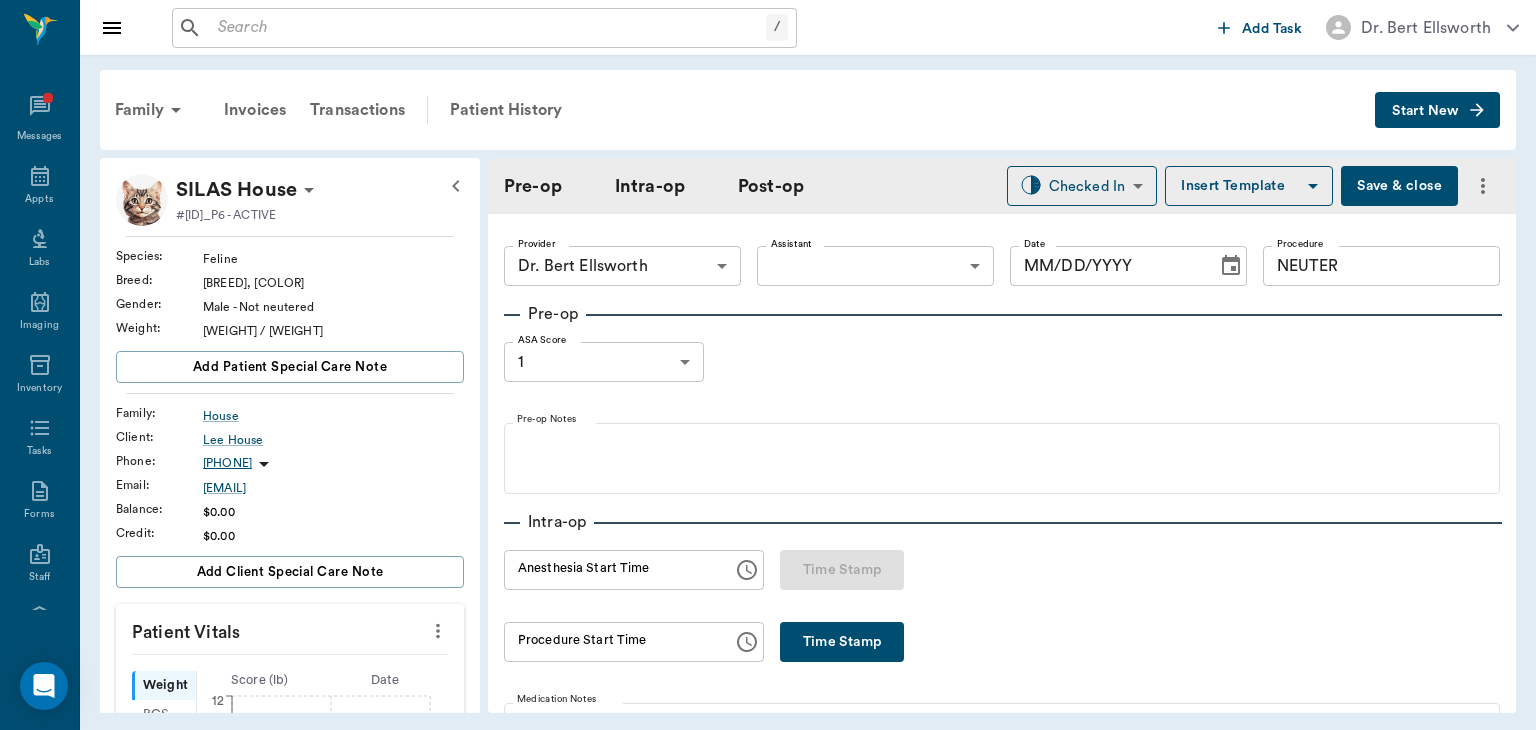type on "08/01/2025" 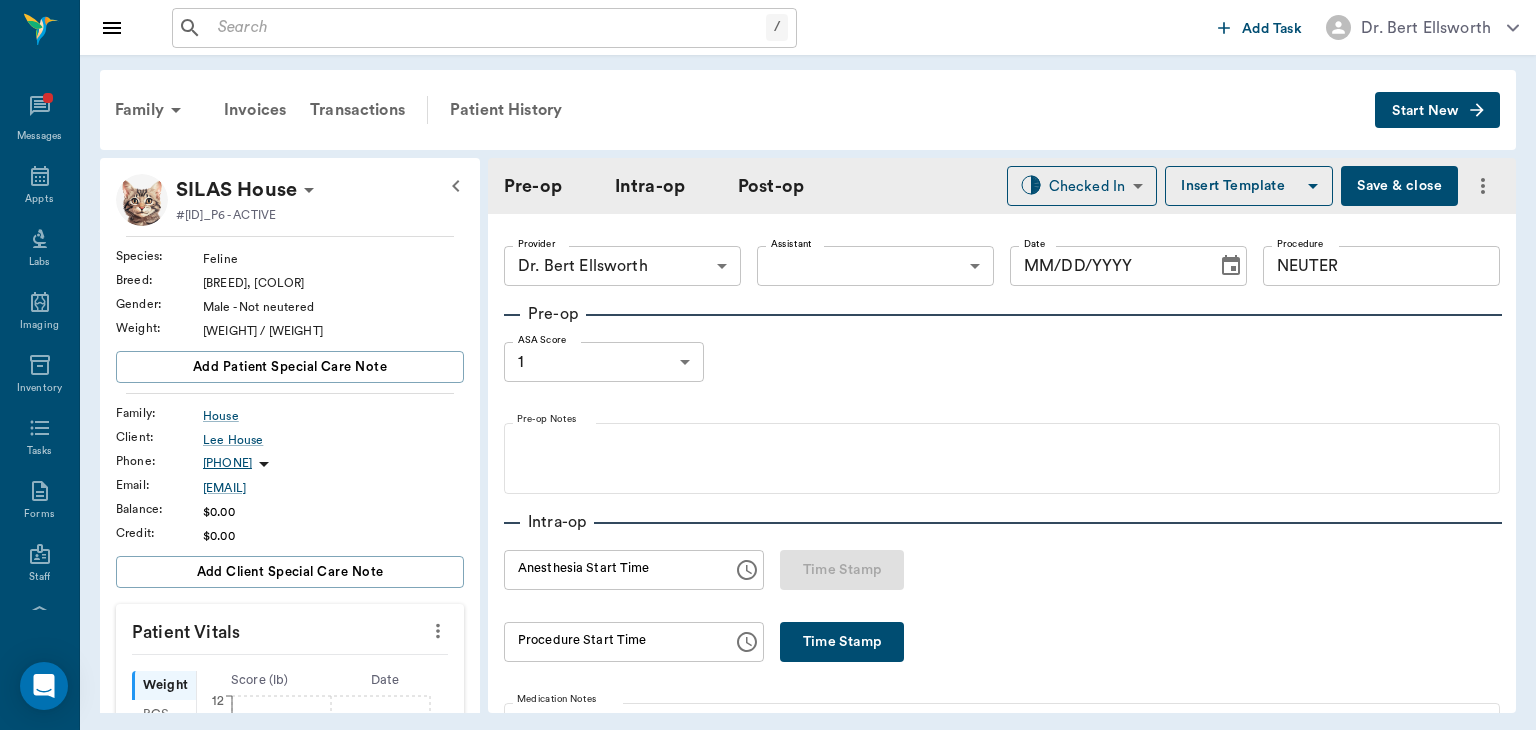type on "01:41 PM" 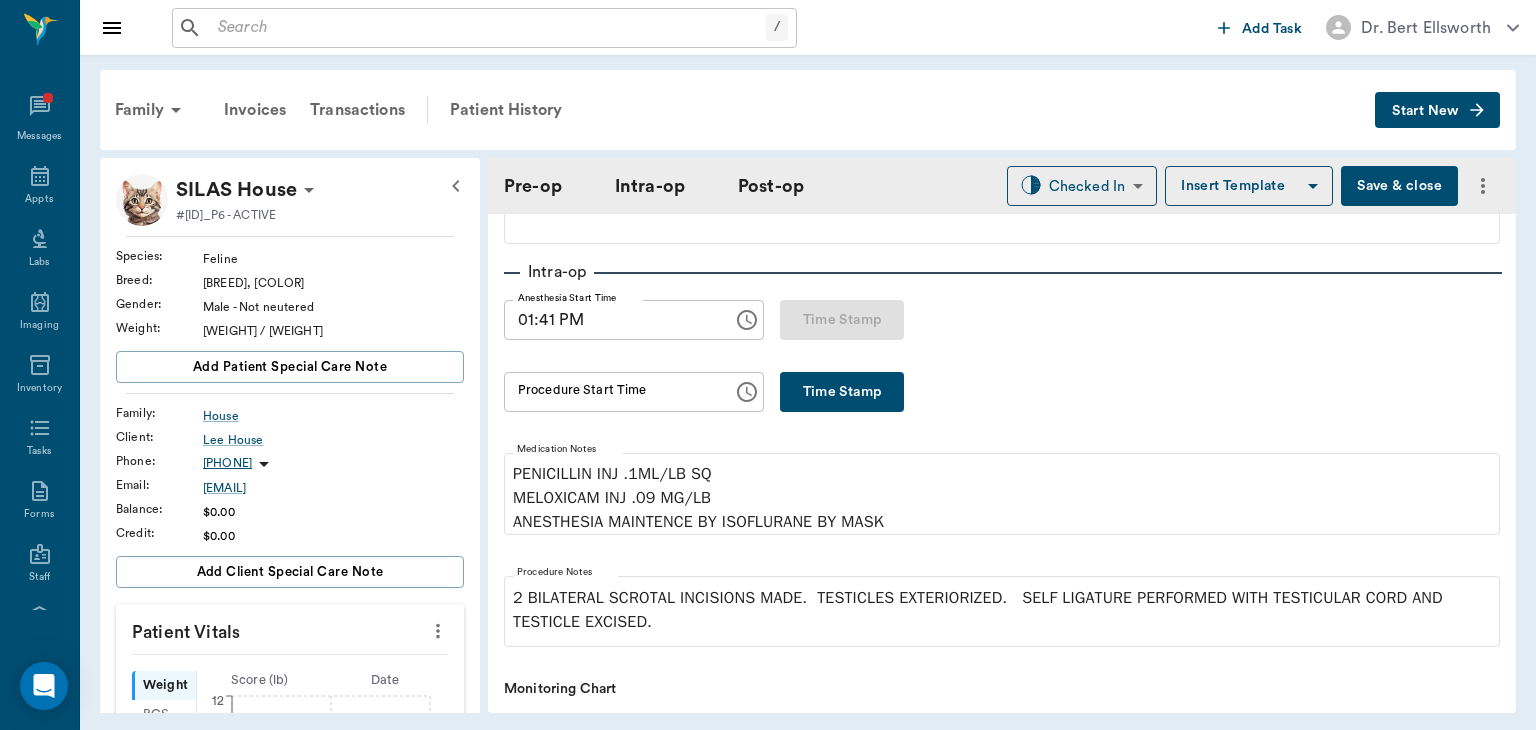 scroll, scrollTop: 244, scrollLeft: 0, axis: vertical 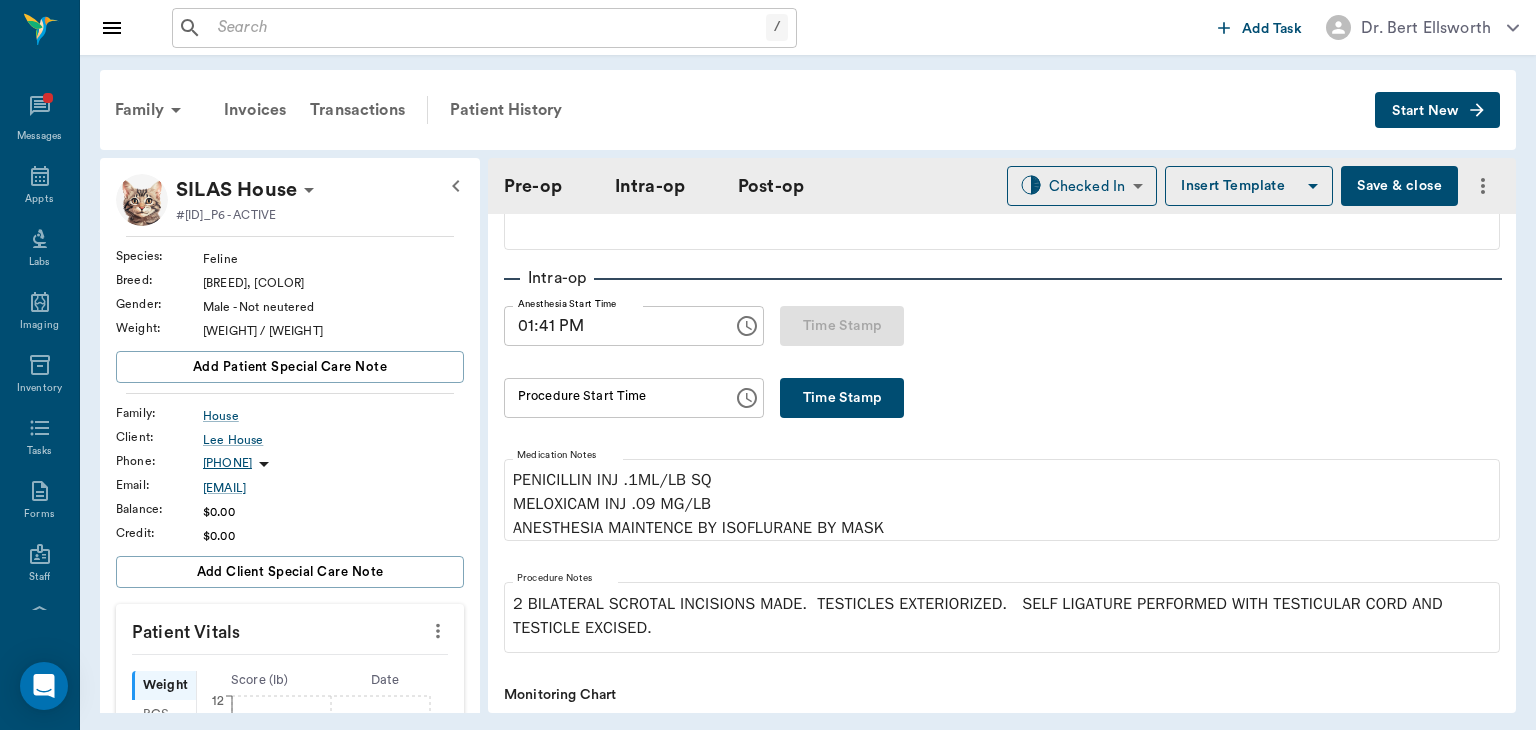 click on "Time Stamp" at bounding box center (842, 398) 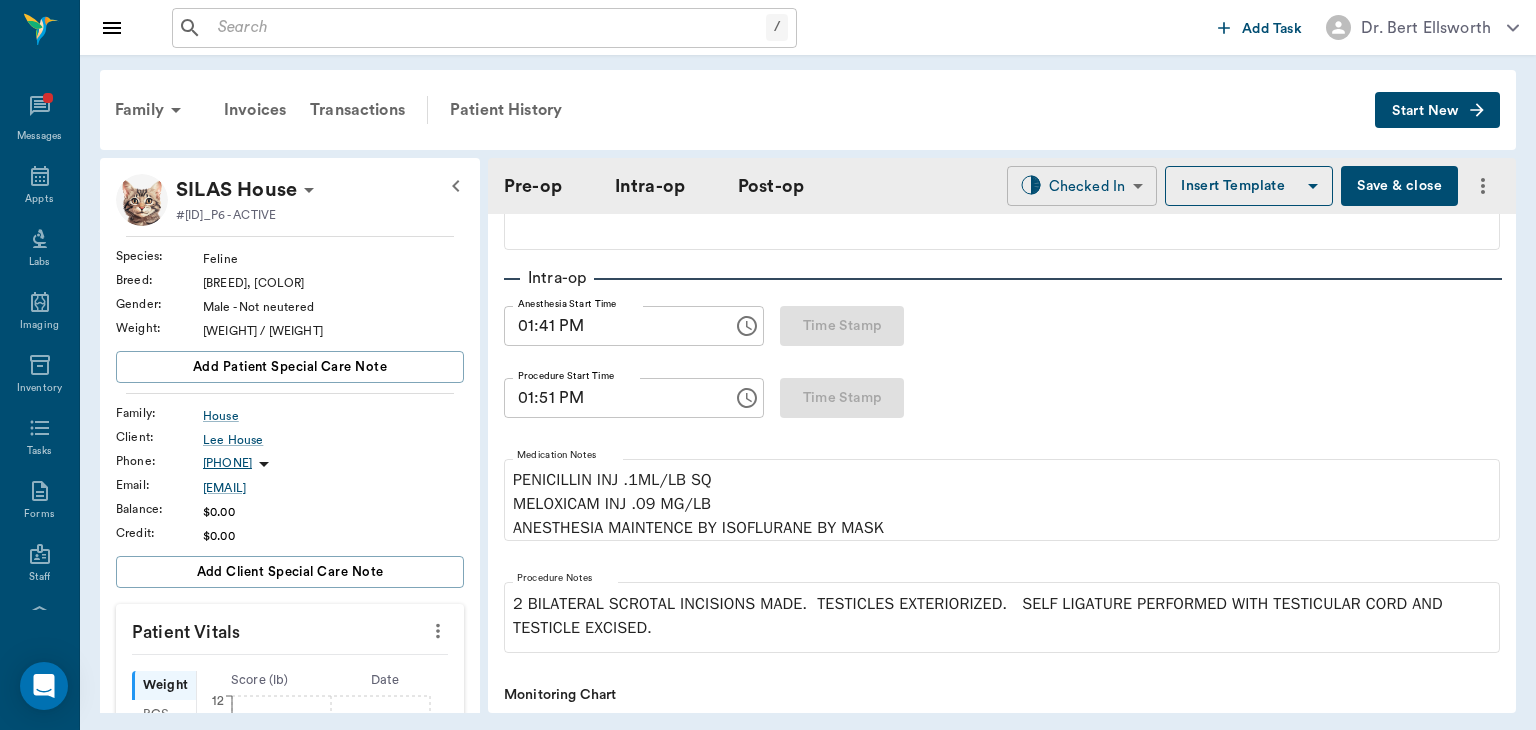 click on "/ ​ Add Task Dr. Bert Ellsworth Nectar Messages Appts Labs Imaging Inventory Tasks Forms Staff Reports Lookup Settings Family Invoices Transactions Patient History Start New SILAS House #4897_P6    -    ACTIVE   Species : Feline Breed : American Medium Hair, Black Gender : Male - Not neutered Weight : 10.6 lbs / 4.8081 kg Add patient Special Care Note Family : House Client : Lee House Phone : (903) 244-9537 Email : sidhelee62@gmail.com Balance : $0.00 Credit : $0.00 Add client Special Care Note Patient Vitals Weight BCS HR Temp Resp BP Dia Pain Perio Score ( lb ) Date 08/01/25 1PM 0 3 6 9 12 Ongoing diagnosis Current Rx Reminders Upcoming appointments Schedule Appointment Pre-op Intra-op Post-op Checked In CHECKED_IN ​ Insert Template  Save & close Provider Dr. Bert Ellsworth 63ec2f075fda476ae8351a4d Provider Assistant ​ Assistant Date 08/01/2025 Date Procedure NEUTER Procedure Pre-op ASA Score 1 1 ASA Score Pre-op Notes ANESTHESIA INDUCTION BY ISOFLURANE CHAMBER Intra-op Anesthesia Start Time 0 0 1" at bounding box center (768, 365) 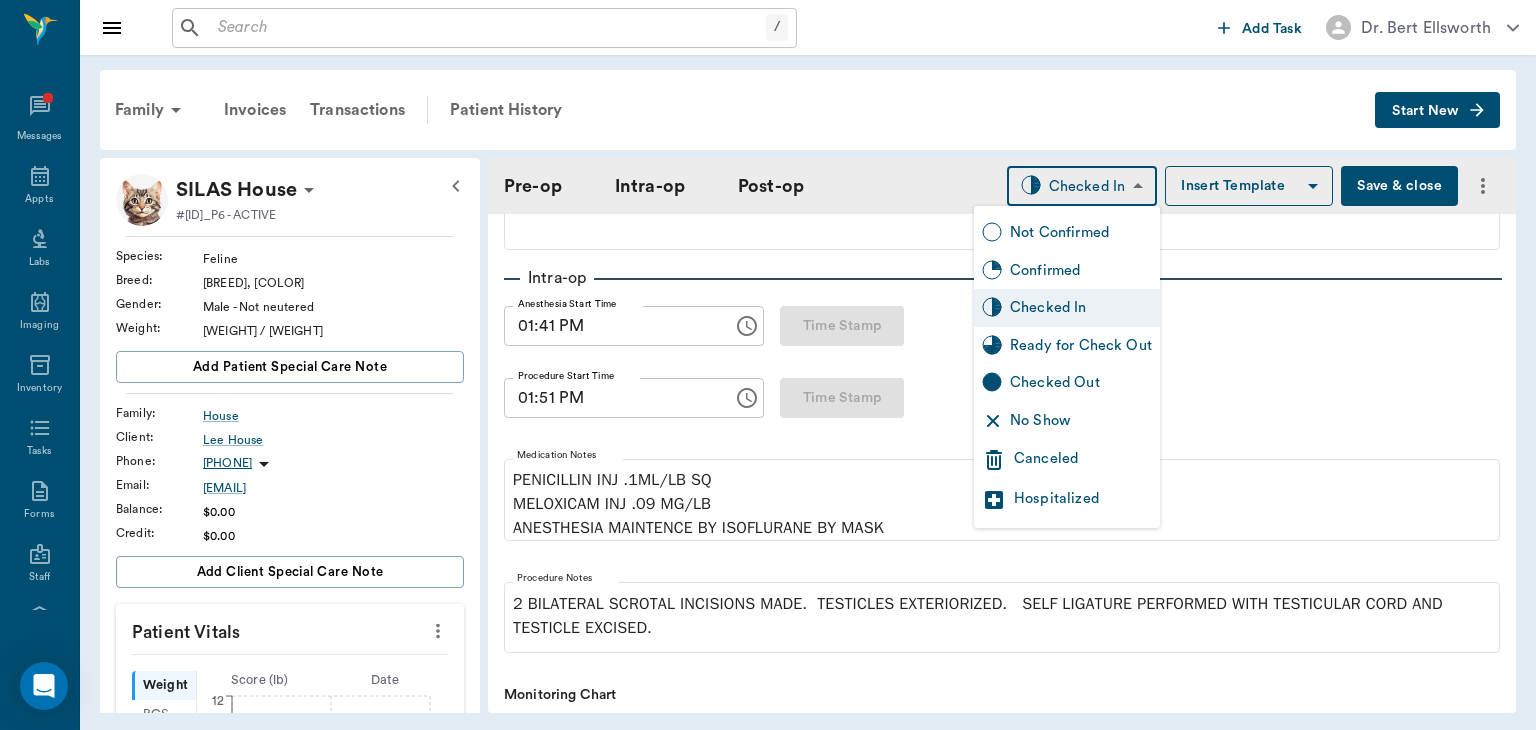 click on "Ready for Check Out" at bounding box center [1081, 346] 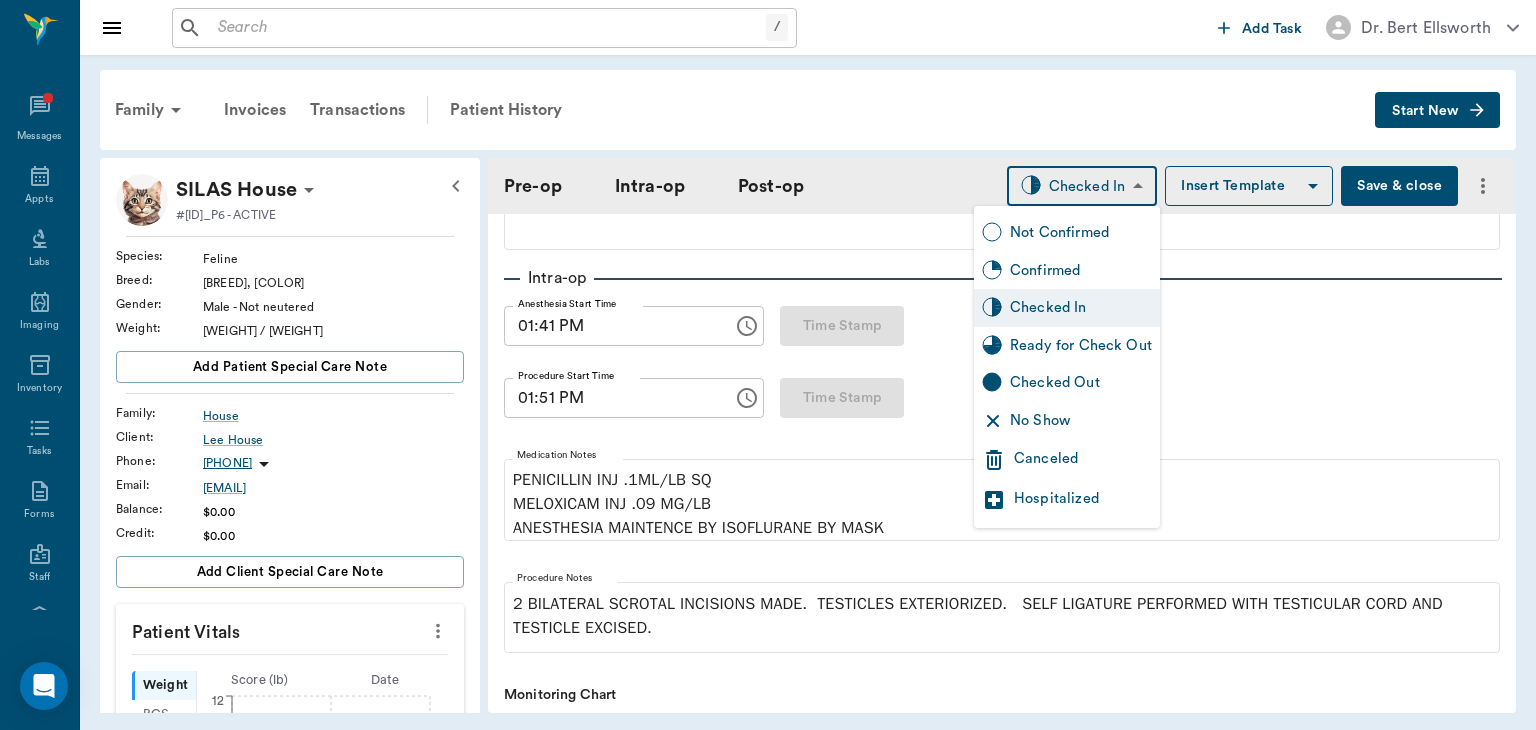 type on "READY_TO_CHECKOUT" 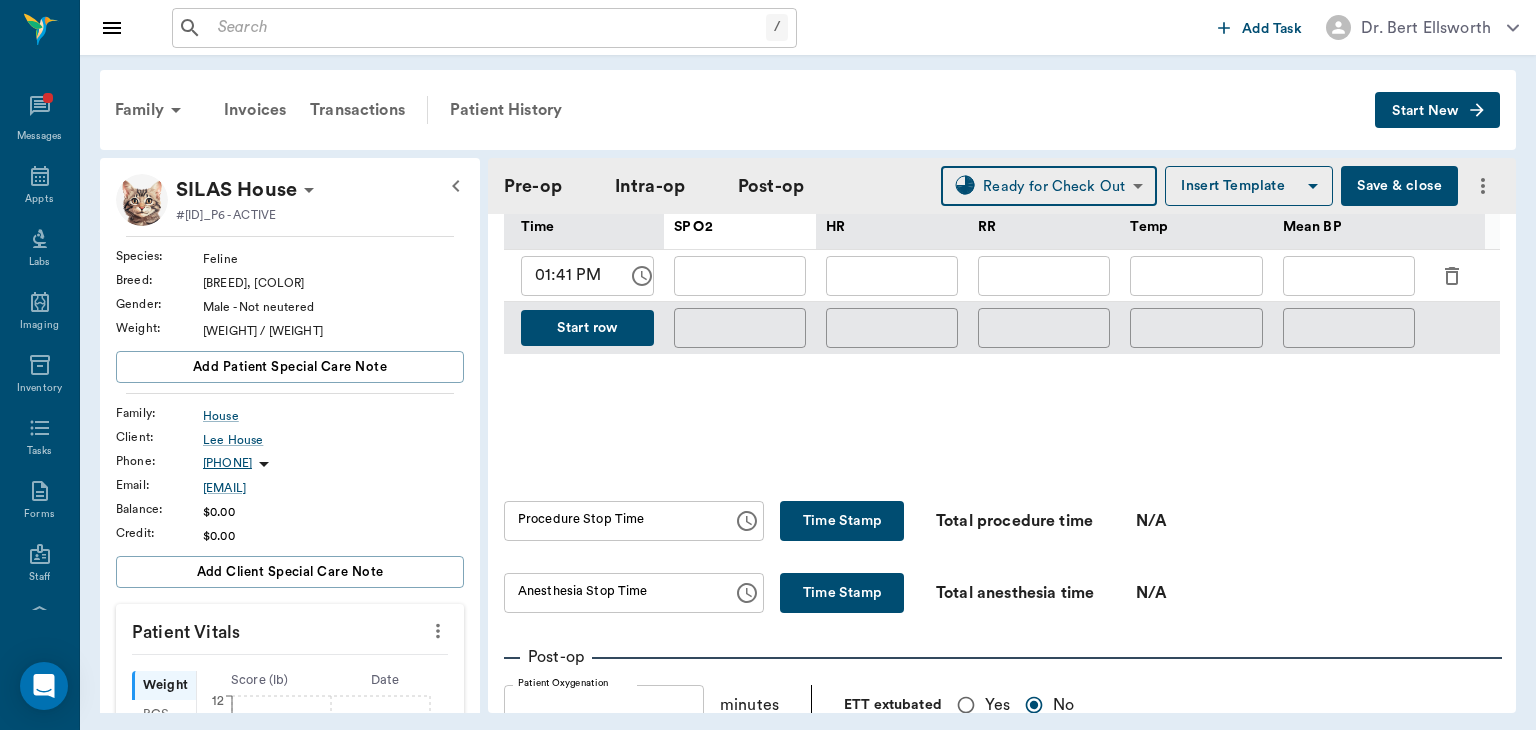 scroll, scrollTop: 984, scrollLeft: 0, axis: vertical 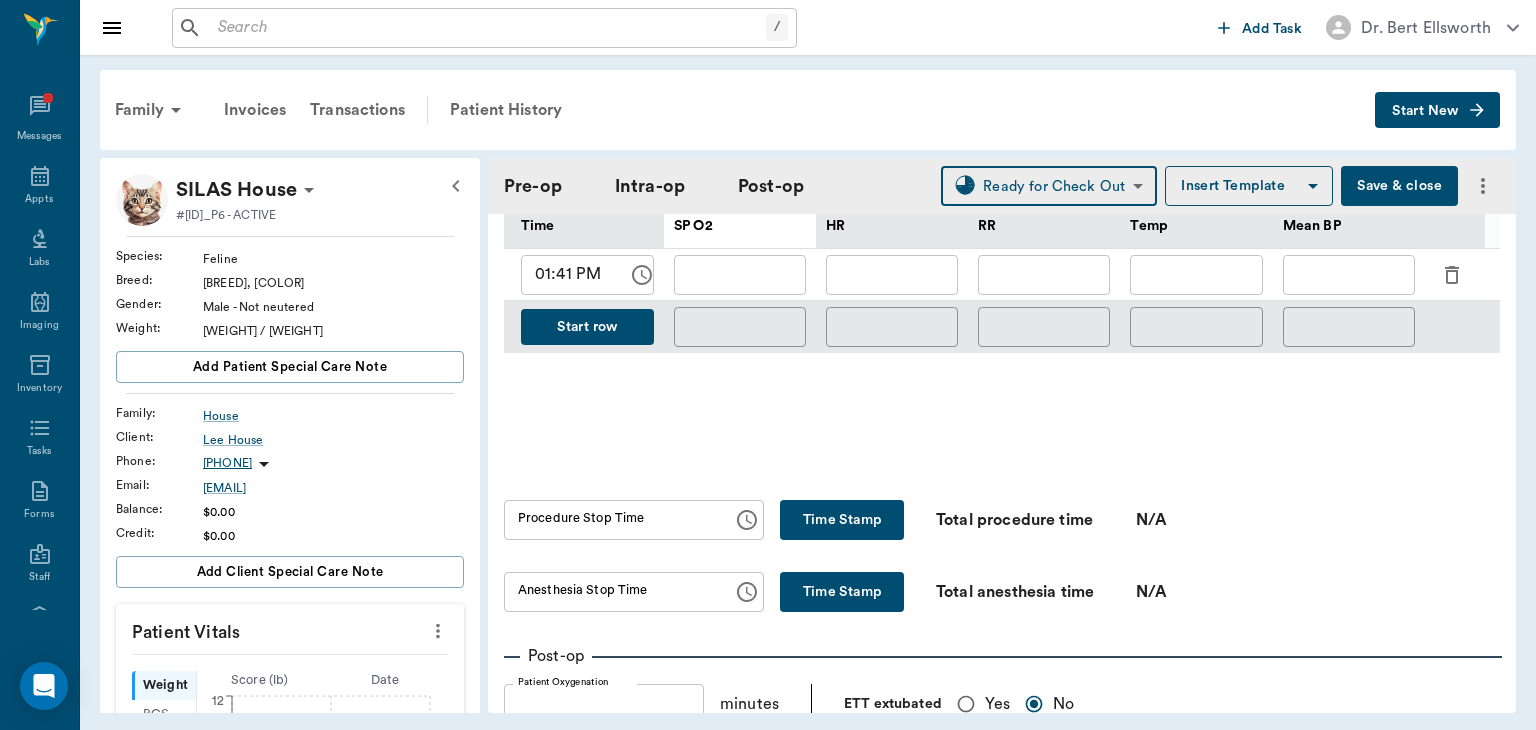 click on "Time Stamp" at bounding box center (842, 520) 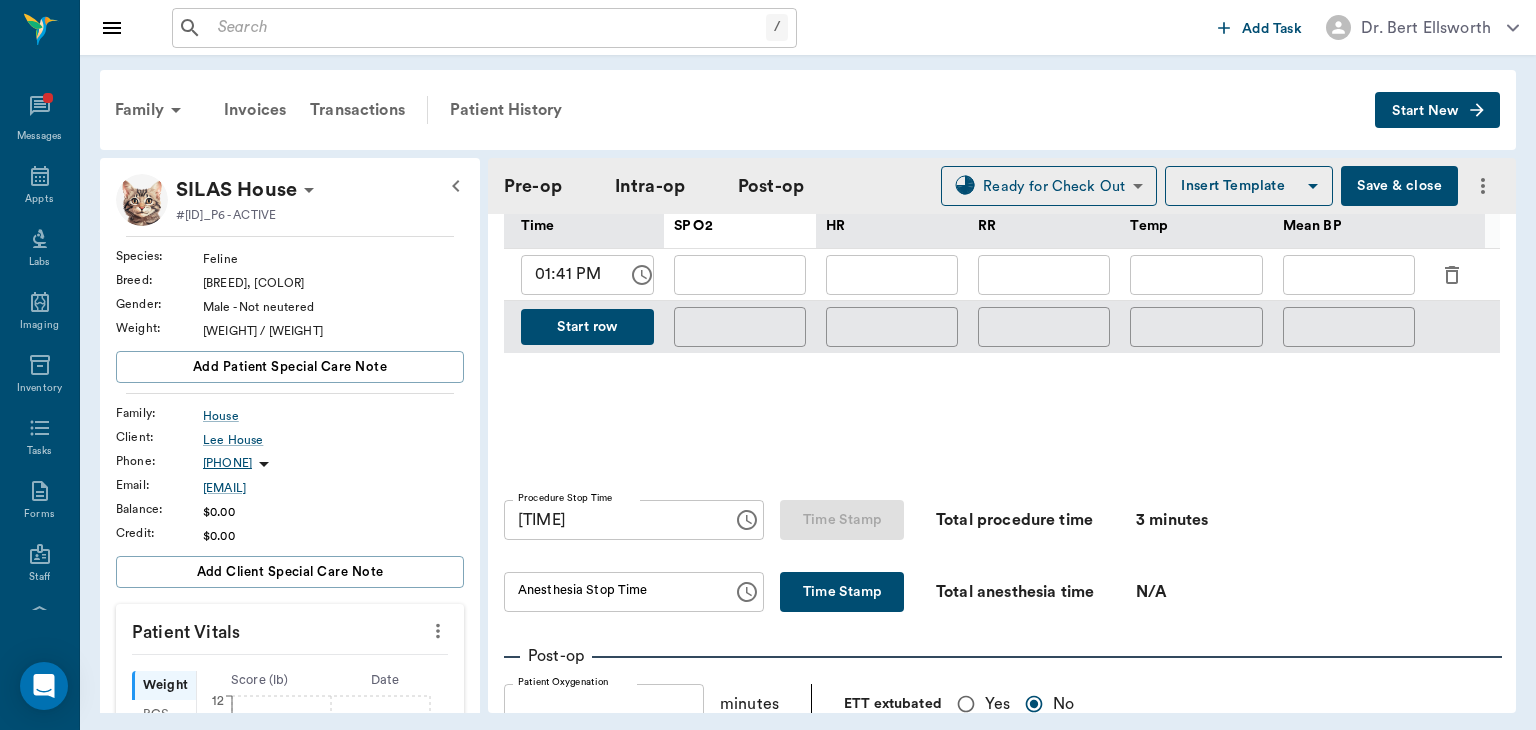 click on "Time Stamp" at bounding box center [842, 592] 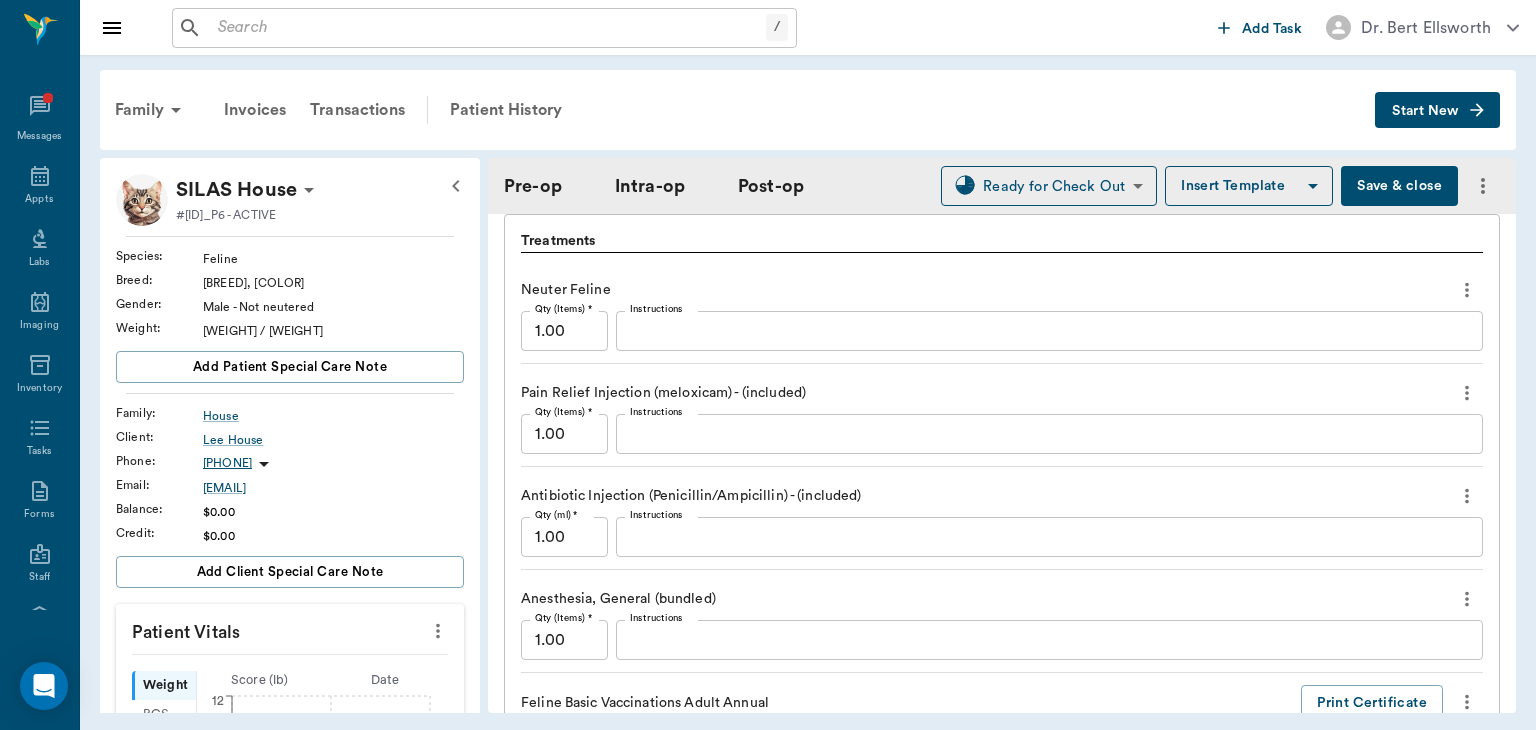 scroll, scrollTop: 1674, scrollLeft: 0, axis: vertical 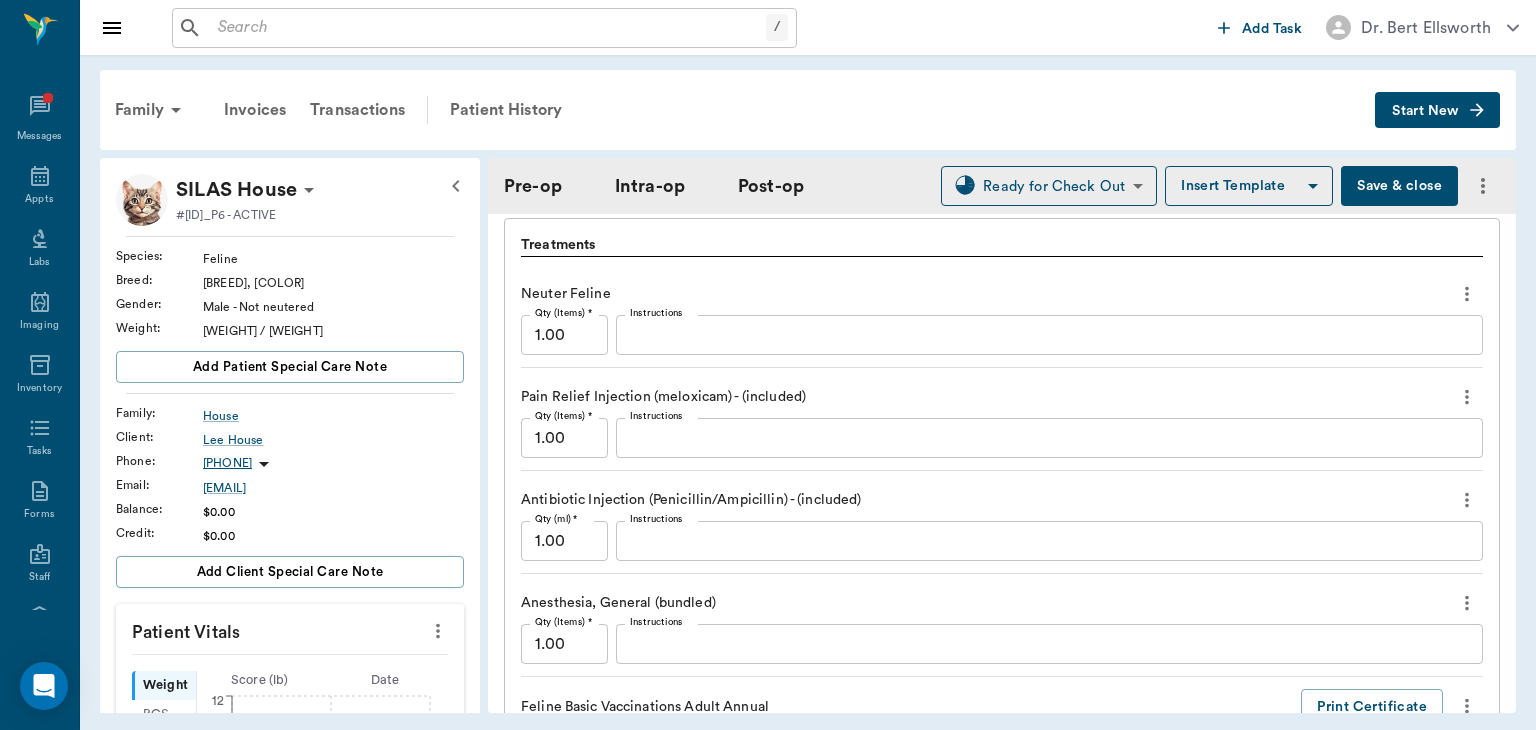 click on "#4897_P6    -    ACTIVE" at bounding box center (248, 215) 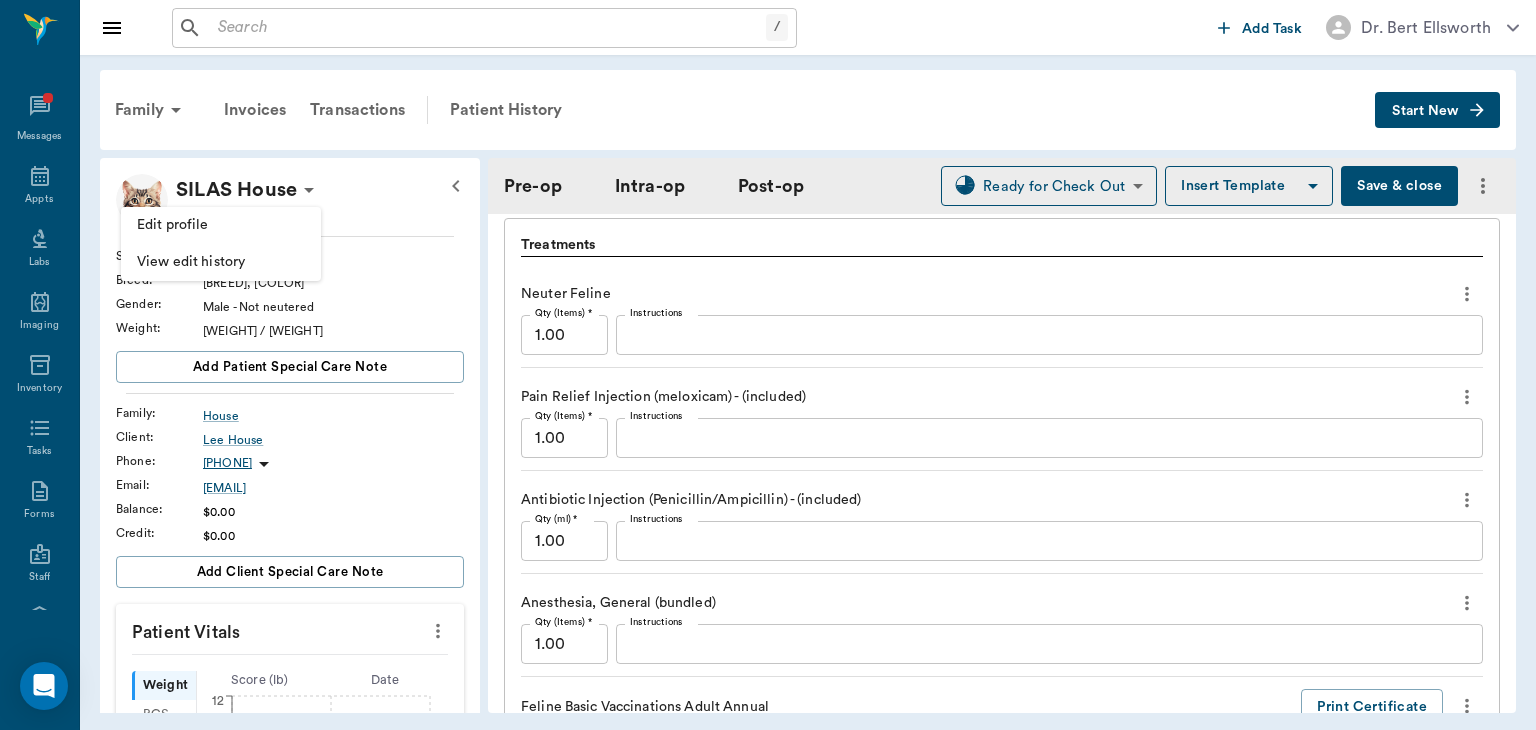 click on "Edit profile" at bounding box center [221, 225] 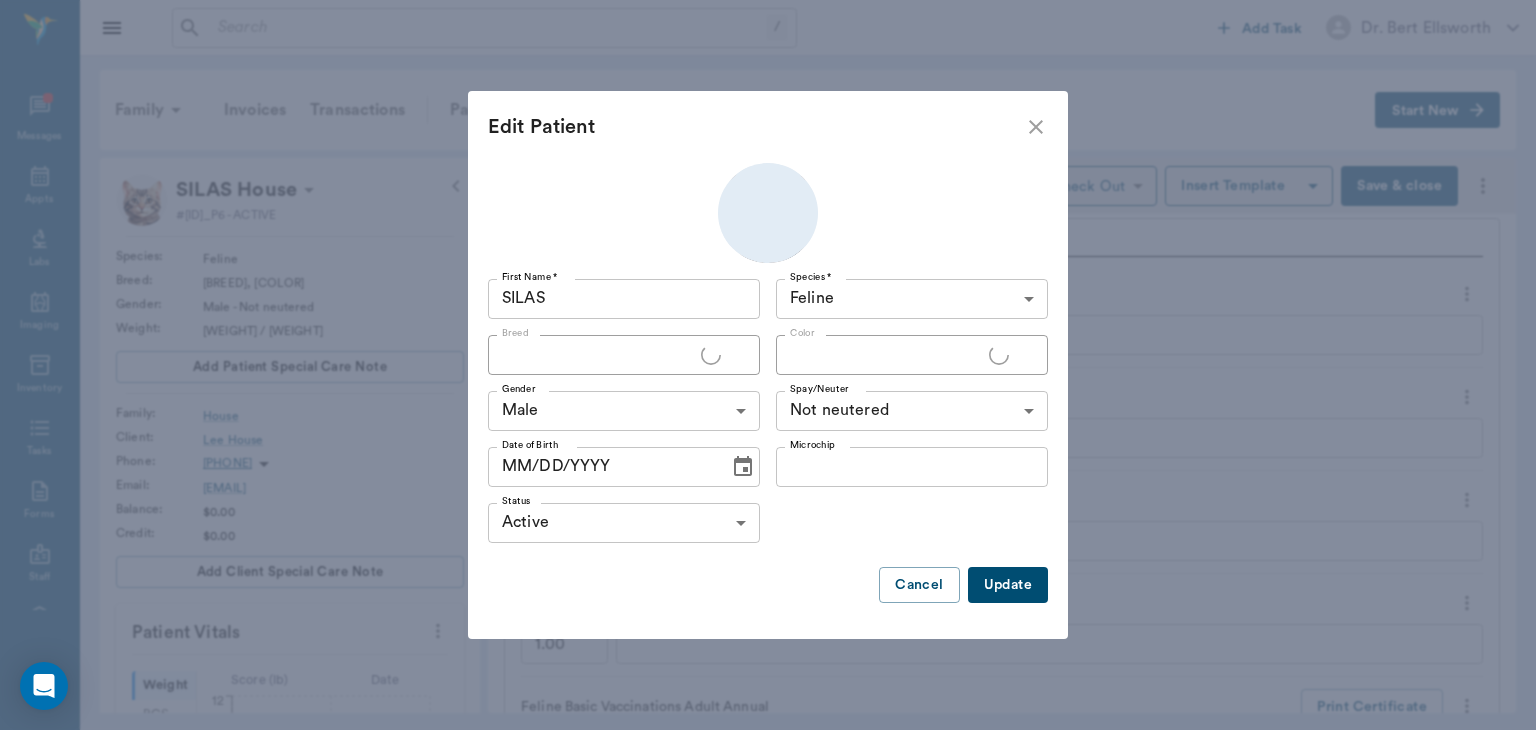 type on "American Medium Hair" 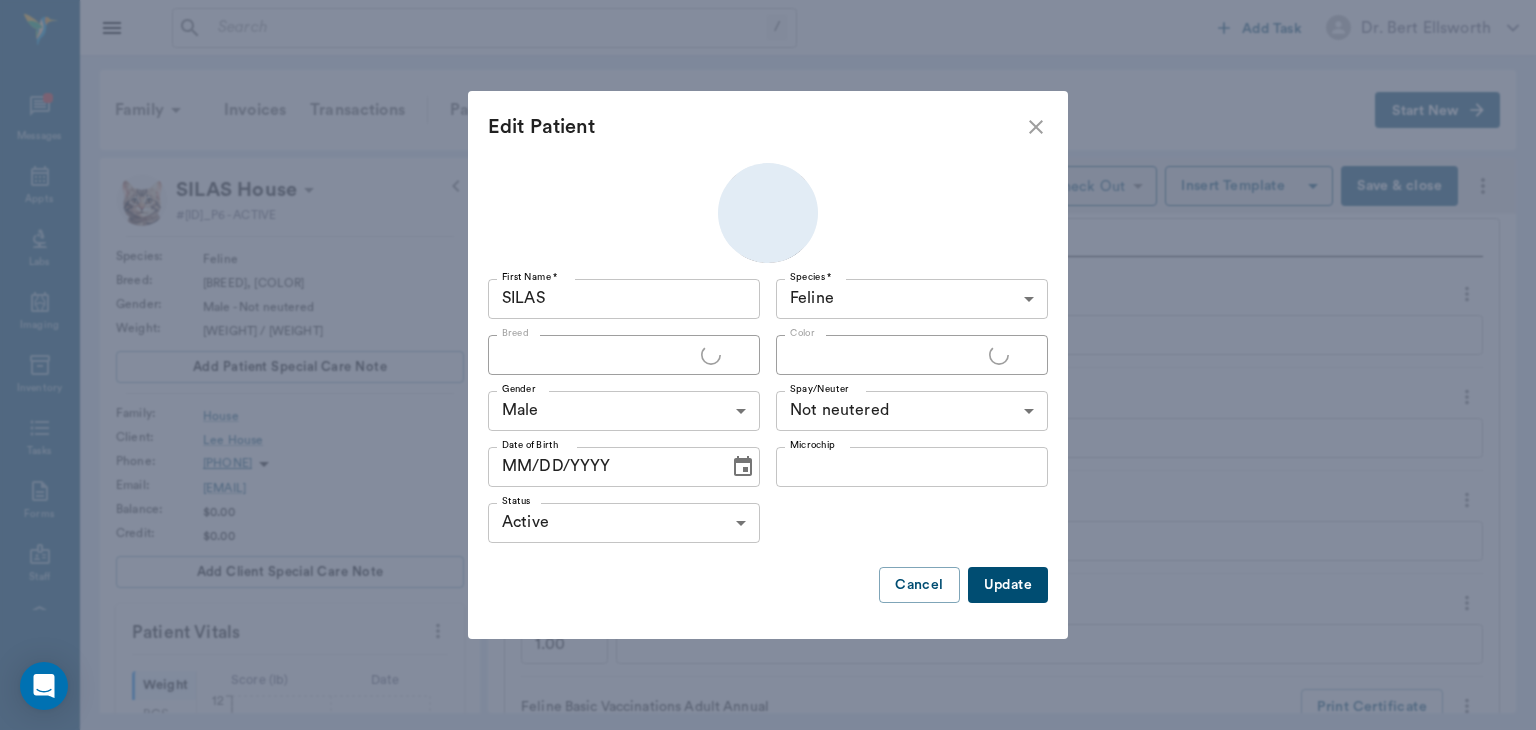 type on "Black" 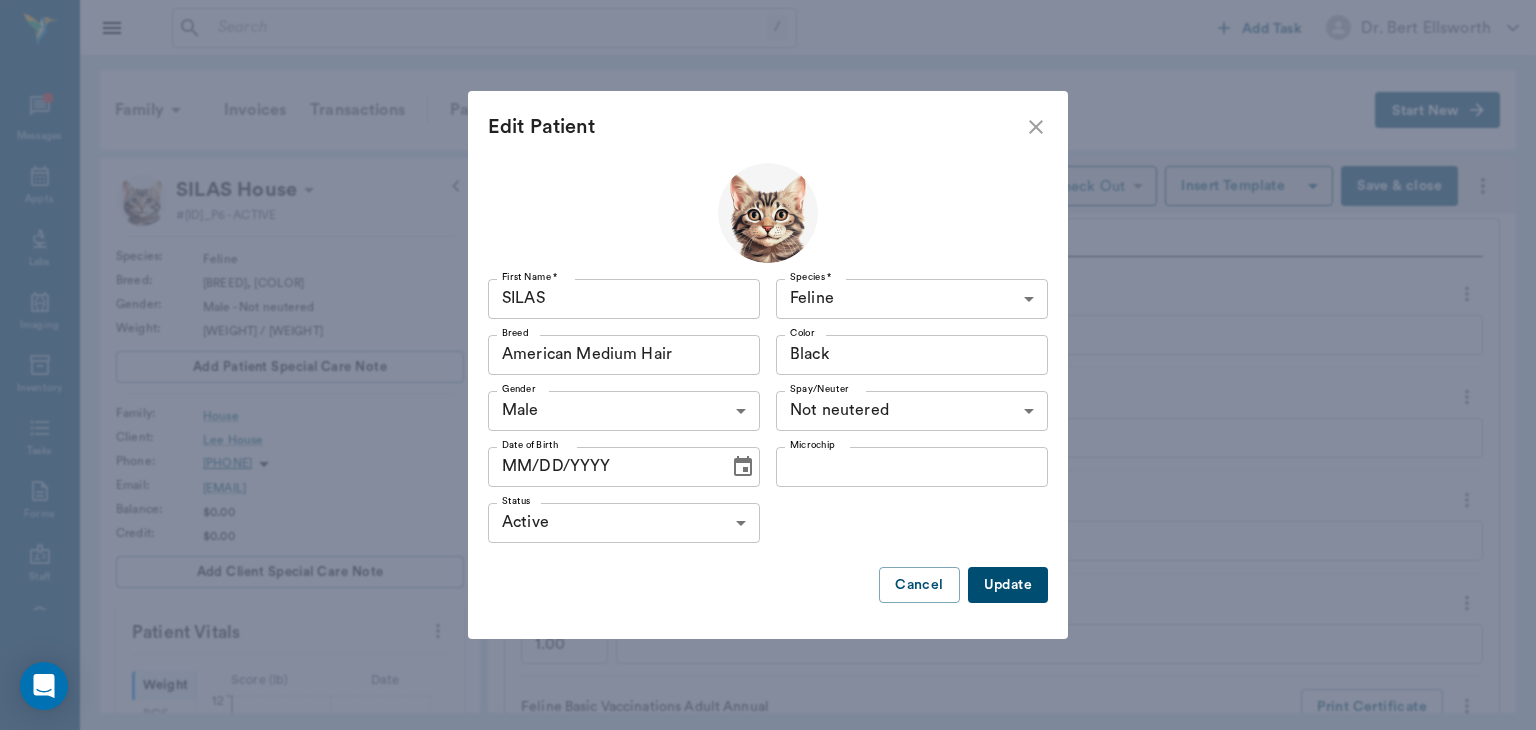 click on "MM/DD/YYYY" at bounding box center [601, 467] 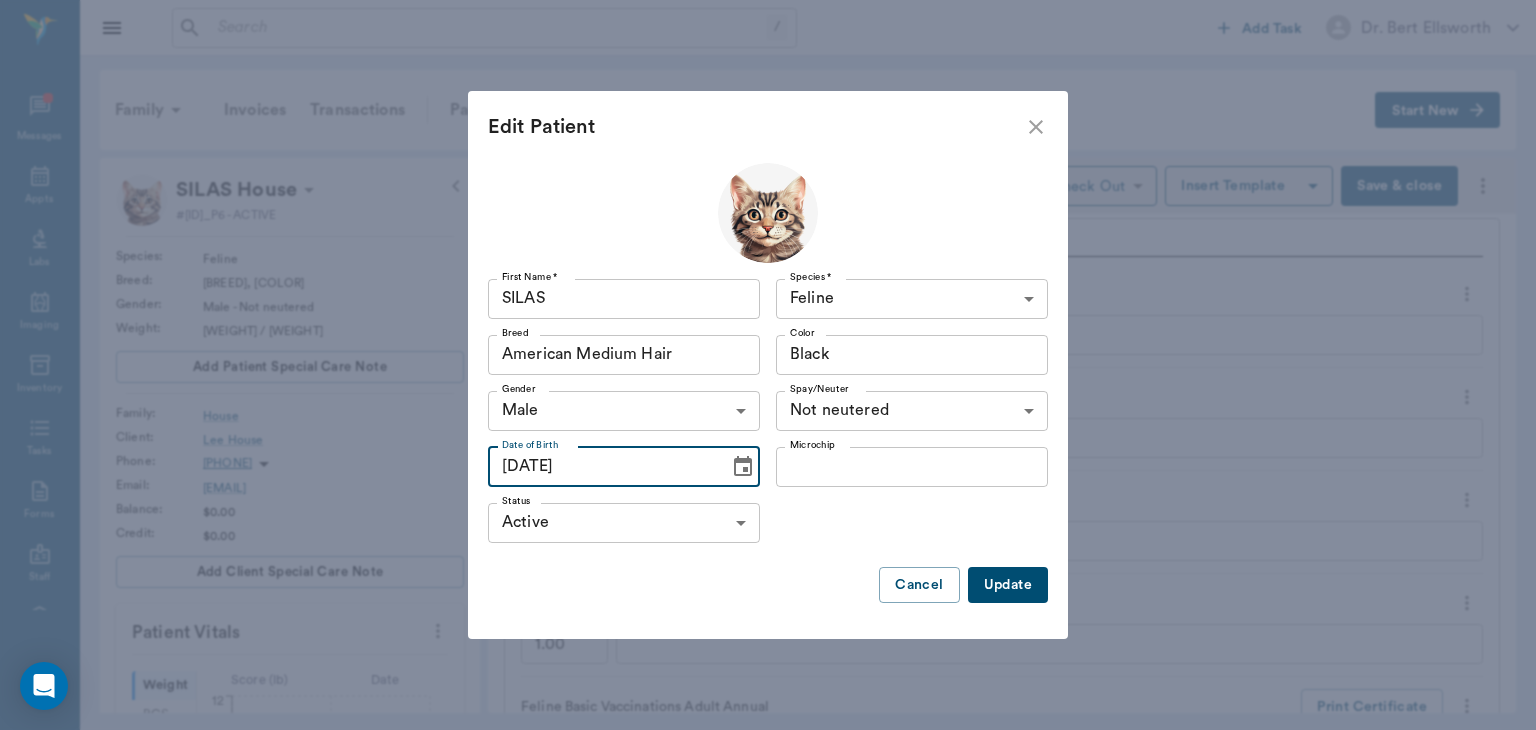type on "08/01/2022" 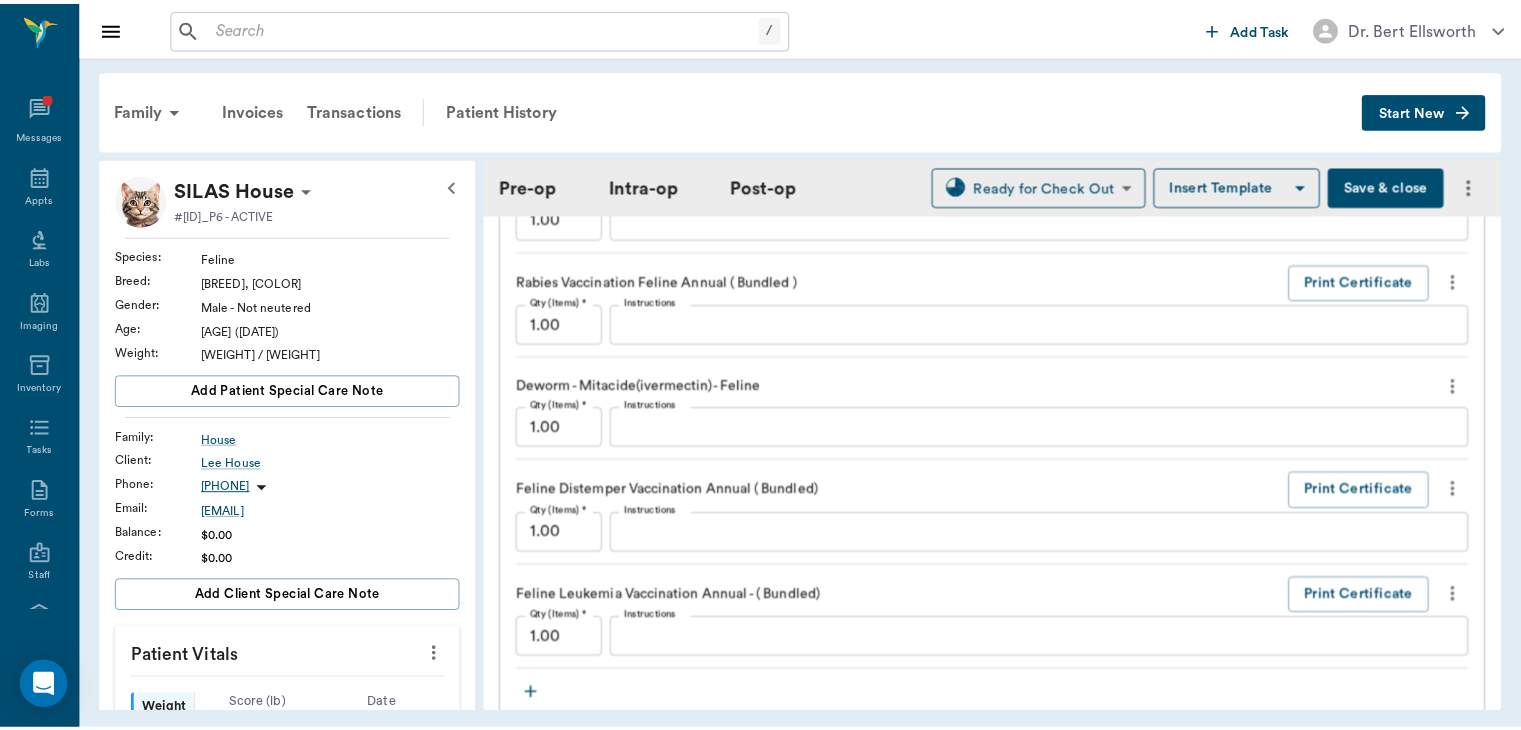 scroll, scrollTop: 2648, scrollLeft: 0, axis: vertical 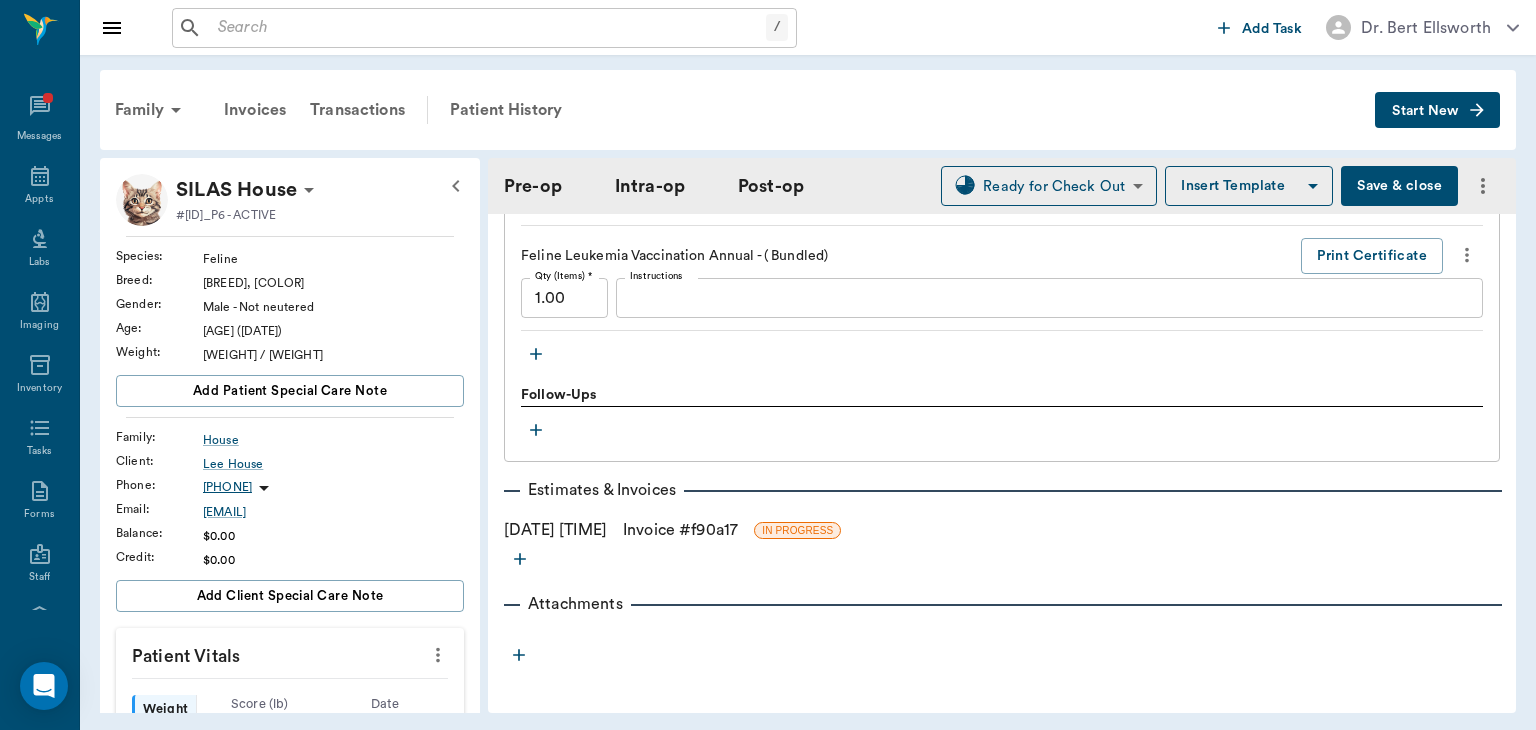 click on "Invoice # f90a17" at bounding box center [680, 530] 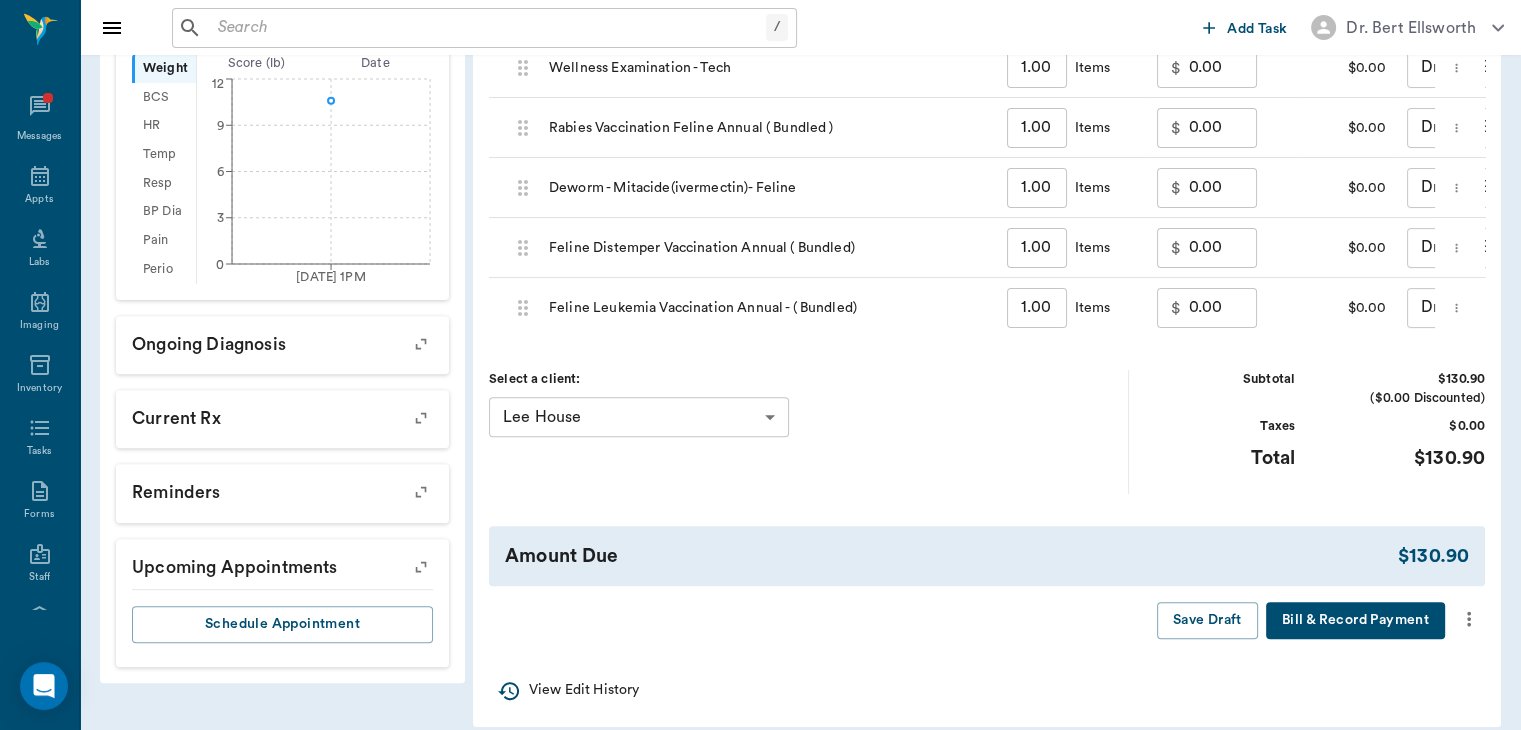 scroll, scrollTop: 676, scrollLeft: 0, axis: vertical 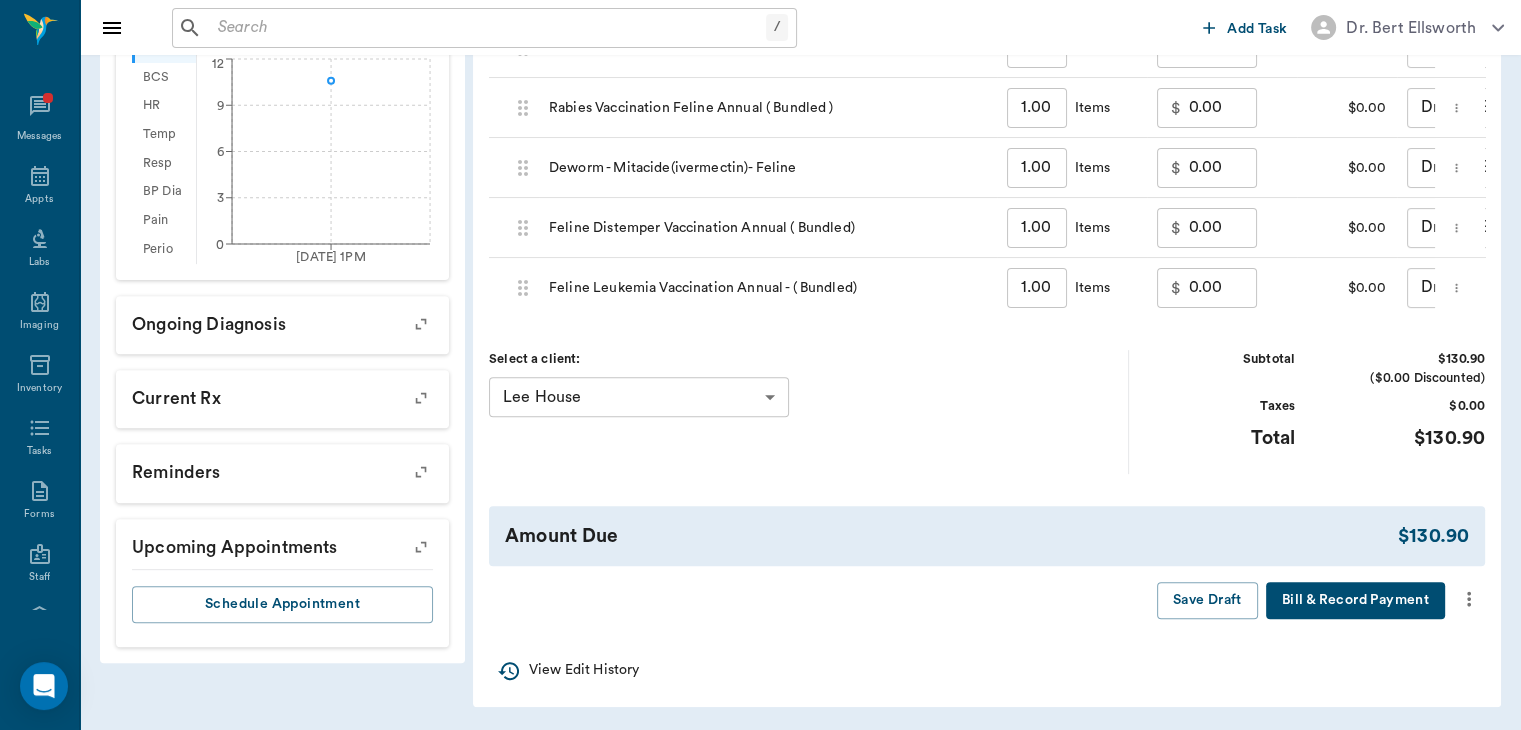 click on "Save Draft Bill & Record Payment" at bounding box center (1309, 600) 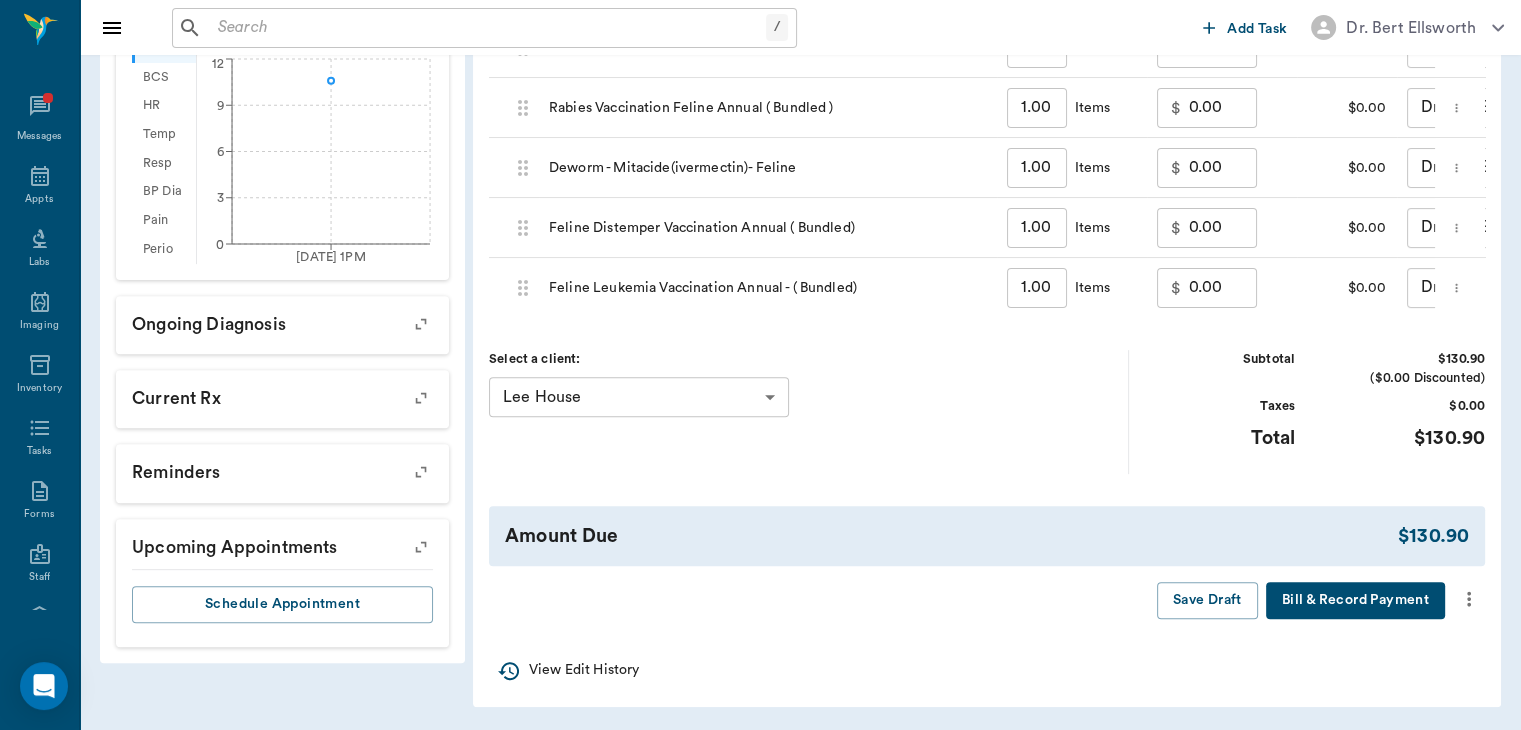 scroll, scrollTop: 668, scrollLeft: 0, axis: vertical 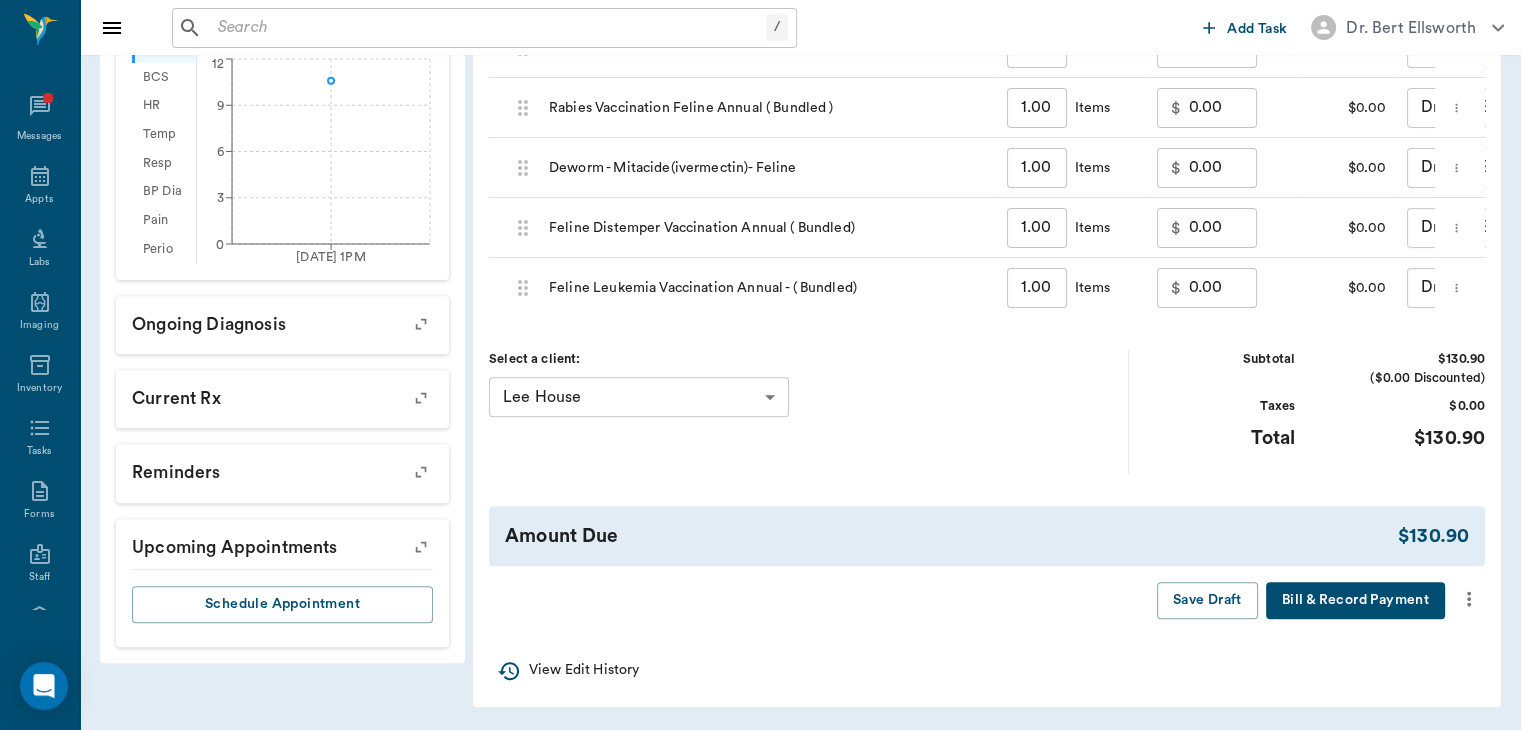 click 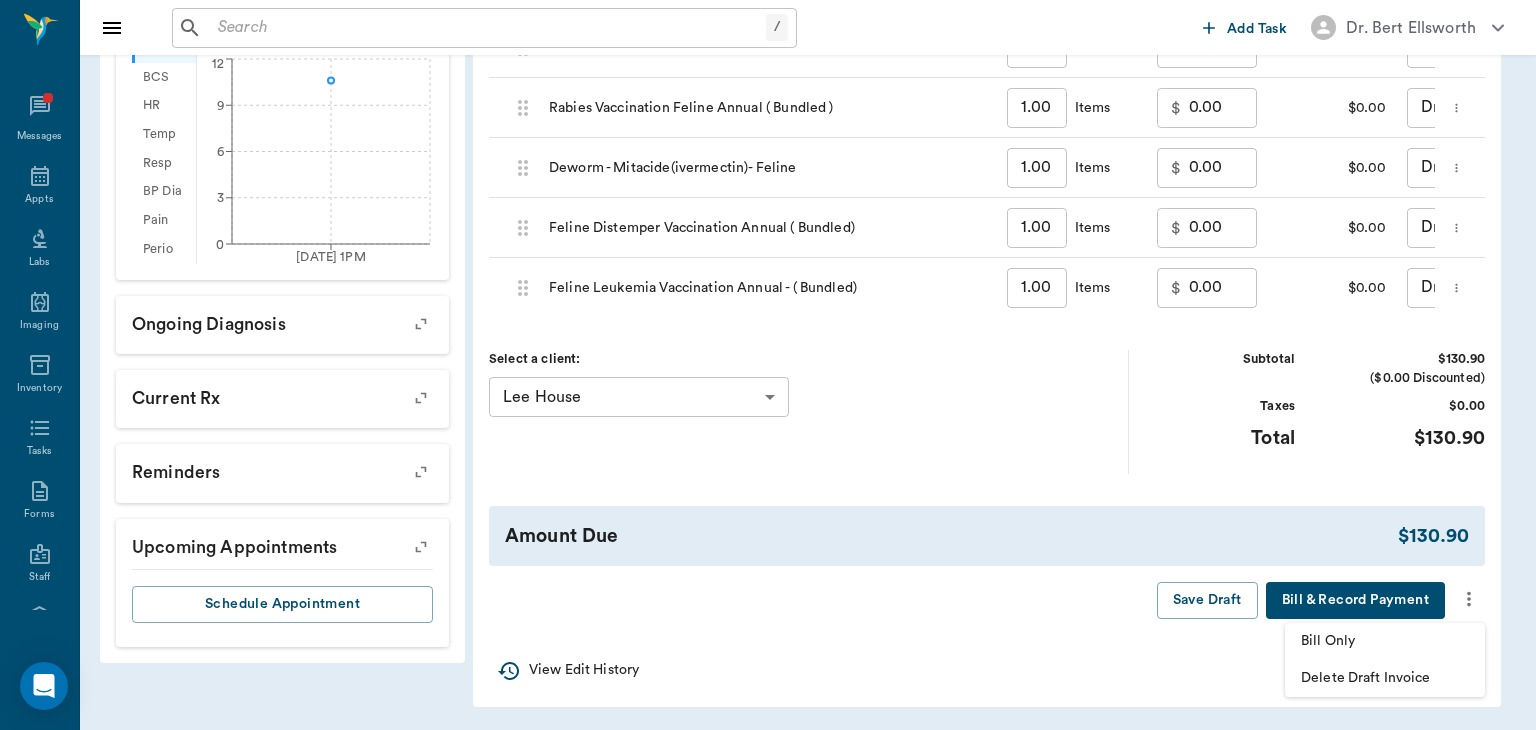 click on "Bill Only" at bounding box center (1385, 641) 